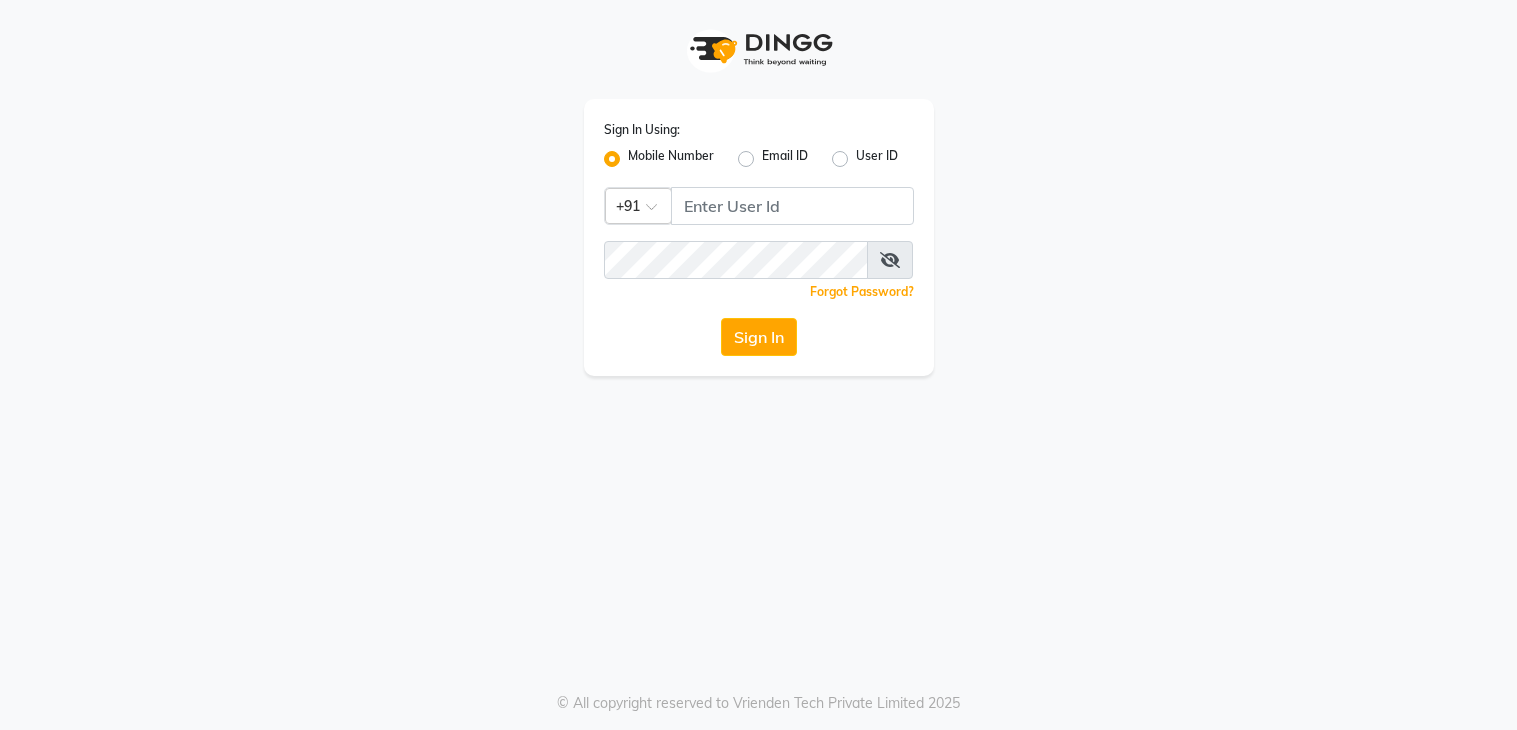 scroll, scrollTop: 0, scrollLeft: 0, axis: both 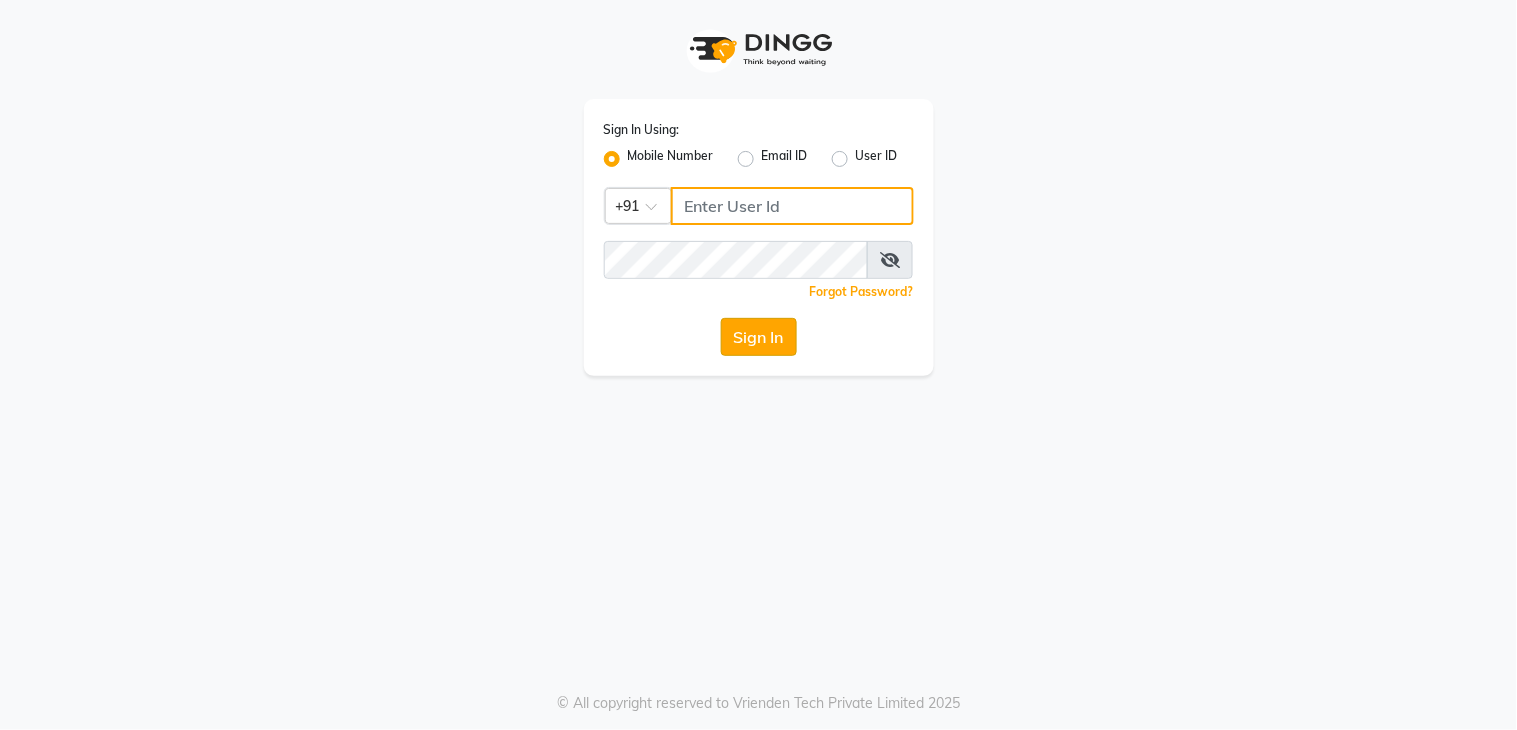 type on "7278274131" 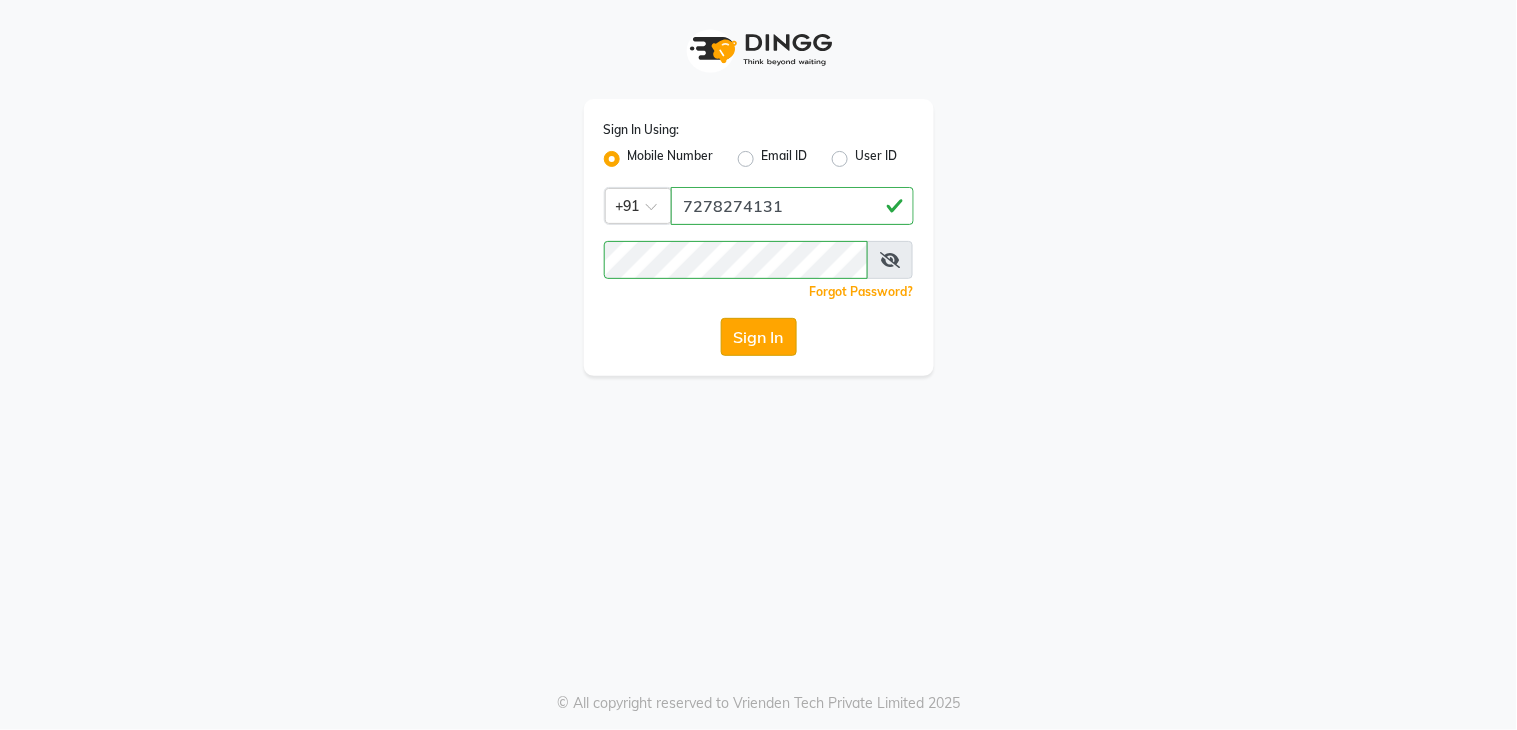 click on "Sign In" 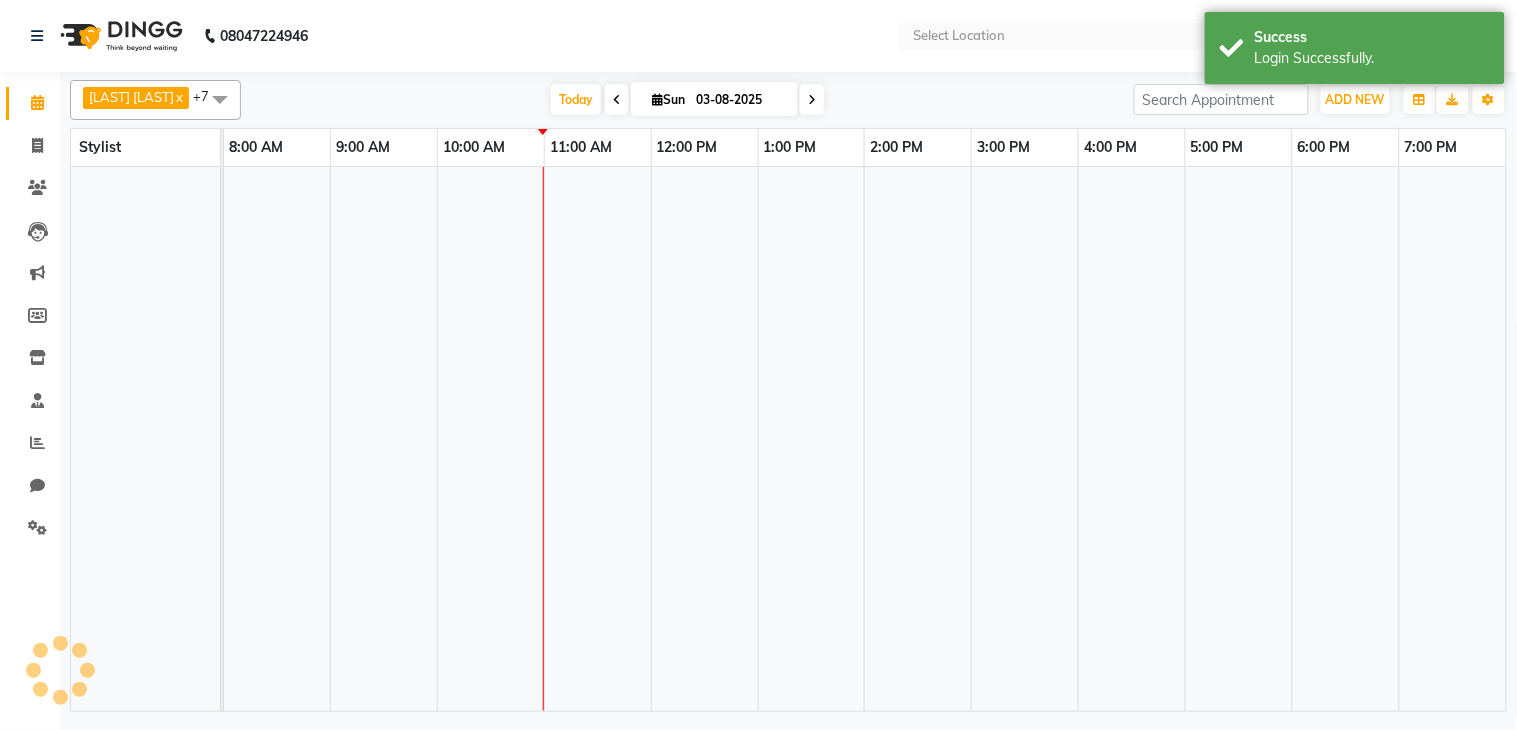 select on "en" 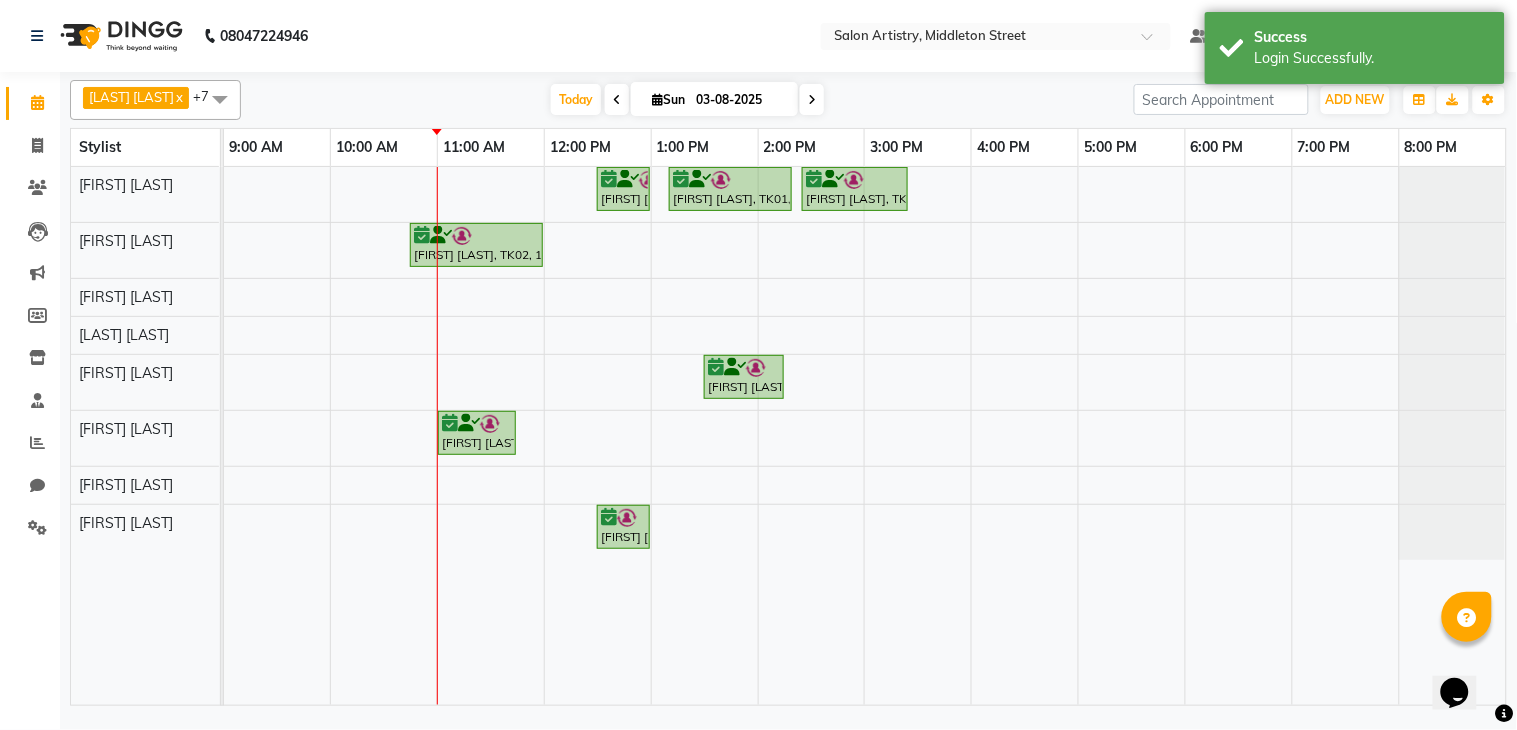 scroll, scrollTop: 0, scrollLeft: 0, axis: both 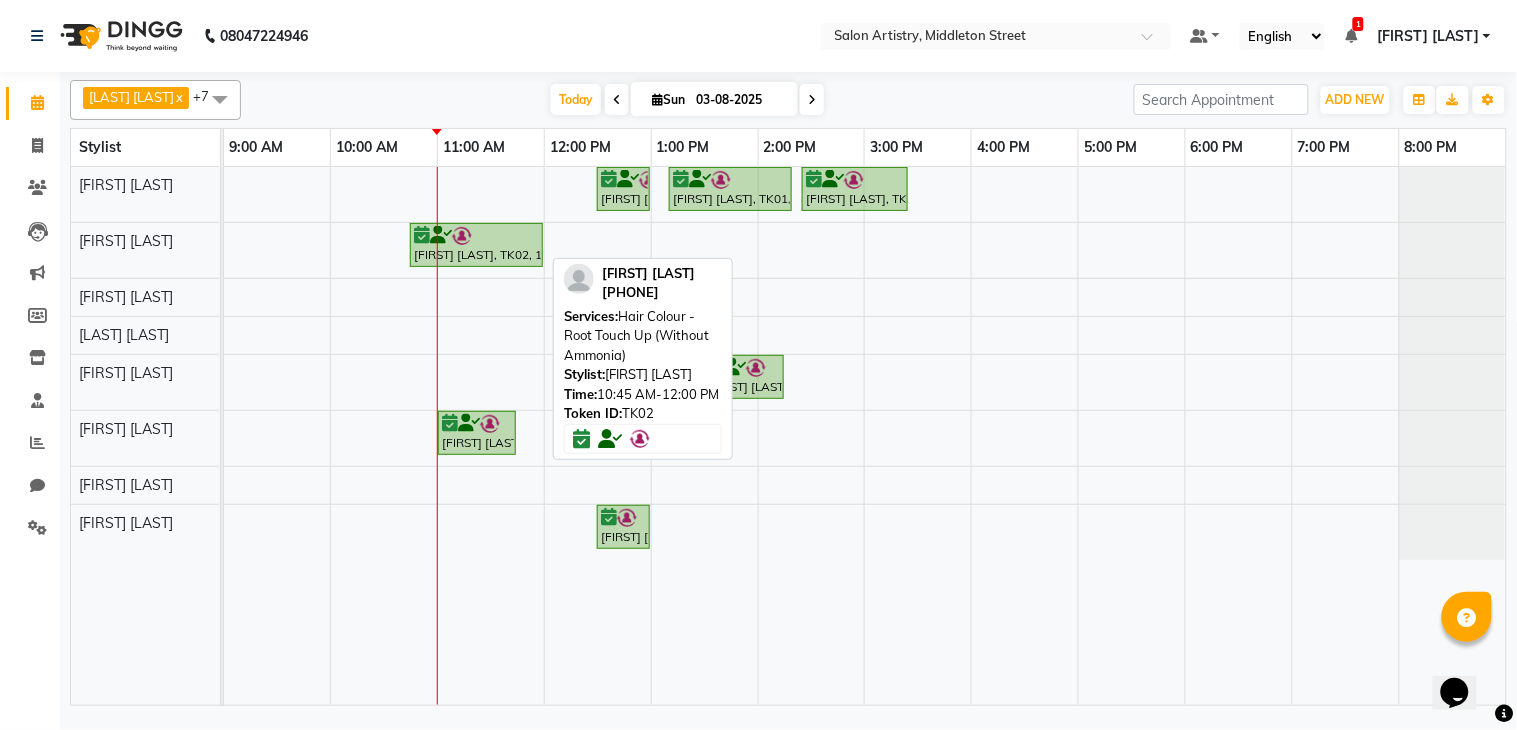 click on "[FIRST] [LAST], TK02, 10:45 AM-12:00 PM, Hair Colour - Root Touch Up (Without Ammonia)" at bounding box center [476, 245] 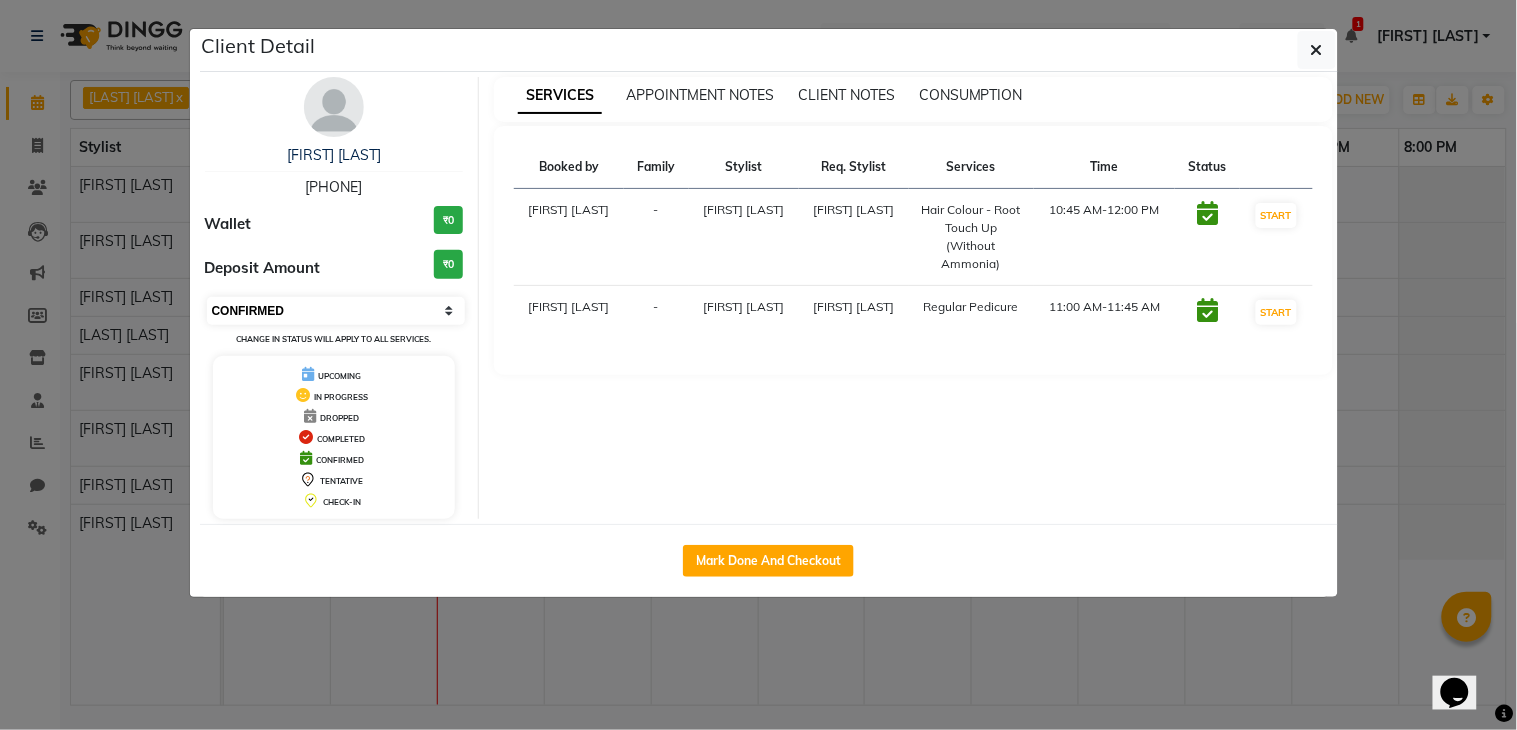 click on "Select IN SERVICE CONFIRMED TENTATIVE CHECK IN MARK DONE DROPPED UPCOMING" at bounding box center (336, 311) 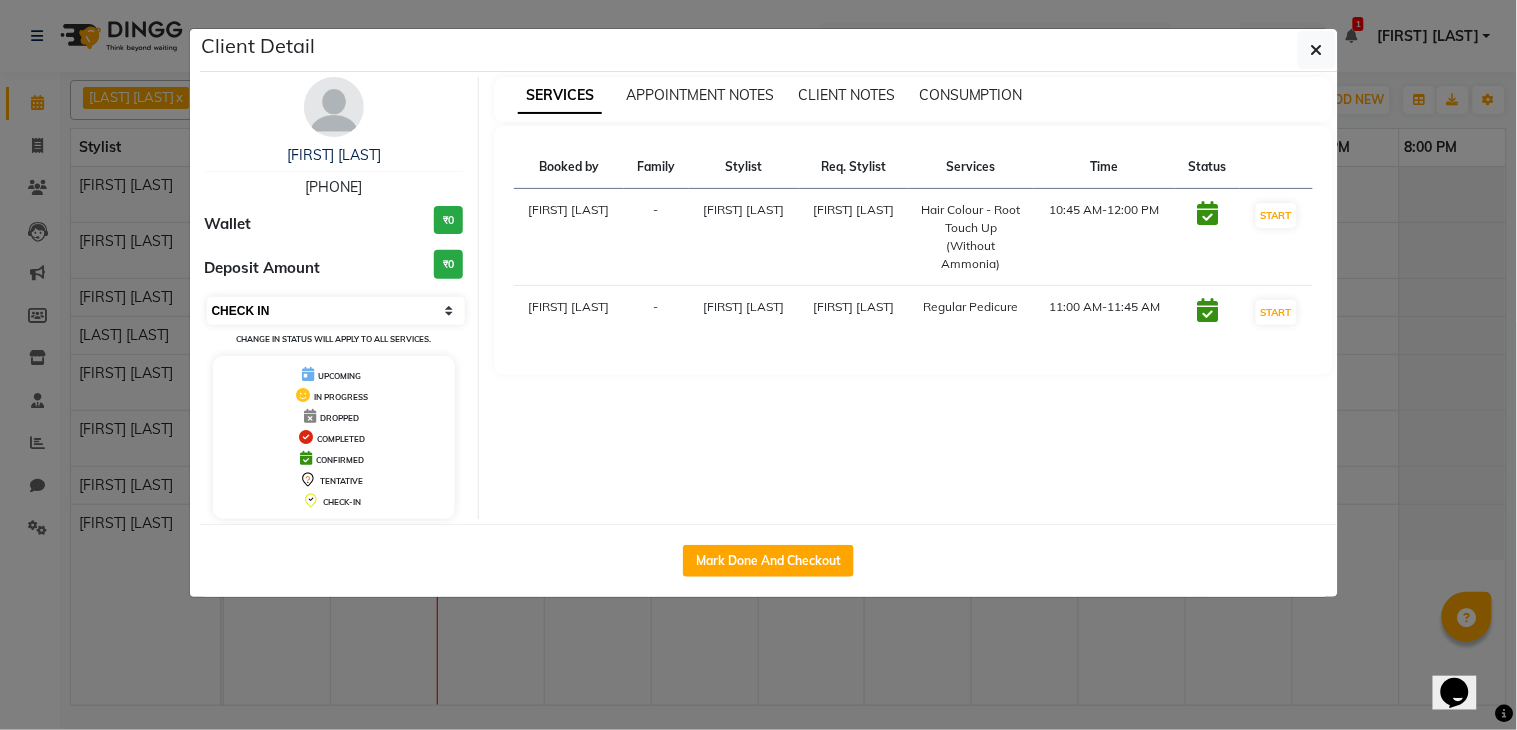 click on "Select IN SERVICE CONFIRMED TENTATIVE CHECK IN MARK DONE DROPPED UPCOMING" at bounding box center [336, 311] 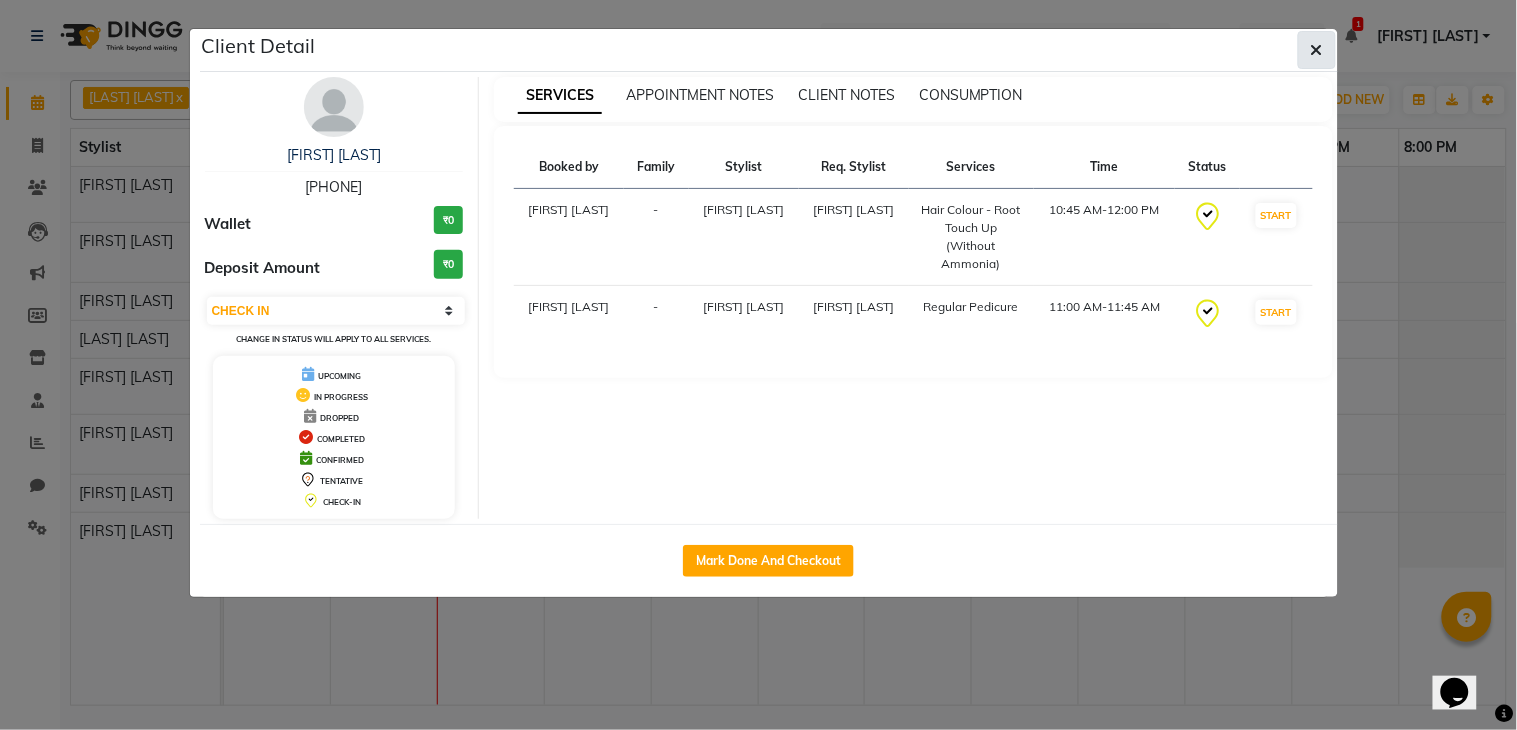 click 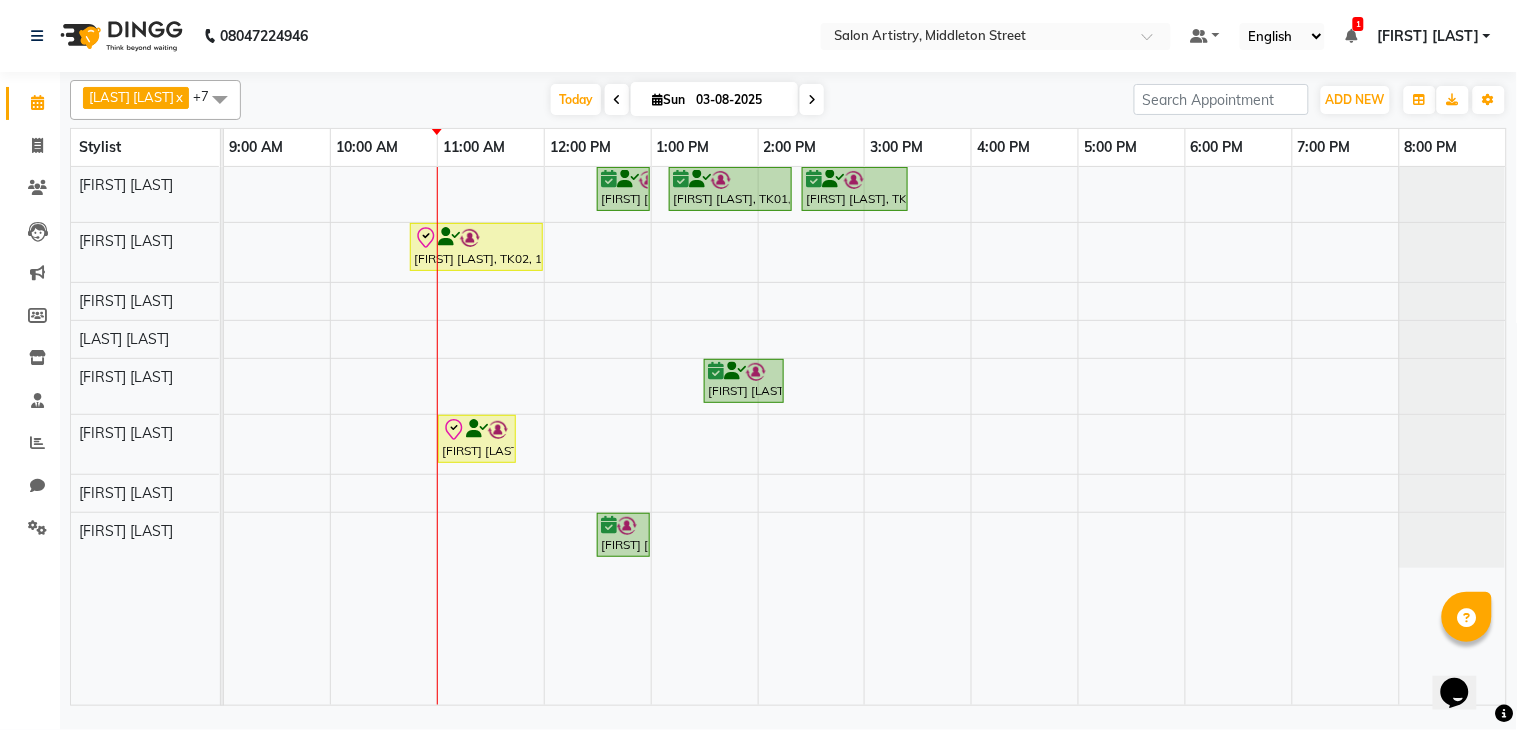 click on "[FIRST] [LAST], TK01, 12:30 PM-01:00 PM, HAIR CUT PRO MEN [FIRST] [LAST], TK01, 01:10 PM-02:20 PM, Hair Colour - Root Touch Up (Without Ammonia) [FIRST] [LAST], TK01, 02:25 PM-03:25 PM, Olaplex Stand Alone - Mid Back
[FIRST] [LAST], TK02, 10:45 AM-12:00 PM, Hair Colour - Root Touch Up (Without Ammonia) [FIRST] [LAST], TK01, 01:30 PM-02:15 PM, Aroma Pedicure
[FIRST] [LAST], TK02, 11:00 AM-11:45 AM, Regular Pedicure [FIRST] [LAST], TK01, 12:30 PM-01:00 PM, Waxing - Argan Oil Wax - Full Waxing (Hands, Legs, Peel Off Under Arms)" at bounding box center (865, 436) 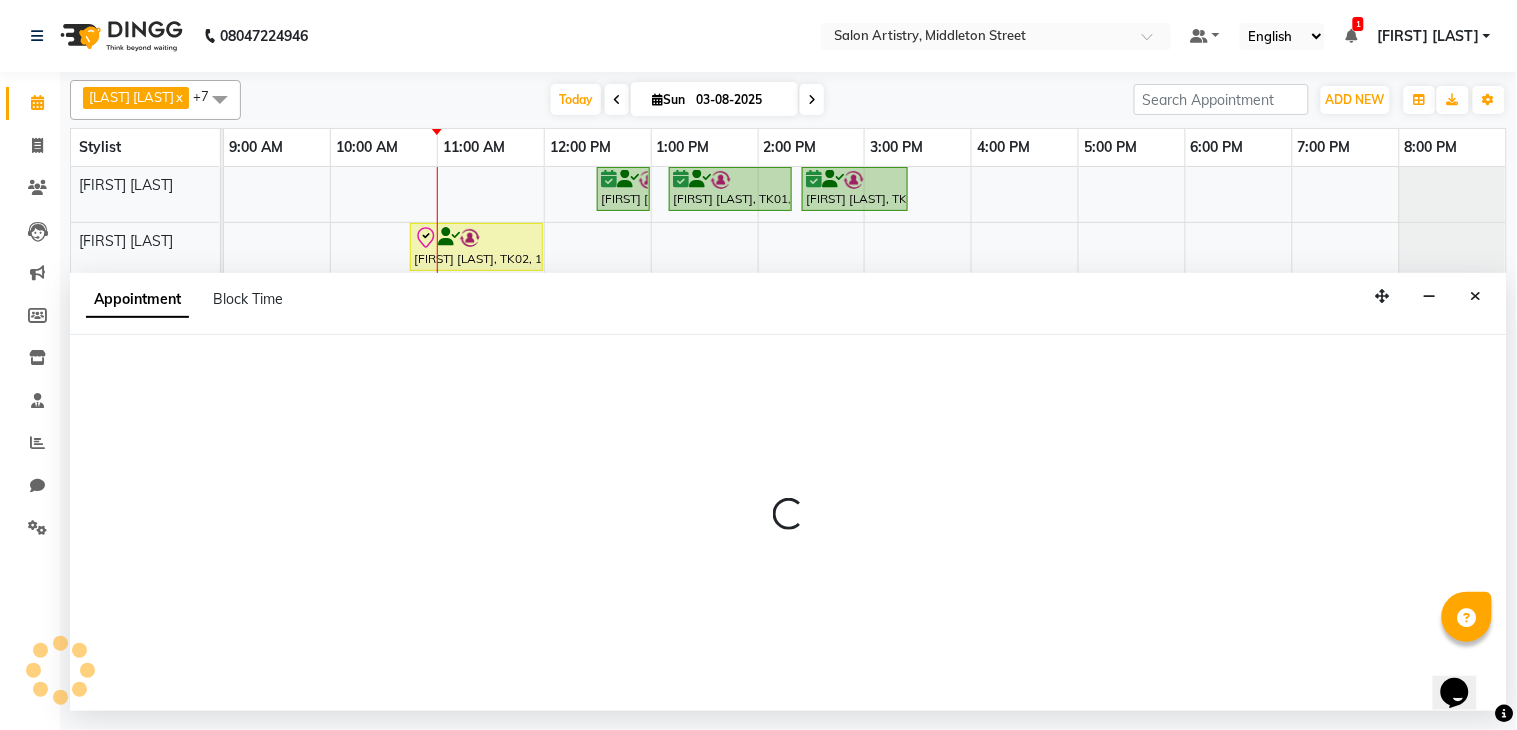 select on "79860" 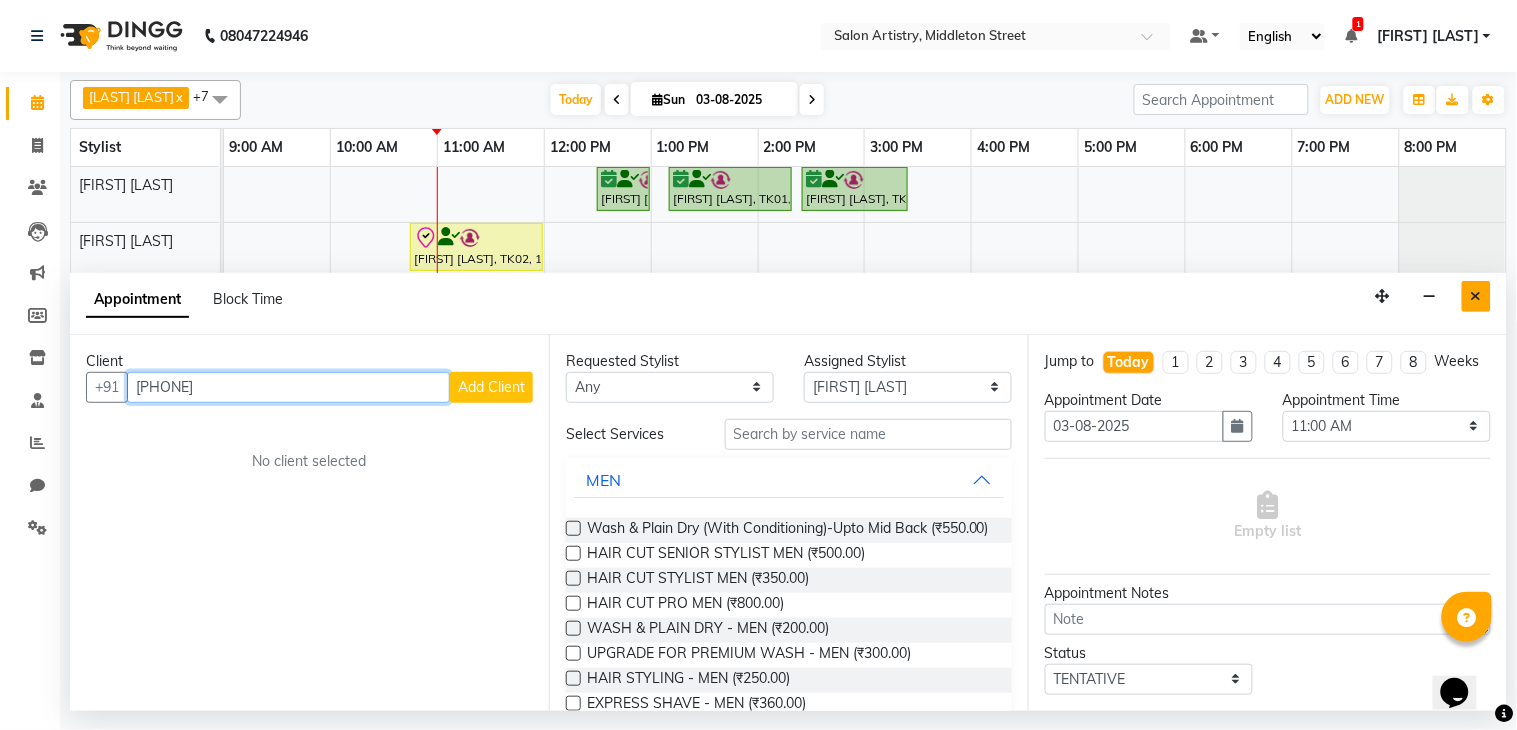 type on "[PHONE]" 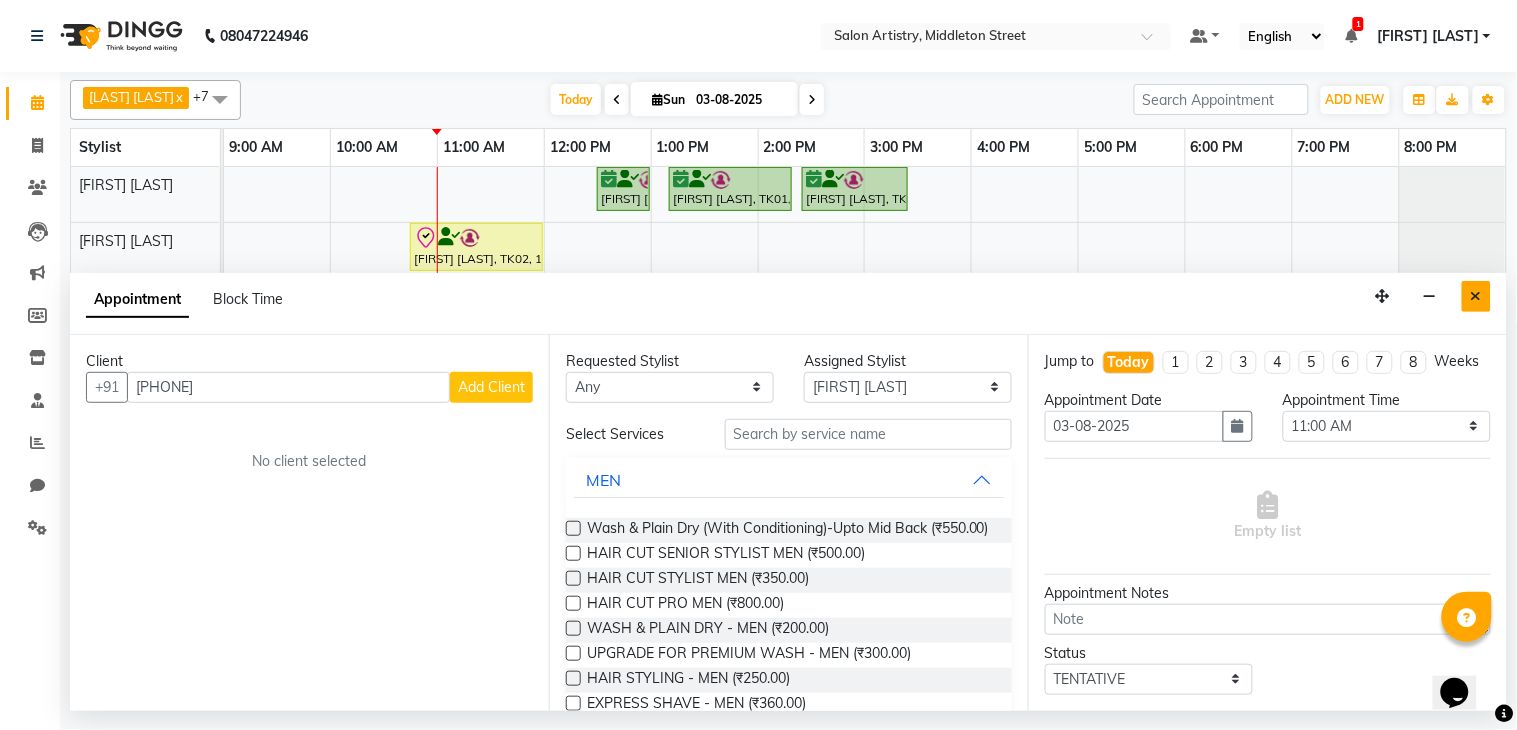 click at bounding box center [1476, 296] 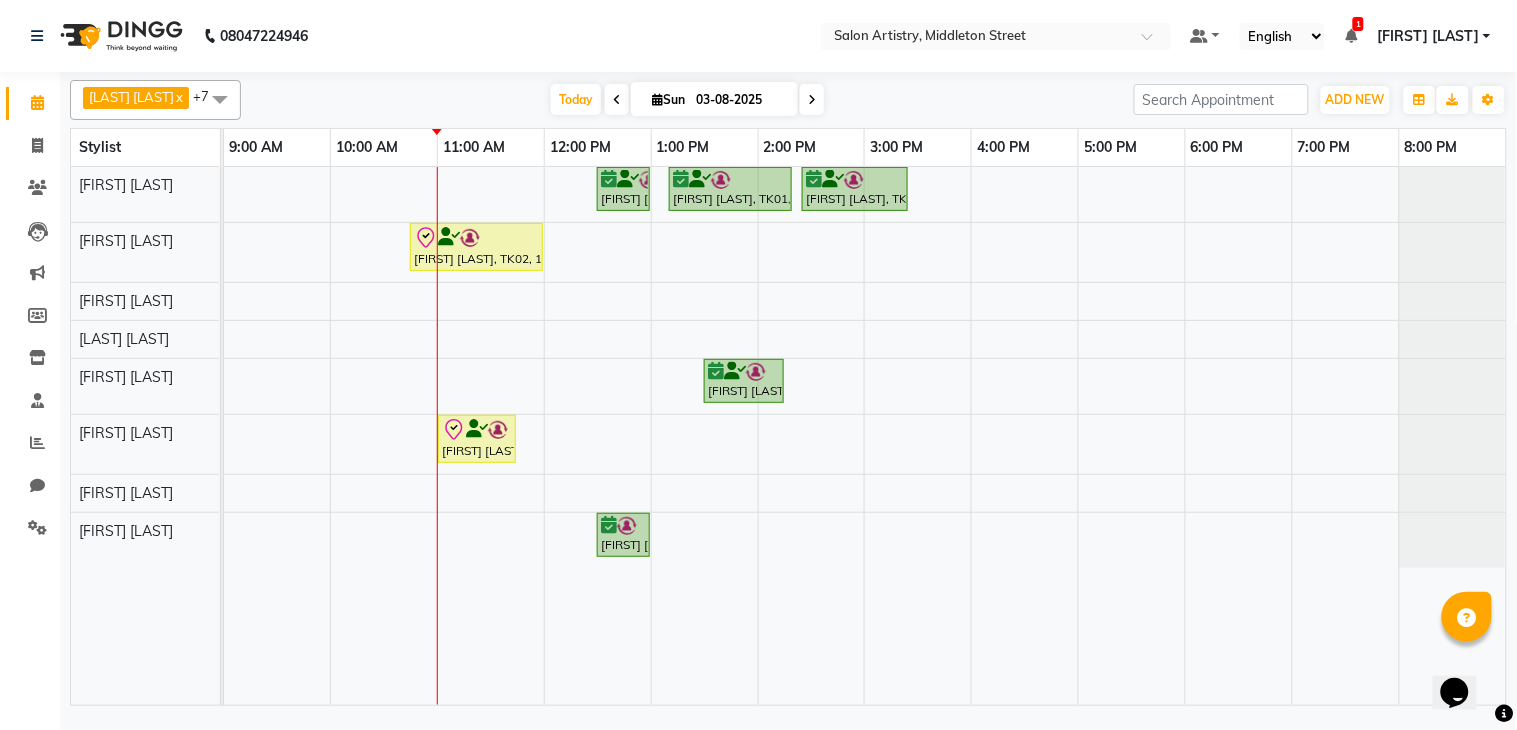 click on "[FIRST] [LAST], TK01, 12:30 PM-01:00 PM, HAIR CUT PRO MEN [FIRST] [LAST], TK01, 01:10 PM-02:20 PM, Hair Colour - Root Touch Up (Without Ammonia) [FIRST] [LAST], TK01, 02:25 PM-03:25 PM, Olaplex Stand Alone - Mid Back
[FIRST] [LAST], TK02, 10:45 AM-12:00 PM, Hair Colour - Root Touch Up (Without Ammonia) [FIRST] [LAST], TK01, 01:30 PM-02:15 PM, Aroma Pedicure
[FIRST] [LAST], TK02, 11:00 AM-11:45 AM, Regular Pedicure [FIRST] [LAST], TK01, 12:30 PM-01:00 PM, Waxing - Argan Oil Wax - Full Waxing (Hands, Legs, Peel Off Under Arms)" at bounding box center (865, 436) 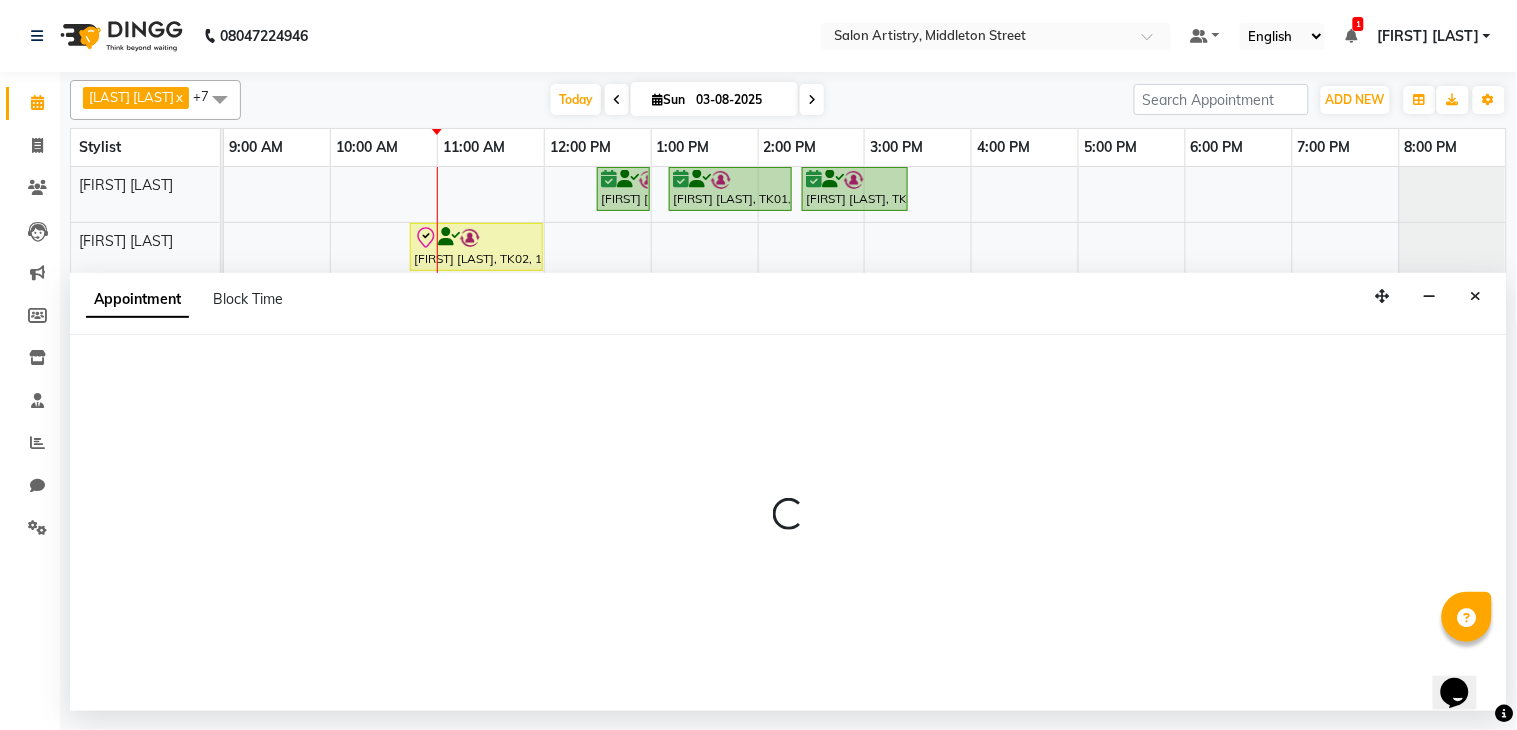 select on "79860" 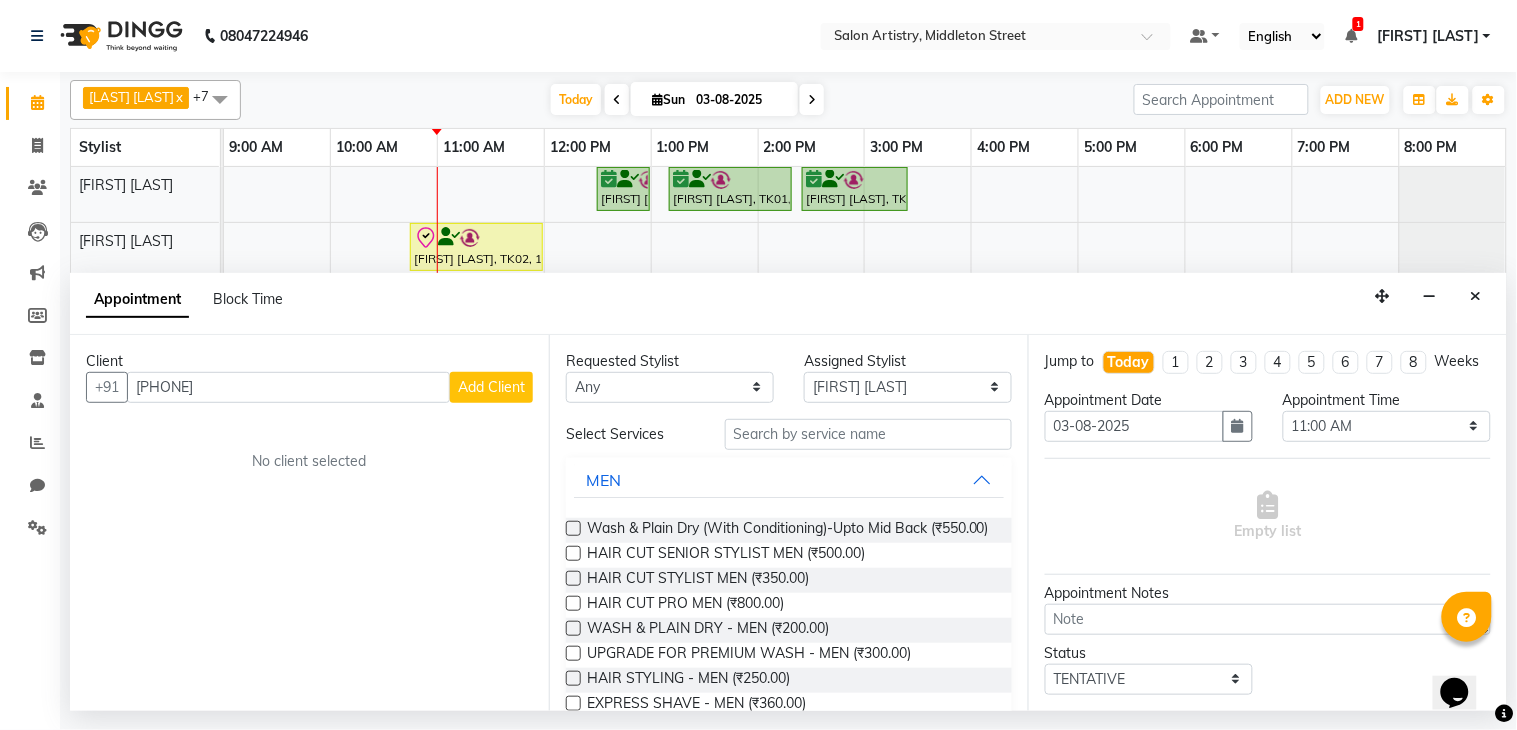 type on "[PHONE]" 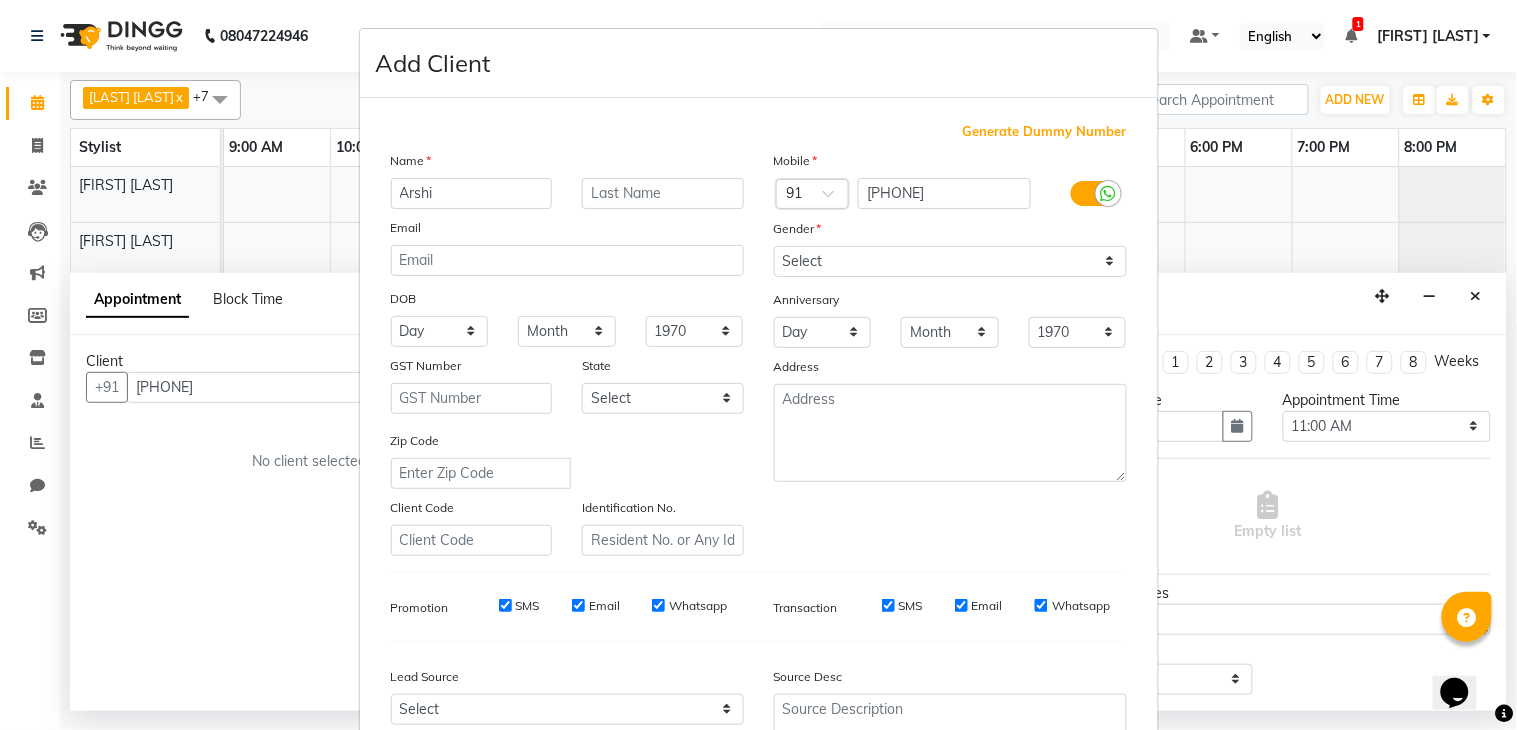 type on "Arshi" 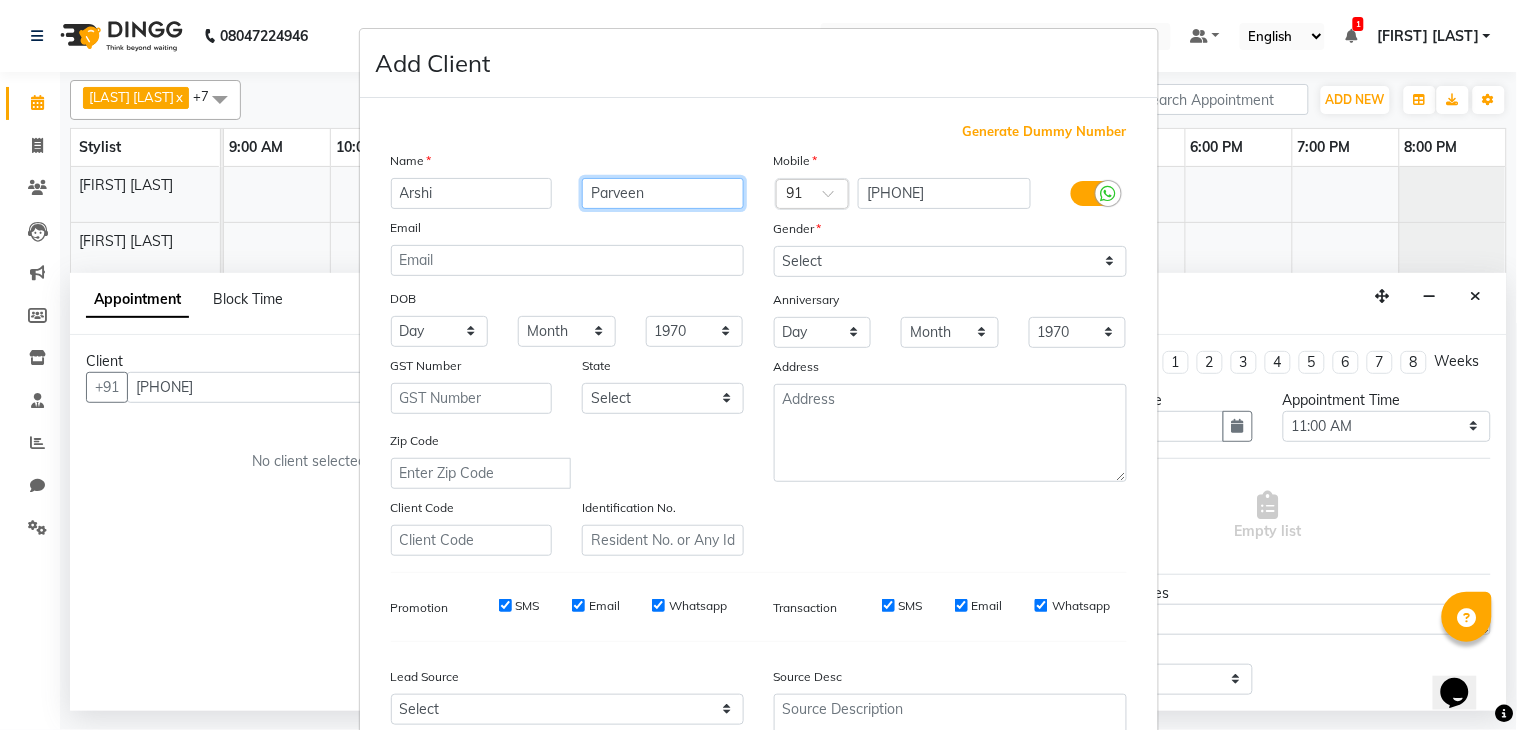 type on "Parveen" 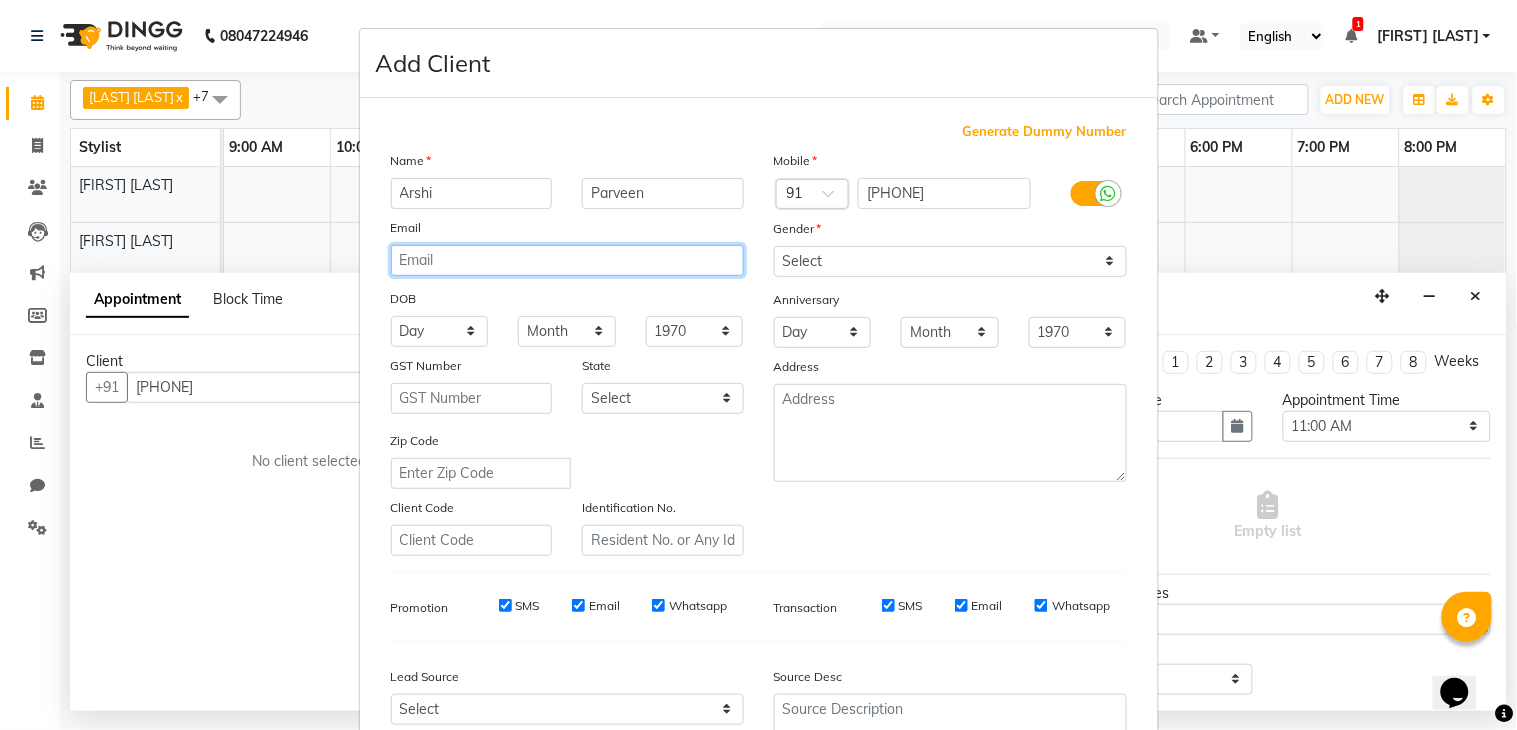 click at bounding box center (567, 260) 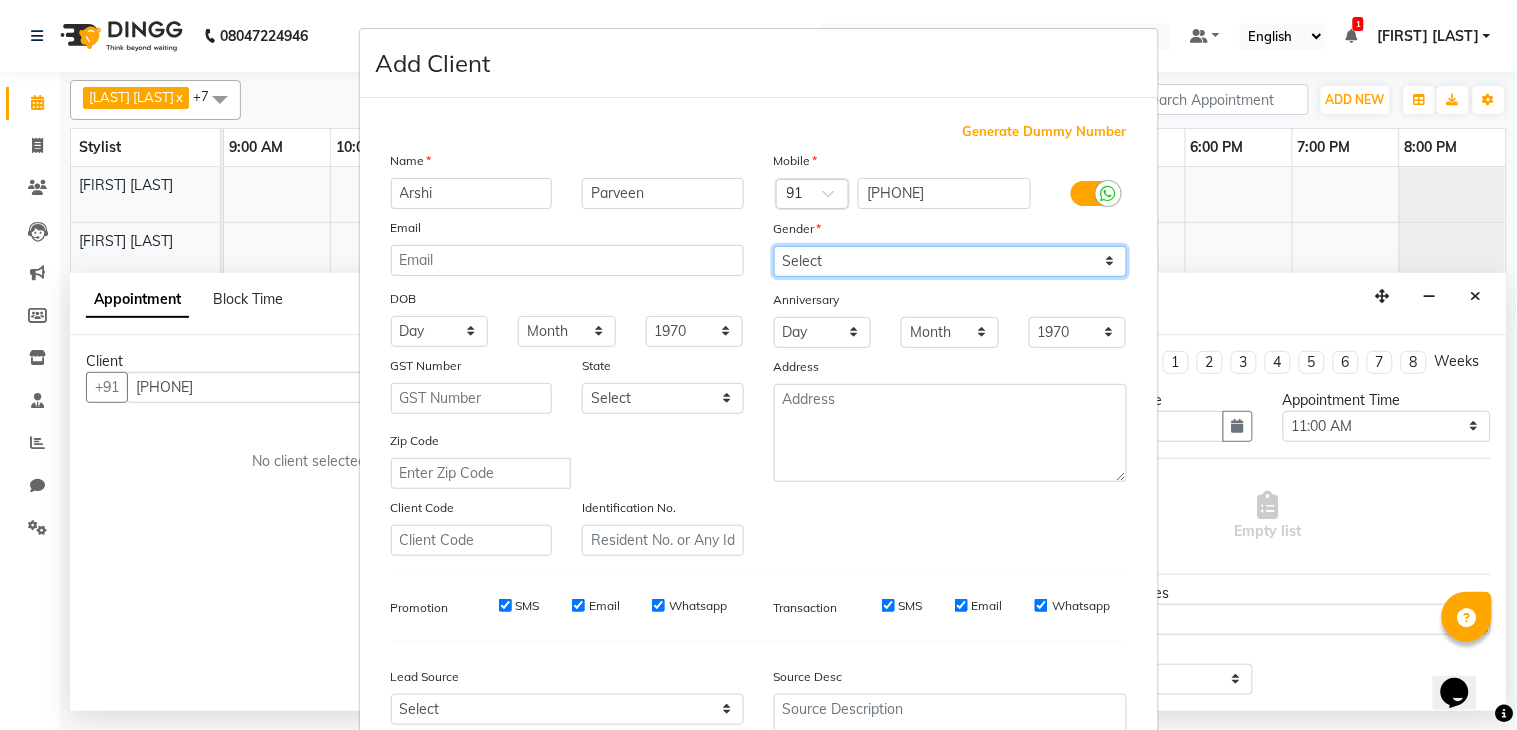 click on "Select Male Female Other Prefer Not To Say" at bounding box center [950, 261] 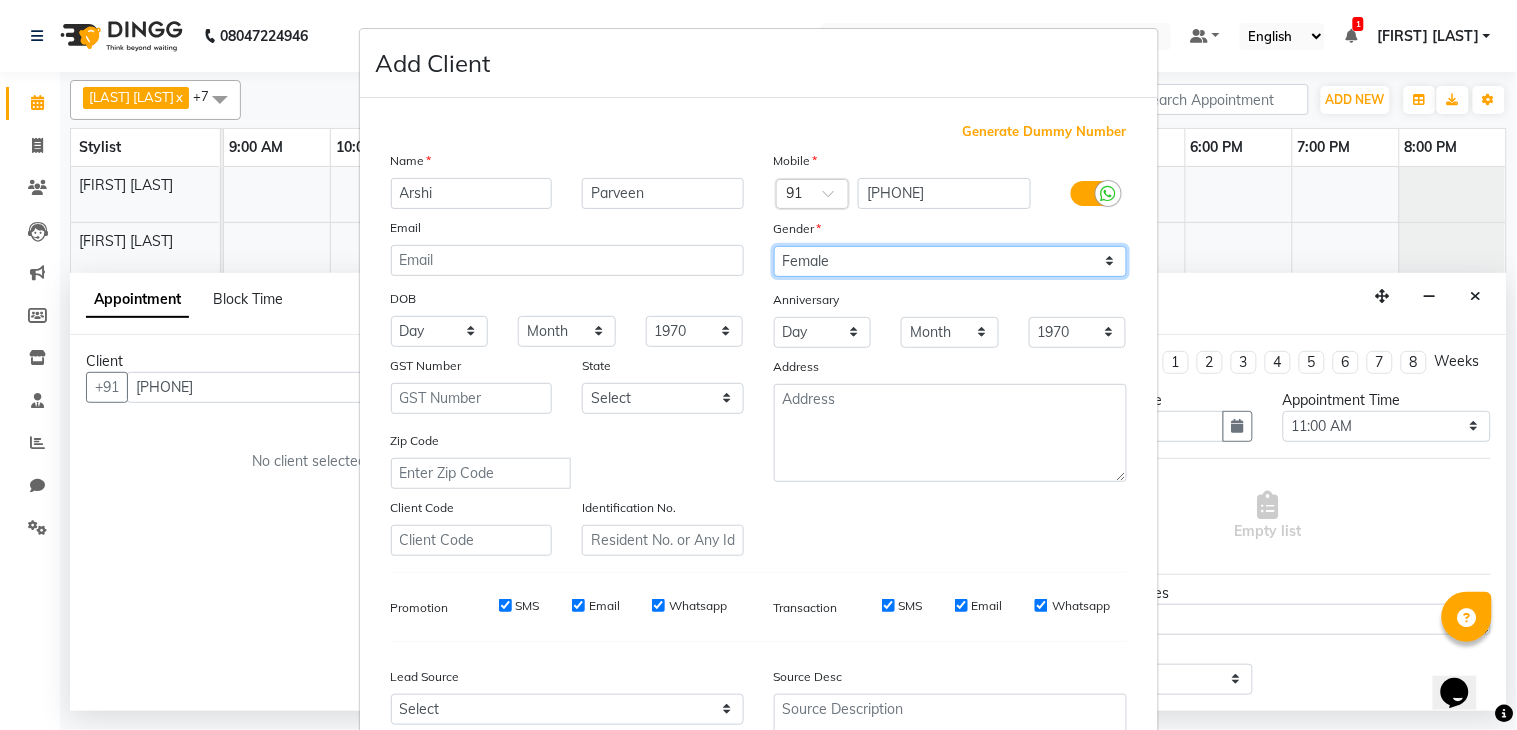click on "Select Male Female Other Prefer Not To Say" at bounding box center (950, 261) 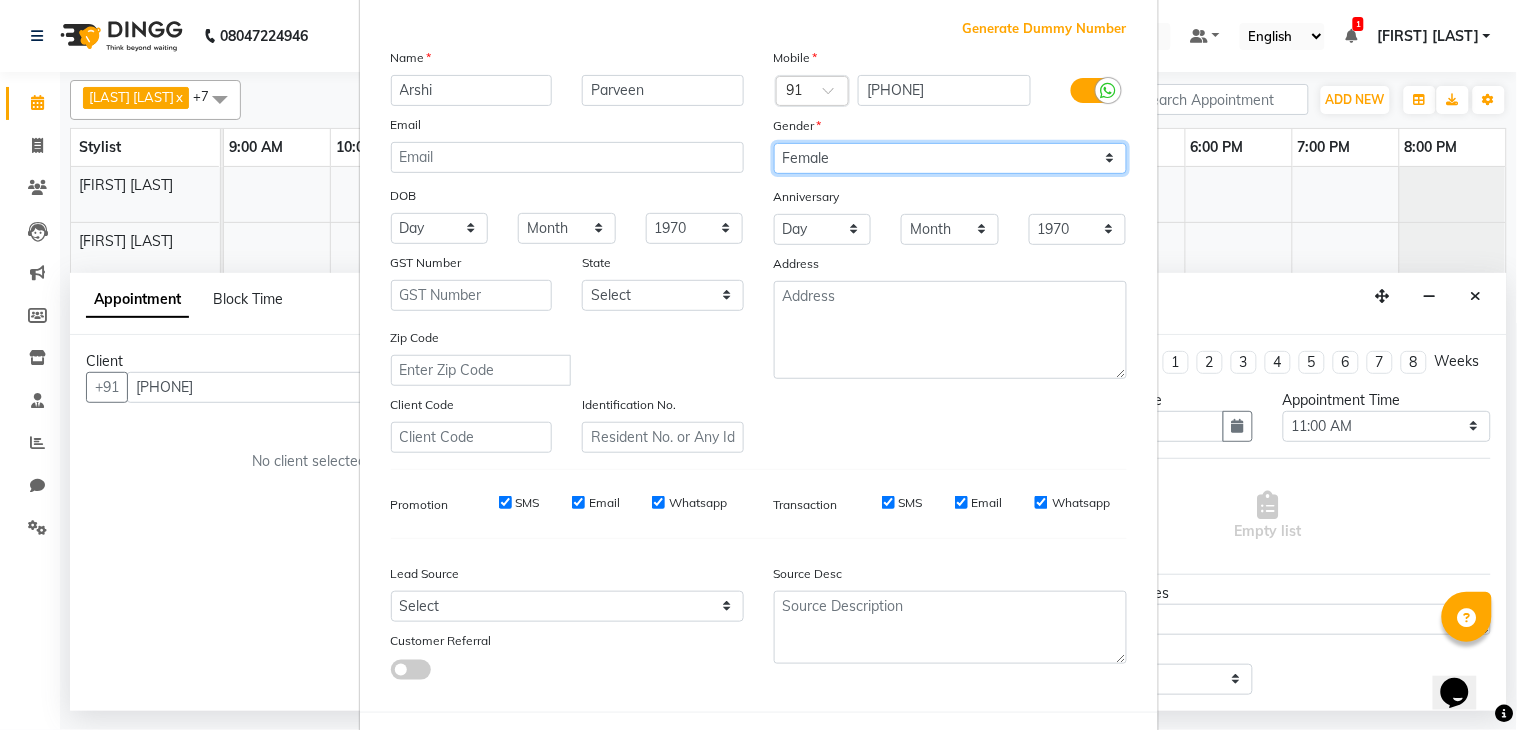 scroll, scrollTop: 194, scrollLeft: 0, axis: vertical 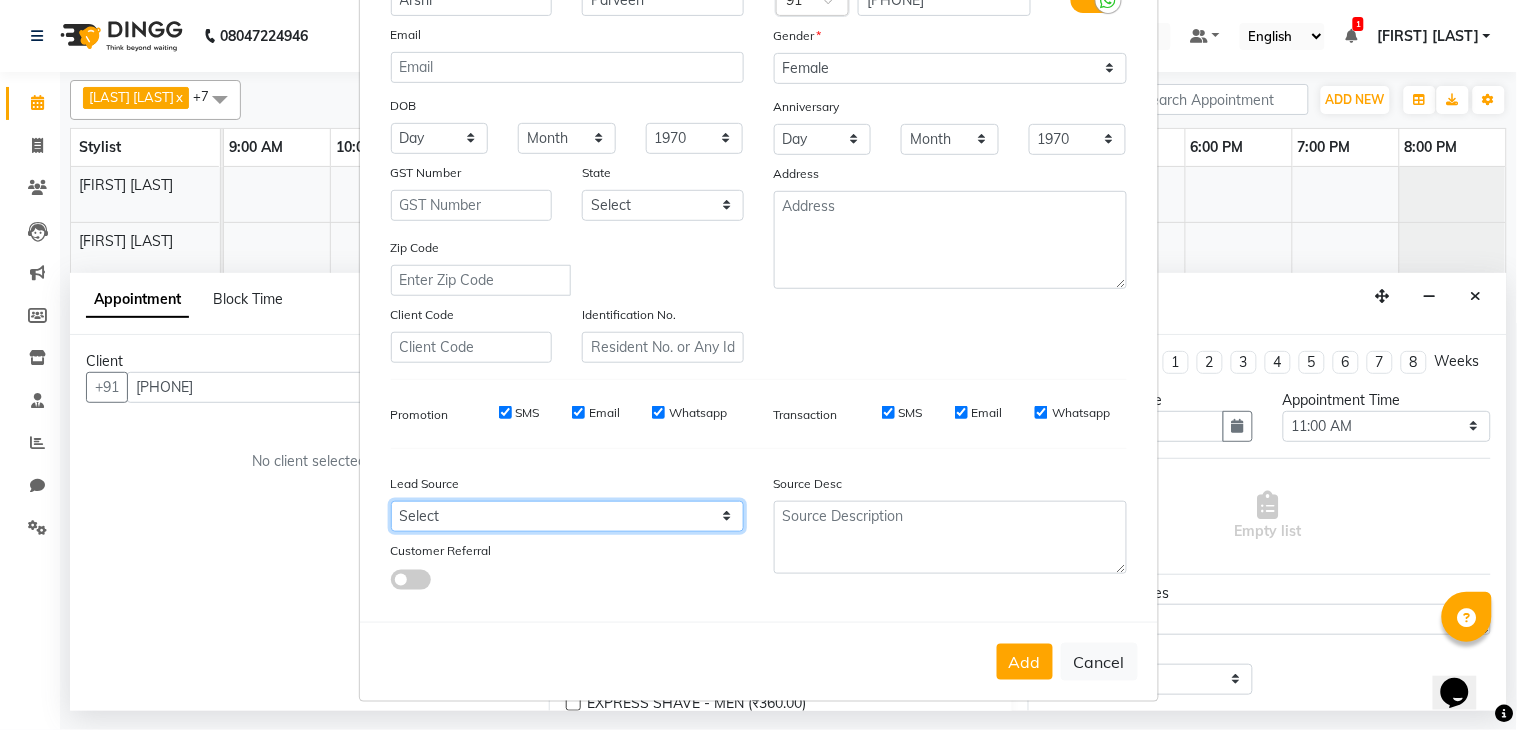 click on "Select Walk-in Referral Internet Friend Word of Mouth Advertisement Facebook JustDial Google Other" at bounding box center (567, 516) 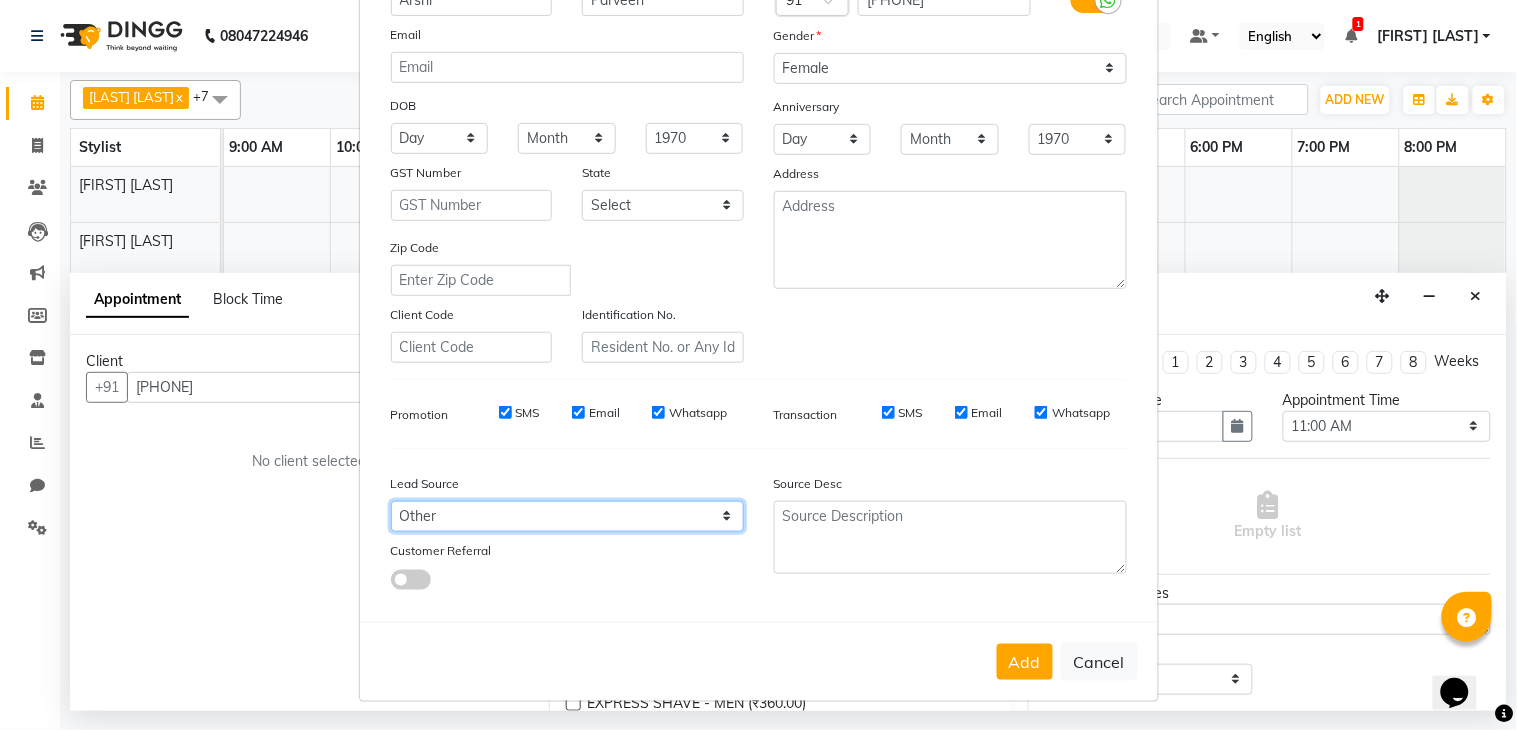 click on "Select Walk-in Referral Internet Friend Word of Mouth Advertisement Facebook JustDial Google Other" at bounding box center [567, 516] 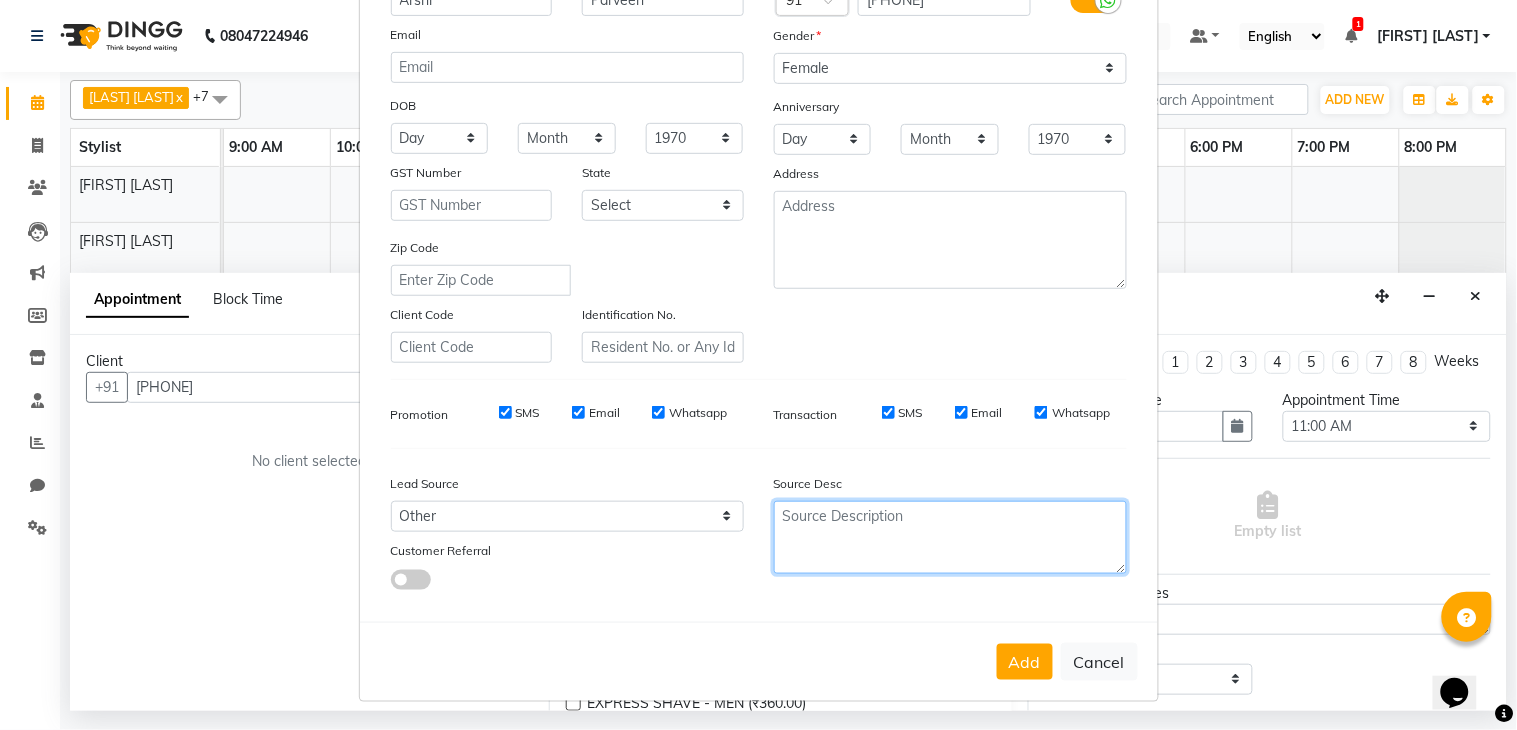 click at bounding box center [950, 537] 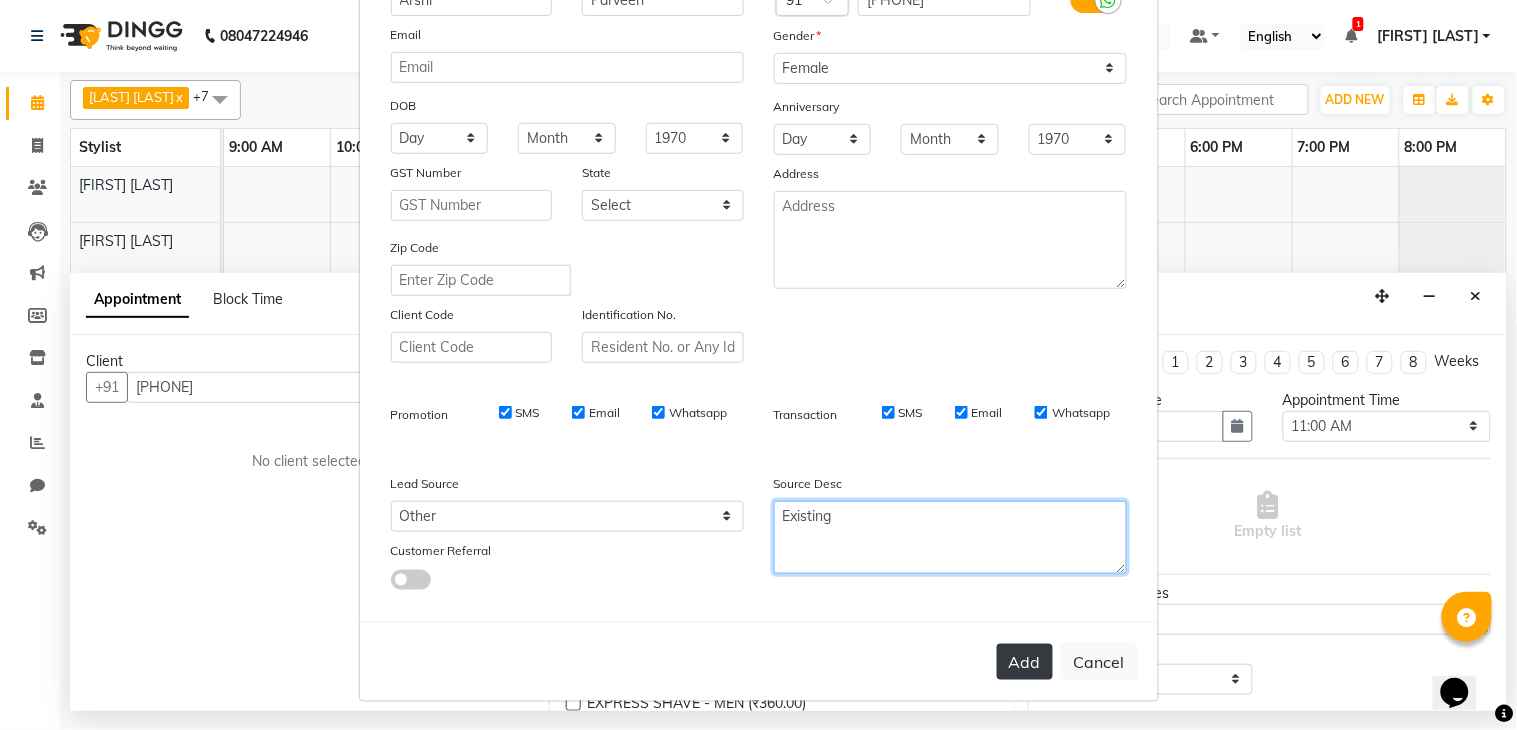 type on "Existing" 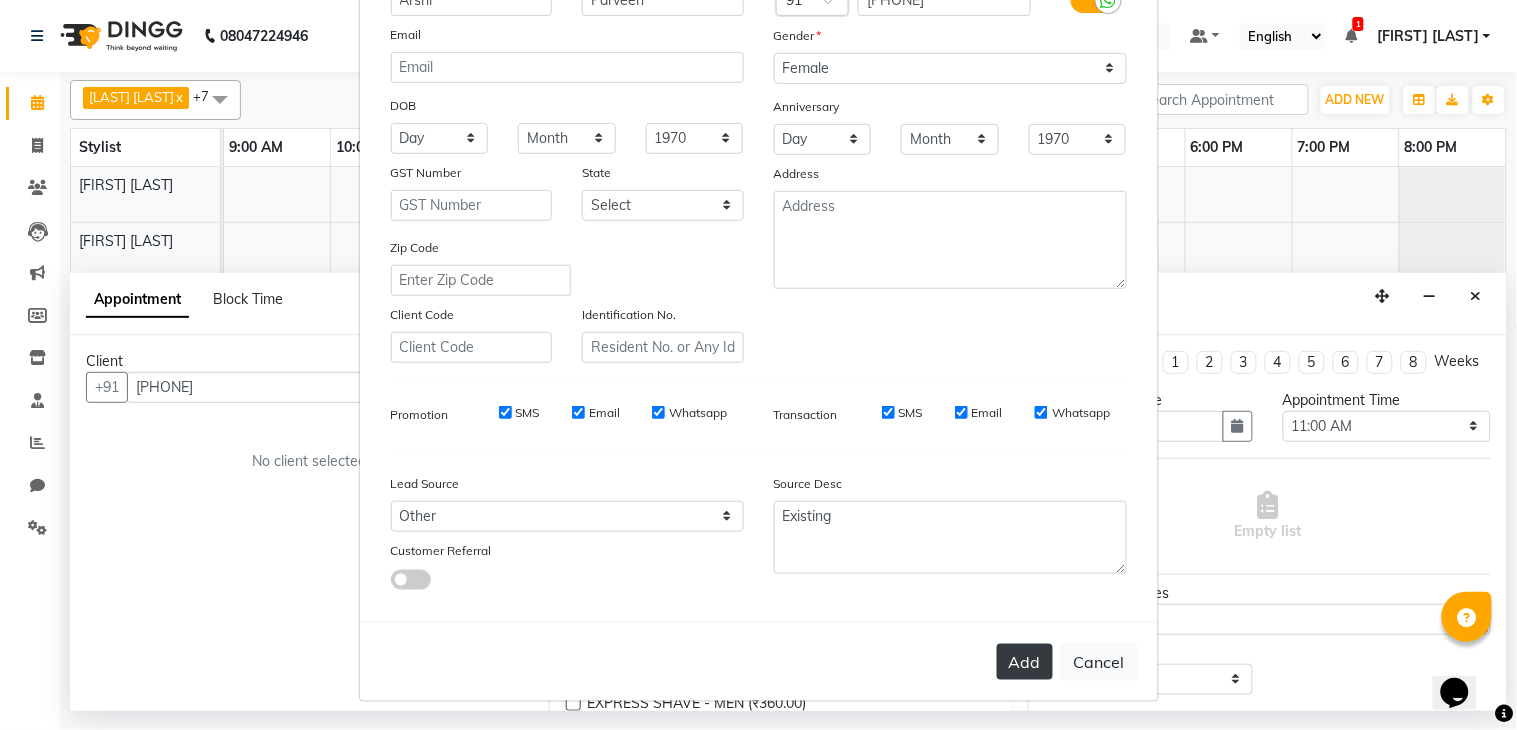 click on "Add" at bounding box center (1025, 662) 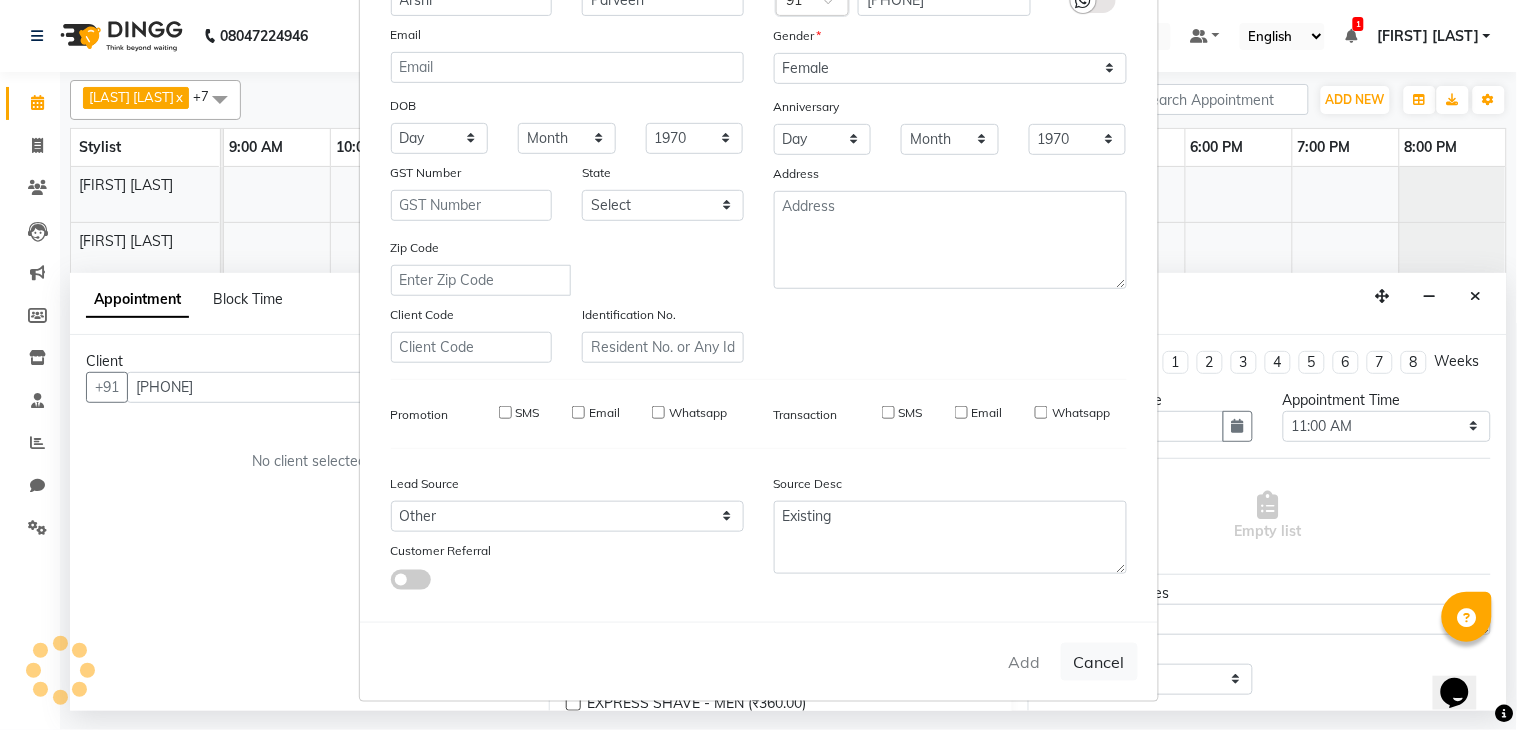 type 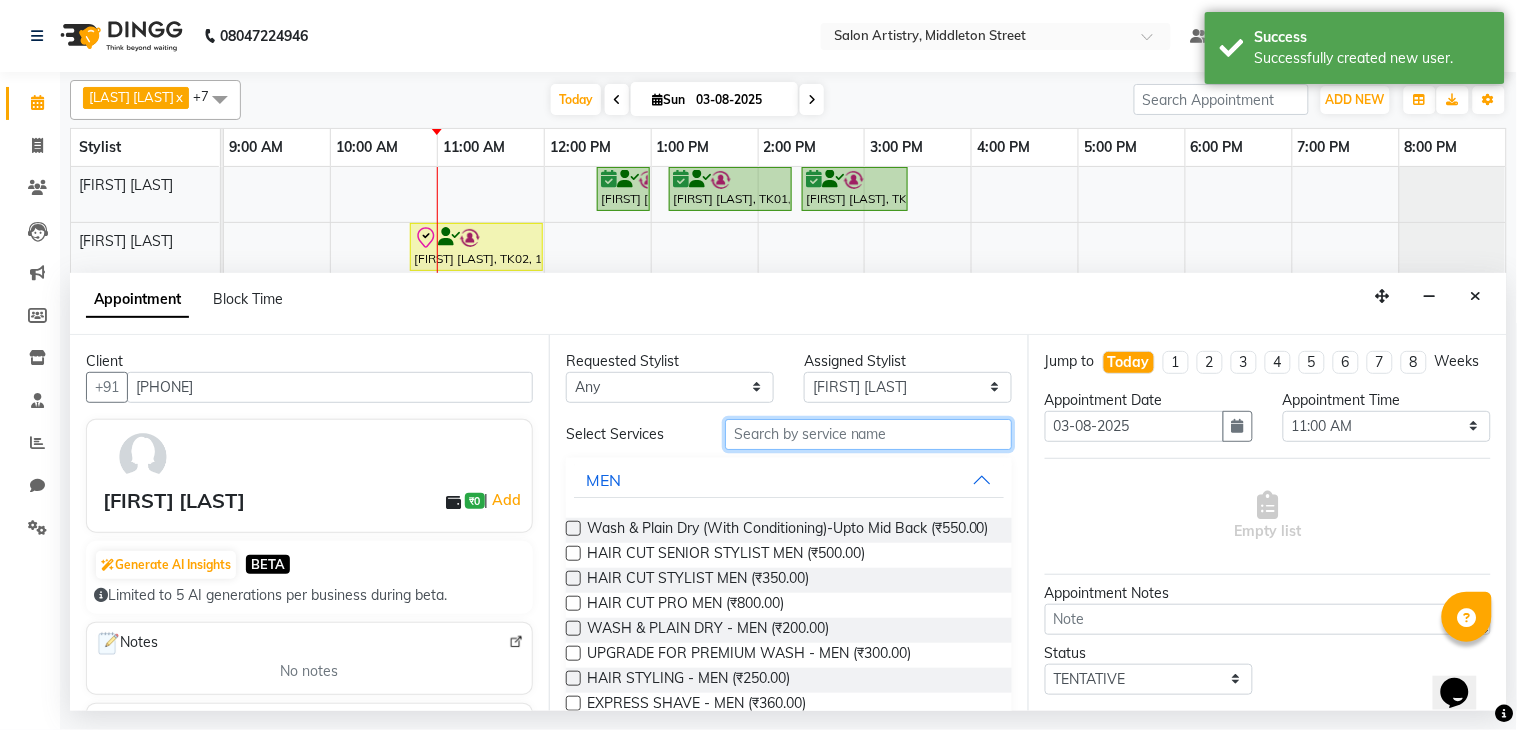 click at bounding box center (868, 434) 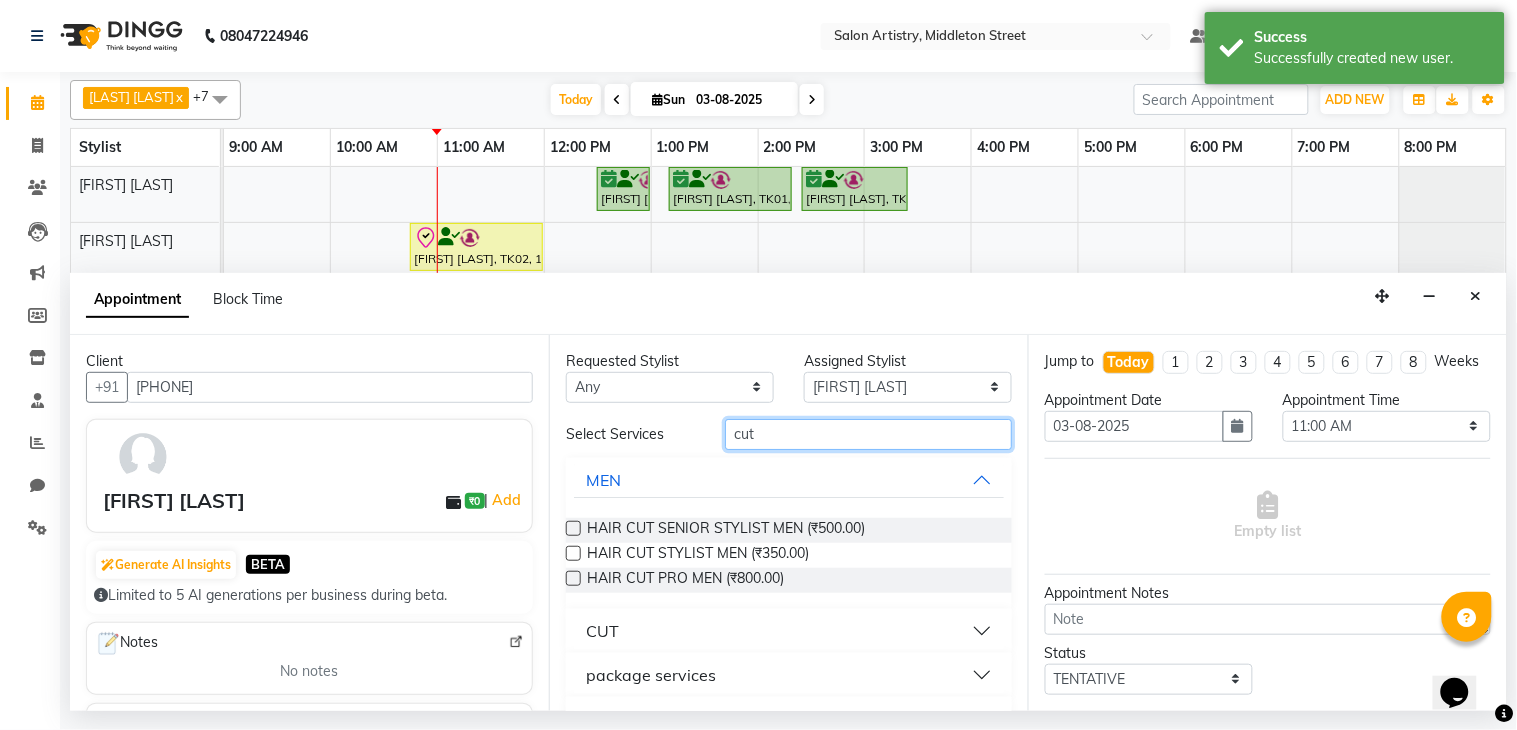 type on "cut" 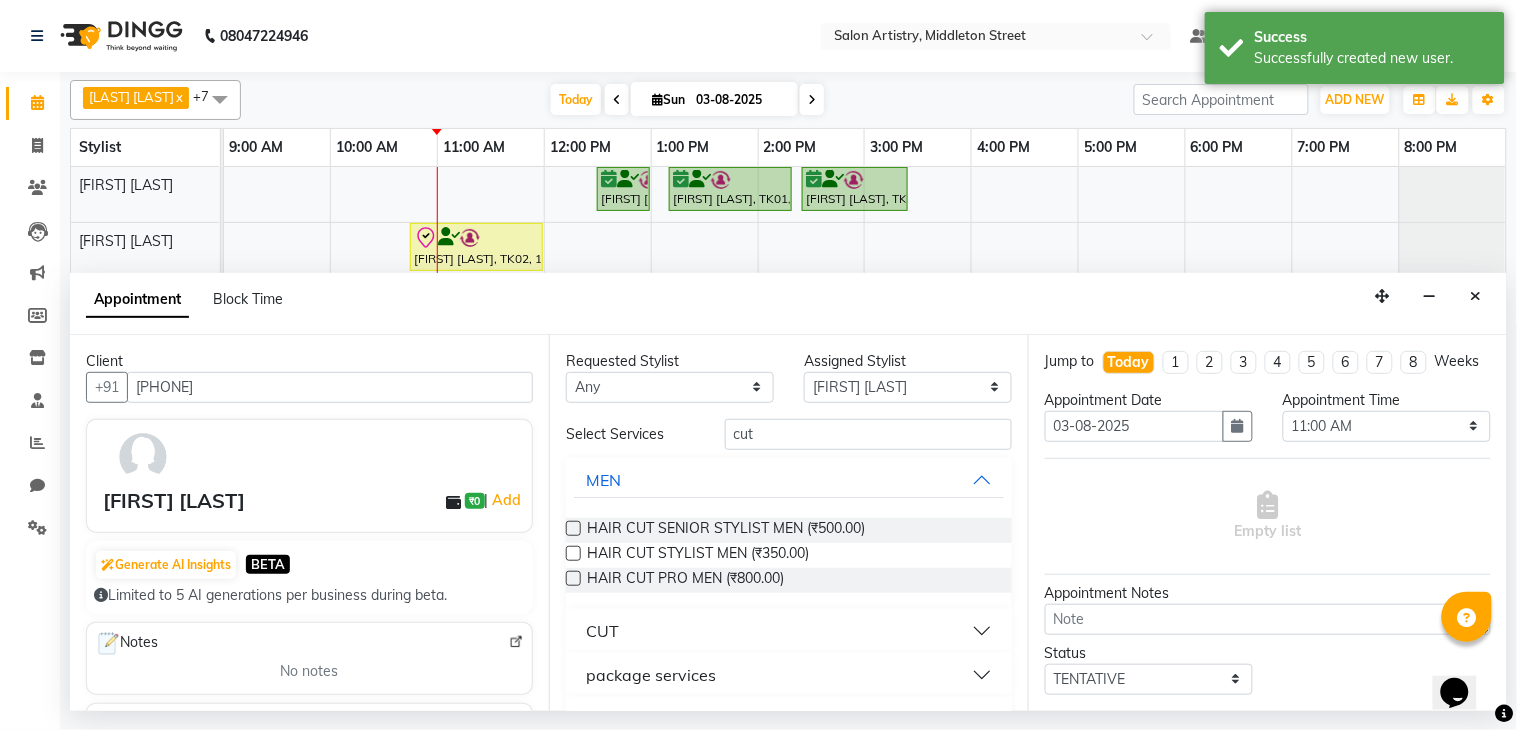 click on "CUT" at bounding box center [789, 631] 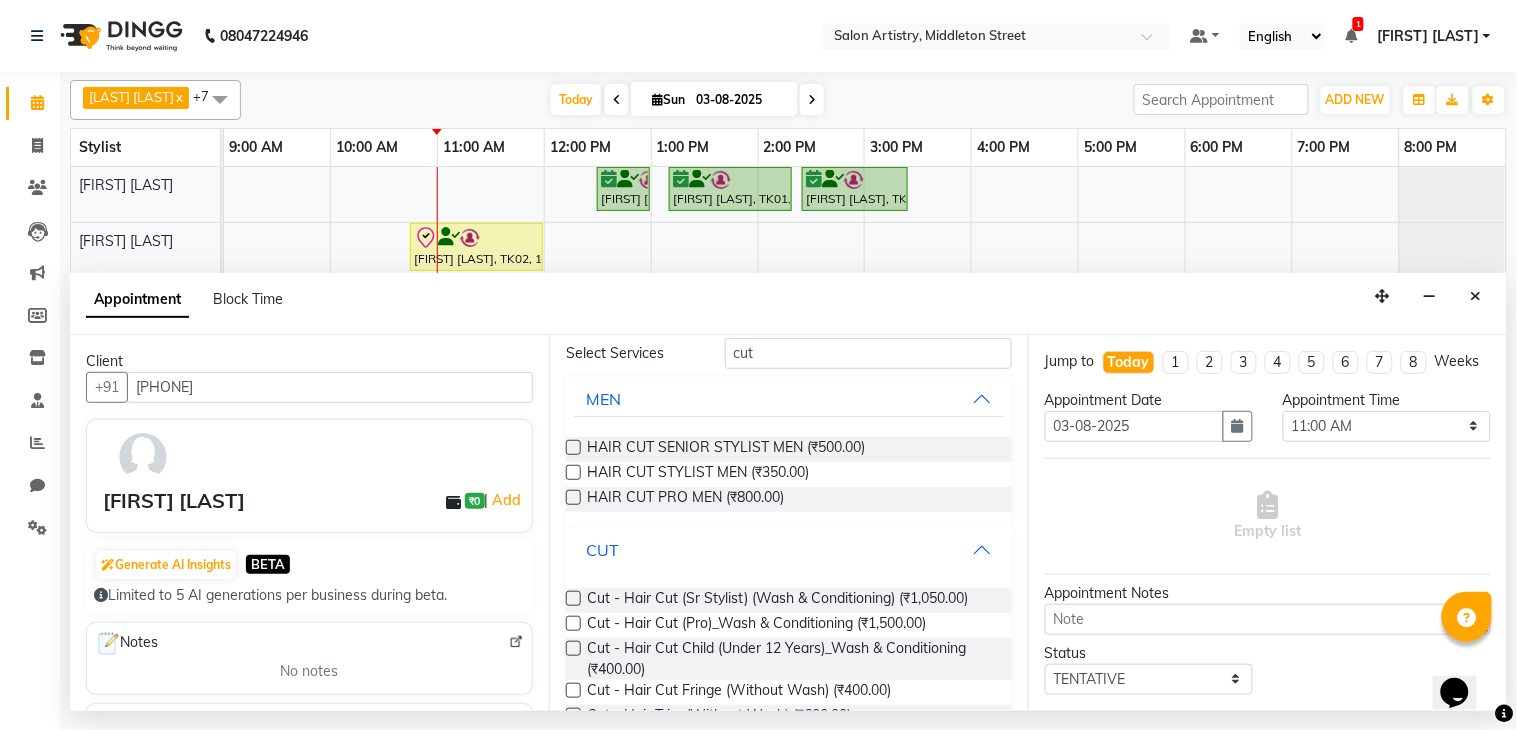 scroll, scrollTop: 111, scrollLeft: 0, axis: vertical 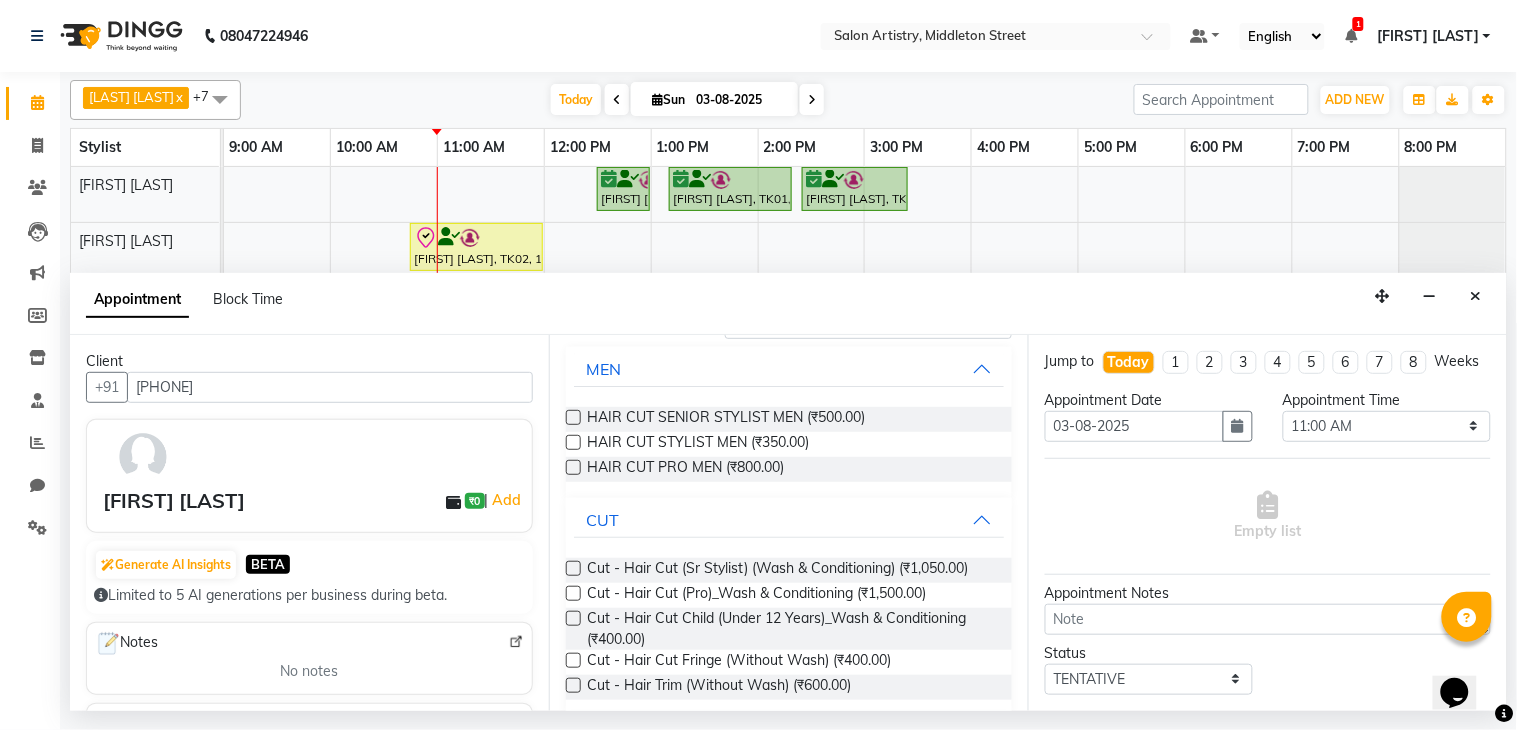 click at bounding box center [573, 568] 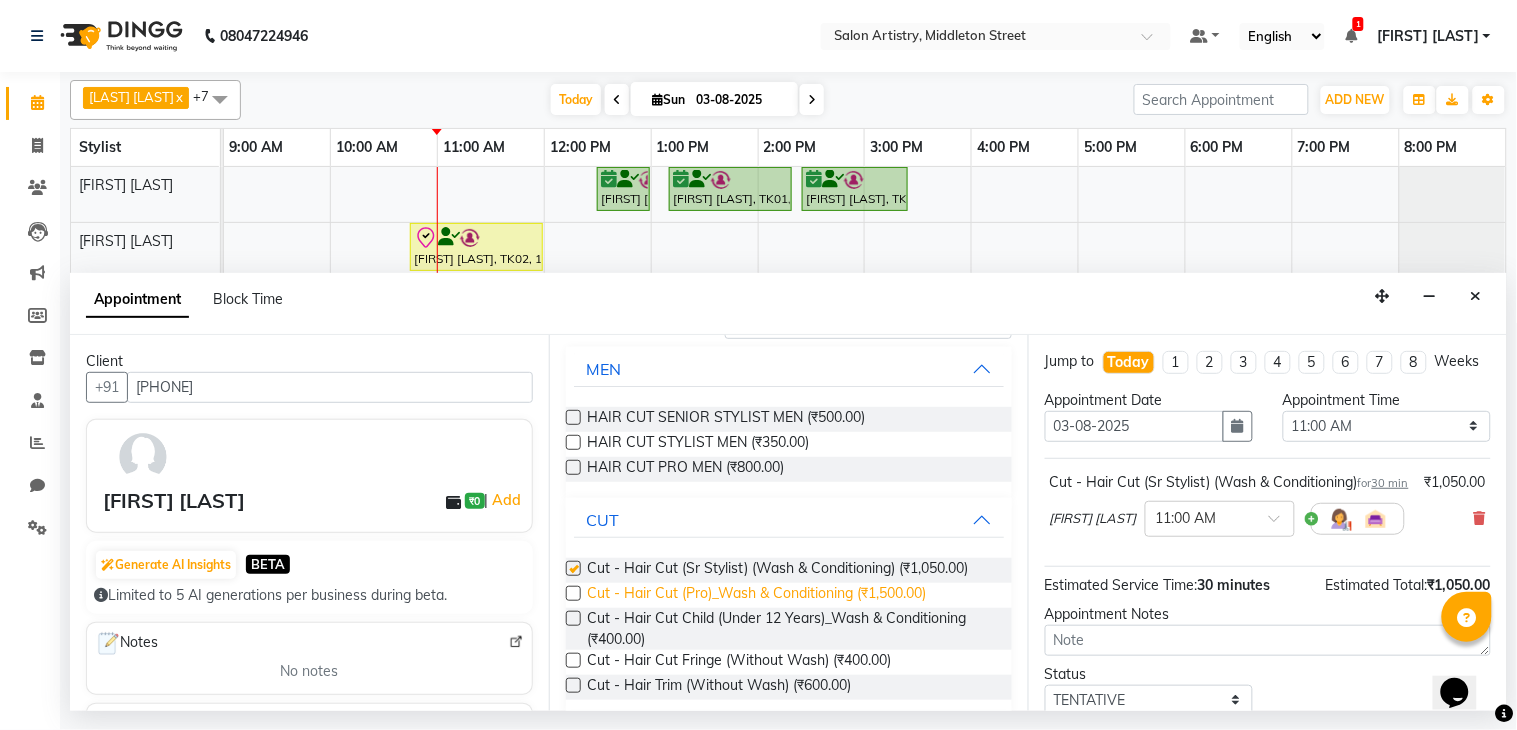 checkbox on "false" 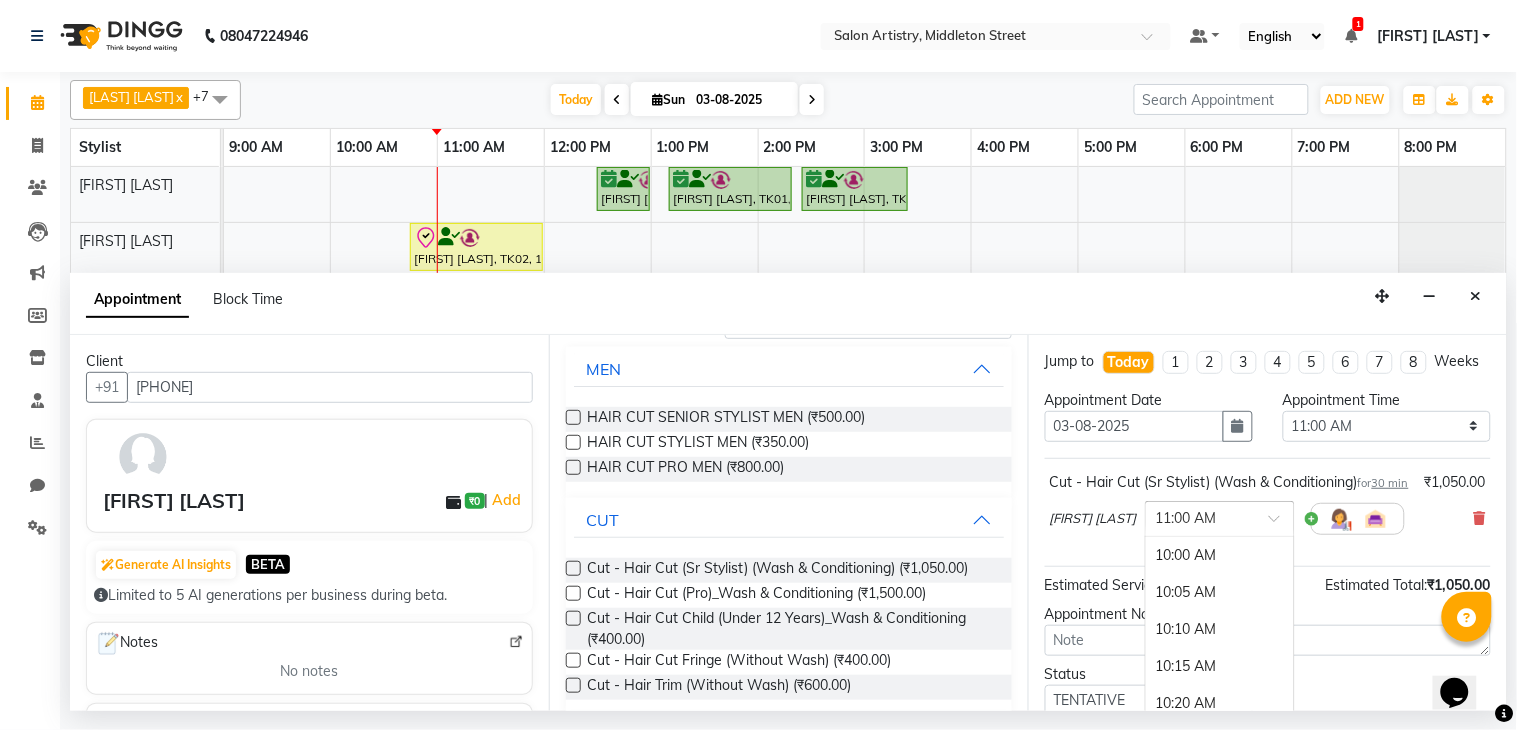 click at bounding box center [1200, 517] 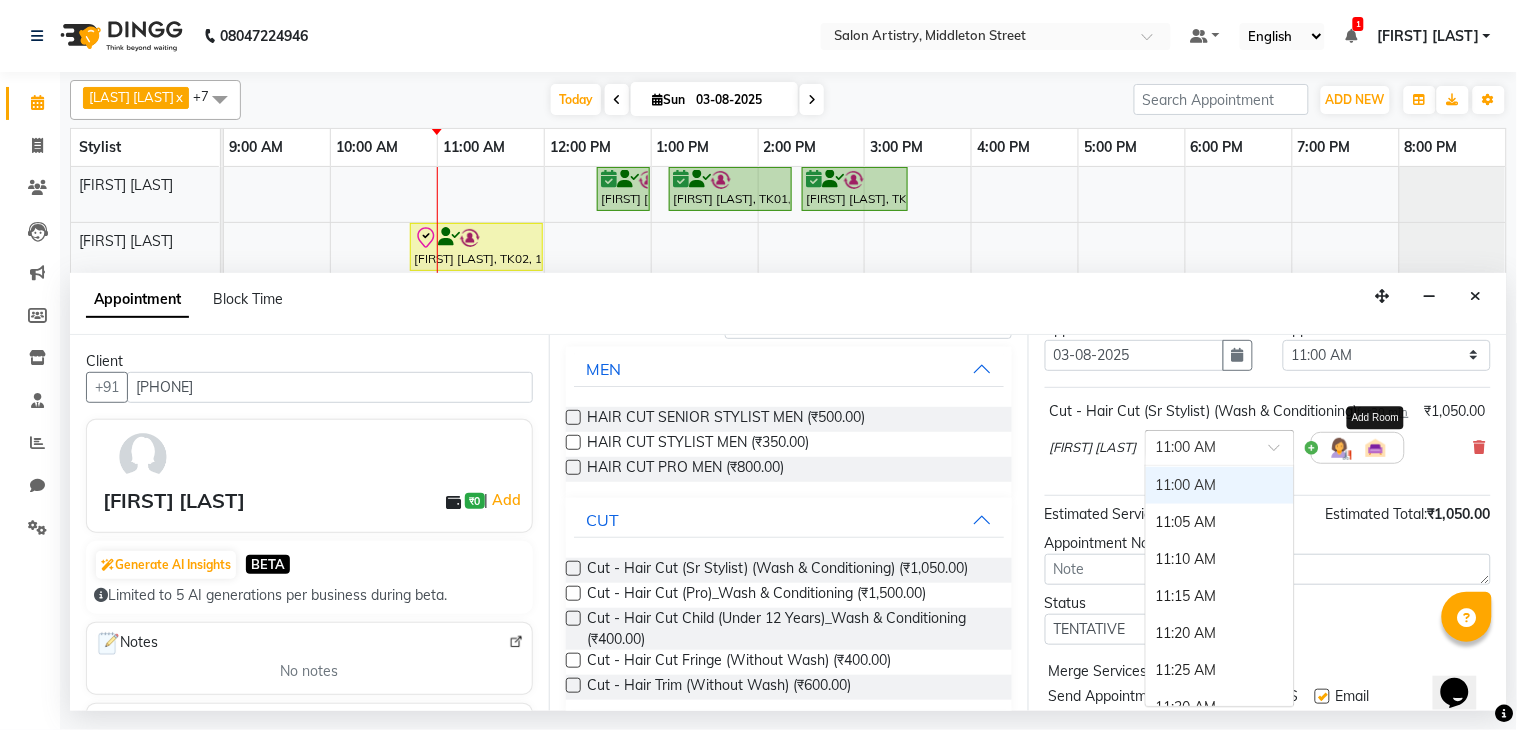 scroll, scrollTop: 171, scrollLeft: 0, axis: vertical 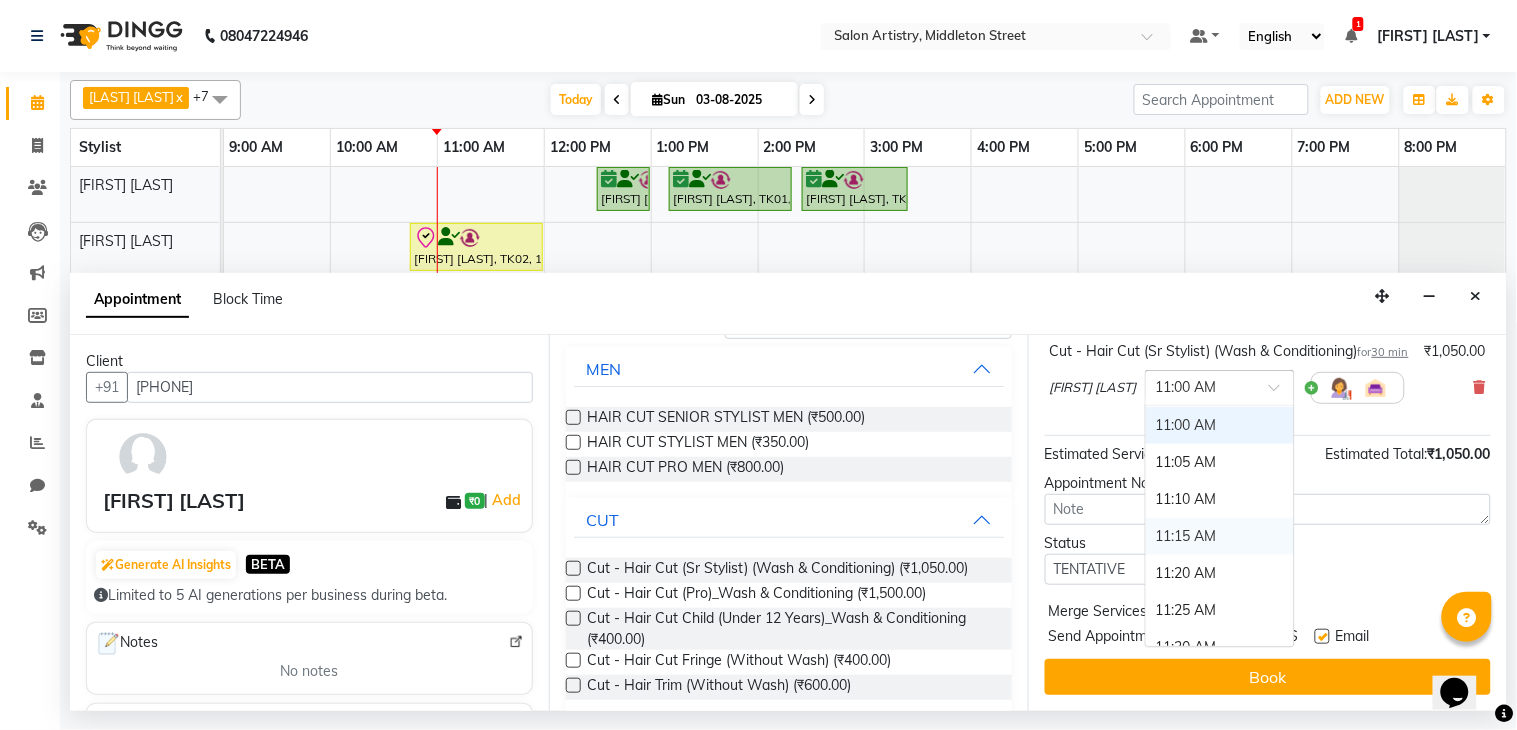 click on "11:15 AM" at bounding box center [1220, 536] 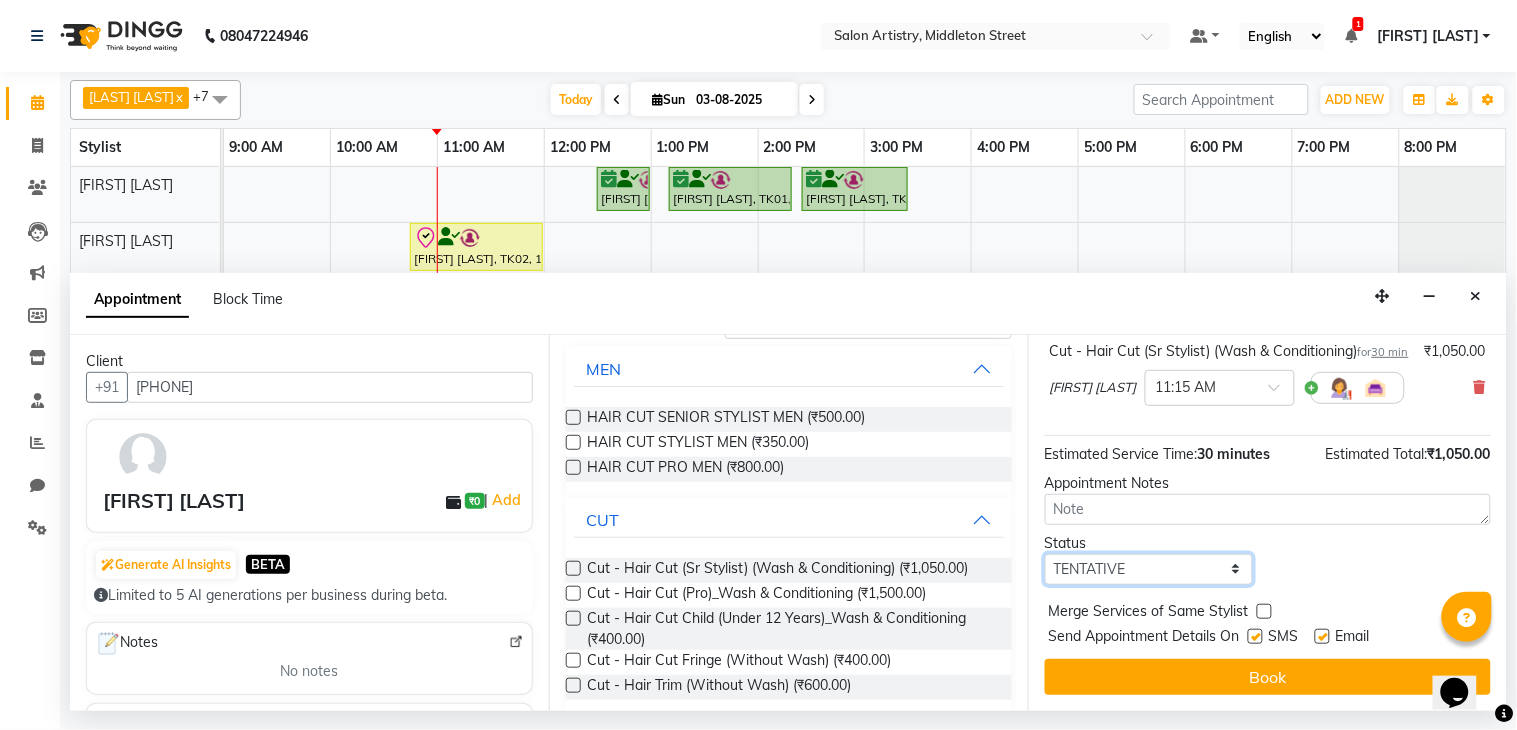 click on "Select TENTATIVE CONFIRM CHECK-IN UPCOMING" at bounding box center [1149, 569] 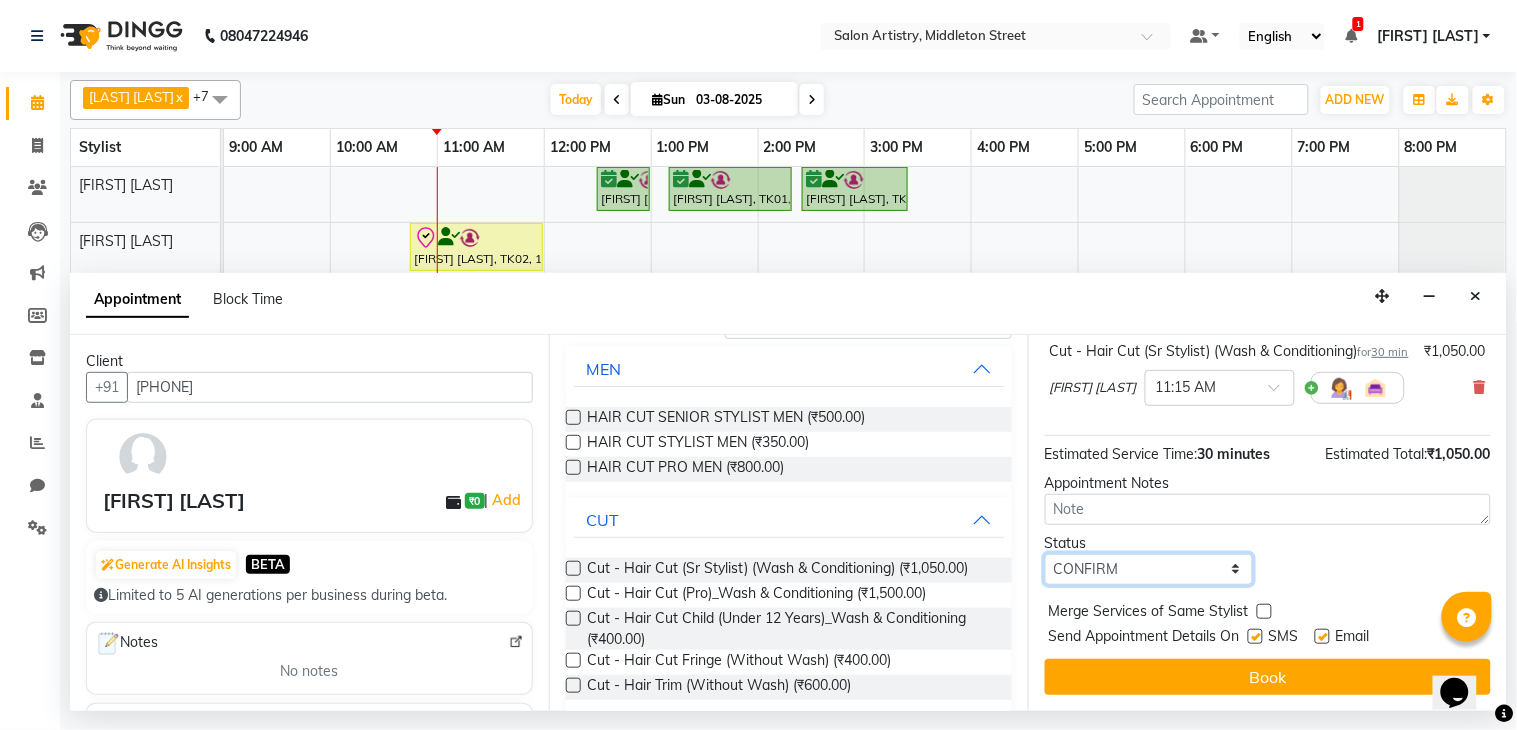 click on "Select TENTATIVE CONFIRM CHECK-IN UPCOMING" at bounding box center [1149, 569] 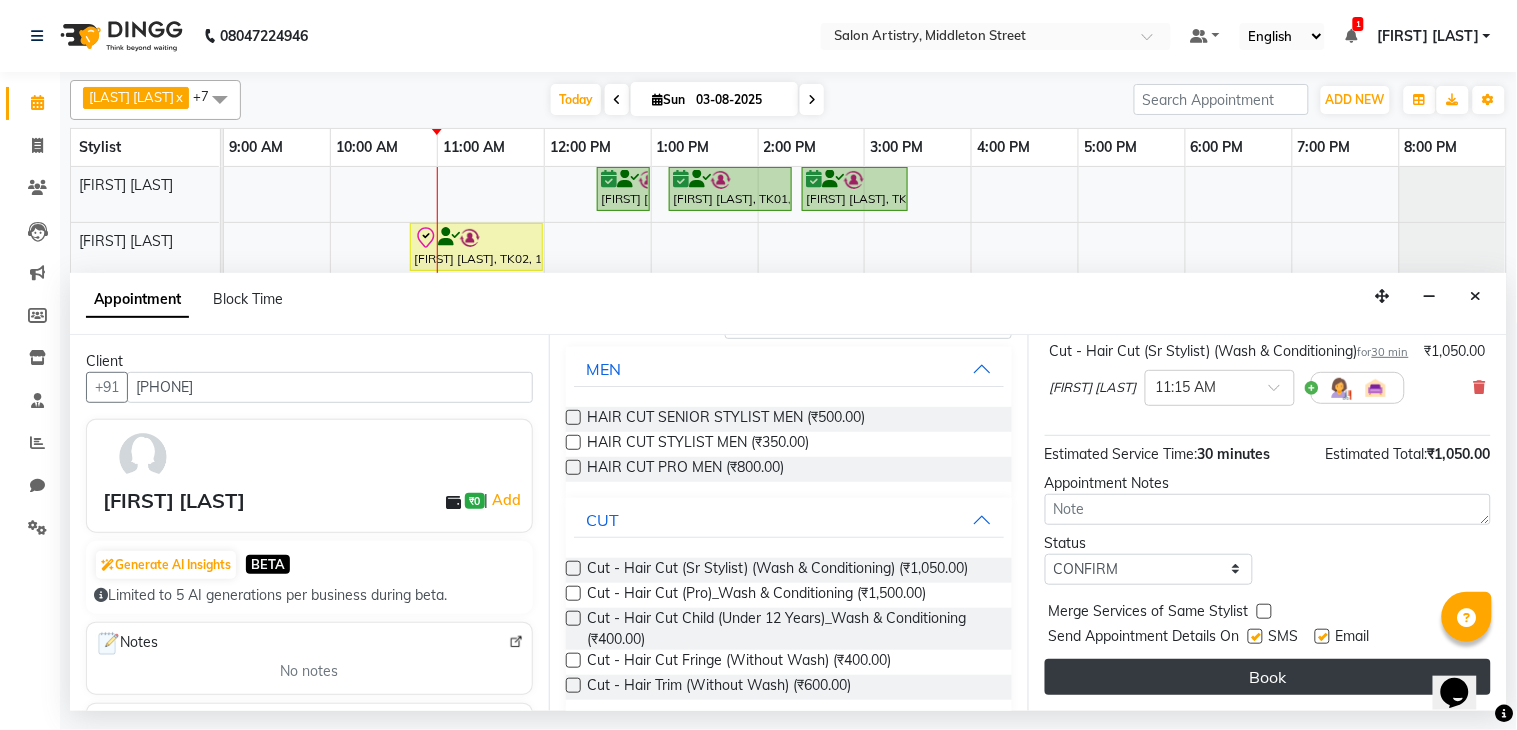 click on "Book" at bounding box center [1268, 677] 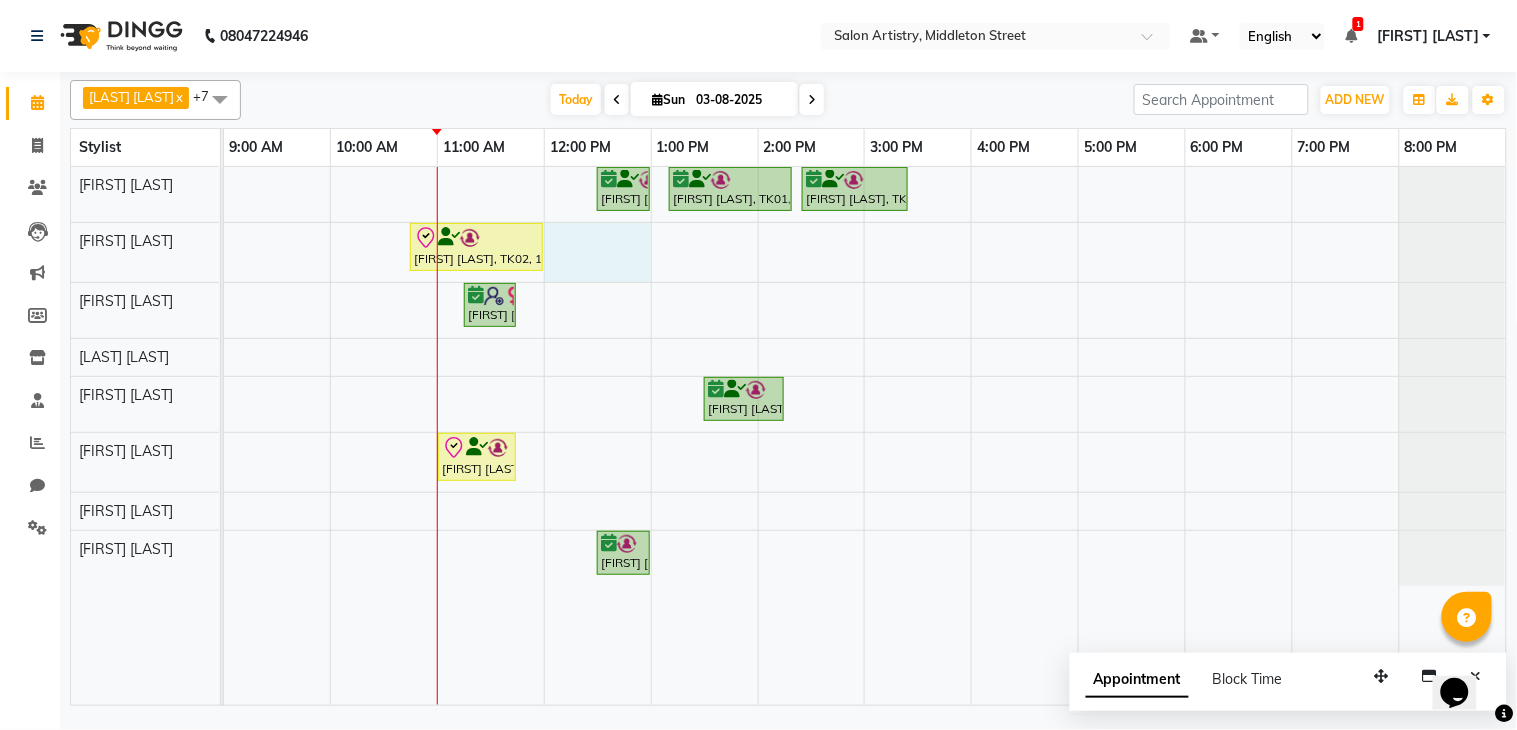 click on "[FIRST] [LAST], TK01, 12:30 PM-01:00 PM, HAIR CUT PRO MEN     [FIRST] [LAST], TK01, 01:10 PM-02:20 PM, Hair Colour - Root Touch Up (Without Ammonia)     [FIRST] [LAST], TK01, 02:25 PM-03:25 PM, Olaplex Stand Alone - Mid Back
[FIRST] [LAST], TK02, 10:45 AM-12:00 PM, Hair Colour - Root Touch Up (Without Ammonia)     [FIRST] [LAST], TK03, 11:15 AM-11:45 AM, Cut - Hair Cut (Sr Stylist) (Wash & Conditioning)     [FIRST] [LAST], TK01, 01:30 PM-02:15 PM, Aroma Pedicure
[FIRST] [LAST], TK02, 11:00 AM-11:45 AM, Regular Pedicure     [FIRST] [LAST], TK01, 12:30 PM-01:00 PM, Waxing - Argan Oil Wax - Full Waxing (Hands, Legs, Peel Off Under Arms)" at bounding box center [865, 436] 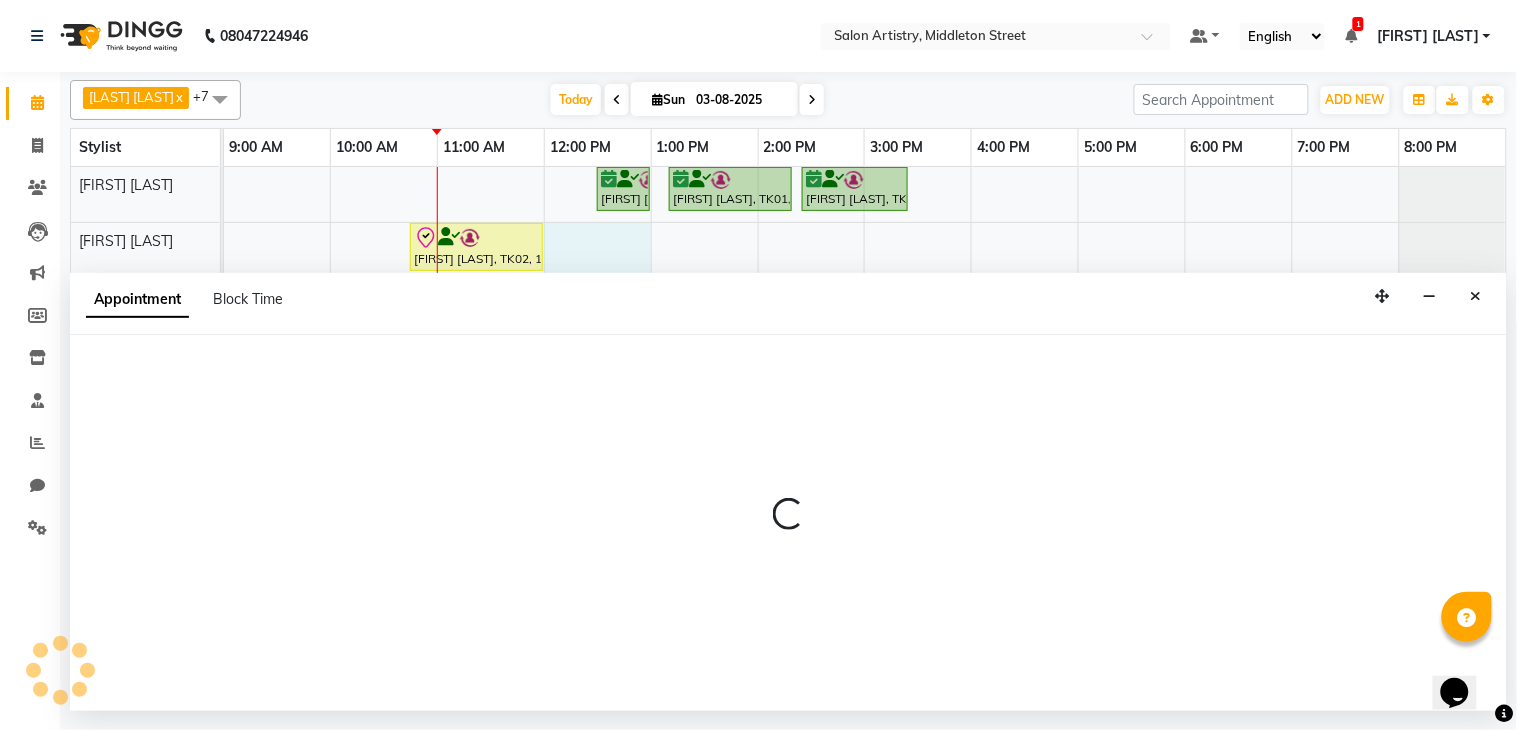 select on "79859" 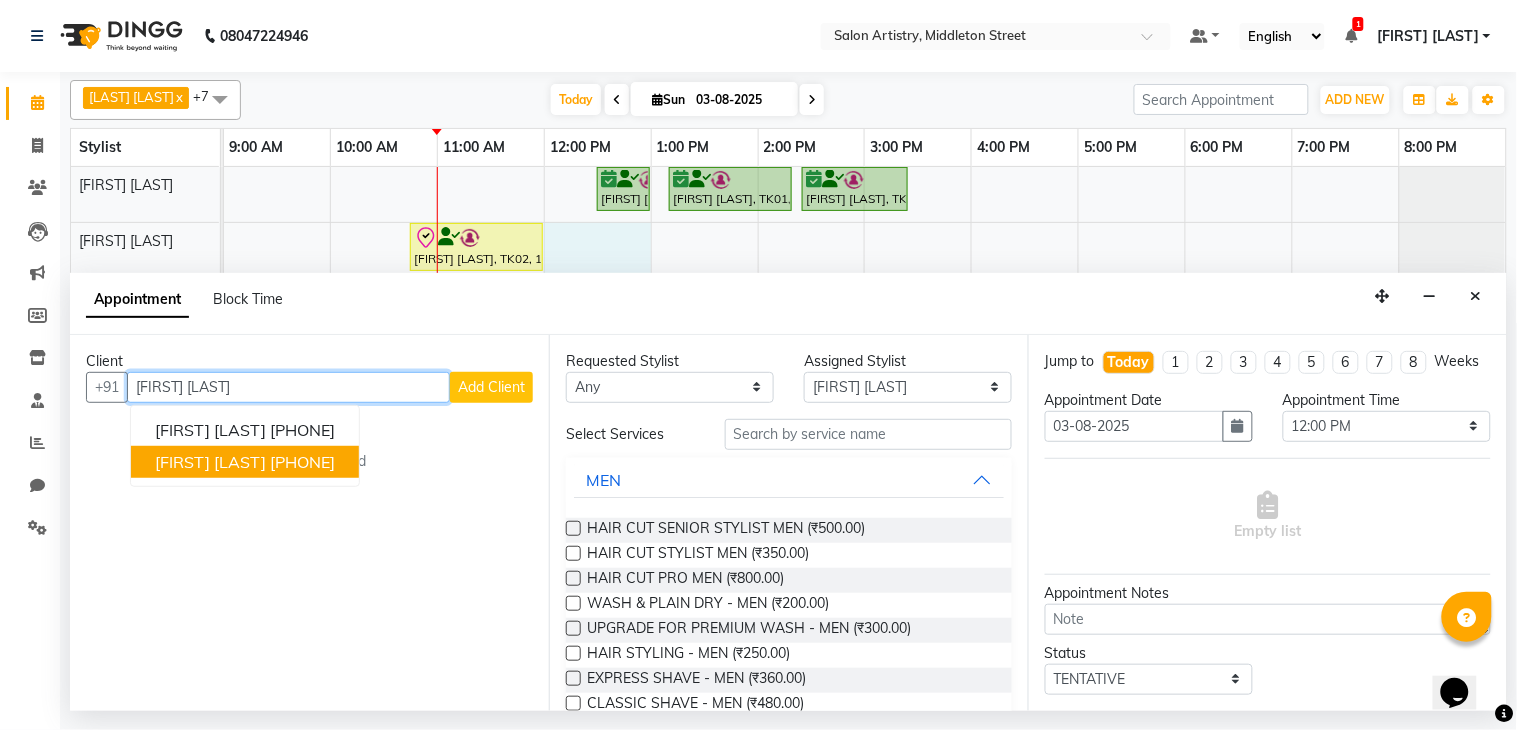 click on "[PHONE]" at bounding box center (302, 462) 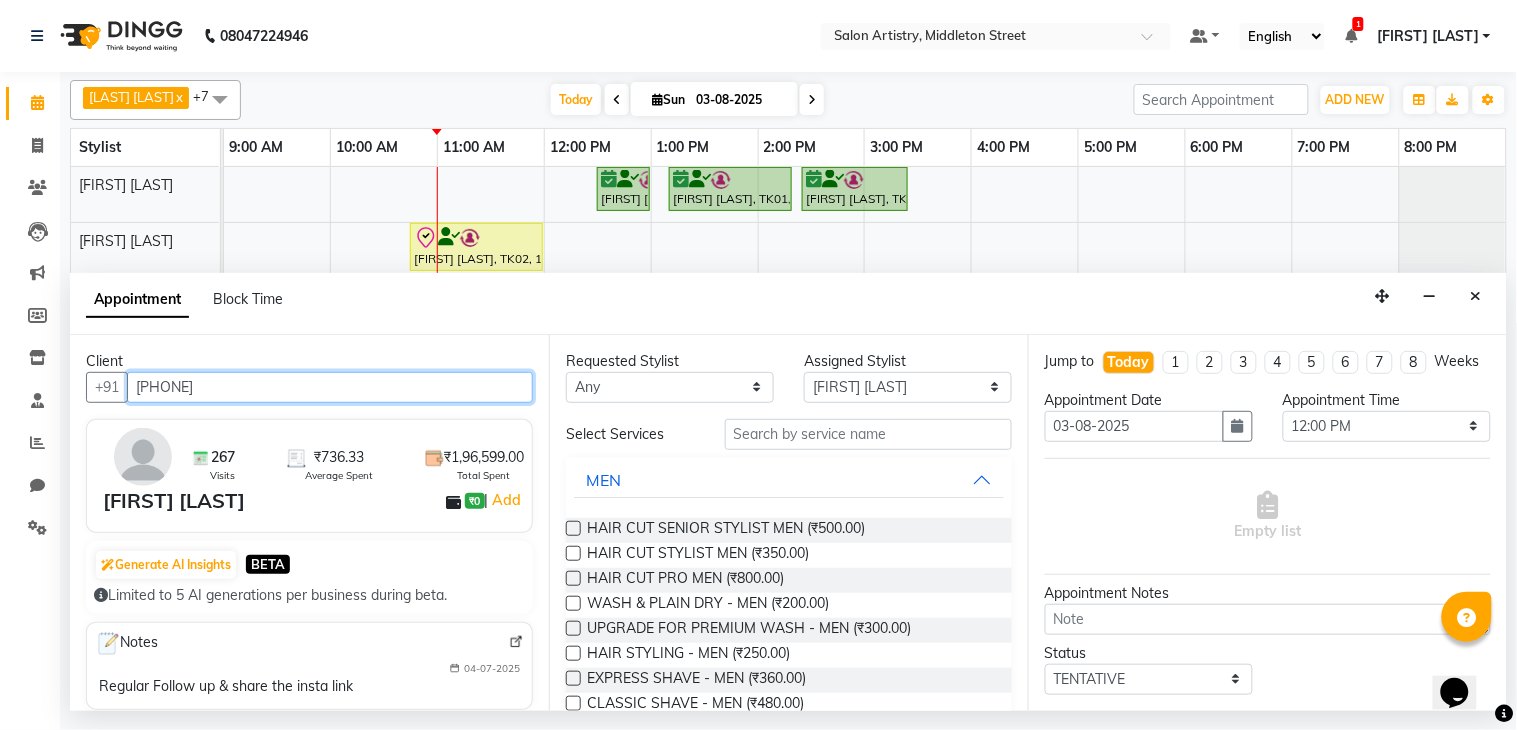 type on "[PHONE]" 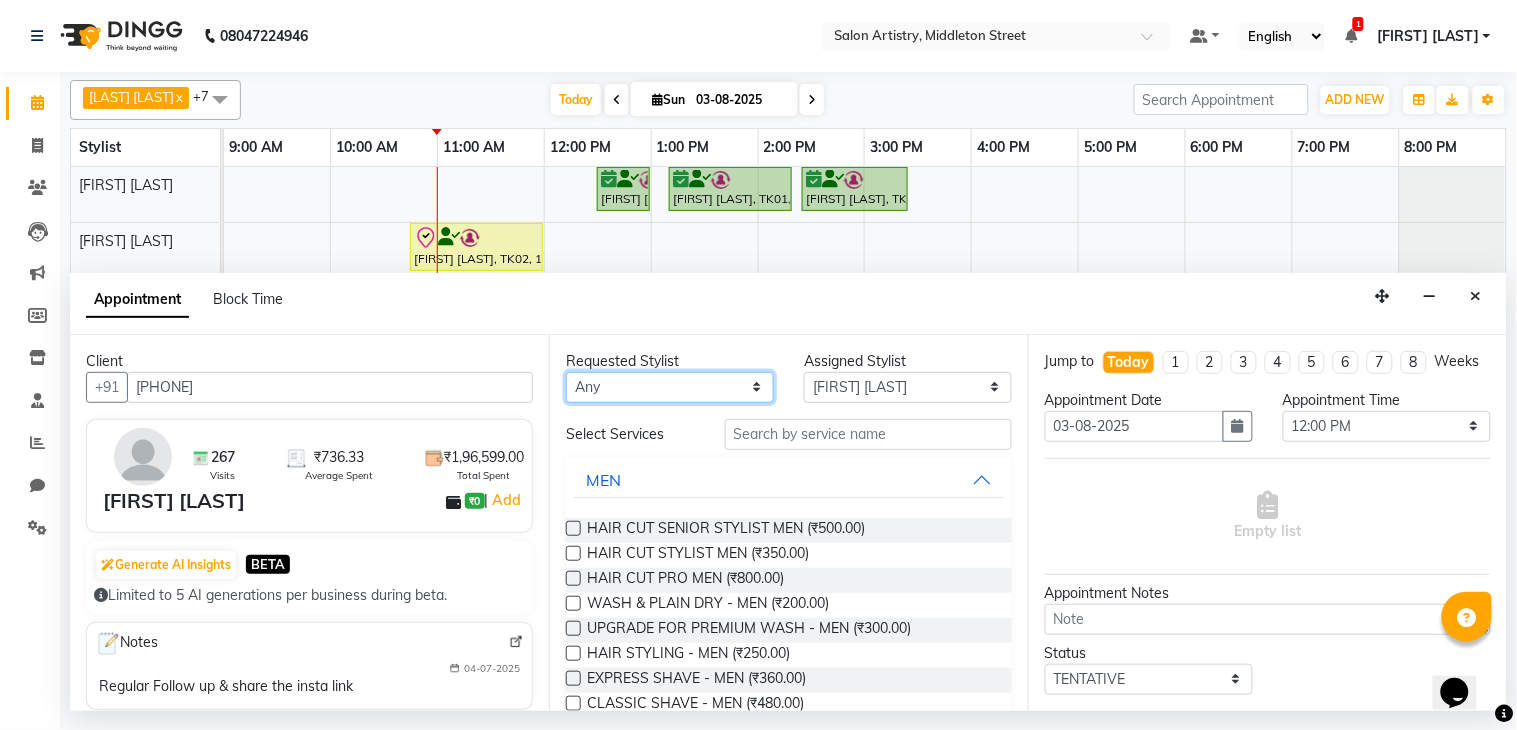 click on "Any Anupriya Ghosh Iqbal Ahmed Irshad Khan Mannu Kumar Gupta Mekhla Bhattacharya Minika Das Puja Debnath Reception Rekha Singh Ricky Das Rony Das Sangeeta Lodh Sharfaraz Ata Waris Simmy Rai Tapasi" at bounding box center [670, 387] 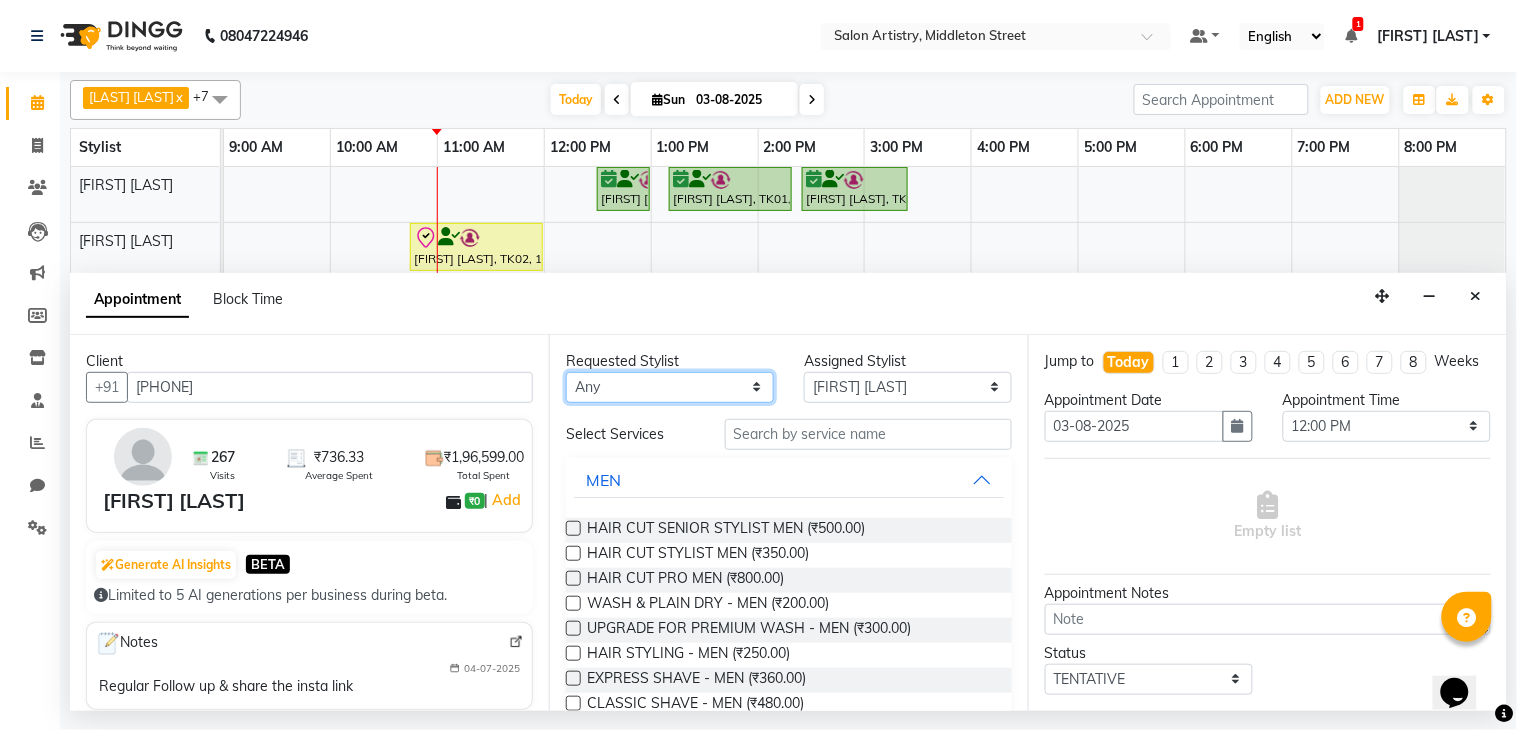 select on "79859" 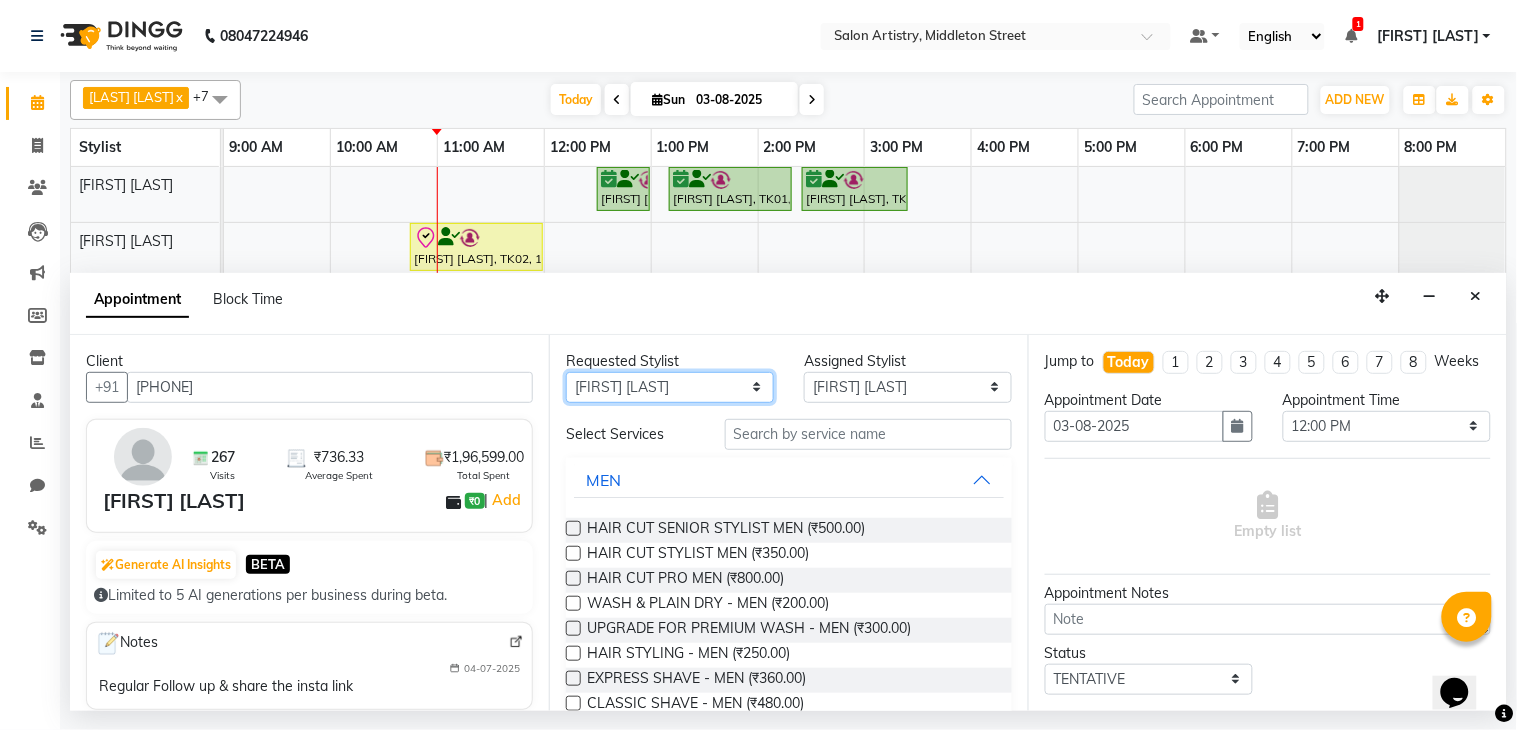 click on "Any Anupriya Ghosh Iqbal Ahmed Irshad Khan Mannu Kumar Gupta Mekhla Bhattacharya Minika Das Puja Debnath Reception Rekha Singh Ricky Das Rony Das Sangeeta Lodh Sharfaraz Ata Waris Simmy Rai Tapasi" at bounding box center [670, 387] 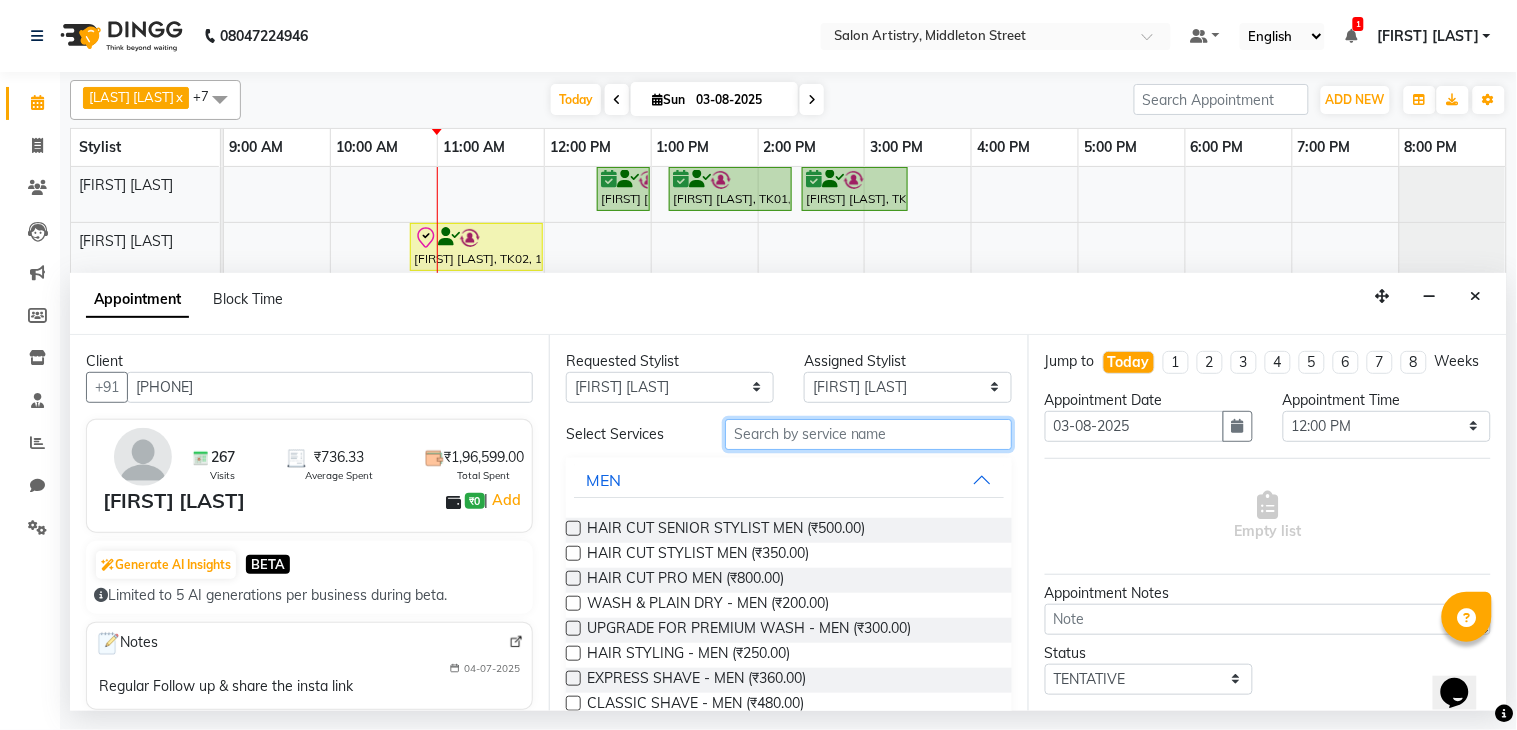 click at bounding box center (868, 434) 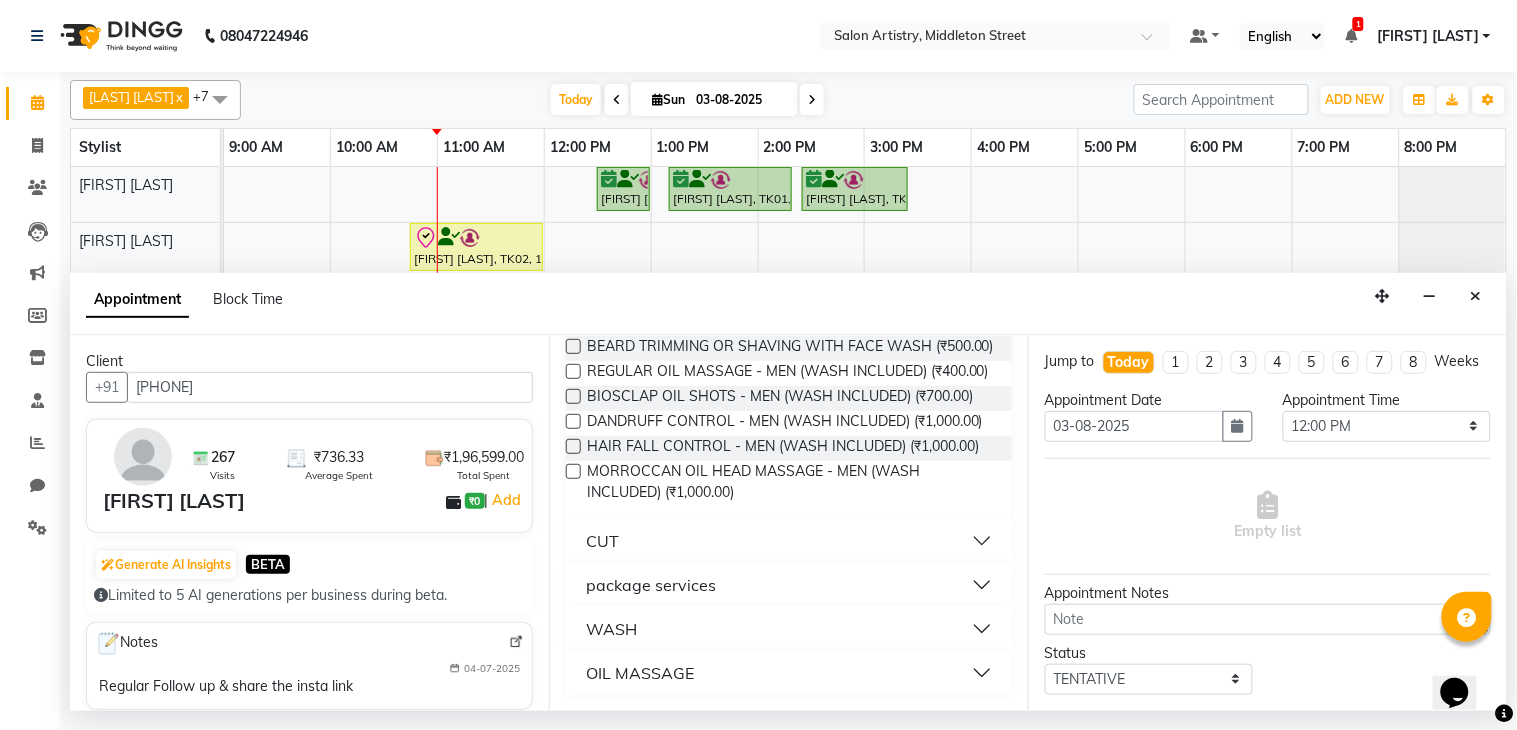 scroll, scrollTop: 300, scrollLeft: 0, axis: vertical 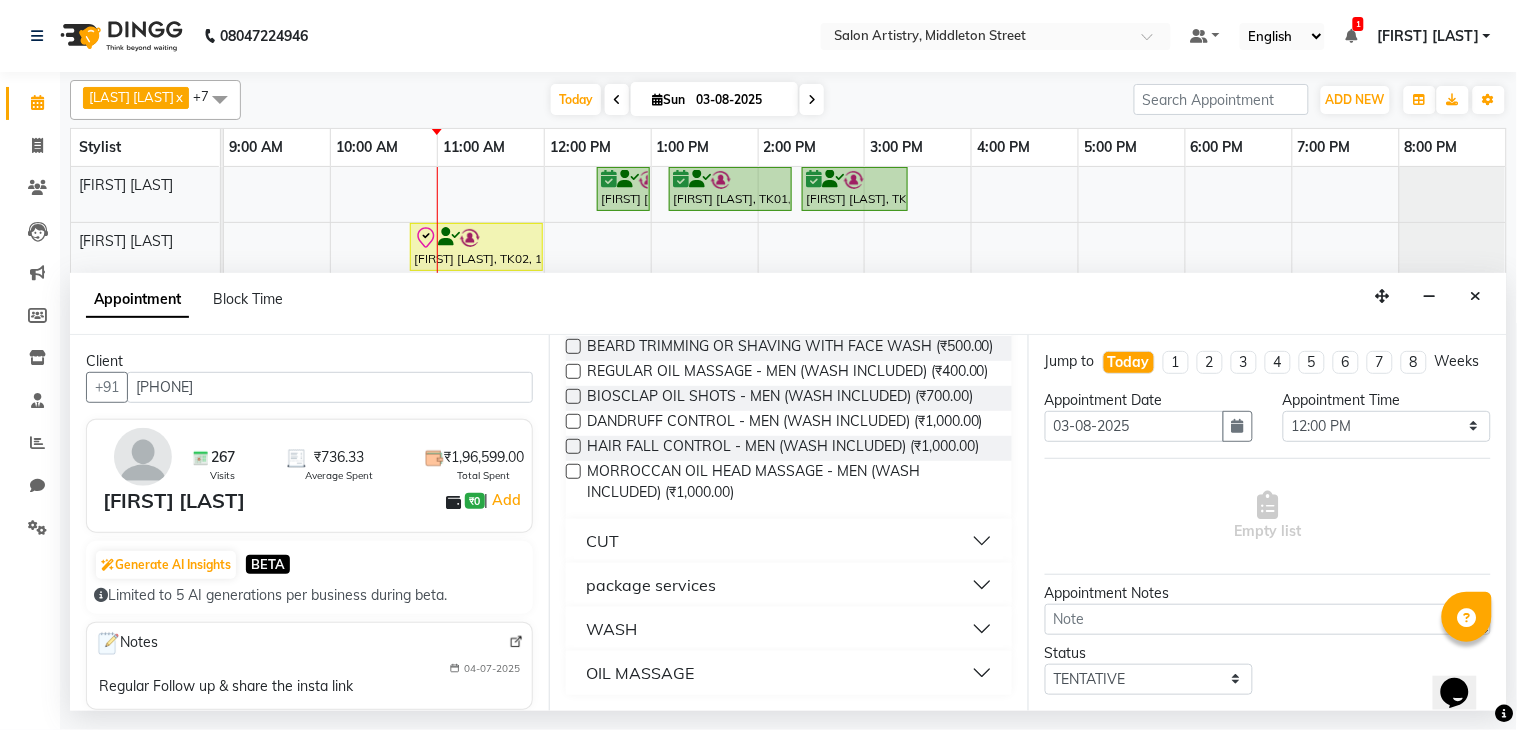 click on "WASH" at bounding box center [789, 629] 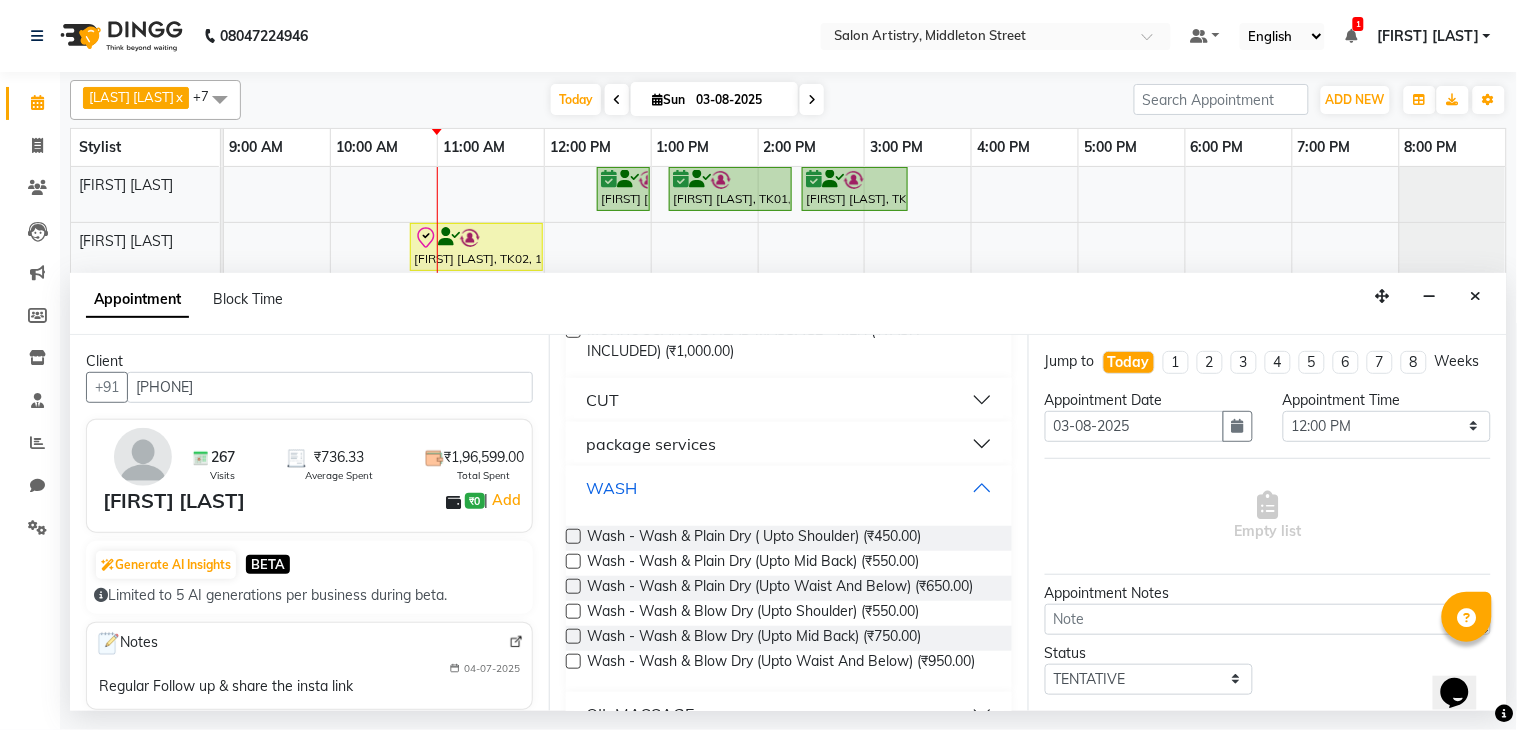 scroll, scrollTop: 411, scrollLeft: 0, axis: vertical 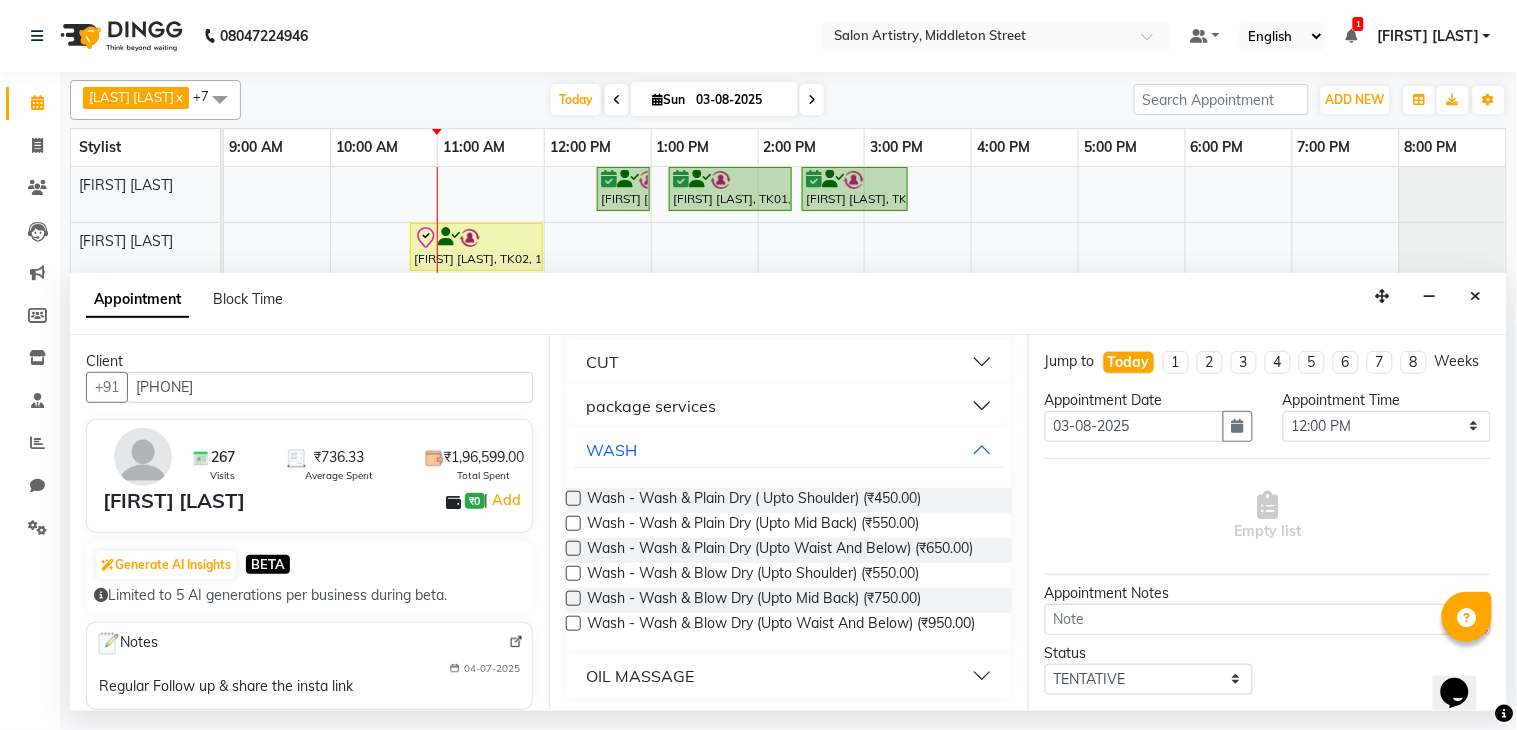 click at bounding box center (573, 523) 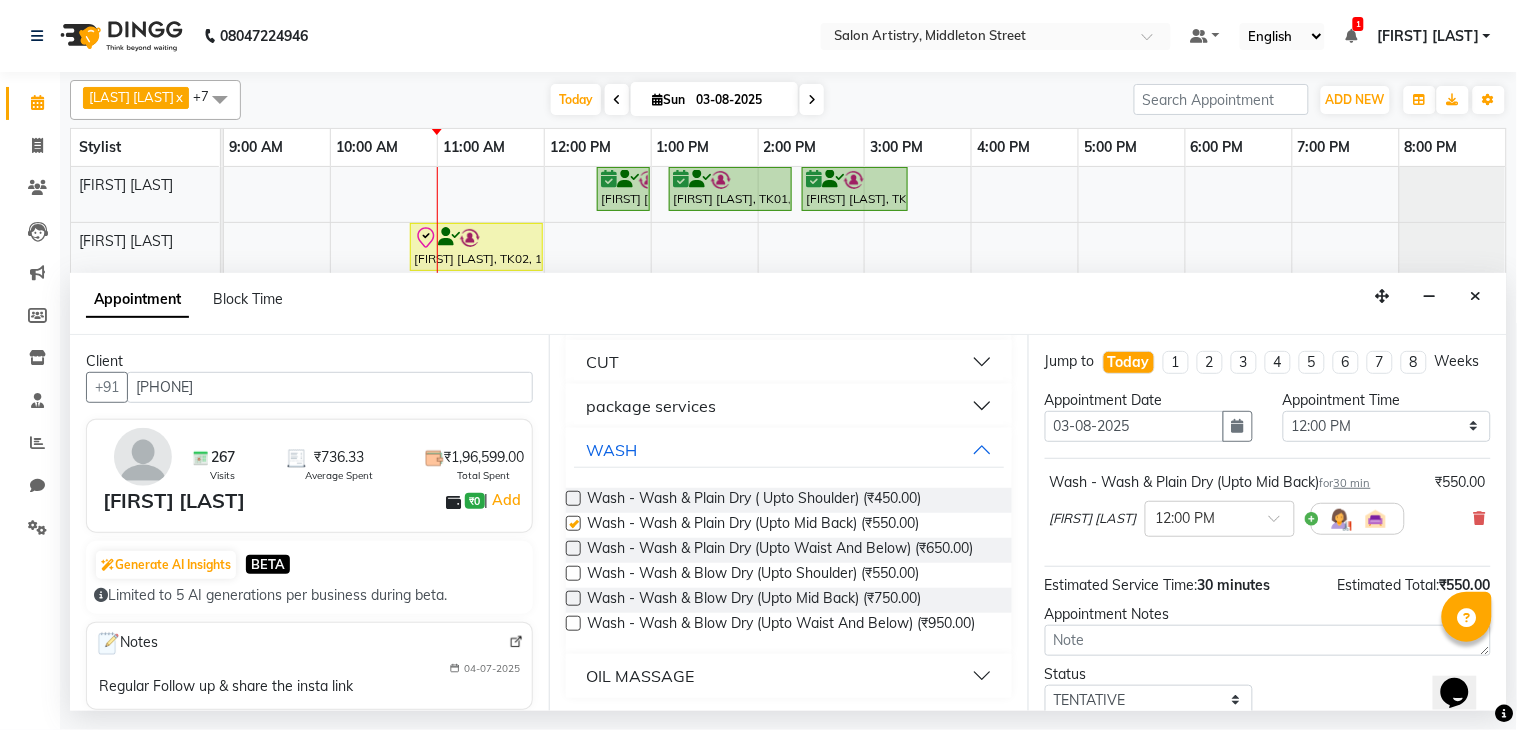 checkbox on "false" 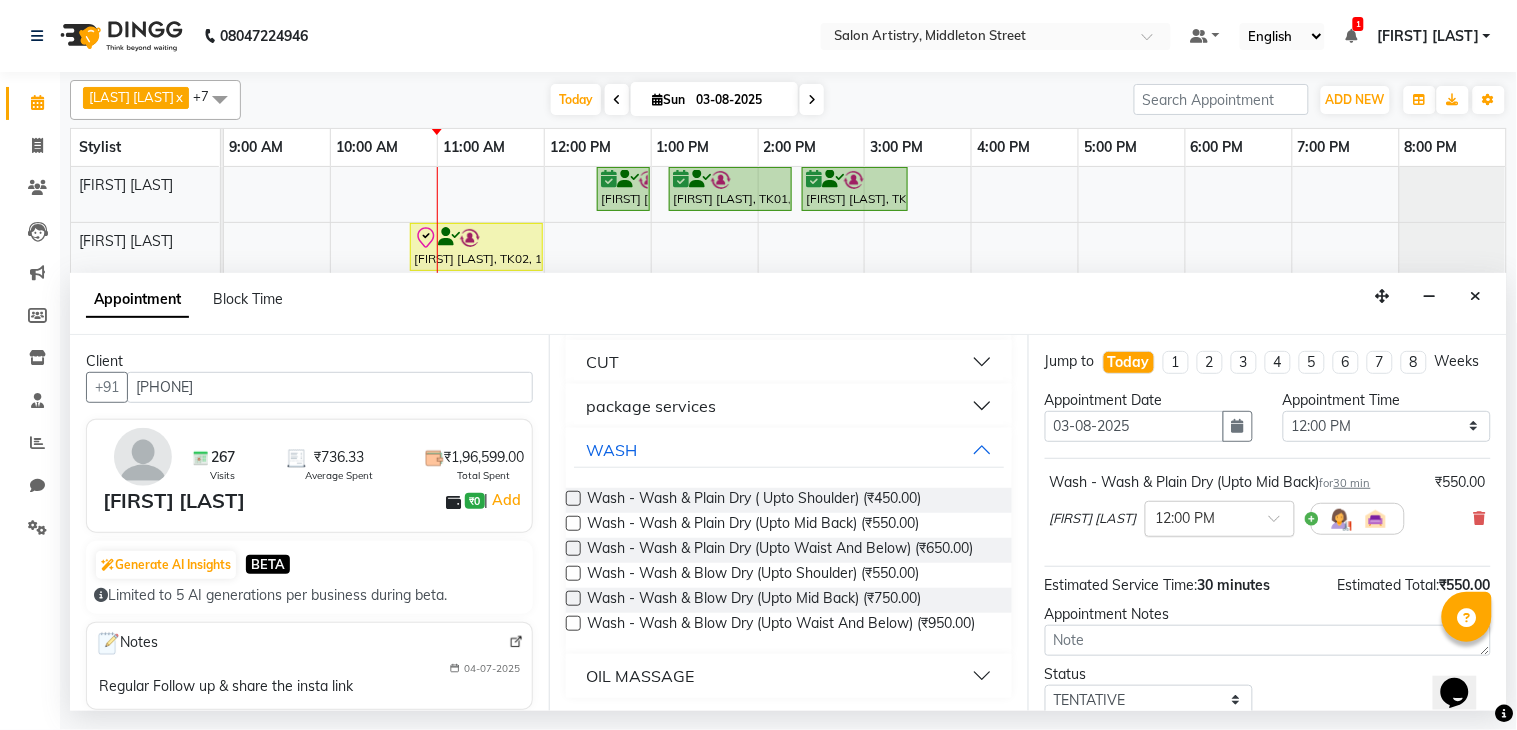 click at bounding box center (1200, 517) 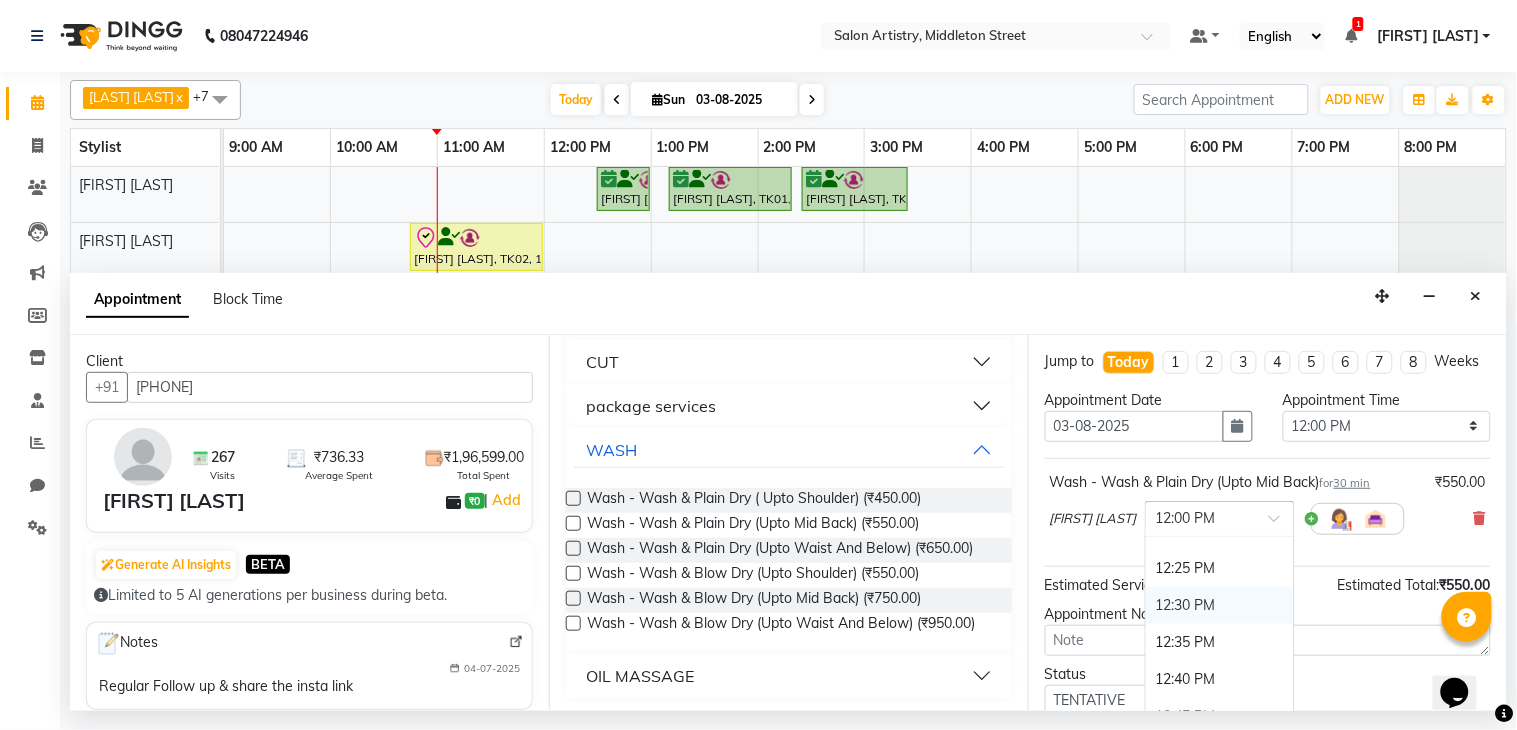 scroll, scrollTop: 1142, scrollLeft: 0, axis: vertical 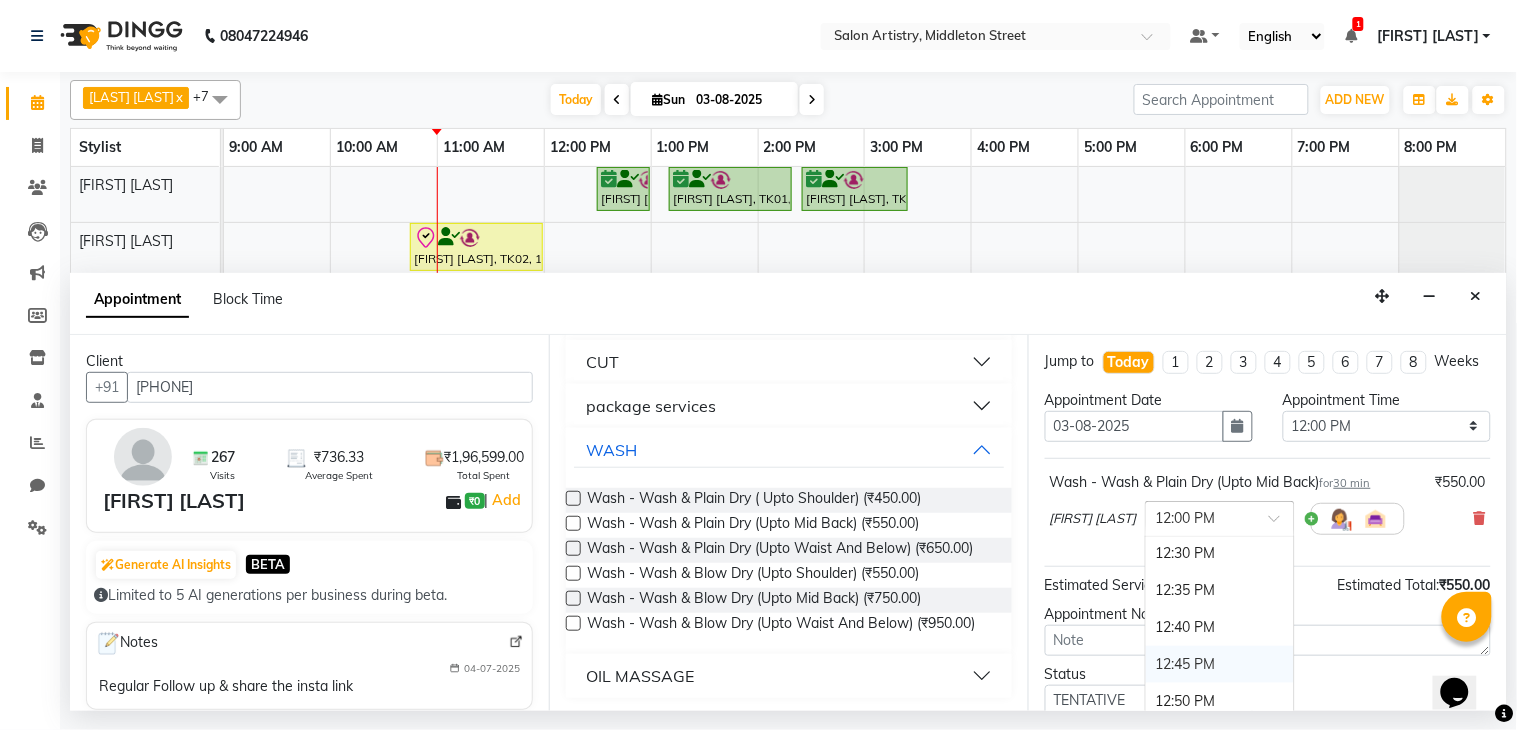 click on "12:45 PM" at bounding box center (1220, 664) 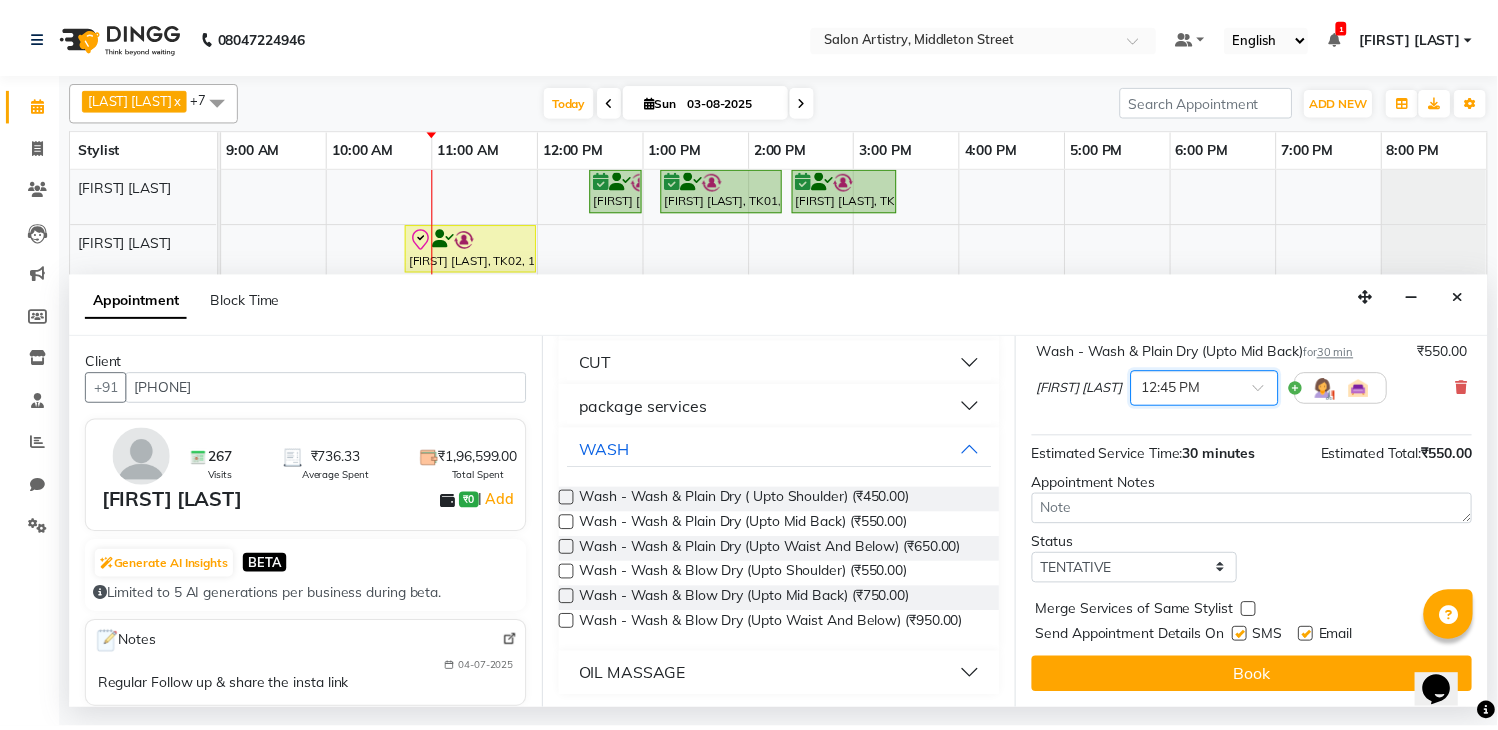 scroll, scrollTop: 150, scrollLeft: 0, axis: vertical 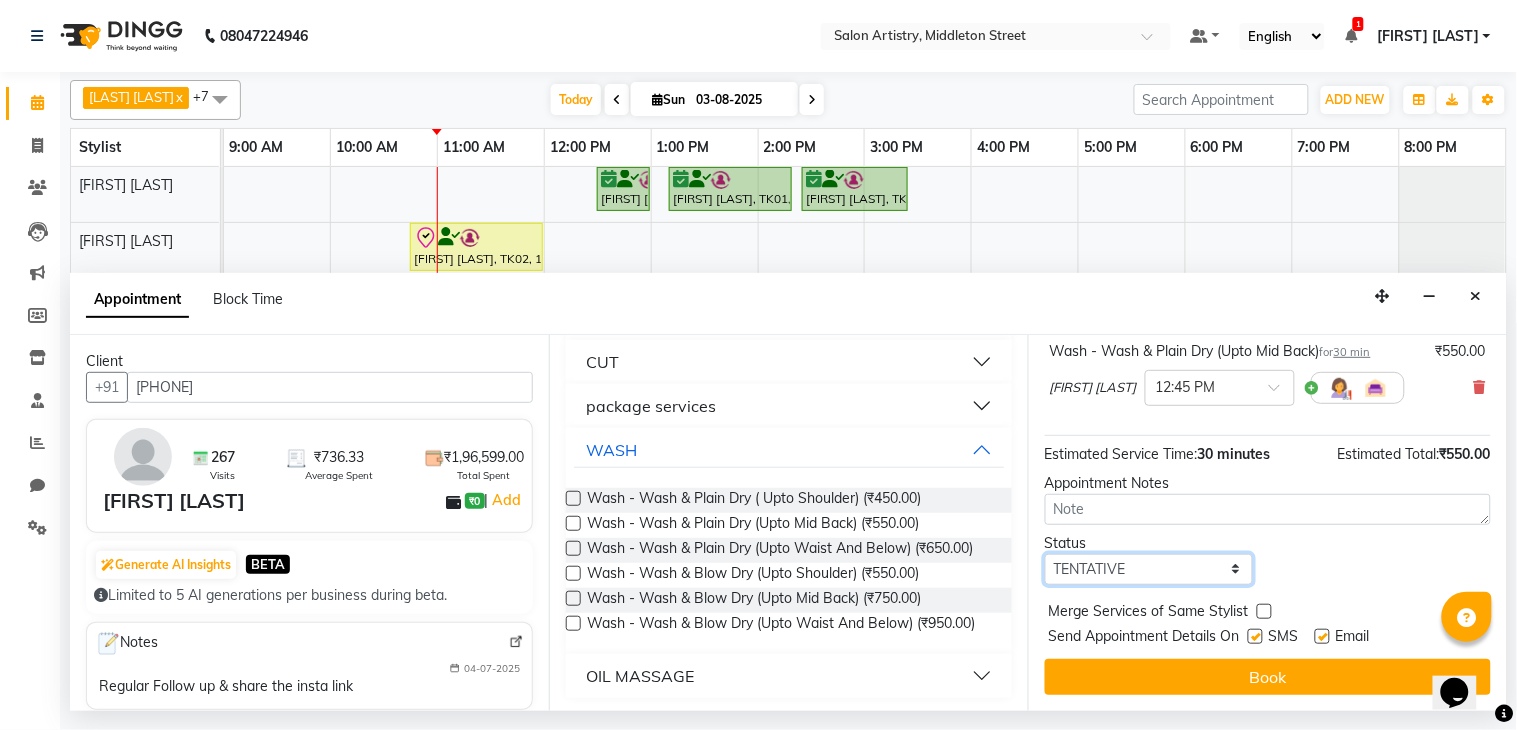click on "Select TENTATIVE CONFIRM CHECK-IN UPCOMING" at bounding box center (1149, 569) 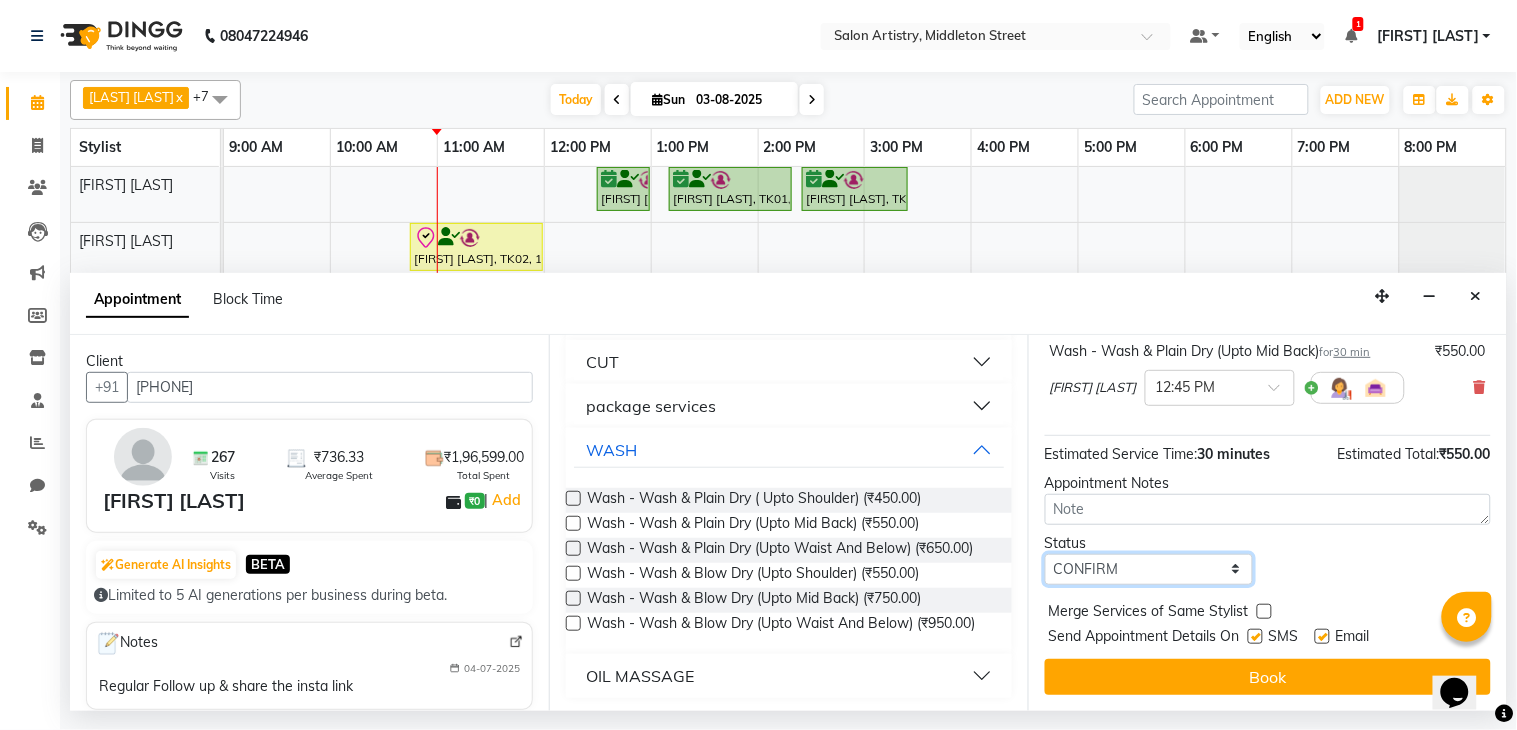 click on "Select TENTATIVE CONFIRM CHECK-IN UPCOMING" at bounding box center [1149, 569] 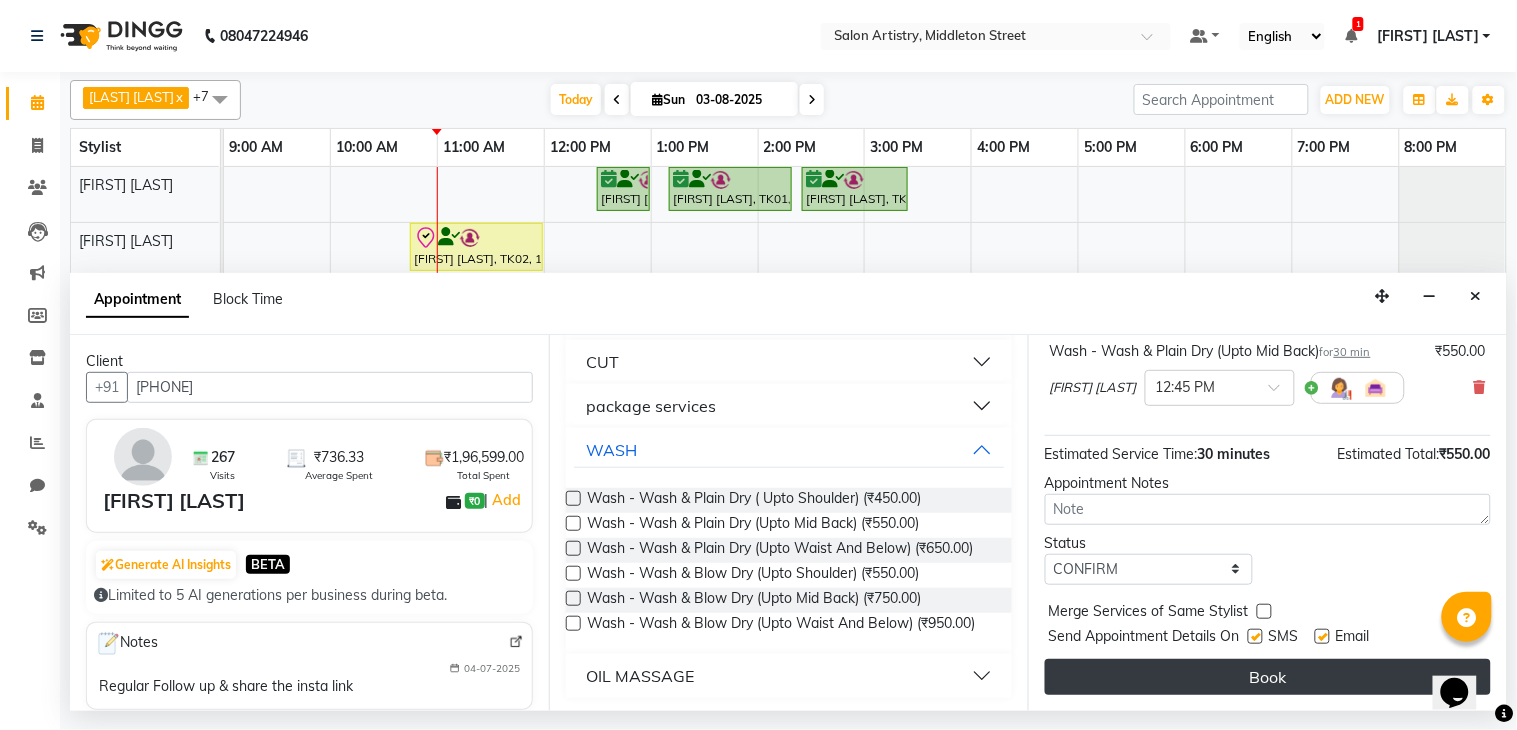 click on "Book" at bounding box center (1268, 677) 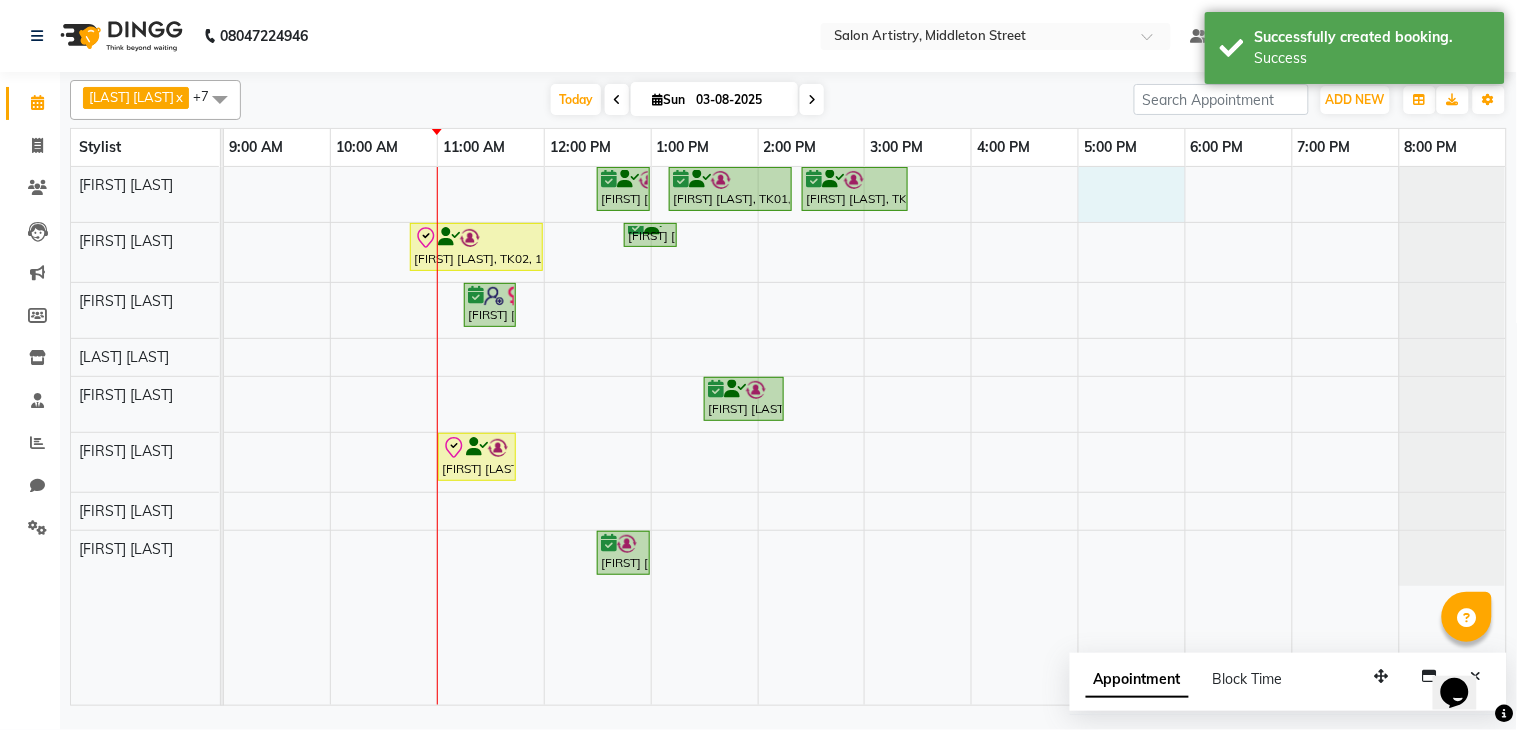 click on "[FIRST] [LAST], TK01, 12:30 PM-01:00 PM, HAIR CUT PRO MEN [FIRST] [LAST], TK01, 01:10 PM-02:20 PM, Hair Colour - Root Touch Up (Without Ammonia) [FIRST] [LAST], TK01, 02:25 PM-03:25 PM, Olaplex Stand Alone - Mid Back
[FIRST] [LAST], TK02, 10:45 AM-12:00 PM, Hair Colour - Root Touch Up (Without Ammonia) [FIRST] [LAST], TK01, 01:30 PM-02:15 PM, Aroma Pedicure
[FIRST] [LAST], TK02, 11:00 AM-11:45 AM, Regular Pedicure [FIRST] [LAST], TK01, 12:30 PM-01:00 PM, Waxing - Argan Oil Wax - Full Waxing (Hands, Legs, Peel Off Under Arms)" at bounding box center (865, 436) 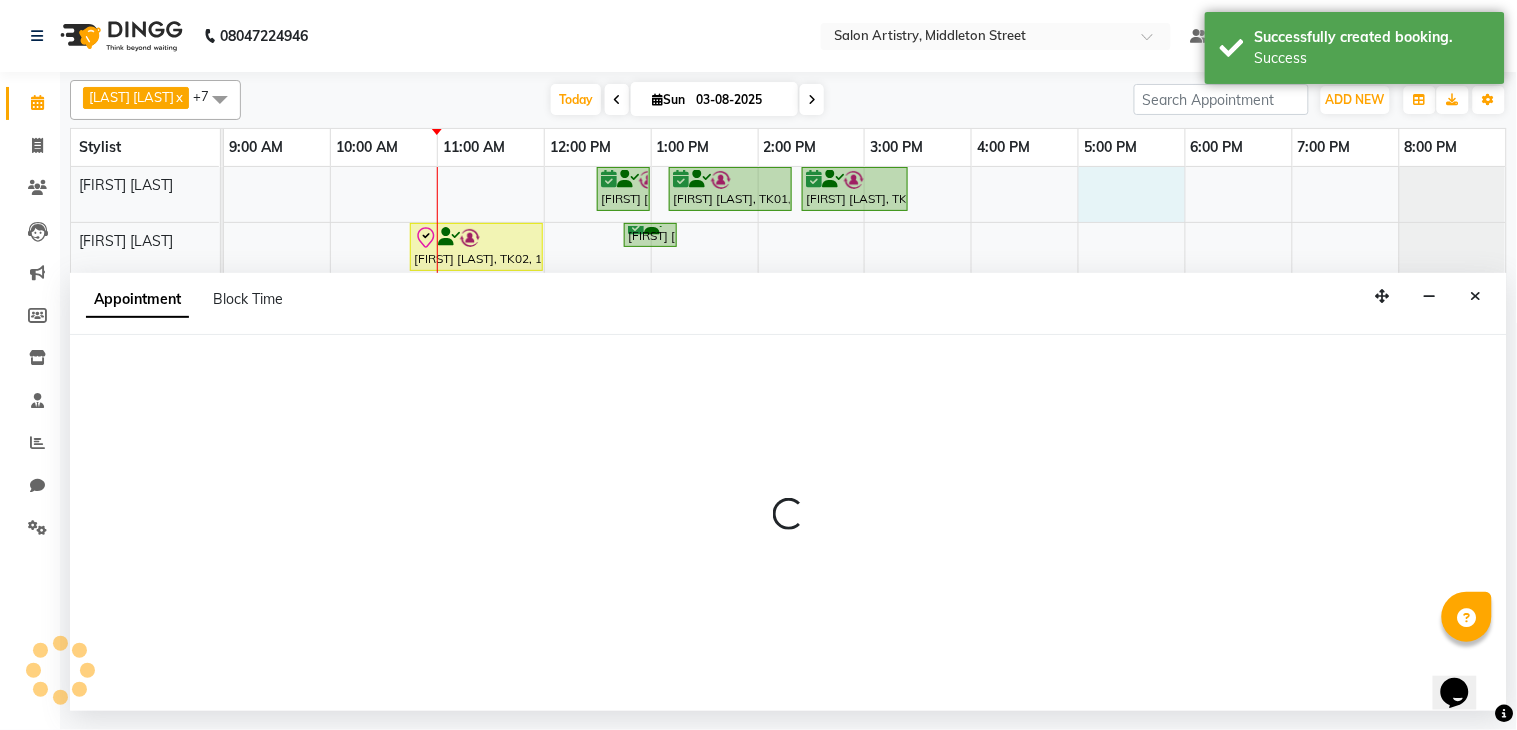 select on "79858" 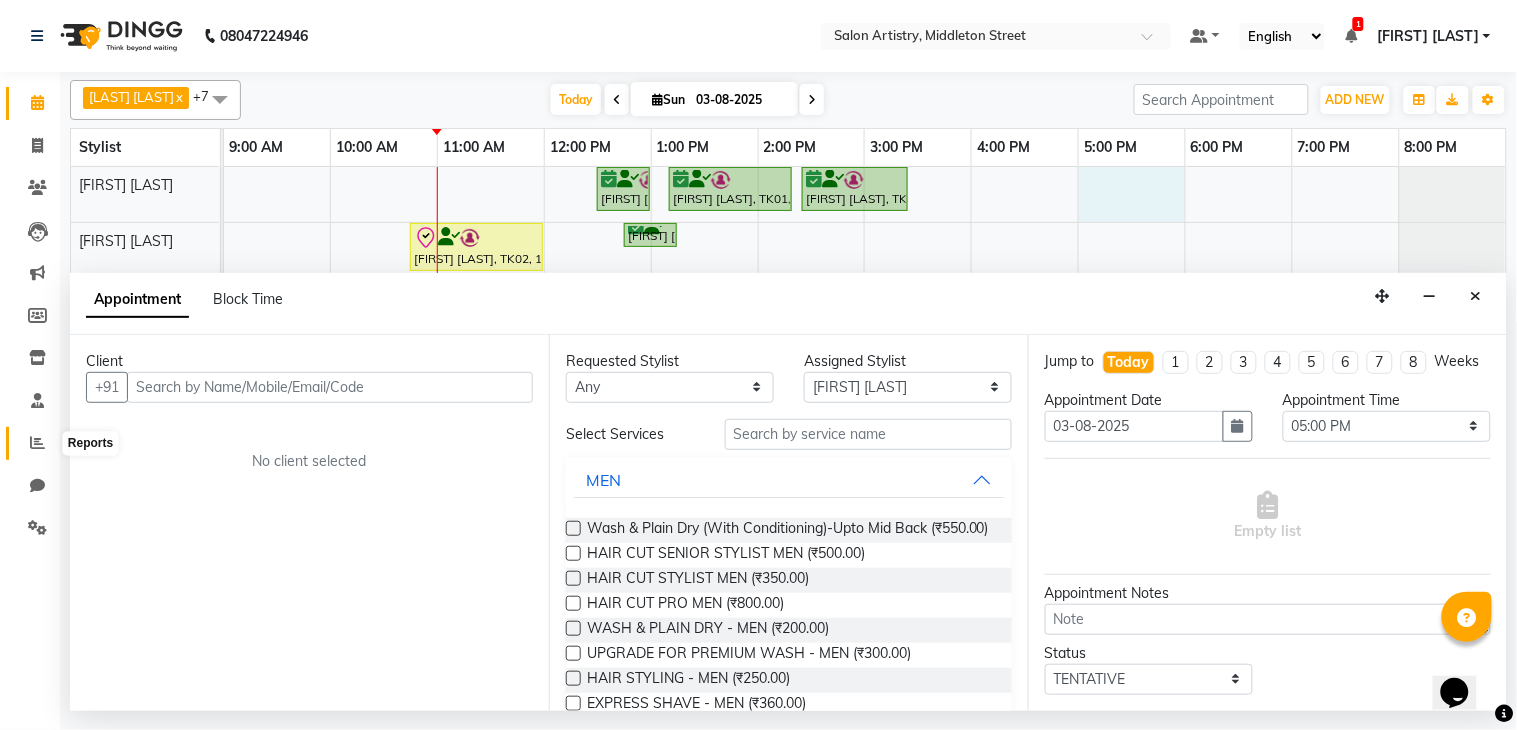 click 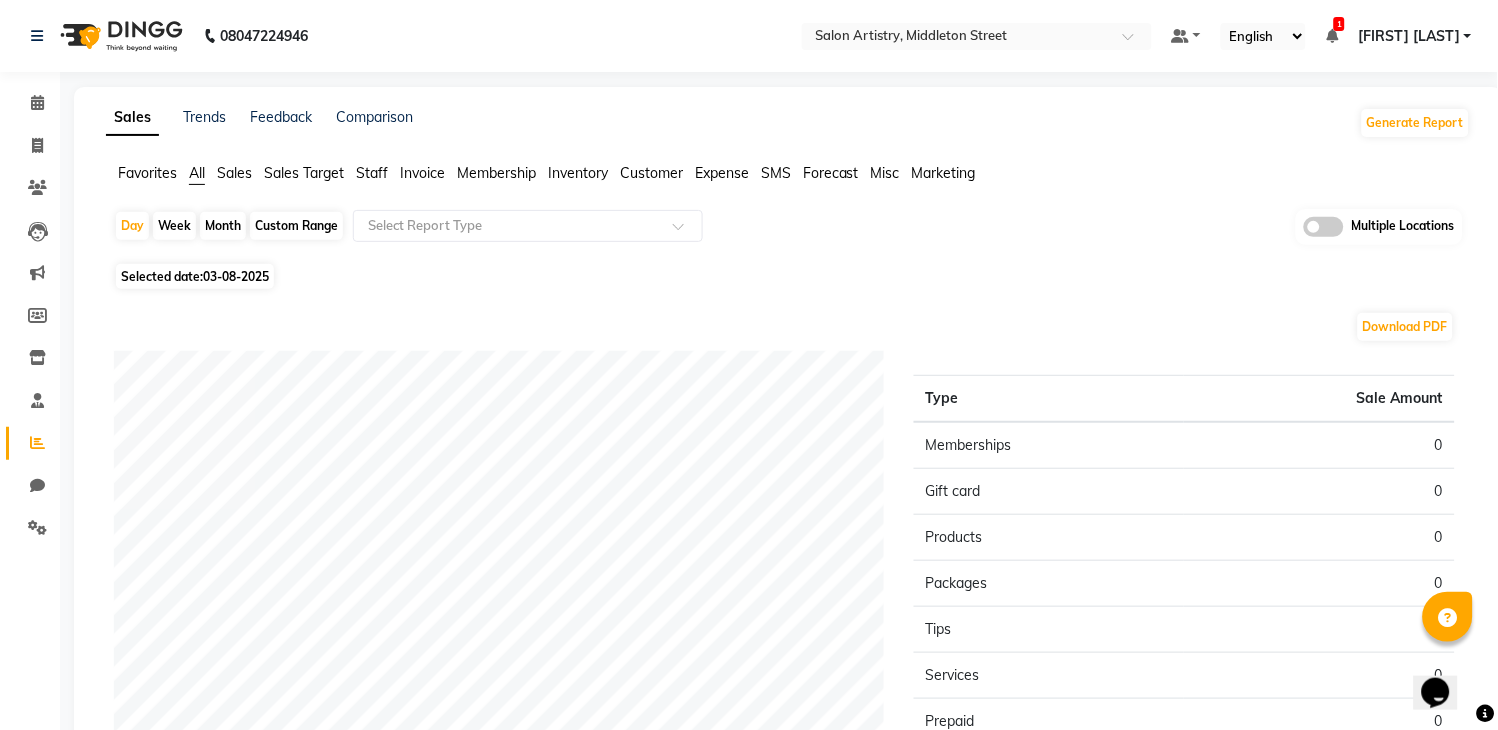 click on "Staff" 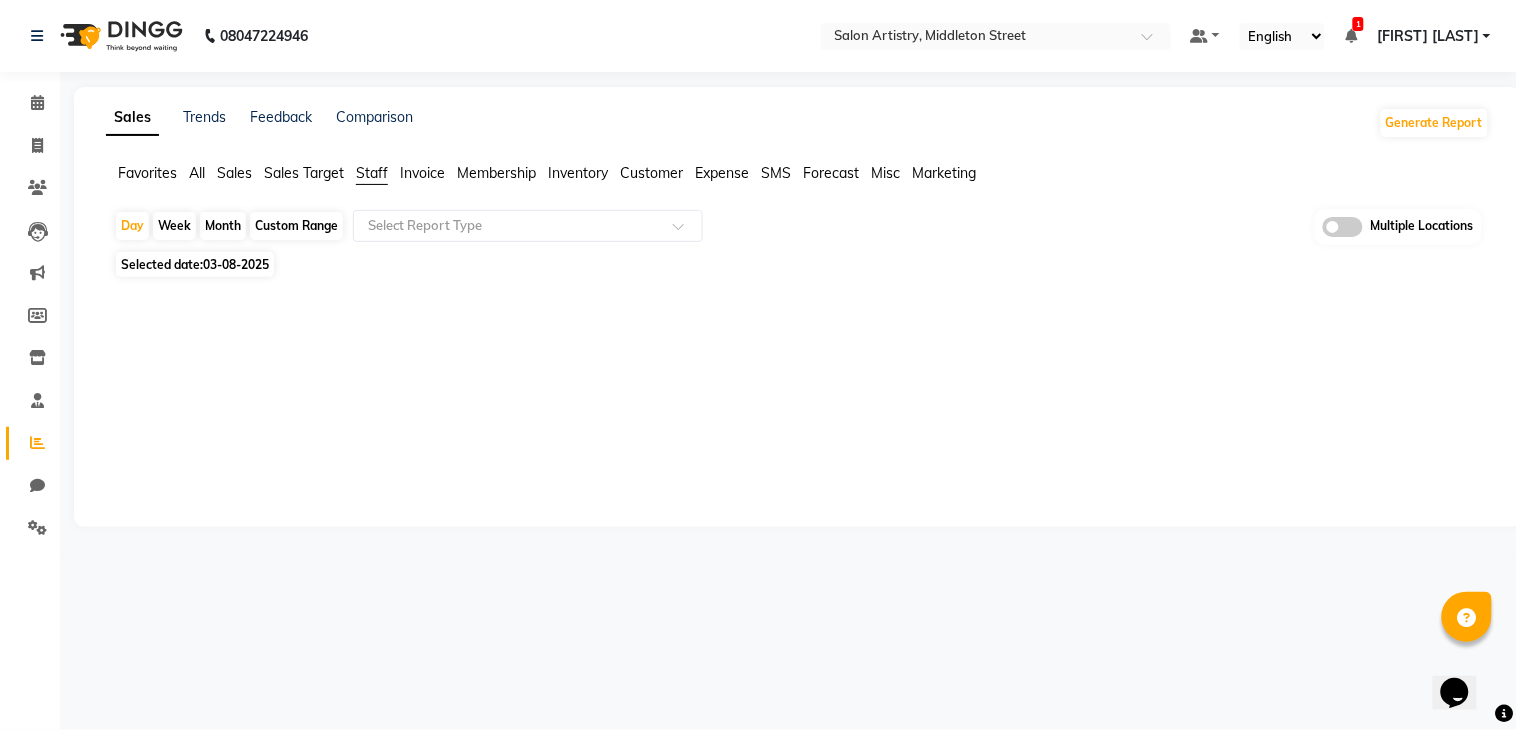 click on "Month" 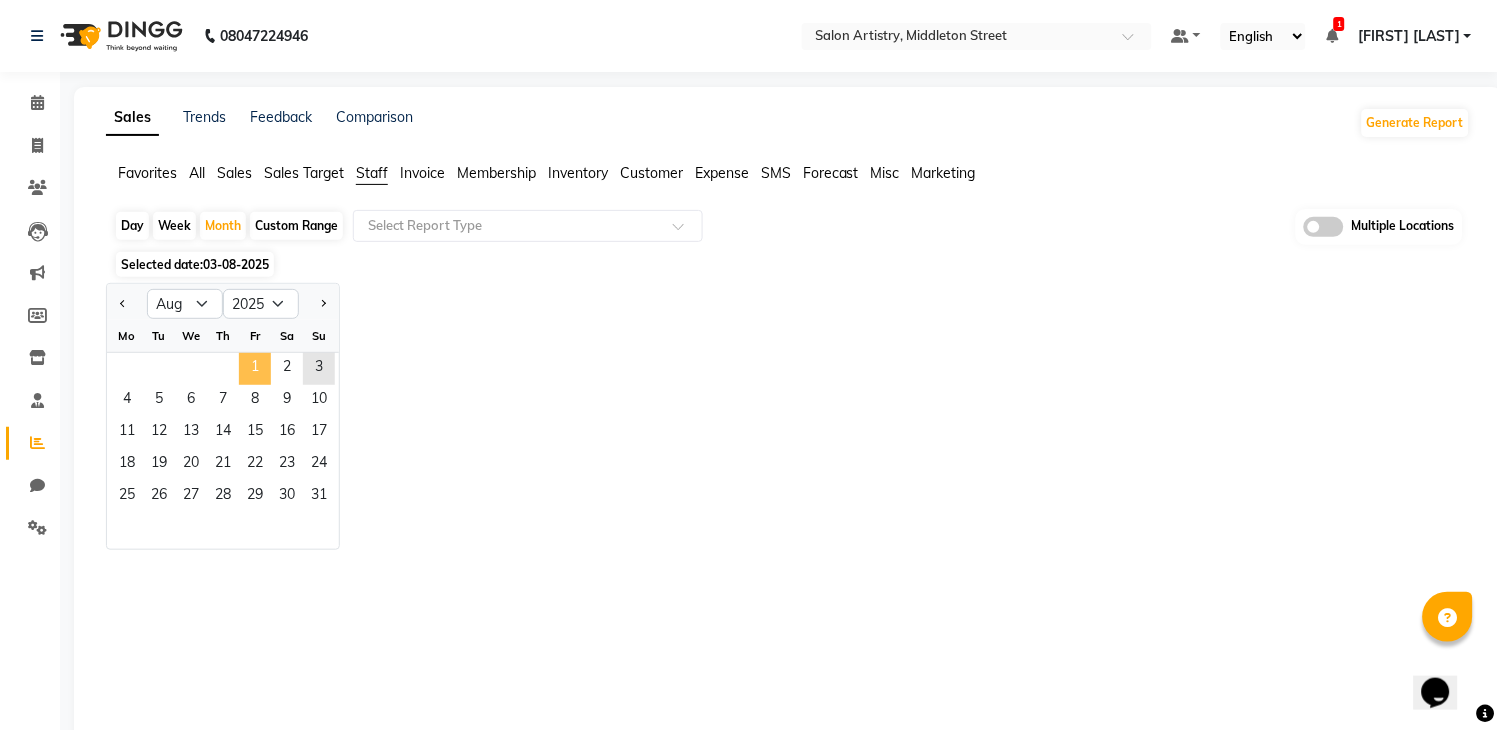 click on "1" 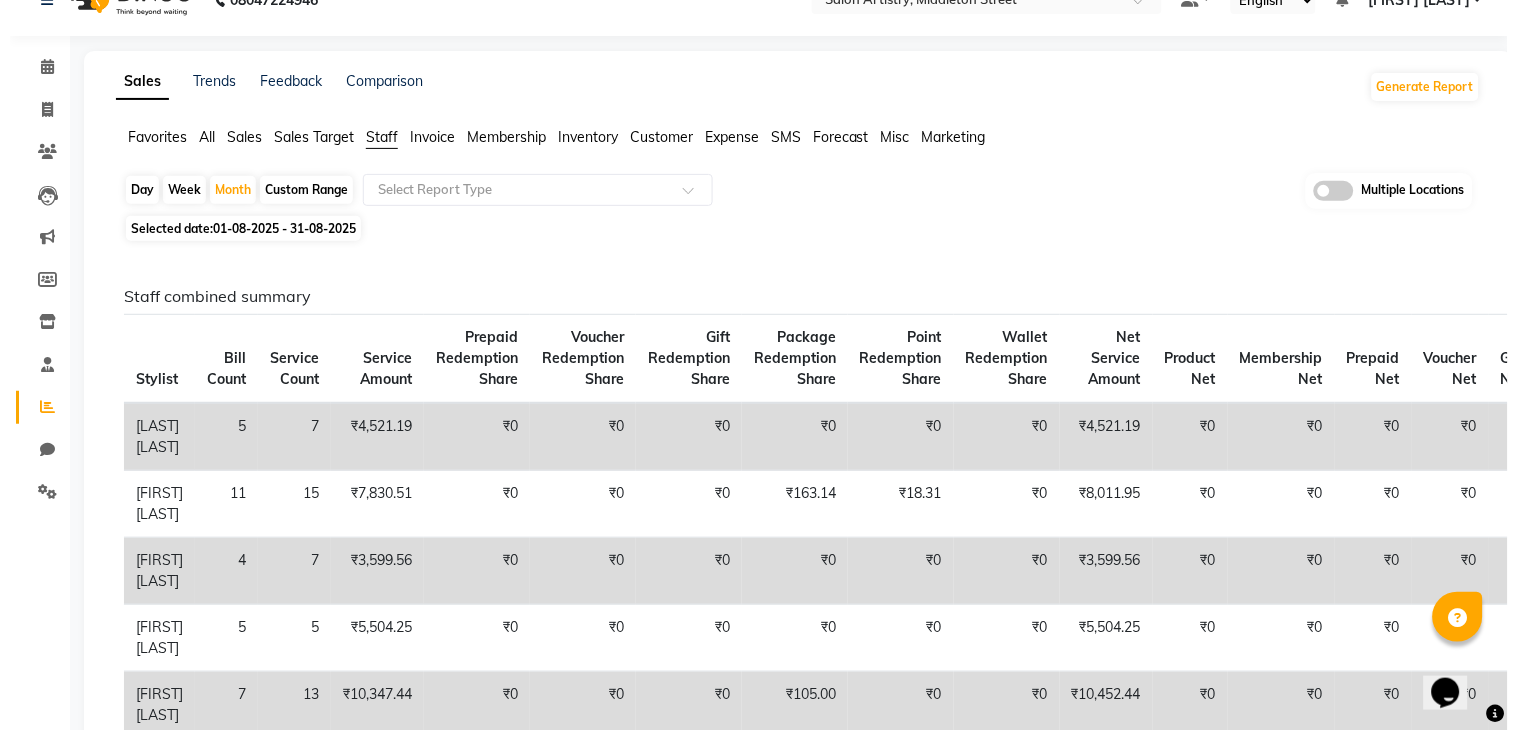 scroll, scrollTop: 0, scrollLeft: 0, axis: both 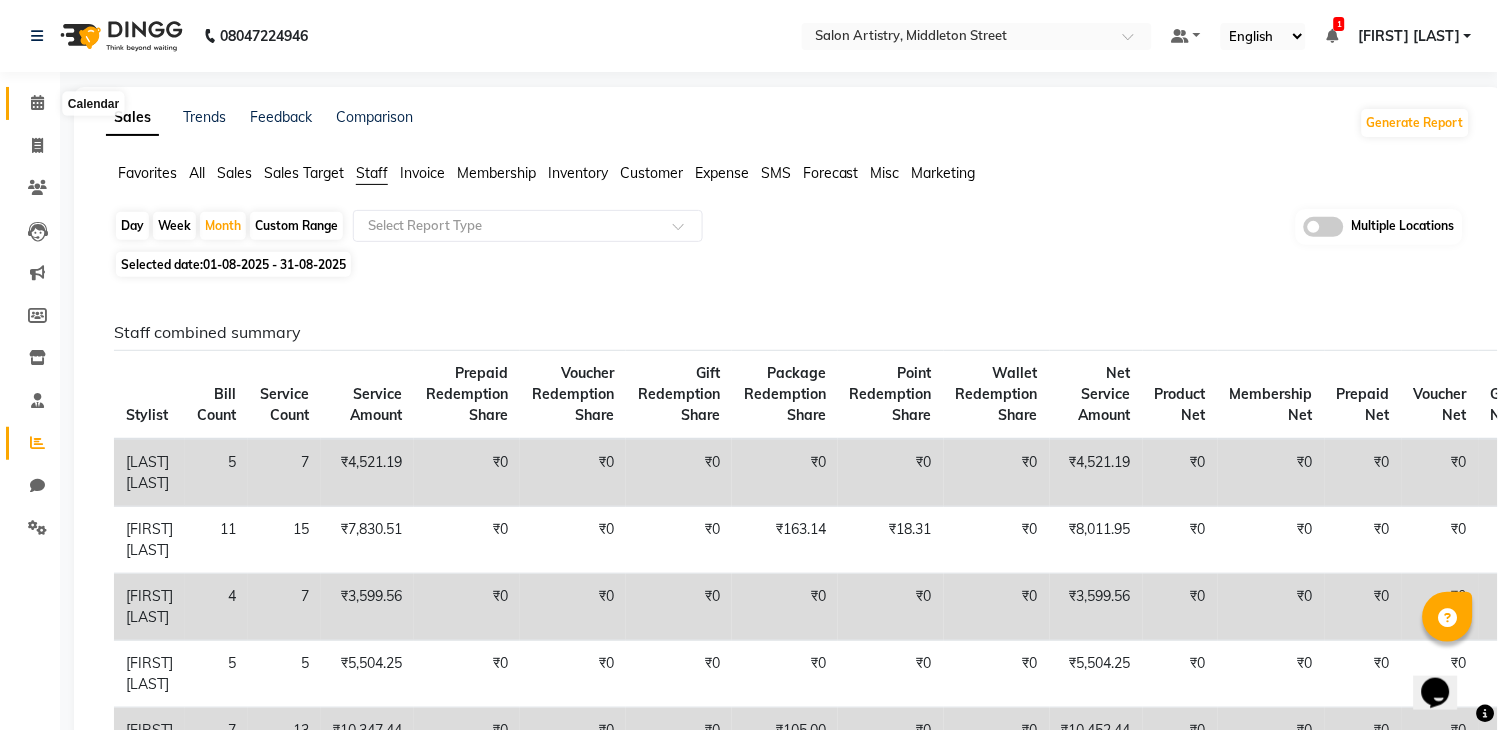 click 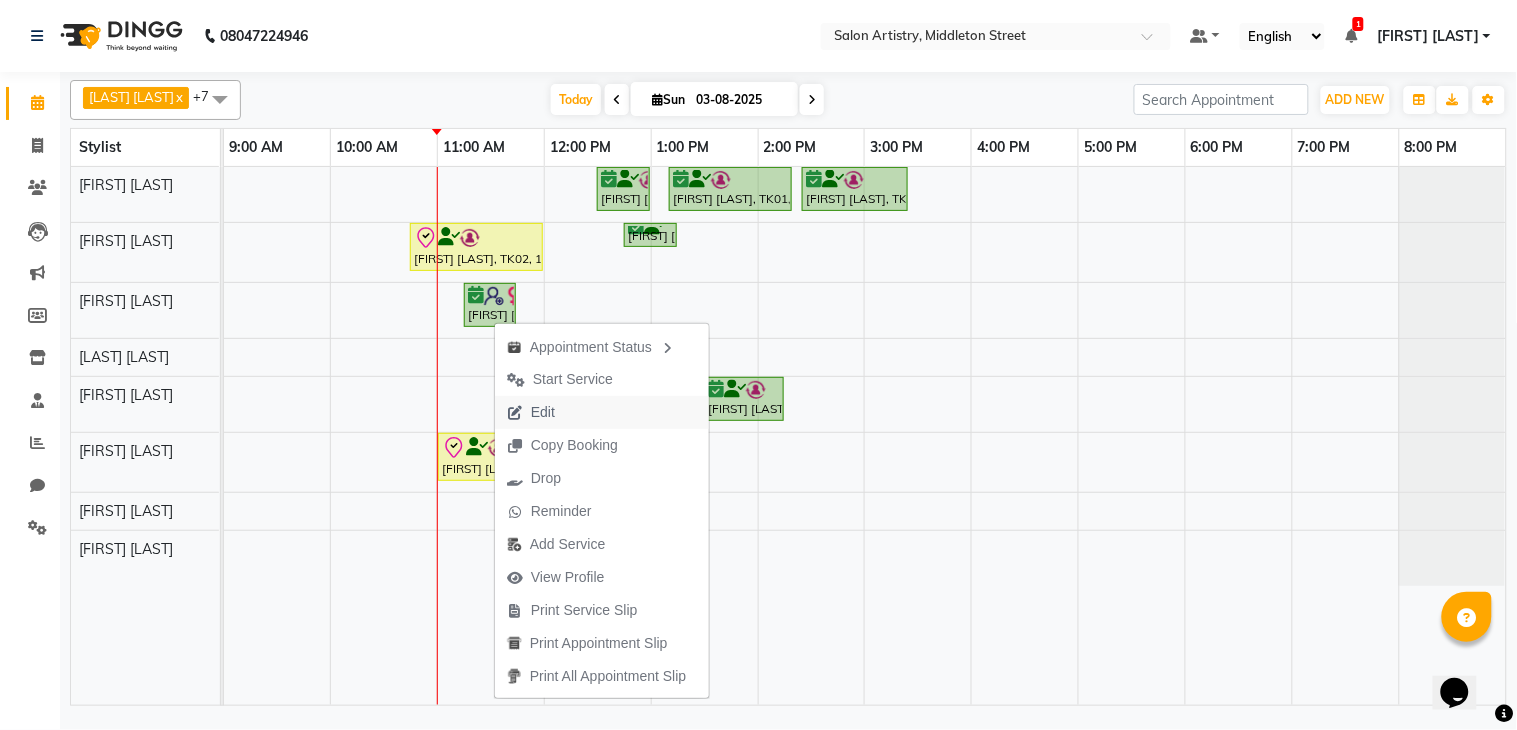 click on "Edit" at bounding box center (543, 412) 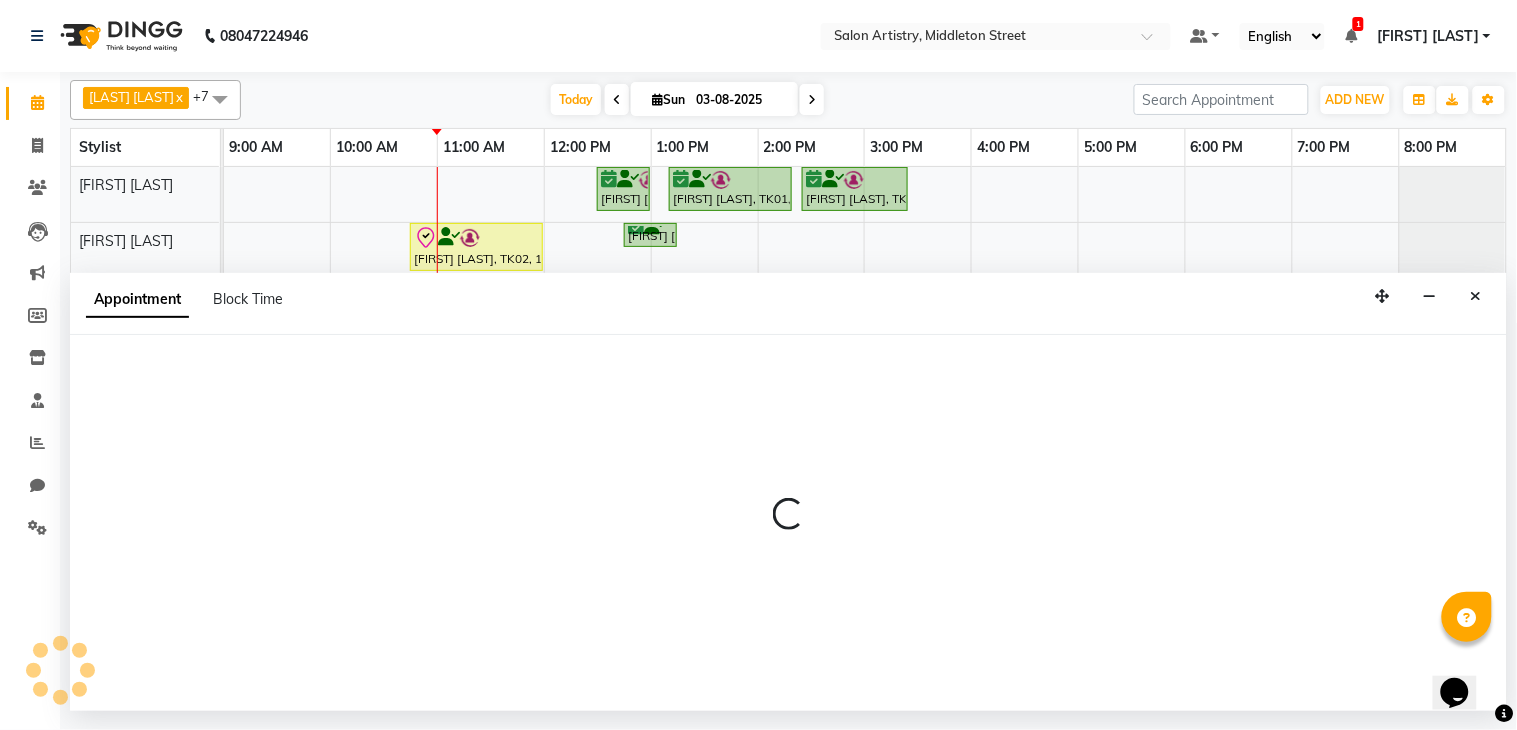 select on "tentative" 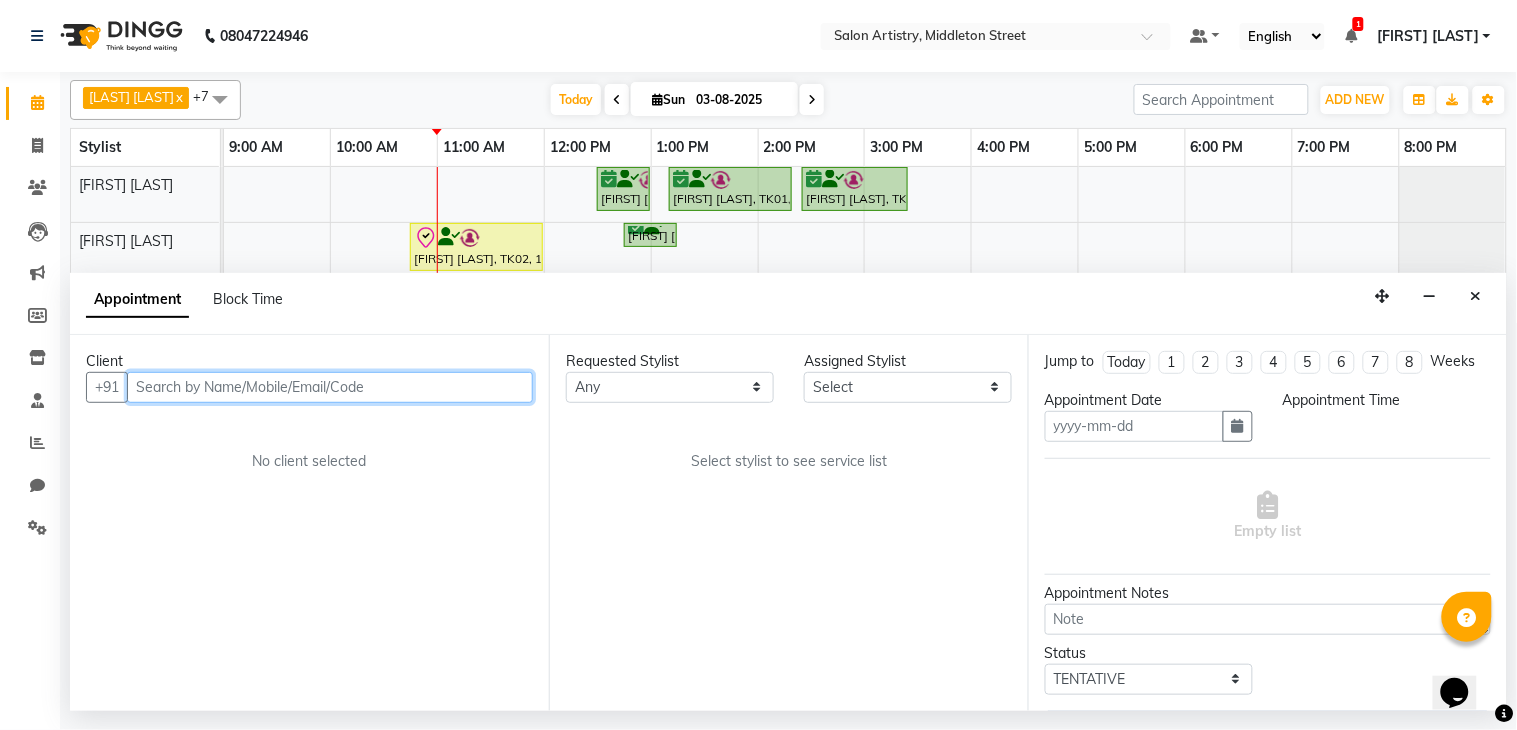 type on "03-08-2025" 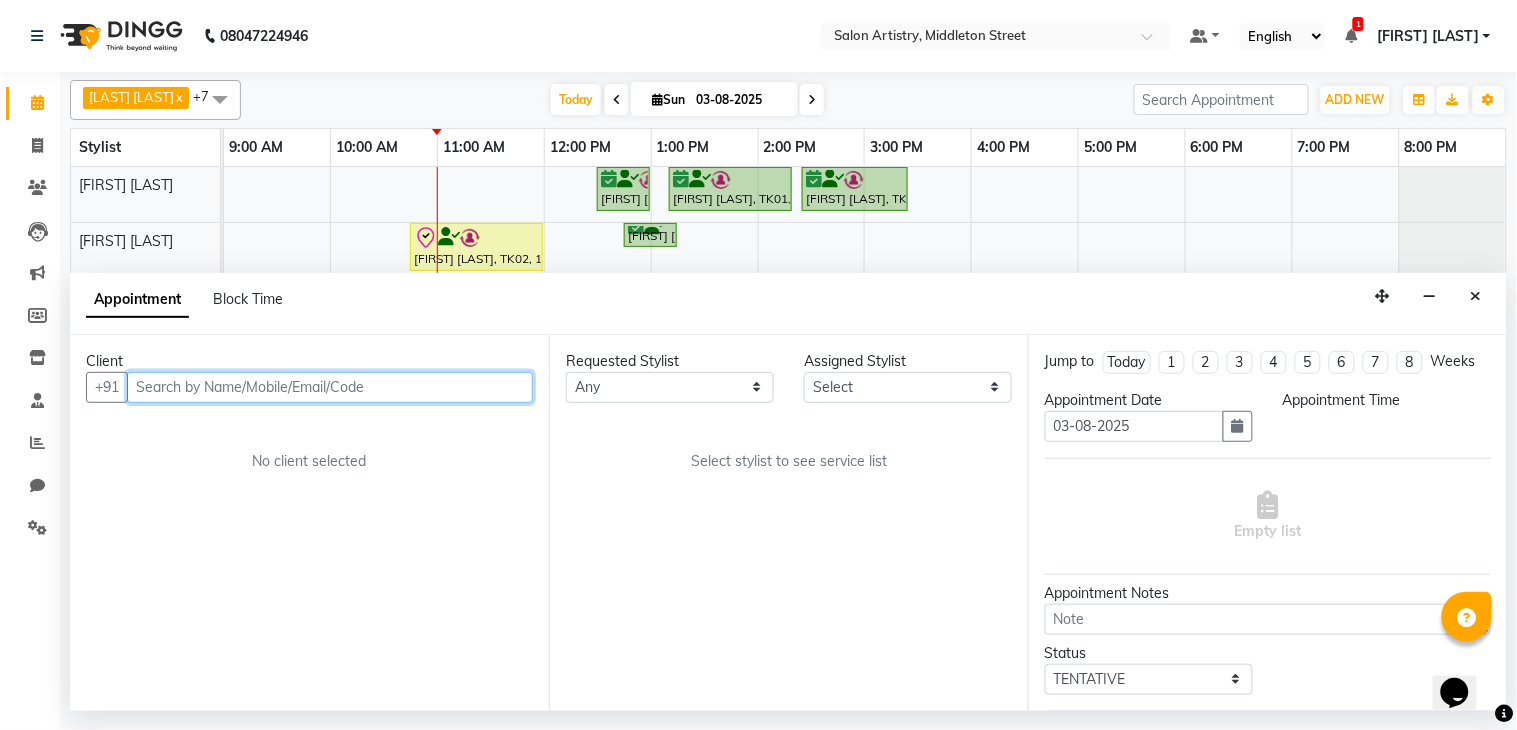 select on "confirm booking" 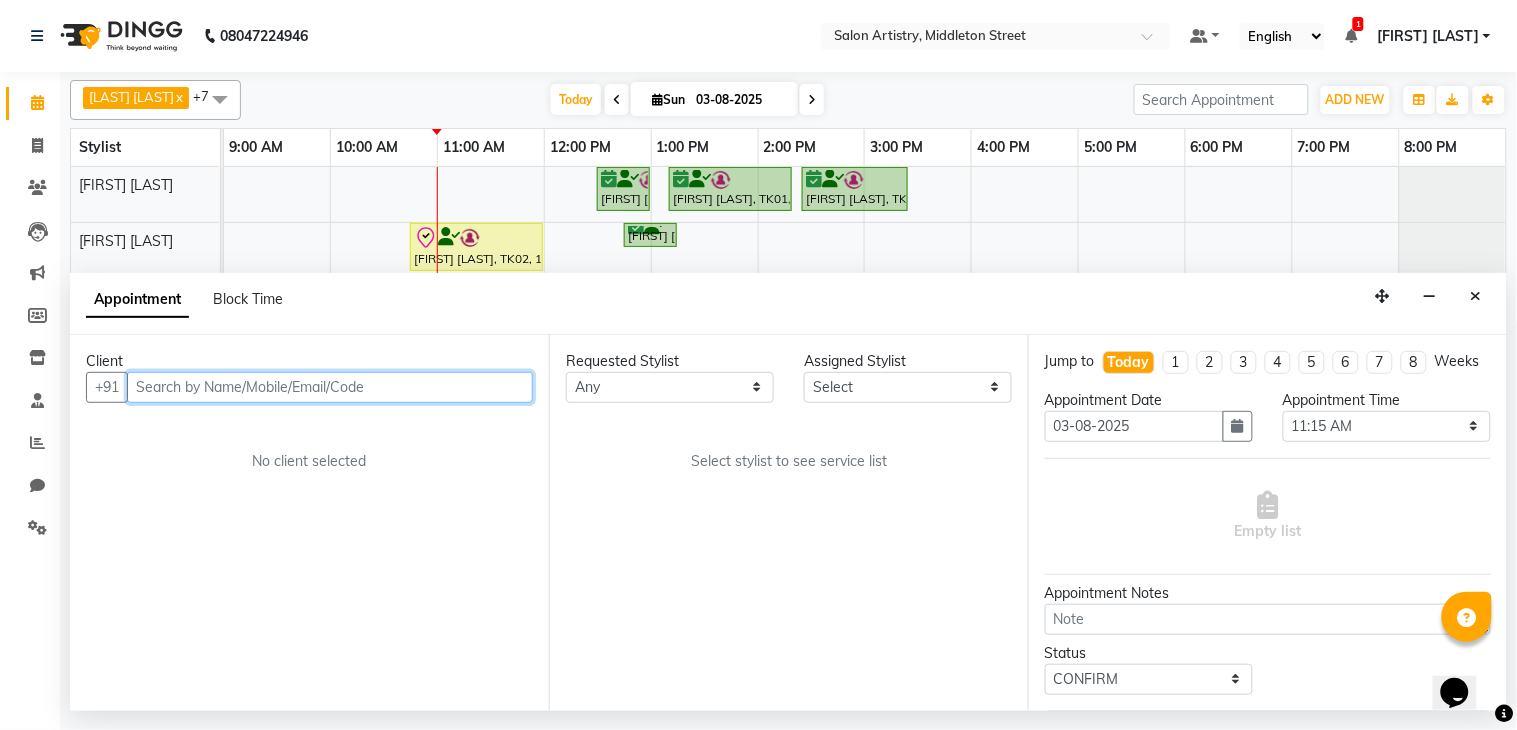 select on "79860" 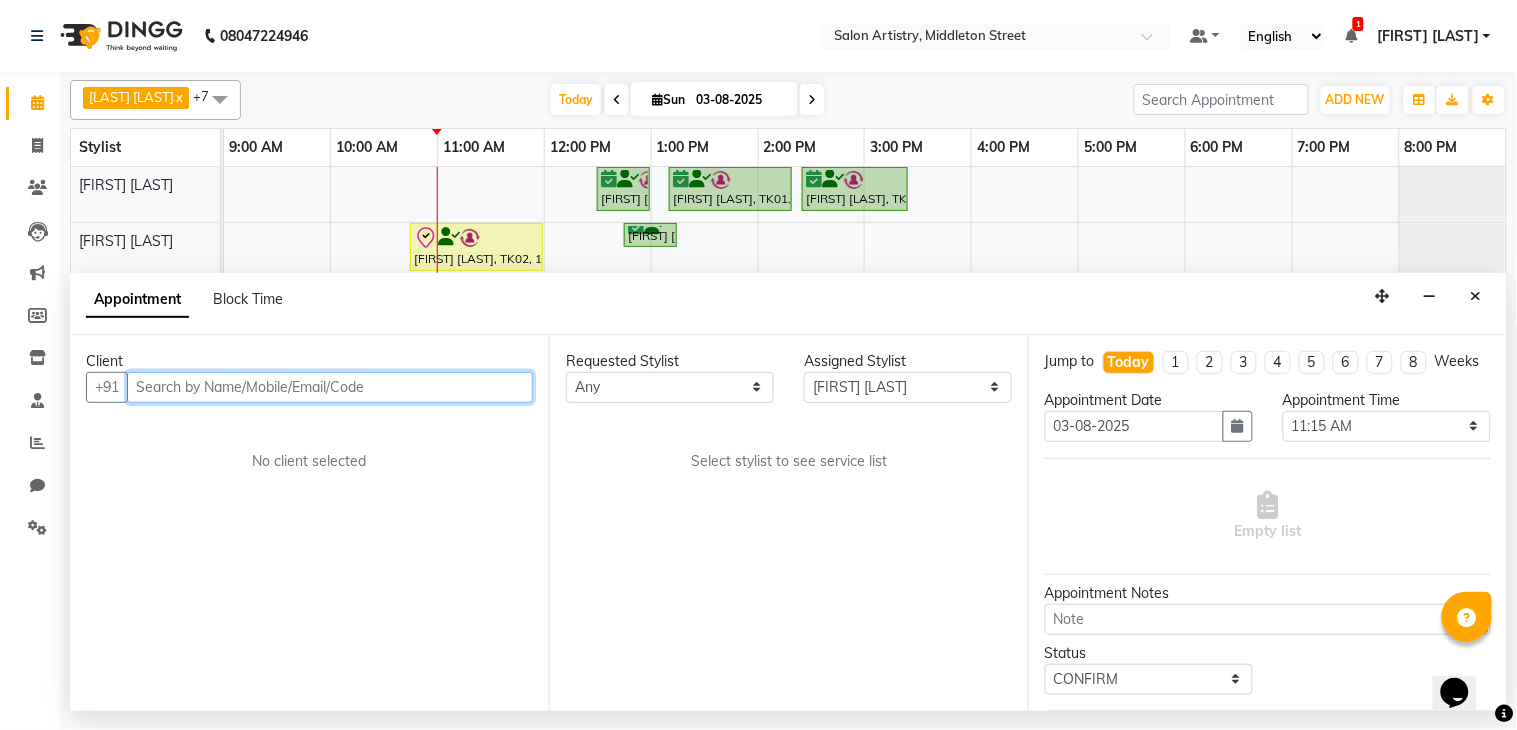 select on "4168" 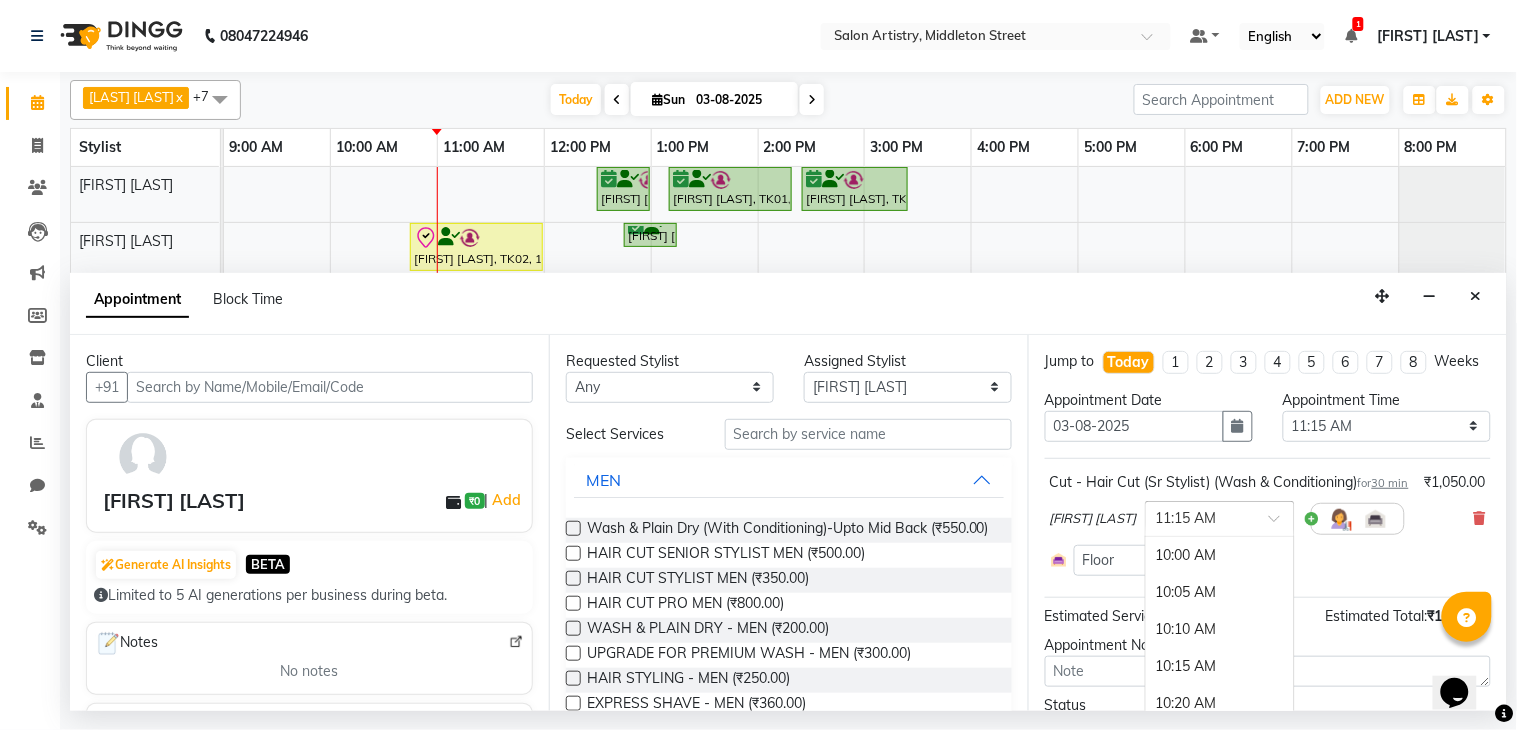 click at bounding box center (1200, 517) 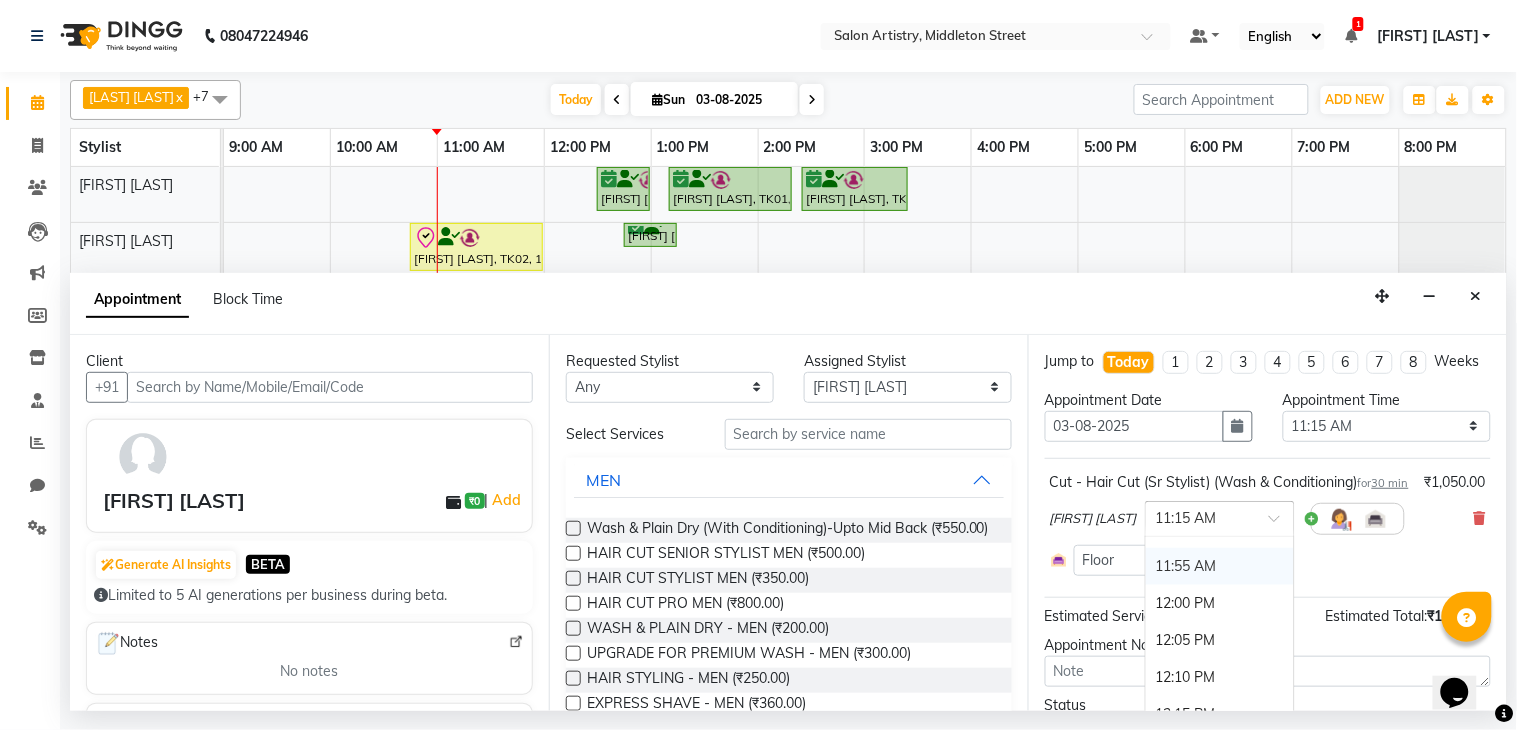 scroll, scrollTop: 886, scrollLeft: 0, axis: vertical 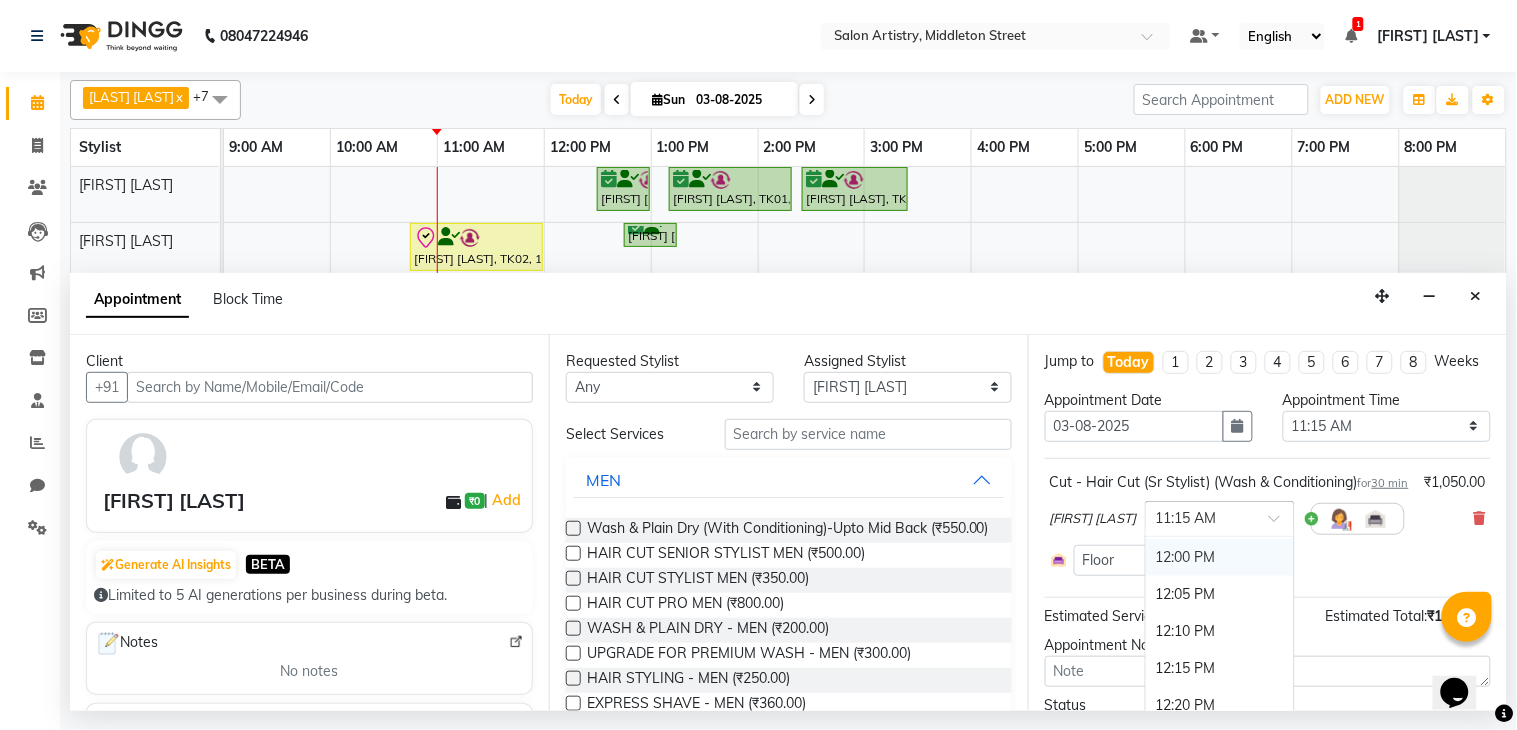 click on "12:00 PM" at bounding box center (1220, 557) 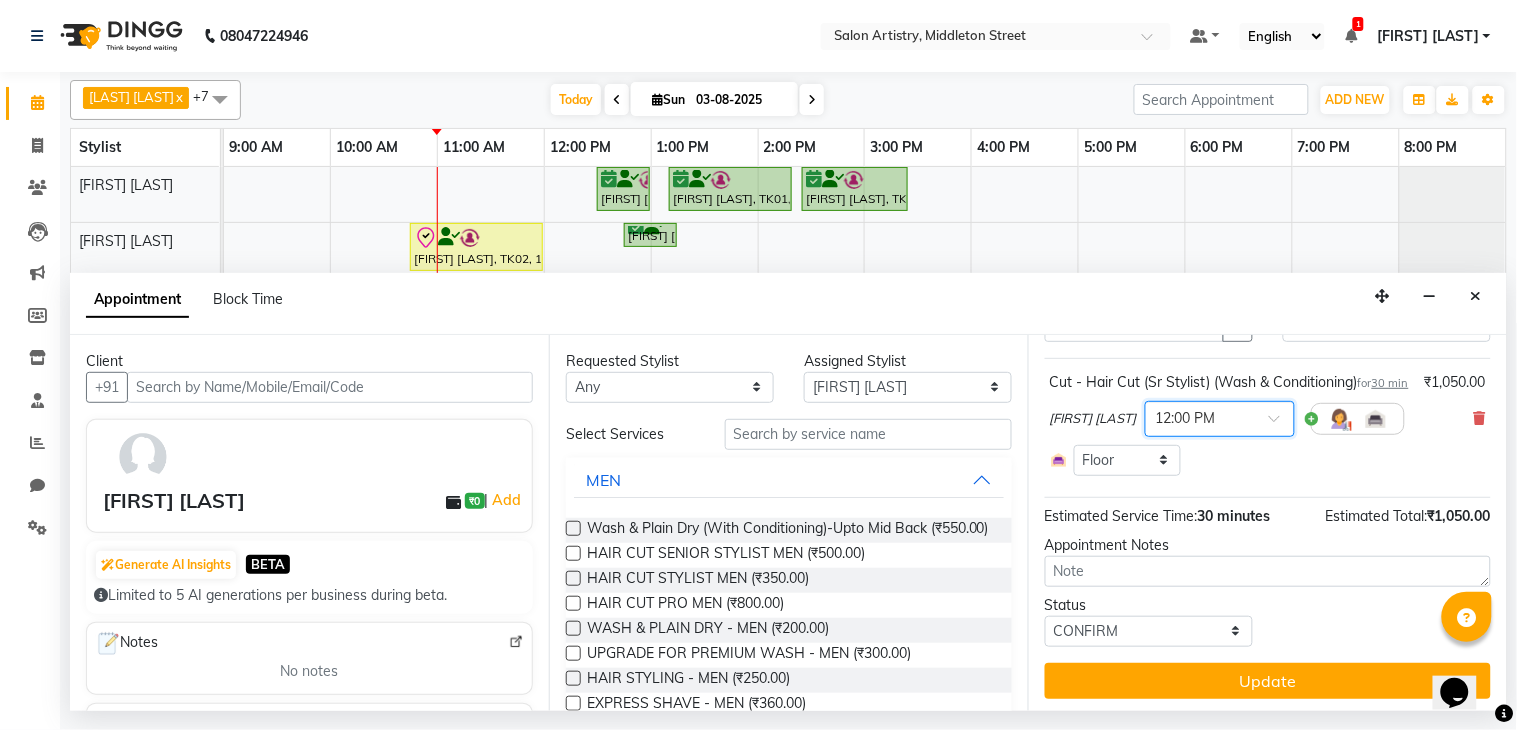 scroll, scrollTop: 144, scrollLeft: 0, axis: vertical 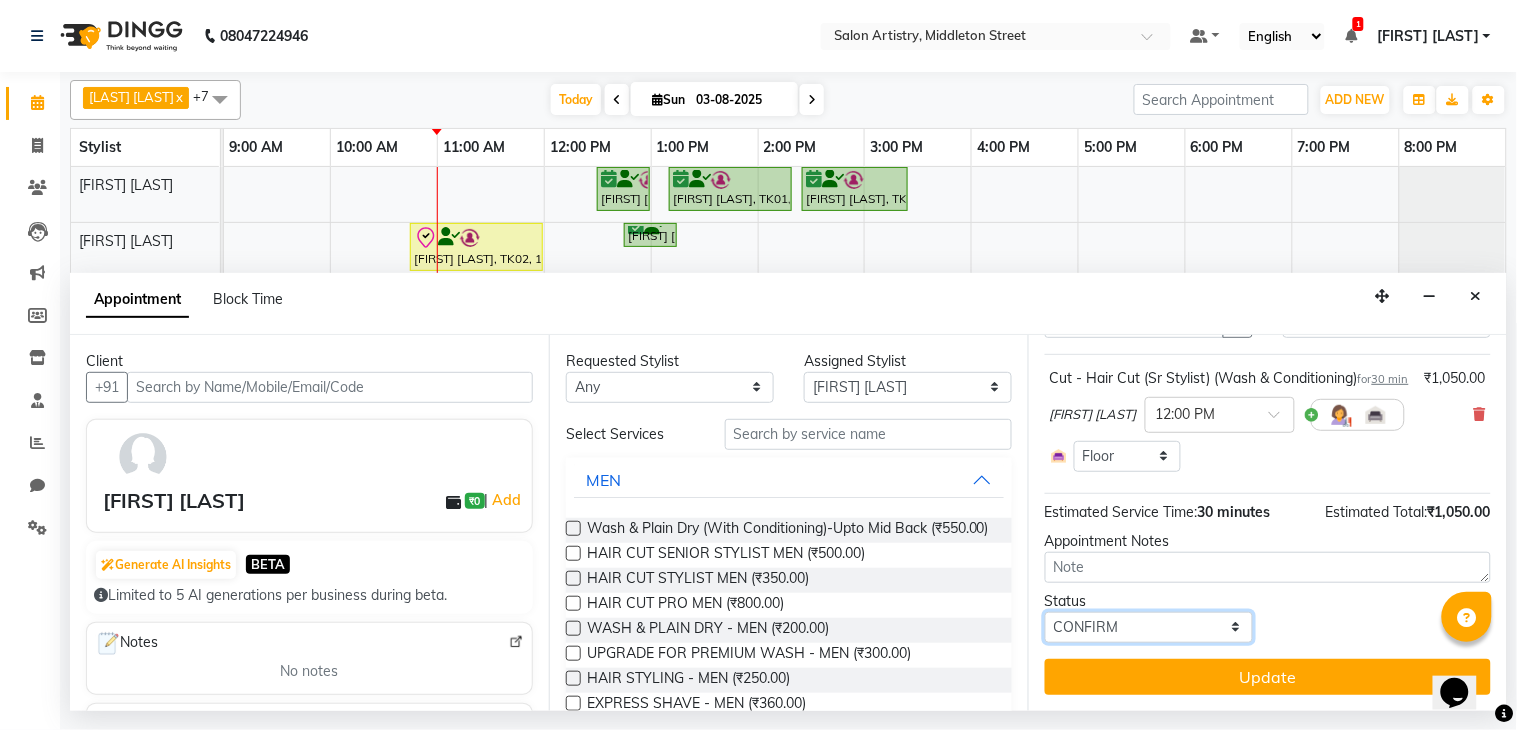drag, startPoint x: 1103, startPoint y: 620, endPoint x: 1101, endPoint y: 640, distance: 20.09975 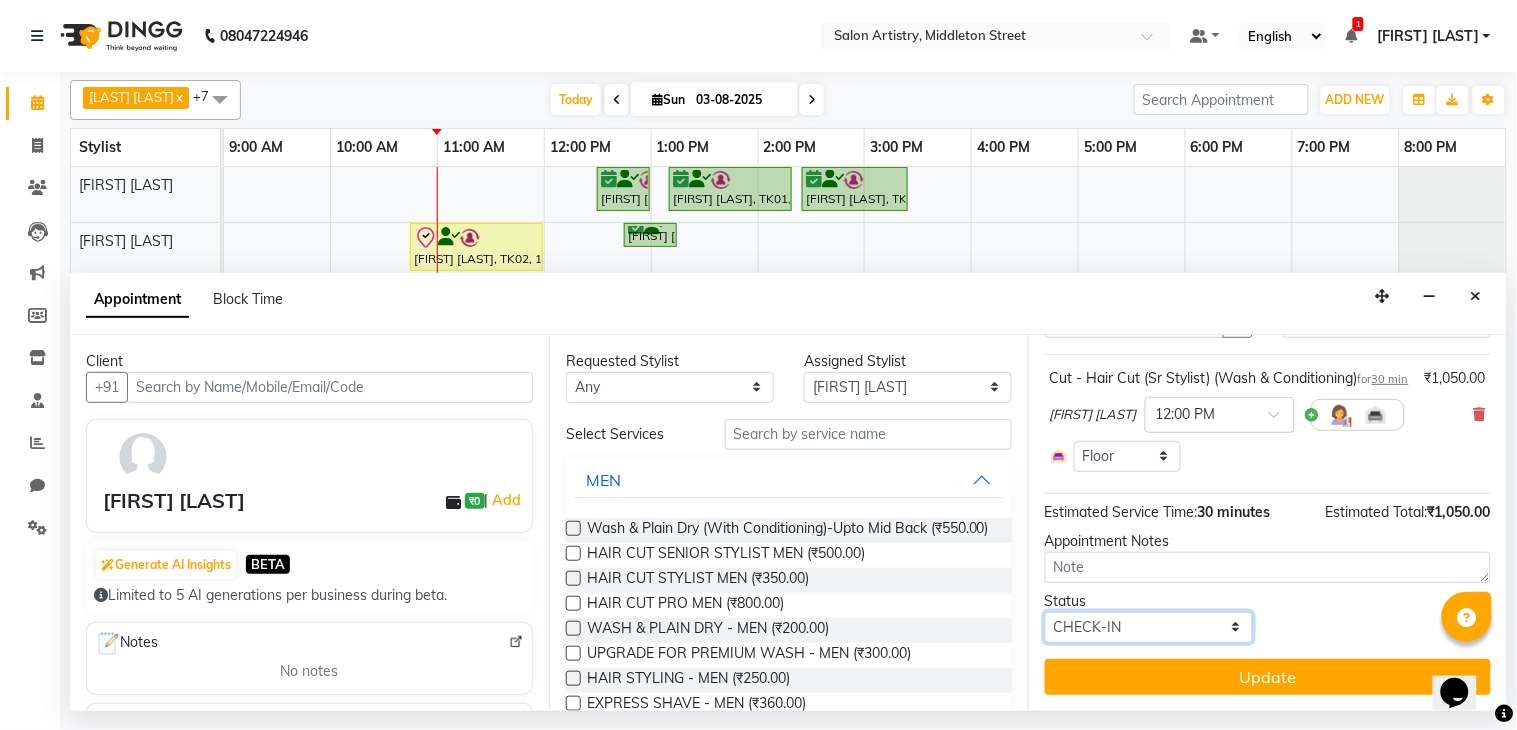 click on "Select TENTATIVE CONFIRM CHECK-IN UPCOMING" at bounding box center [1149, 627] 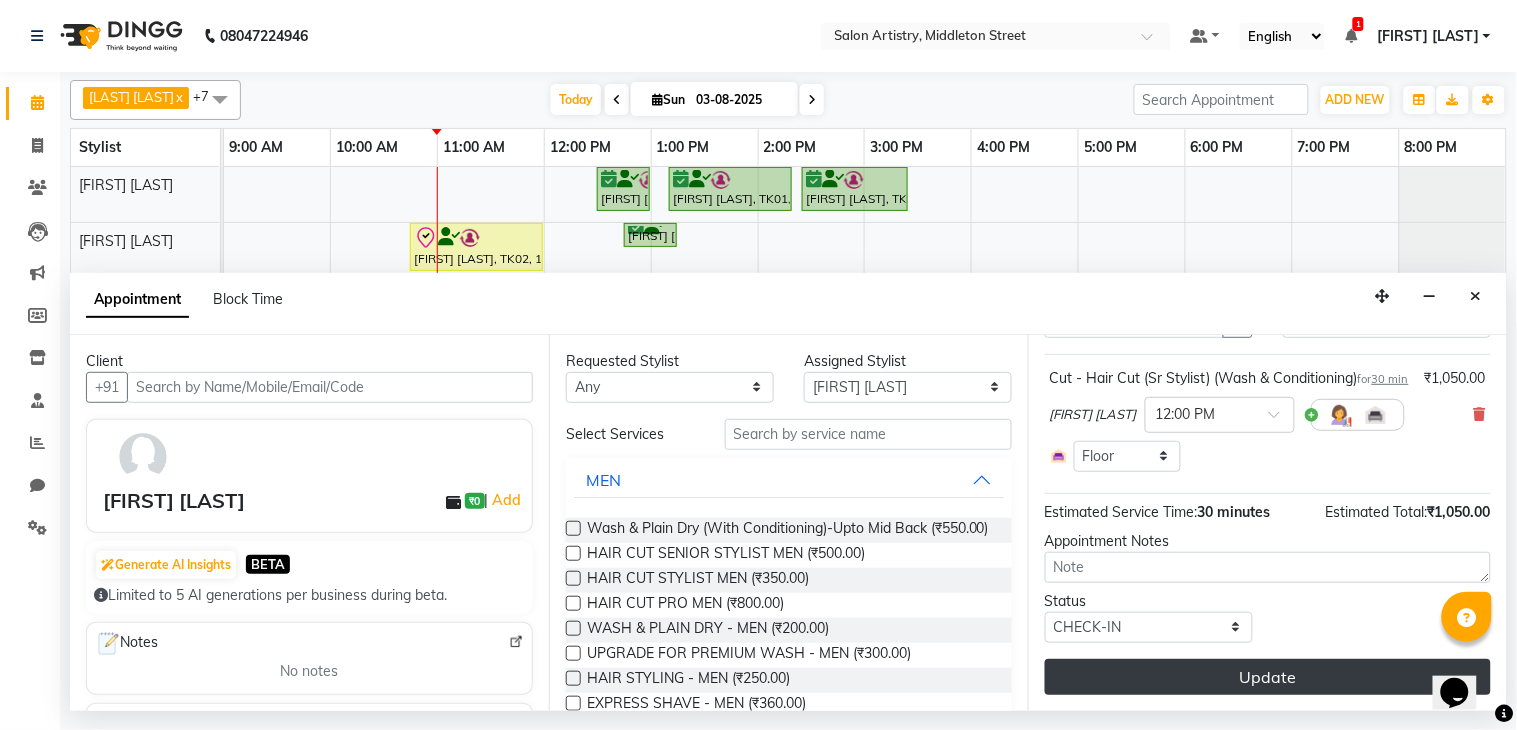click on "Update" at bounding box center (1268, 677) 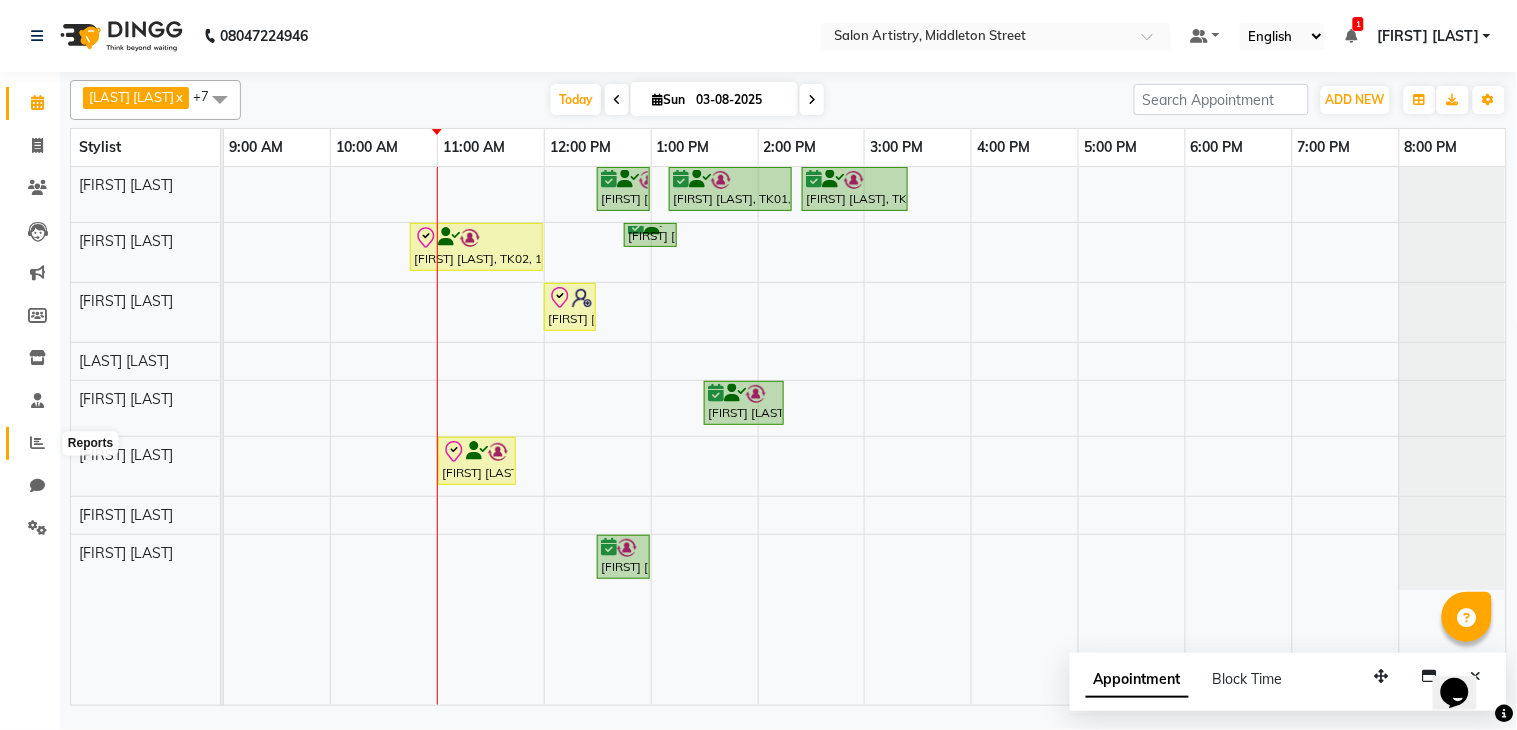 click 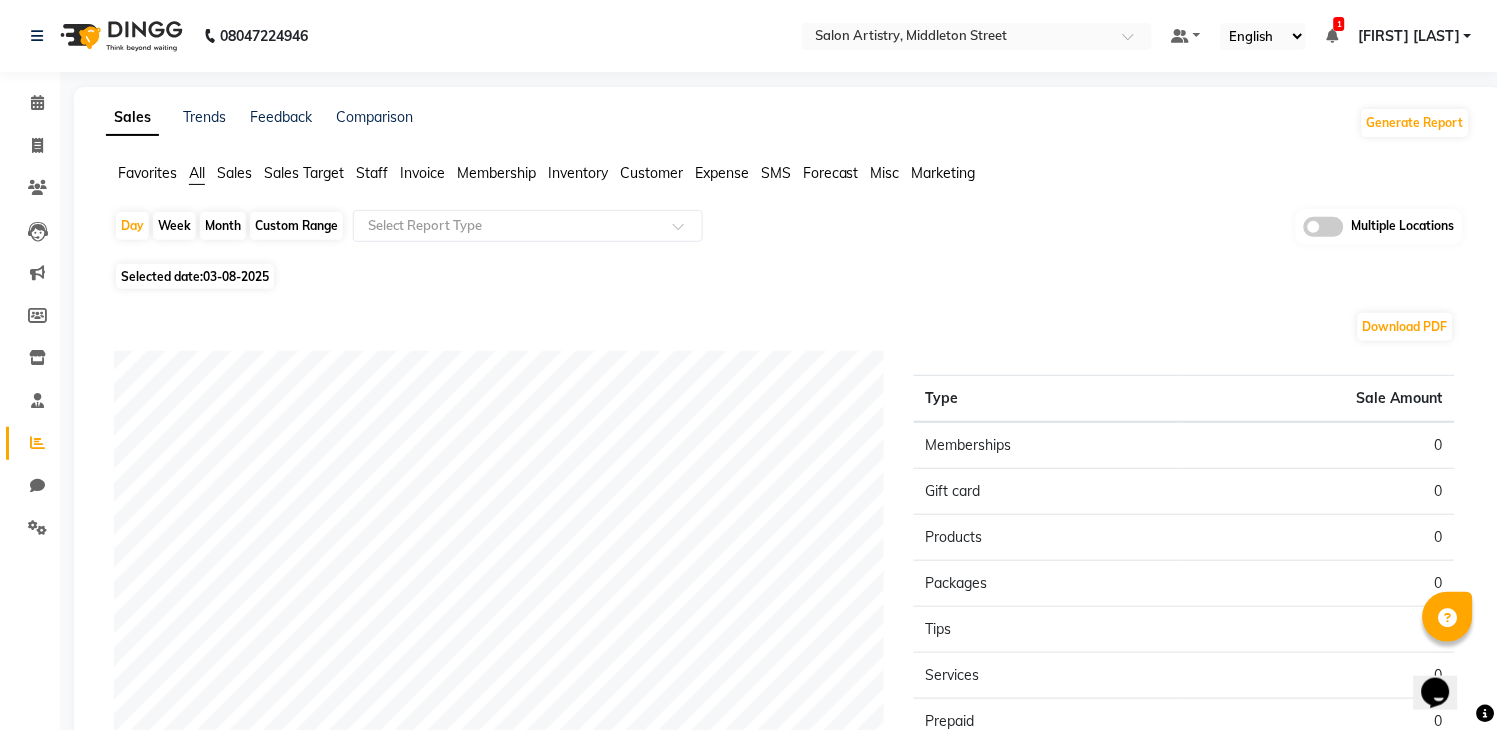 click on "03-08-2025" 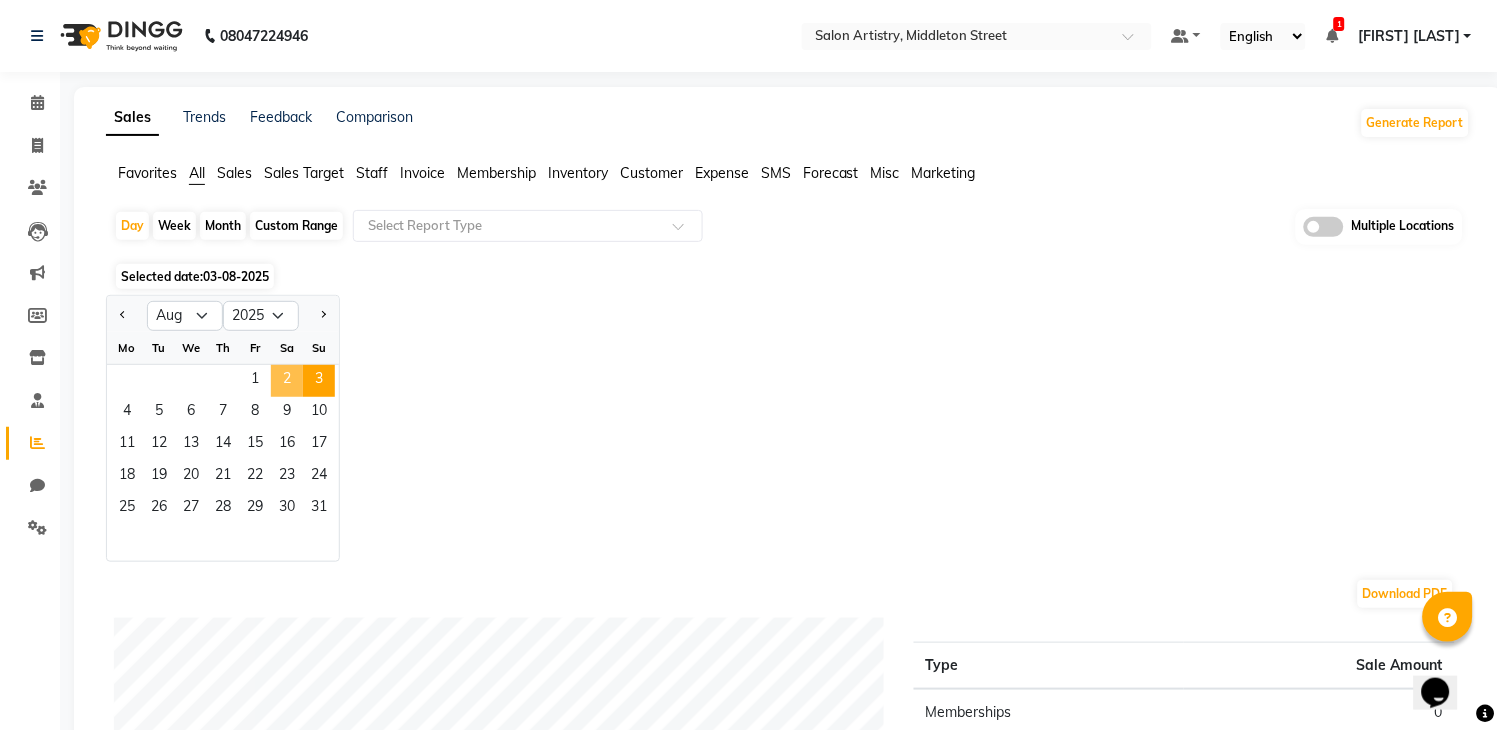 click on "2" 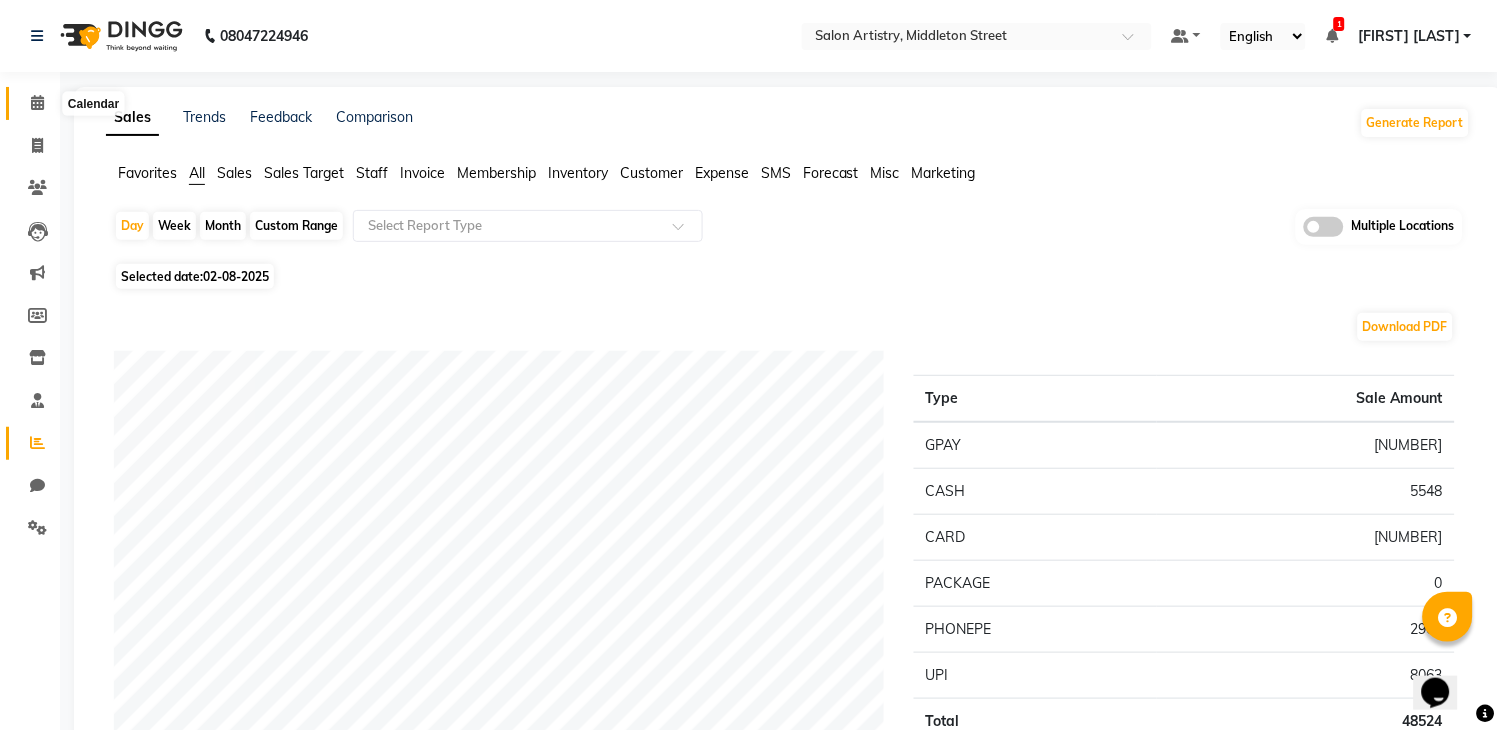 click 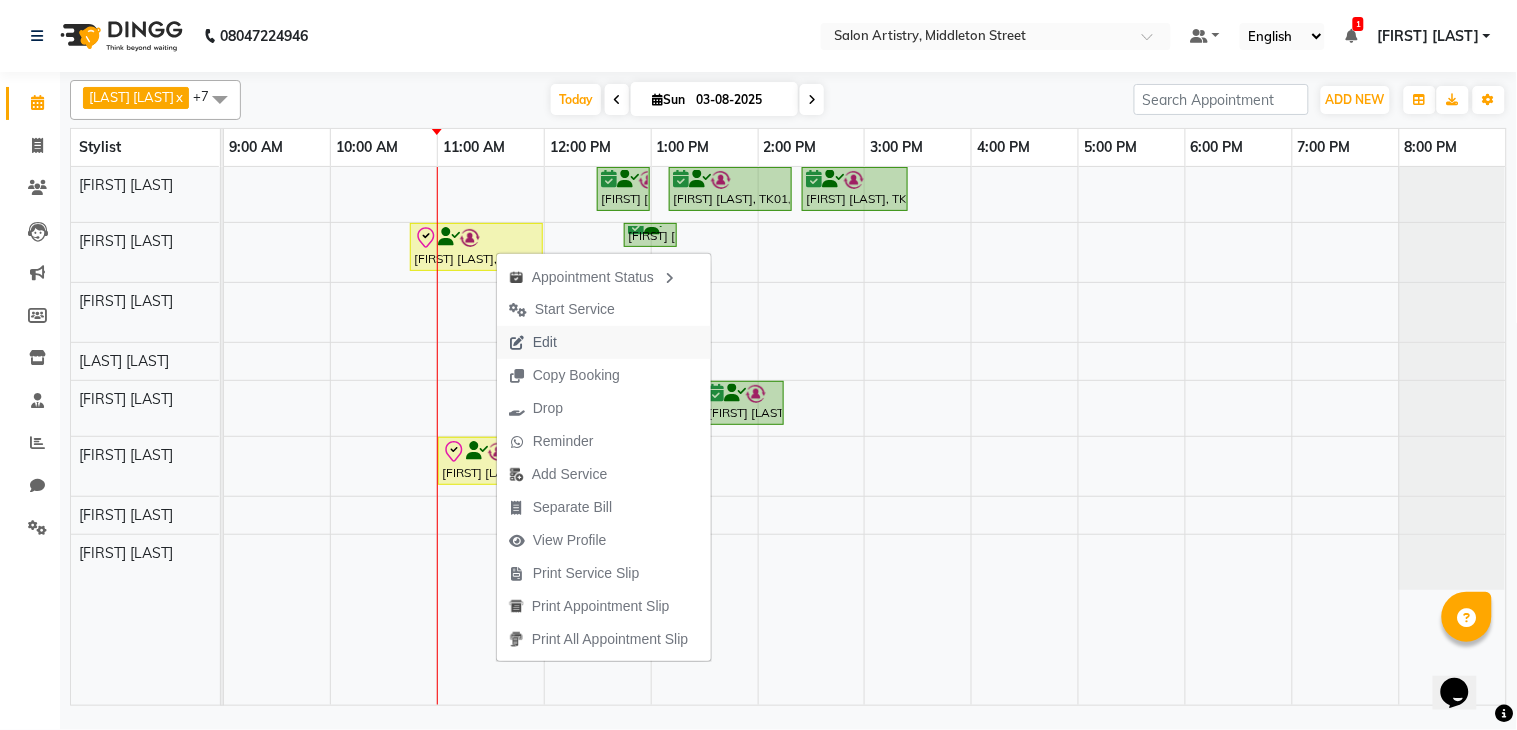 click on "Edit" at bounding box center [533, 342] 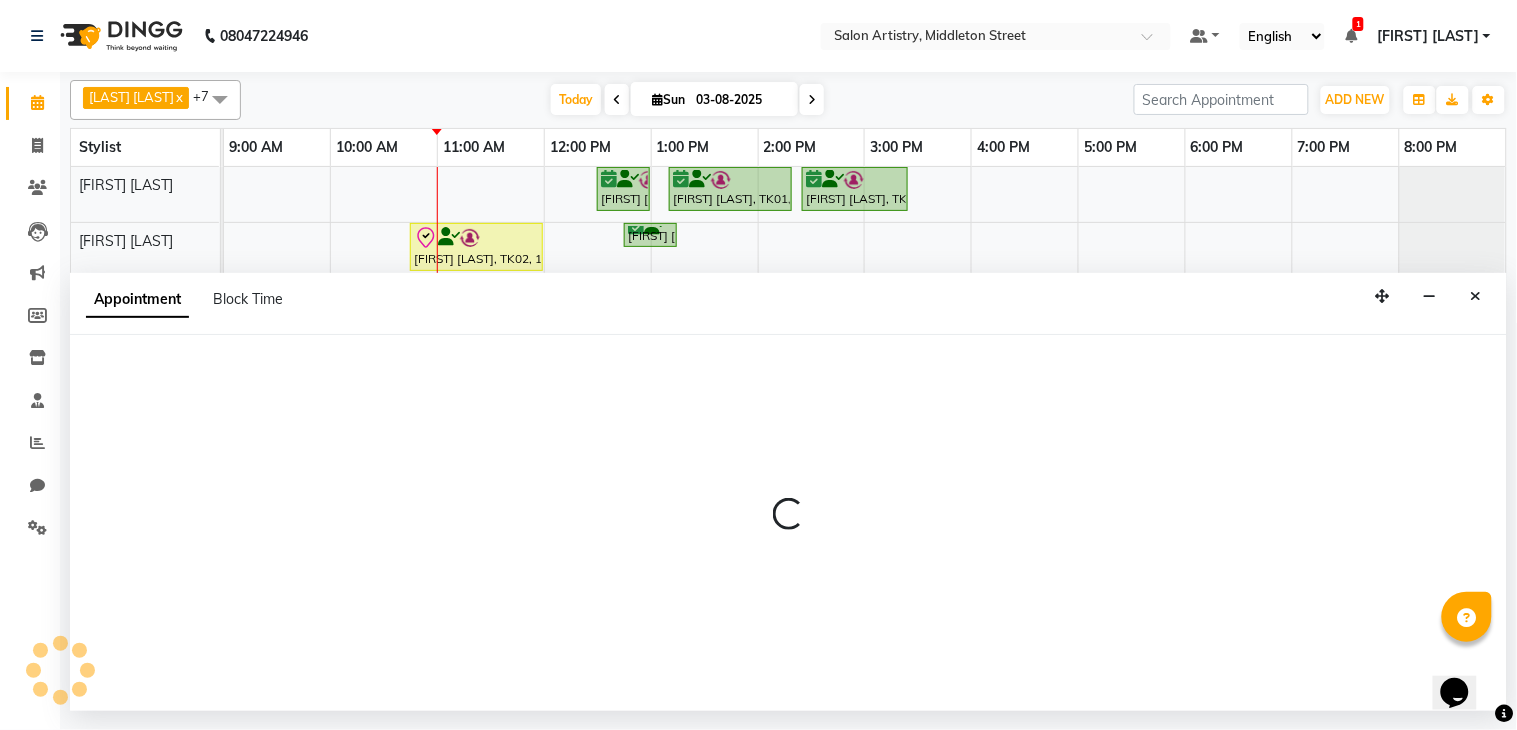 select on "tentative" 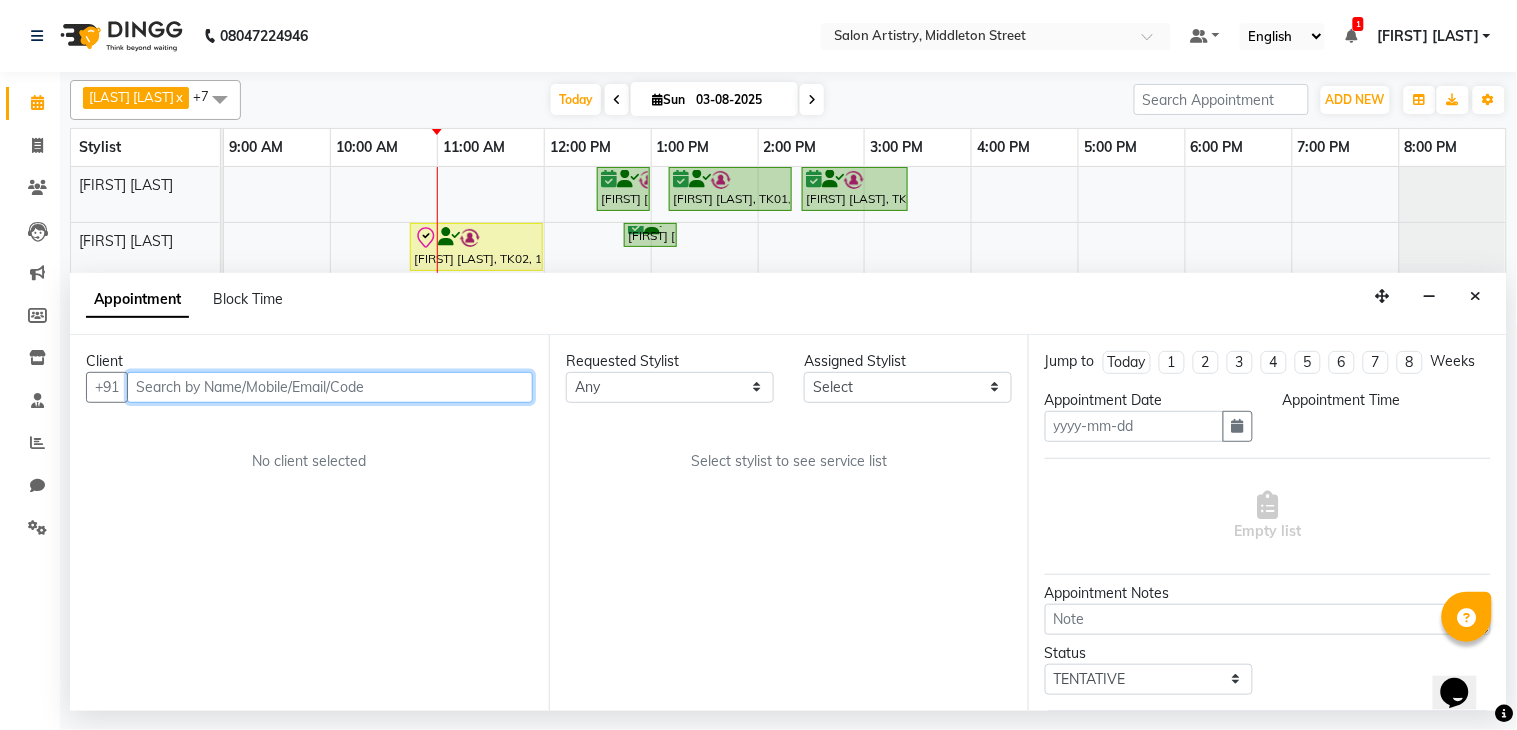 type on "03-08-2025" 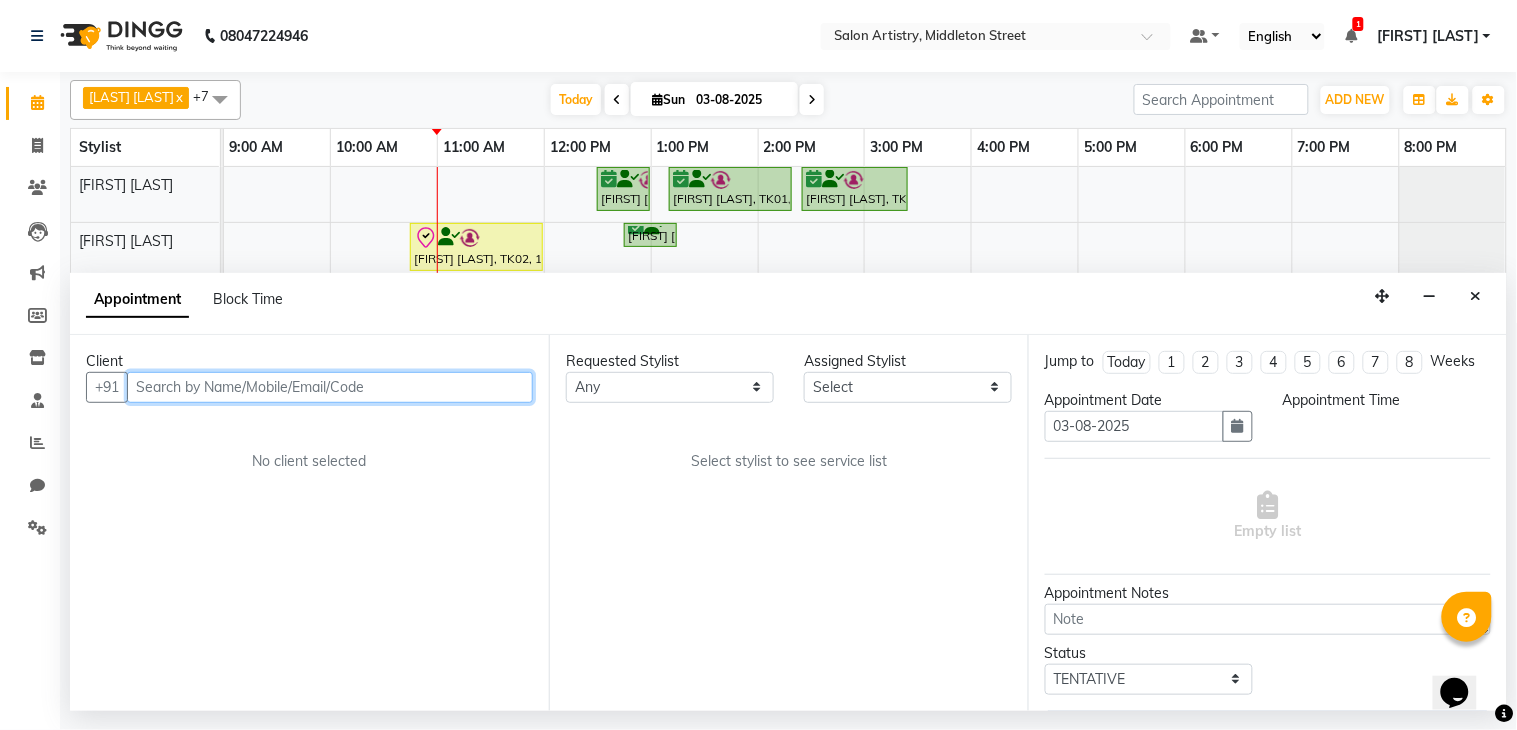 select on "check-in" 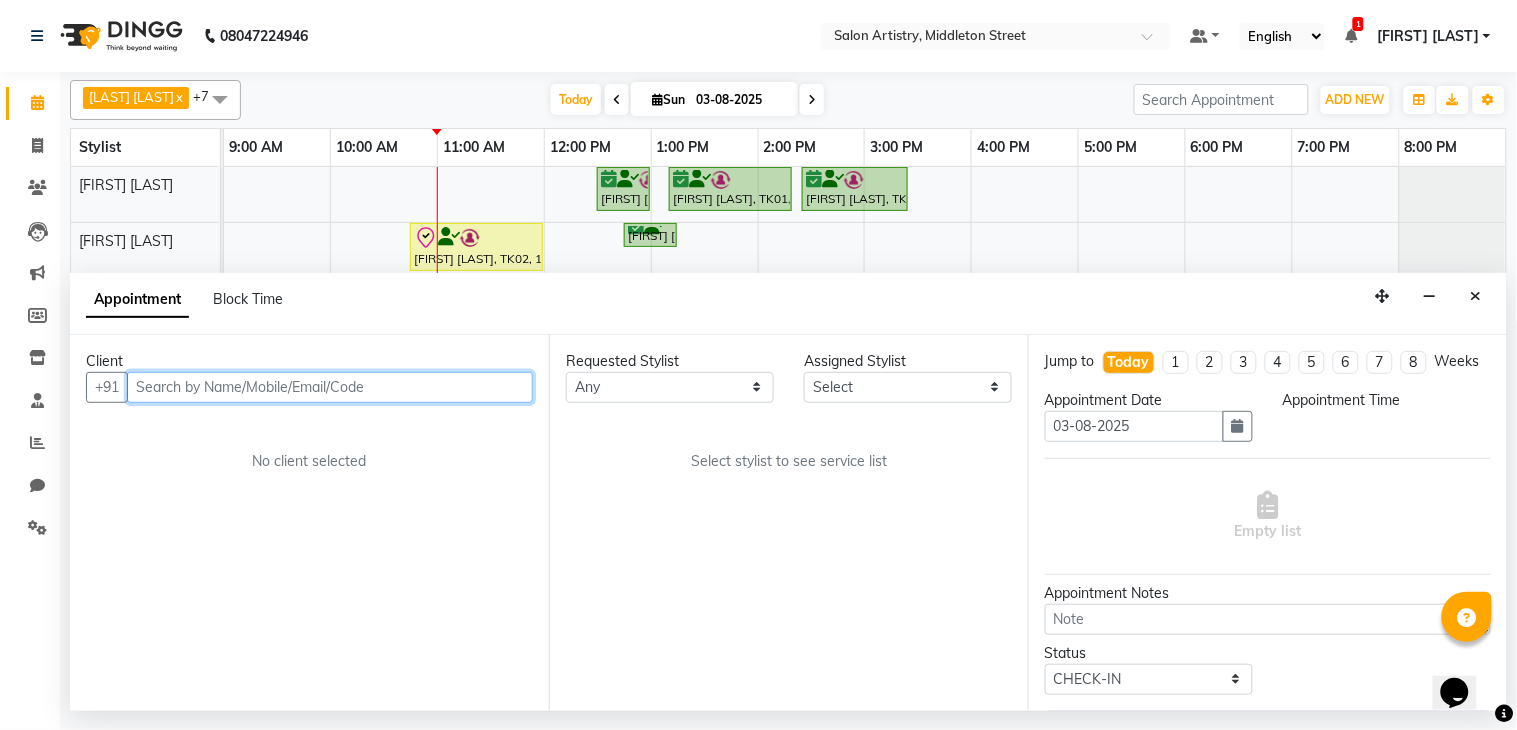 select on "79863" 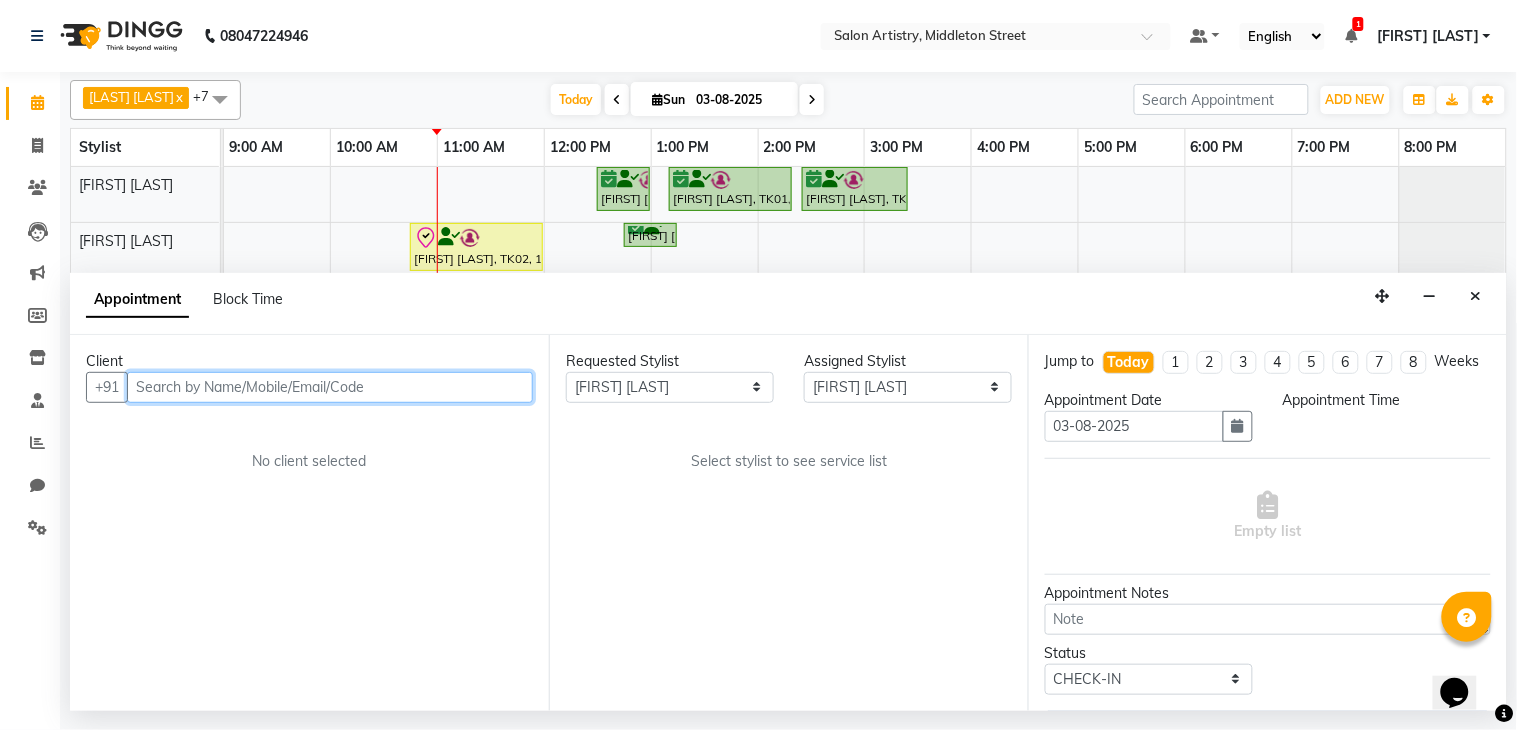 select on "645" 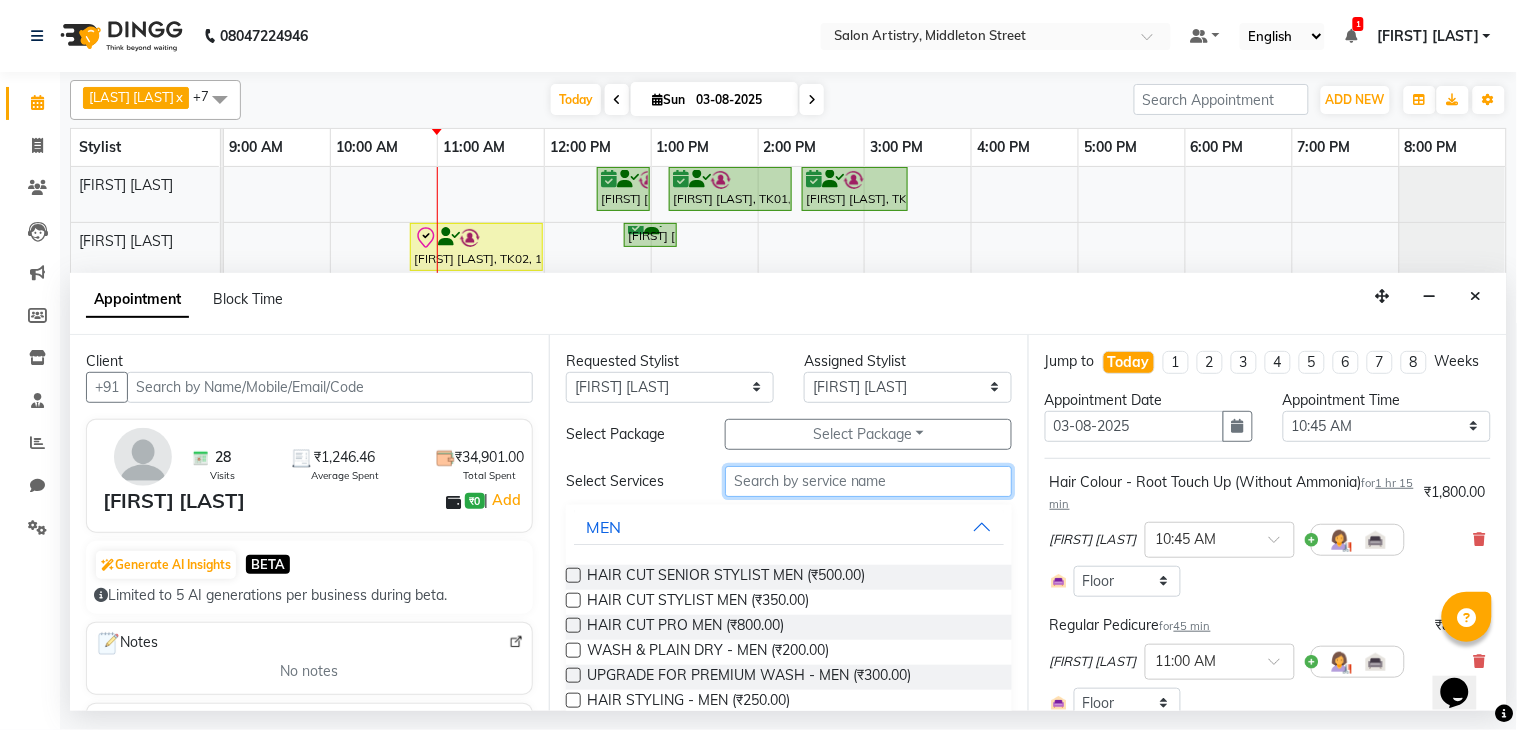 click at bounding box center [868, 481] 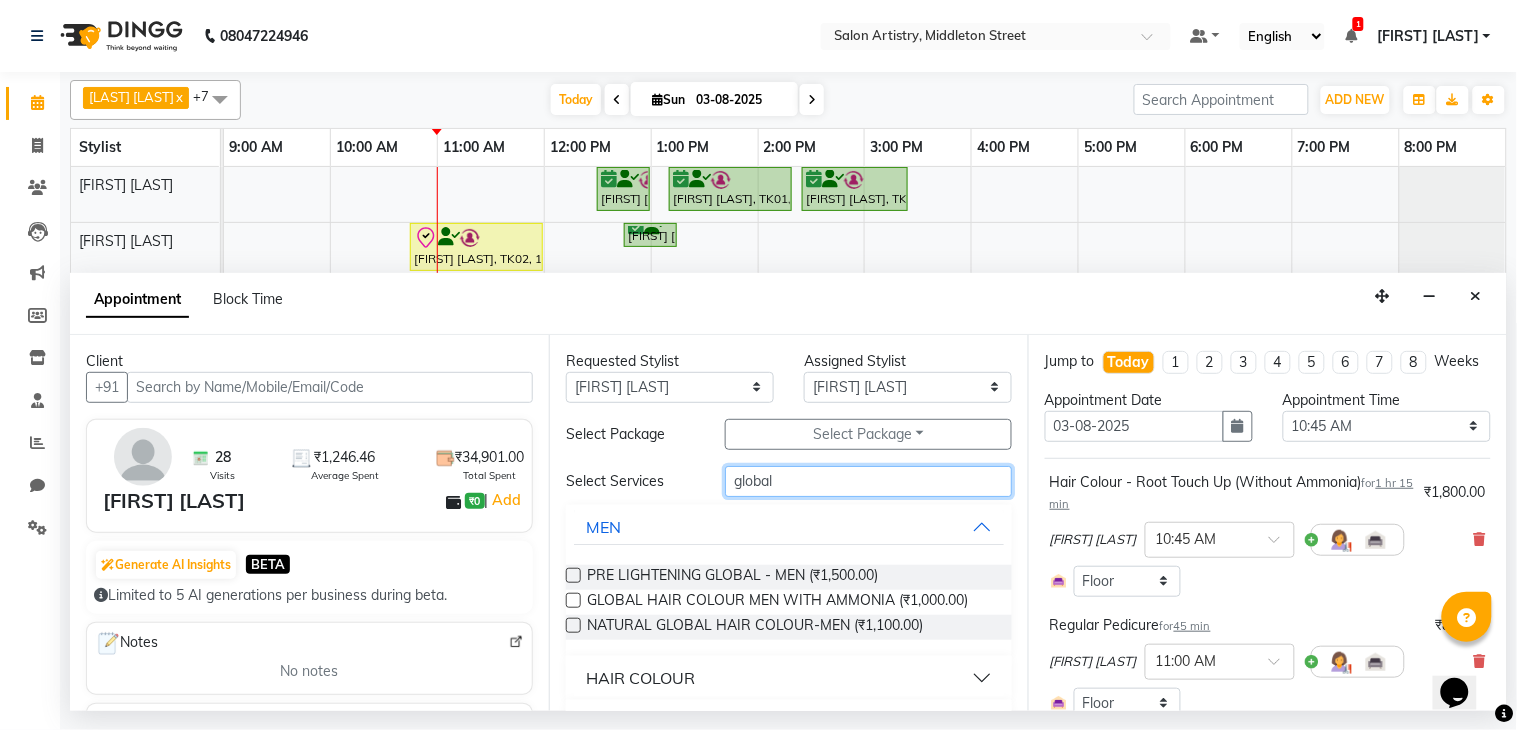 scroll, scrollTop: 93, scrollLeft: 0, axis: vertical 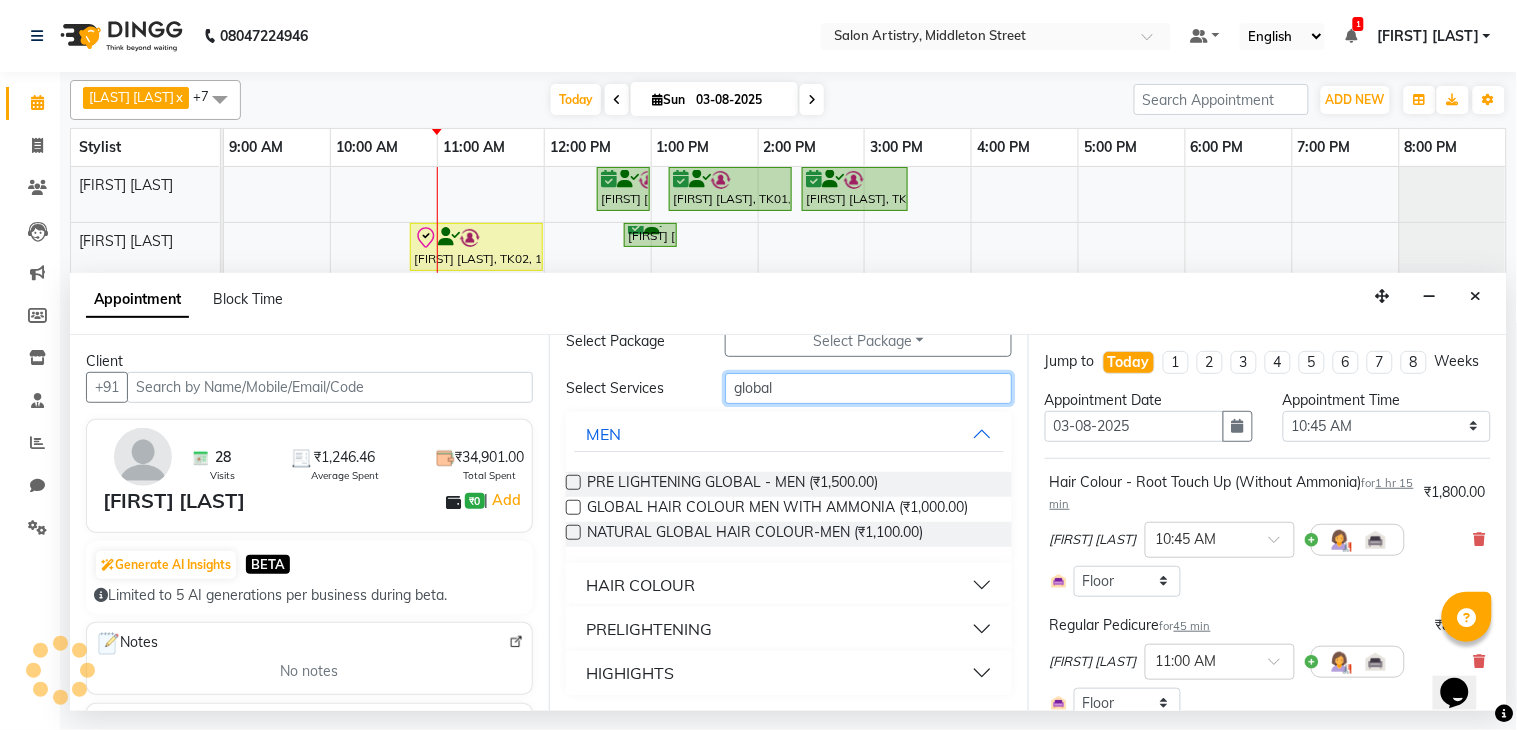 type on "global" 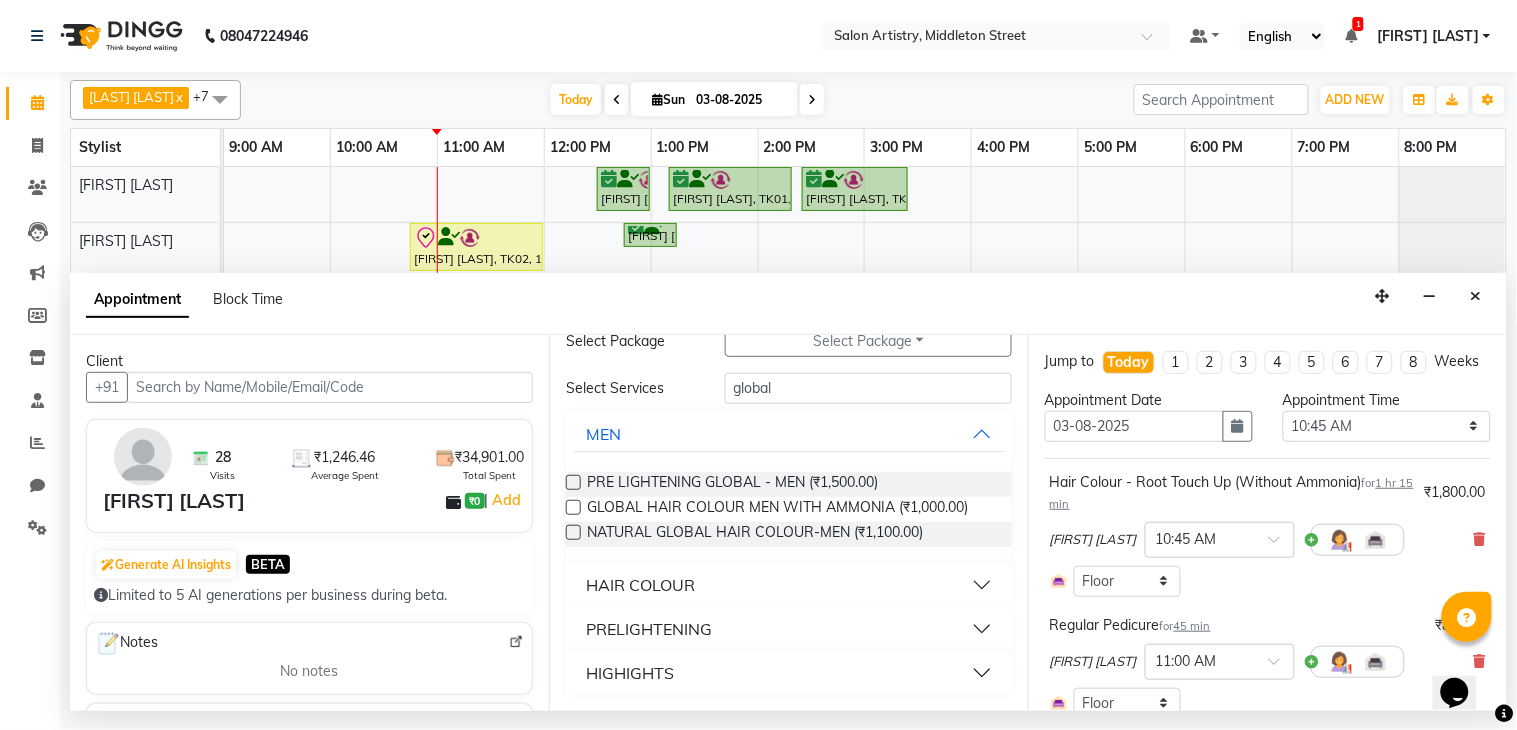 click on "HAIR COLOUR" at bounding box center (789, 585) 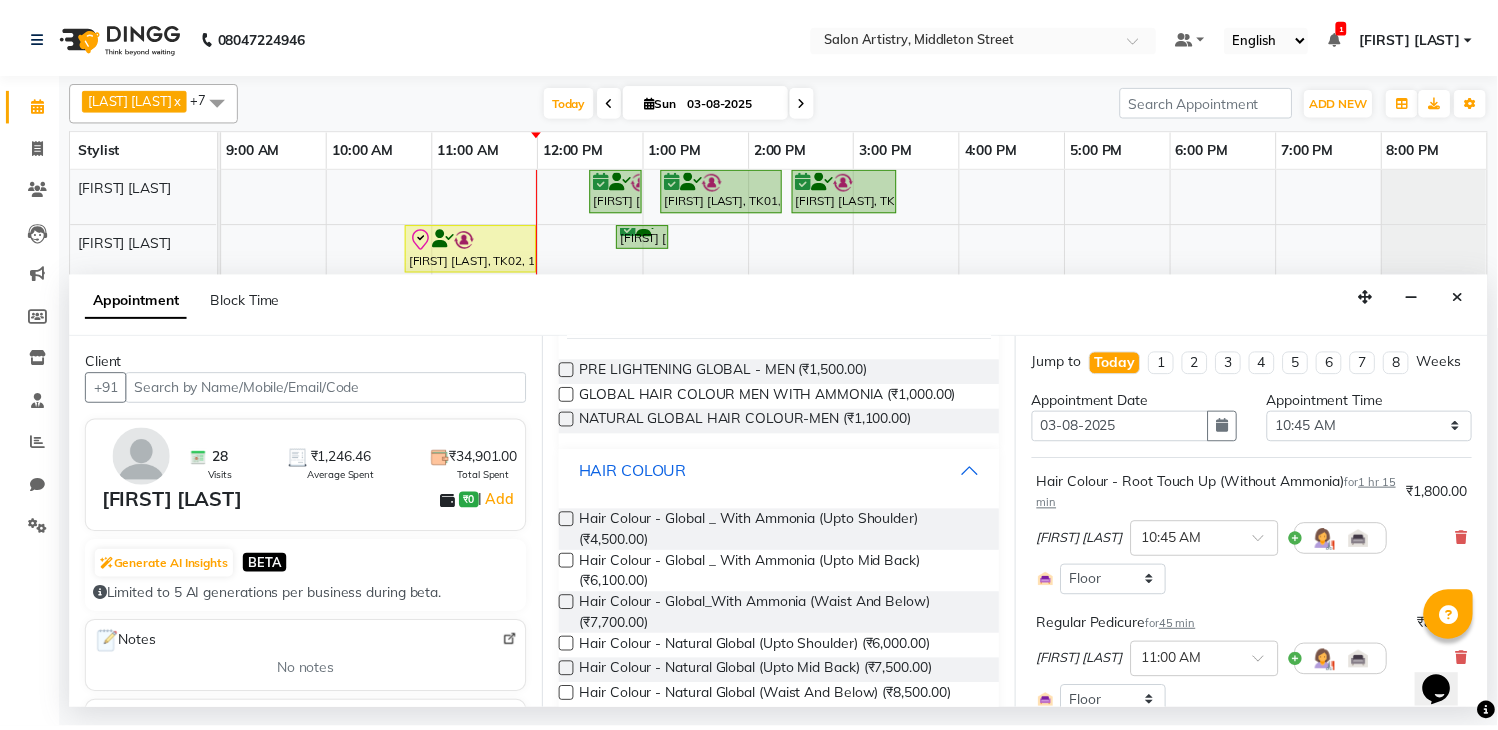scroll, scrollTop: 204, scrollLeft: 0, axis: vertical 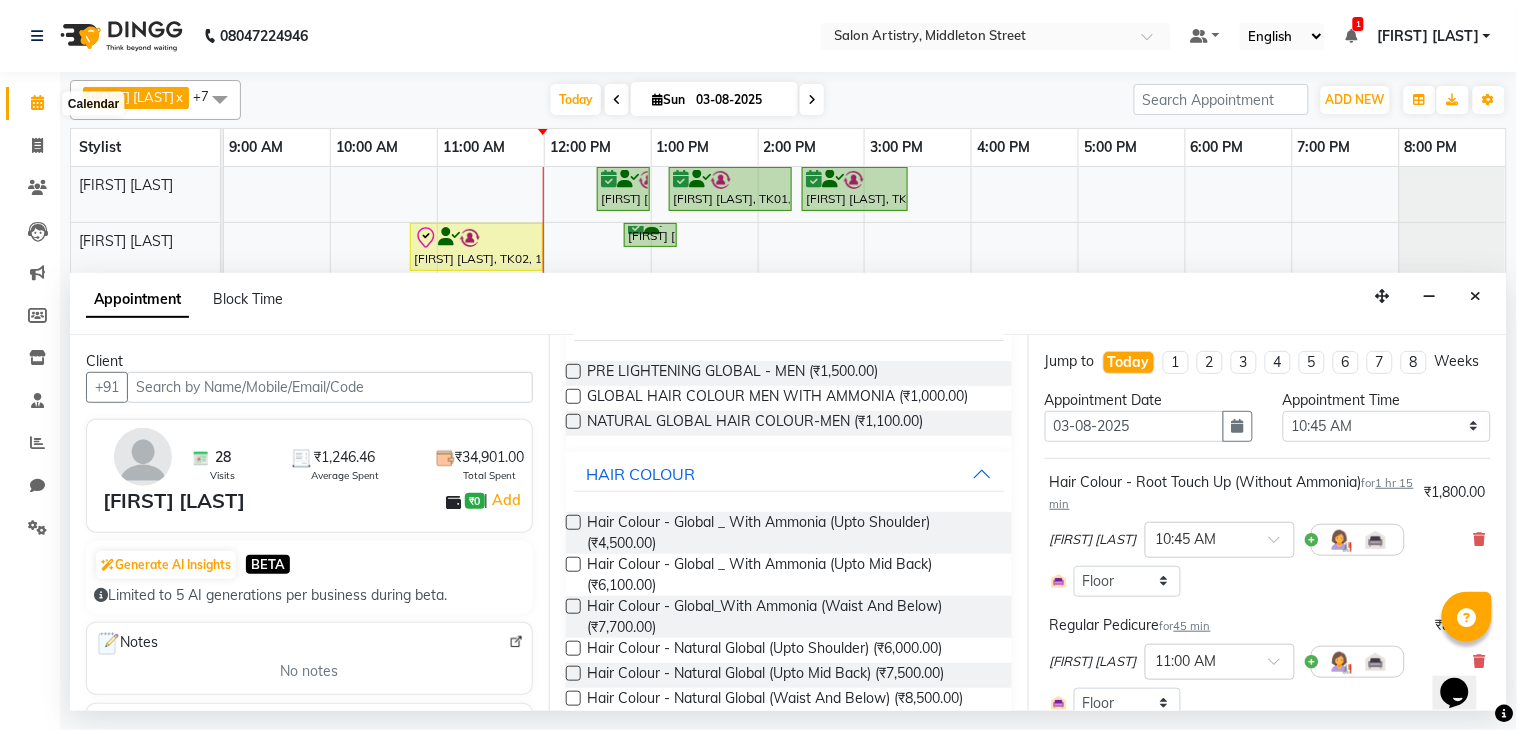 click 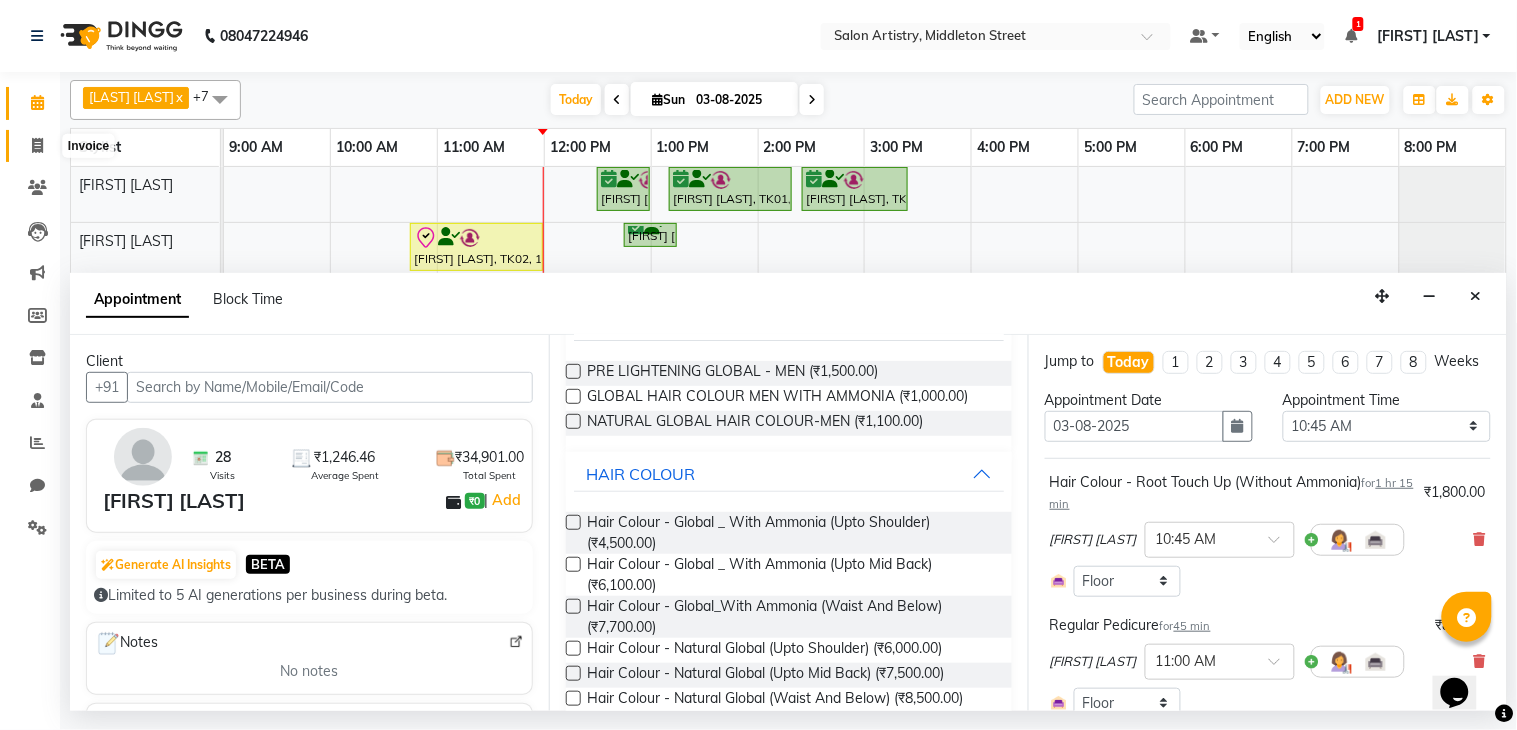 click 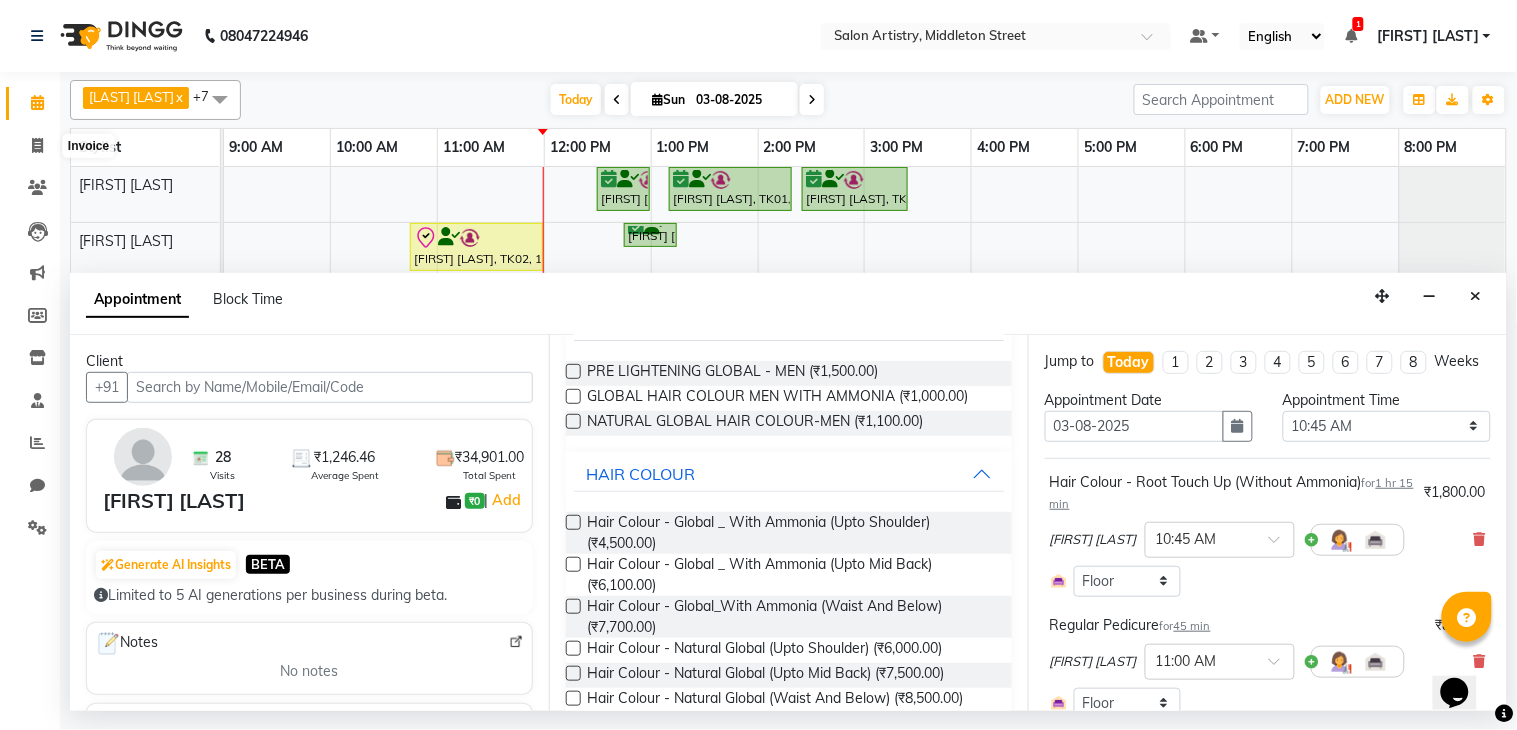 select on "service" 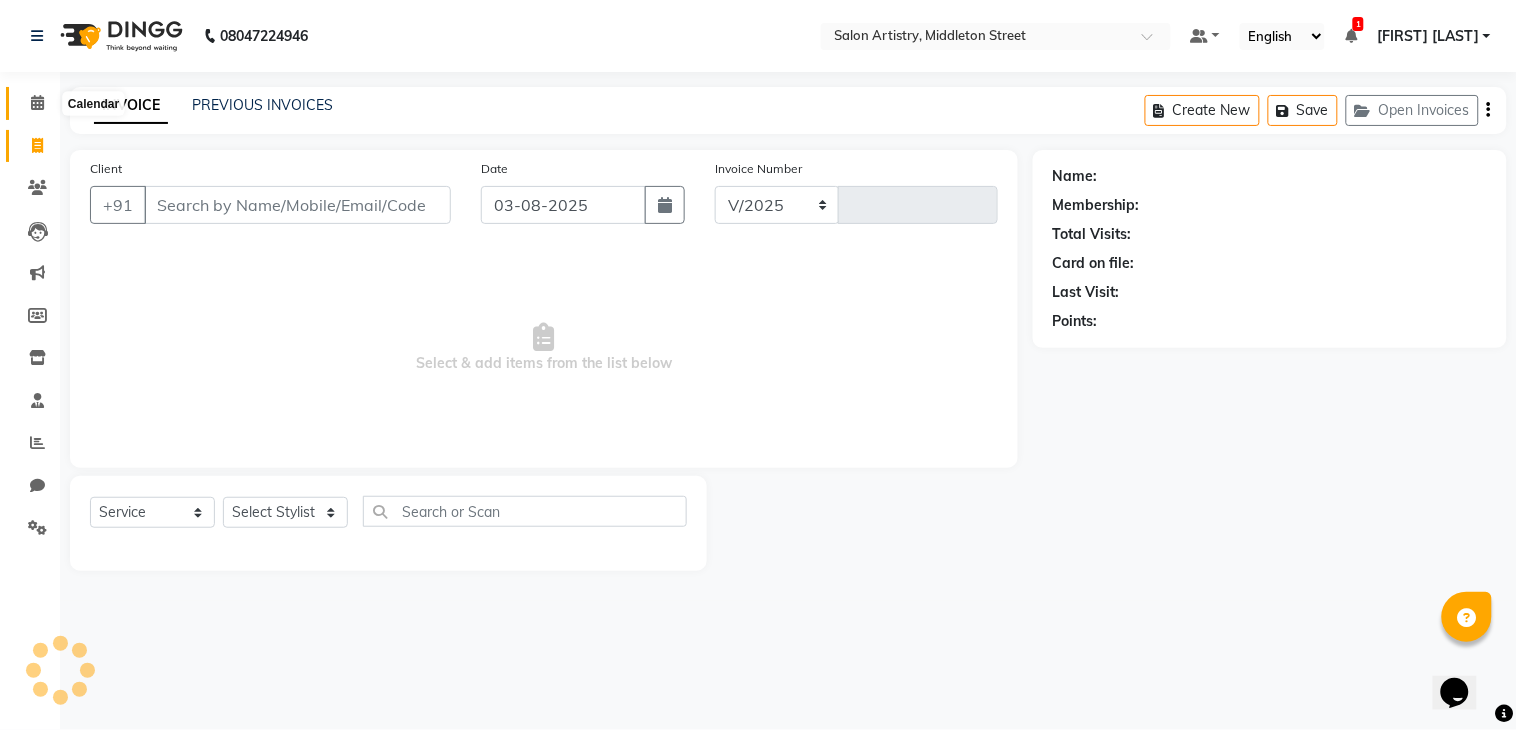 click 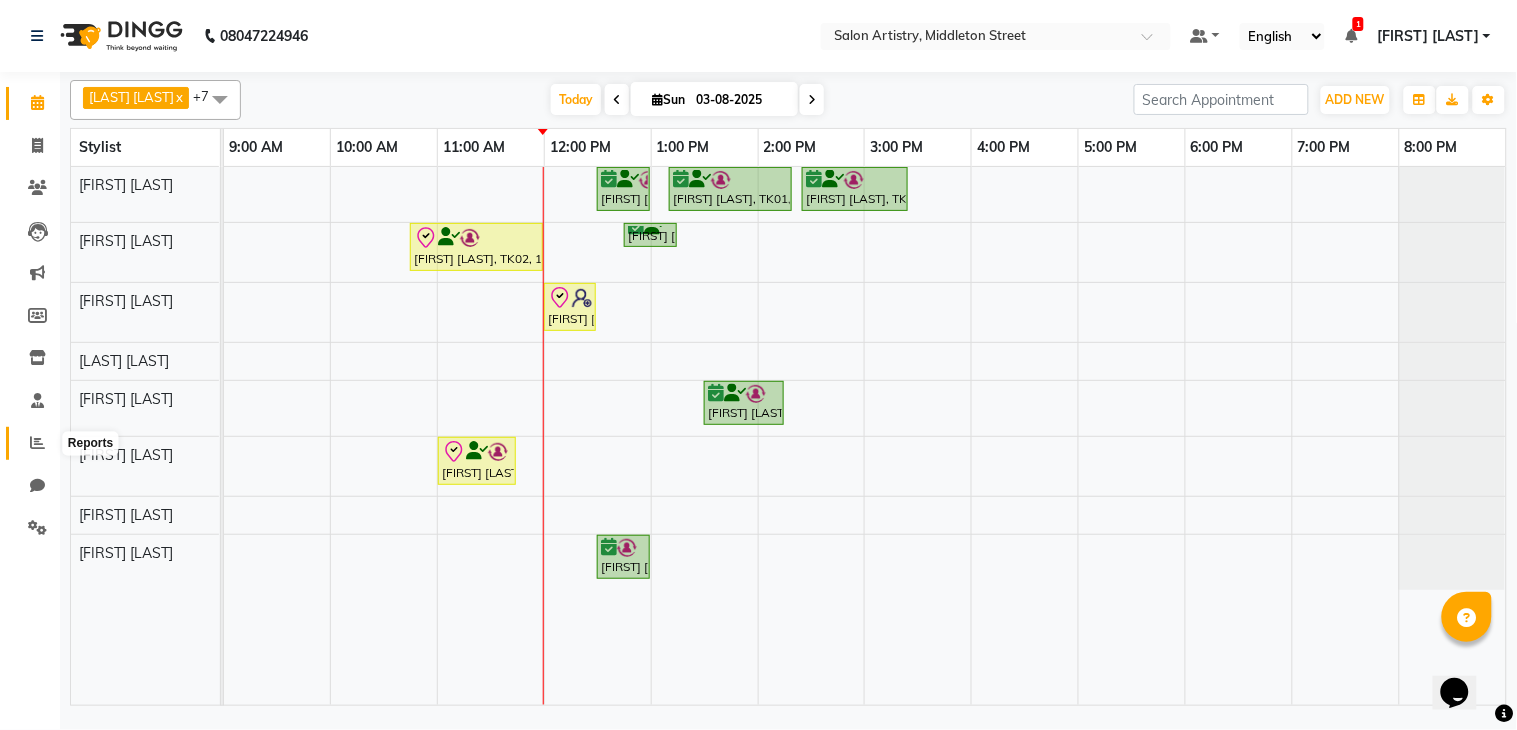 click 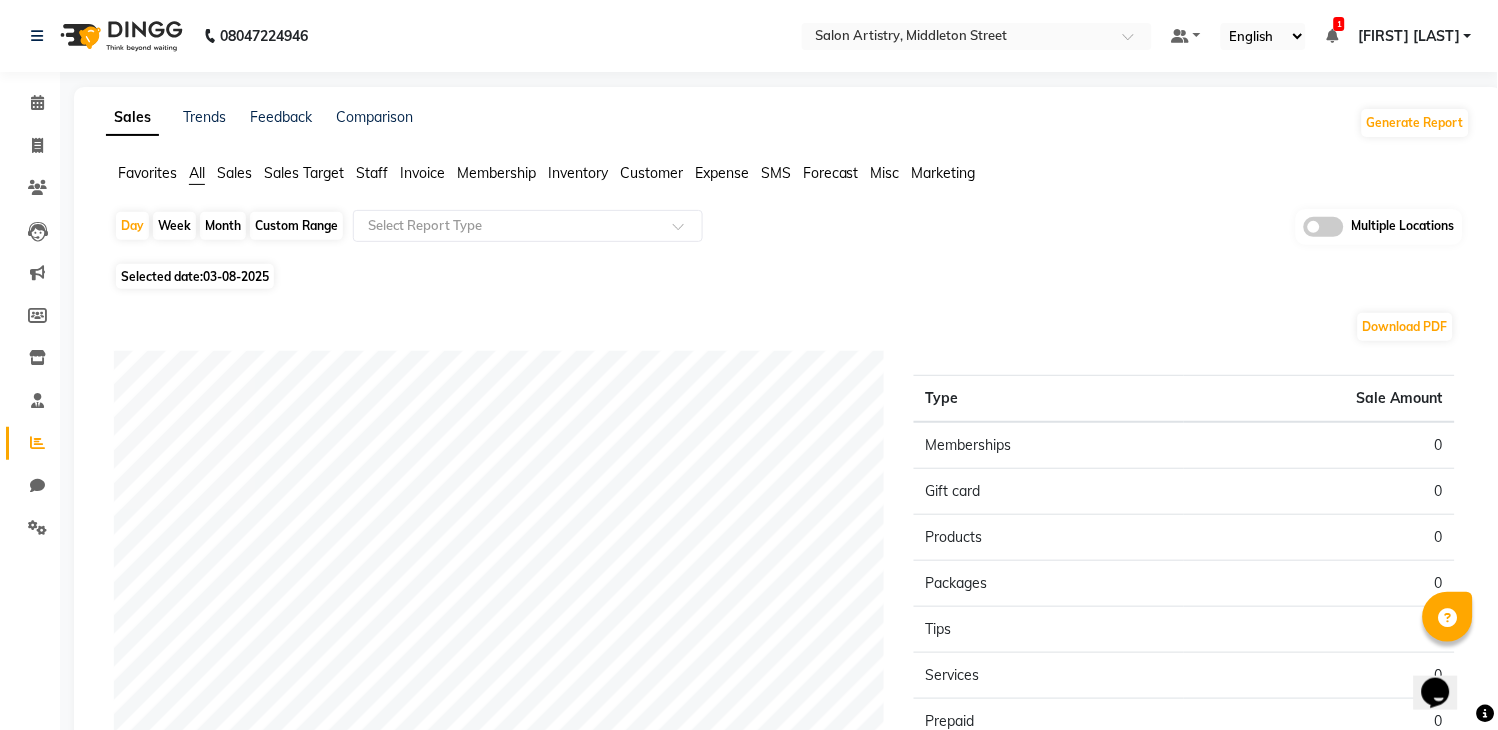 click on "03-08-2025" 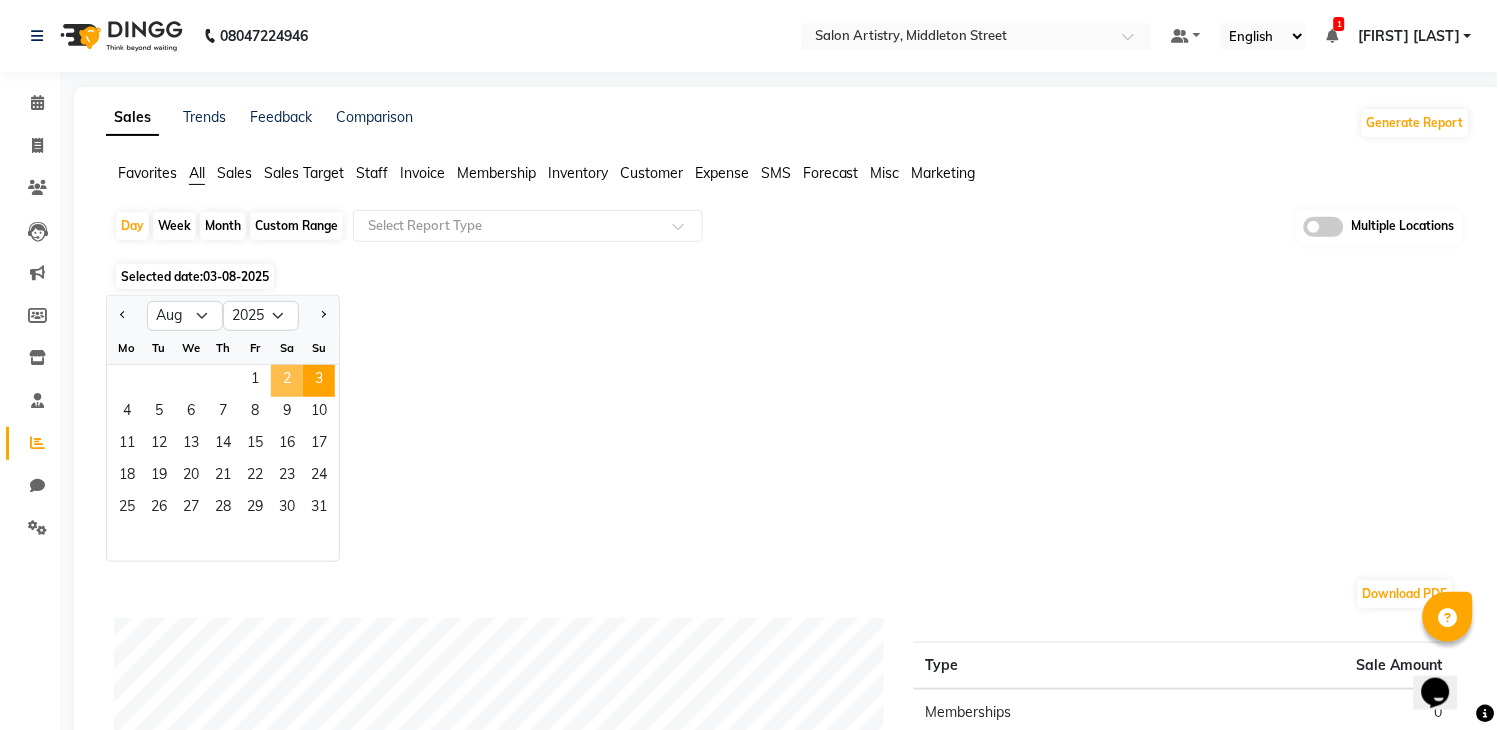click on "2" 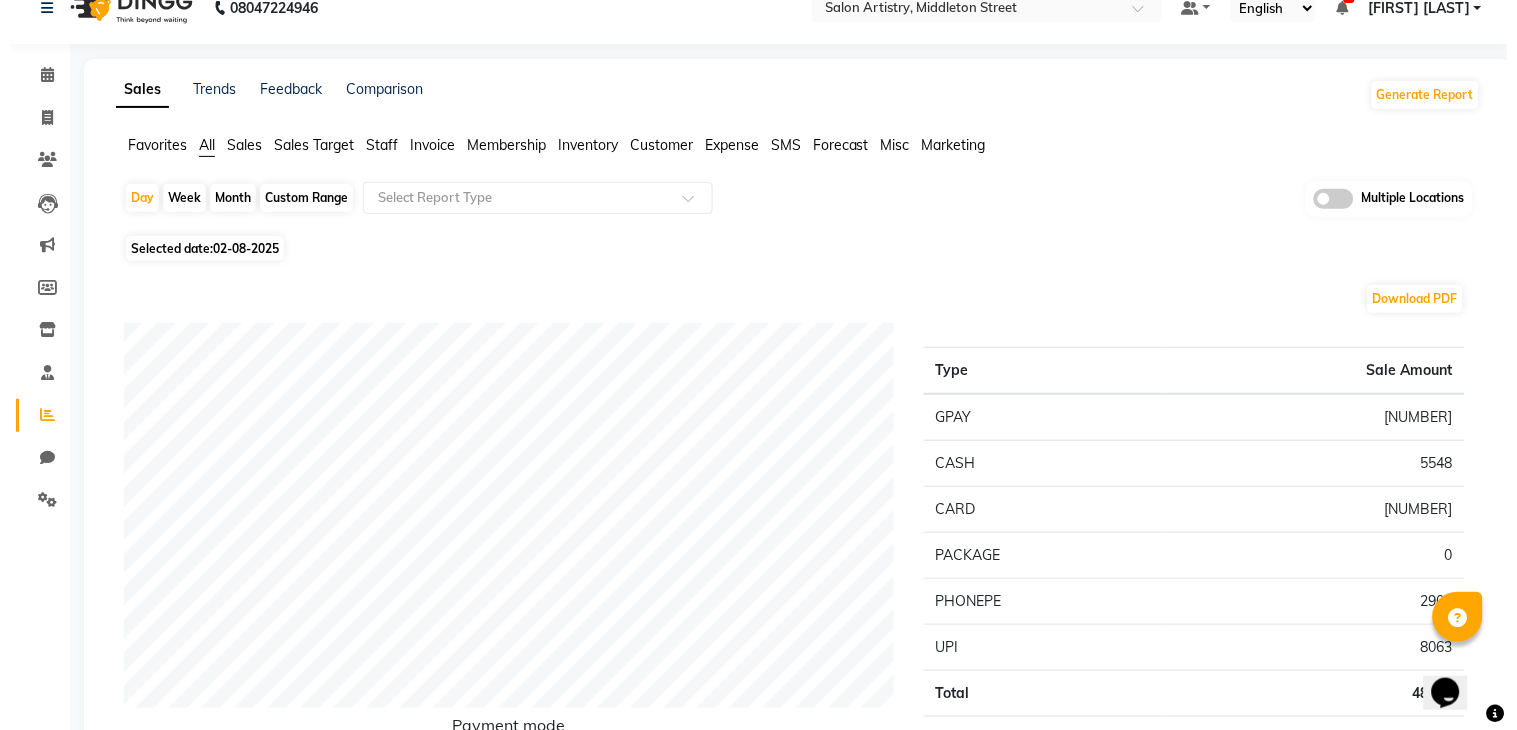 scroll, scrollTop: 0, scrollLeft: 0, axis: both 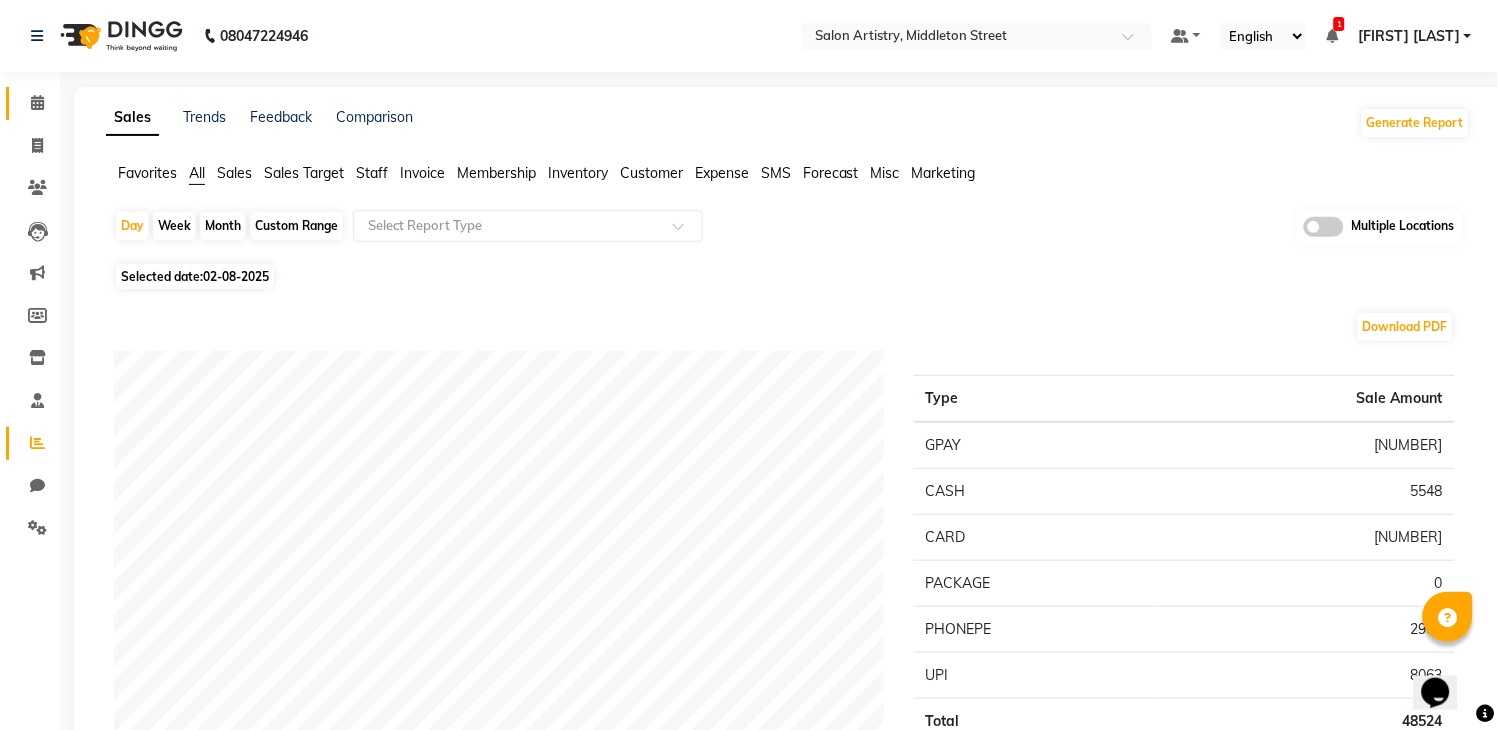 click 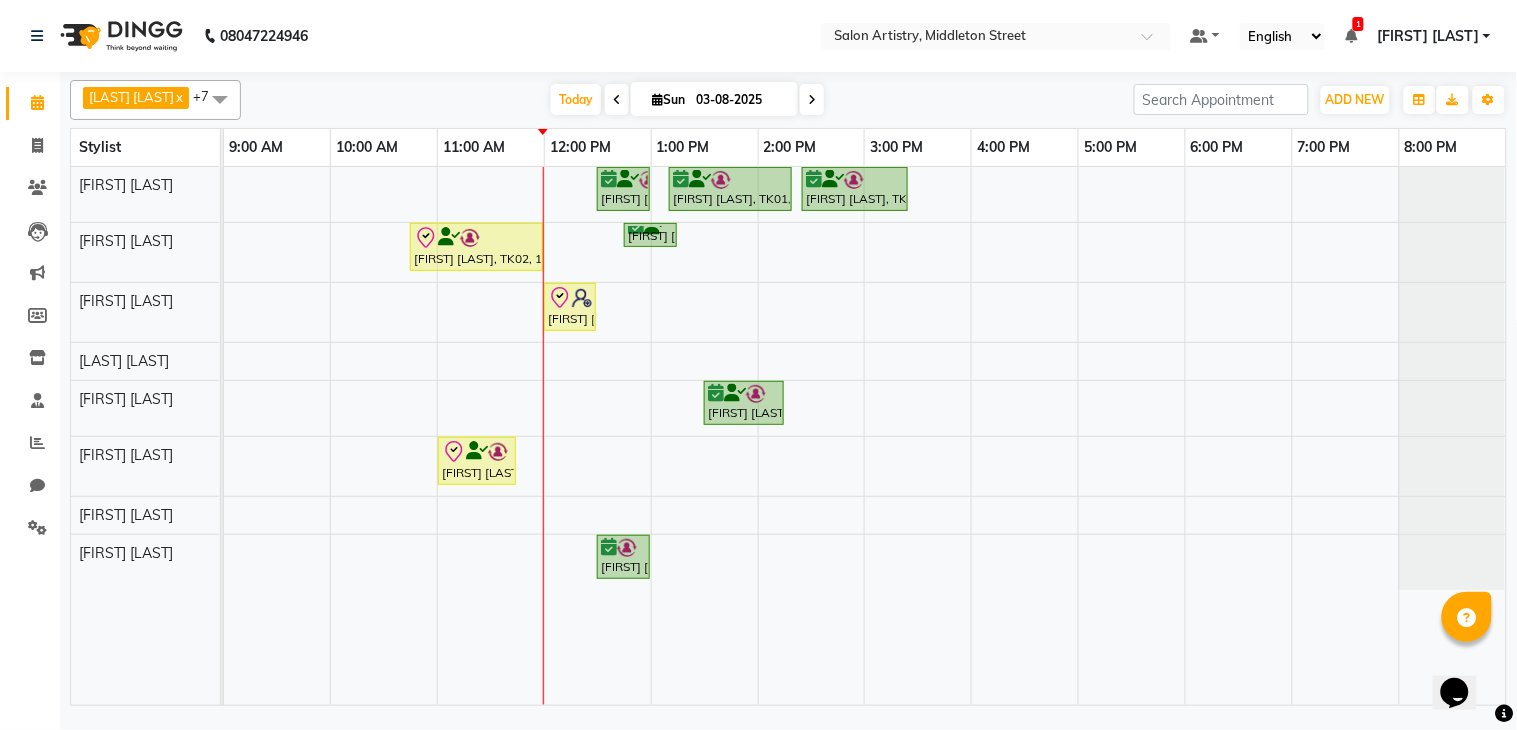 click on "[FIRST] [LAST], TK01, 12:30 PM-01:00 PM, HAIR CUT PRO MEN     [FIRST] [LAST], TK01, 01:10 PM-02:20 PM, Hair Colour - Root Touch Up (Without Ammonia)     [FIRST] [LAST], TK01, 02:25 PM-03:25 PM, Olaplex Stand Alone - Mid Back
[FIRST] [LAST], TK02, 10:45 AM-12:00 PM, Hair Colour - Root Touch Up (Without Ammonia)     [LAST] [LAST], TK04, 12:45 PM-01:15 PM, Wash  - Wash & Plain Dry (Upto Mid Back)
[FIRST] [LAST], TK03, 12:00 PM-12:30 PM, Cut - Hair Cut (Sr Stylist) (Wash & Conditioning)     [FIRST] [LAST], TK01, 01:30 PM-02:15 PM, Aroma Pedicure
[FIRST] [LAST], TK02, 11:00 AM-11:45 AM, Regular Pedicure     [FIRST] [LAST], TK01, 12:30 PM-01:00 PM, Waxing - Argan Oil Wax - Full Waxing (Hands, Legs, Peel Off Under Arms)" at bounding box center (865, 436) 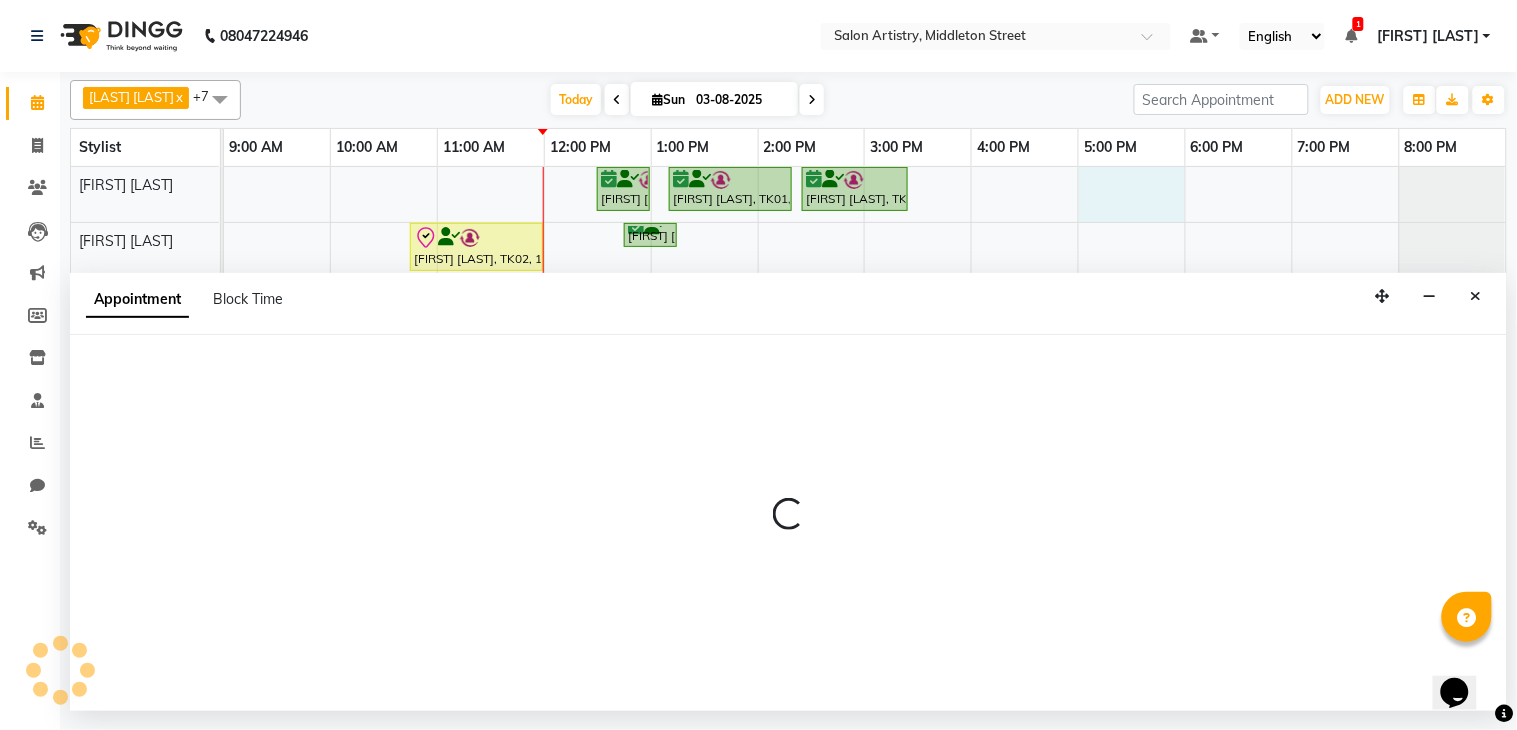 select on "79858" 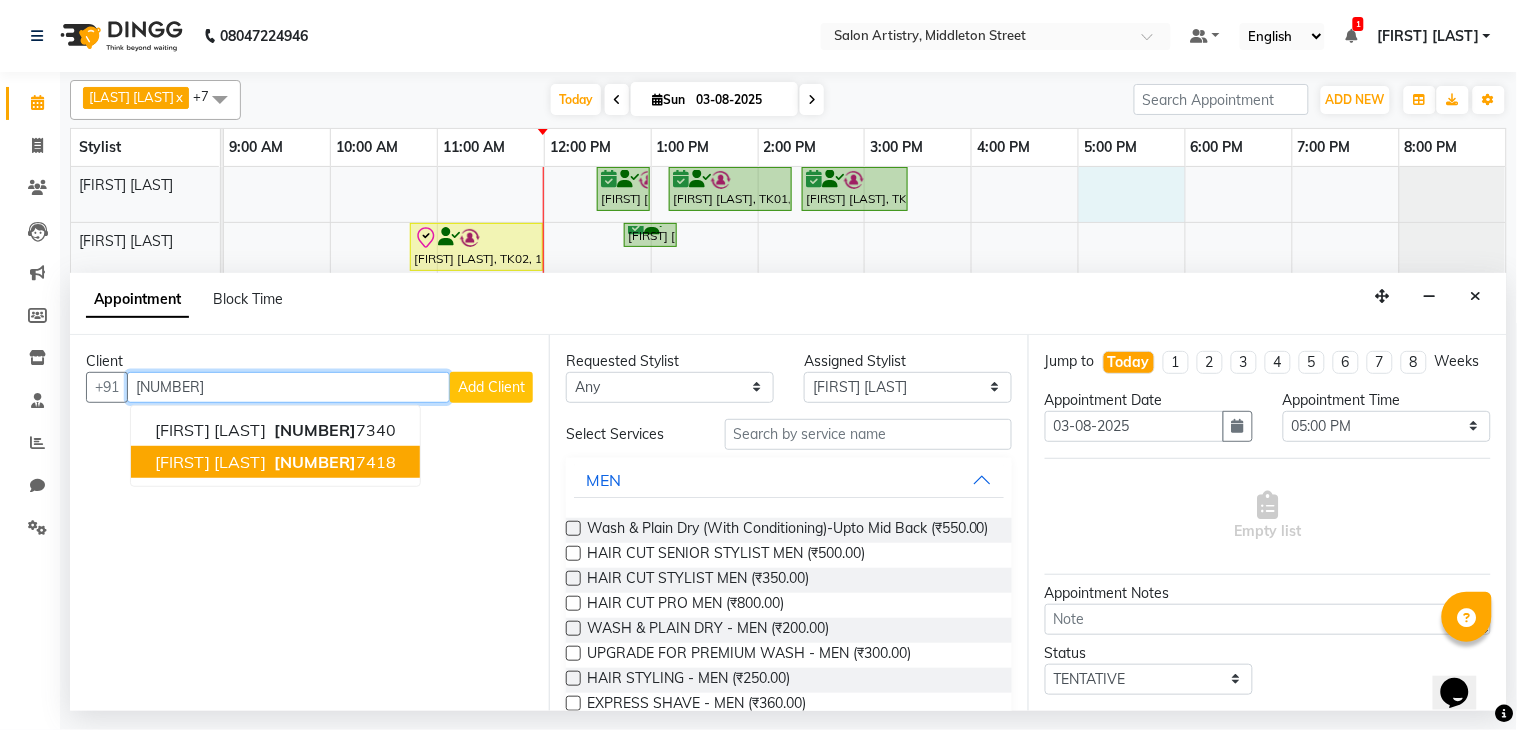 click on "[NUMBER]" at bounding box center [315, 462] 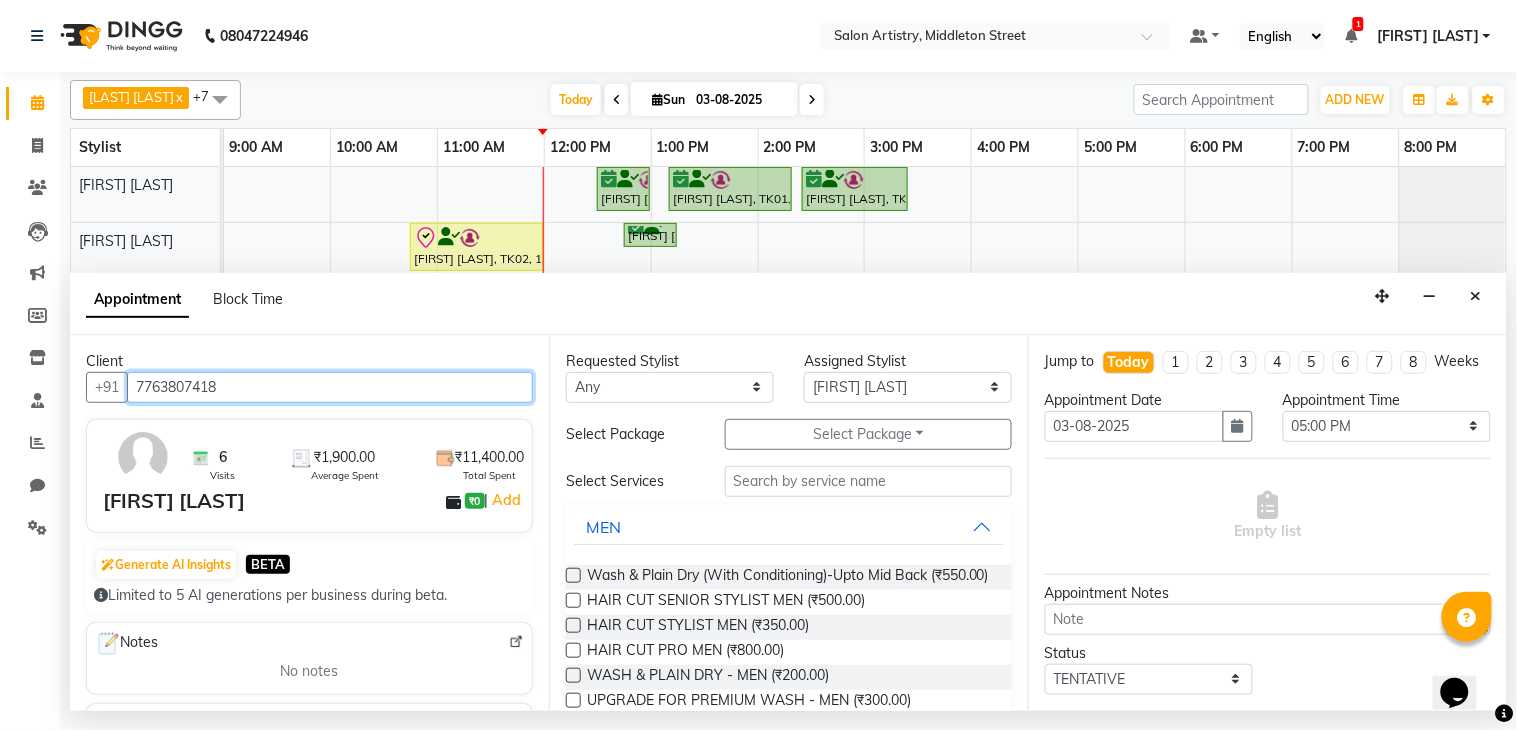 type on "7763807418" 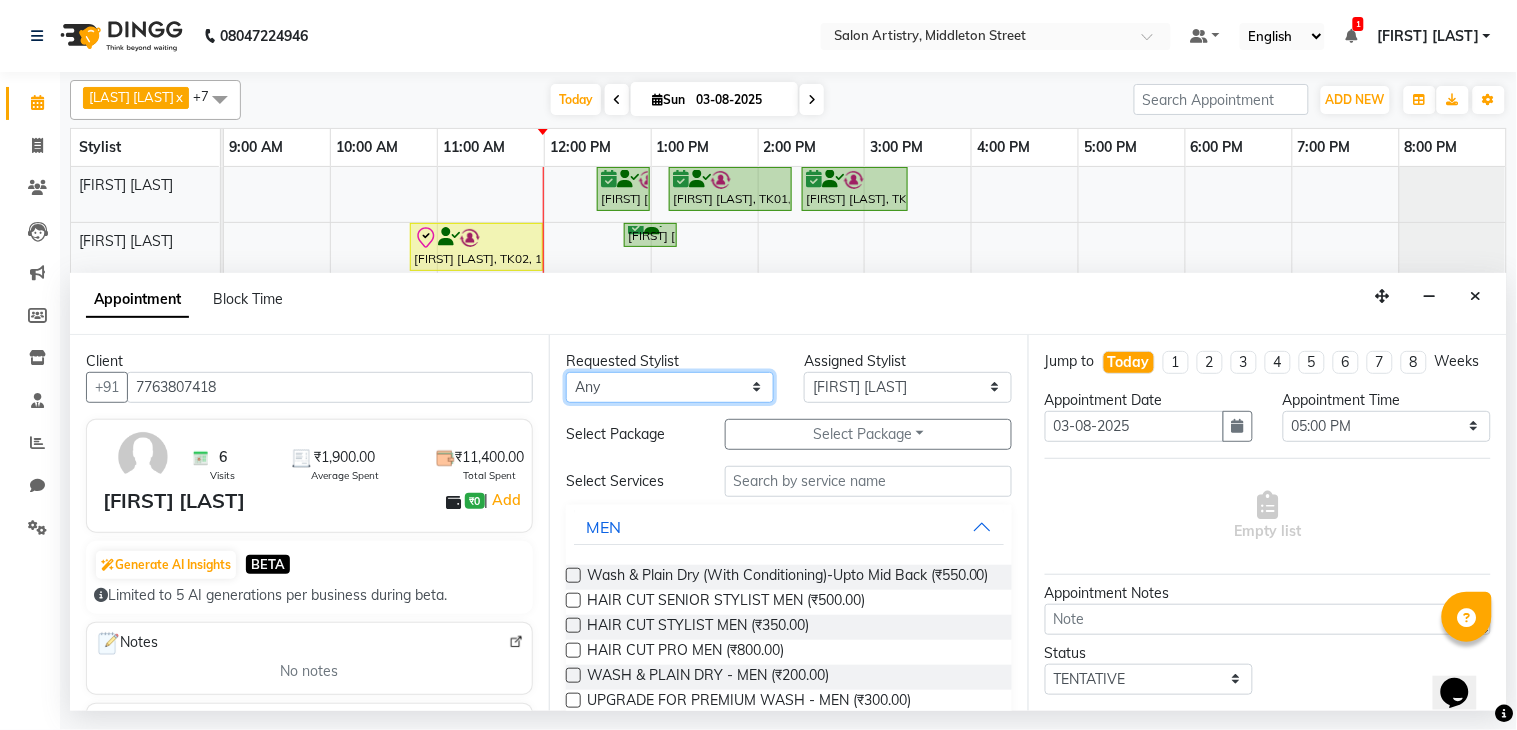 drag, startPoint x: 680, startPoint y: 387, endPoint x: 680, endPoint y: 401, distance: 14 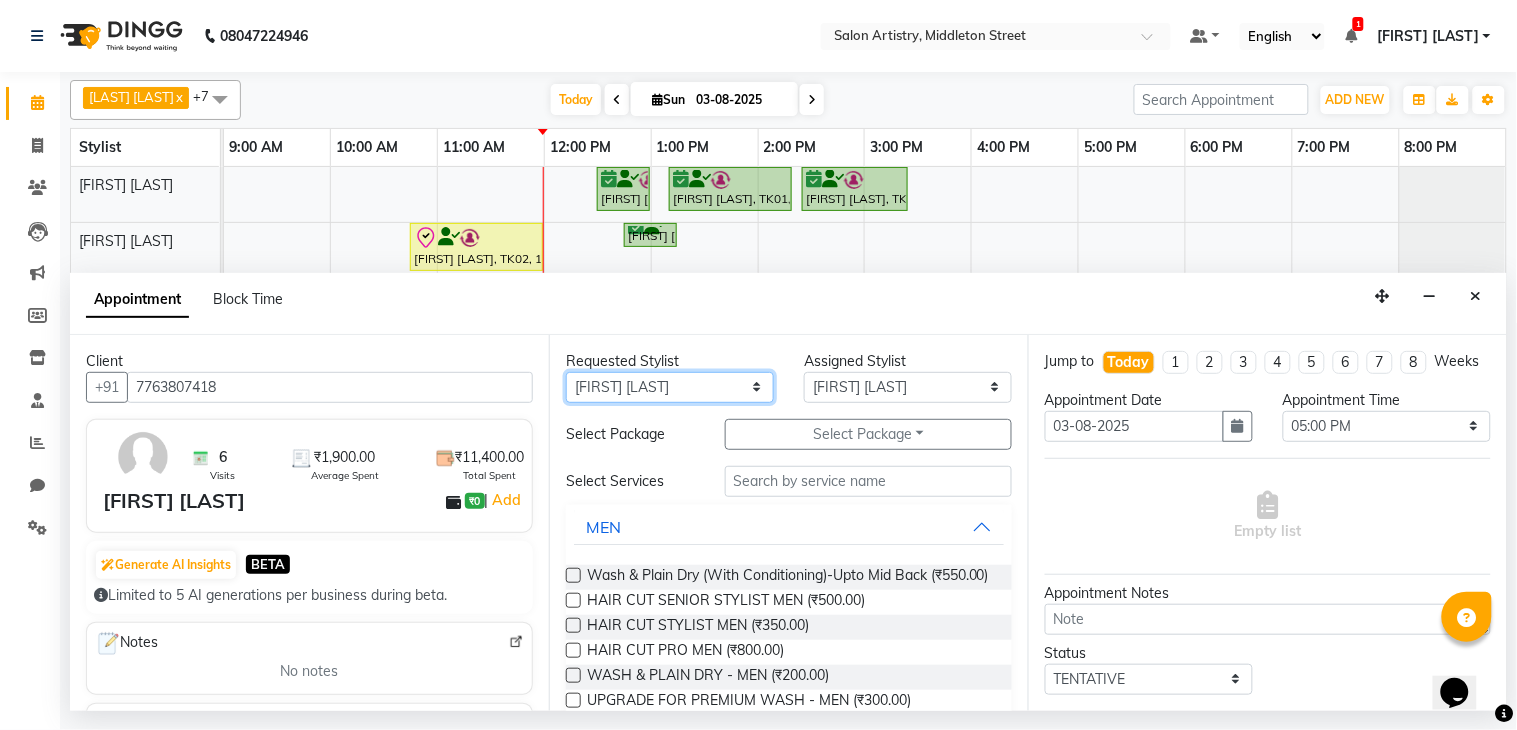 click on "Any Anupriya Ghosh Iqbal Ahmed Irshad Khan Mannu Kumar Gupta Mekhla Bhattacharya Minika Das Puja Debnath Reception Rekha Singh Ricky Das Rony Das Sangeeta Lodh Sharfaraz Ata Waris Simmy Rai Tapasi" at bounding box center [670, 387] 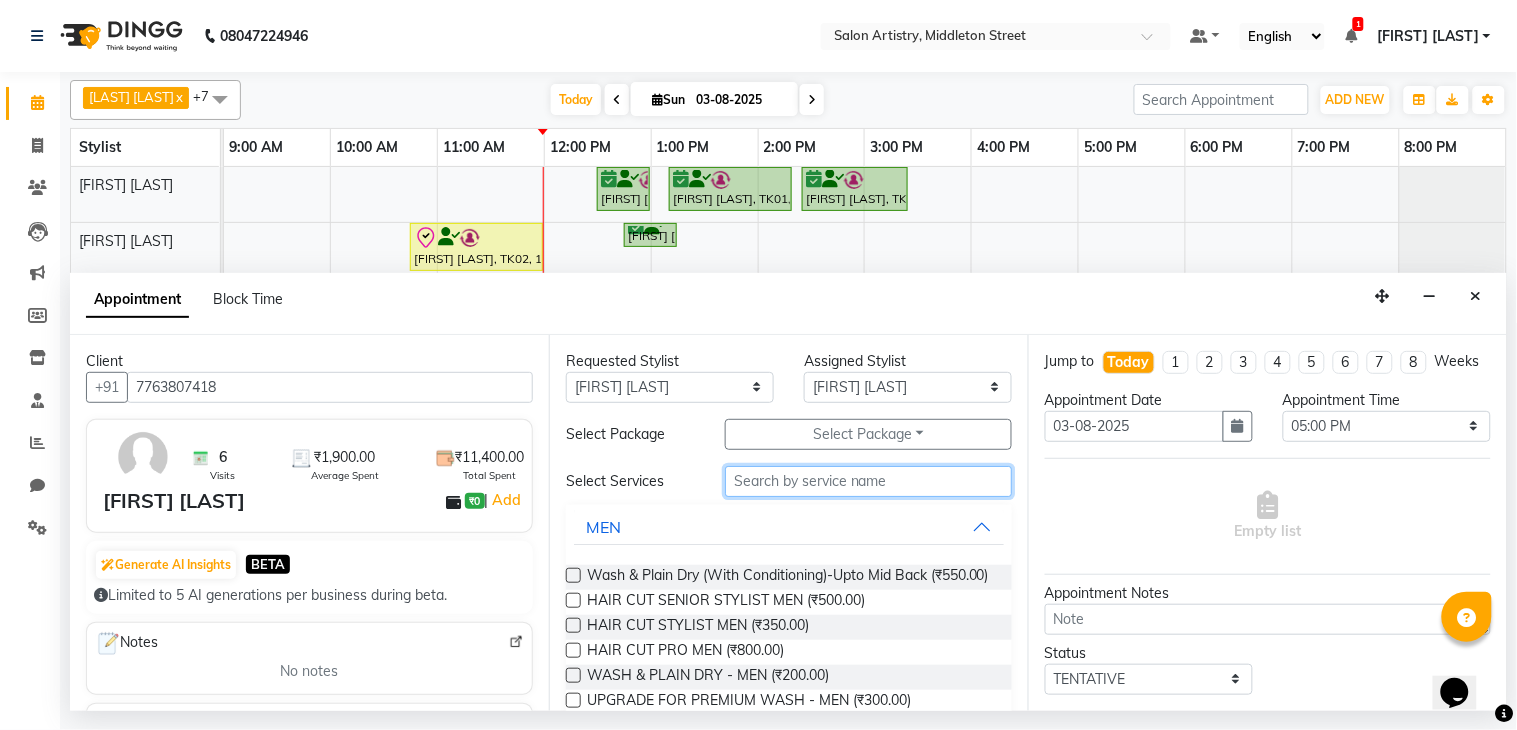 click at bounding box center (868, 481) 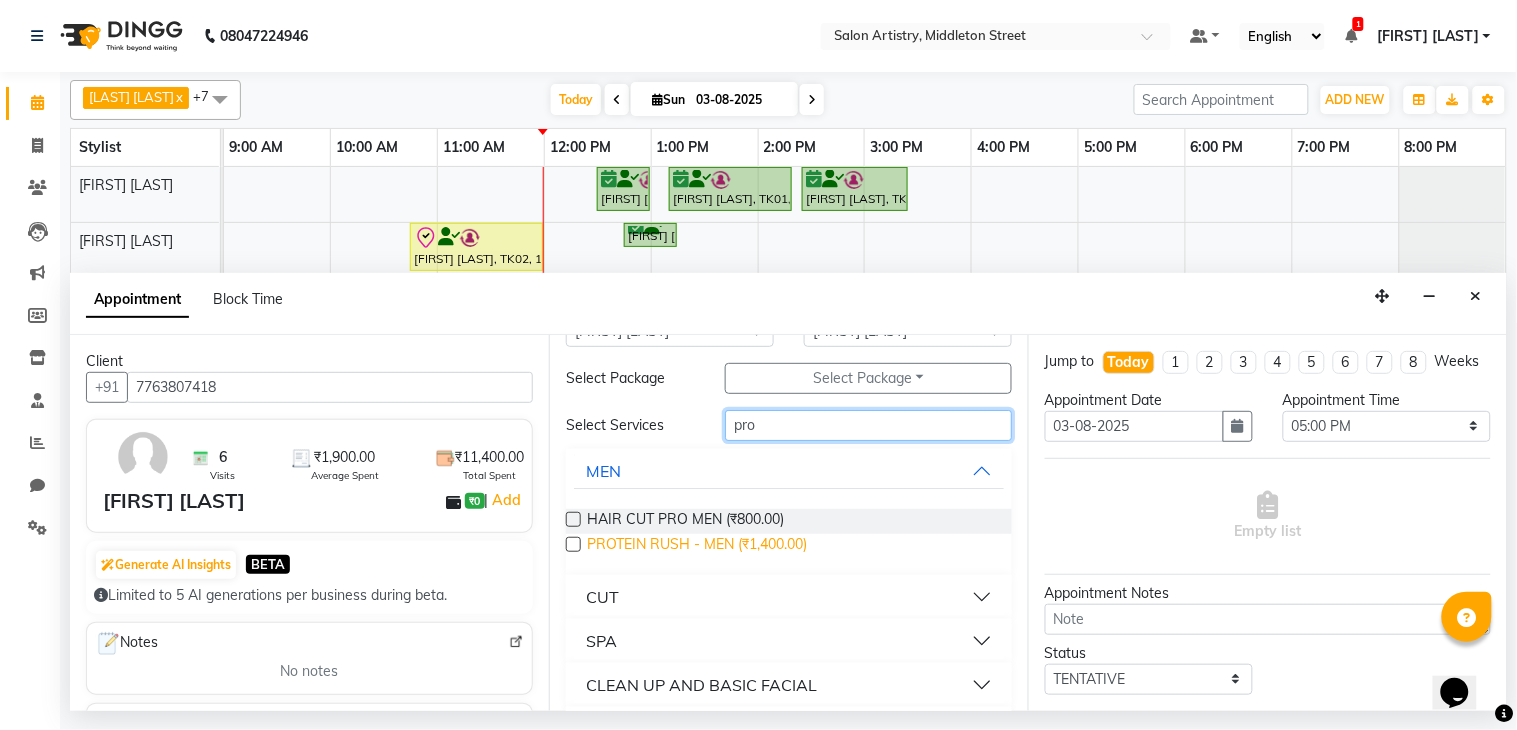 scroll, scrollTop: 111, scrollLeft: 0, axis: vertical 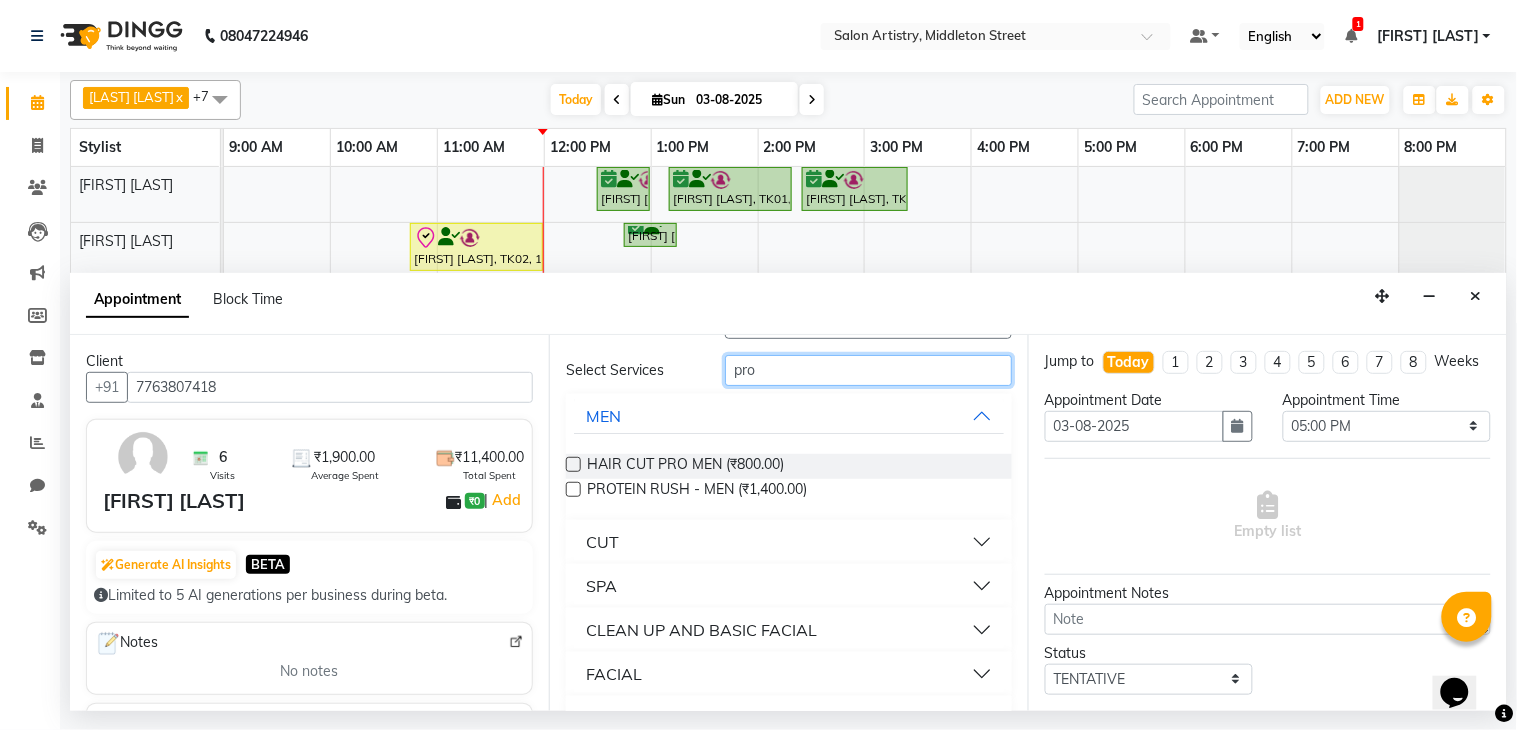 type on "pro" 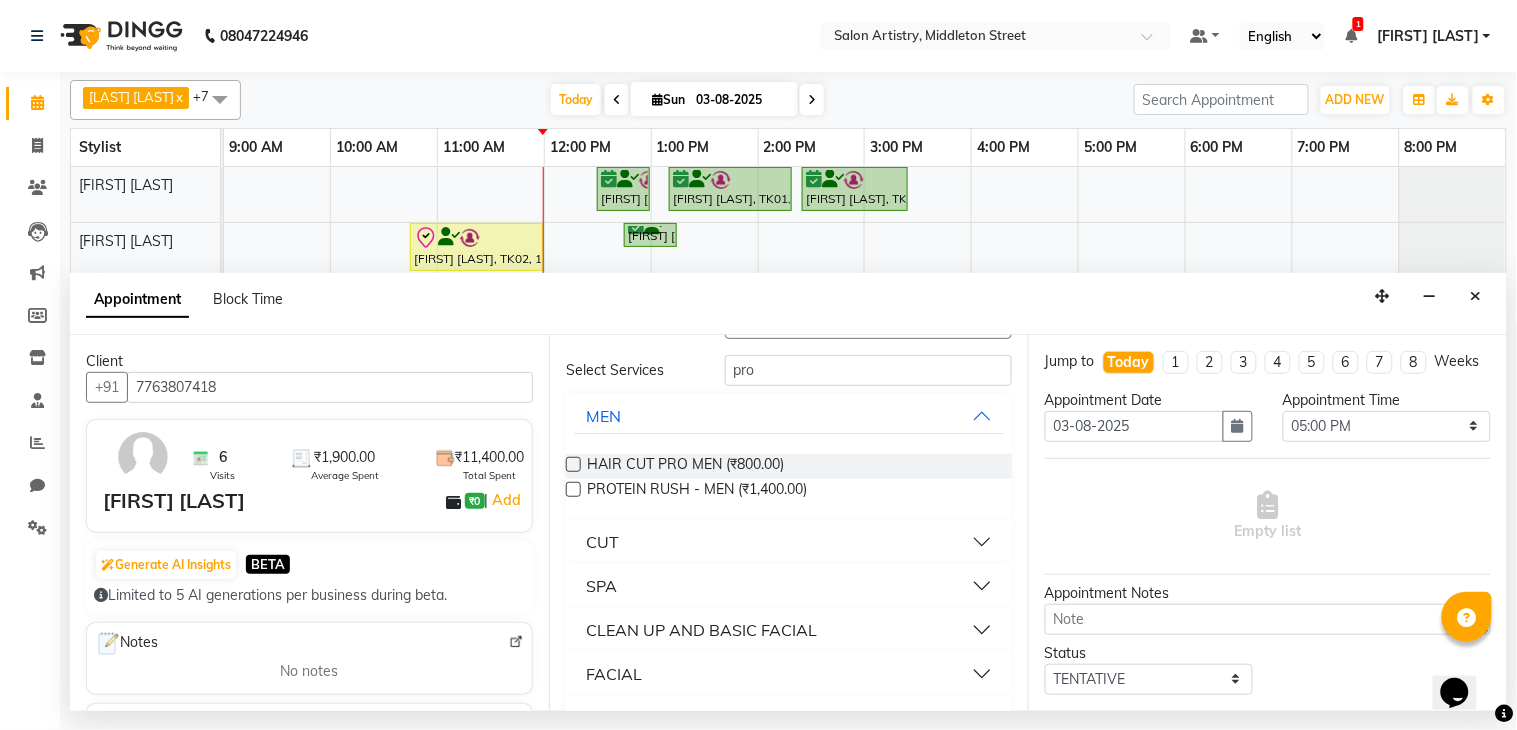 click on "CUT" at bounding box center [789, 542] 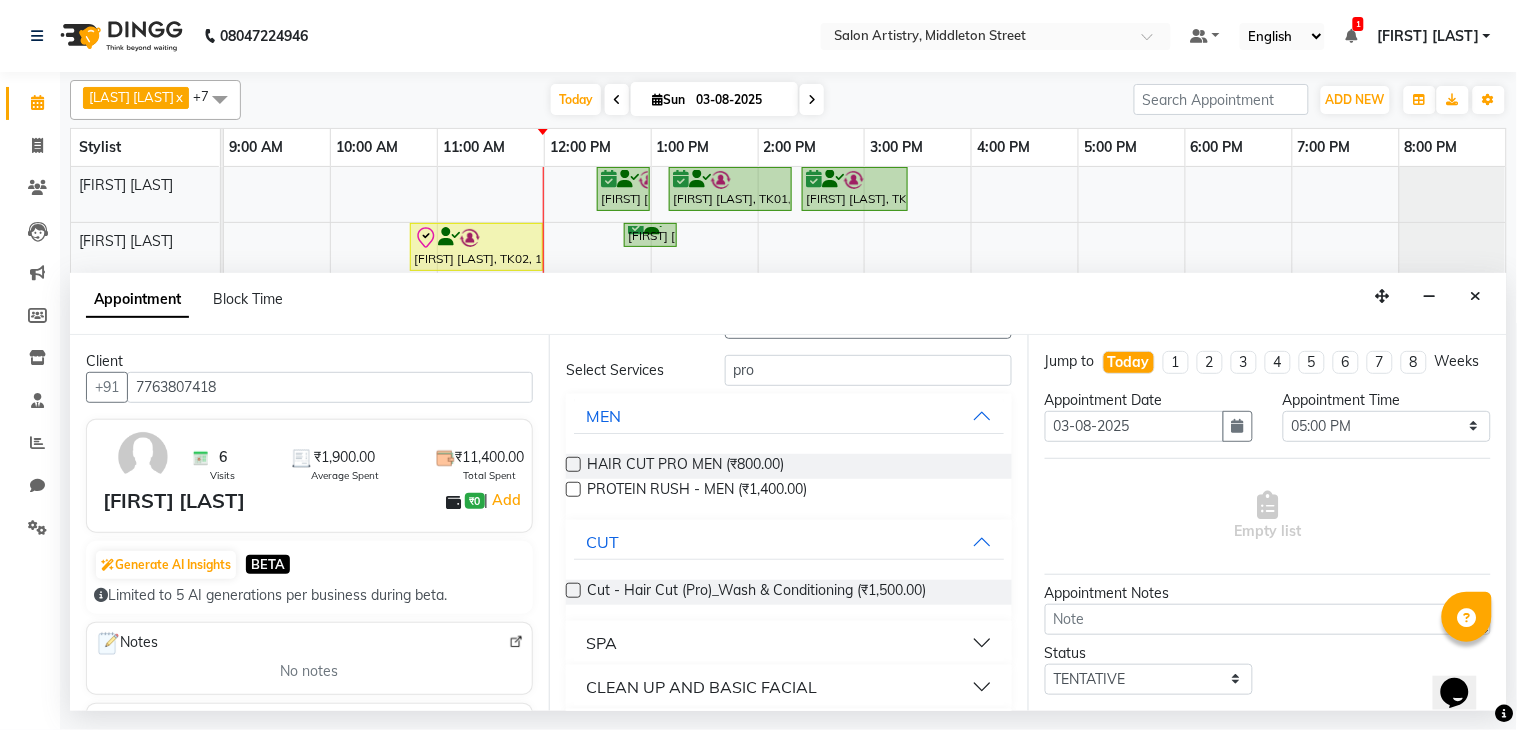 click at bounding box center (573, 464) 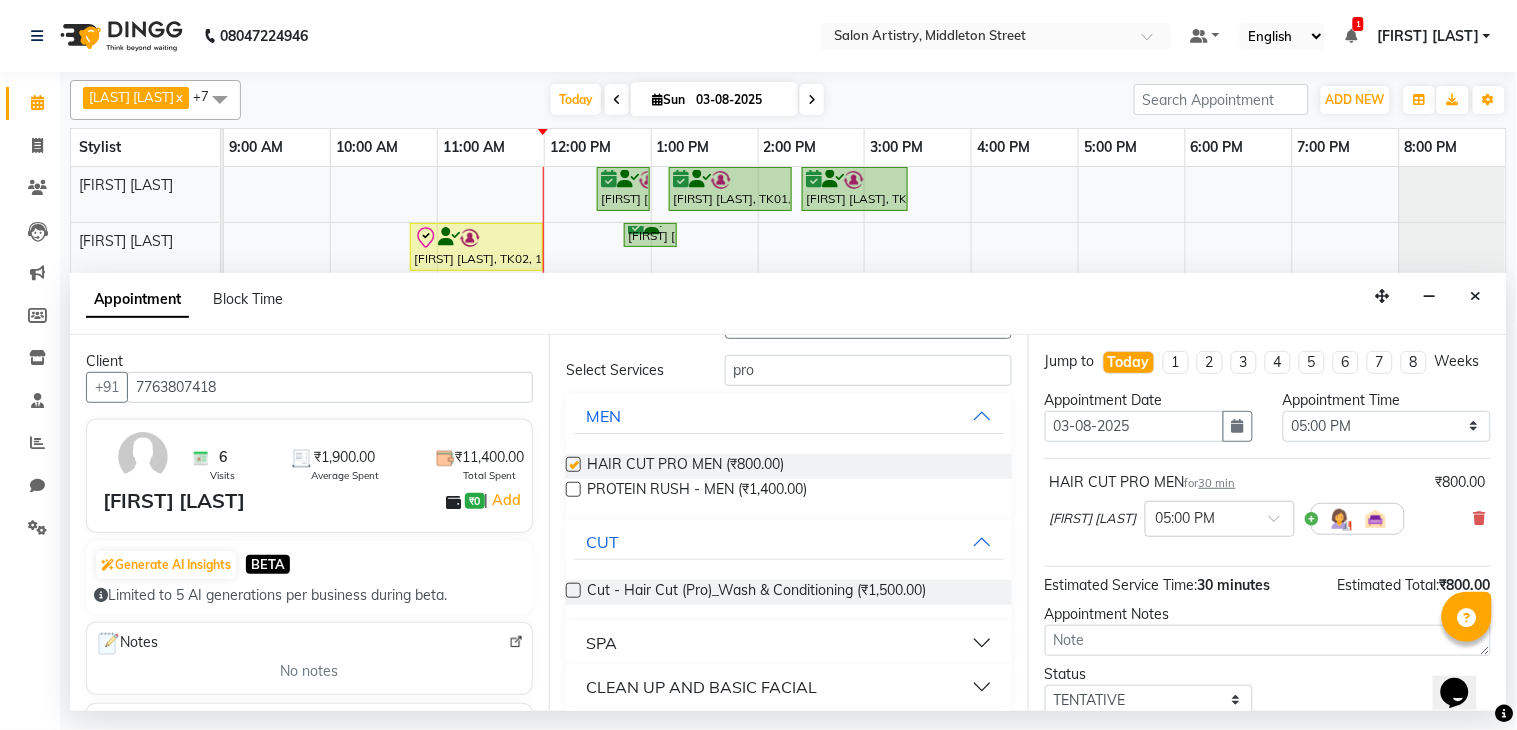 checkbox on "false" 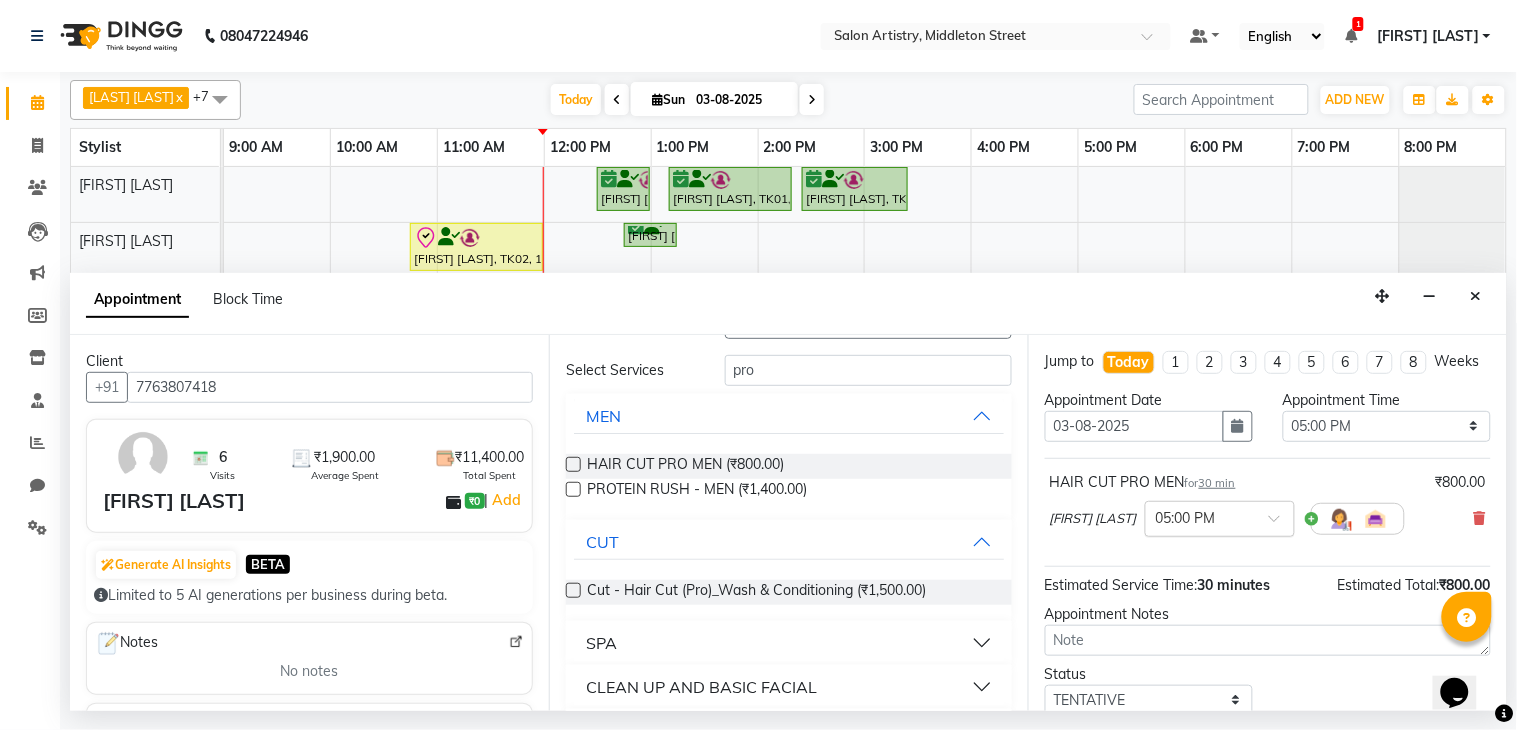 click at bounding box center [1200, 517] 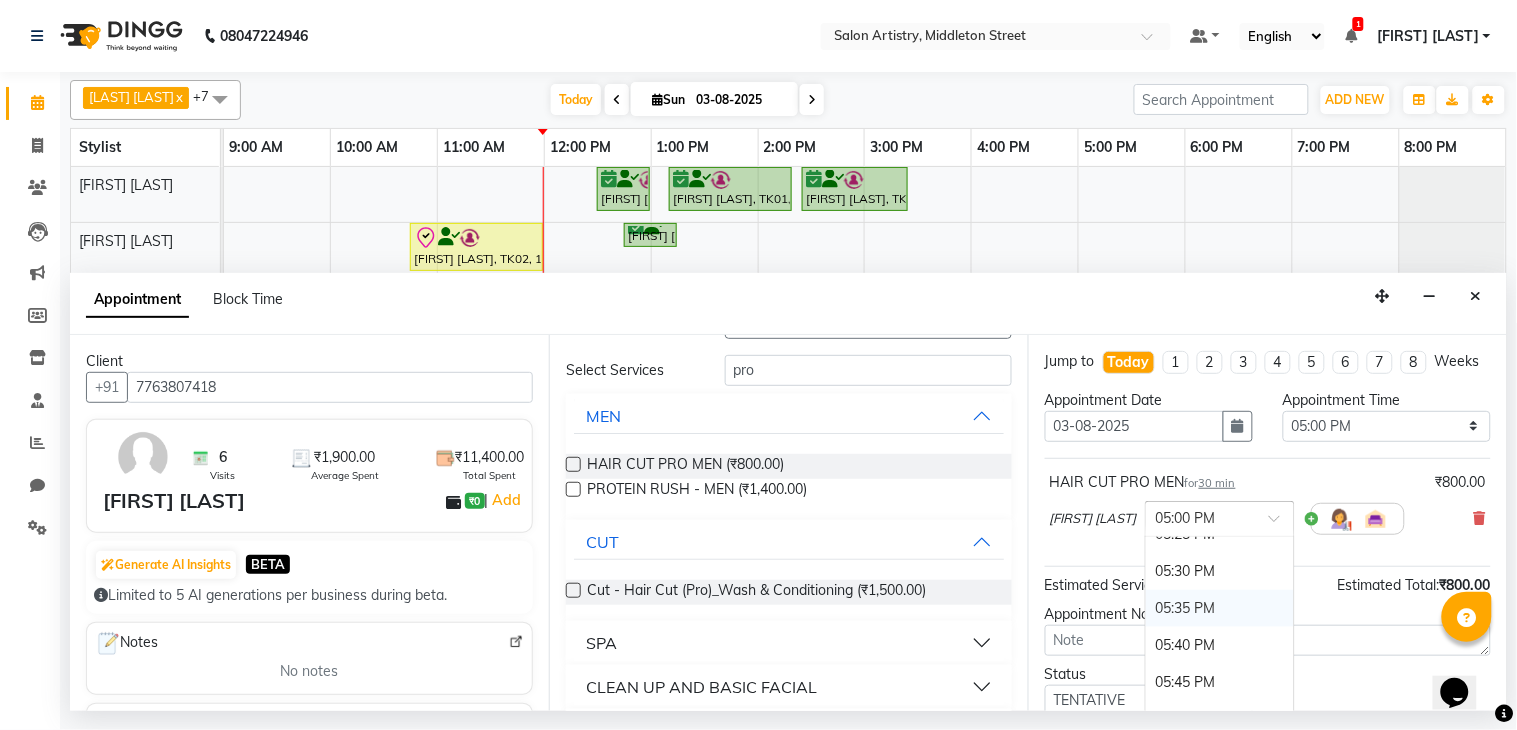 scroll, scrollTop: 3397, scrollLeft: 0, axis: vertical 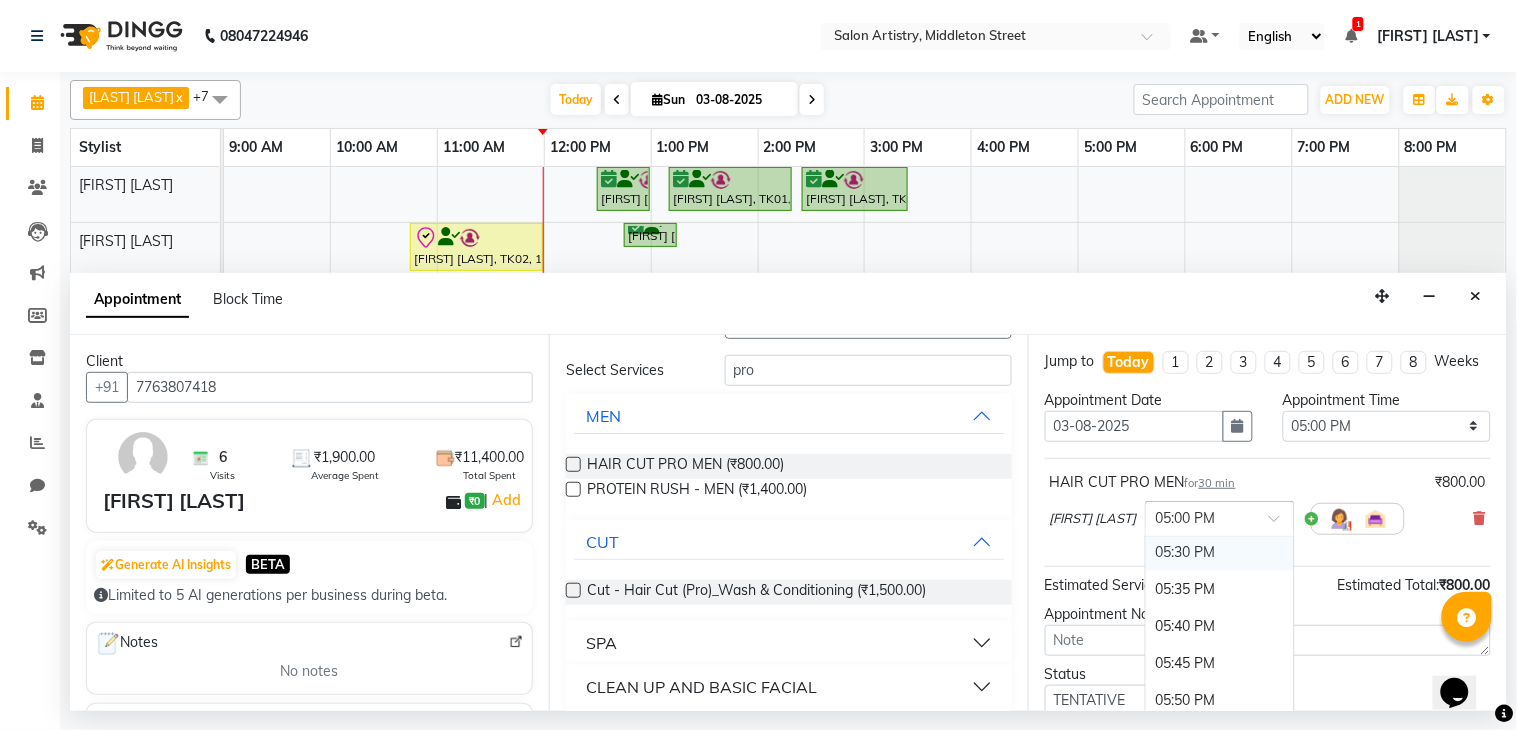 click on "05:30 PM" at bounding box center (1220, 552) 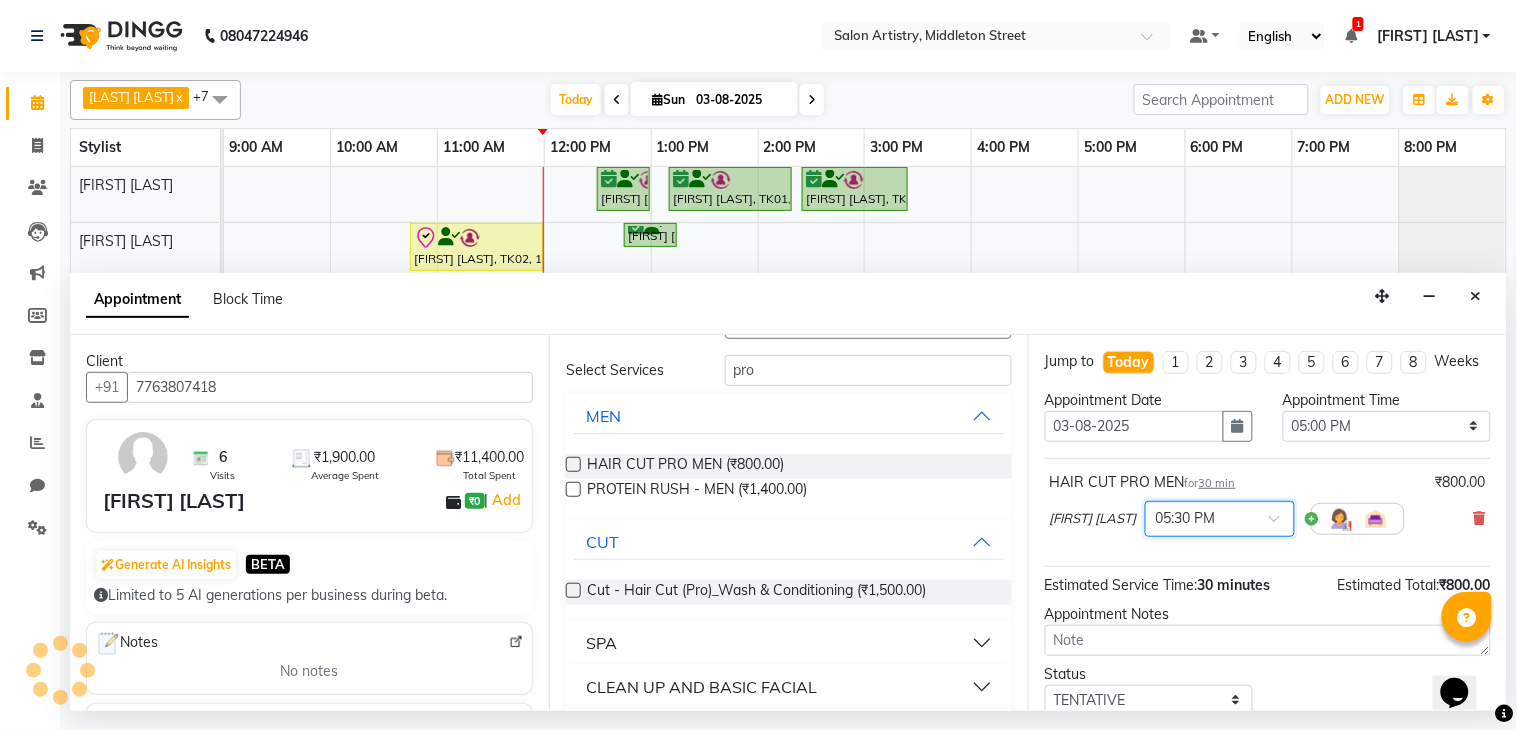 scroll, scrollTop: 0, scrollLeft: 0, axis: both 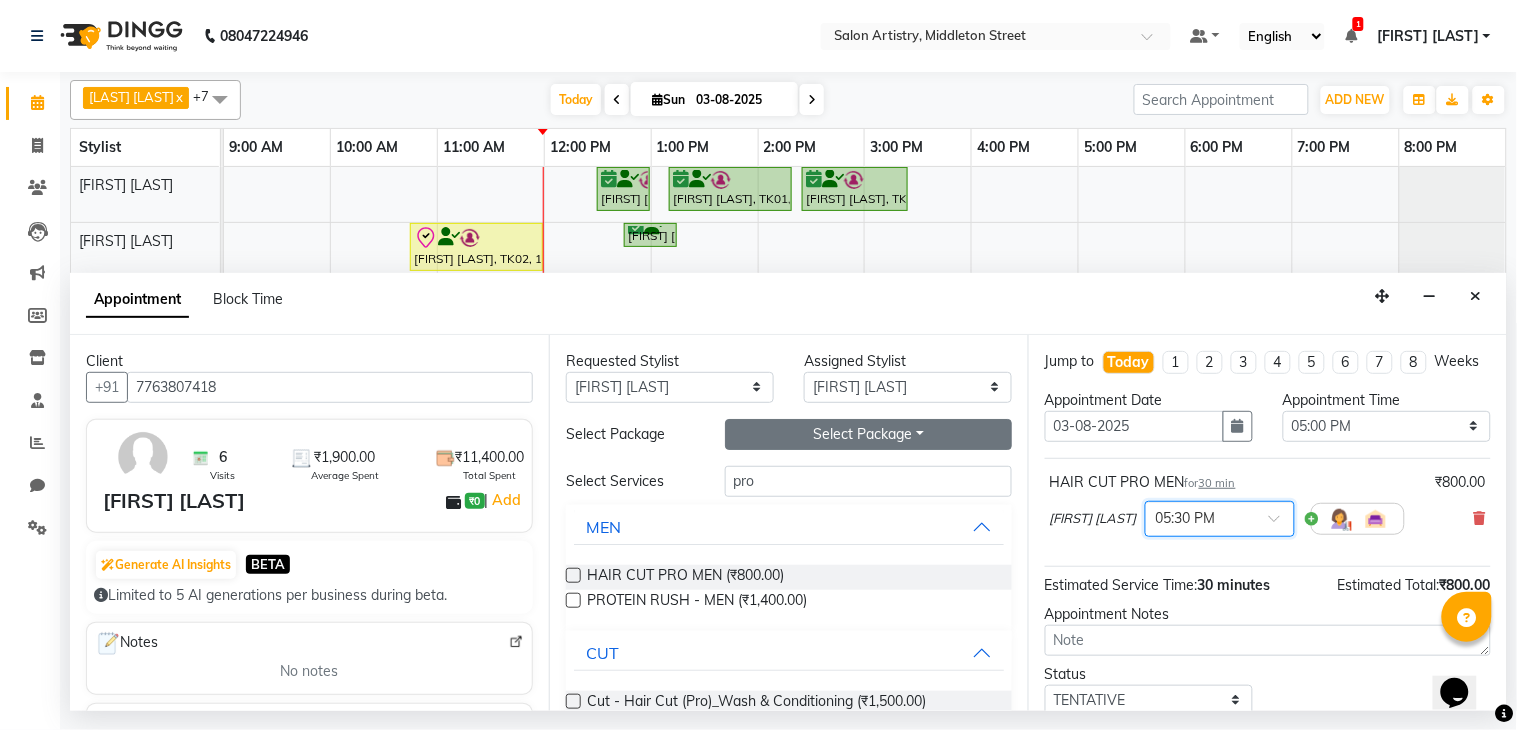 click on "Select Package  Toggle Dropdown" at bounding box center [868, 434] 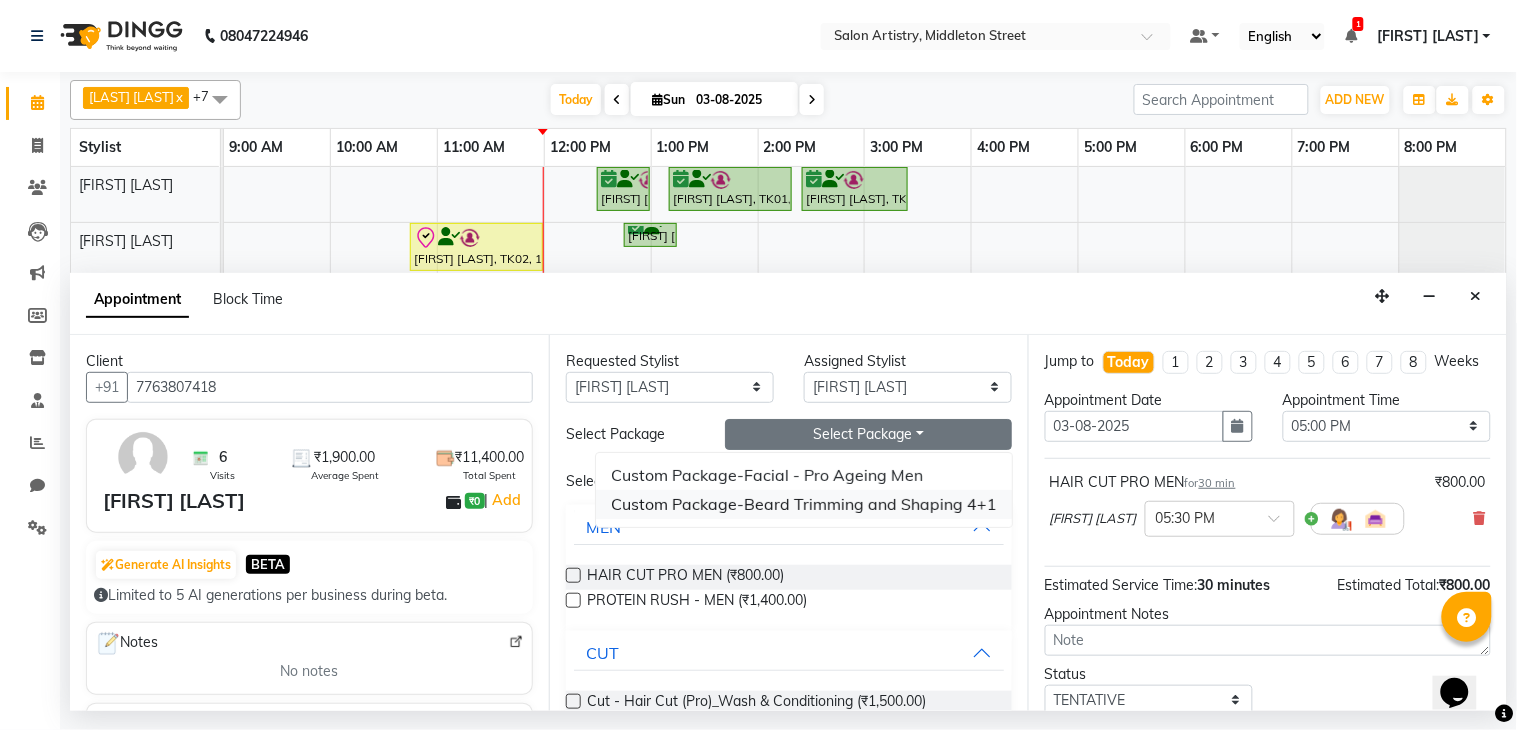 click on "Custom Package-Beard Trimming and Shaping 4+1" at bounding box center [804, 504] 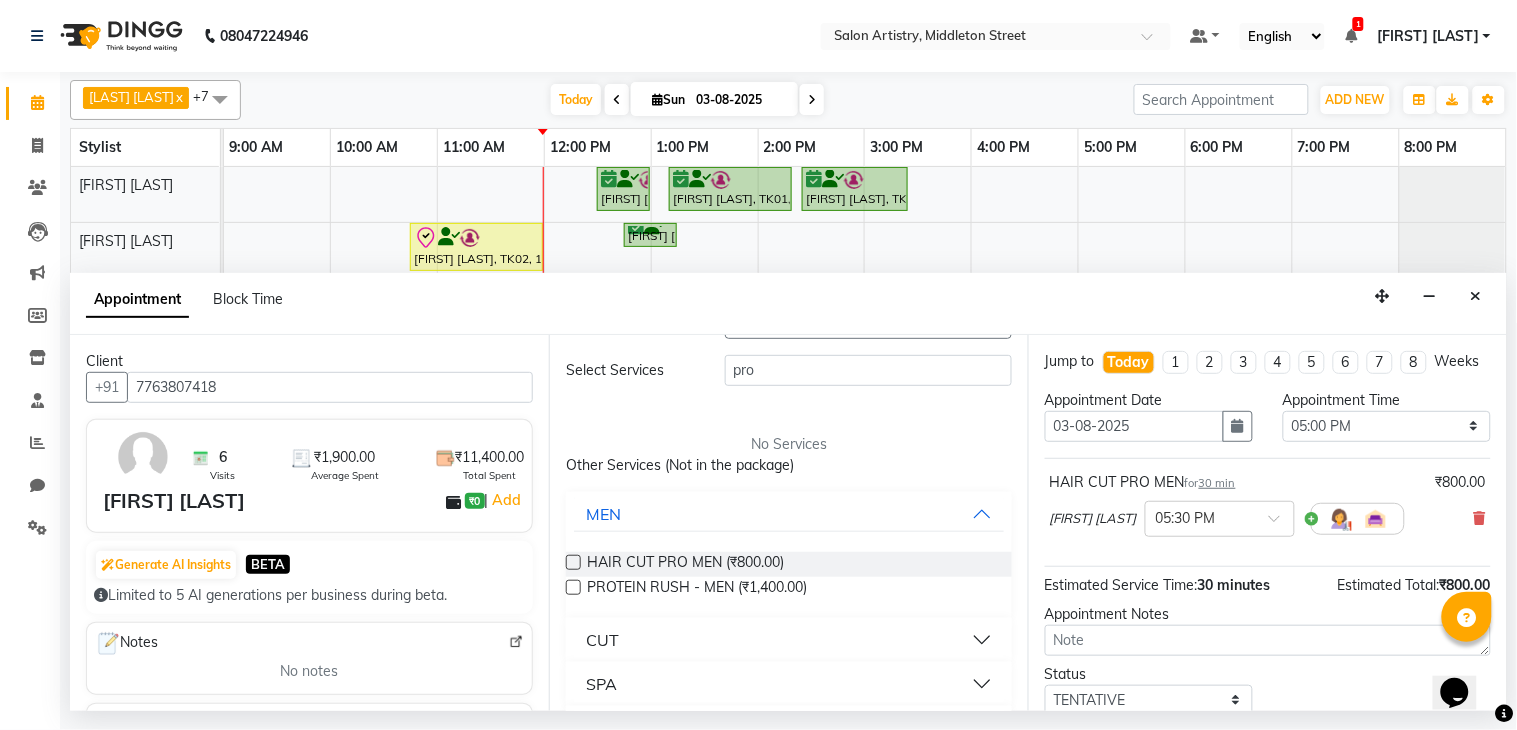 scroll, scrollTop: 0, scrollLeft: 0, axis: both 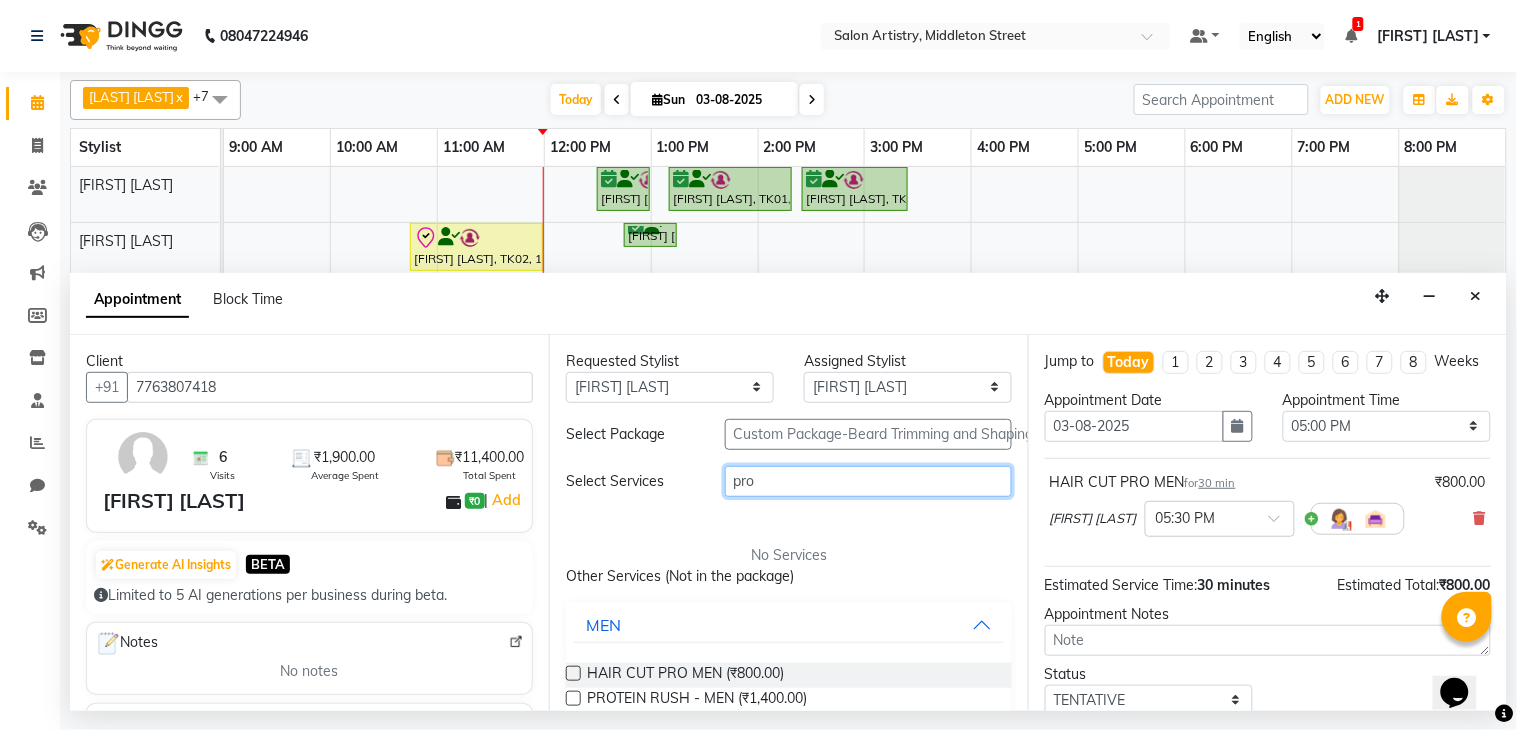 click on "pro" at bounding box center [868, 481] 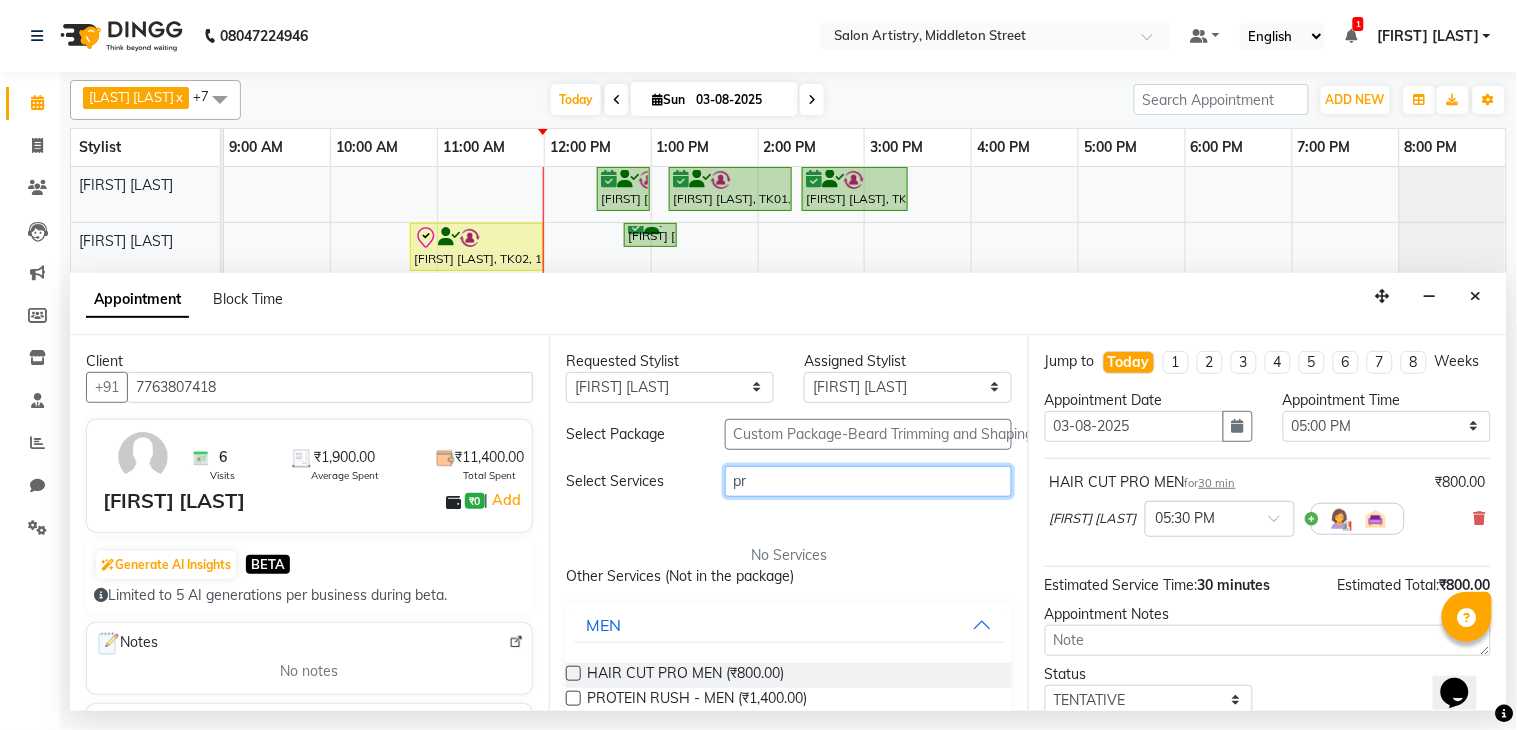 type on "p" 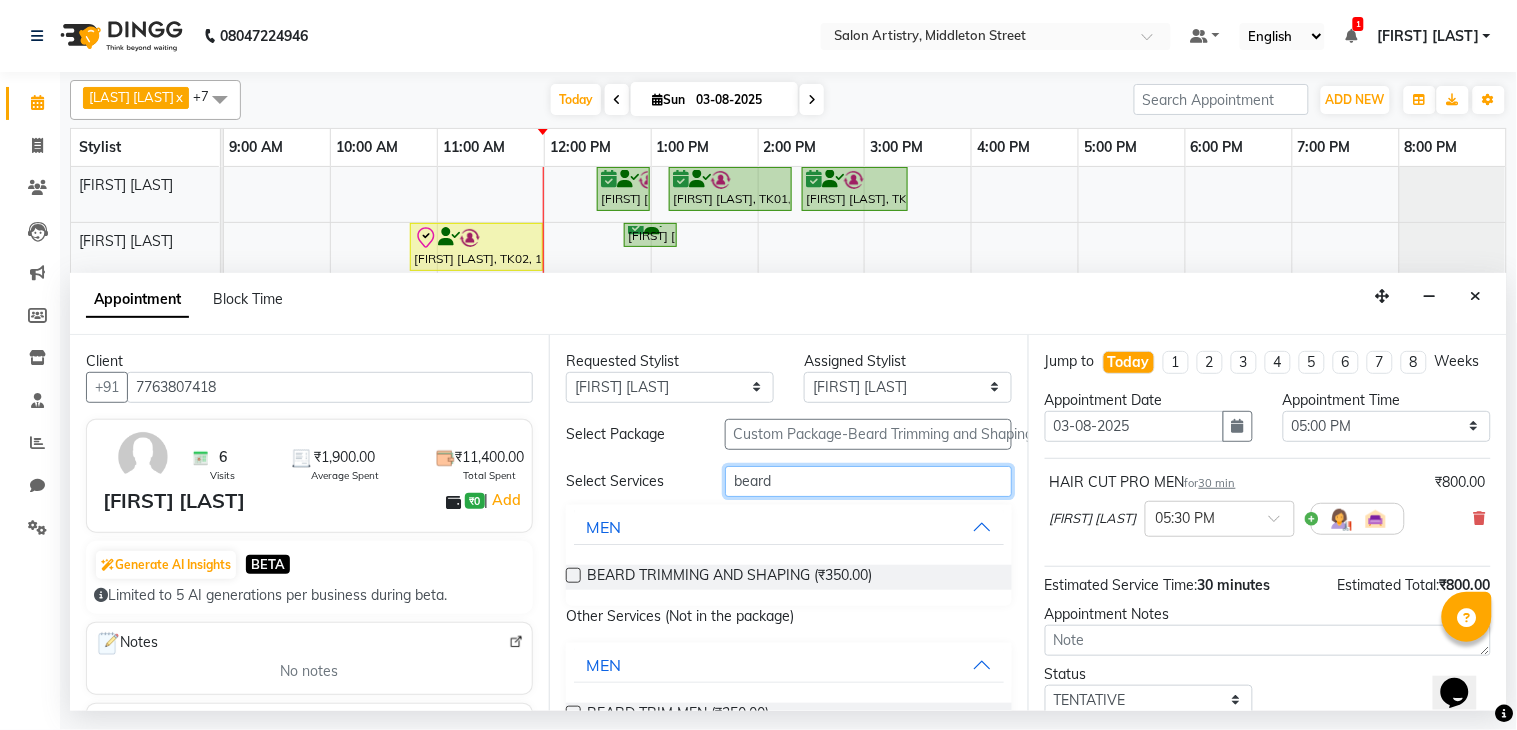 type on "beard" 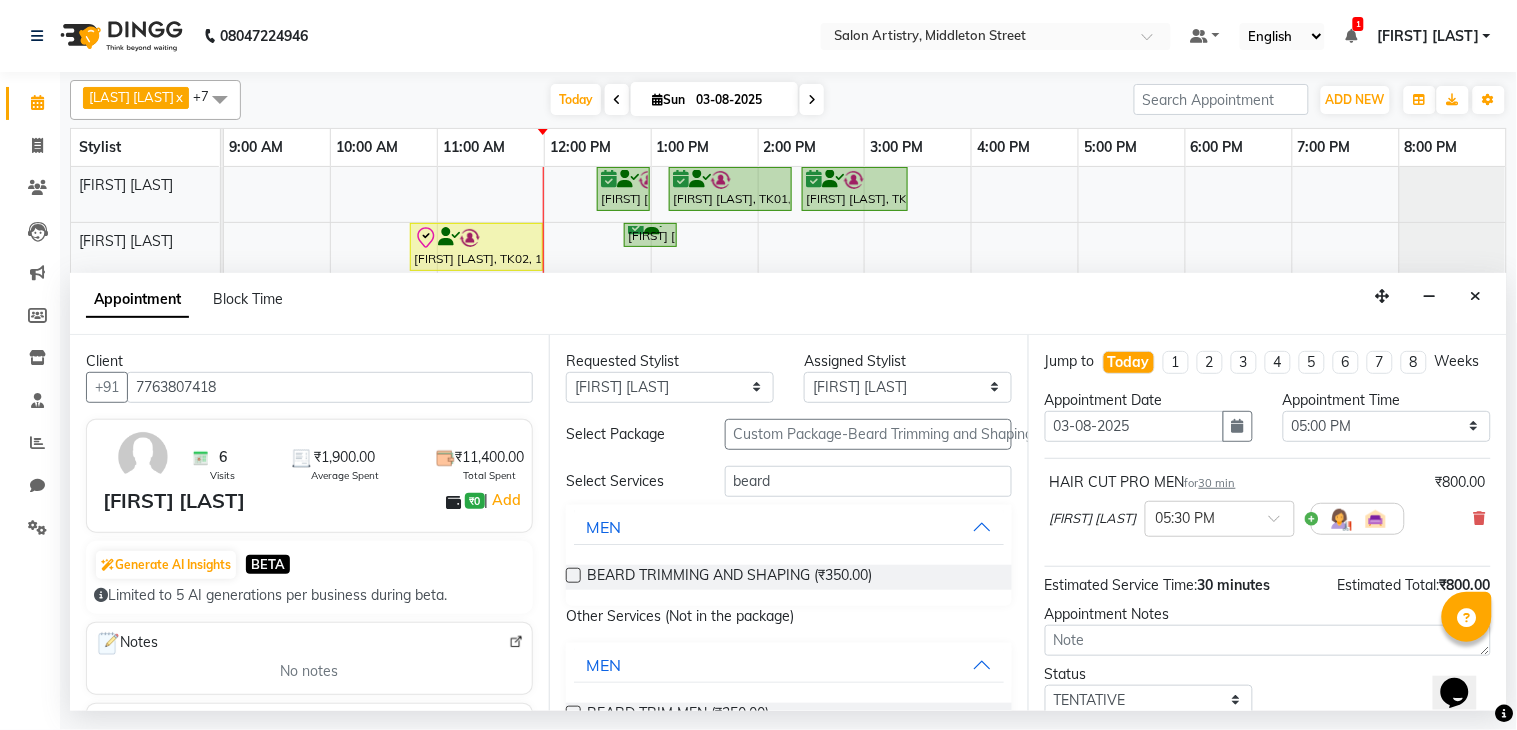 click at bounding box center [573, 575] 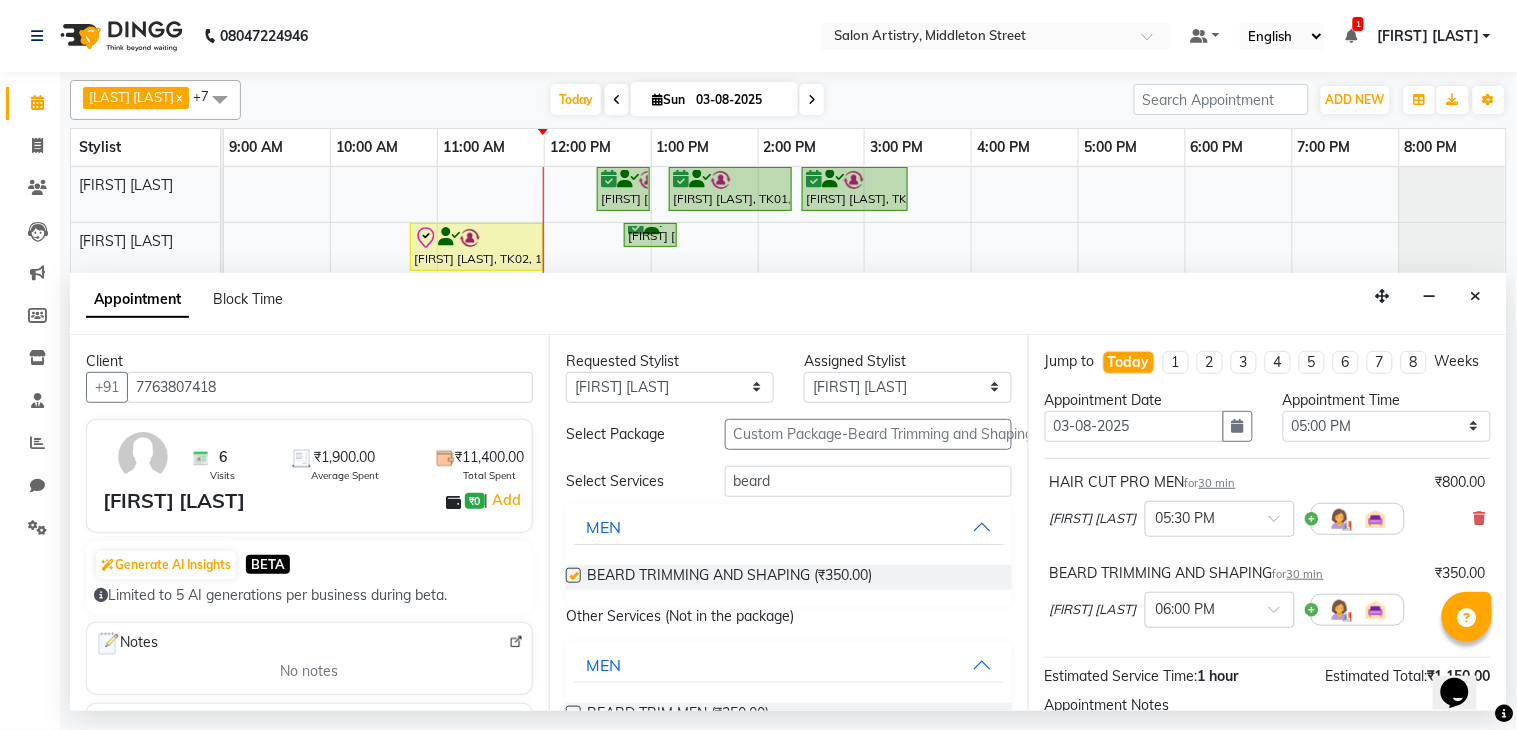 checkbox on "false" 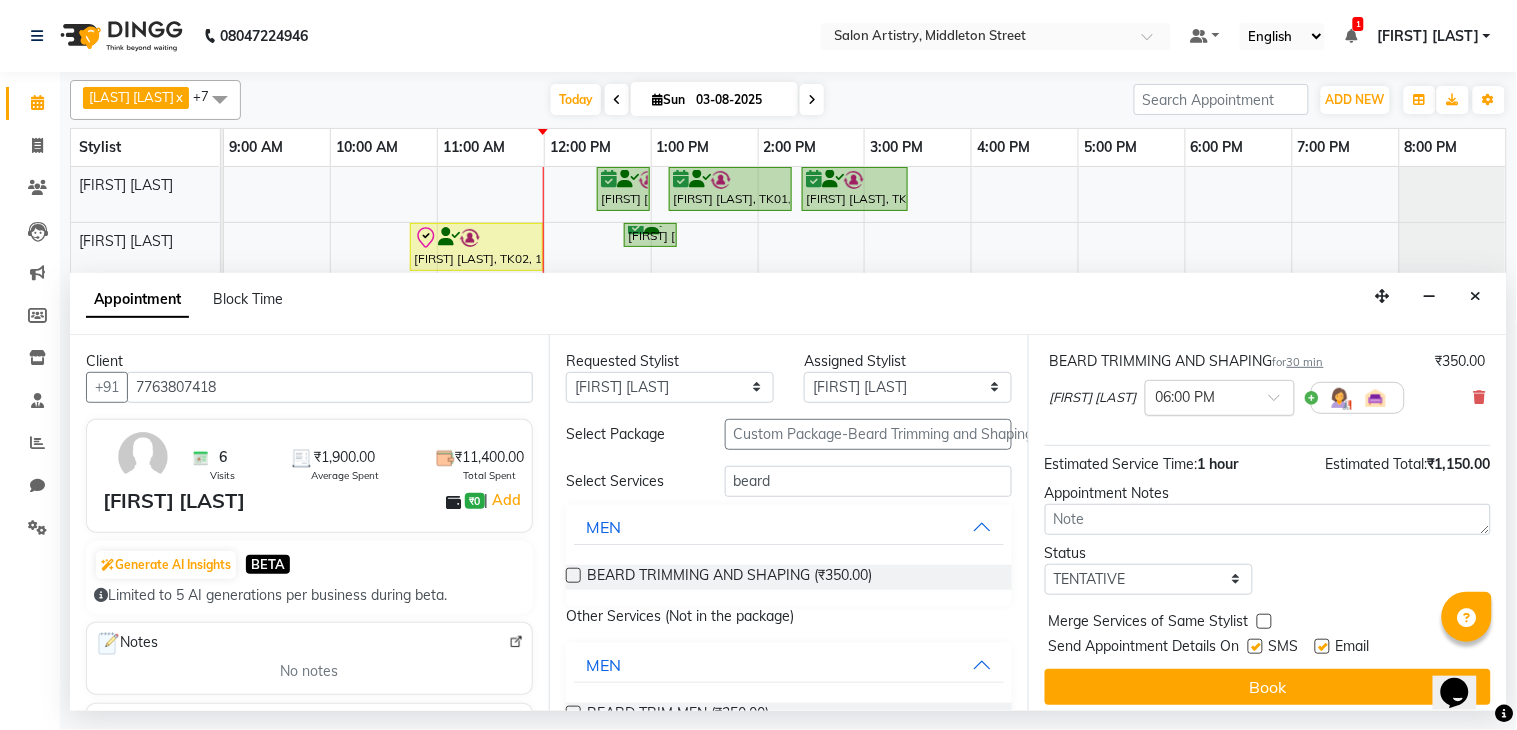 scroll, scrollTop: 222, scrollLeft: 0, axis: vertical 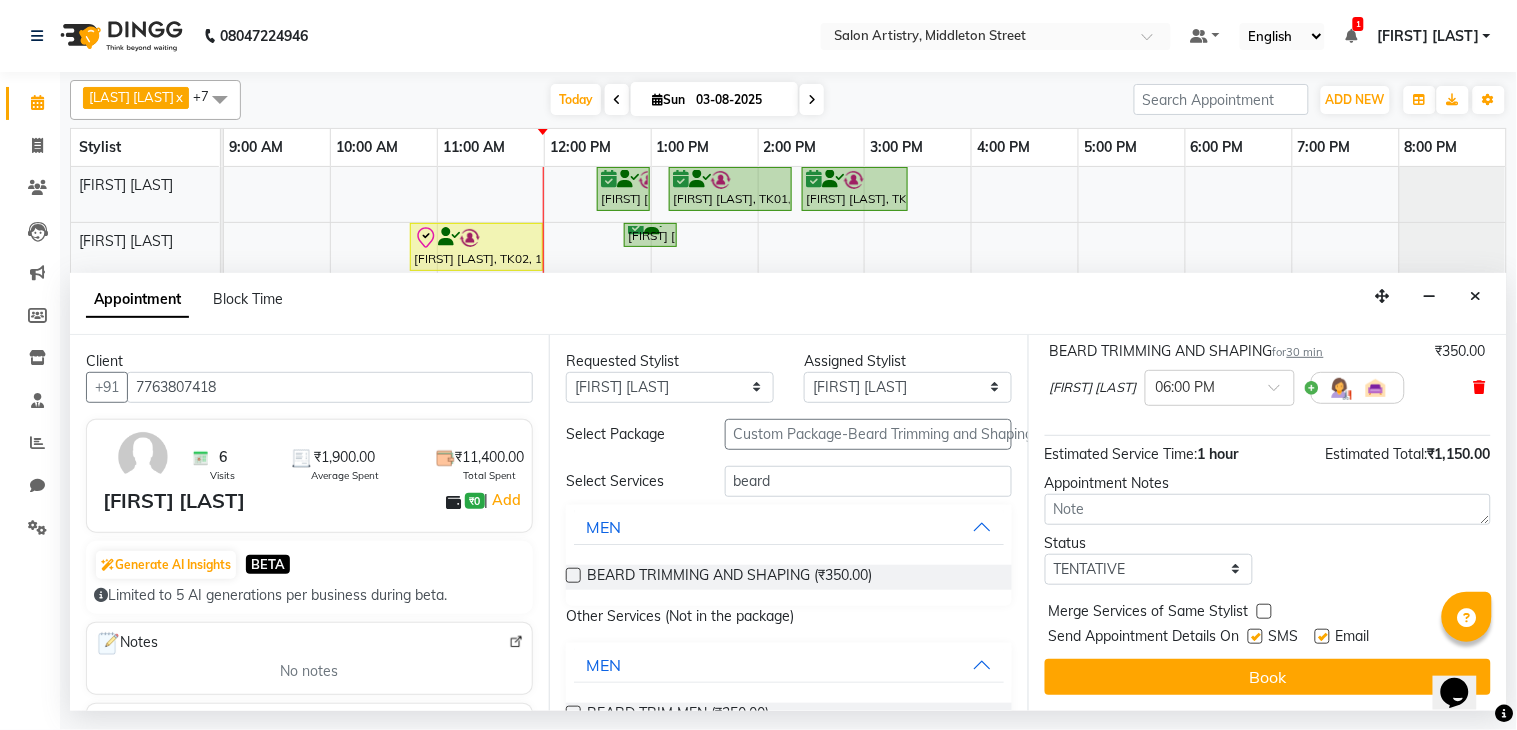 click at bounding box center (1480, 387) 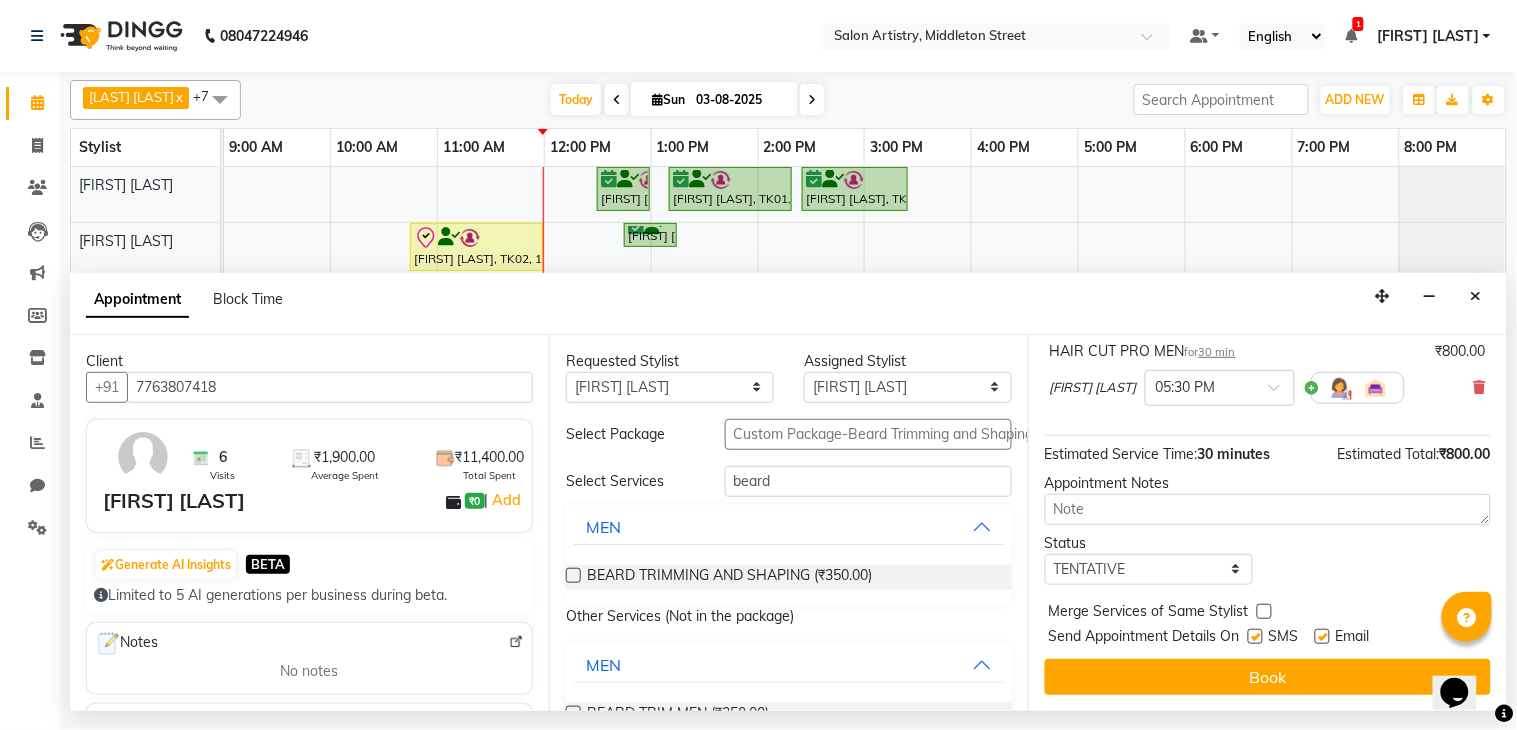 scroll, scrollTop: 151, scrollLeft: 0, axis: vertical 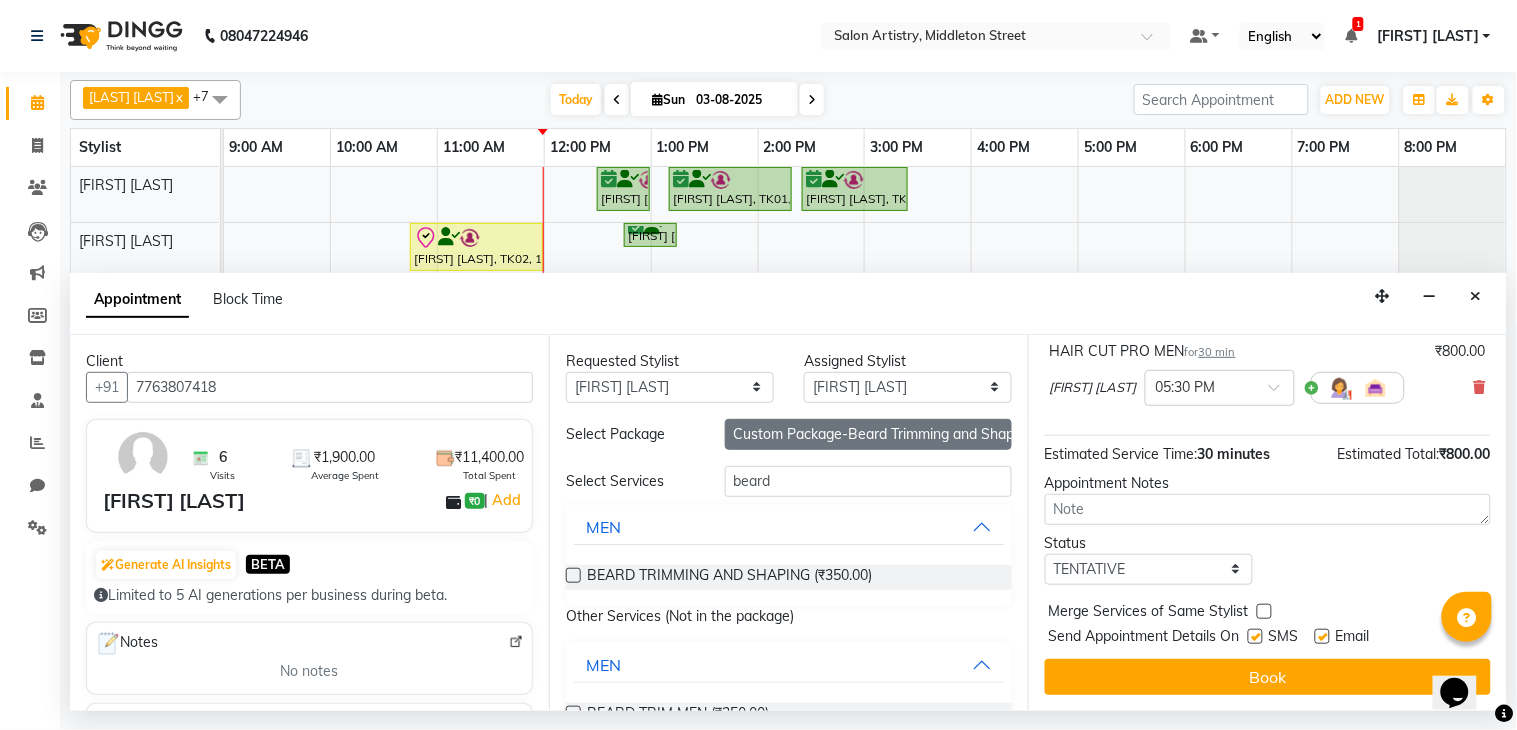 click on "Custom Package-Beard Trimming and Shaping 4+1" at bounding box center [868, 434] 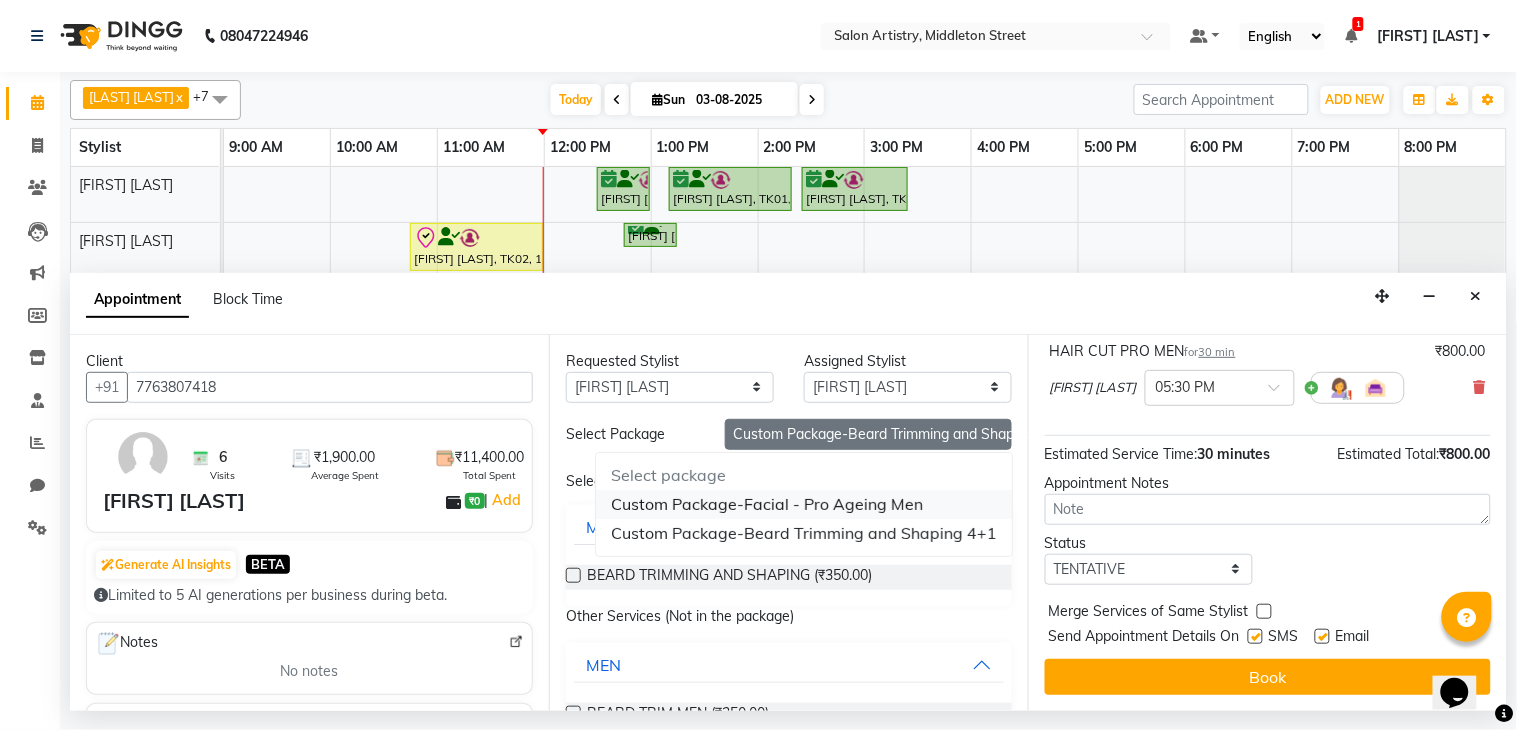 click on "Custom Package-Facial - Pro Ageing Men" at bounding box center [804, 504] 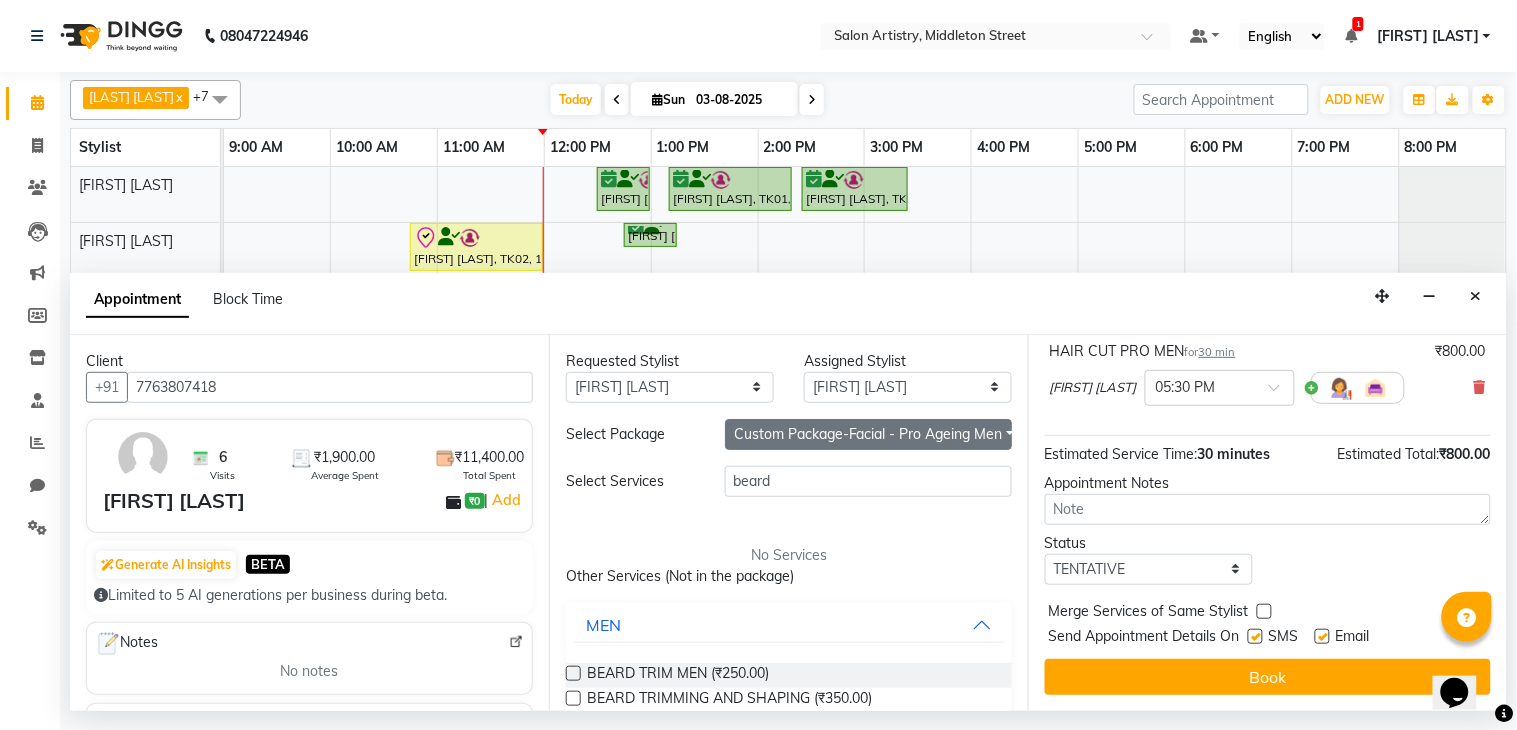 click on "Custom Package-Facial - Pro Ageing Men" at bounding box center (868, 434) 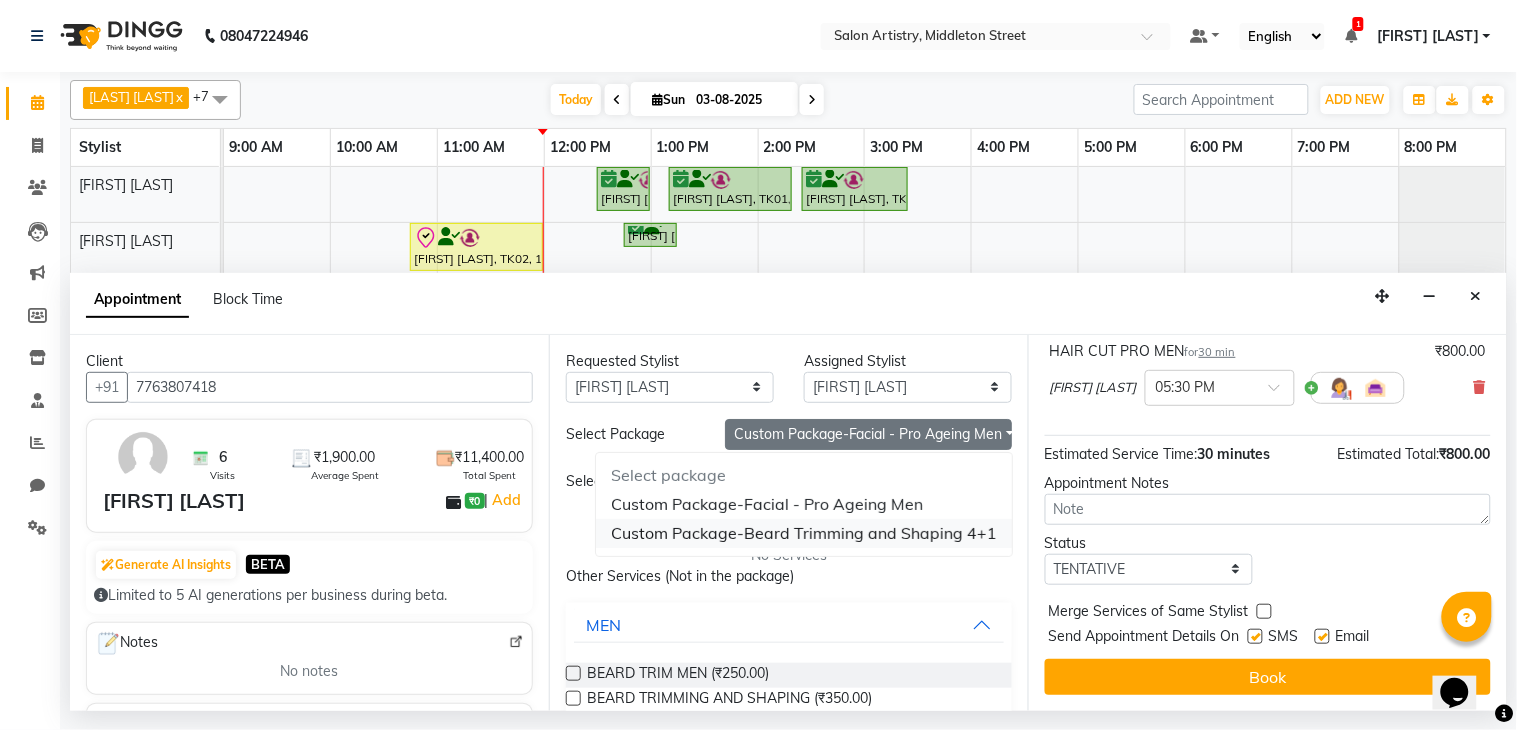 click on "Custom Package-Beard Trimming and Shaping 4+1" at bounding box center (804, 533) 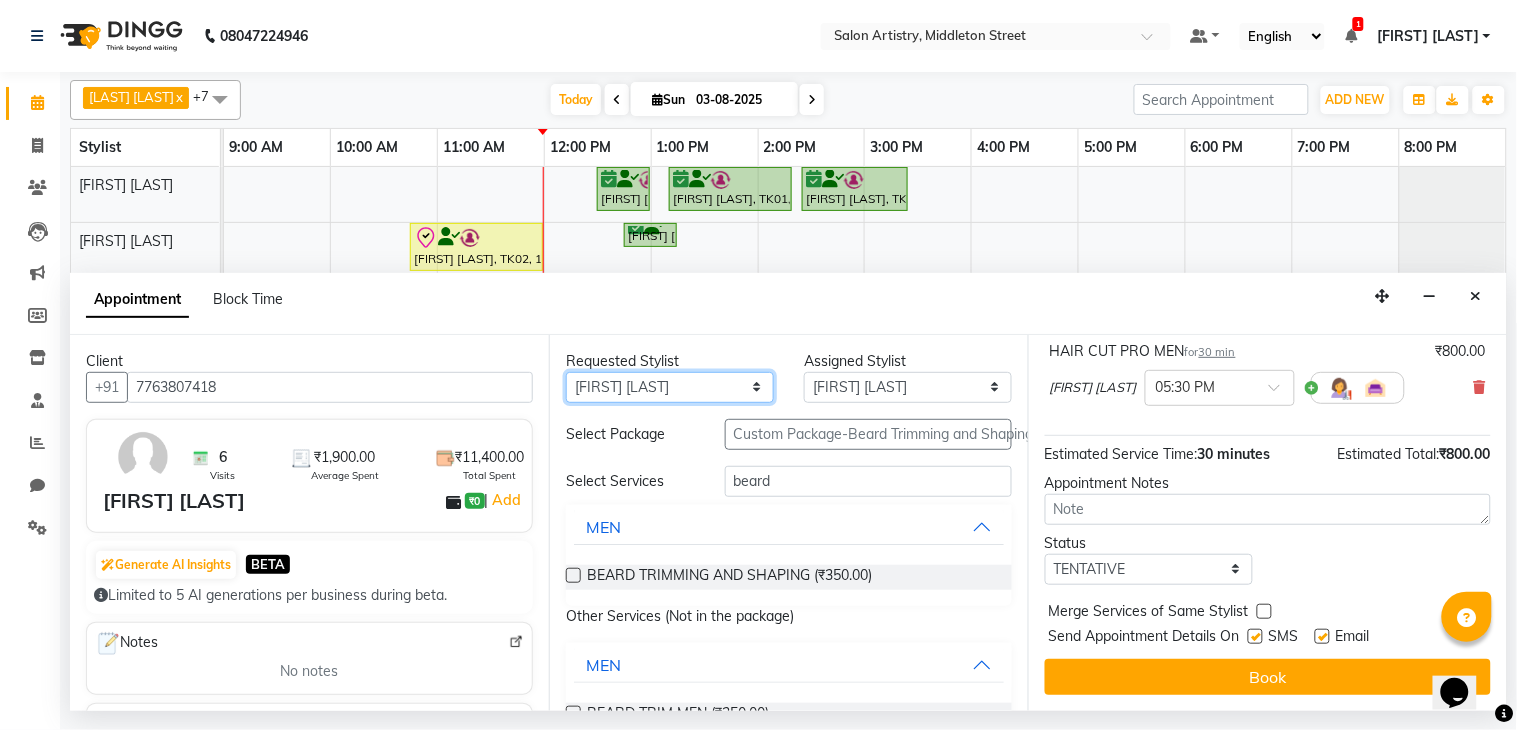 click on "Any Anupriya Ghosh Iqbal Ahmed Irshad Khan Mannu Kumar Gupta Mekhla Bhattacharya Minika Das Puja Debnath Reception Rekha Singh Ricky Das Rony Das Sangeeta Lodh Sharfaraz Ata Waris Simmy Rai Tapasi" at bounding box center (670, 387) 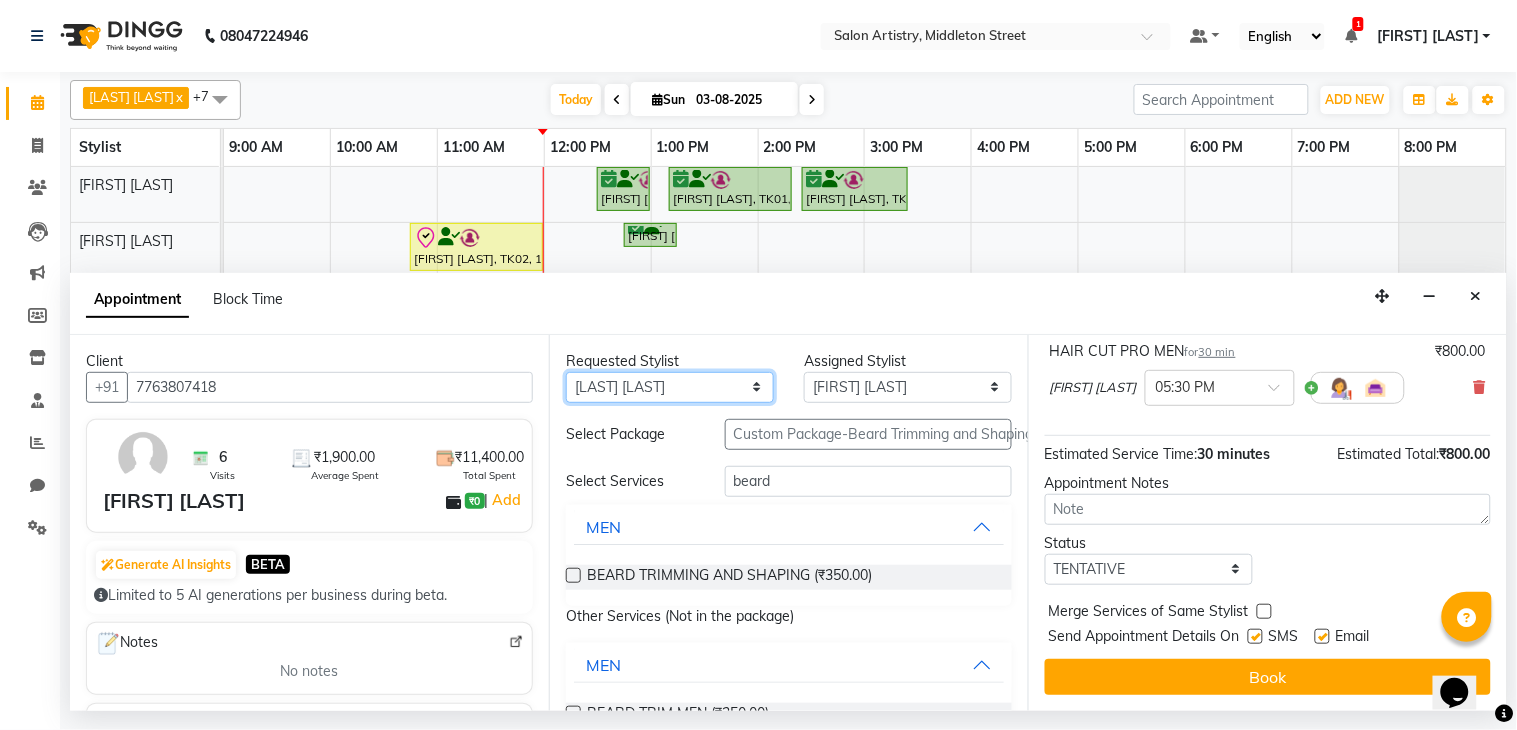 click on "Any Anupriya Ghosh Iqbal Ahmed Irshad Khan Mannu Kumar Gupta Mekhla Bhattacharya Minika Das Puja Debnath Reception Rekha Singh Ricky Das Rony Das Sangeeta Lodh Sharfaraz Ata Waris Simmy Rai Tapasi" at bounding box center [670, 387] 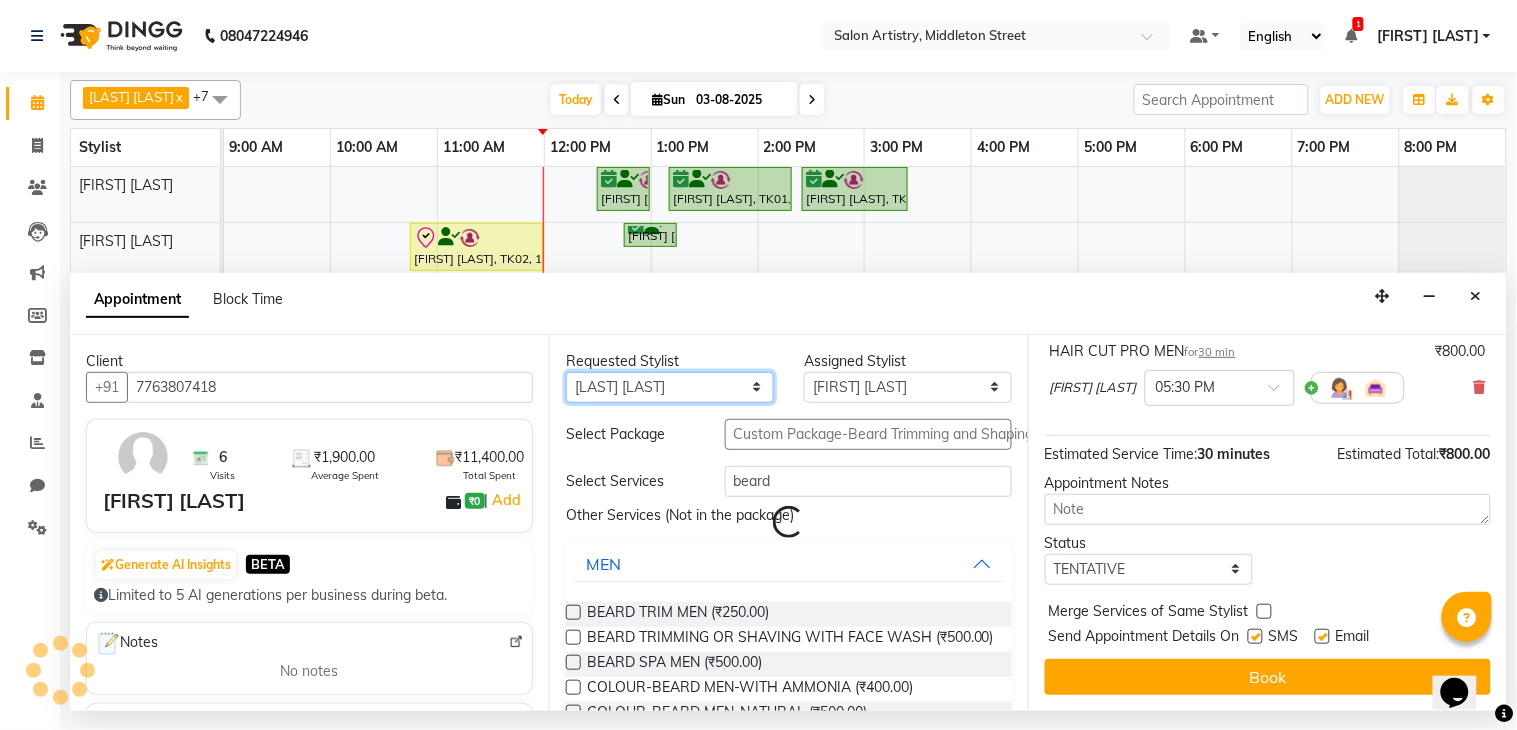 select on "79861" 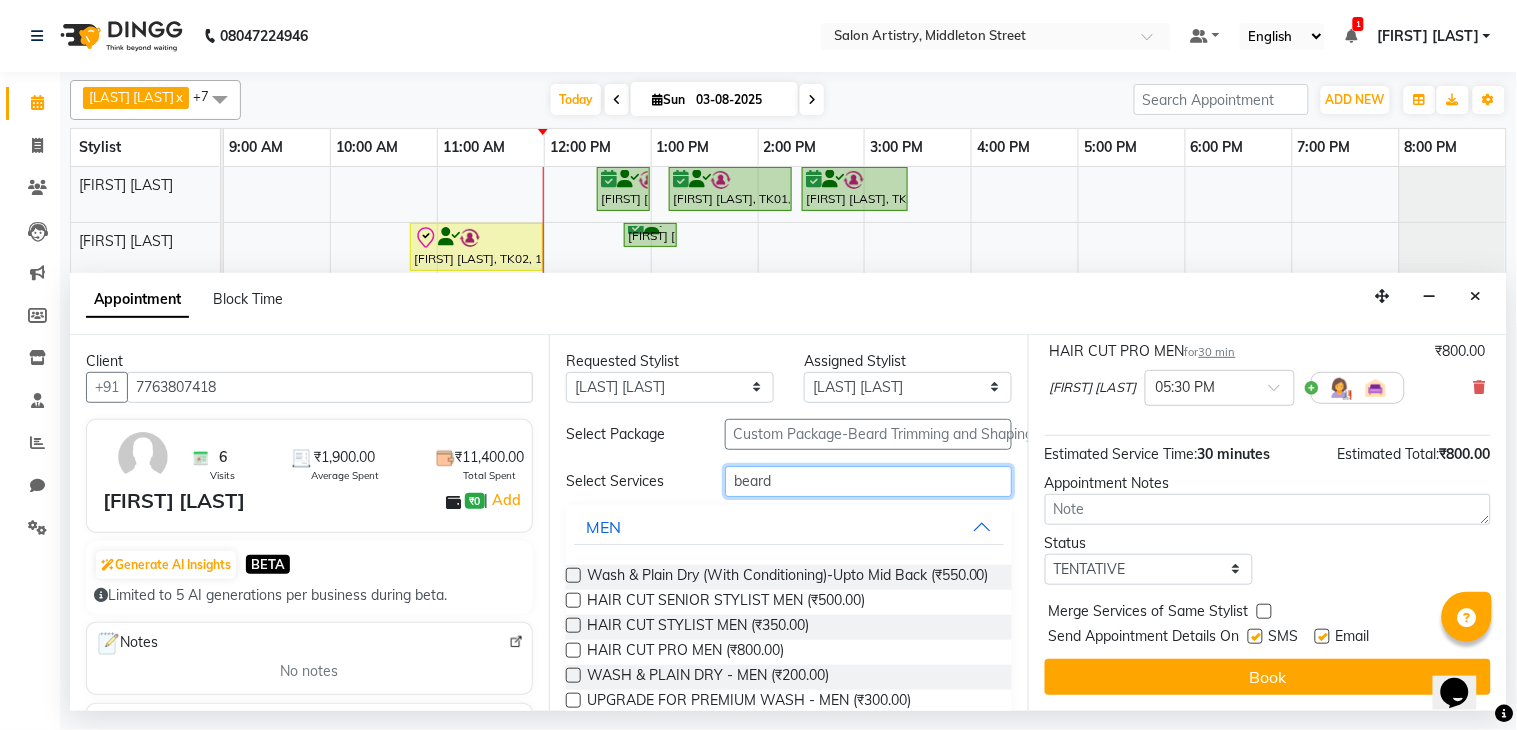 click on "beard" at bounding box center [868, 481] 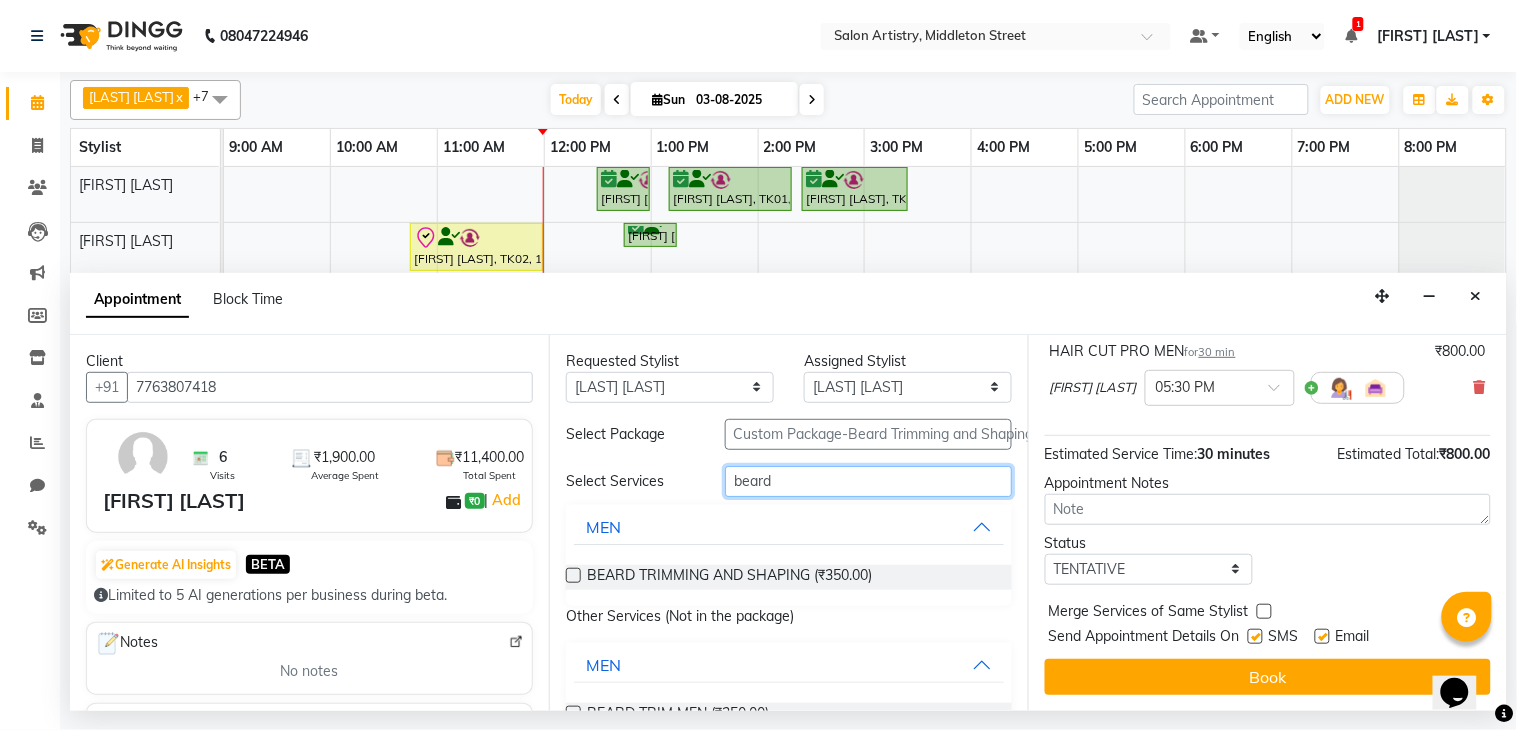 type on "beard" 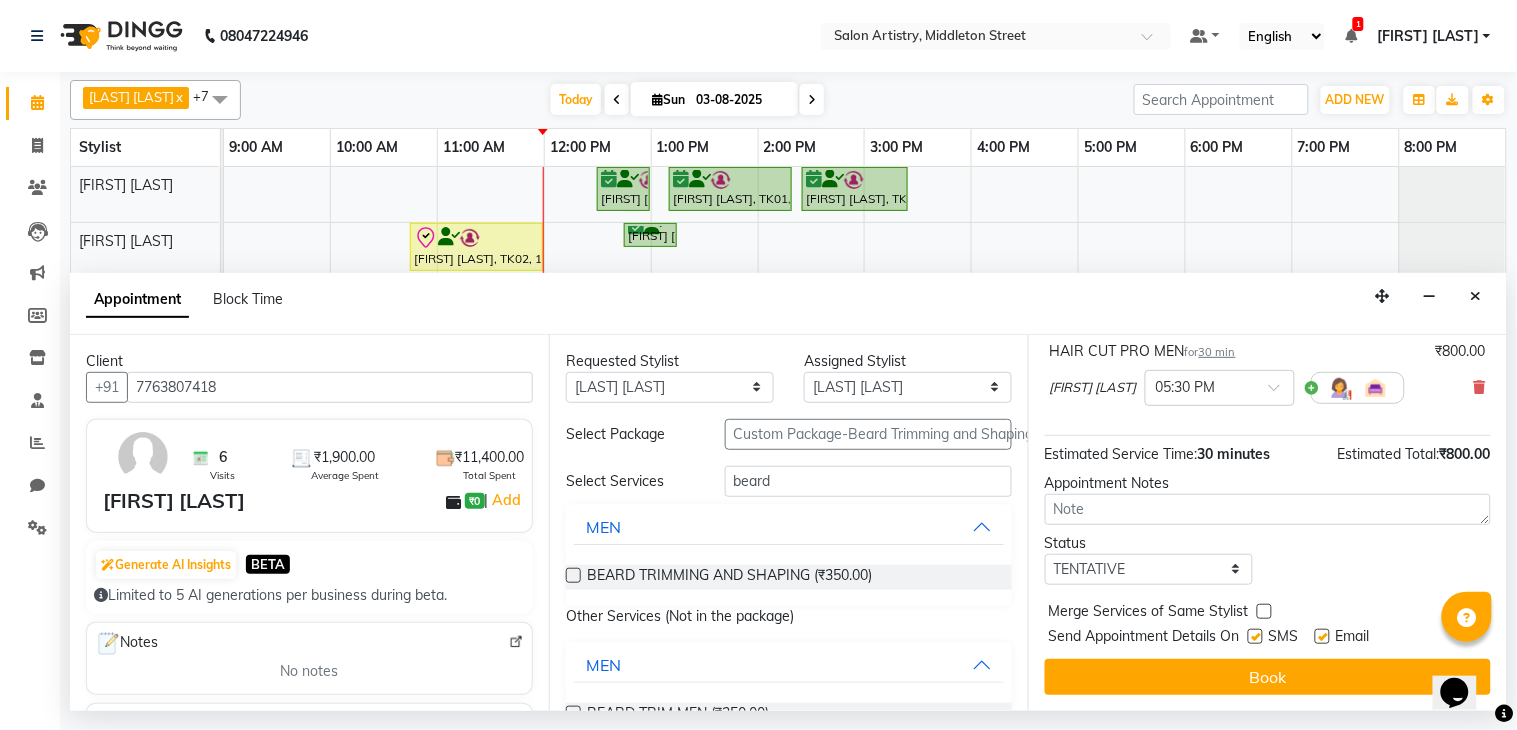click at bounding box center (573, 575) 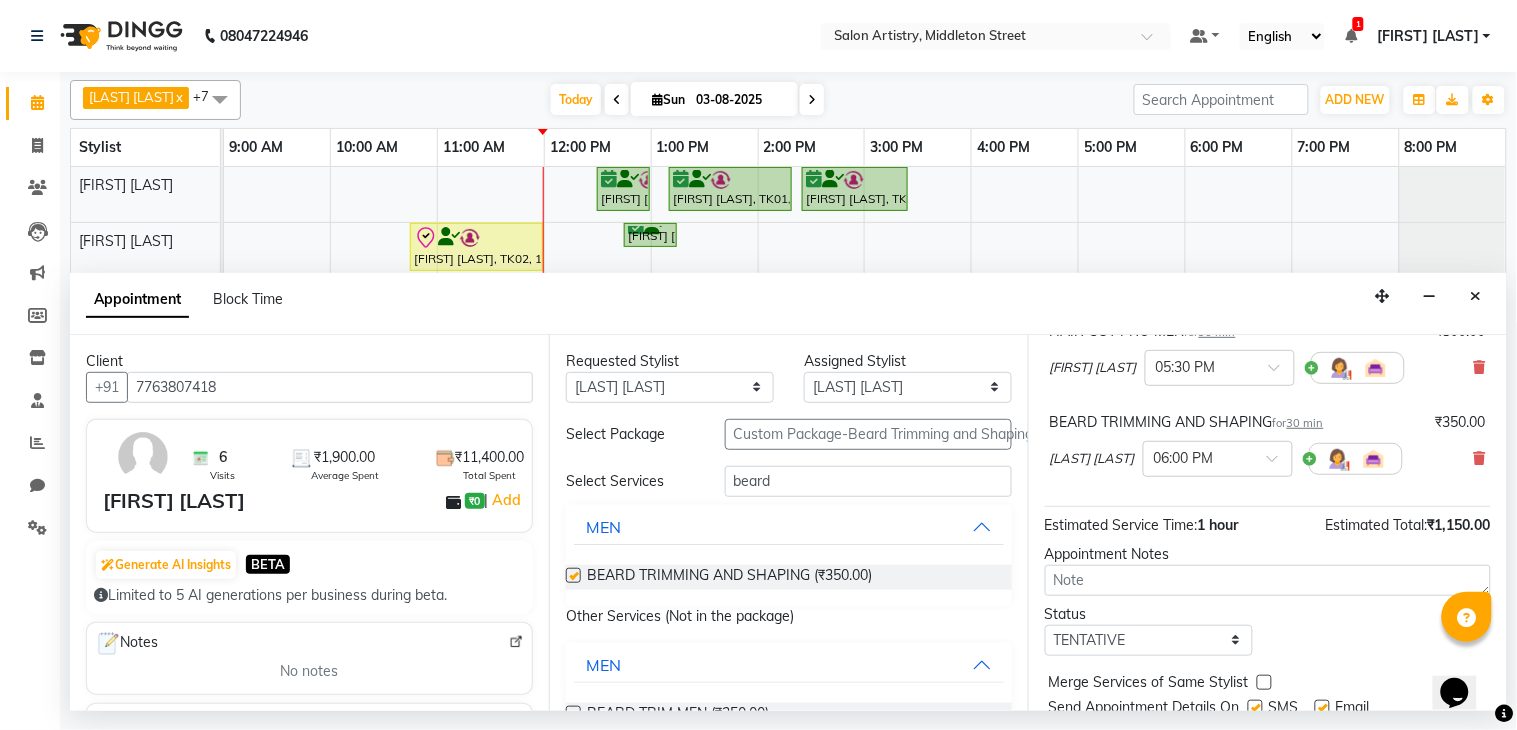 scroll, scrollTop: 222, scrollLeft: 0, axis: vertical 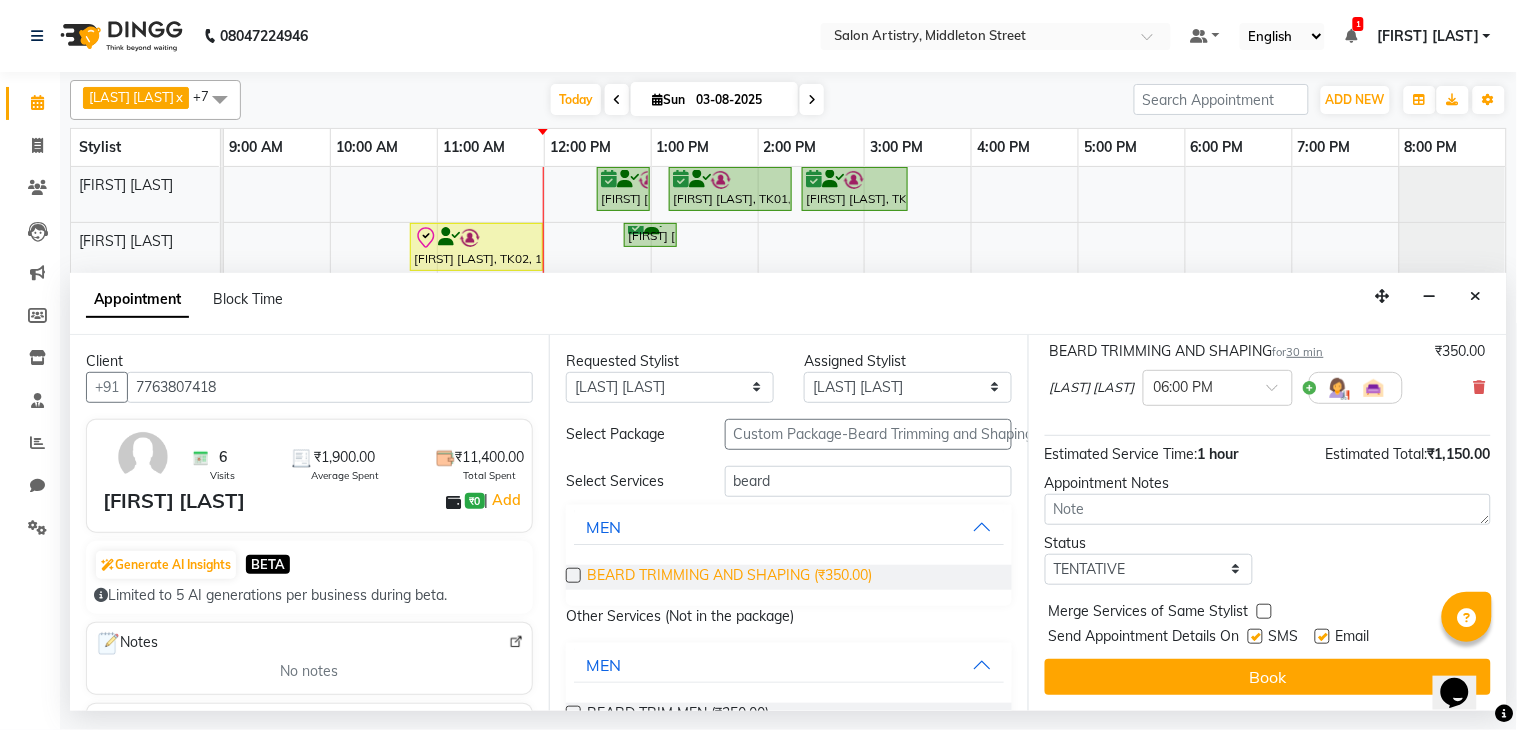 checkbox on "false" 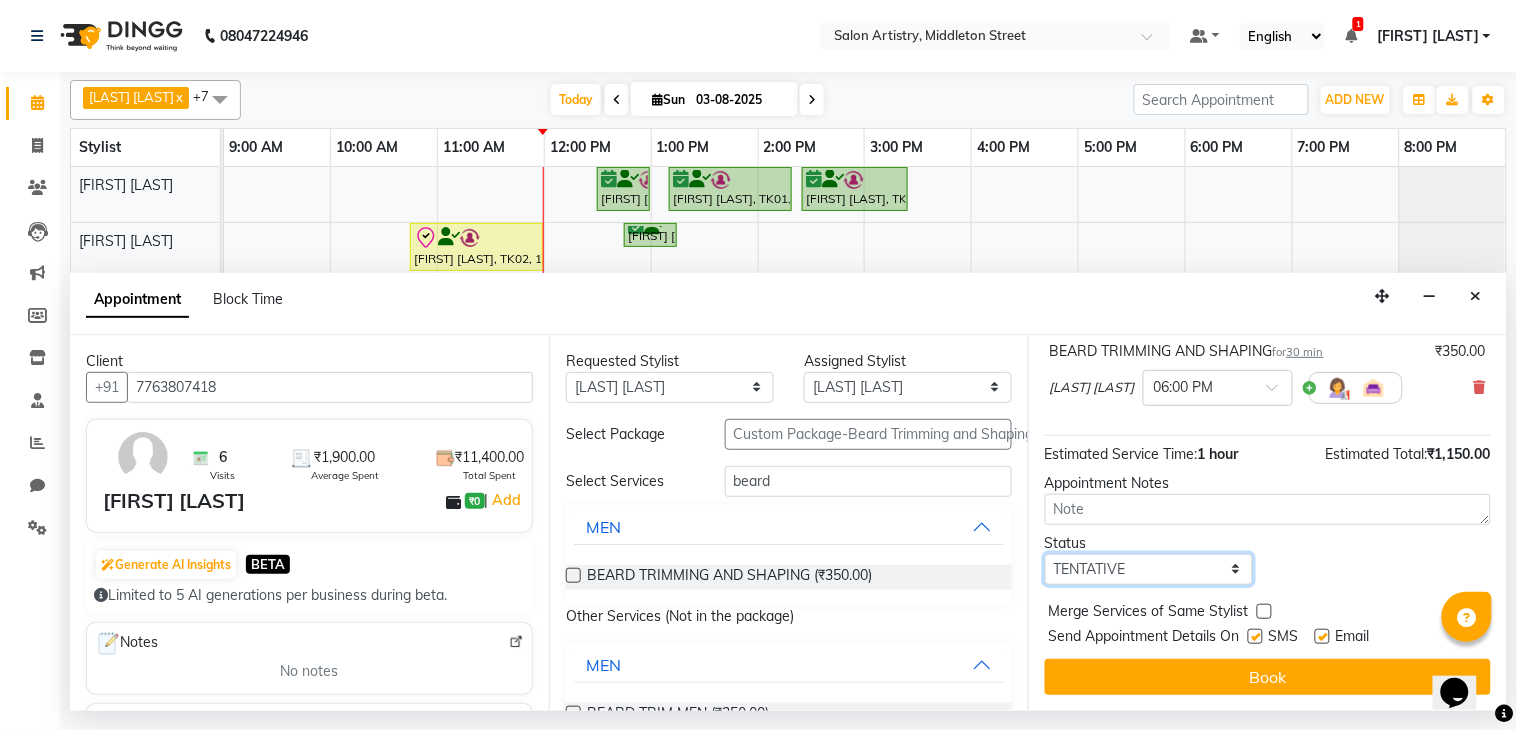 click on "Select TENTATIVE CONFIRM CHECK-IN UPCOMING" at bounding box center (1149, 569) 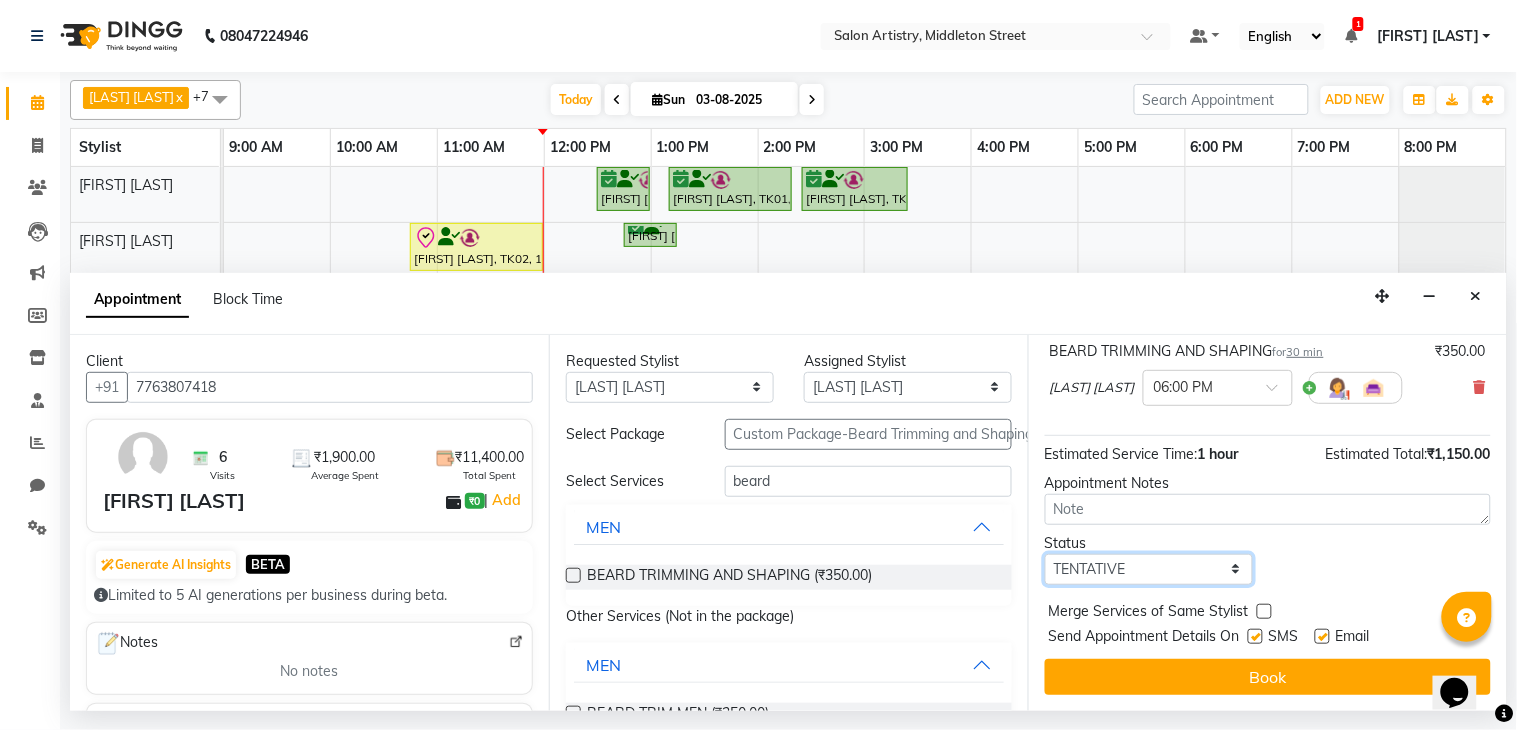 select on "confirm booking" 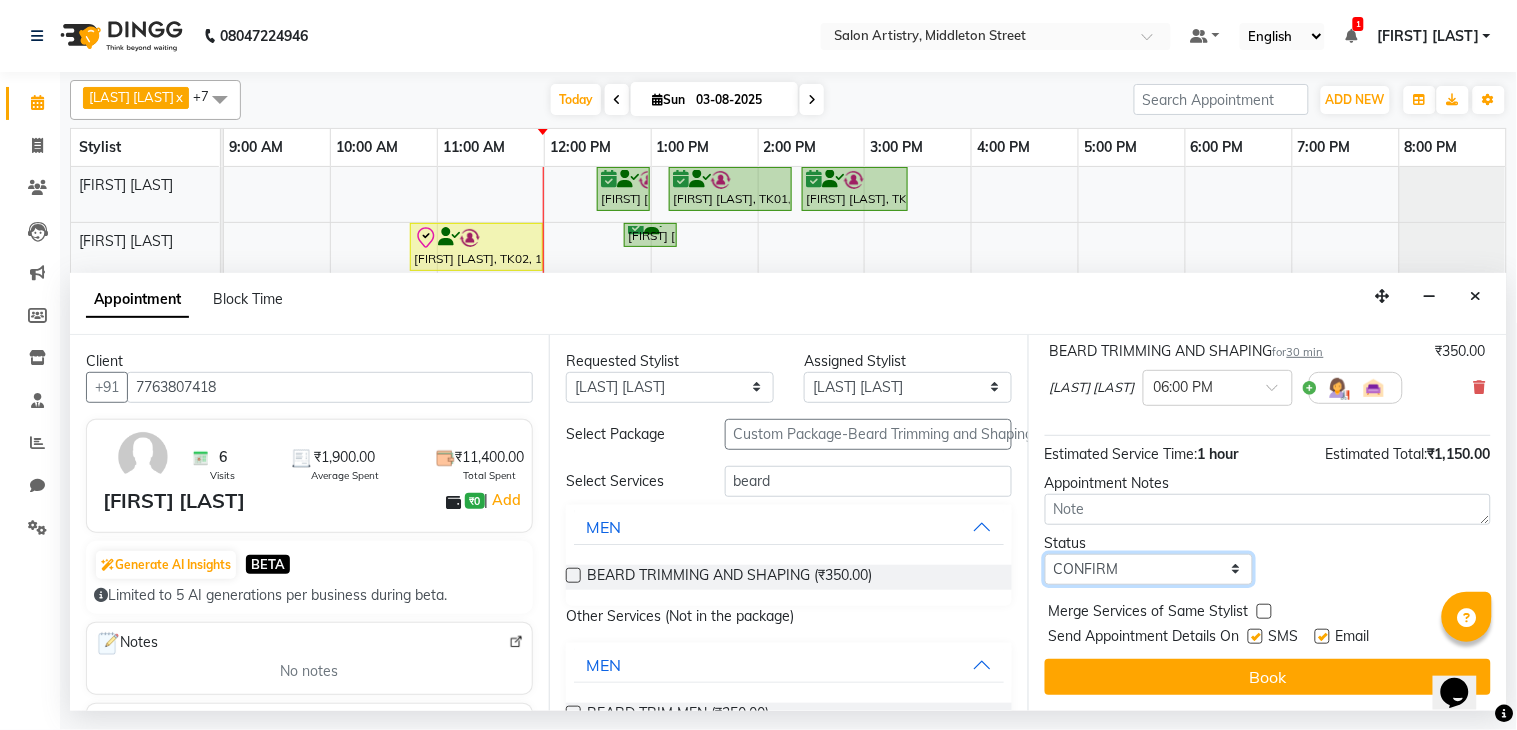 click on "Select TENTATIVE CONFIRM CHECK-IN UPCOMING" at bounding box center (1149, 569) 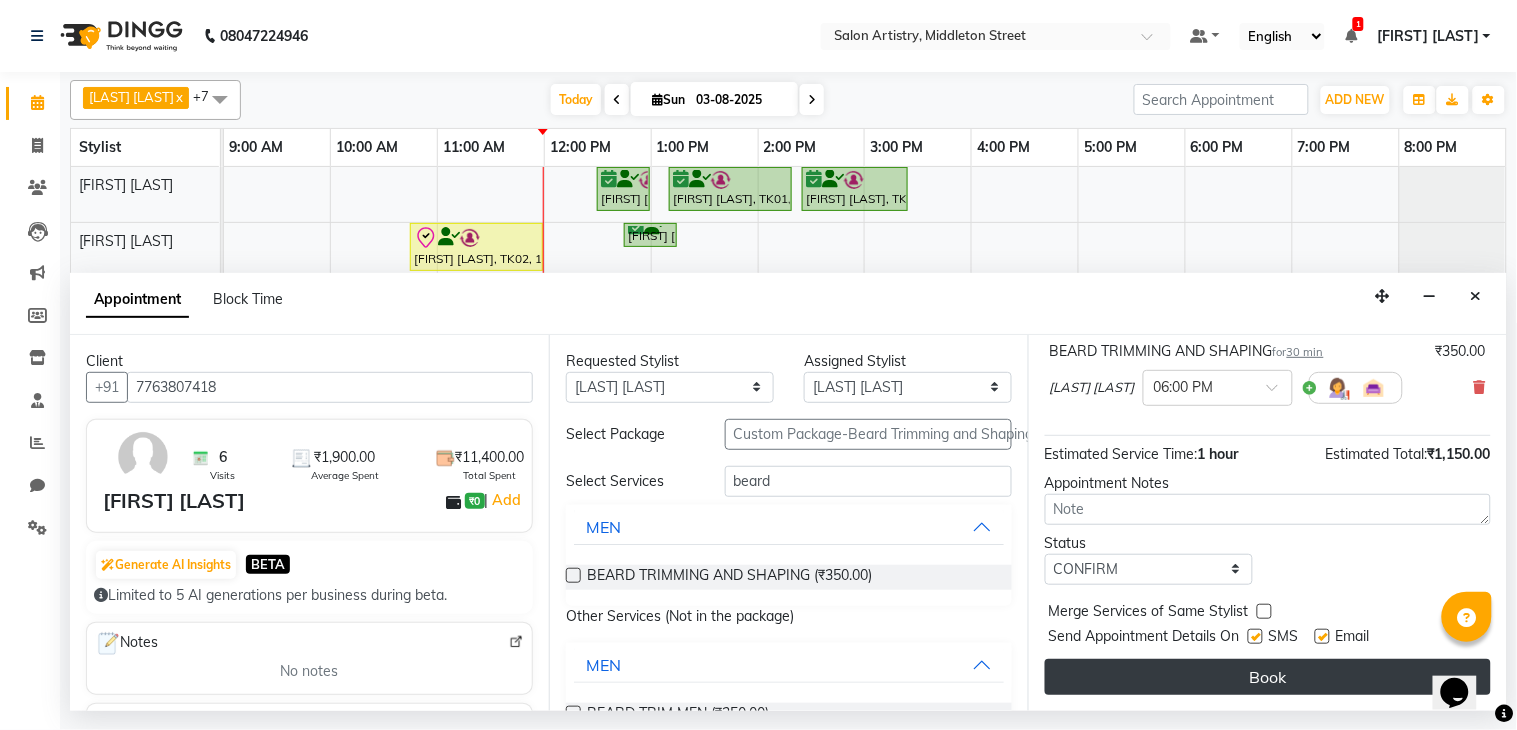 click on "Book" at bounding box center [1268, 677] 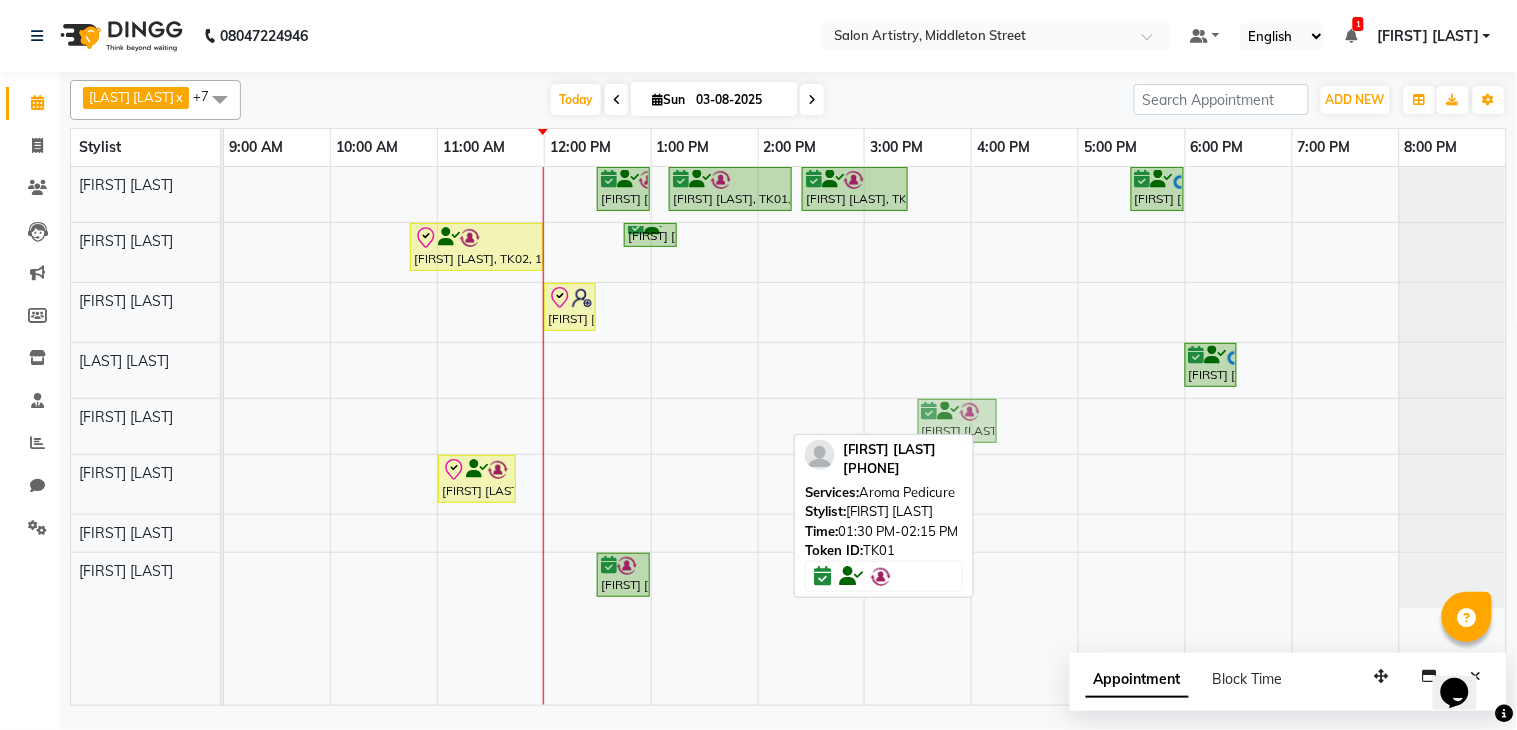 drag, startPoint x: 746, startPoint y: 422, endPoint x: 935, endPoint y: 435, distance: 189.44656 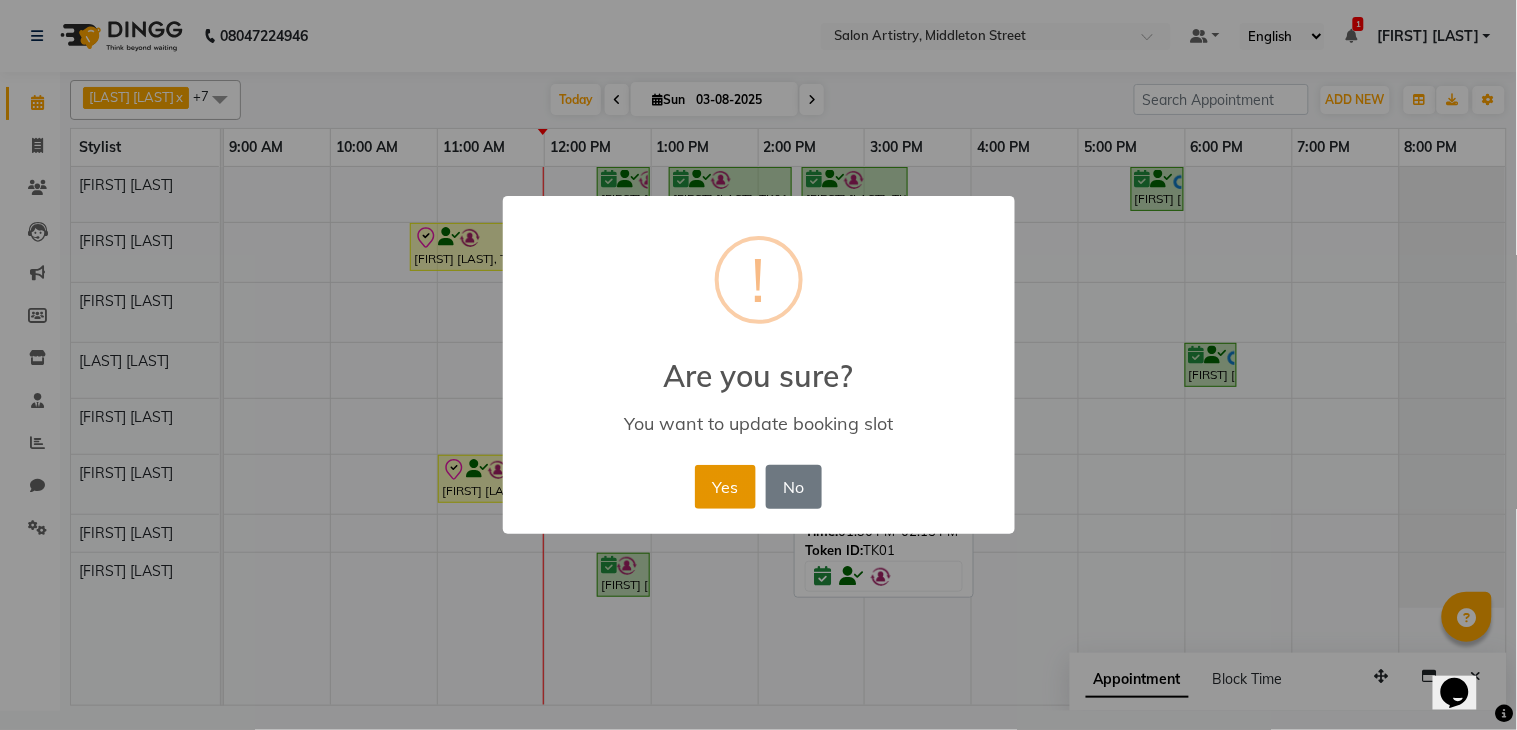 click on "Yes" at bounding box center [725, 487] 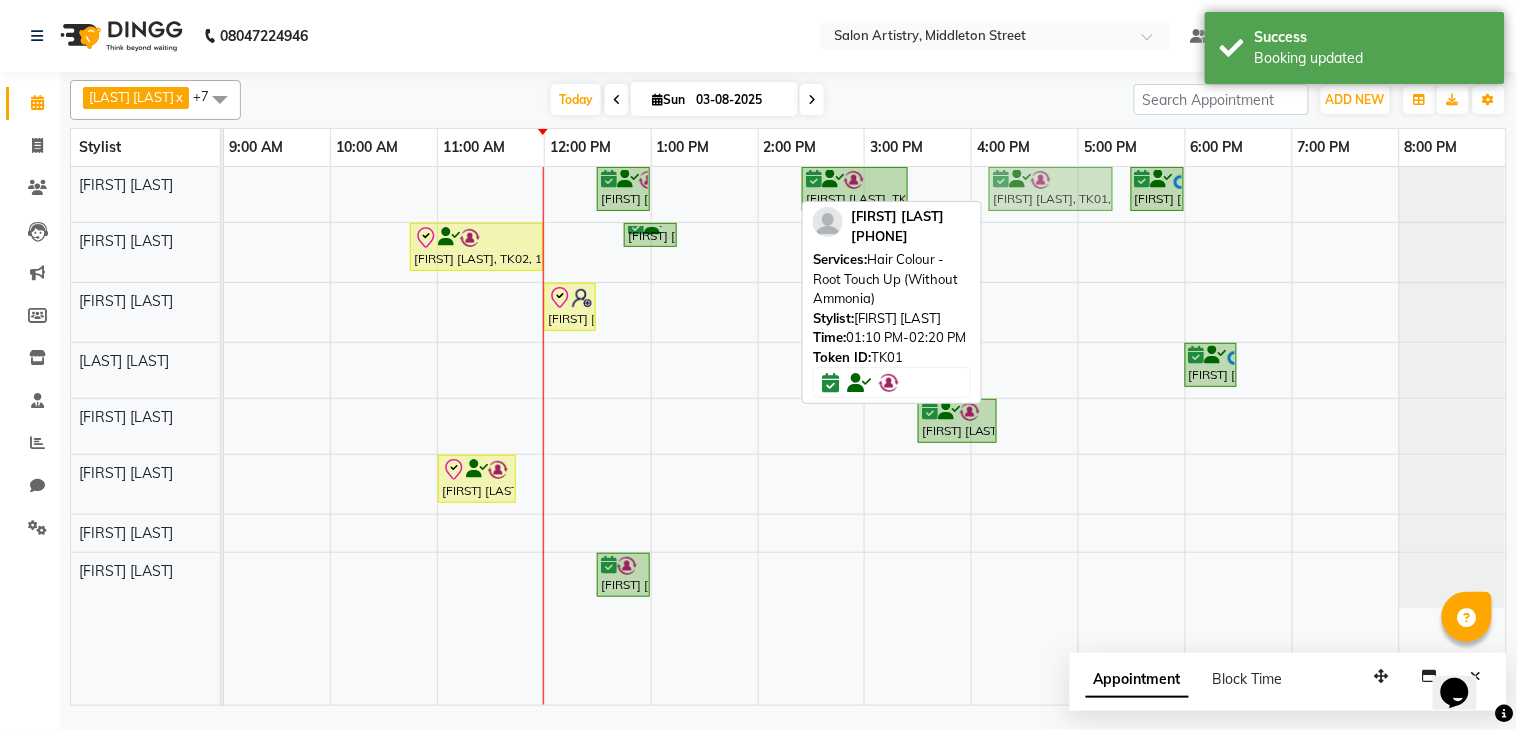 drag, startPoint x: 722, startPoint y: 183, endPoint x: 982, endPoint y: 202, distance: 260.6933 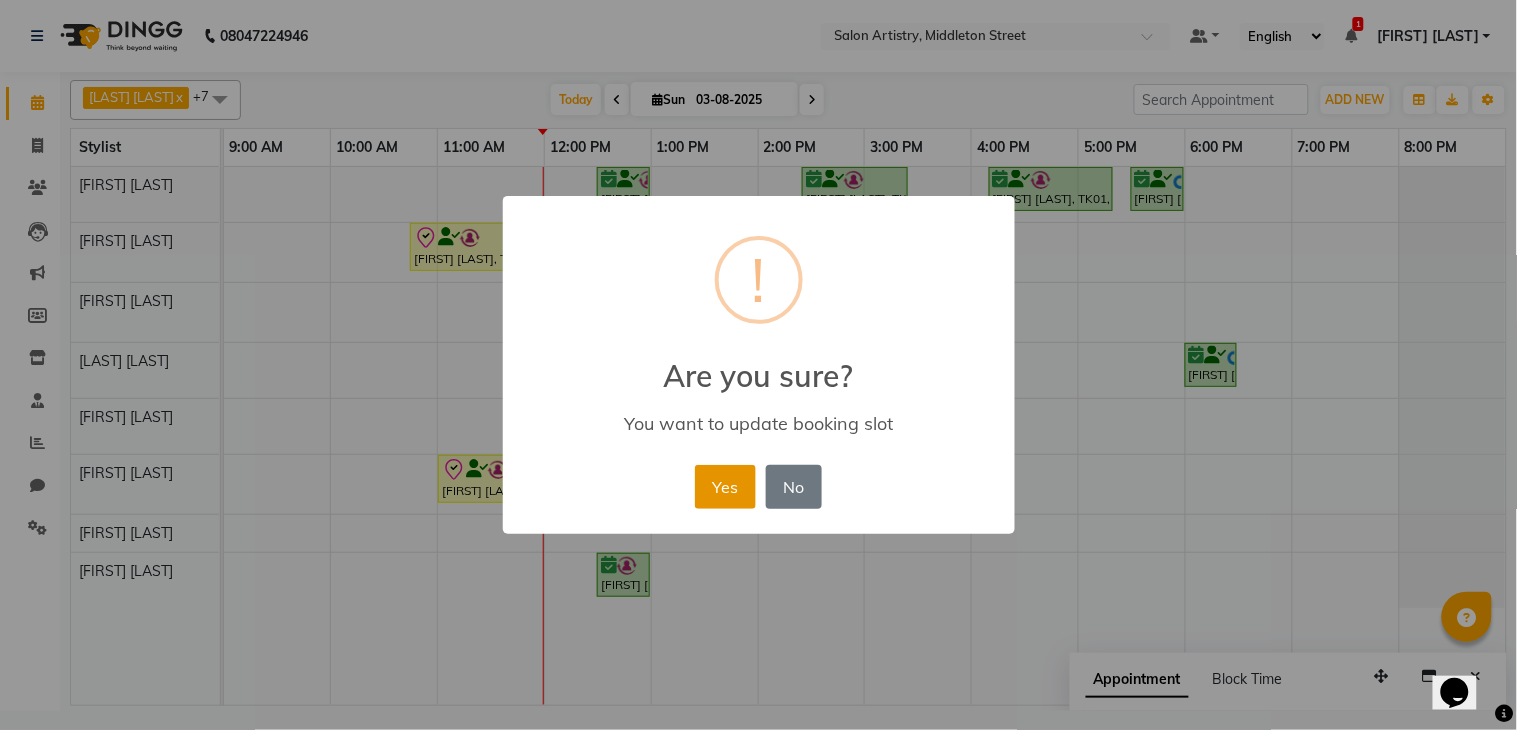 click on "Yes" at bounding box center (725, 487) 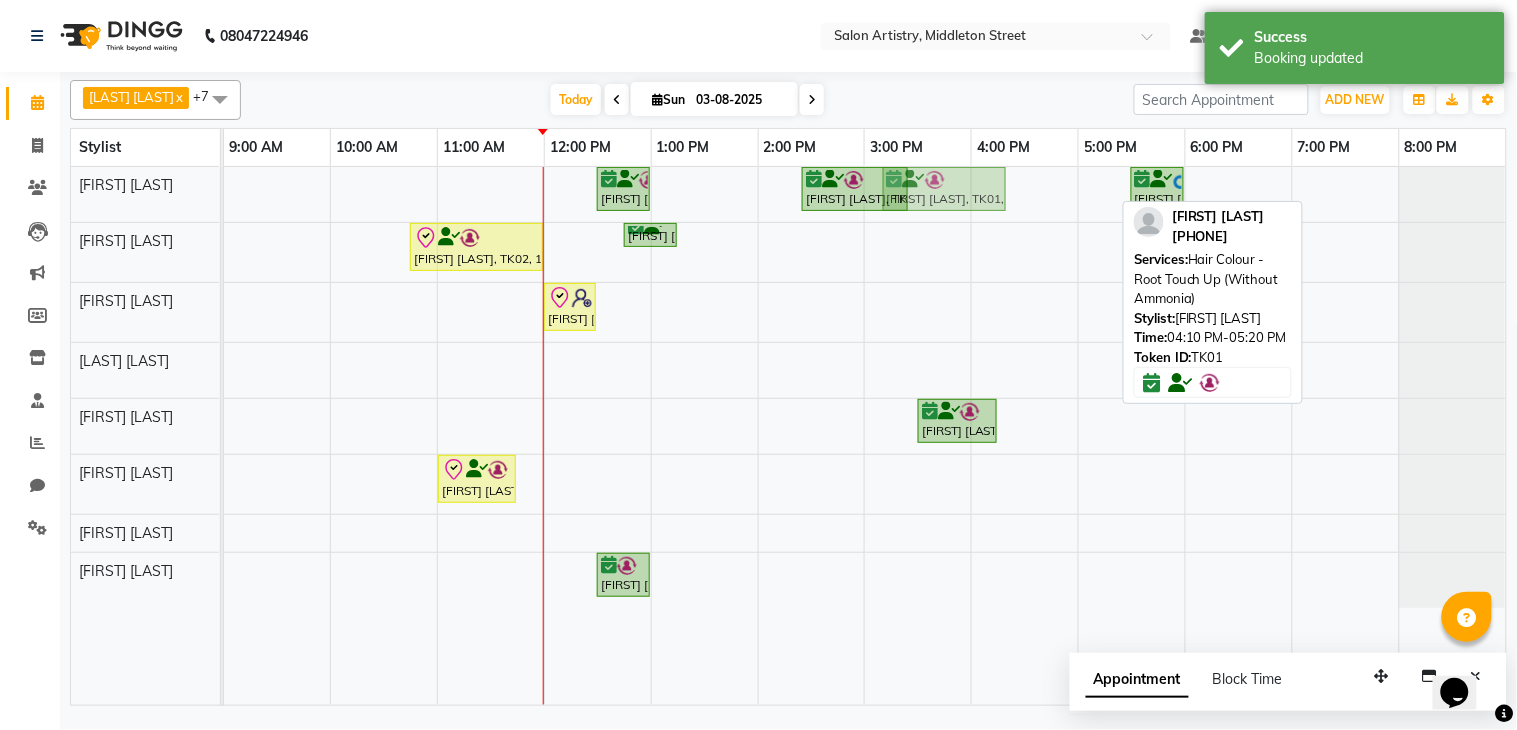 drag, startPoint x: 1050, startPoint y: 180, endPoint x: 980, endPoint y: 182, distance: 70.028564 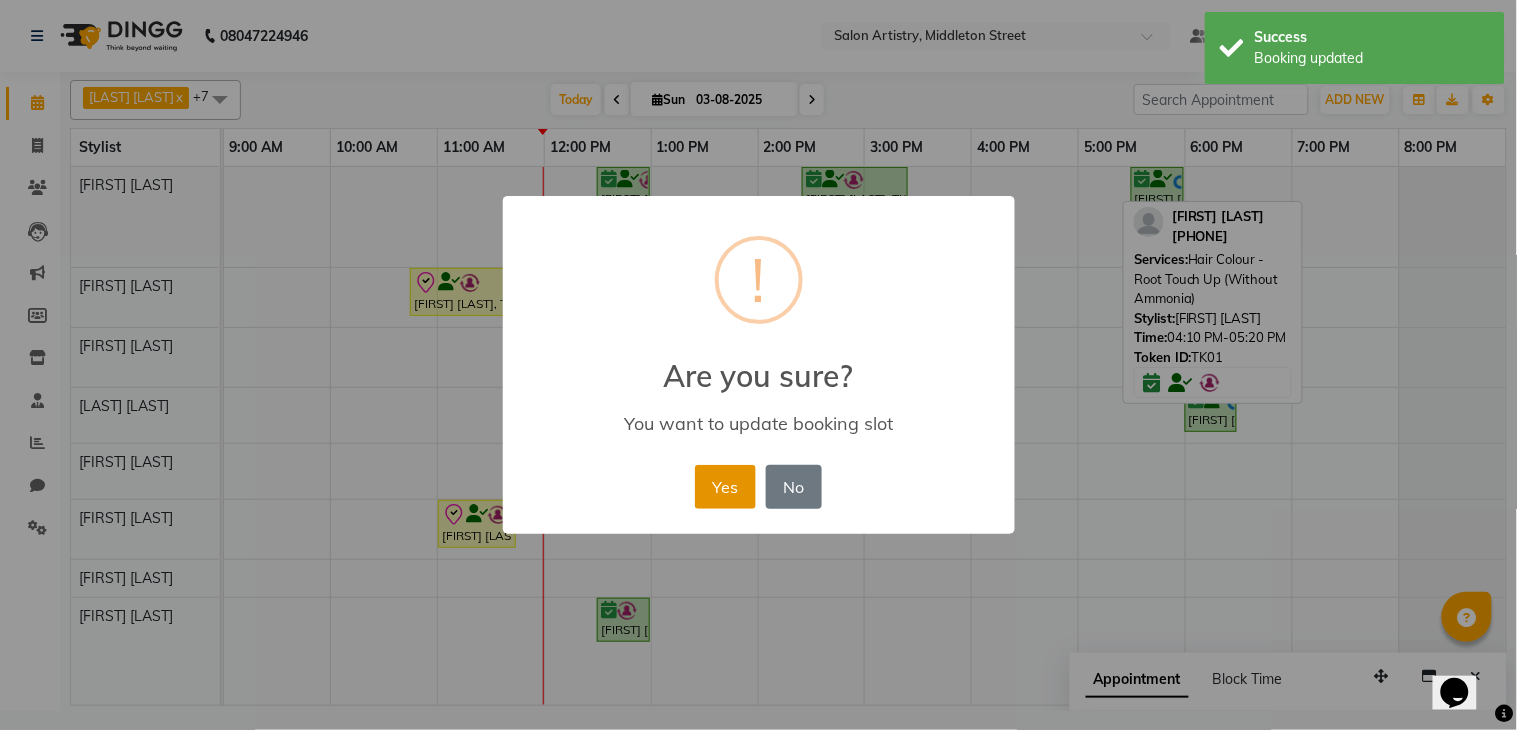click on "Yes" at bounding box center [725, 487] 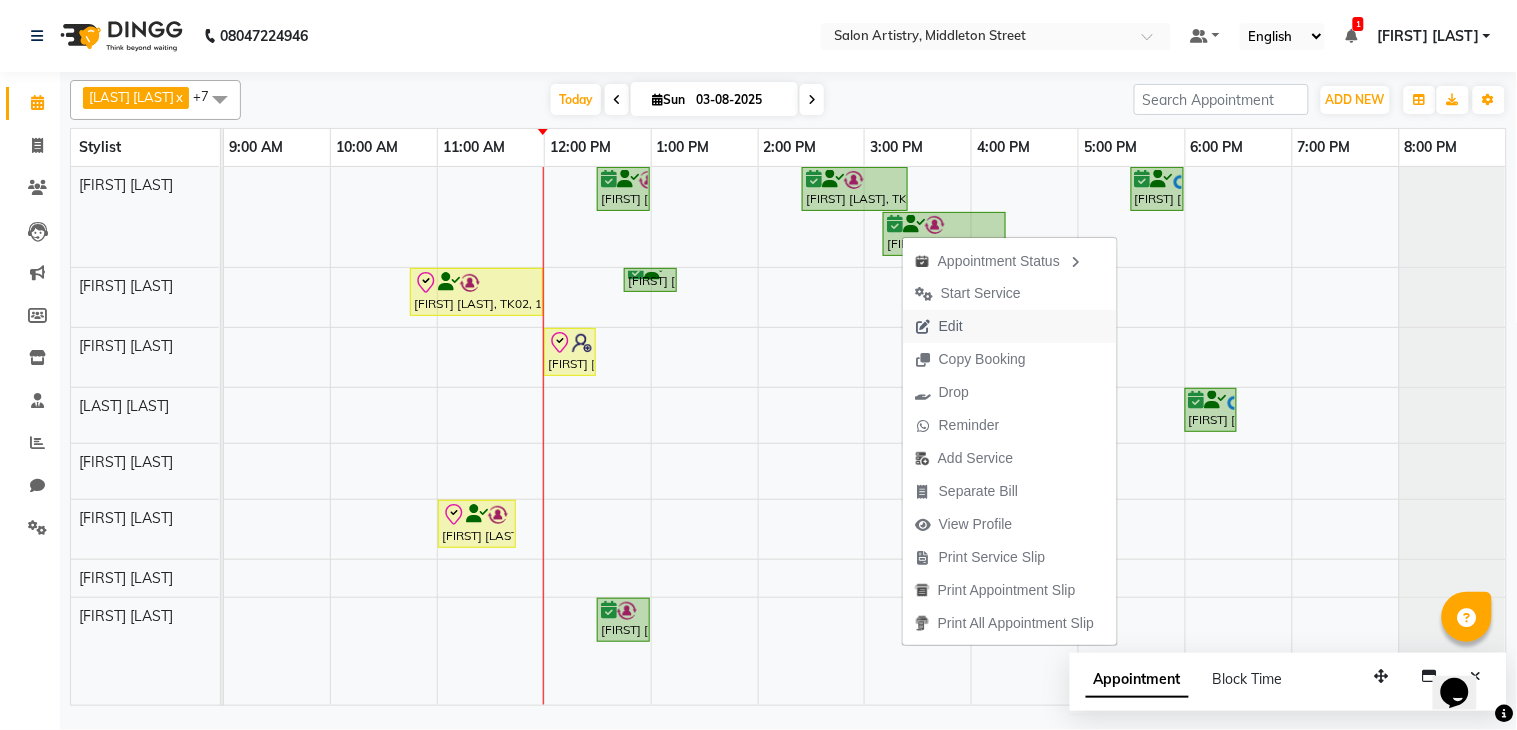 click on "Edit" at bounding box center [1010, 326] 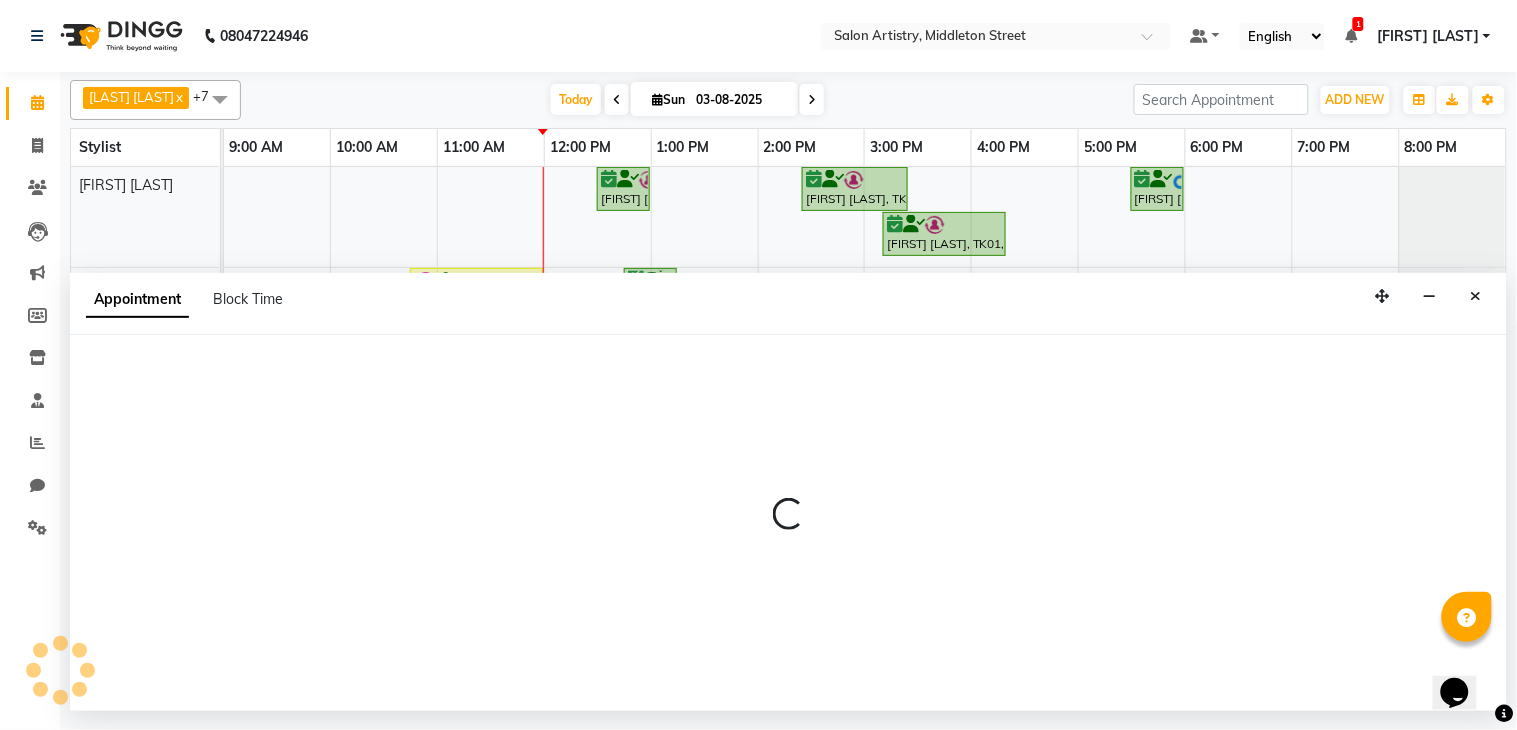 select on "tentative" 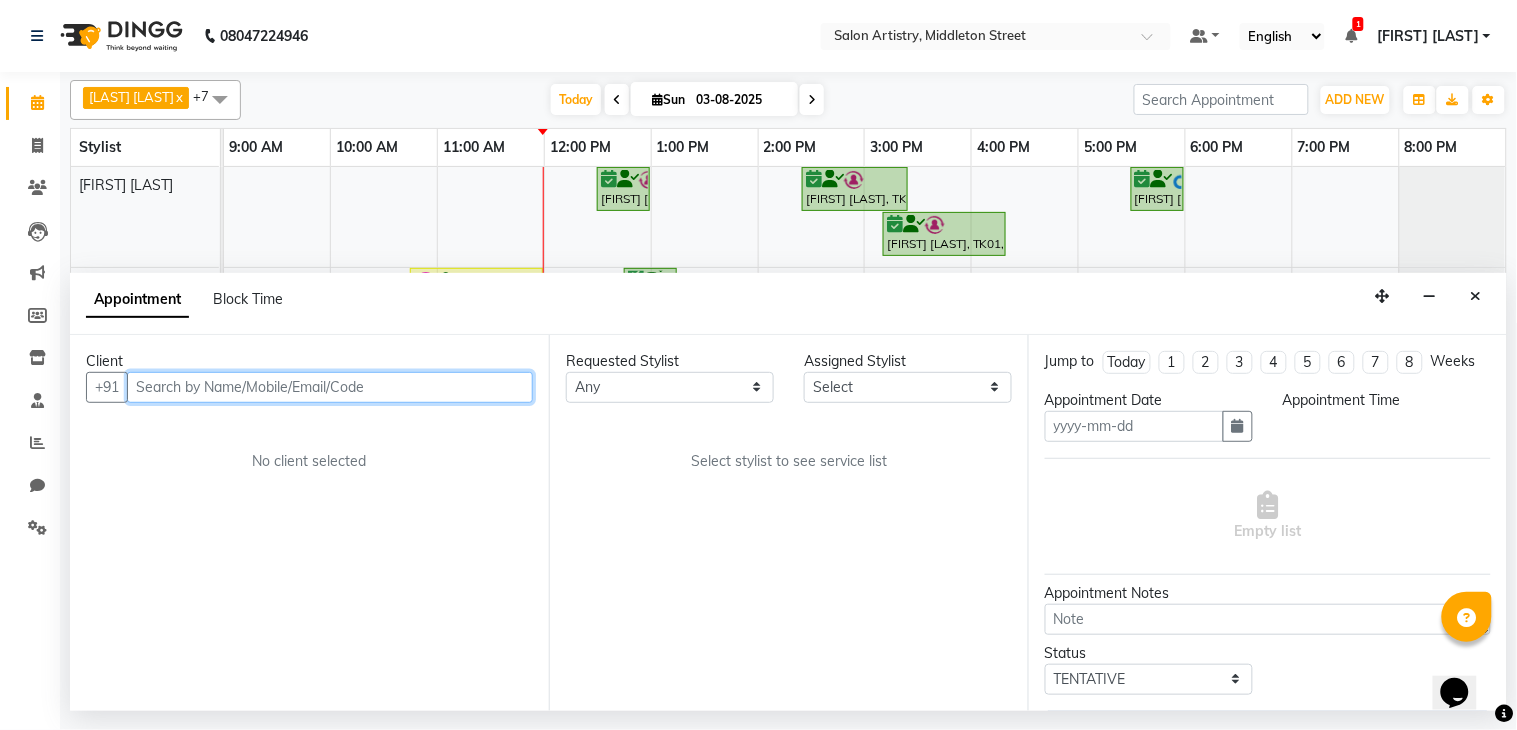 type on "03-08-2025" 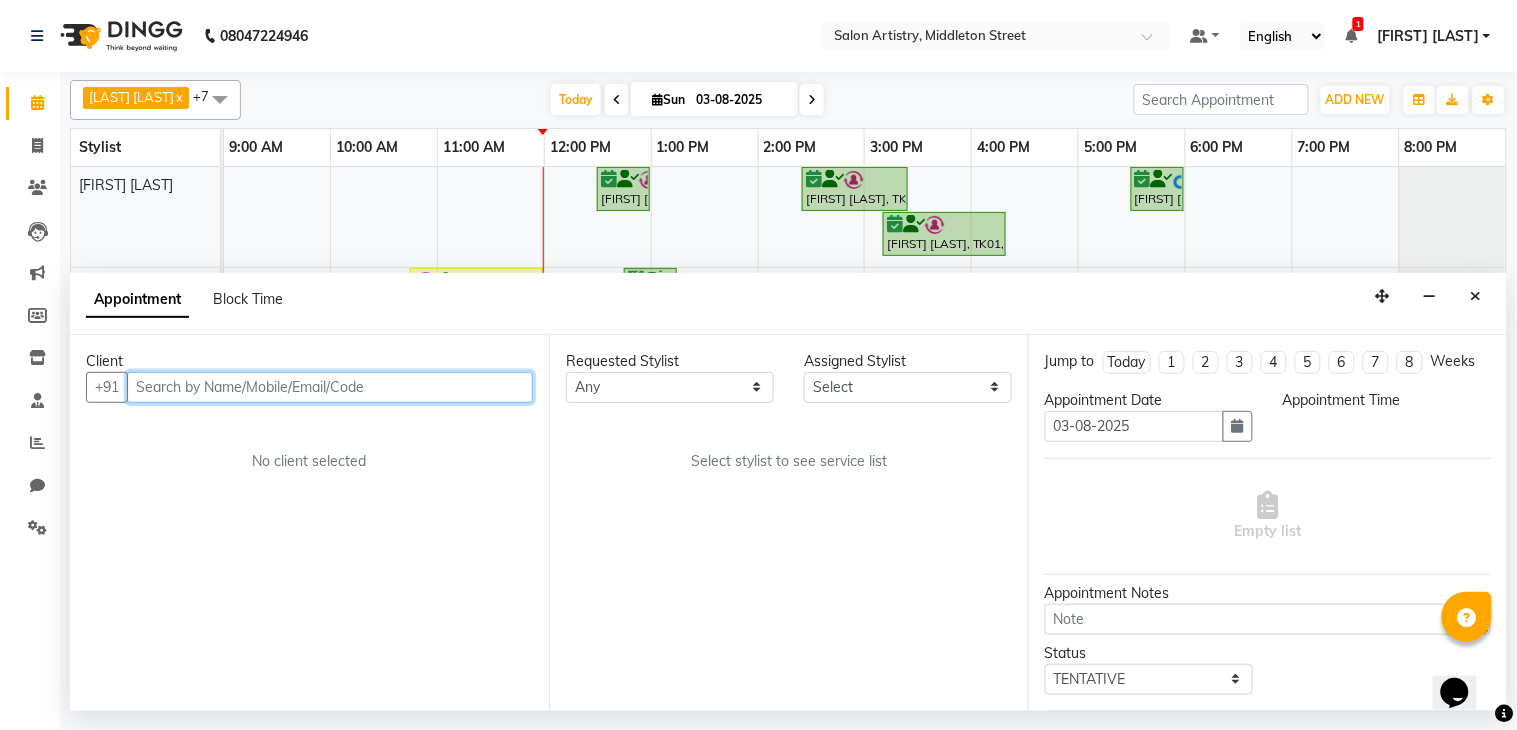select on "confirm booking" 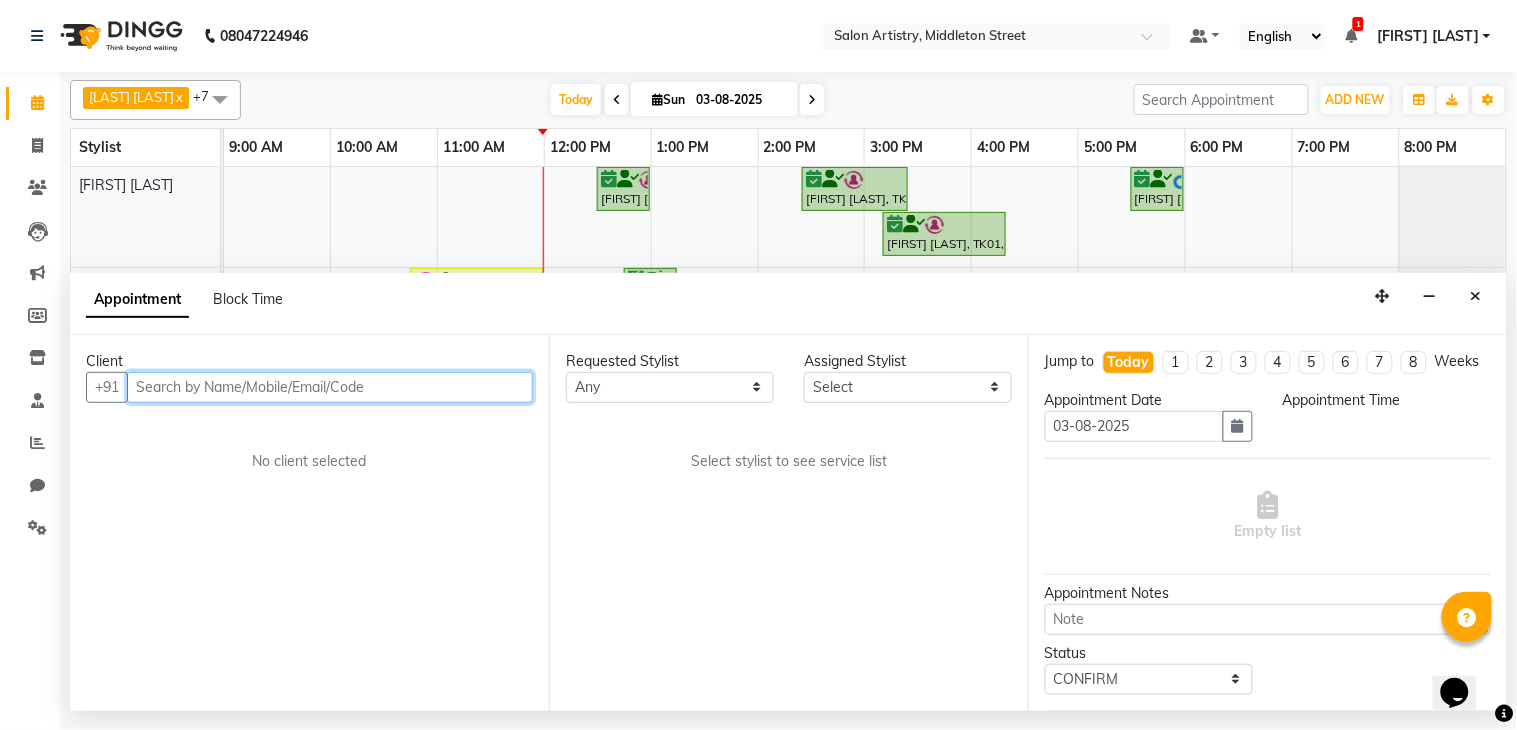 select on "79862" 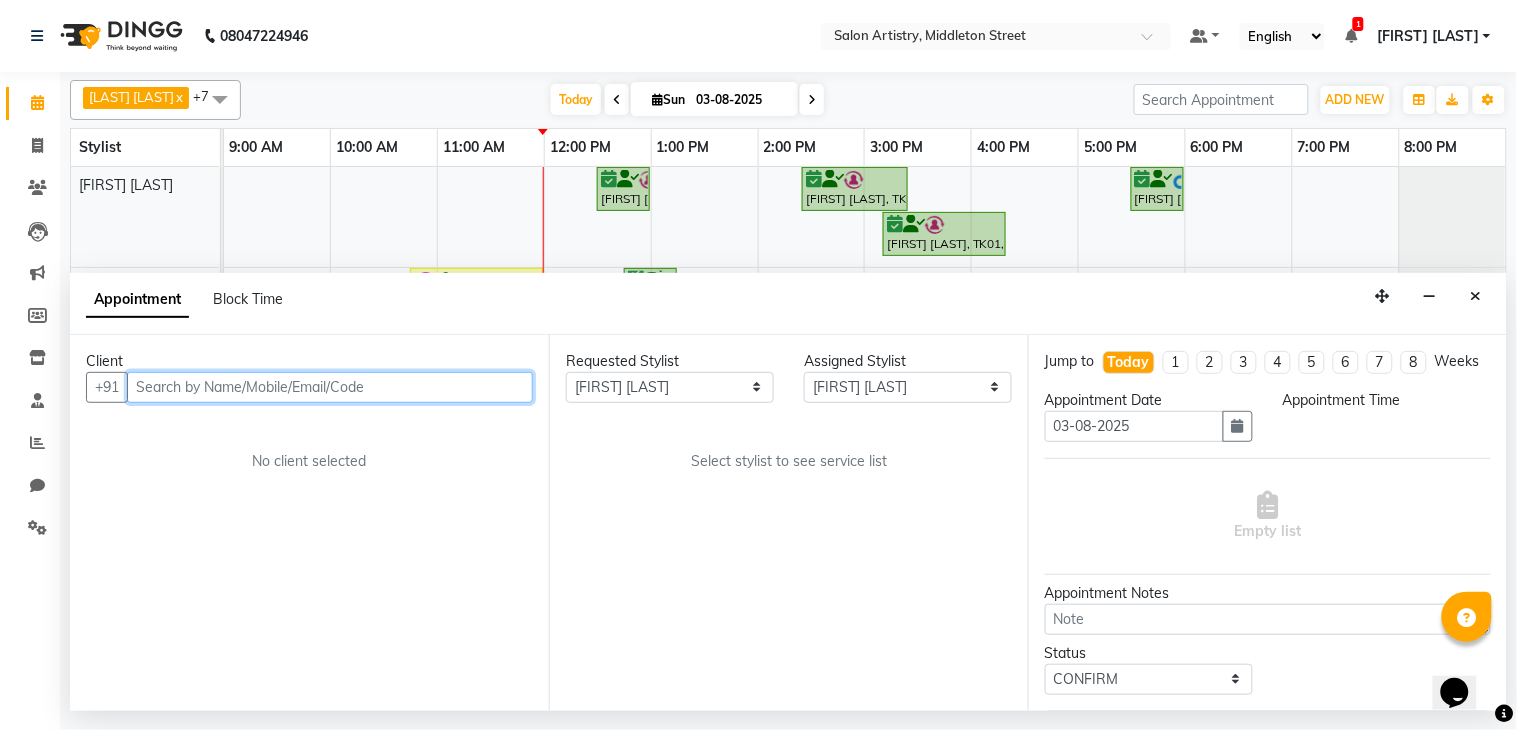 select on "750" 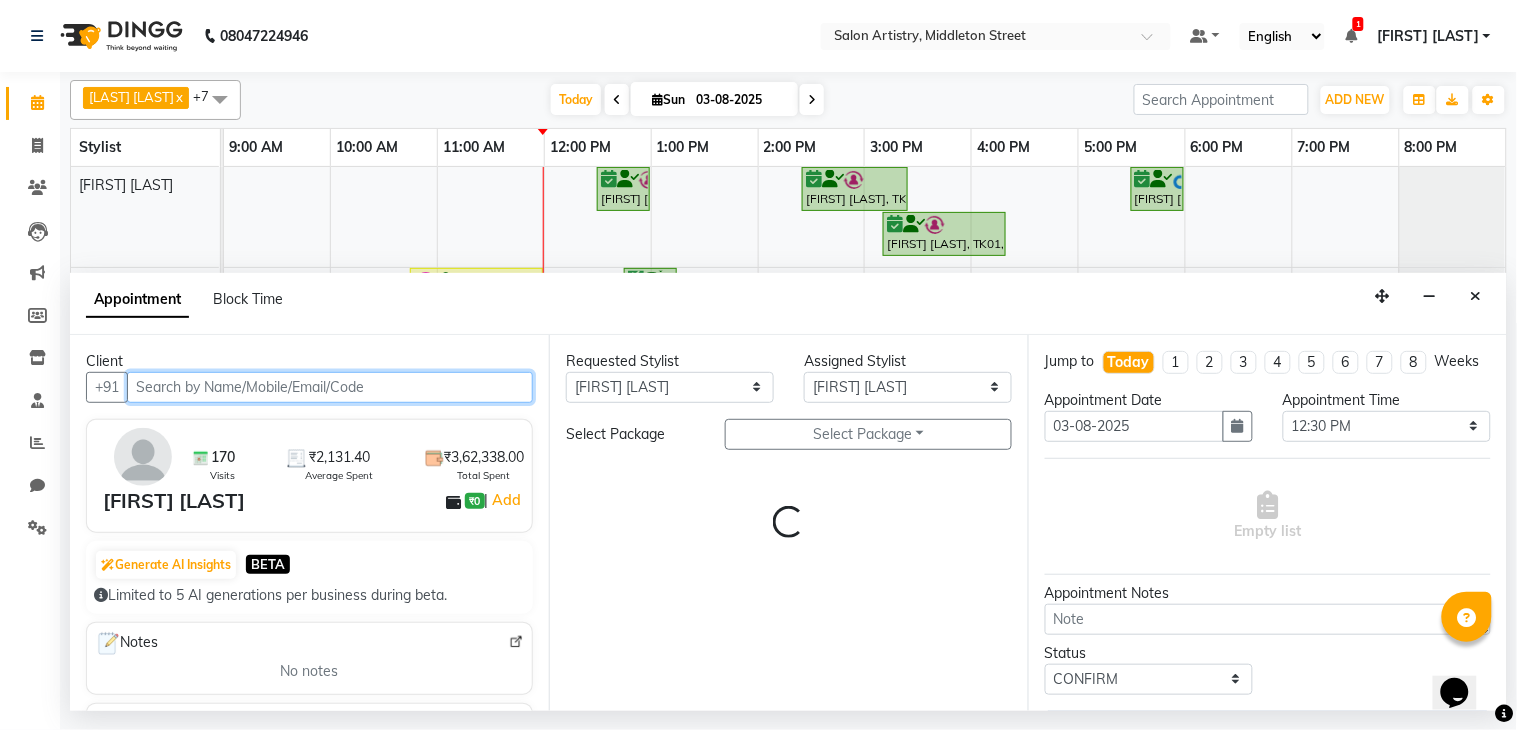 select on "4168" 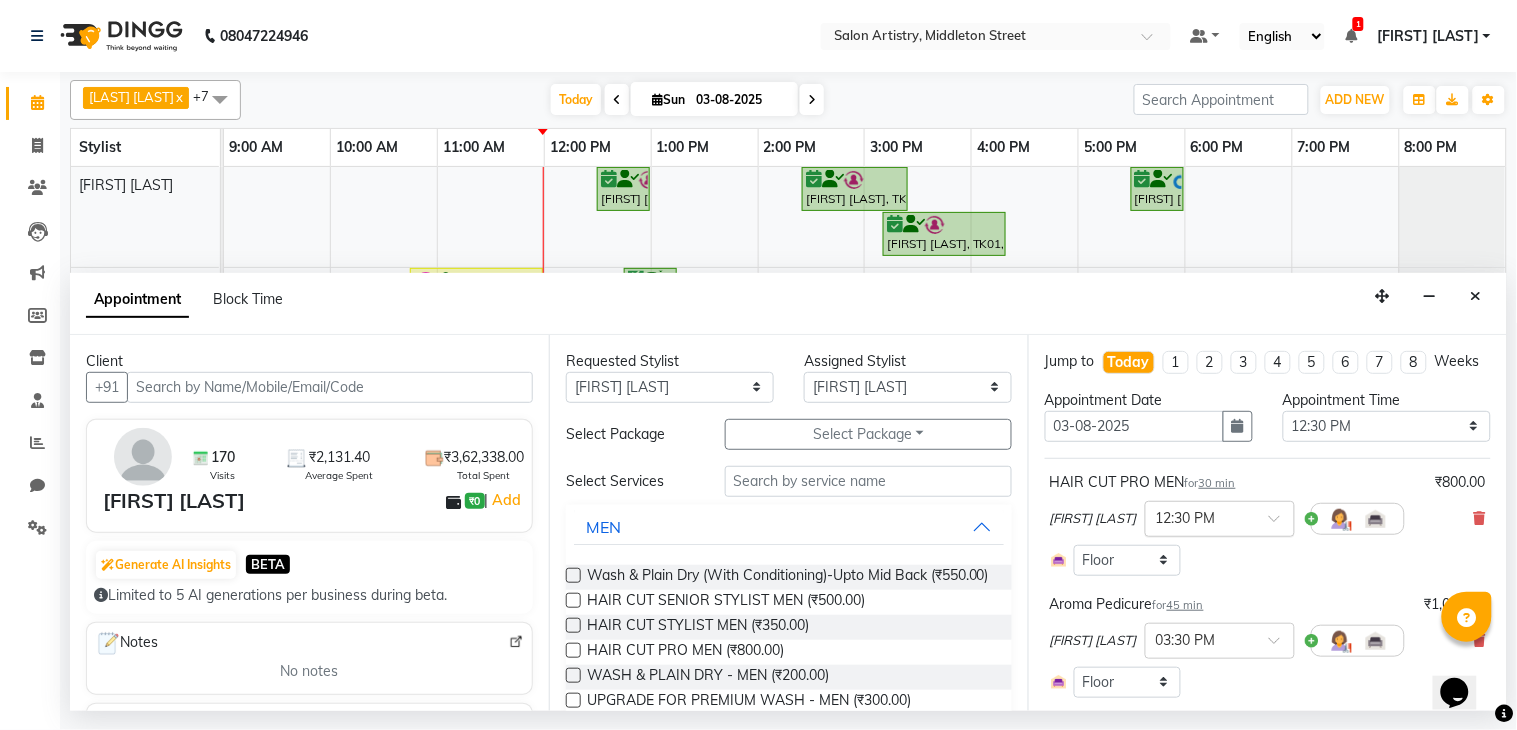 click at bounding box center [1200, 517] 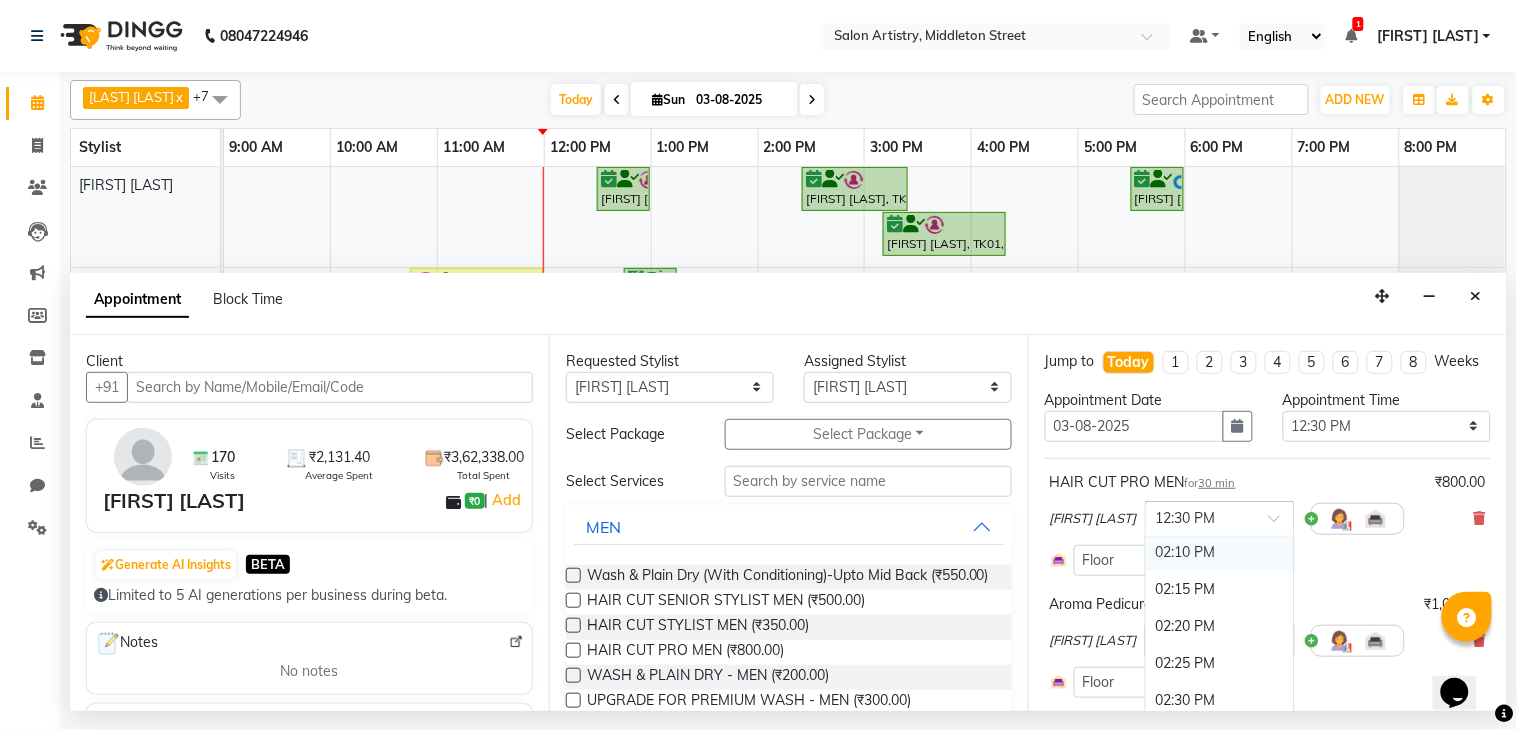 scroll, scrollTop: 1886, scrollLeft: 0, axis: vertical 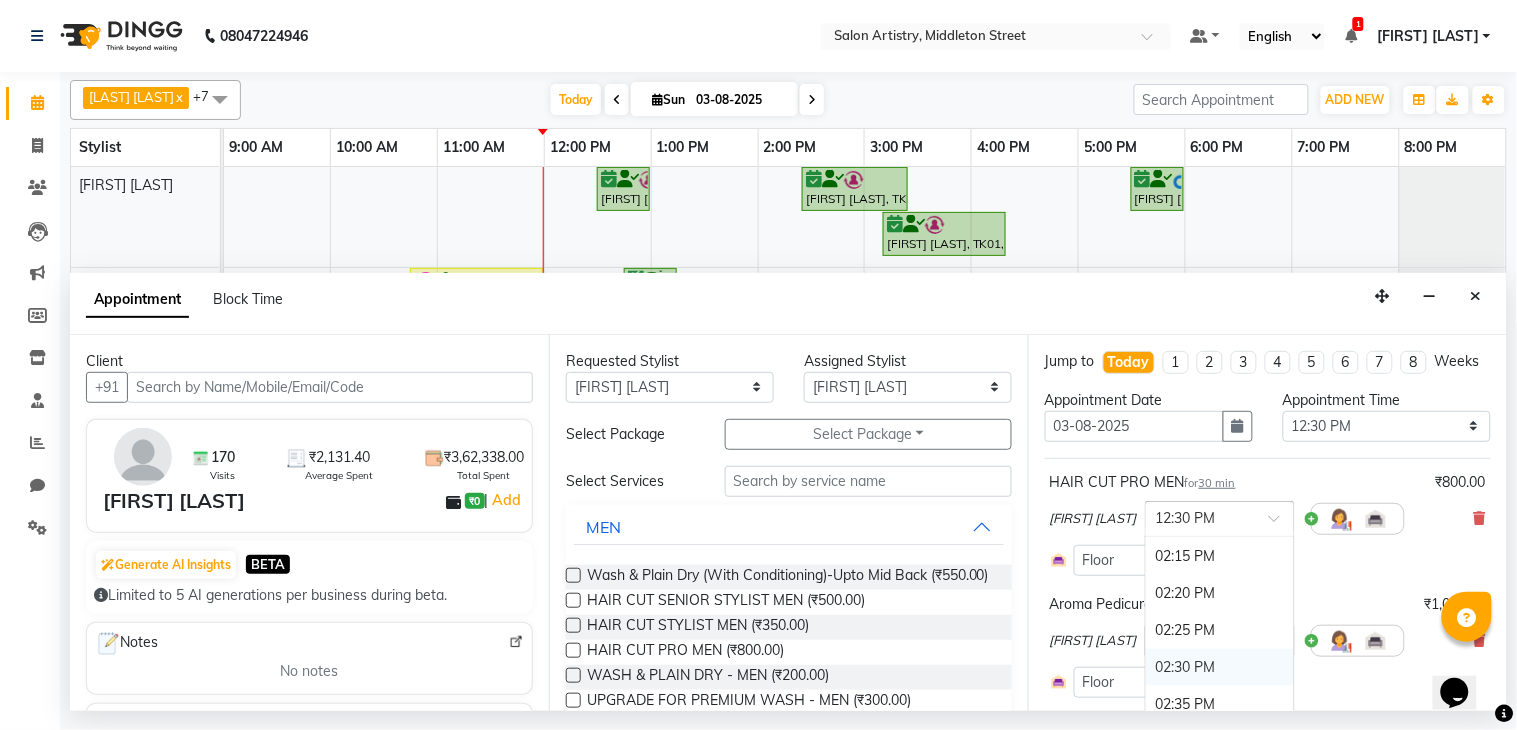 click on "02:30 PM" at bounding box center (1220, 667) 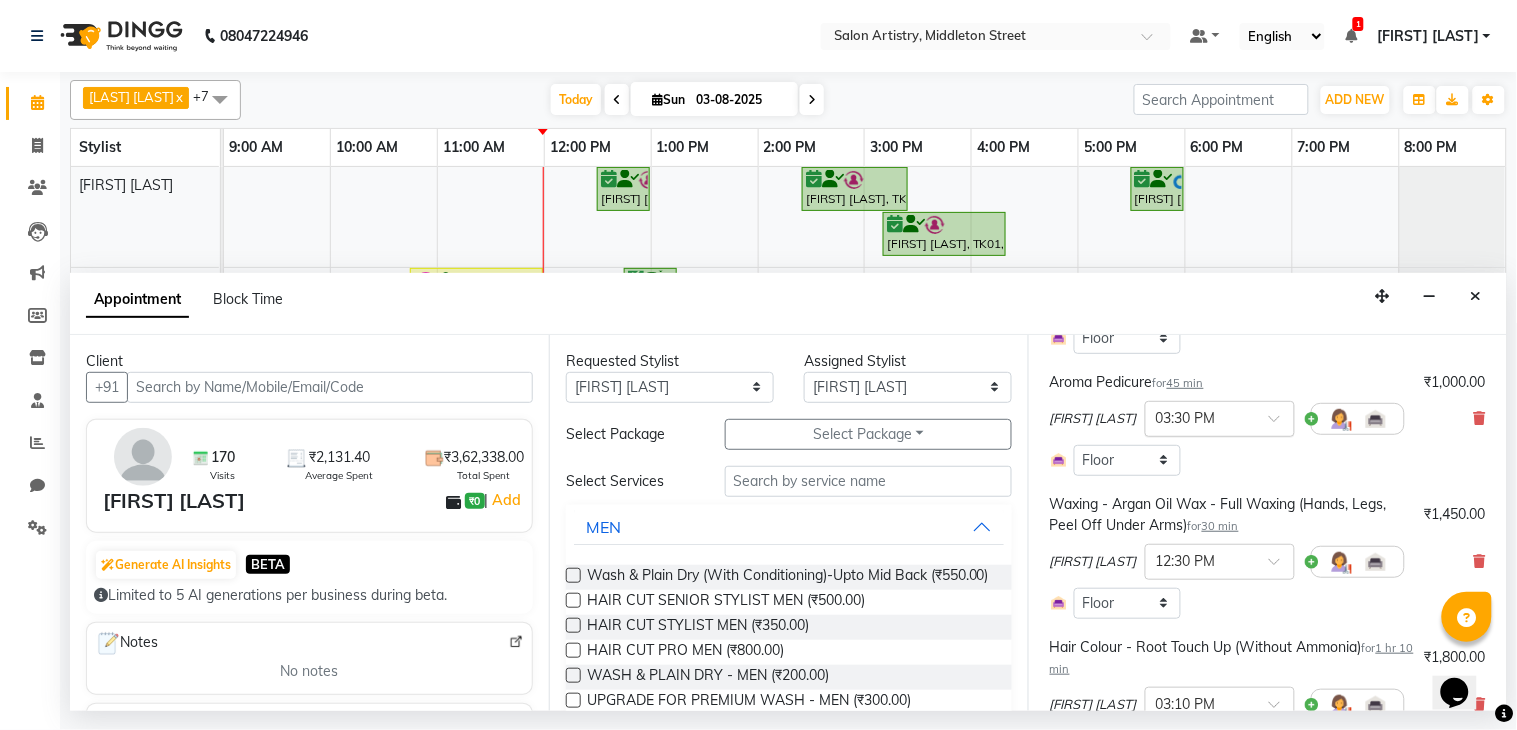 scroll, scrollTop: 333, scrollLeft: 0, axis: vertical 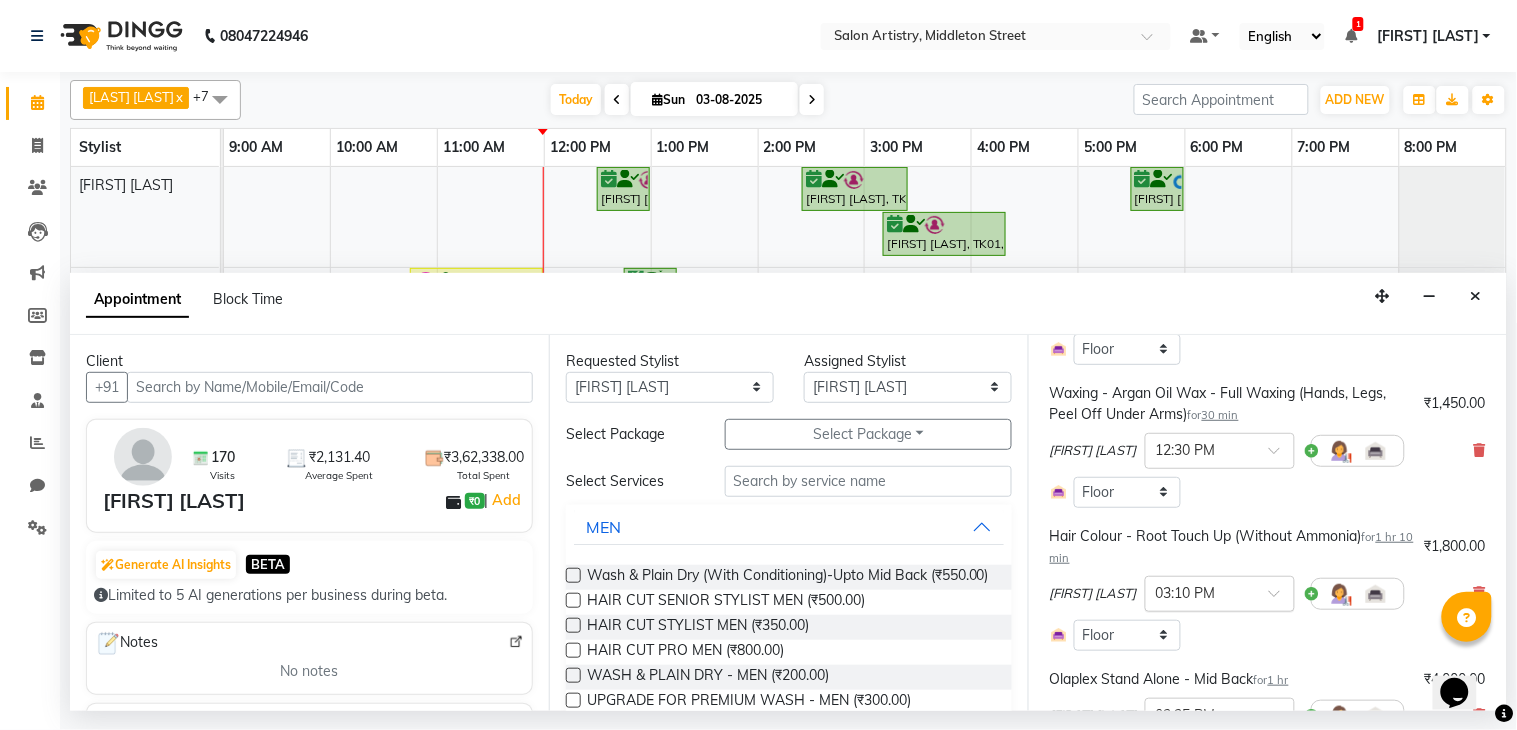 click on "× 03:10 PM" at bounding box center (1204, 593) 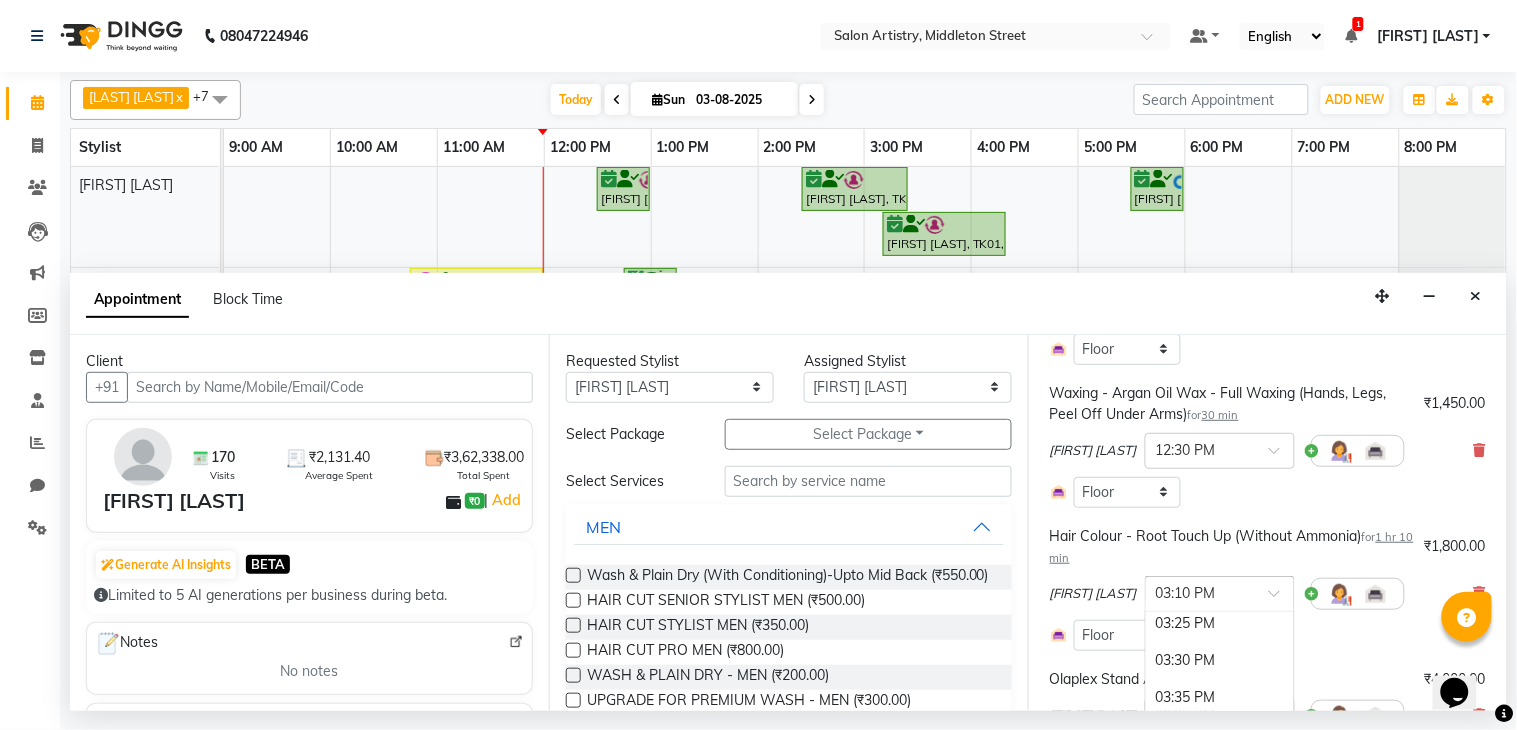 scroll, scrollTop: 2291, scrollLeft: 0, axis: vertical 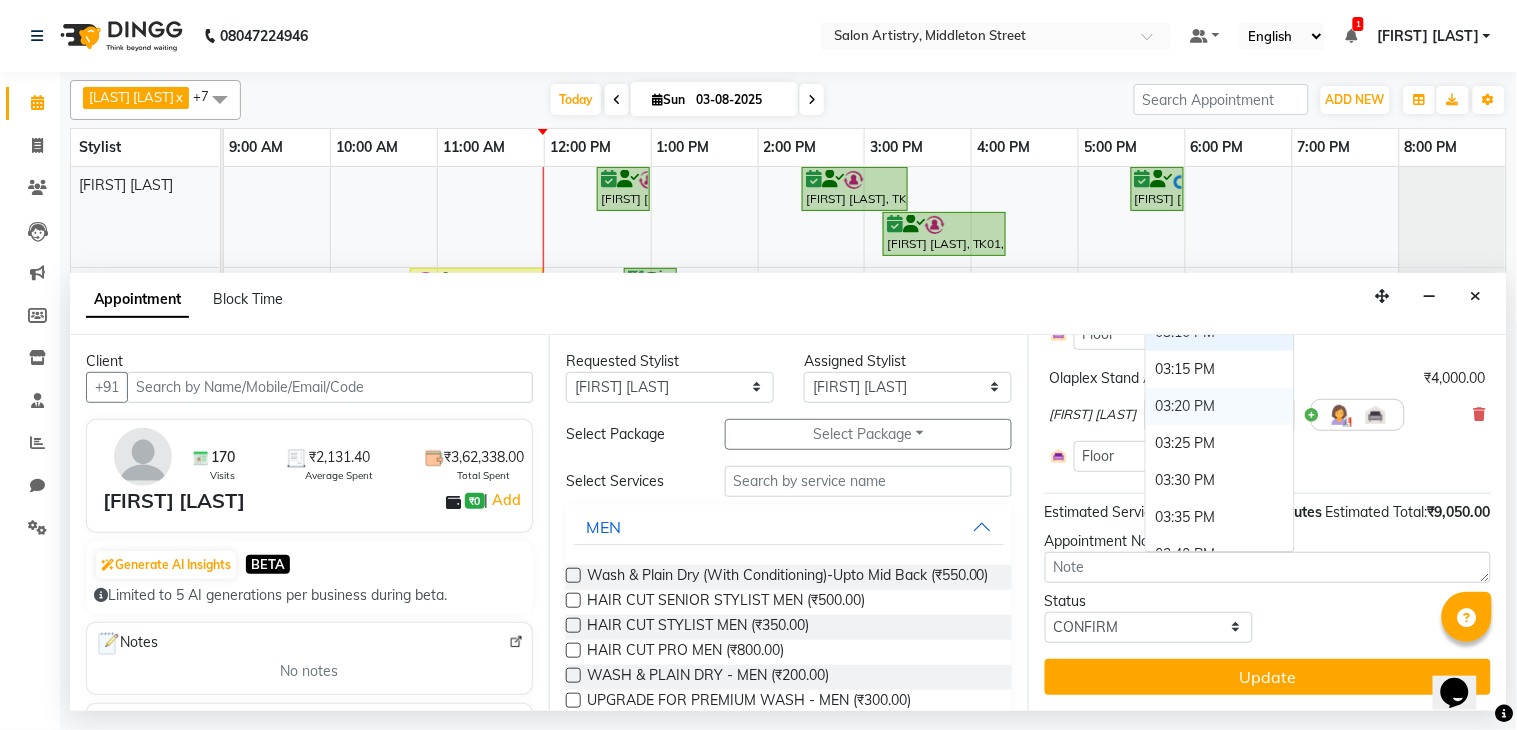 click on "03:20 PM" at bounding box center (1220, 406) 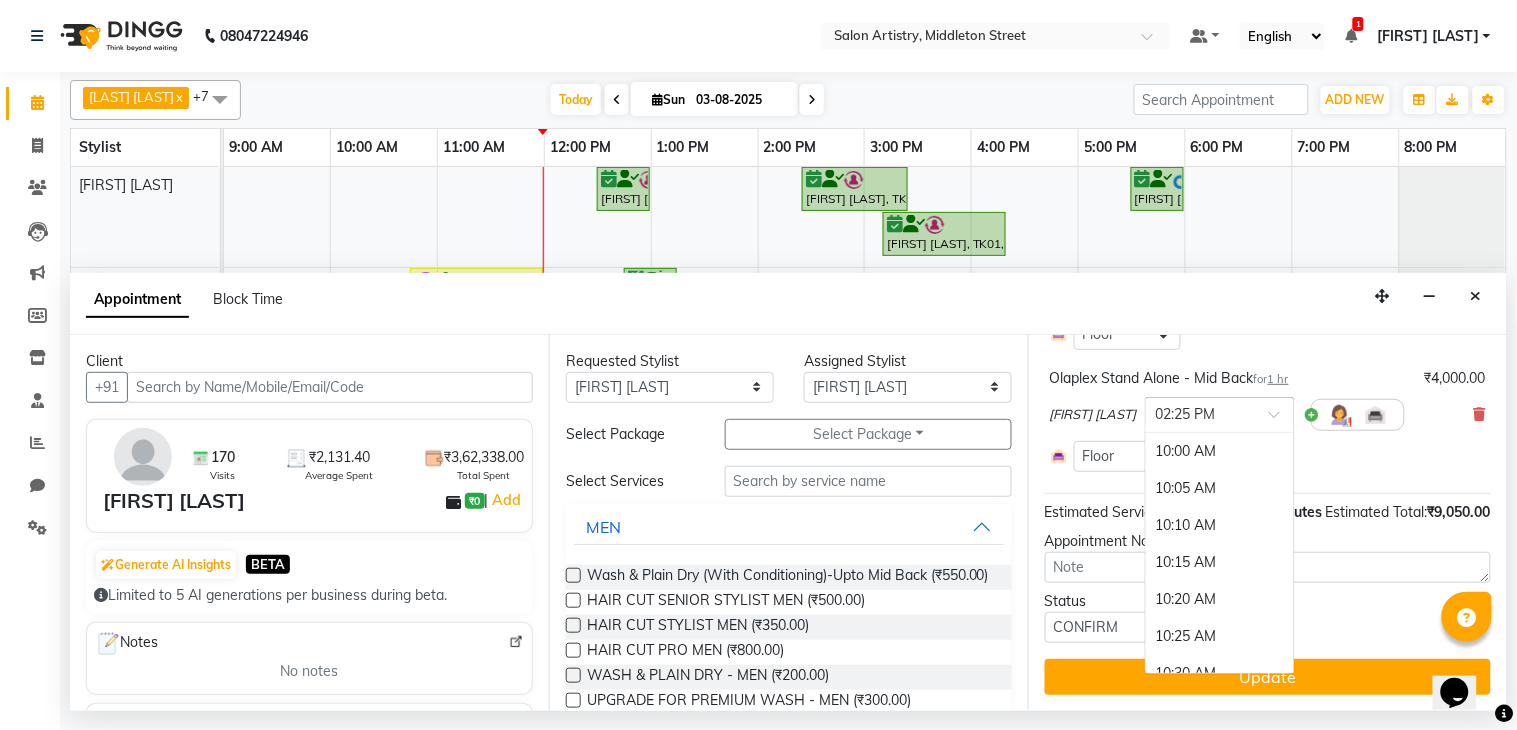 click at bounding box center (1200, 413) 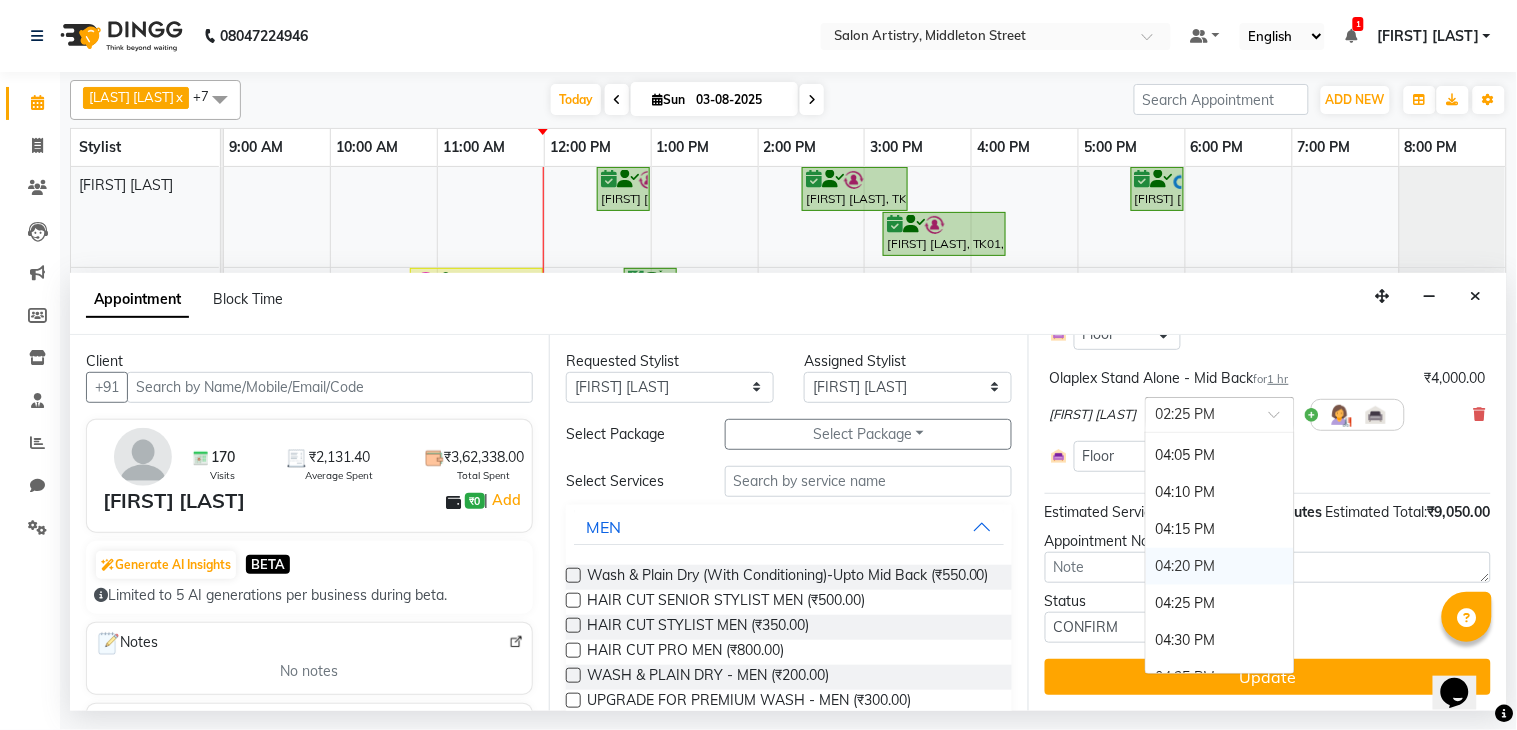 scroll, scrollTop: 2736, scrollLeft: 0, axis: vertical 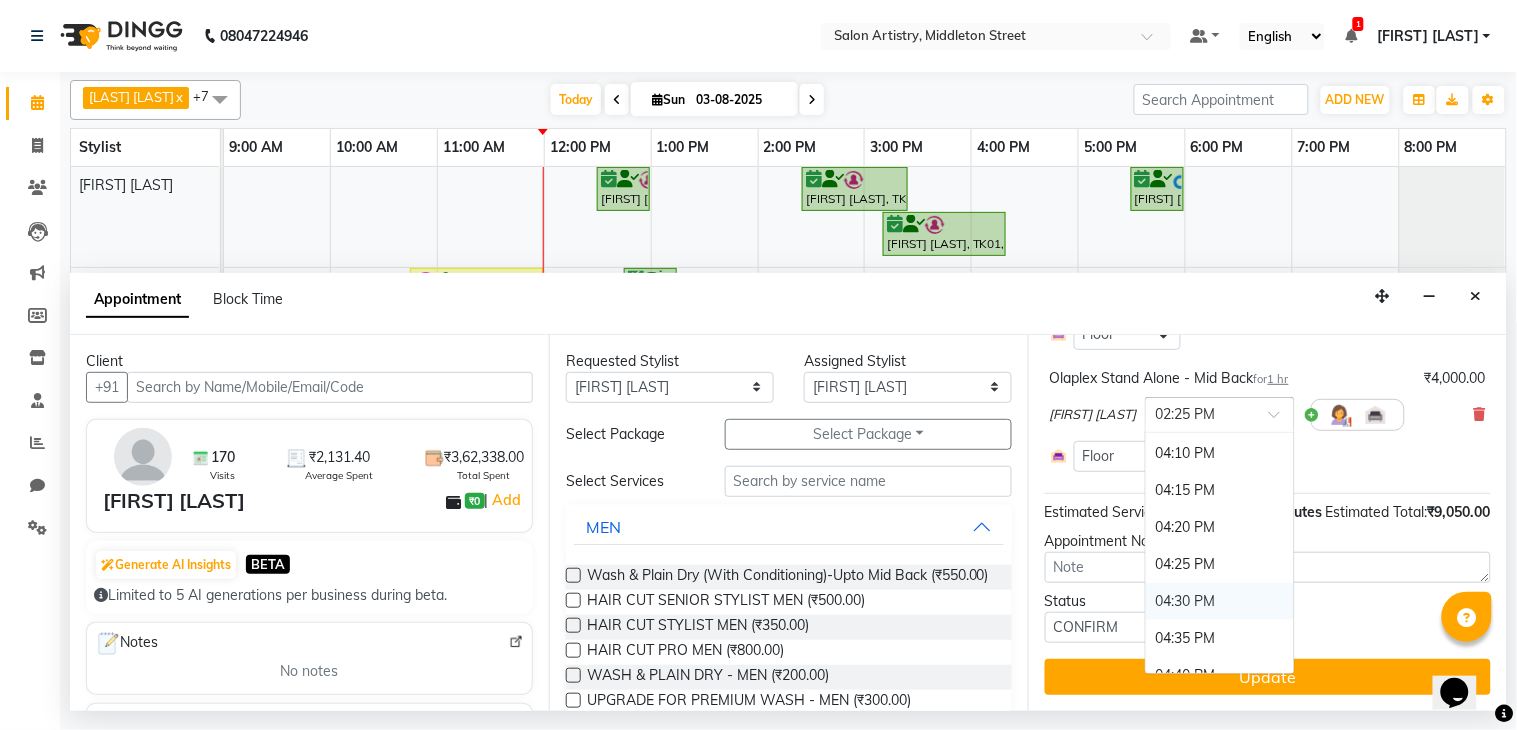click on "04:30 PM" at bounding box center [1220, 601] 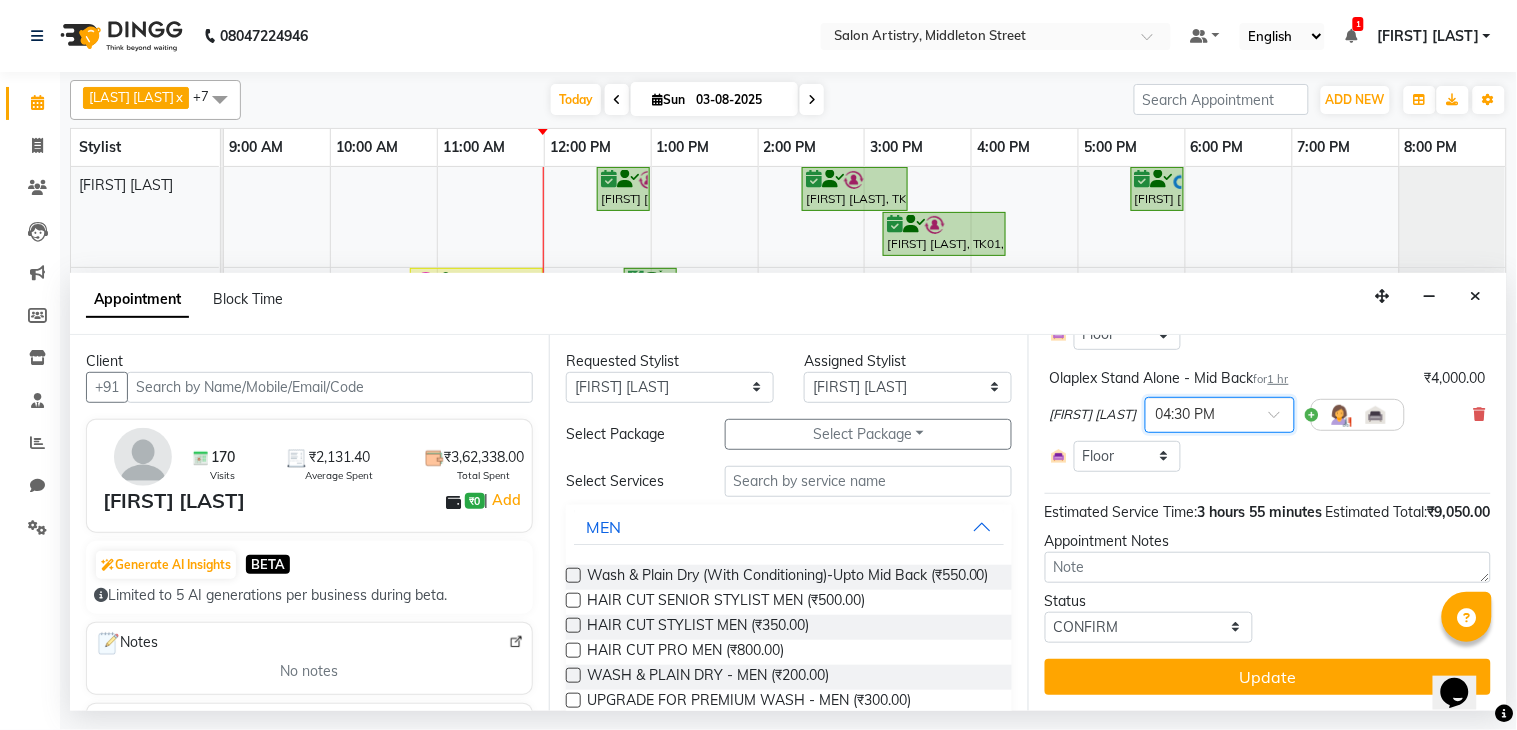 scroll, scrollTop: 674, scrollLeft: 0, axis: vertical 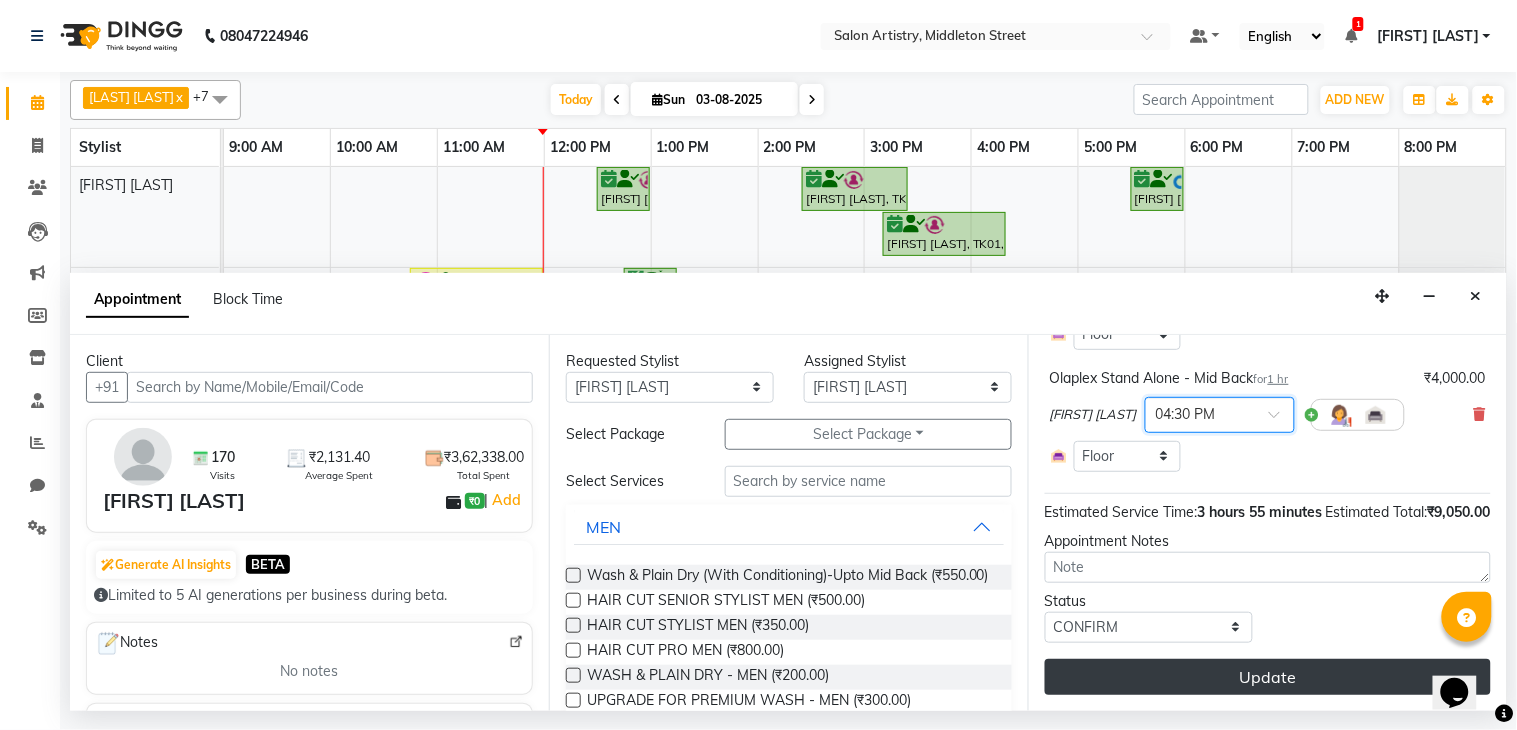 click on "Update" at bounding box center (1268, 677) 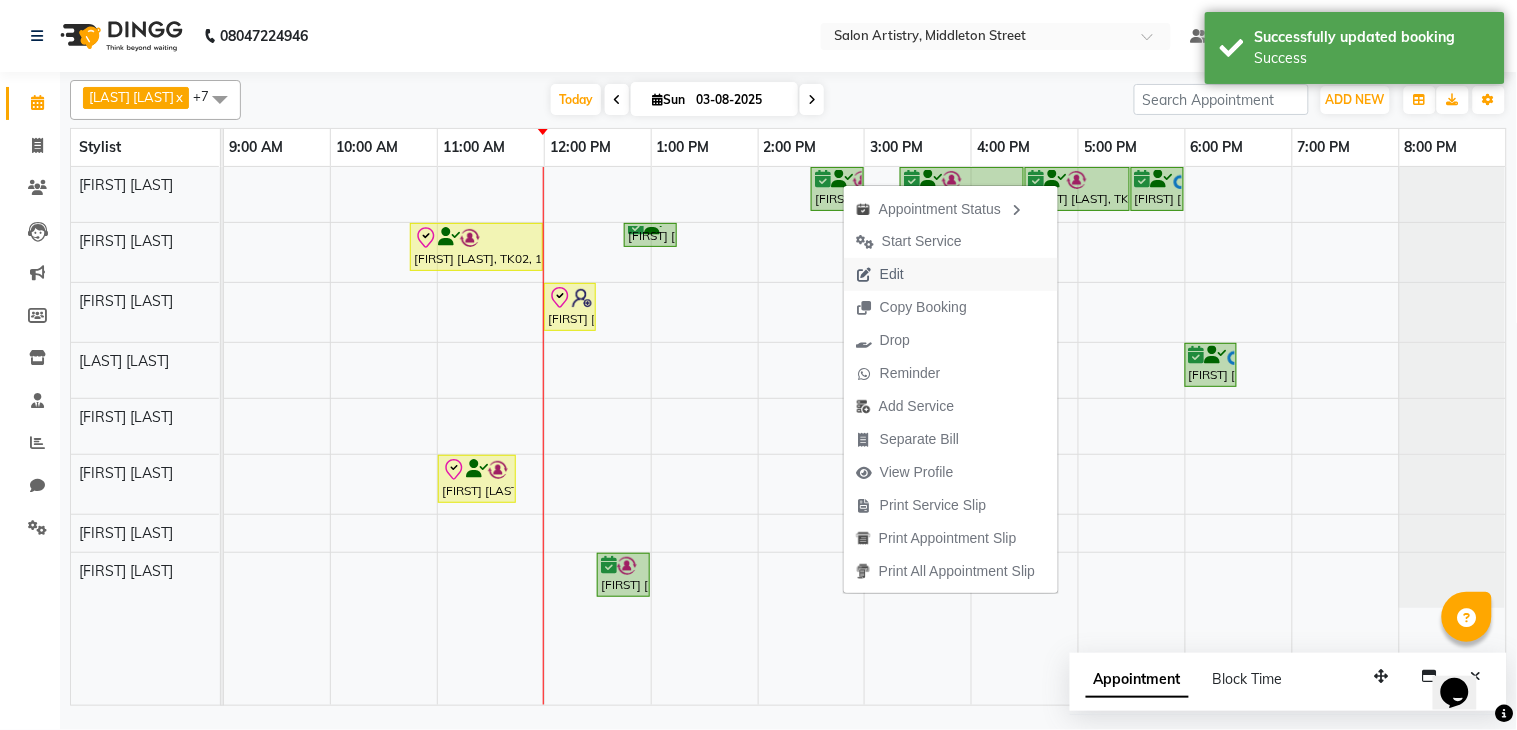 click on "Edit" at bounding box center (892, 274) 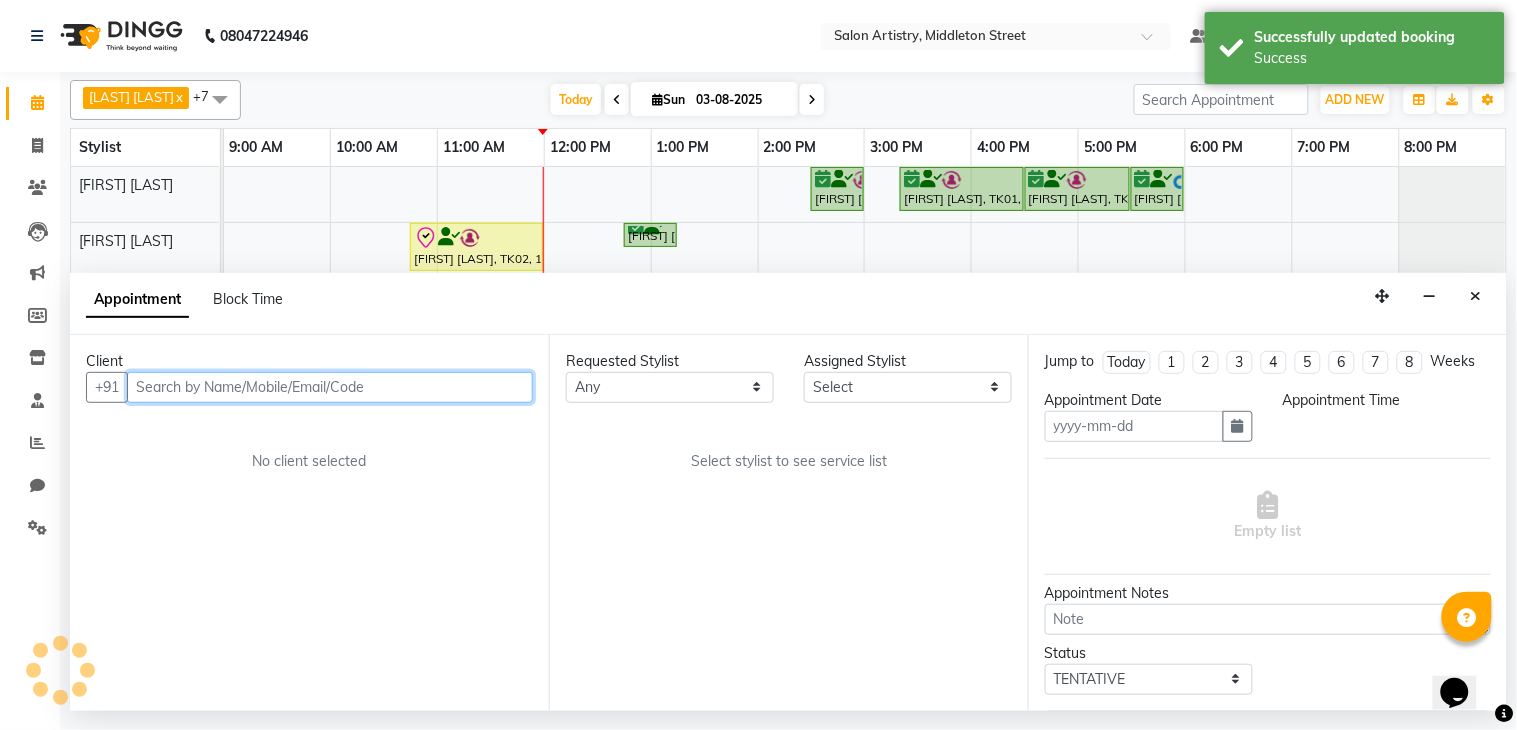 type on "03-08-2025" 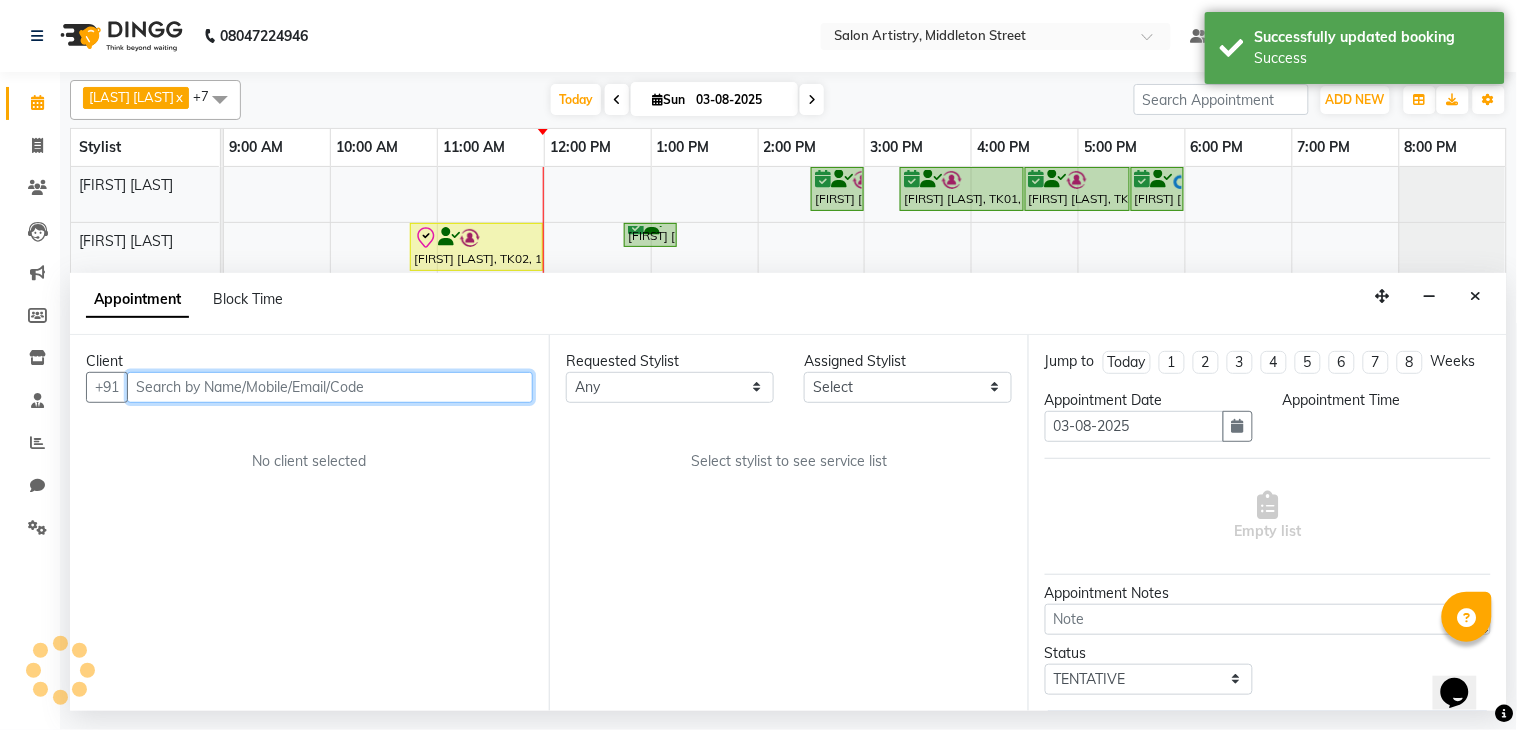 select on "confirm booking" 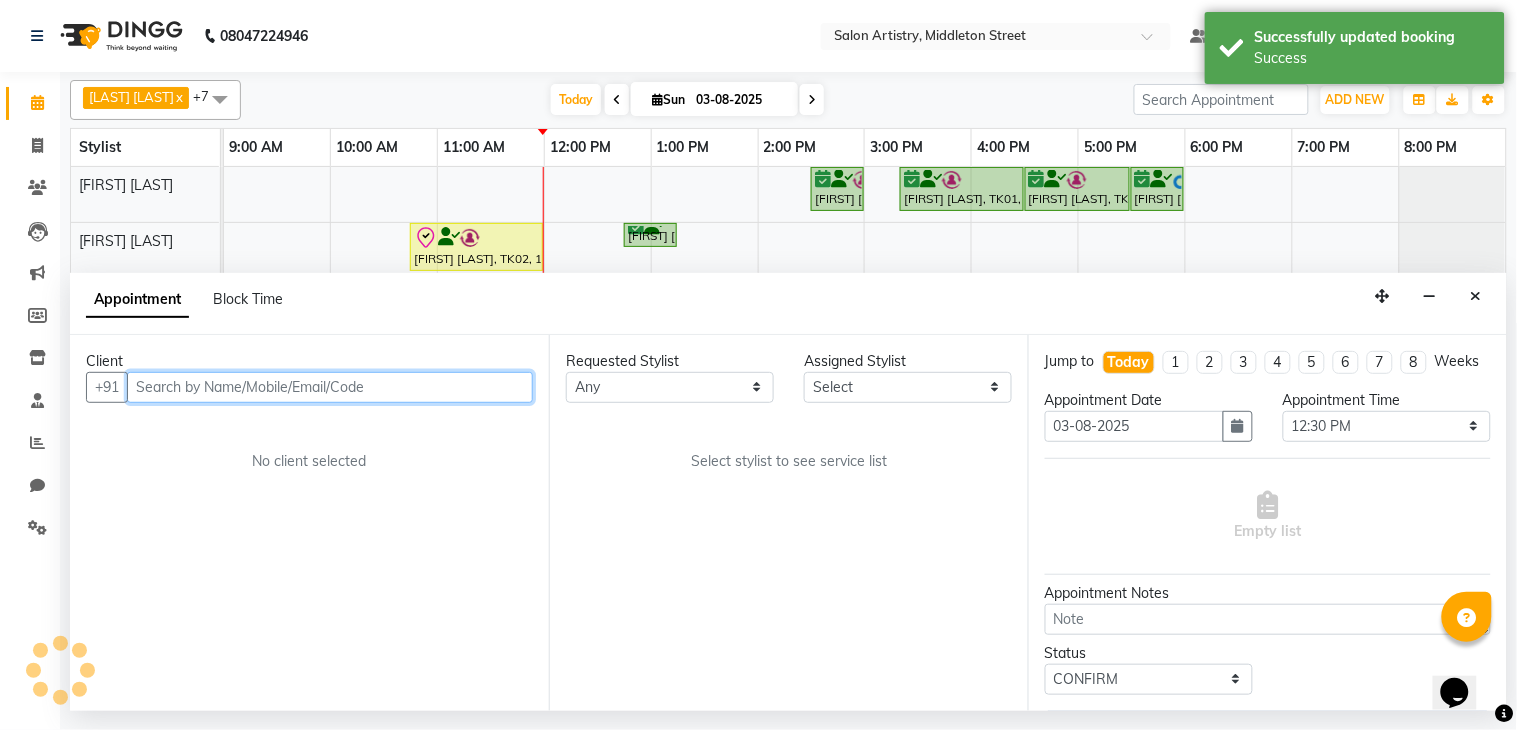 select on "79858" 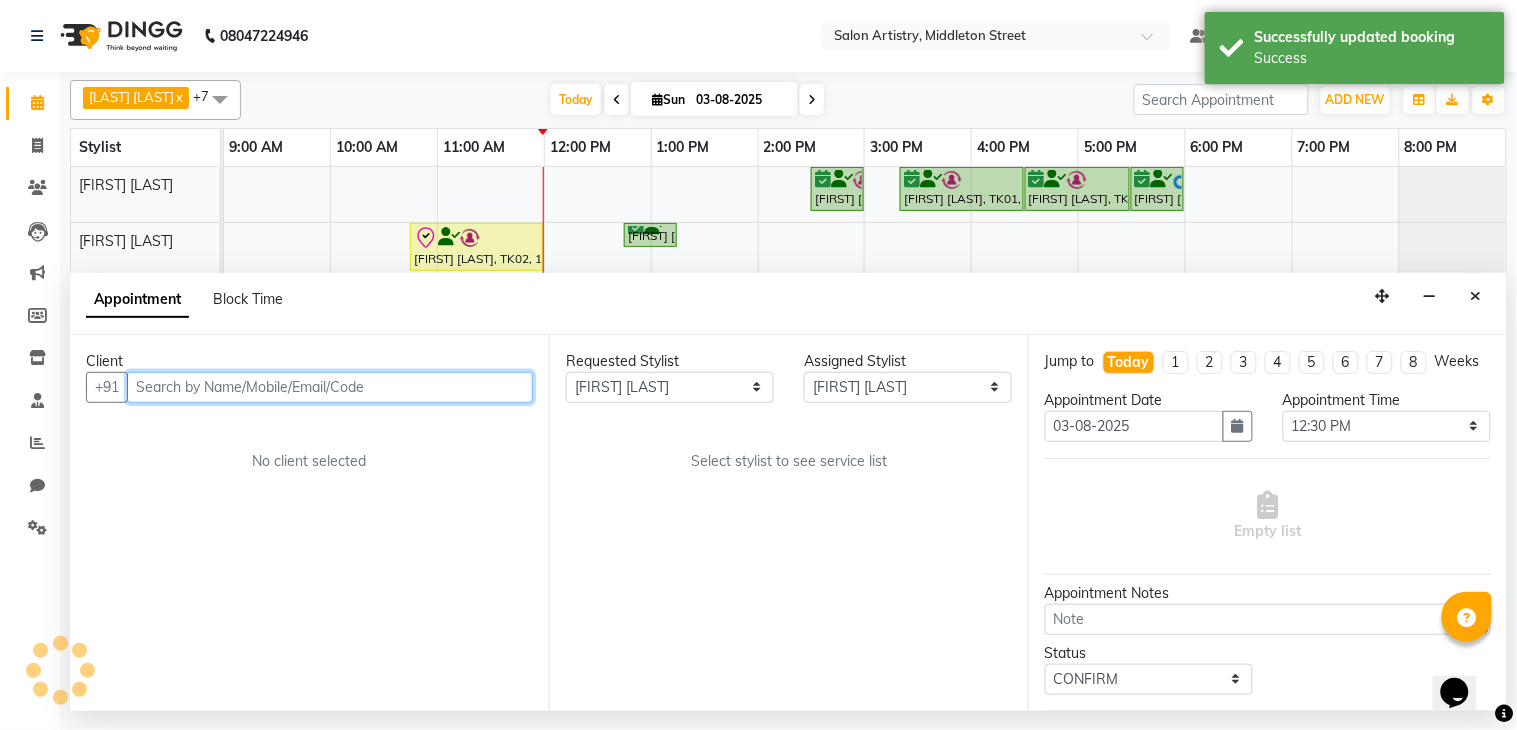 select on "4168" 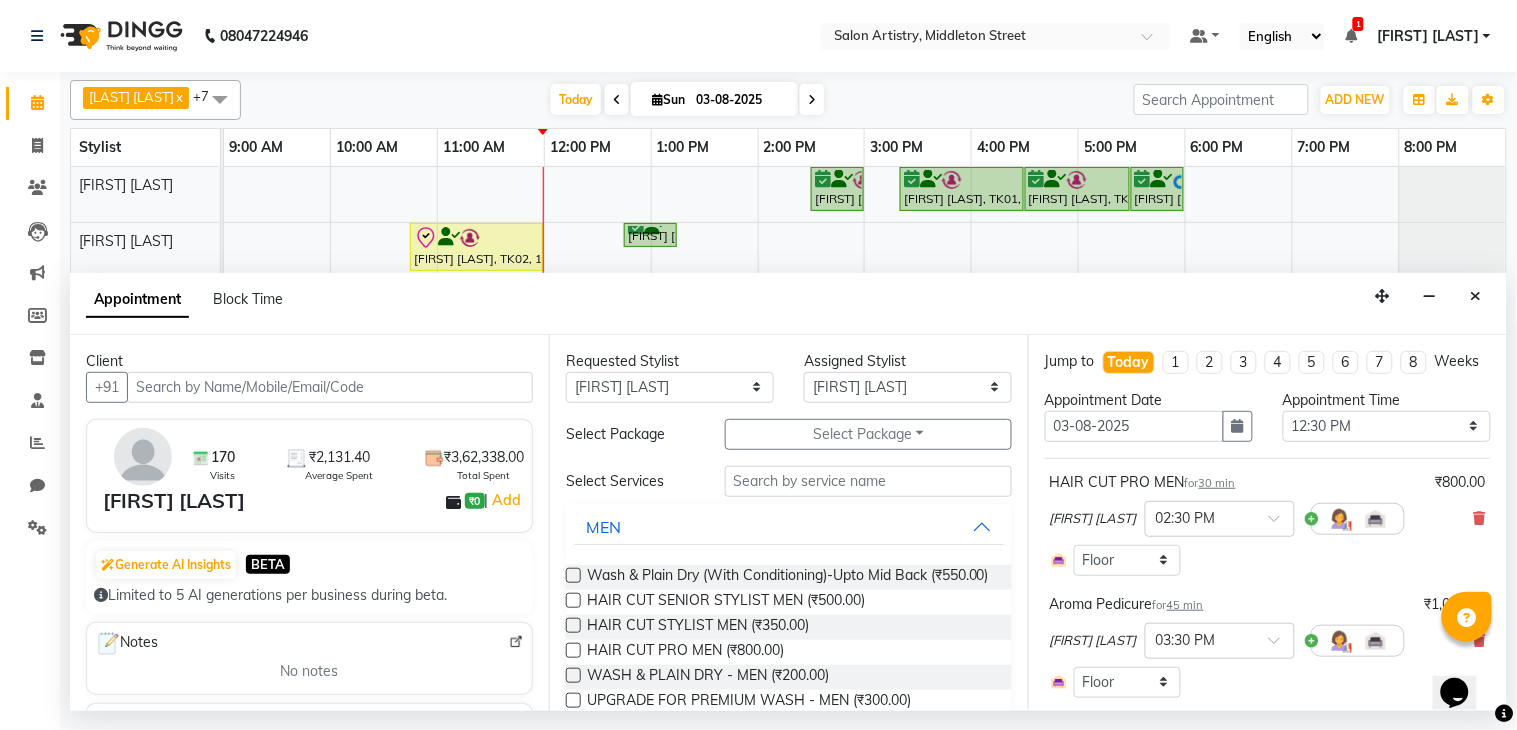 click on "30 min" at bounding box center (1217, 483) 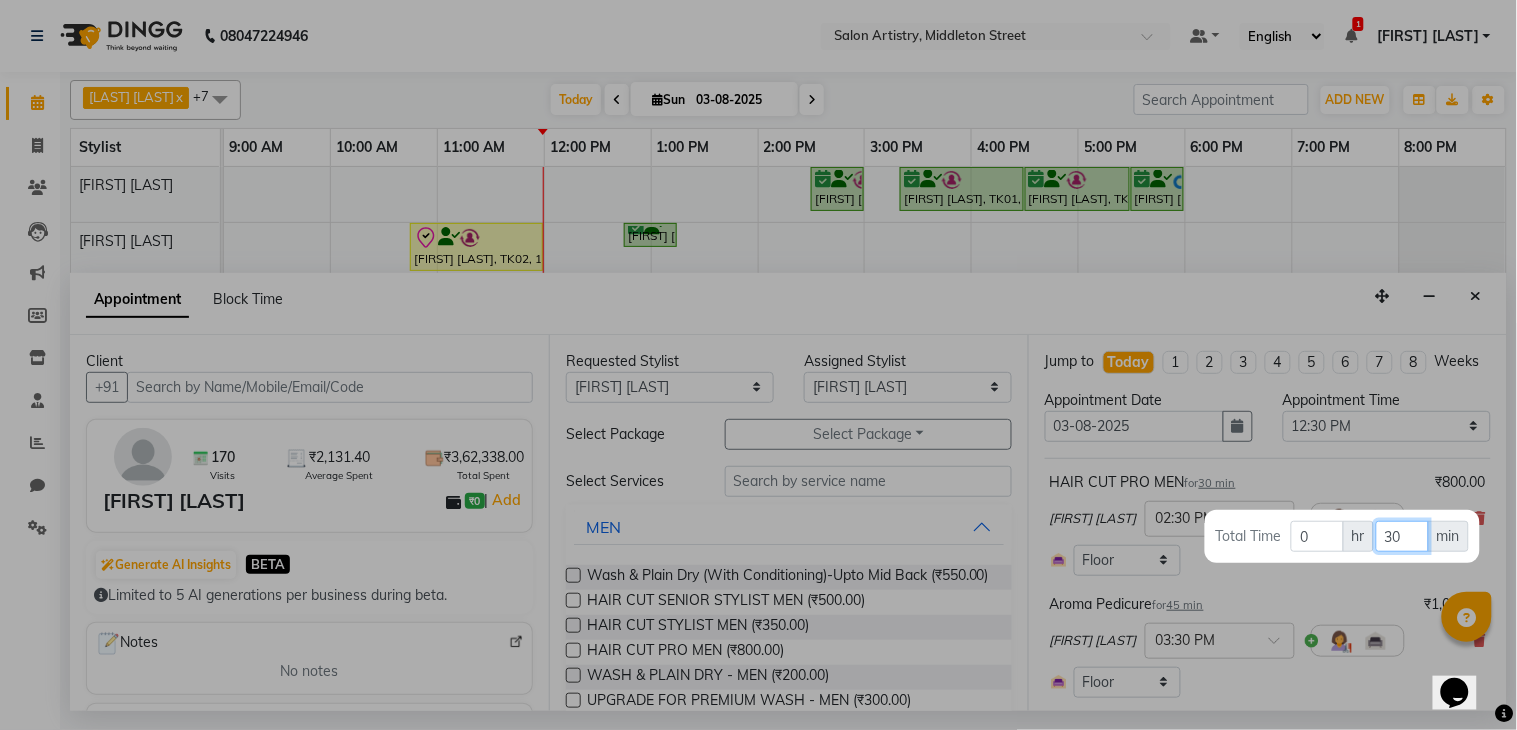 click on "30" at bounding box center [1402, 536] 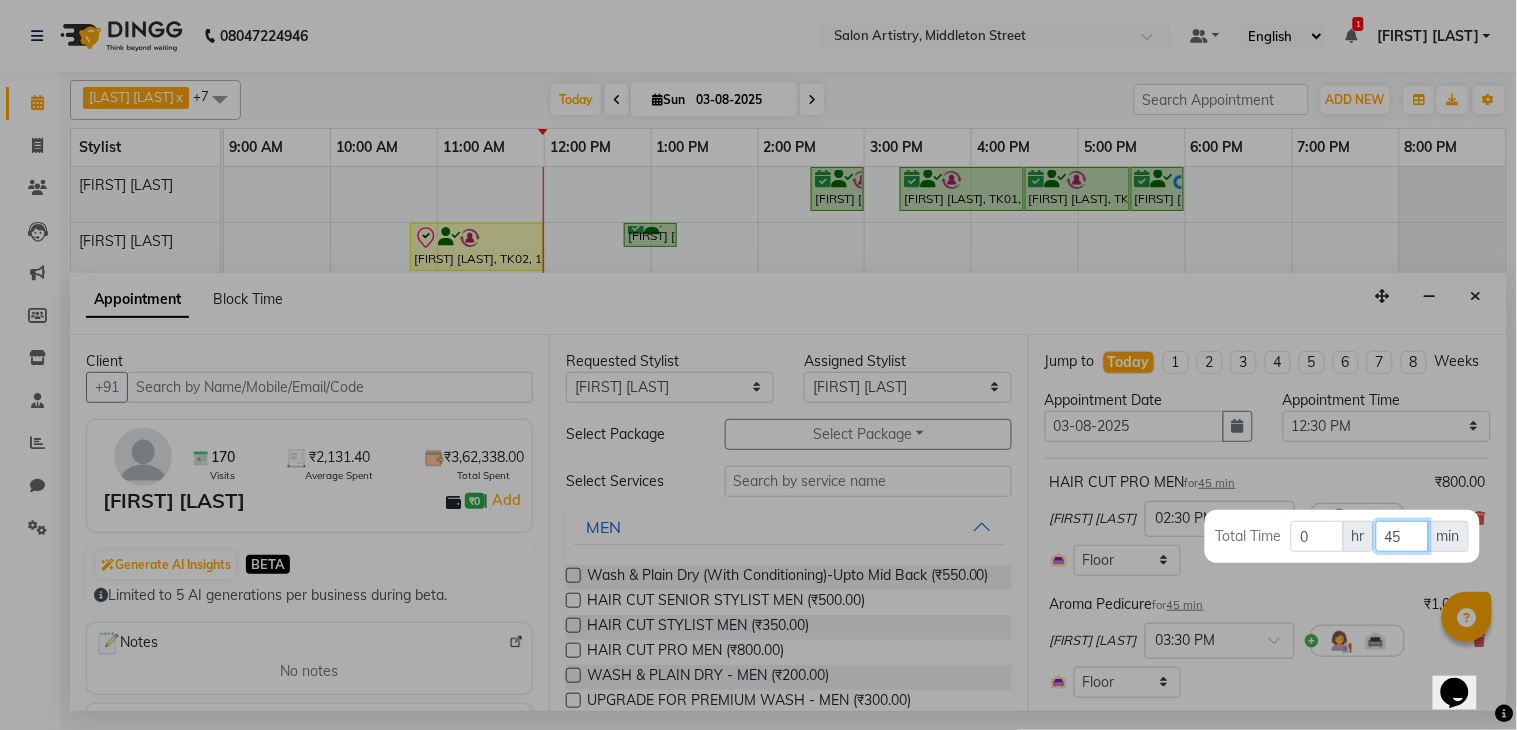 type on "45" 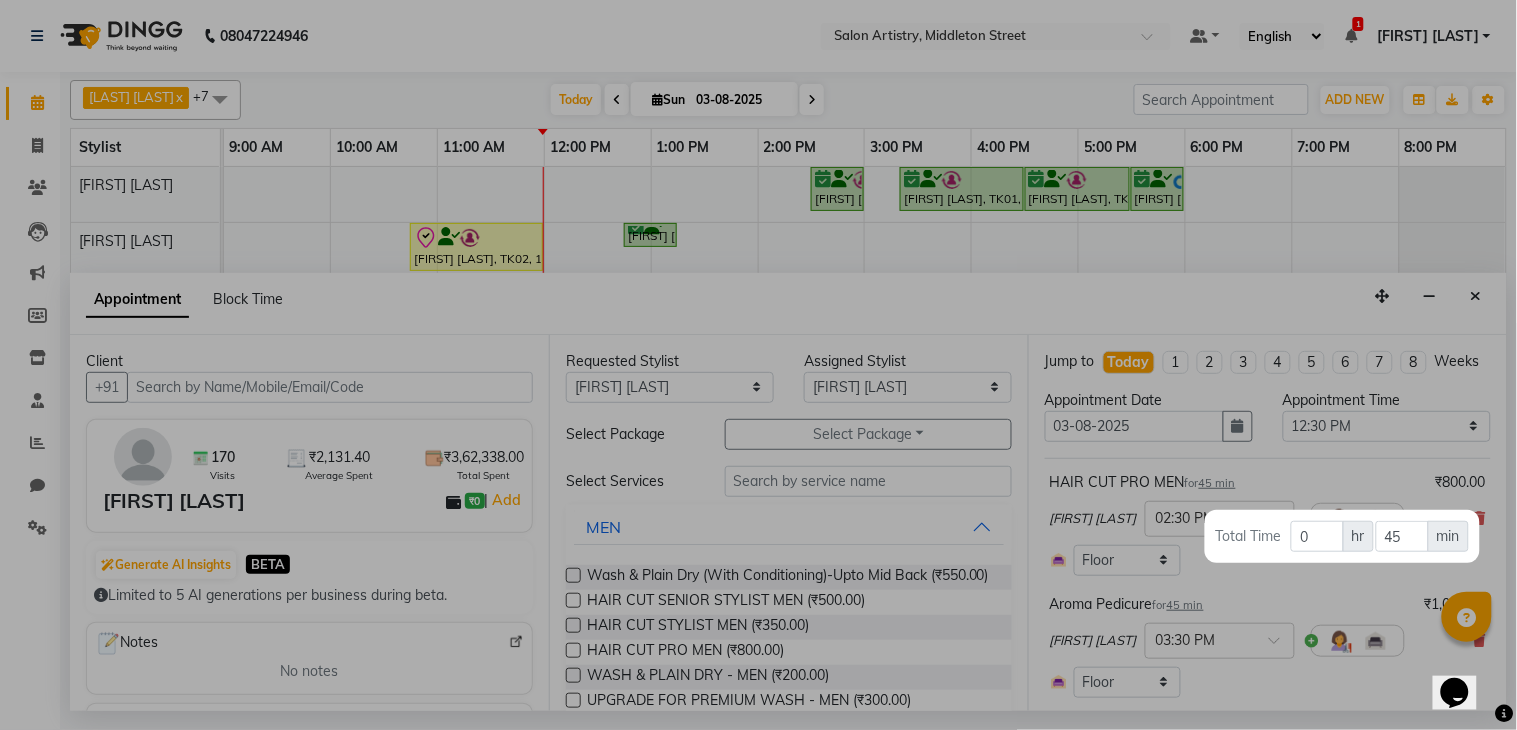click at bounding box center [758, 365] 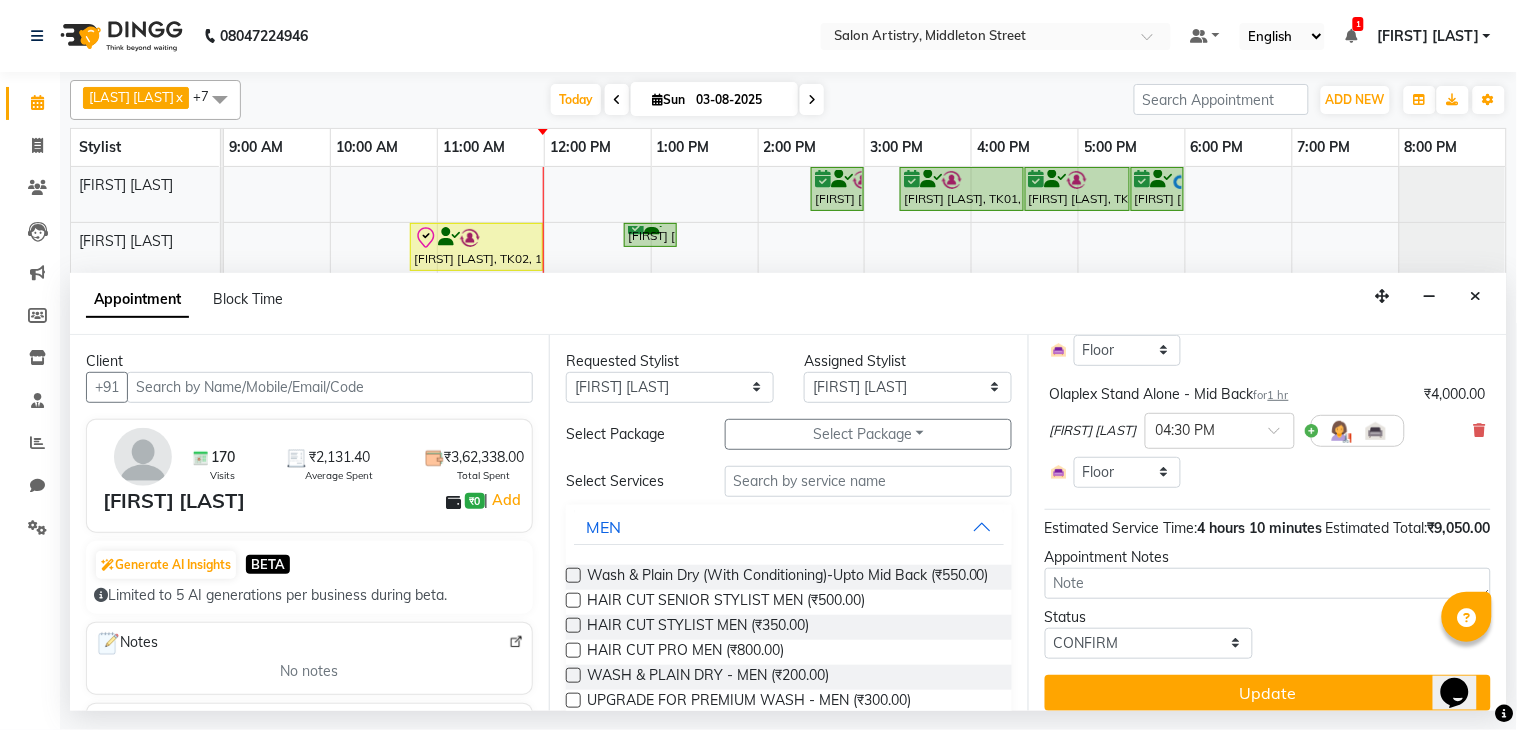 scroll, scrollTop: 674, scrollLeft: 0, axis: vertical 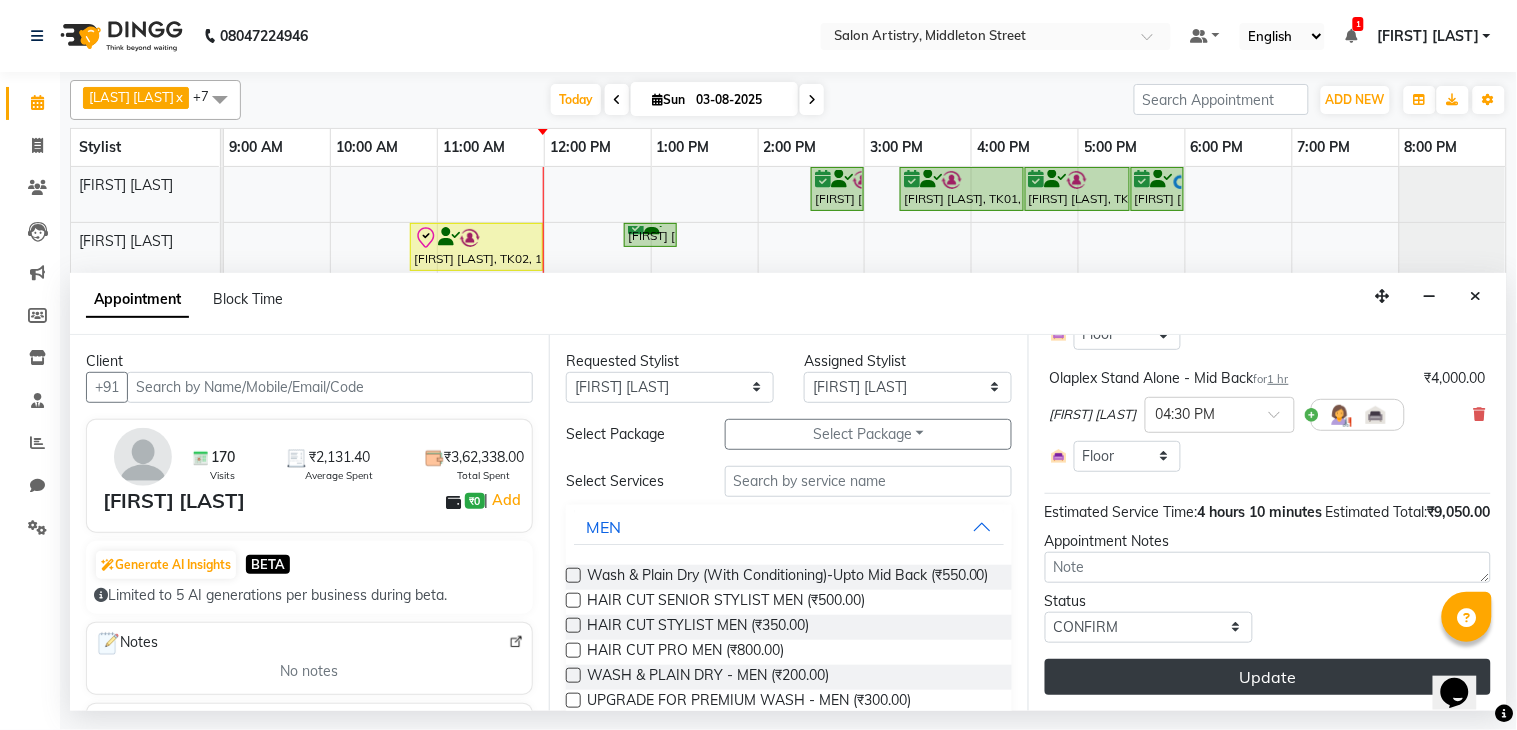 click on "Update" at bounding box center (1268, 677) 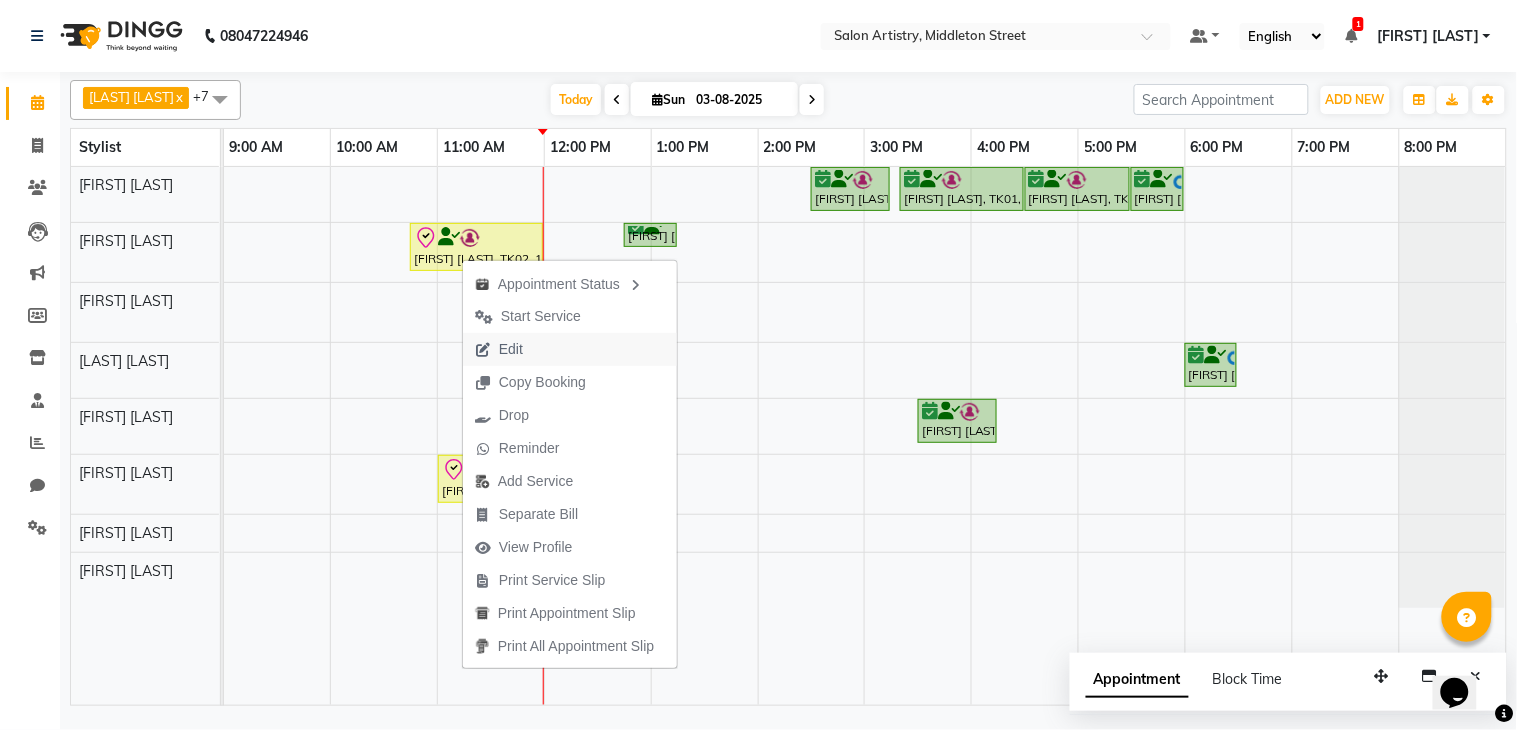 click on "Edit" at bounding box center (511, 349) 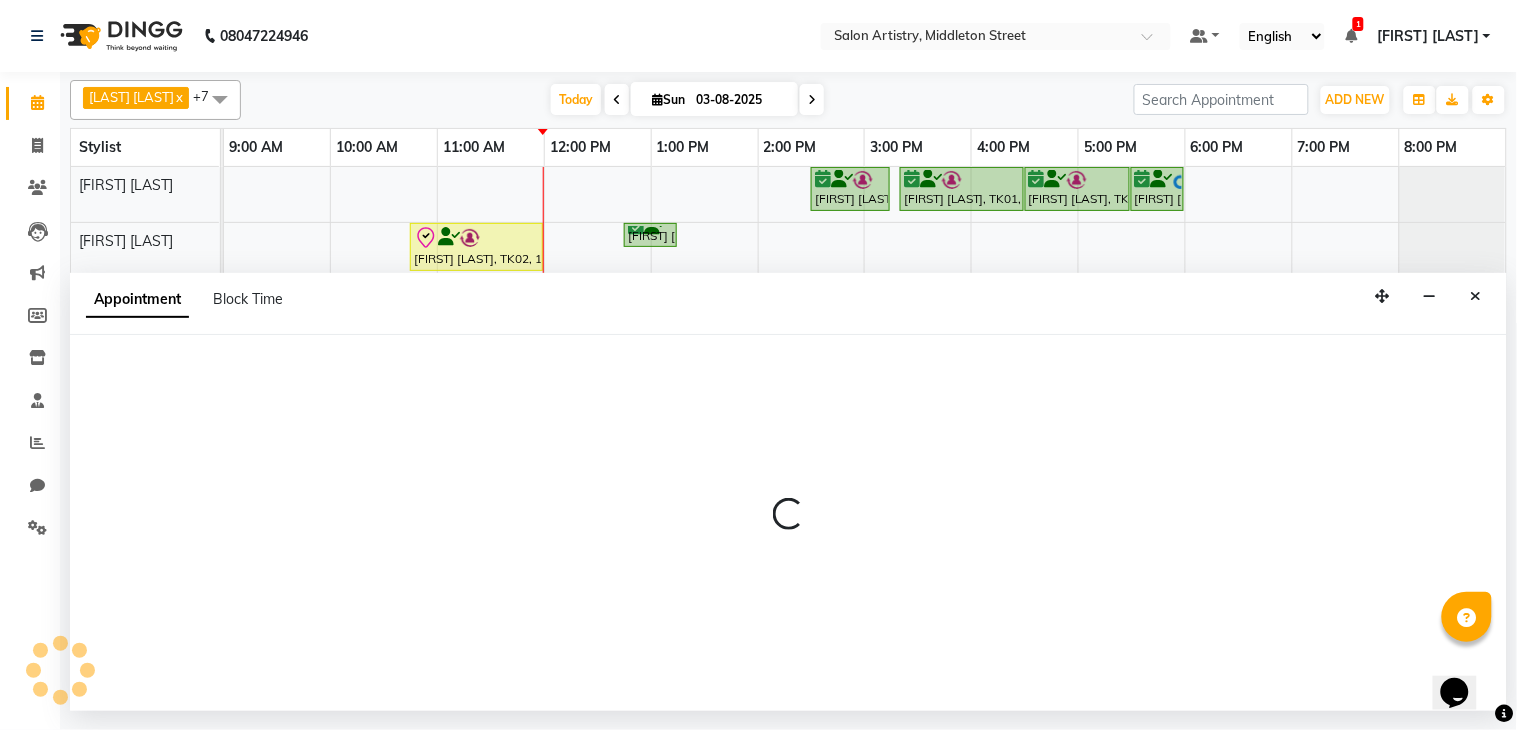 select on "tentative" 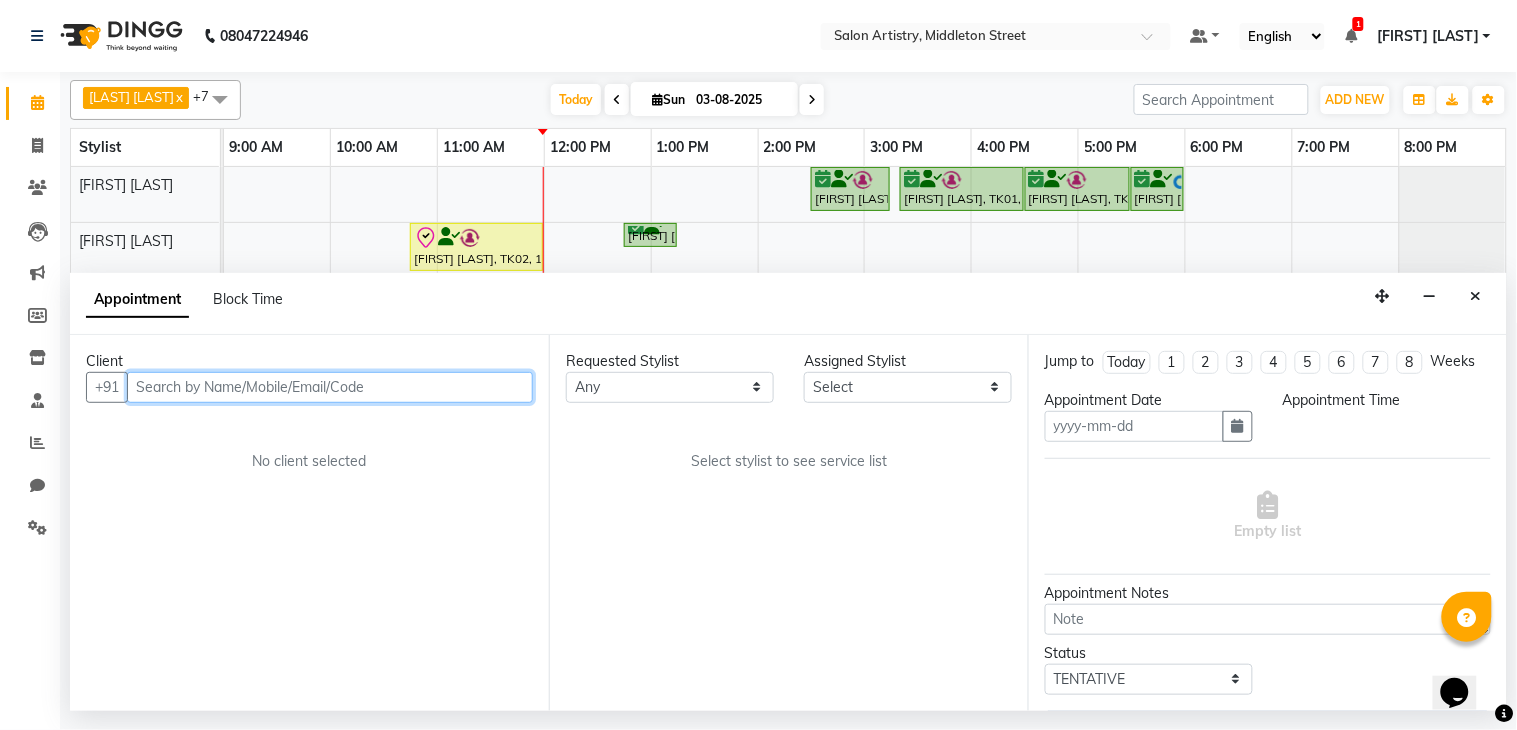 type on "03-08-2025" 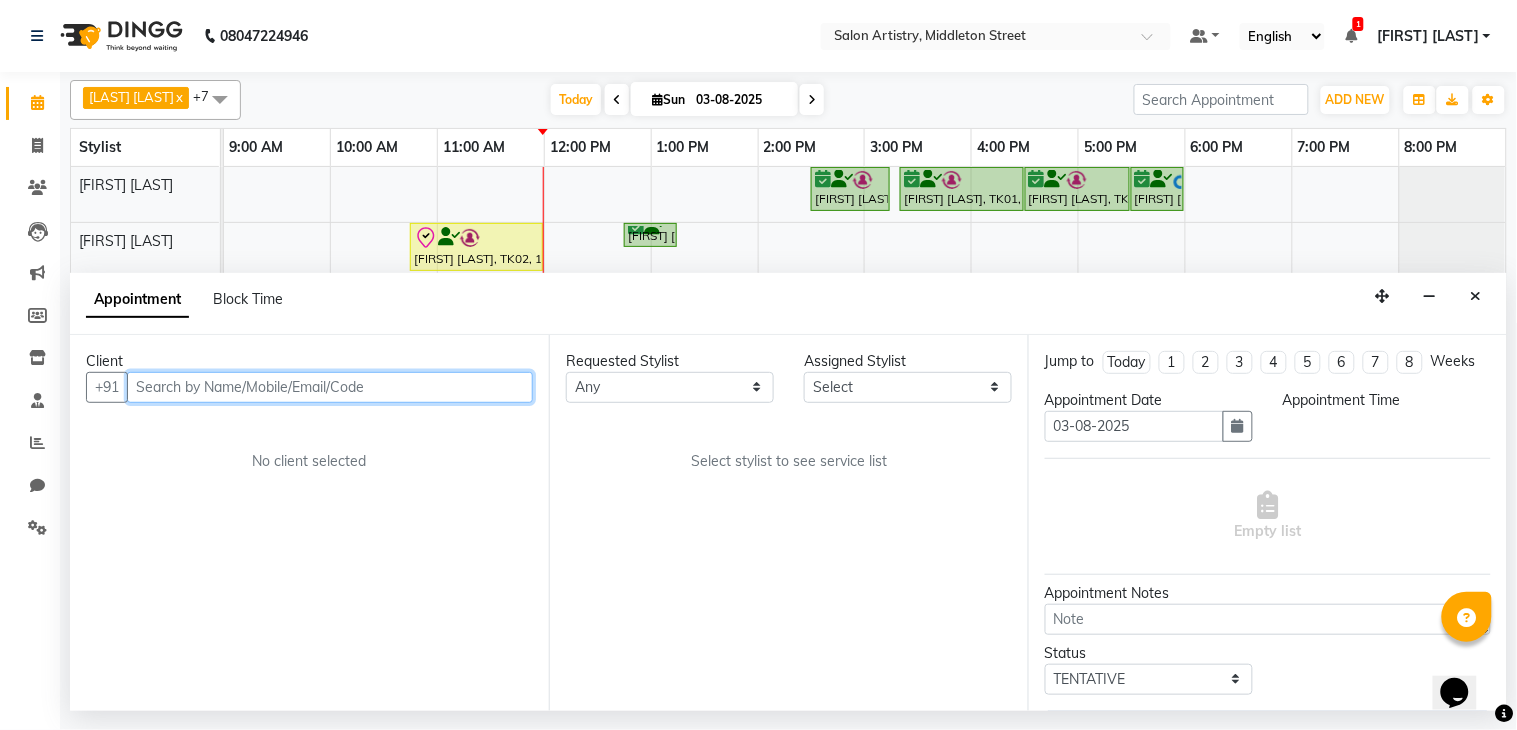 select on "check-in" 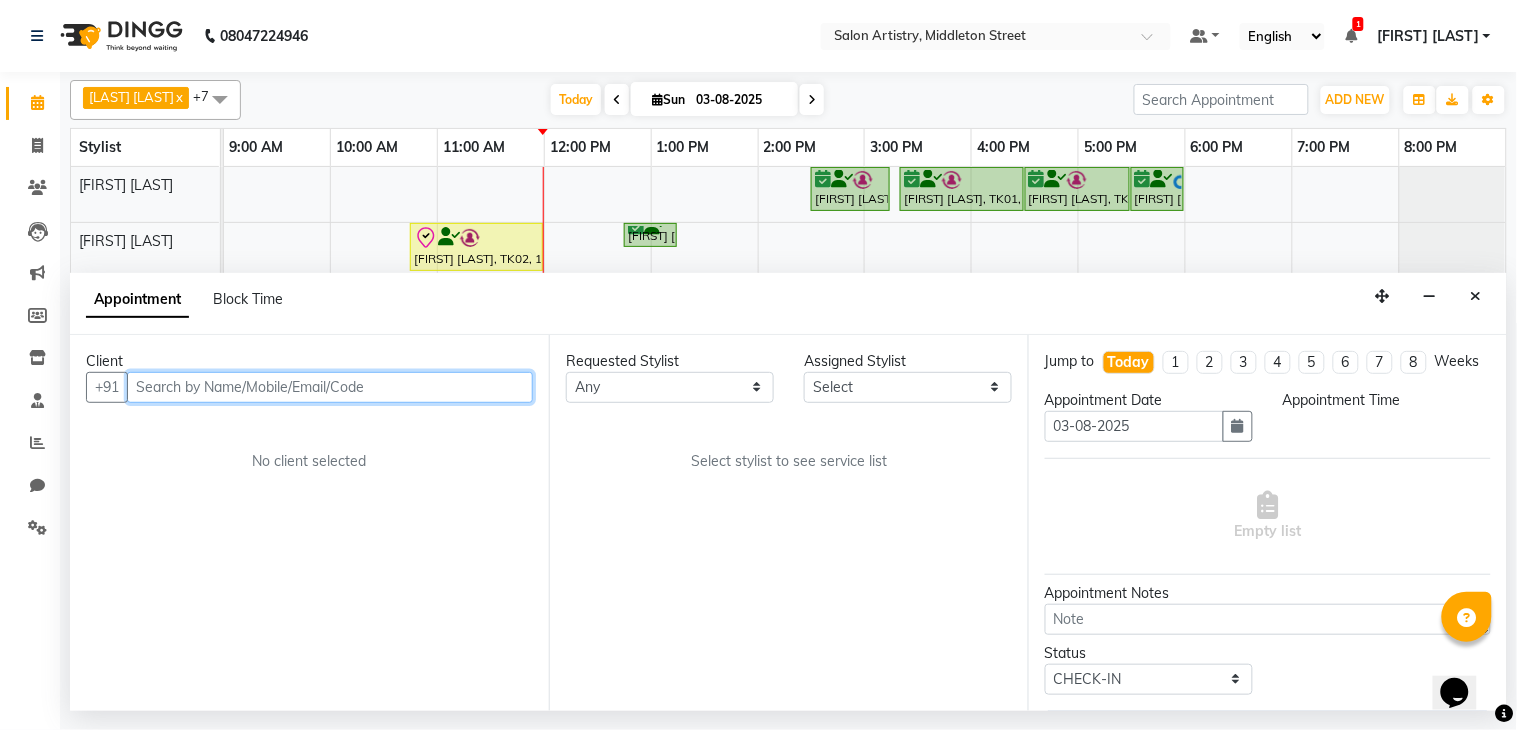 select on "645" 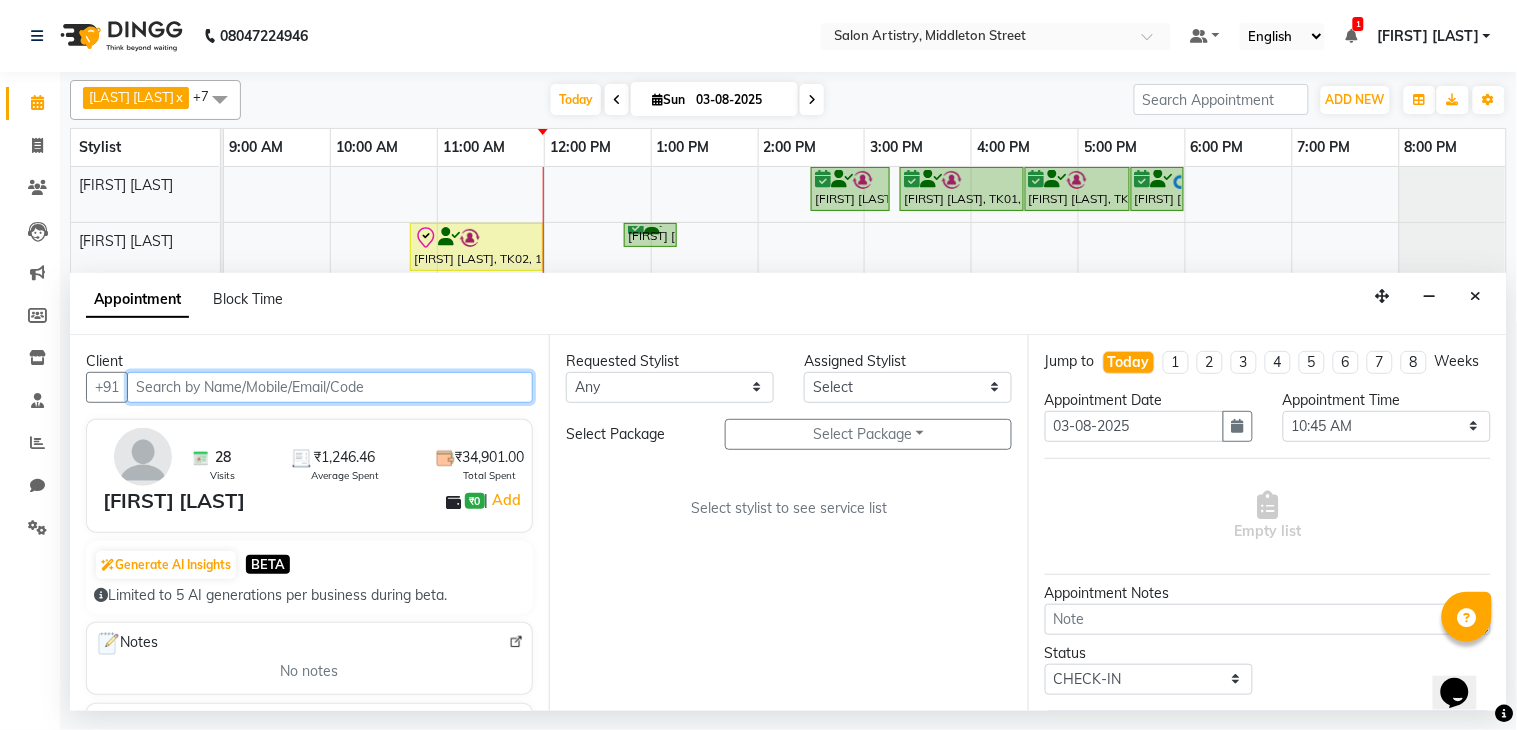 select on "79863" 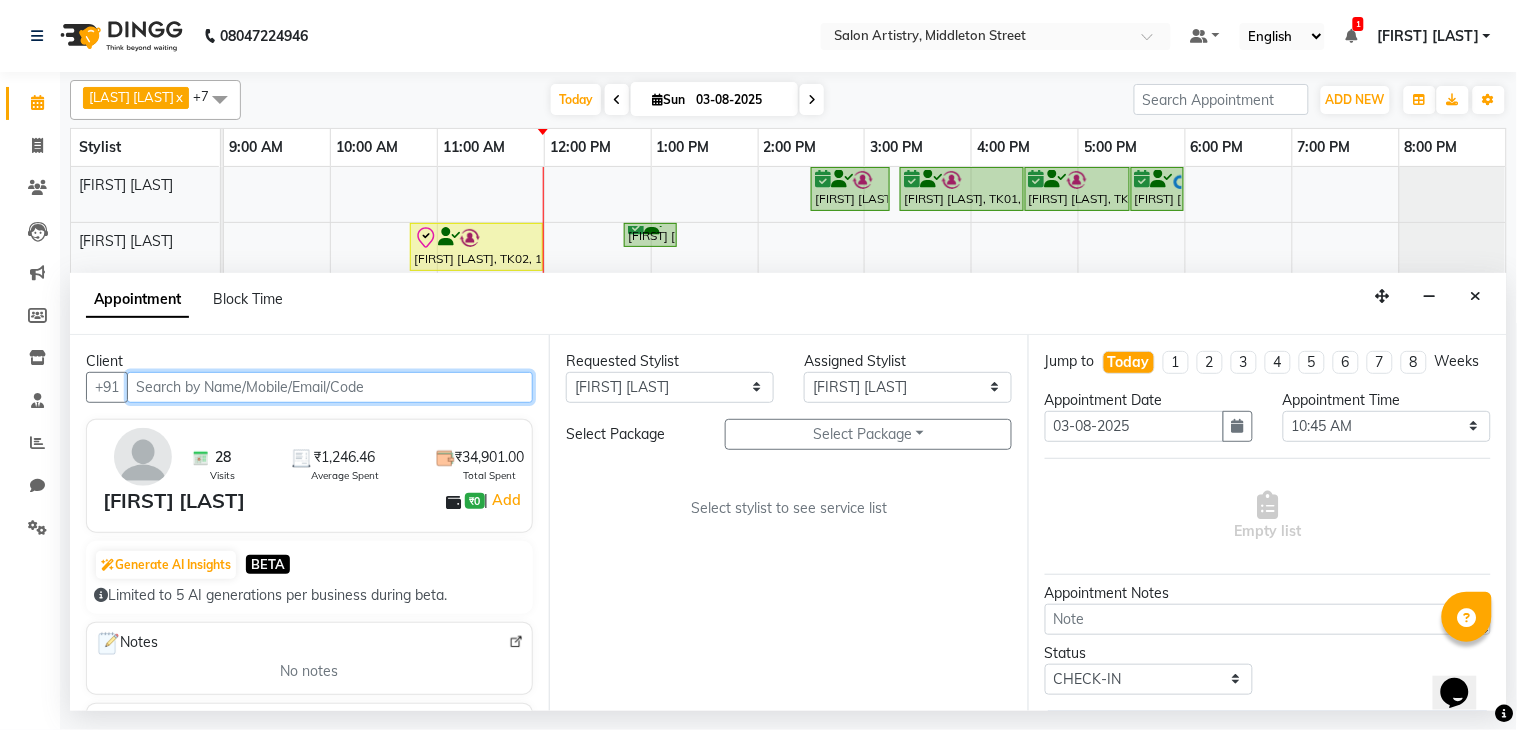 select 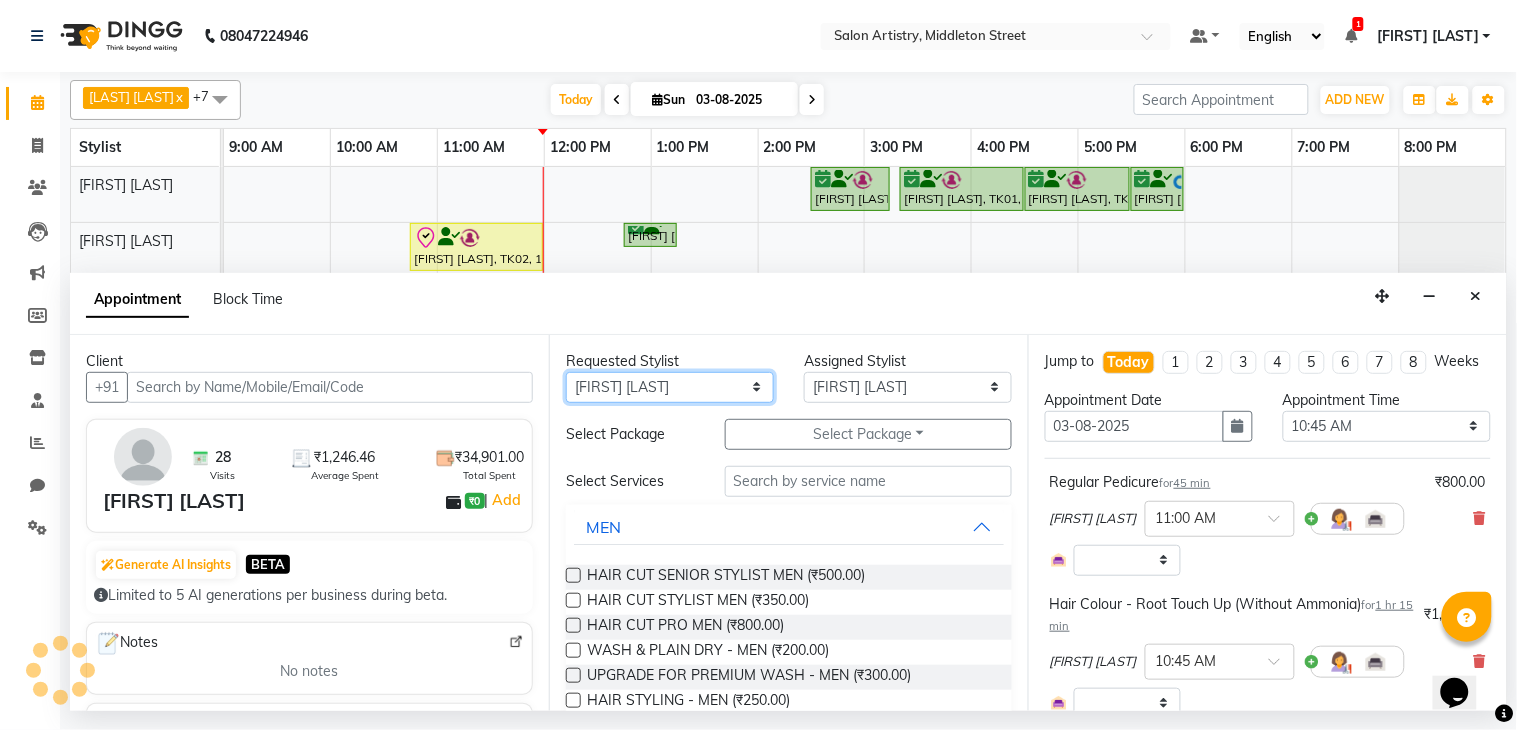 click on "Any Anupriya Ghosh Iqbal Ahmed Irshad Khan Mannu Kumar Gupta Mekhla Bhattacharya Minika Das Puja Debnath Reception Rekha Singh Ricky Das Rony Das Sangeeta Lodh Sharfaraz Ata Waris Simmy Rai Tapasi" at bounding box center (670, 387) 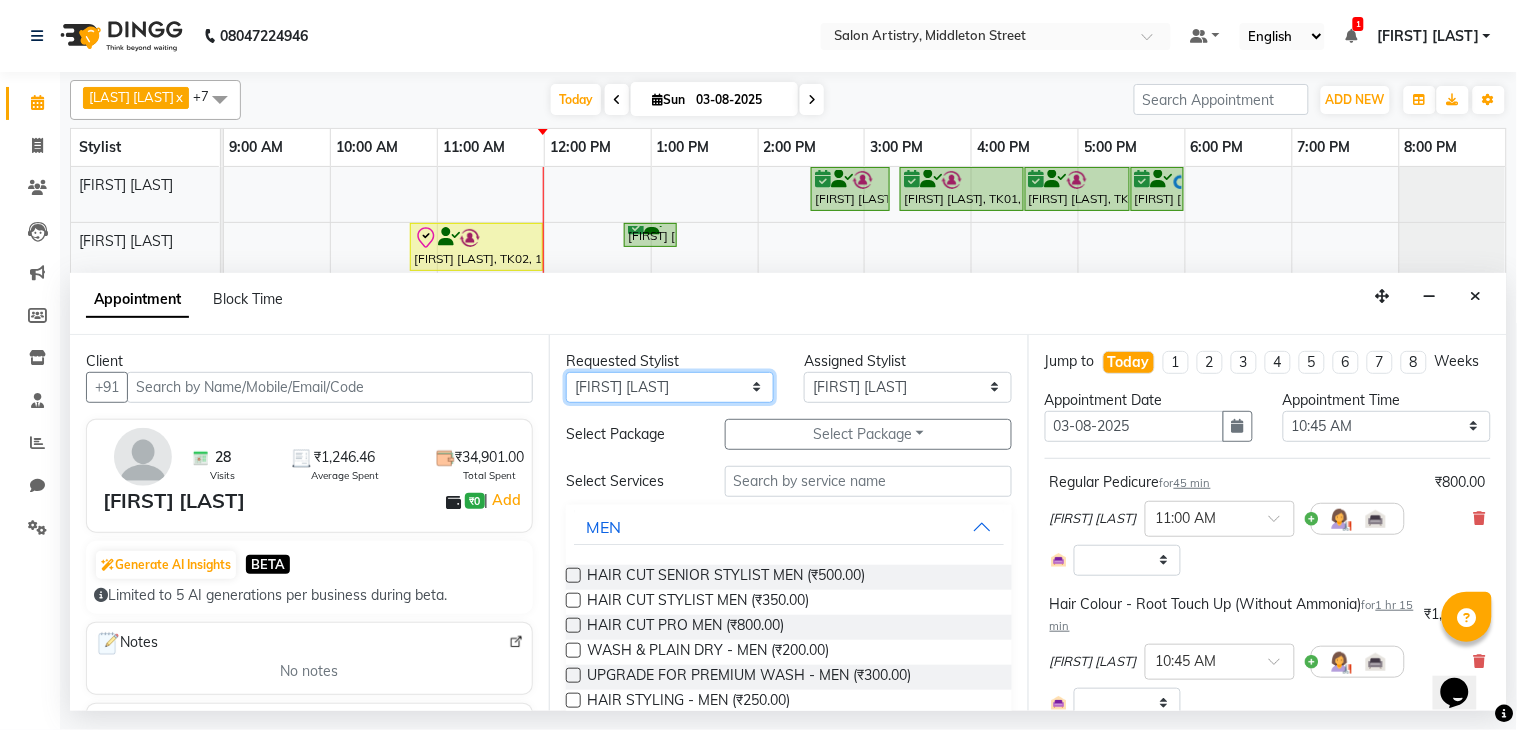 select on "79859" 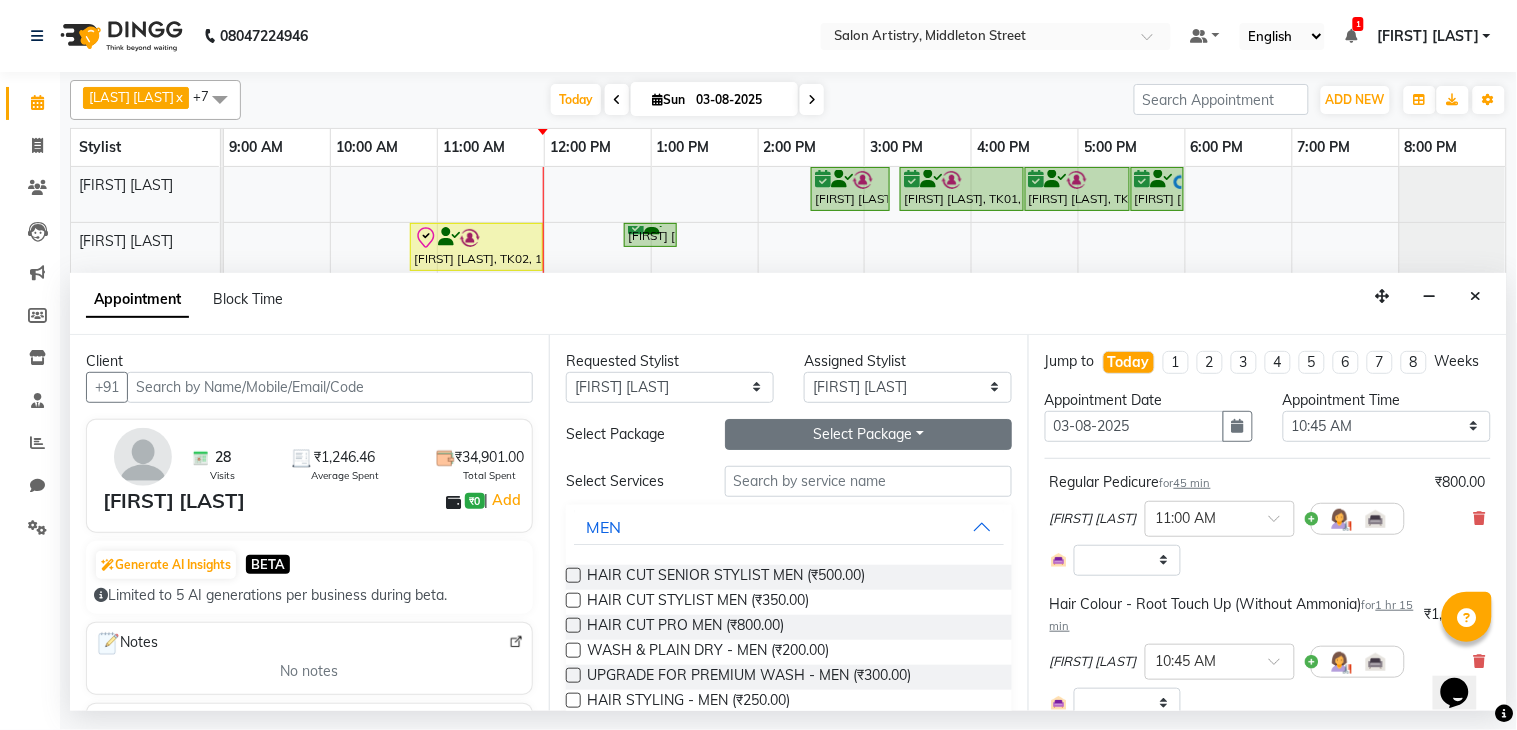 click on "Select Package  Toggle Dropdown" at bounding box center [868, 434] 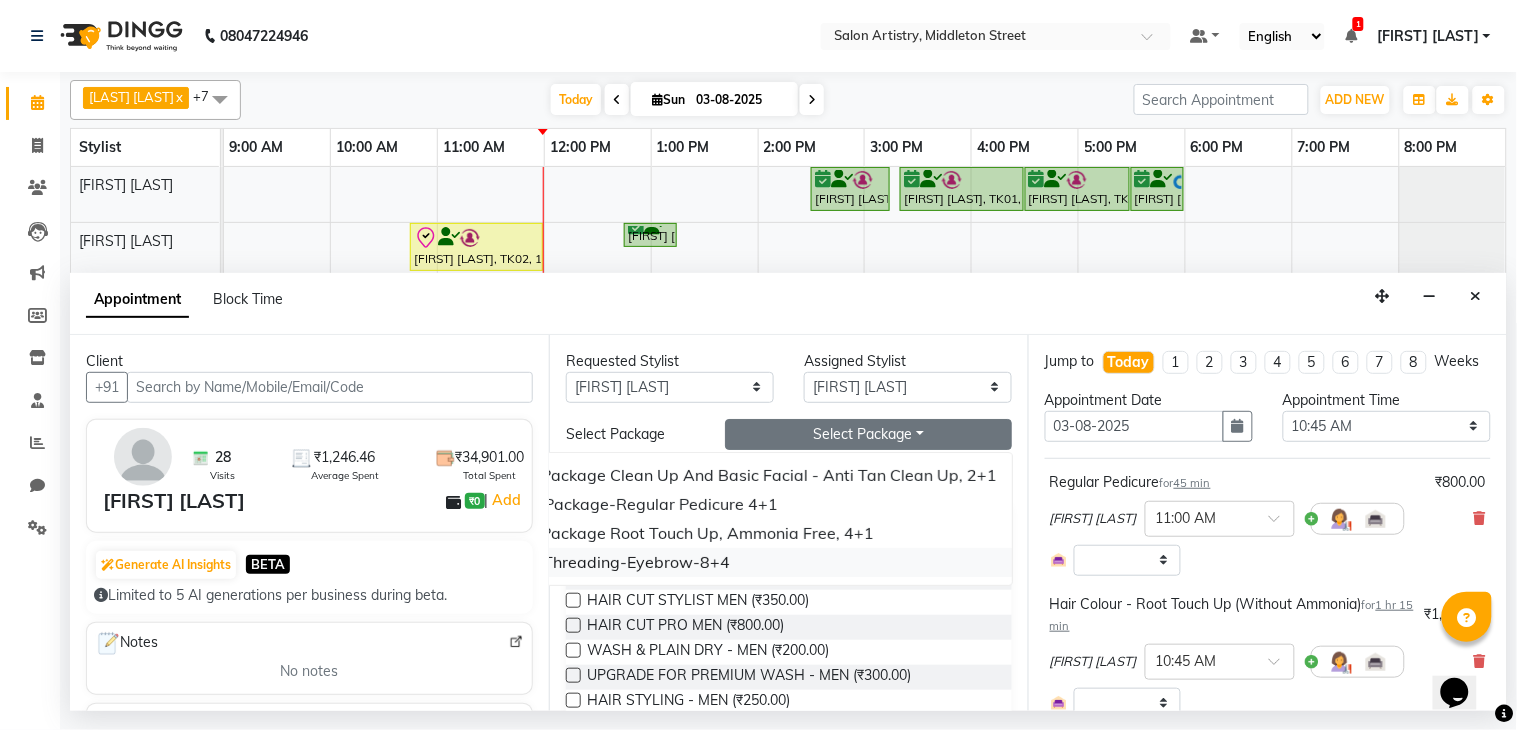 click on "Custom-Threading-Eyebrow-8+4" at bounding box center [738, 562] 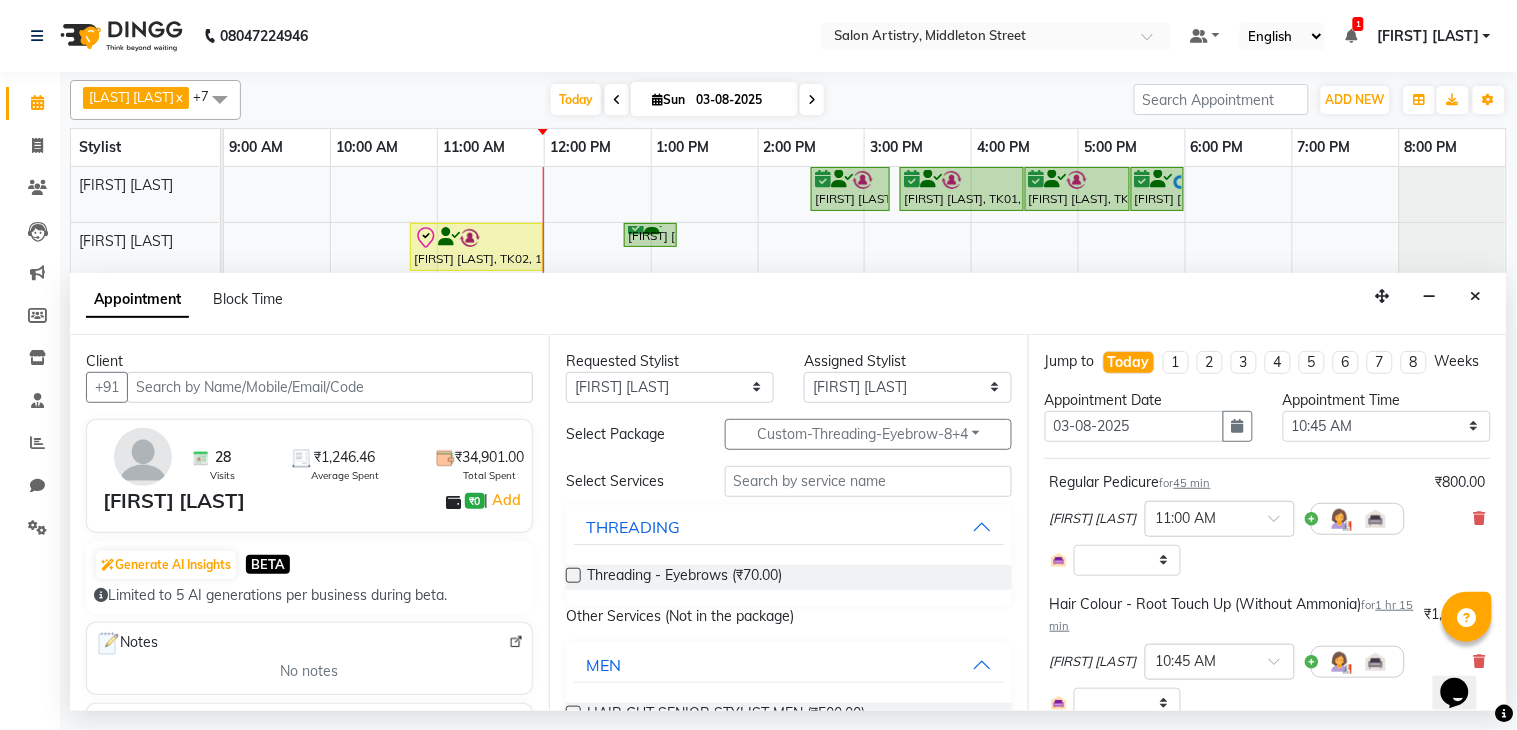 click at bounding box center [573, 575] 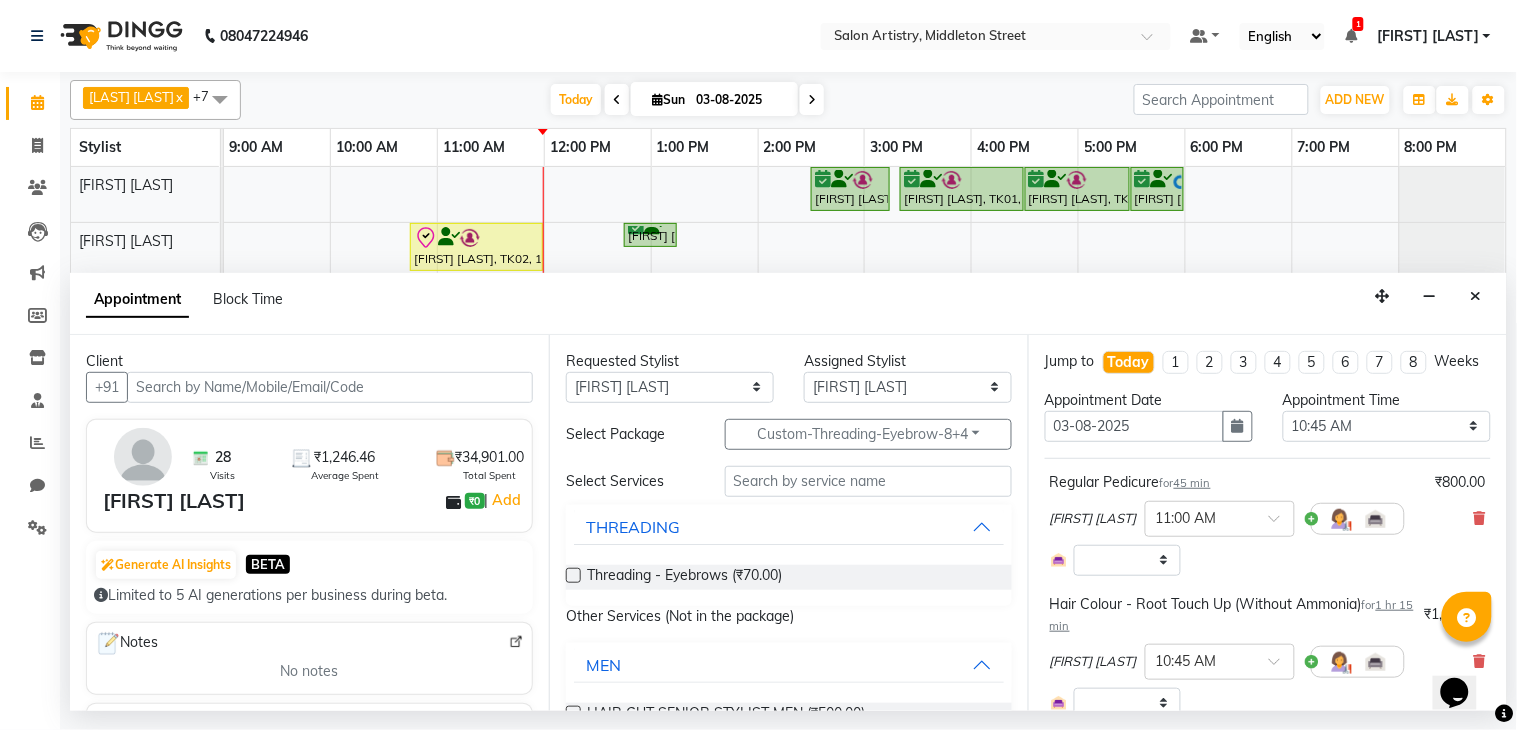 click at bounding box center [573, 575] 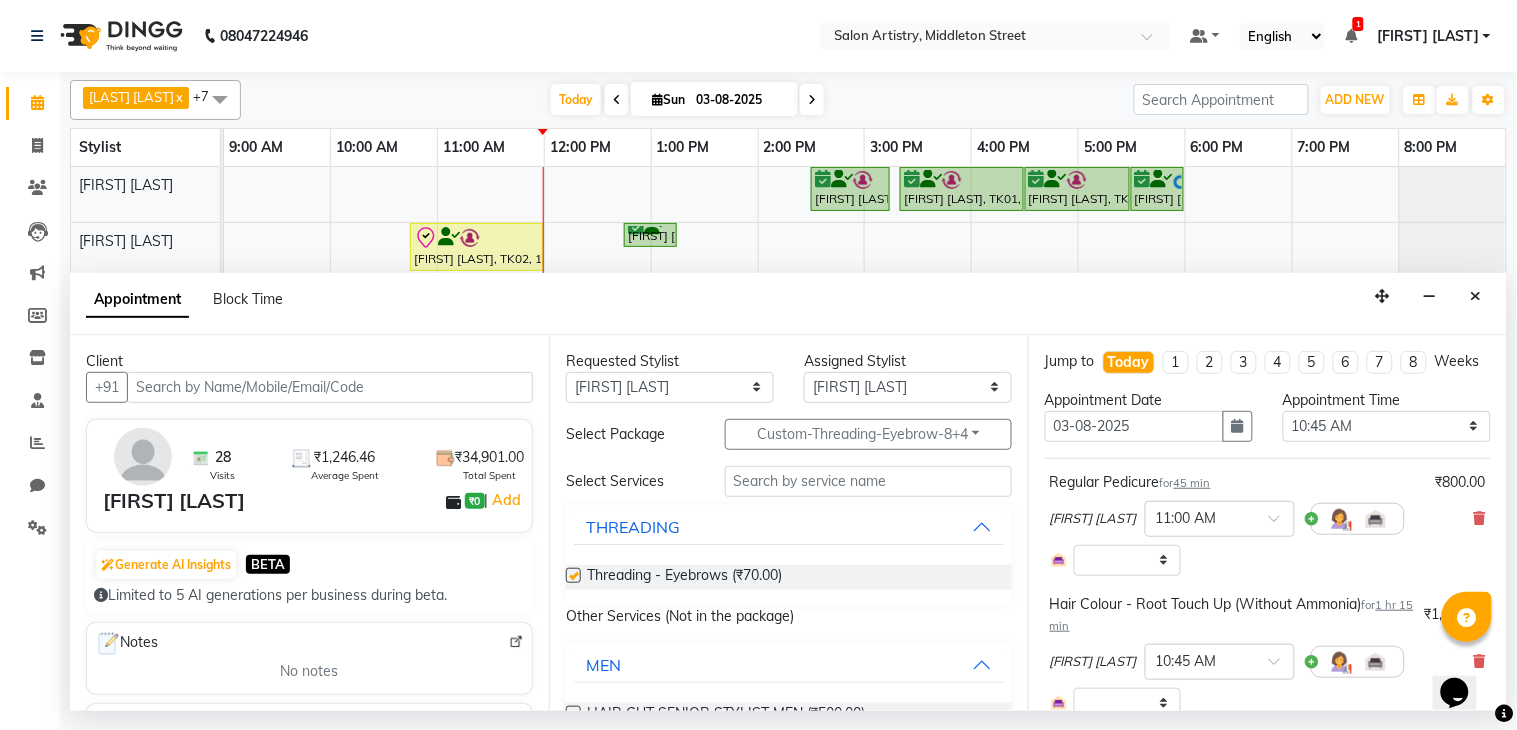 checkbox on "false" 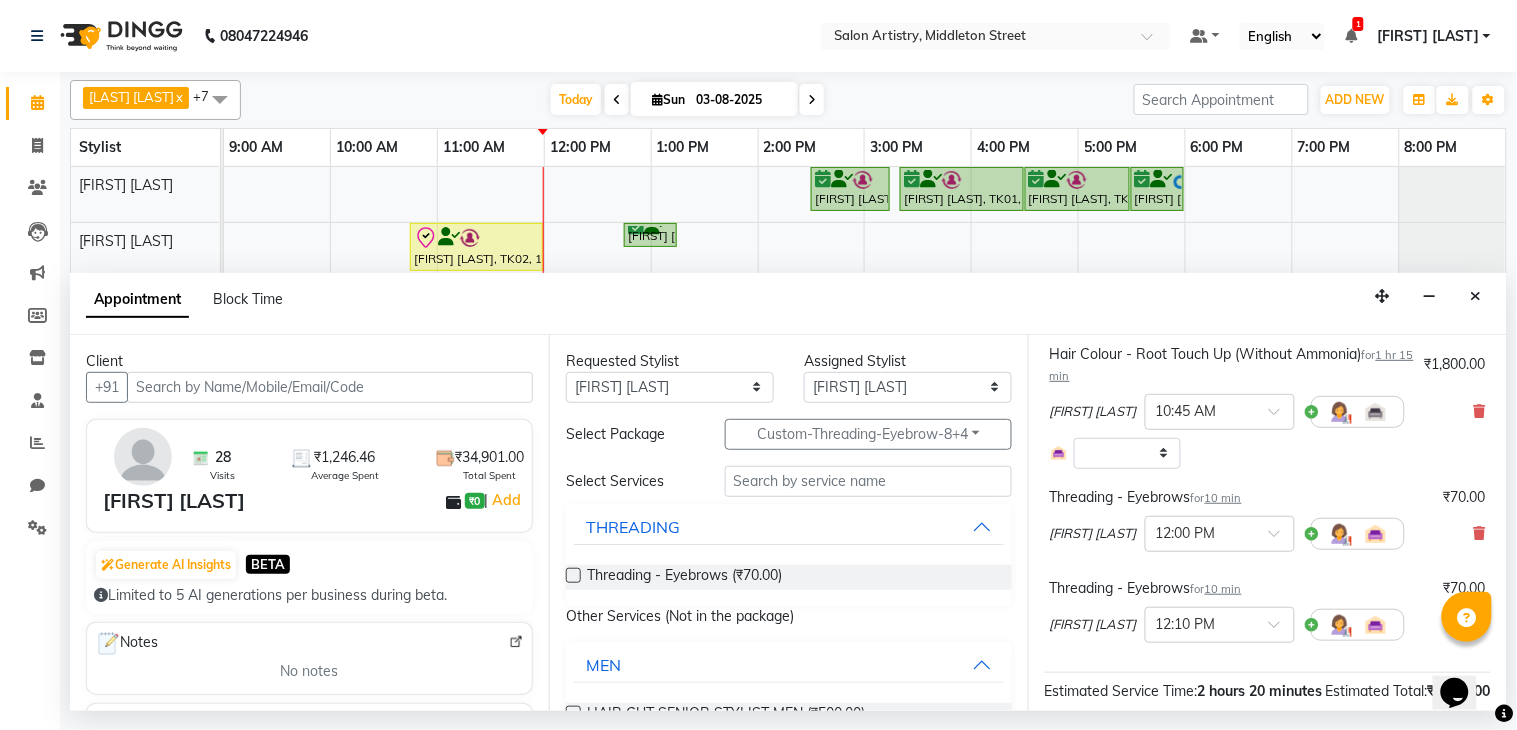 scroll, scrollTop: 444, scrollLeft: 0, axis: vertical 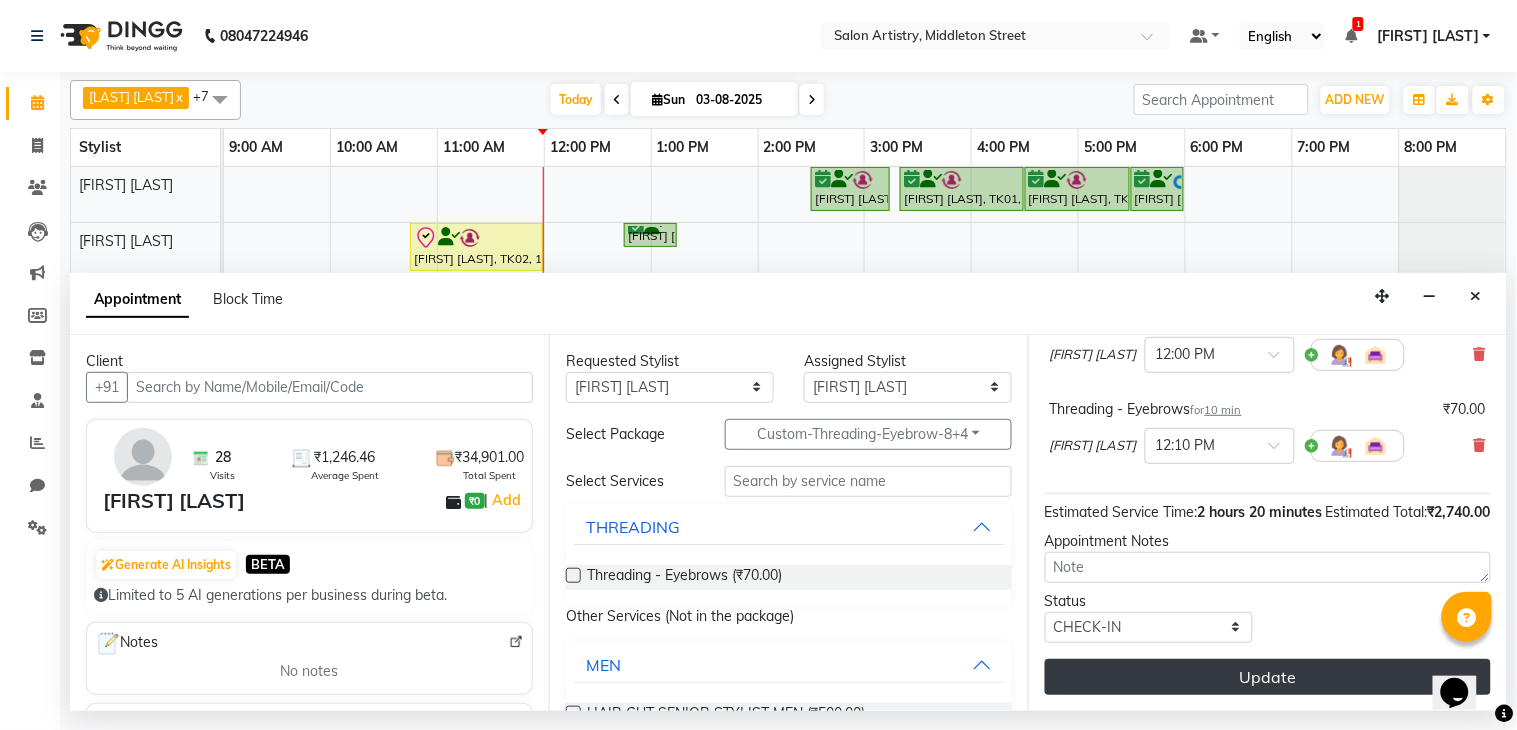 click on "Update" at bounding box center [1268, 677] 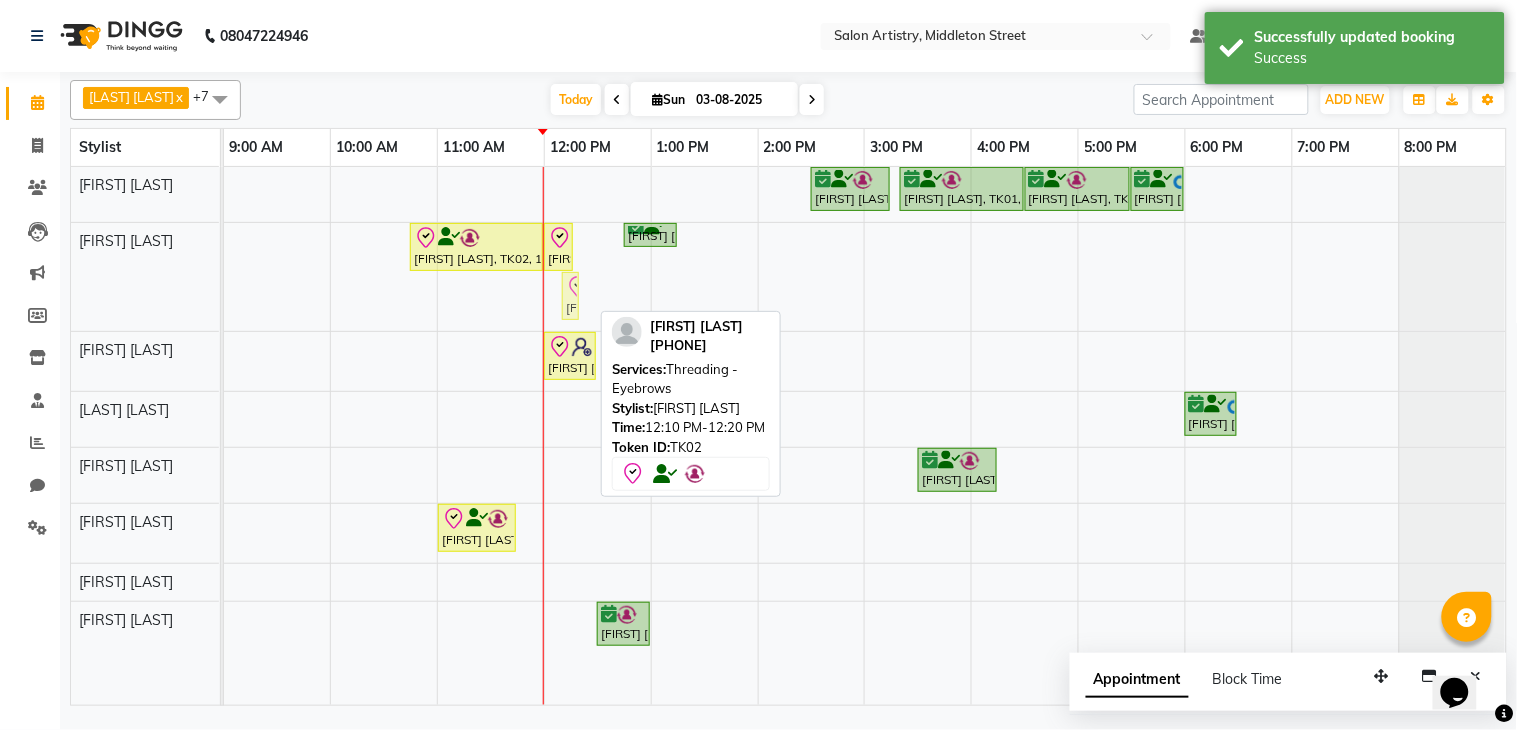 drag, startPoint x: 573, startPoint y: 300, endPoint x: 594, endPoint y: 258, distance: 46.957428 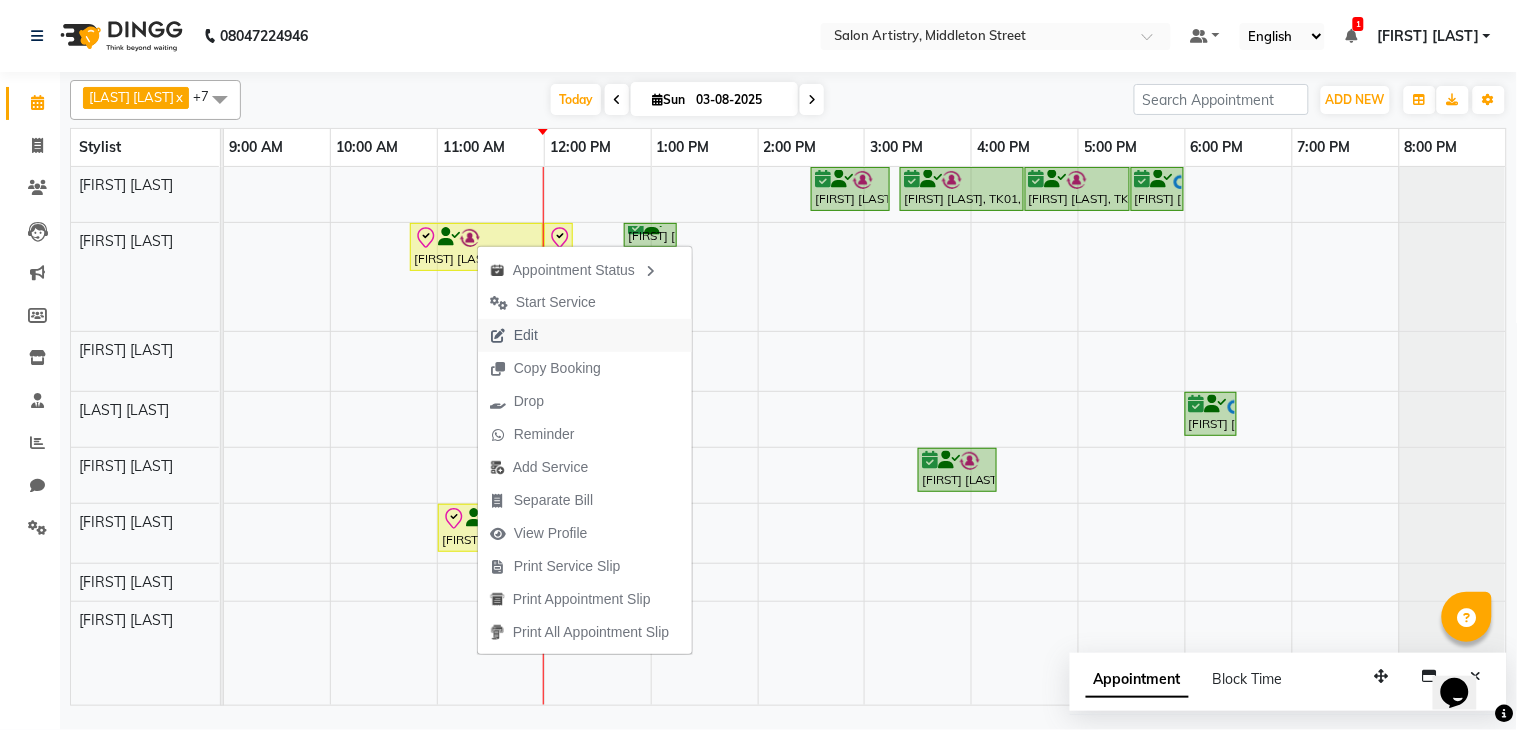 click on "Edit" at bounding box center (526, 335) 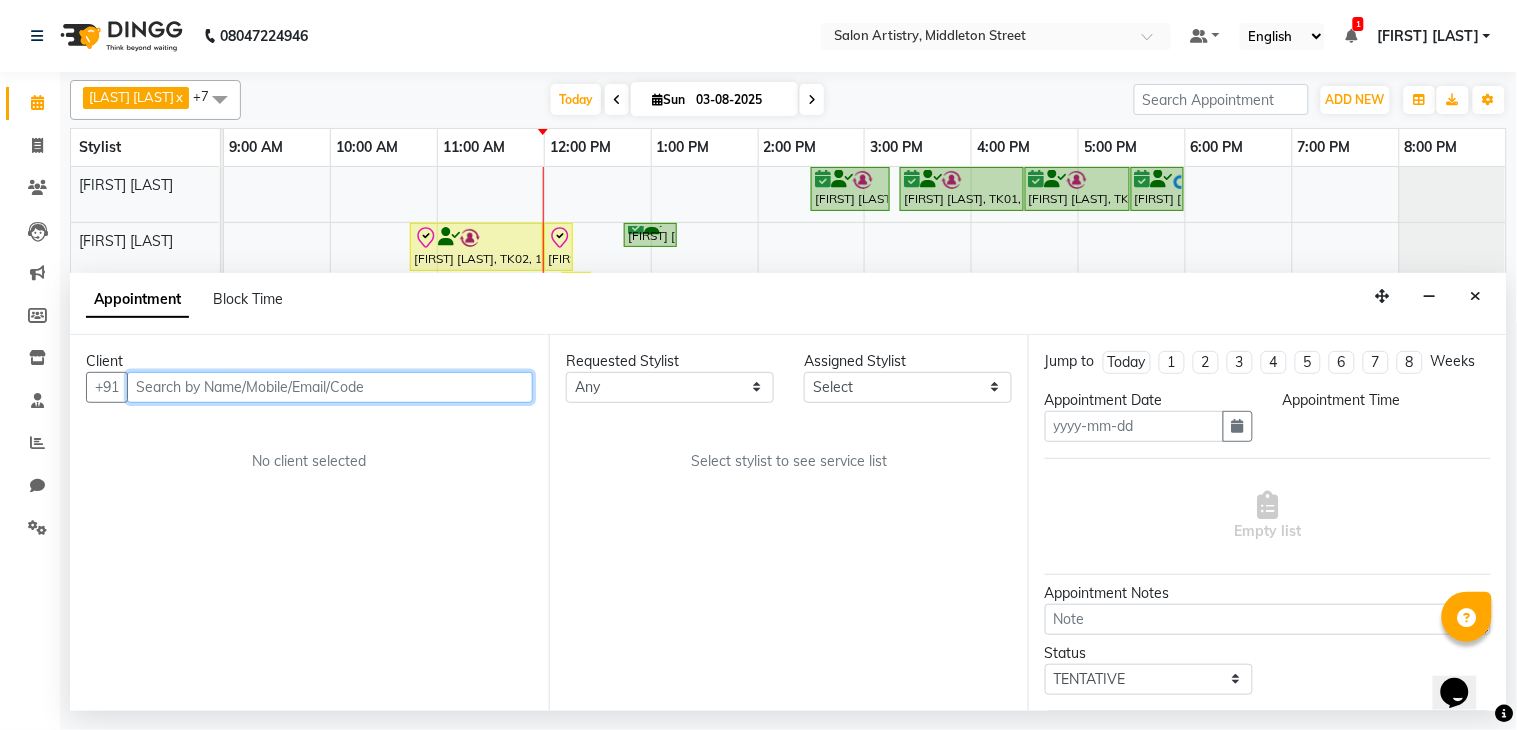 type on "03-08-2025" 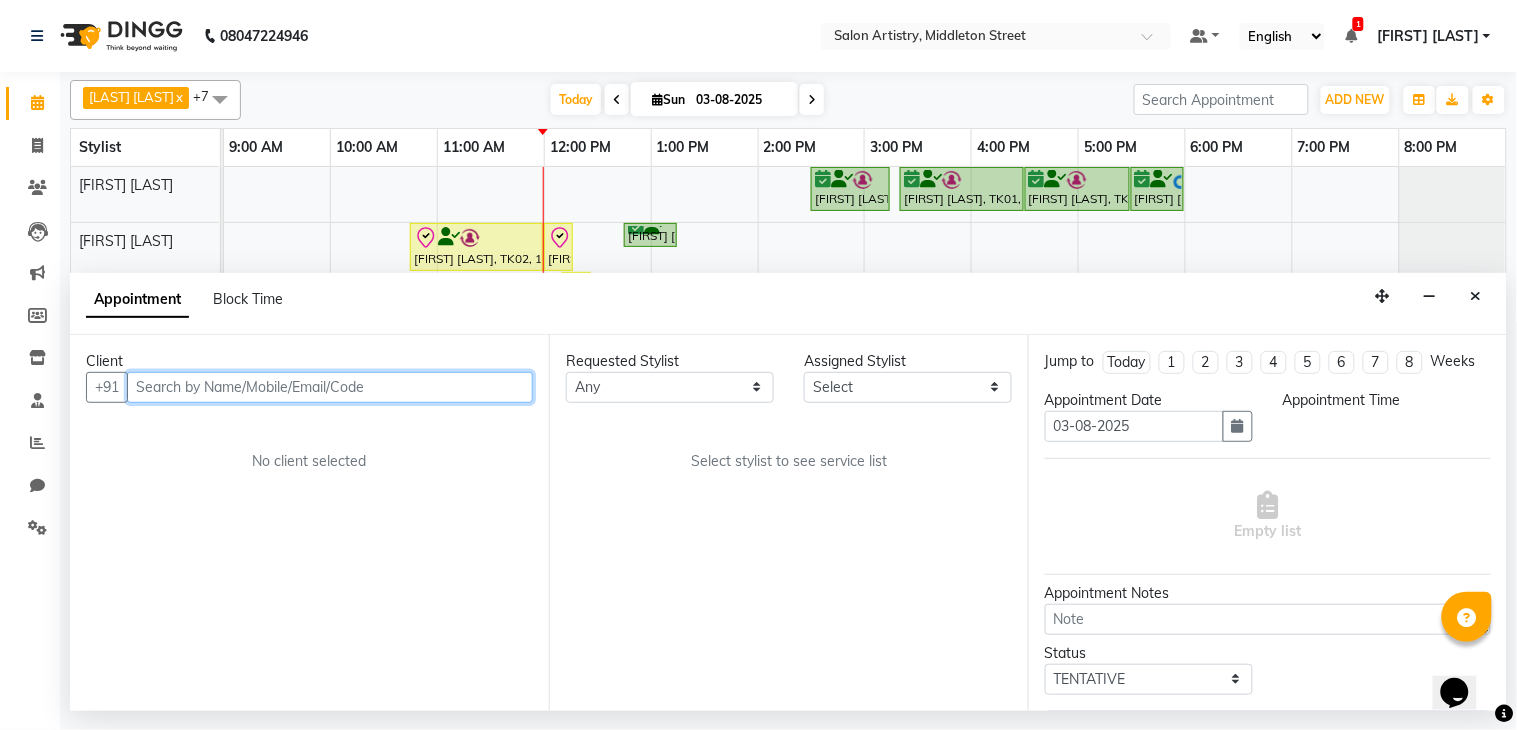 select on "check-in" 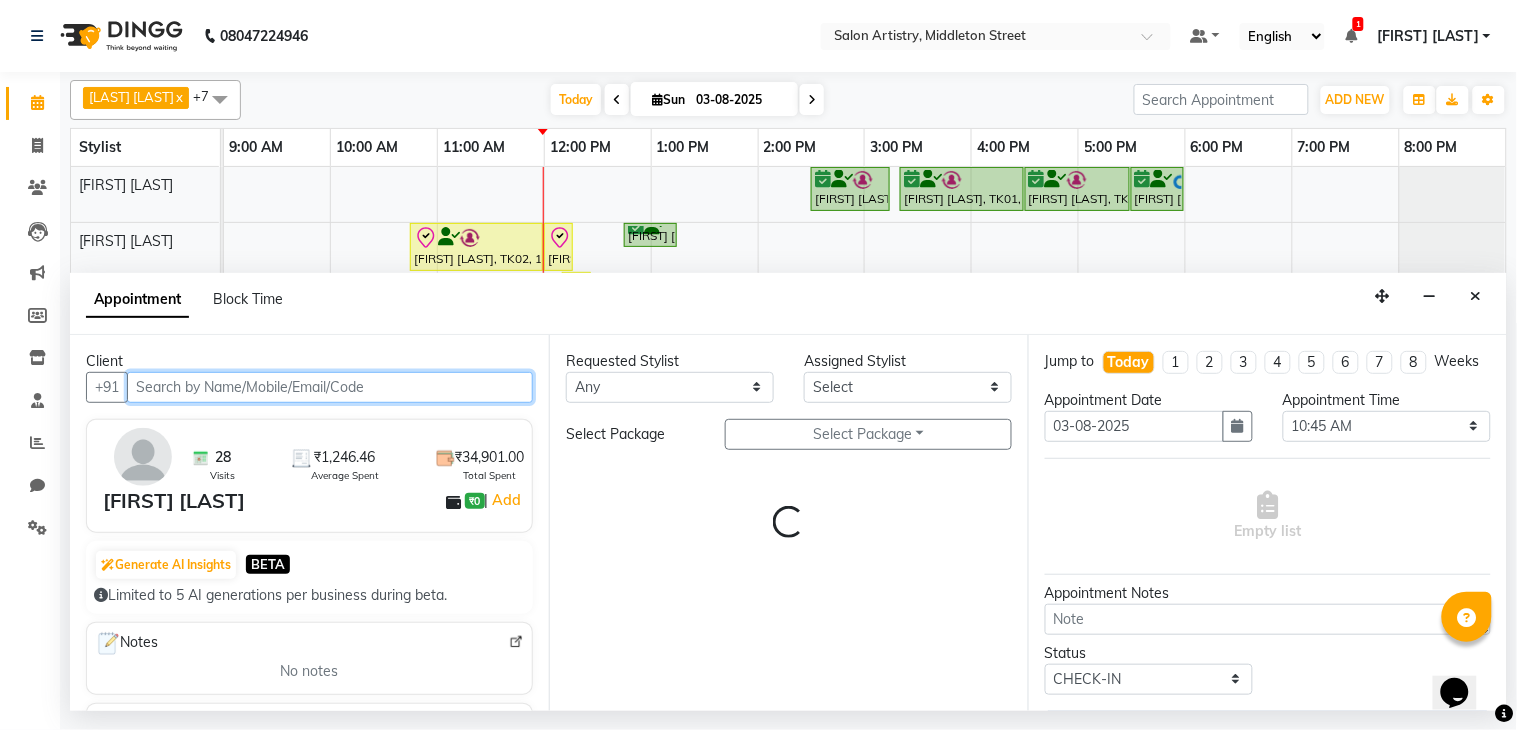 select on "79859" 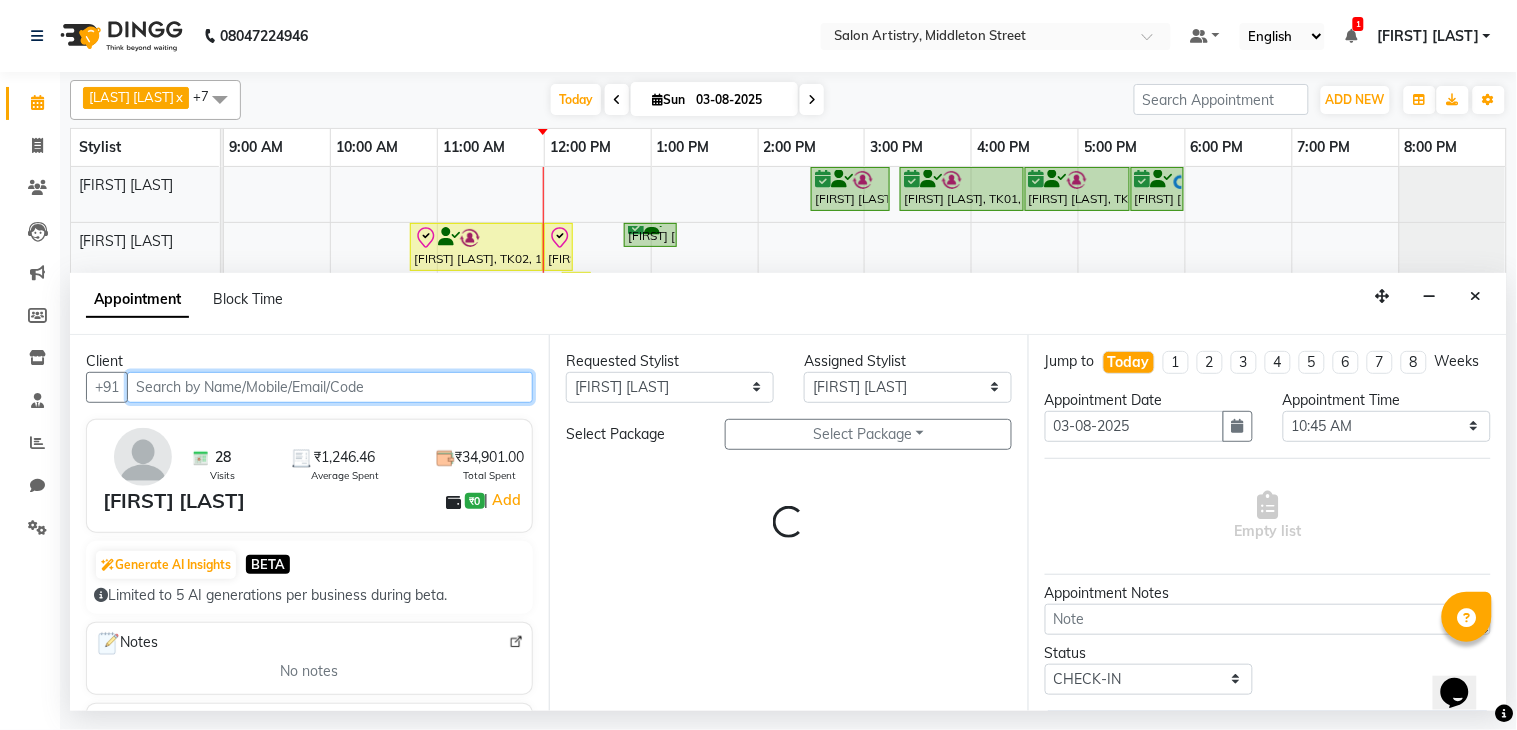 select on "4168" 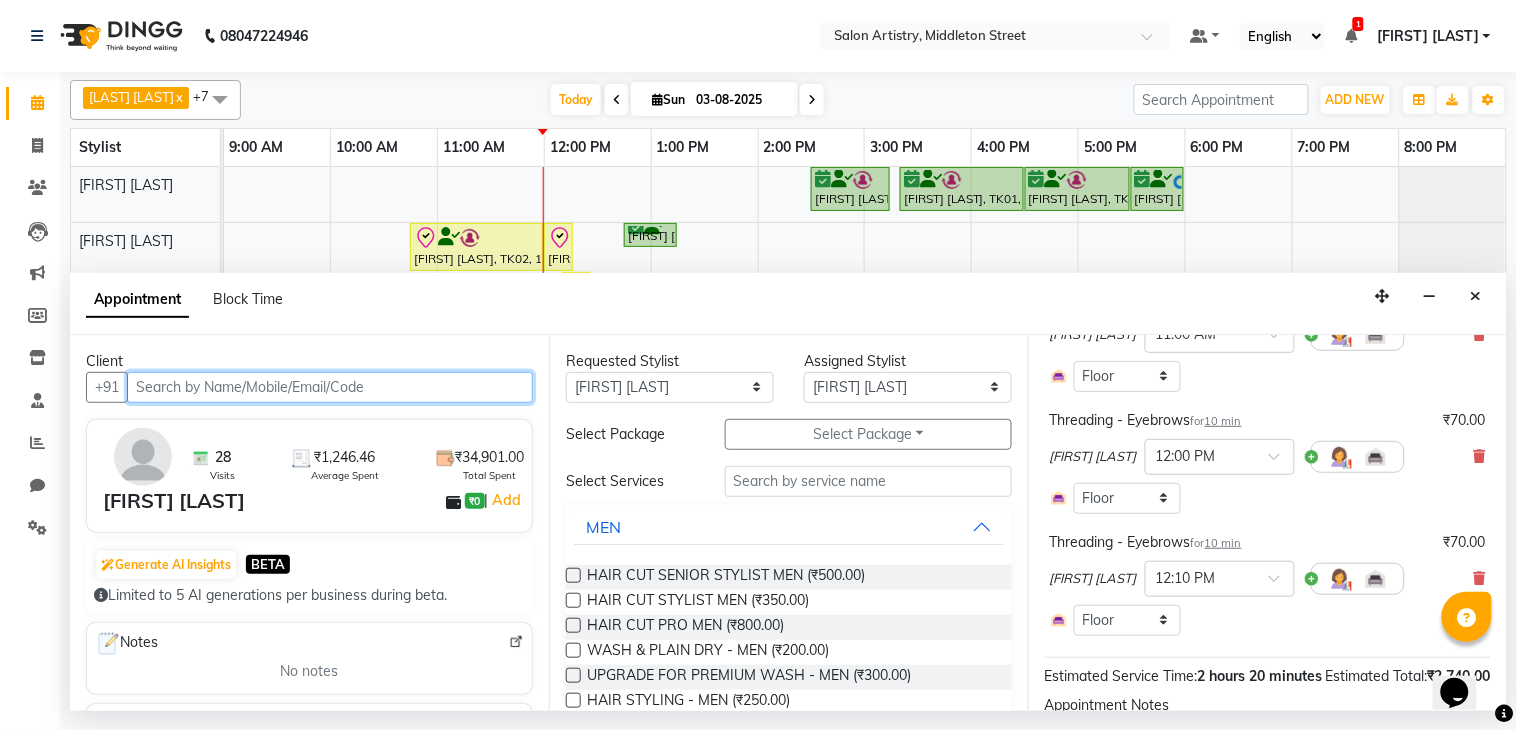 scroll, scrollTop: 333, scrollLeft: 0, axis: vertical 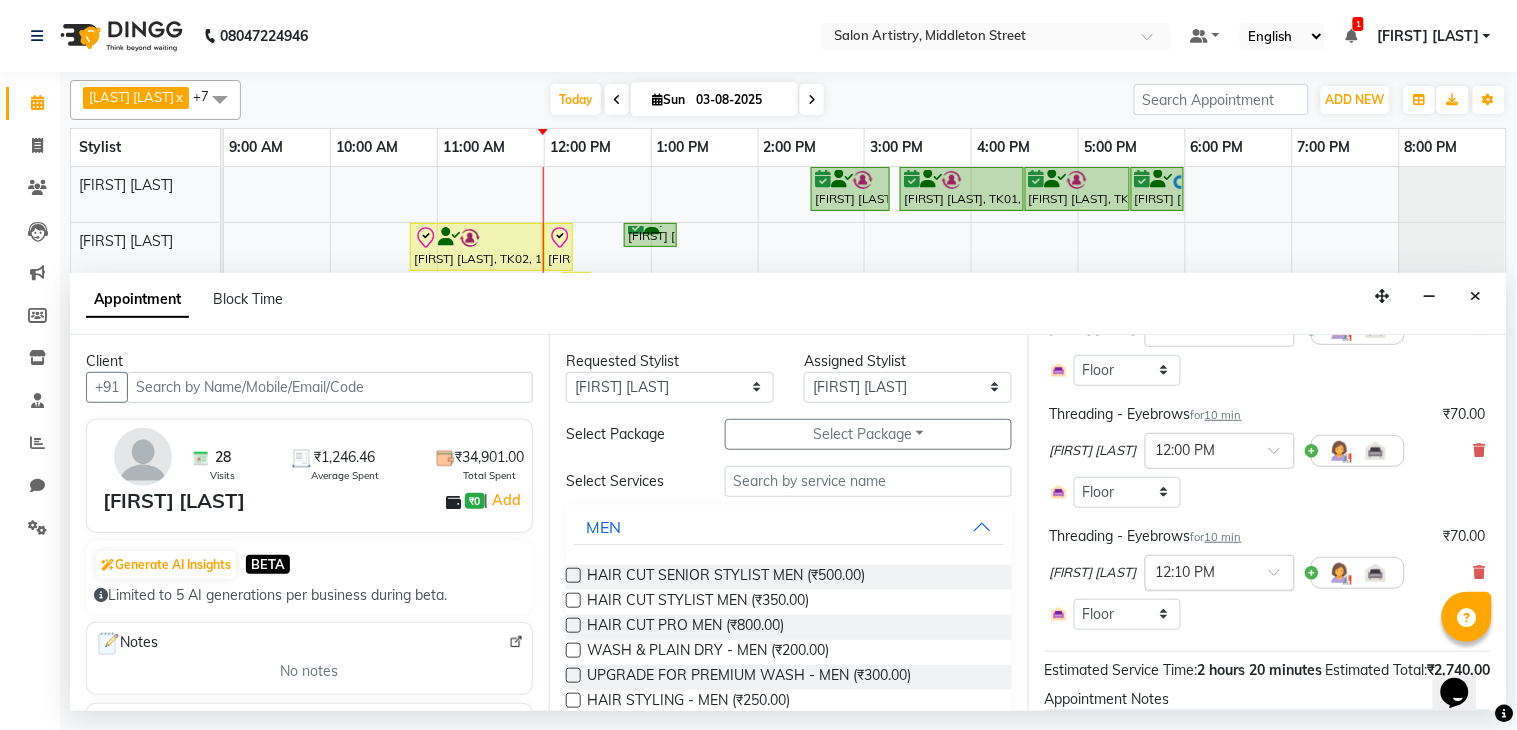 click at bounding box center (1200, 571) 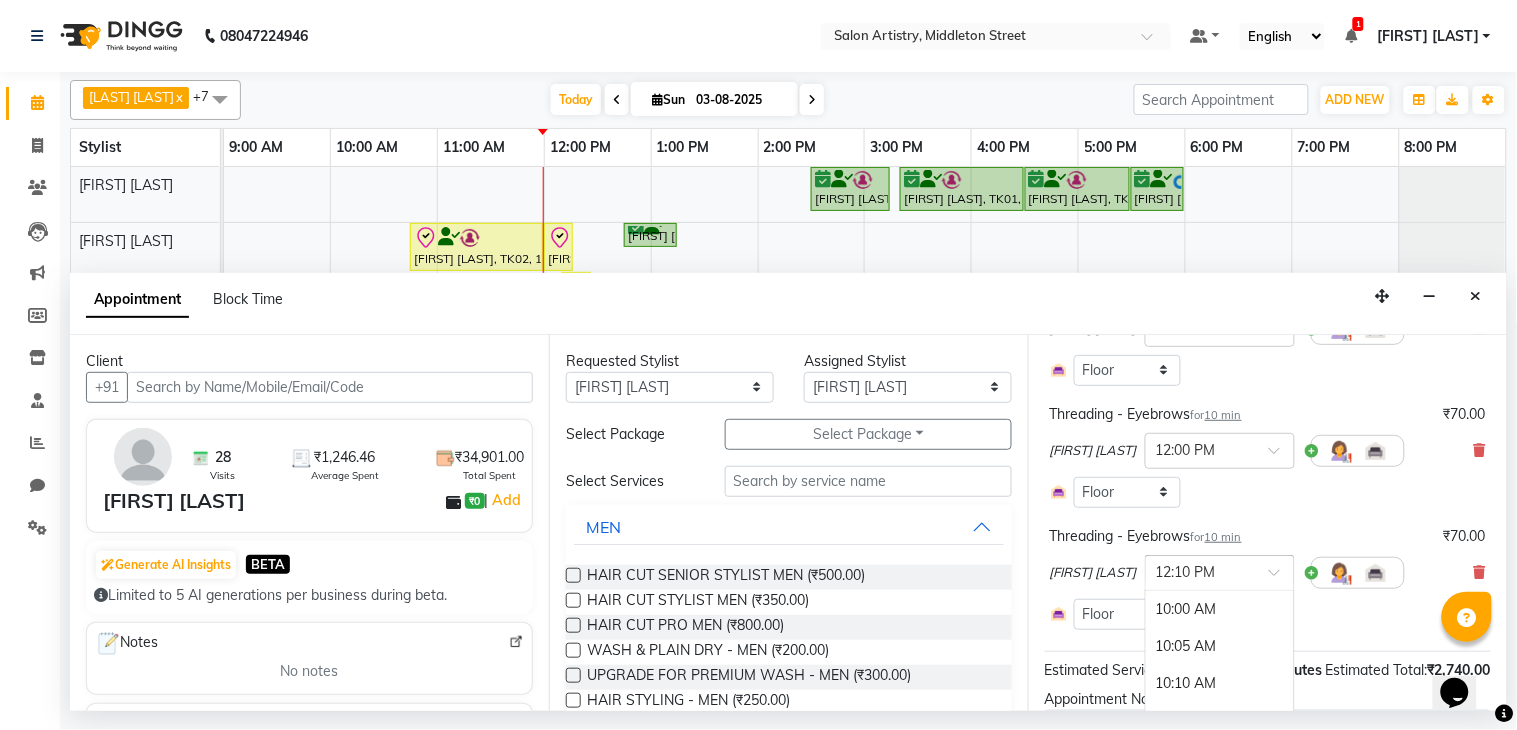 scroll, scrollTop: 960, scrollLeft: 0, axis: vertical 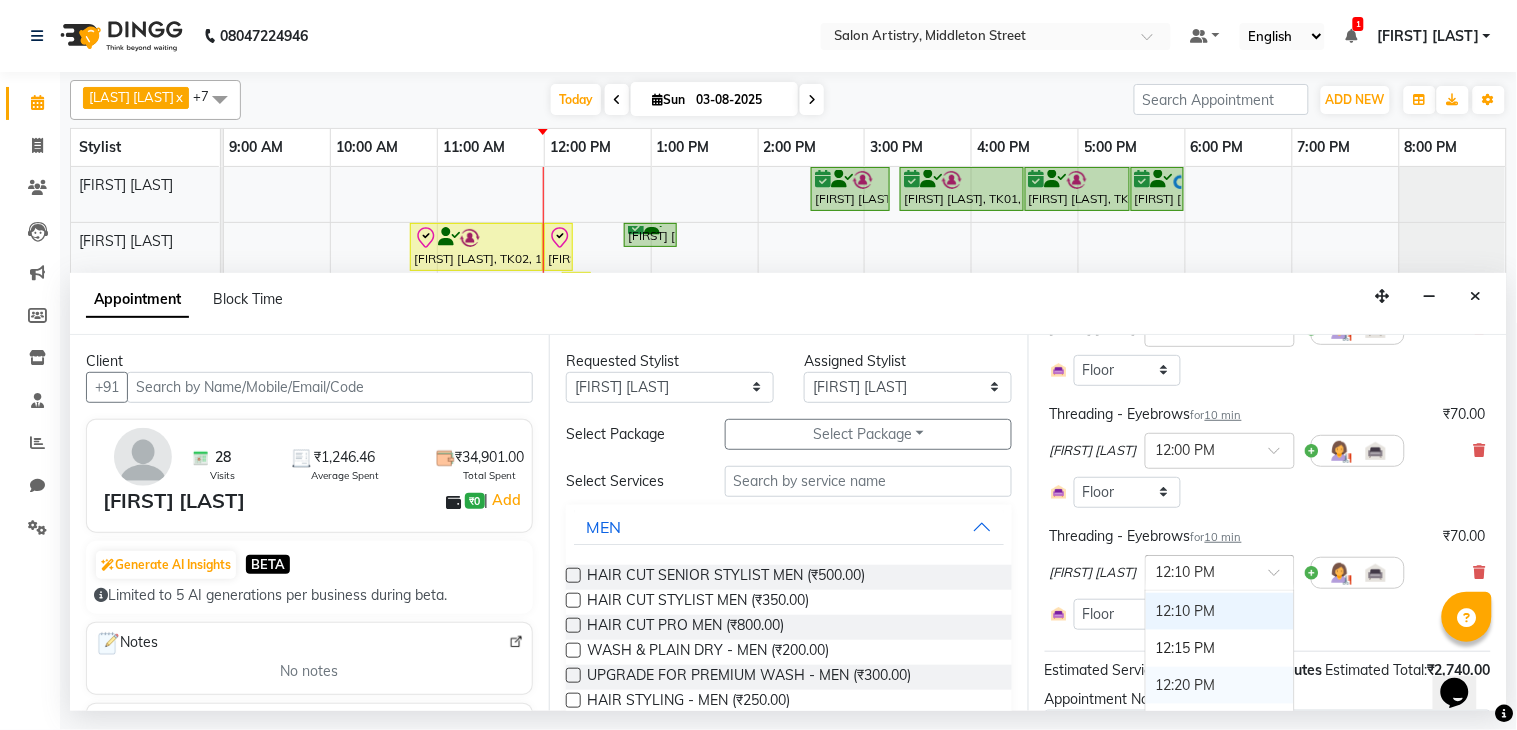 click on "12:20 PM" at bounding box center [1220, 685] 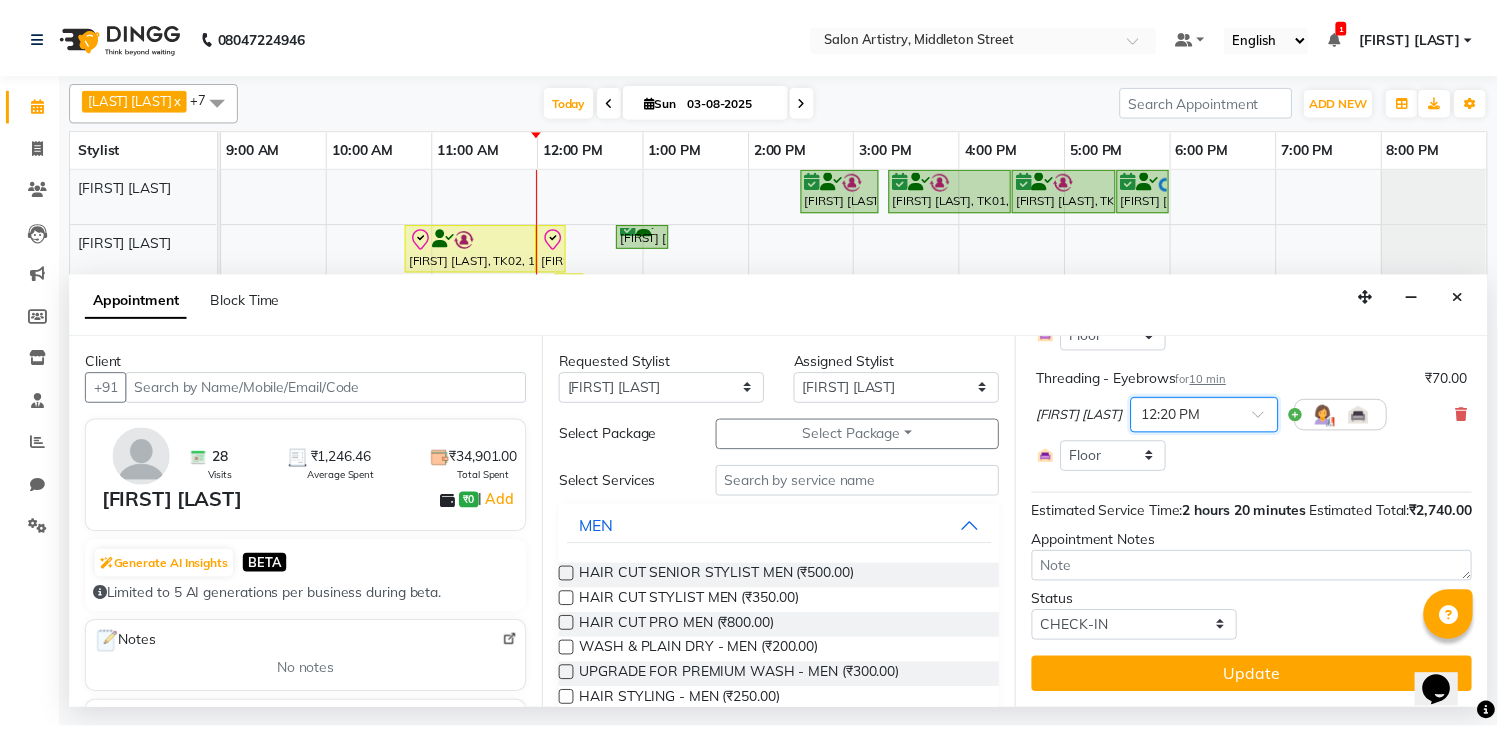 scroll, scrollTop: 531, scrollLeft: 0, axis: vertical 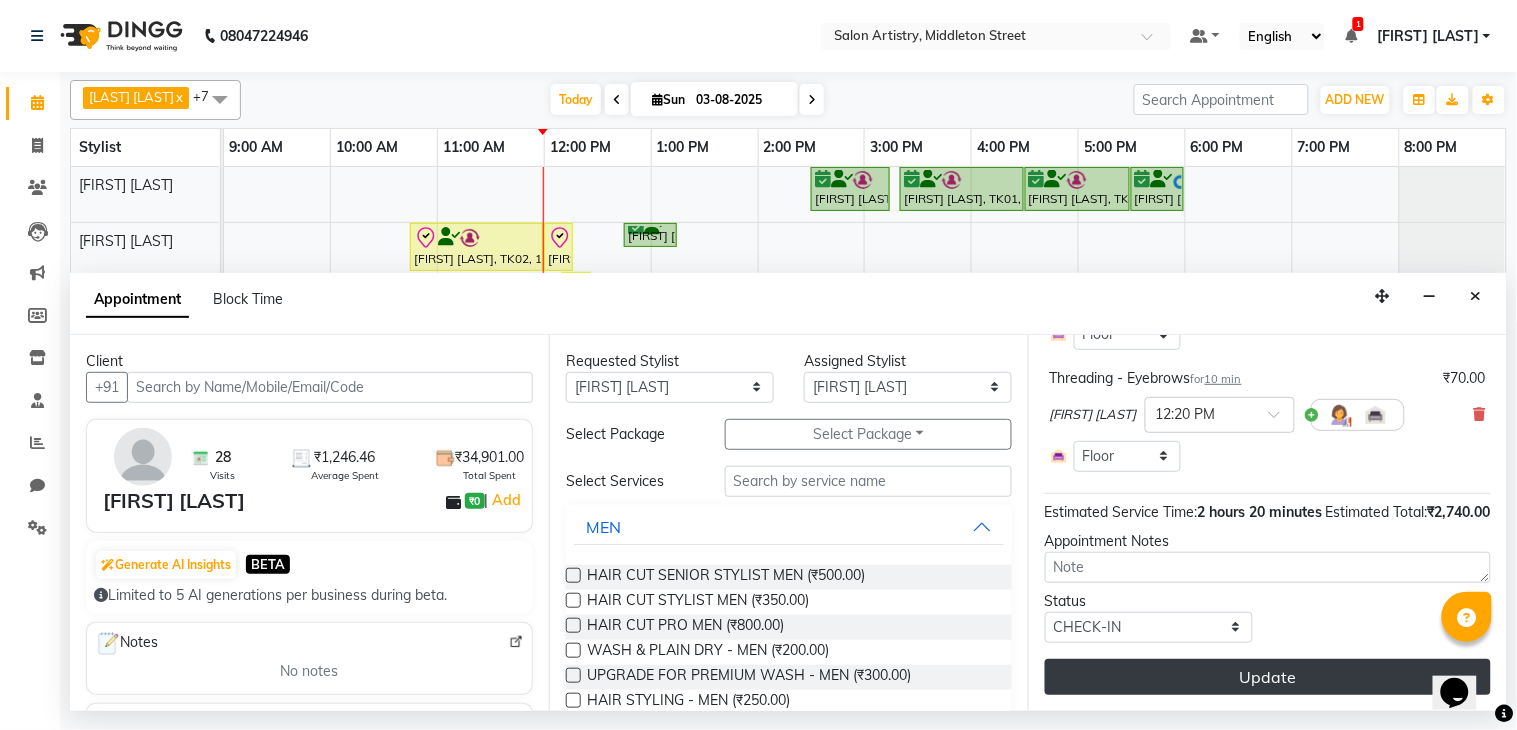 click on "Update" at bounding box center (1268, 677) 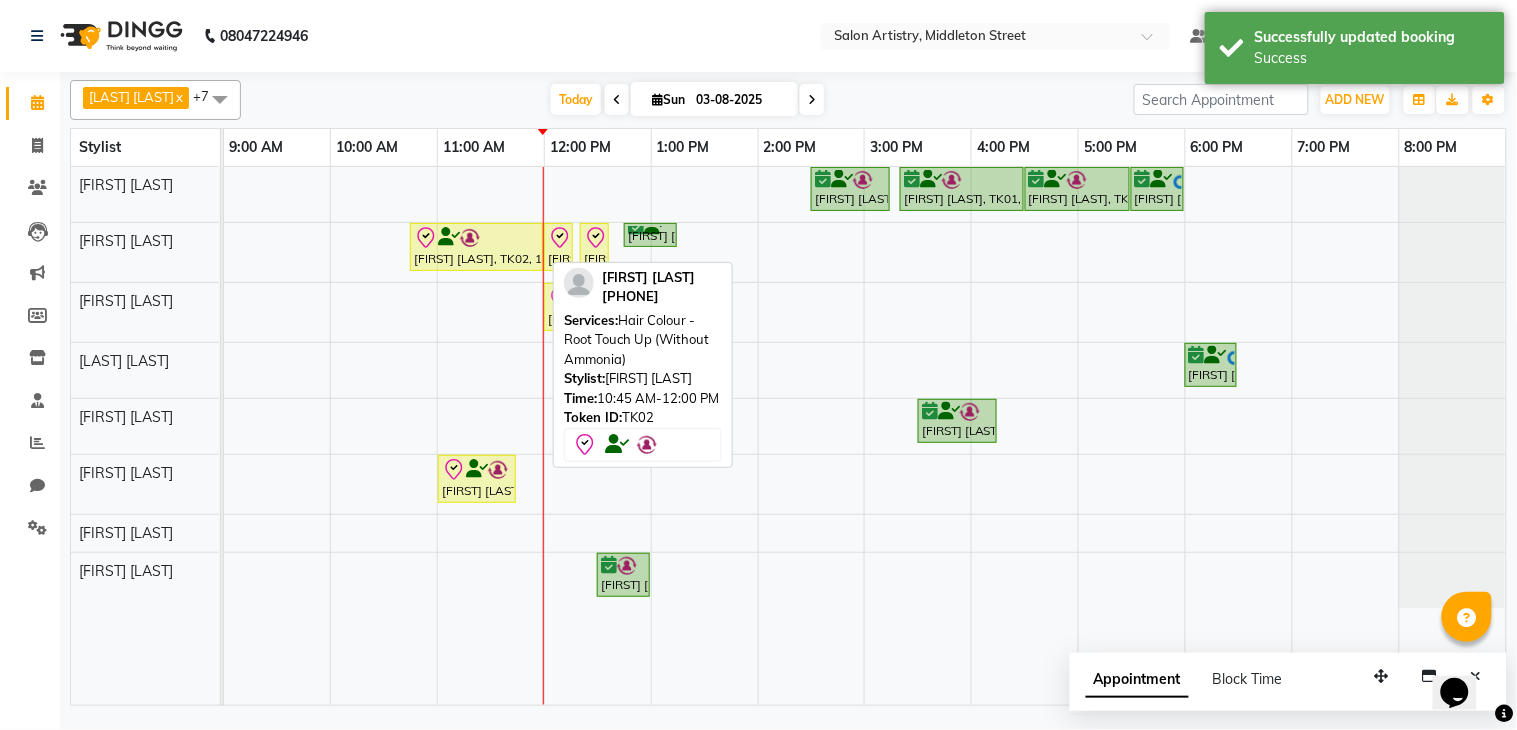 click on "[FIRST] [LAST], TK02, 10:45 AM-12:00 PM, Hair Colour - Root Touch Up (Without Ammonia)" at bounding box center (476, 247) 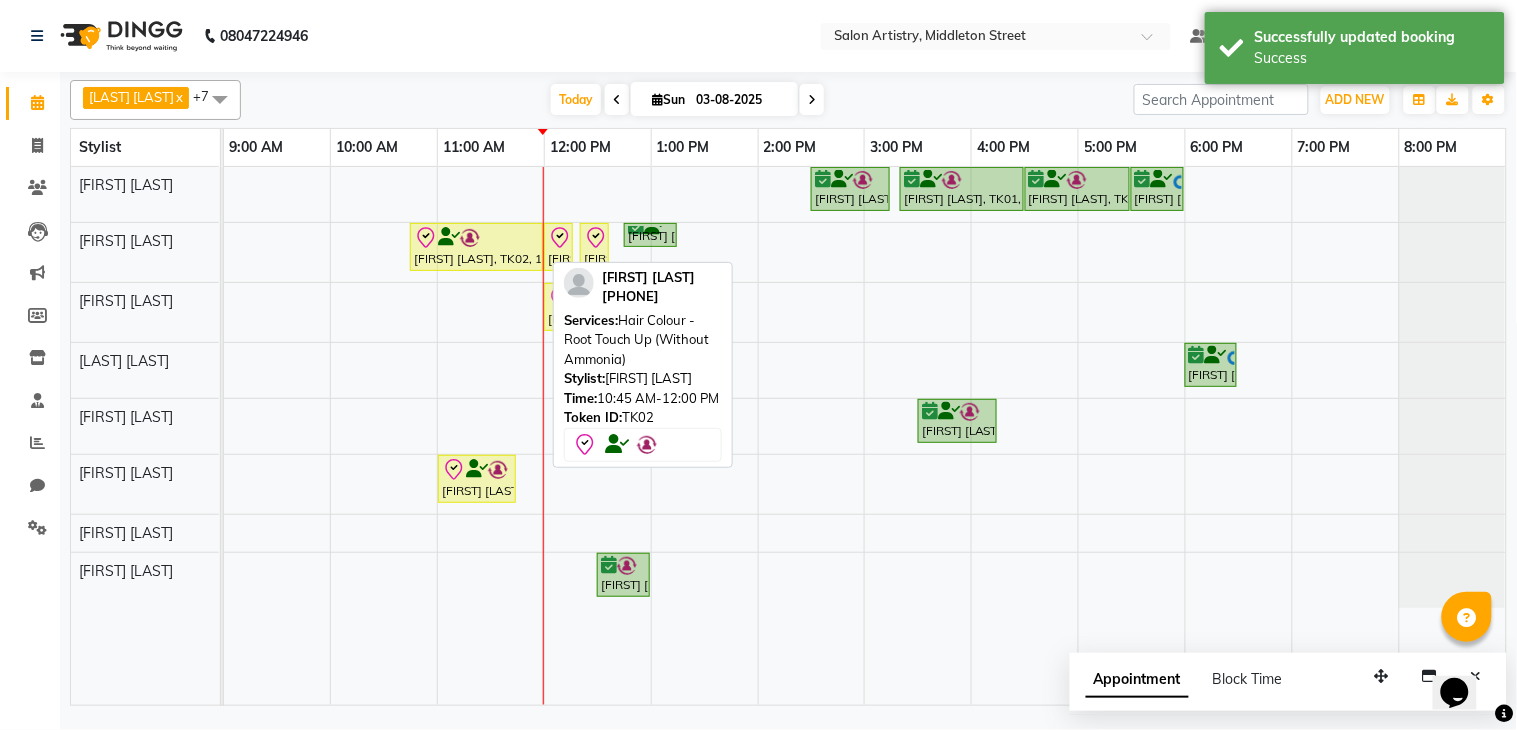 click at bounding box center (476, 238) 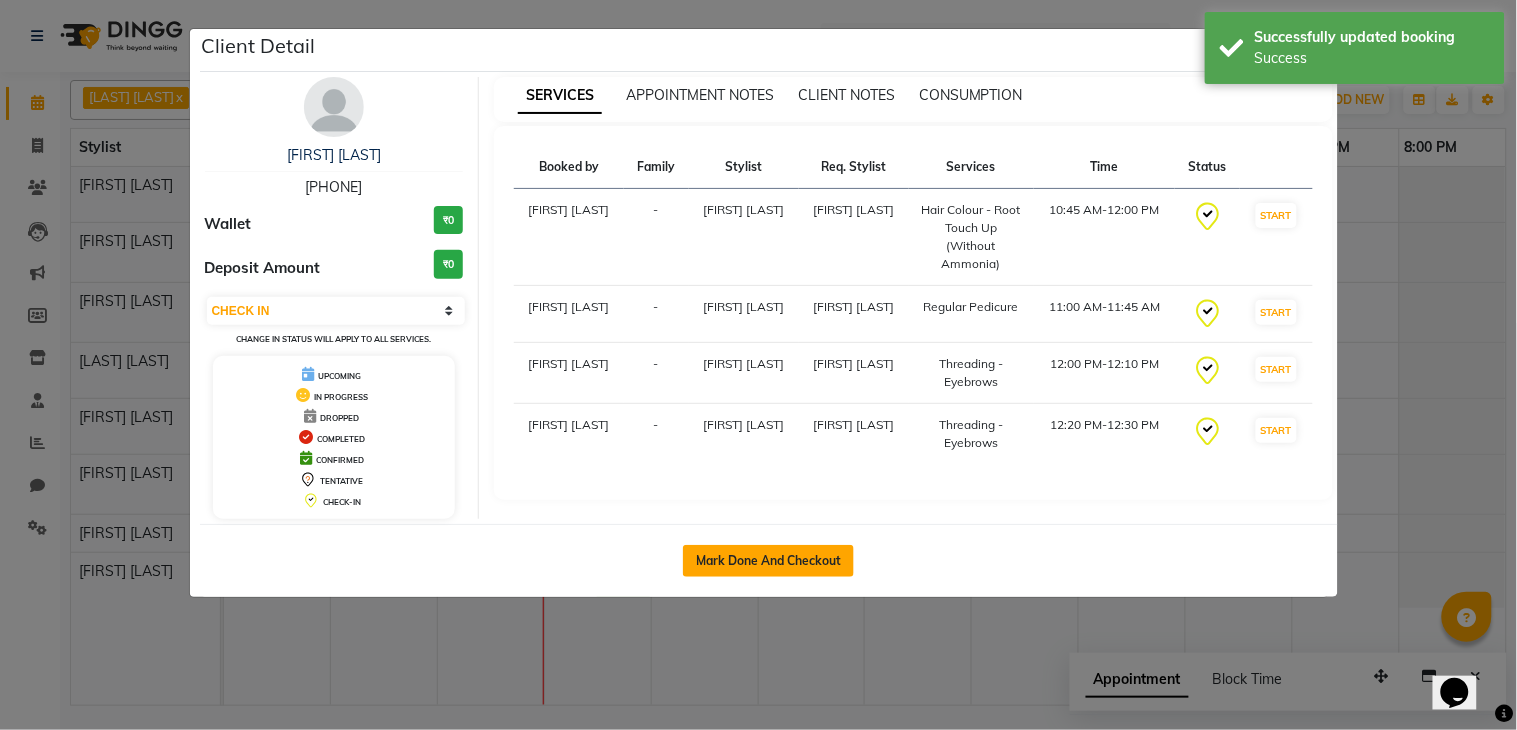click on "Mark Done And Checkout" 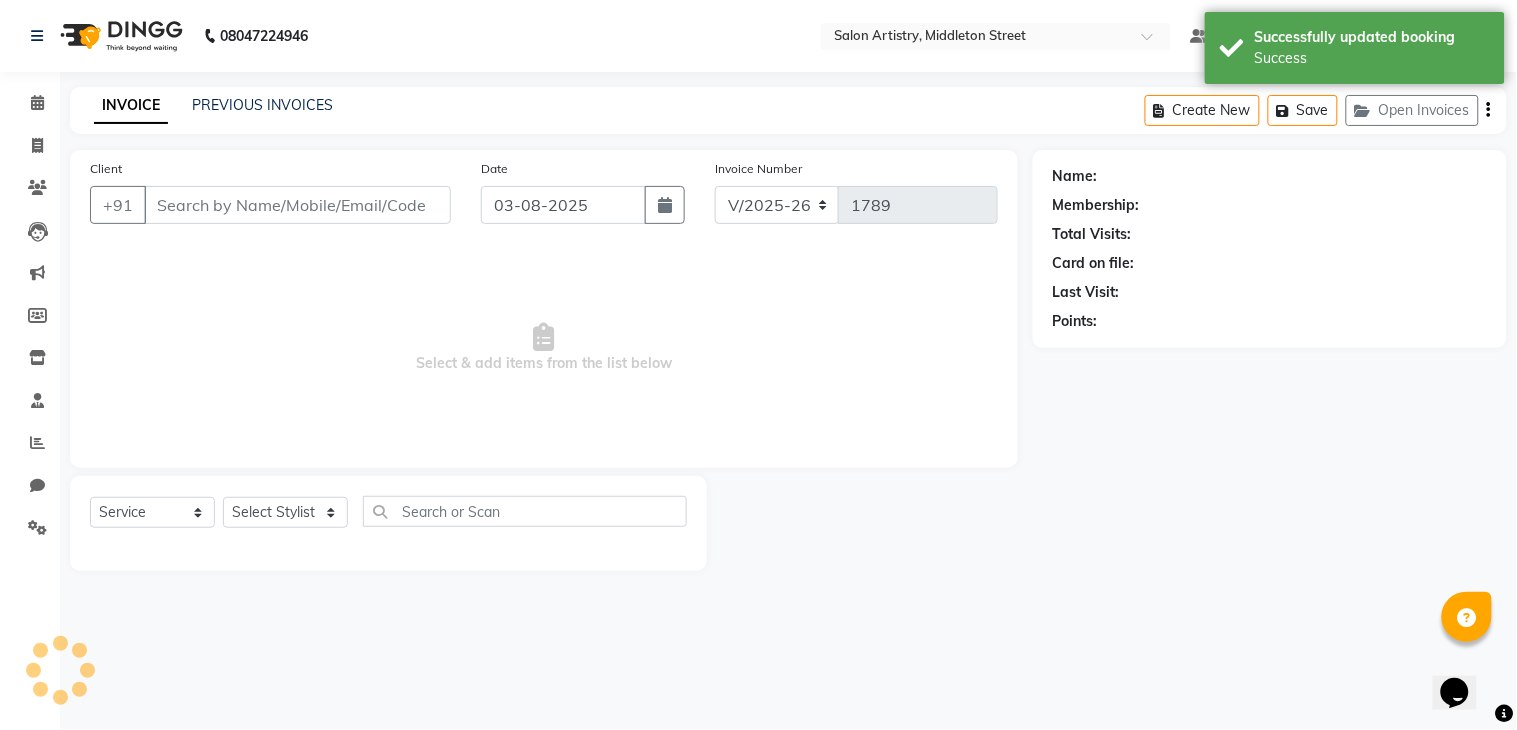 select on "79865" 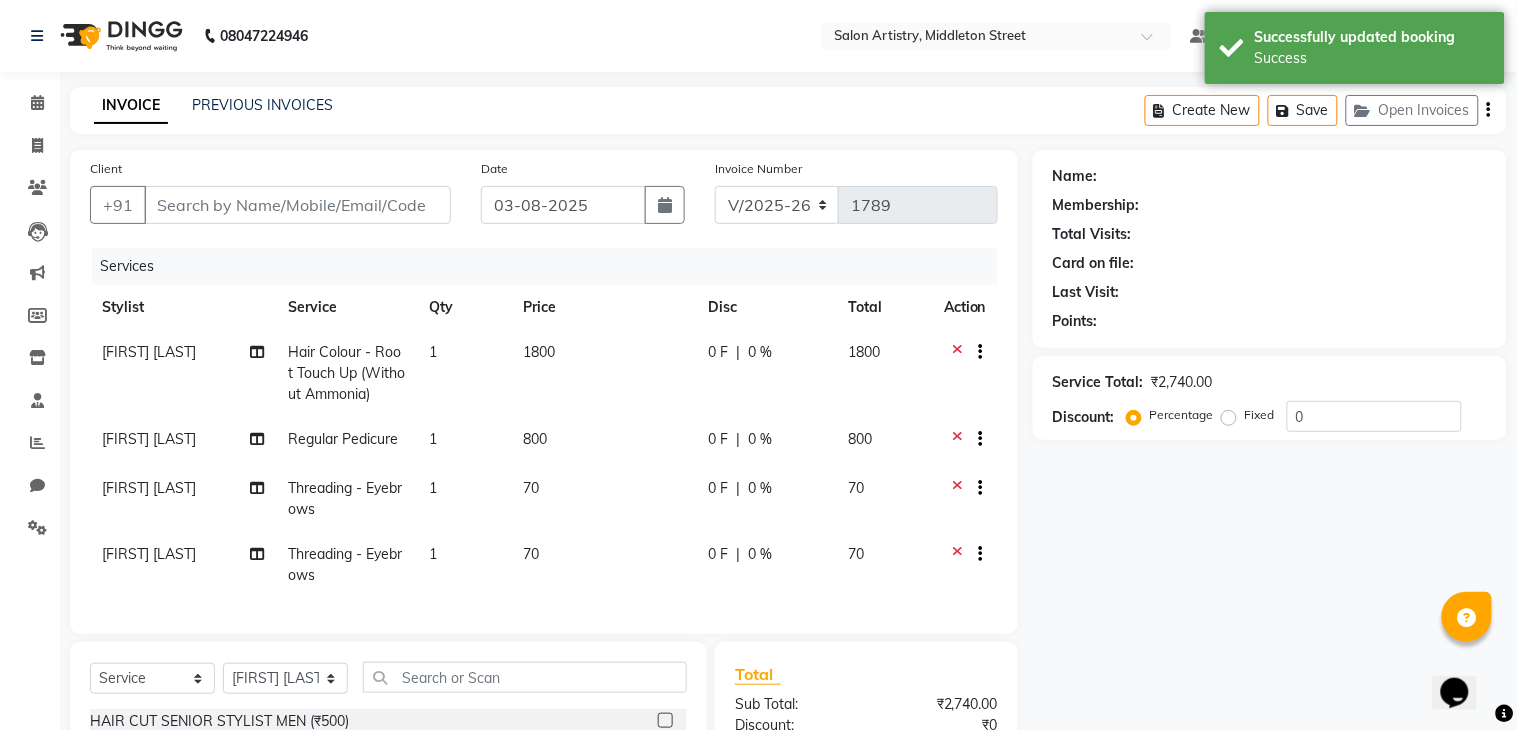 type on "[PHONE]" 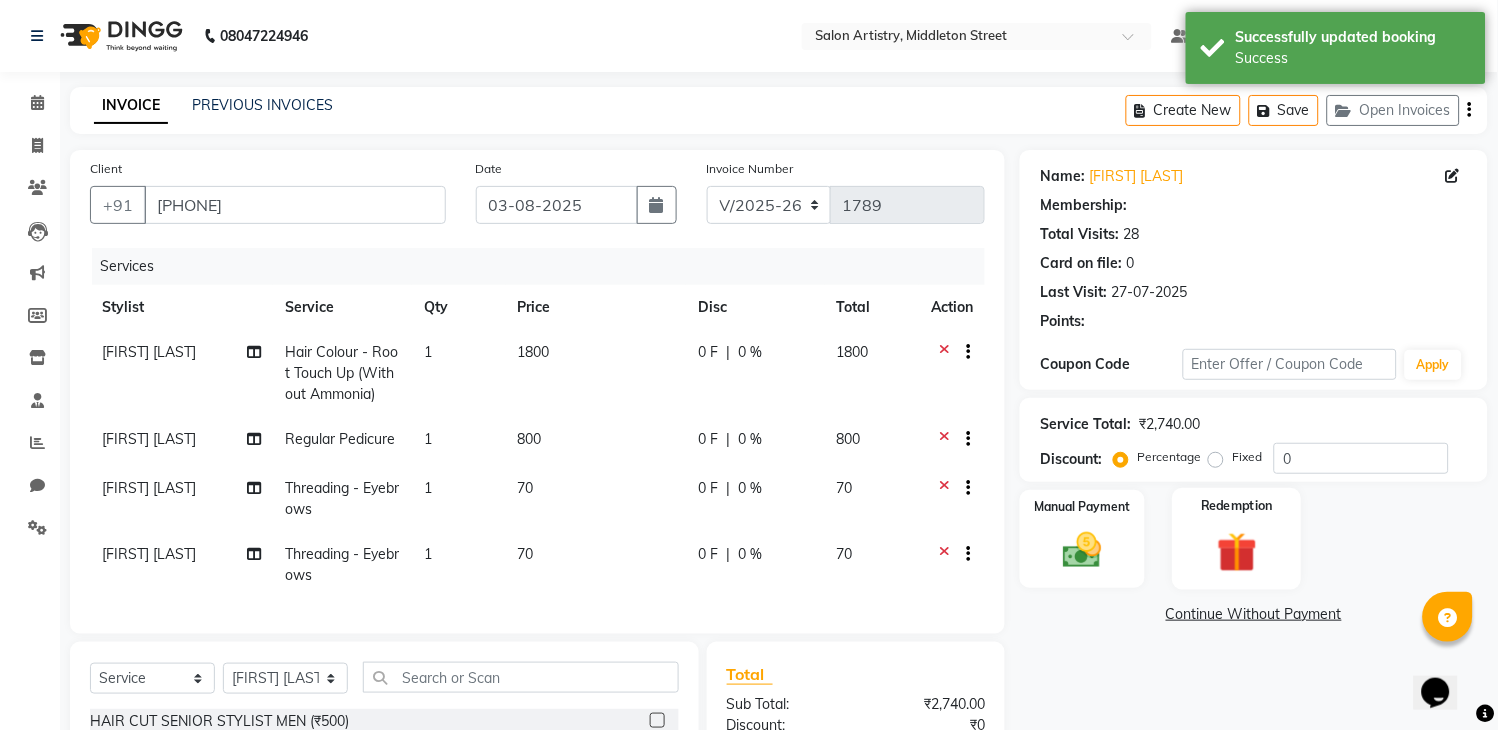 select on "1: Object" 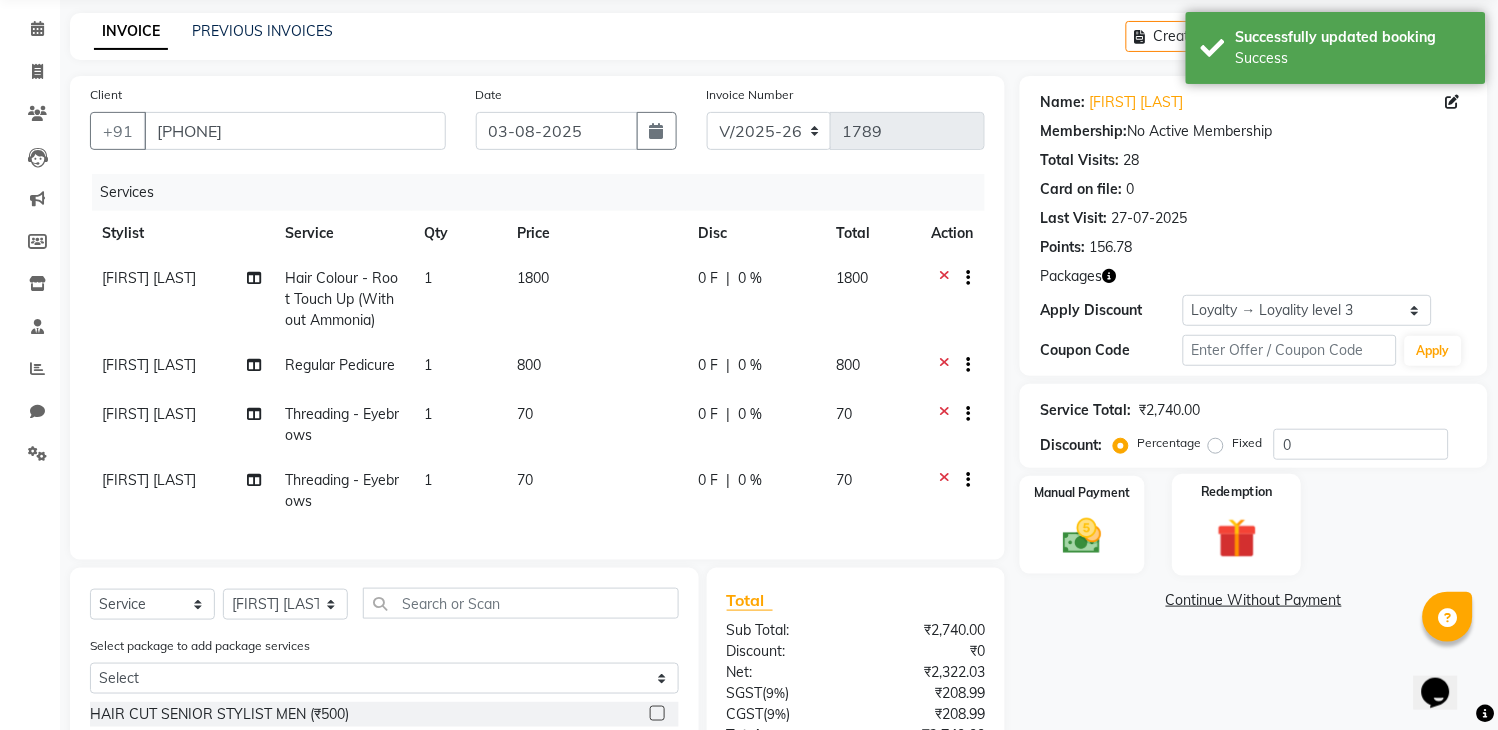 scroll, scrollTop: 144, scrollLeft: 0, axis: vertical 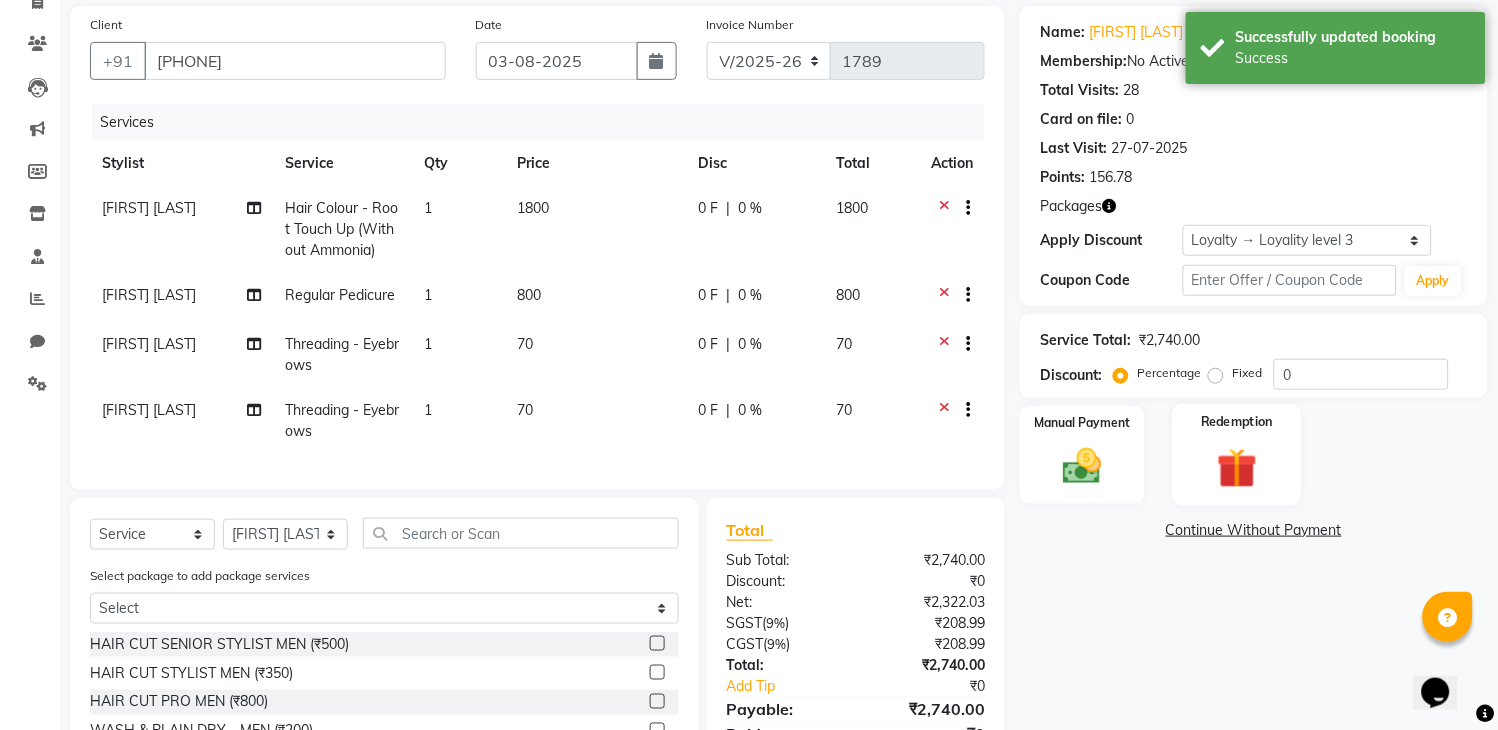 click 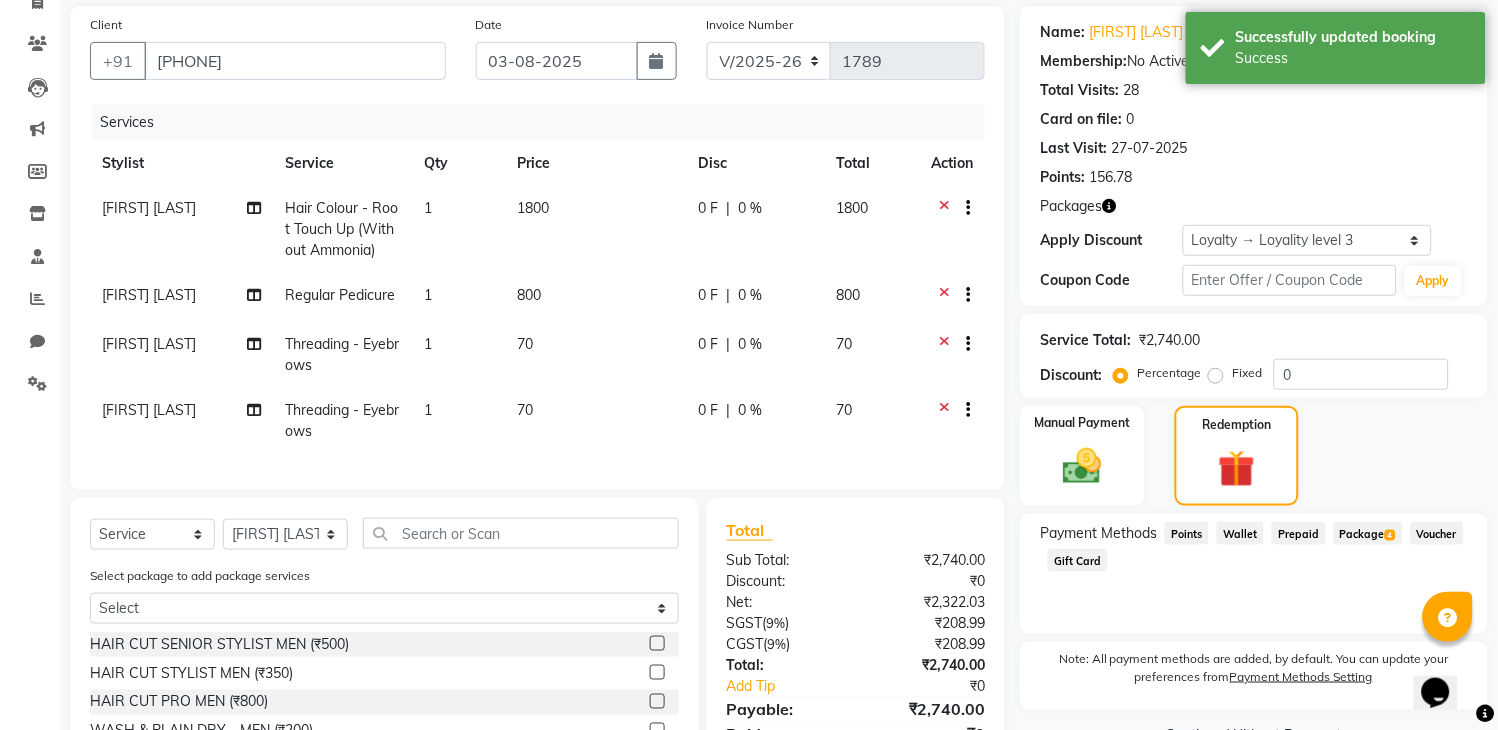 click on "Package  4" 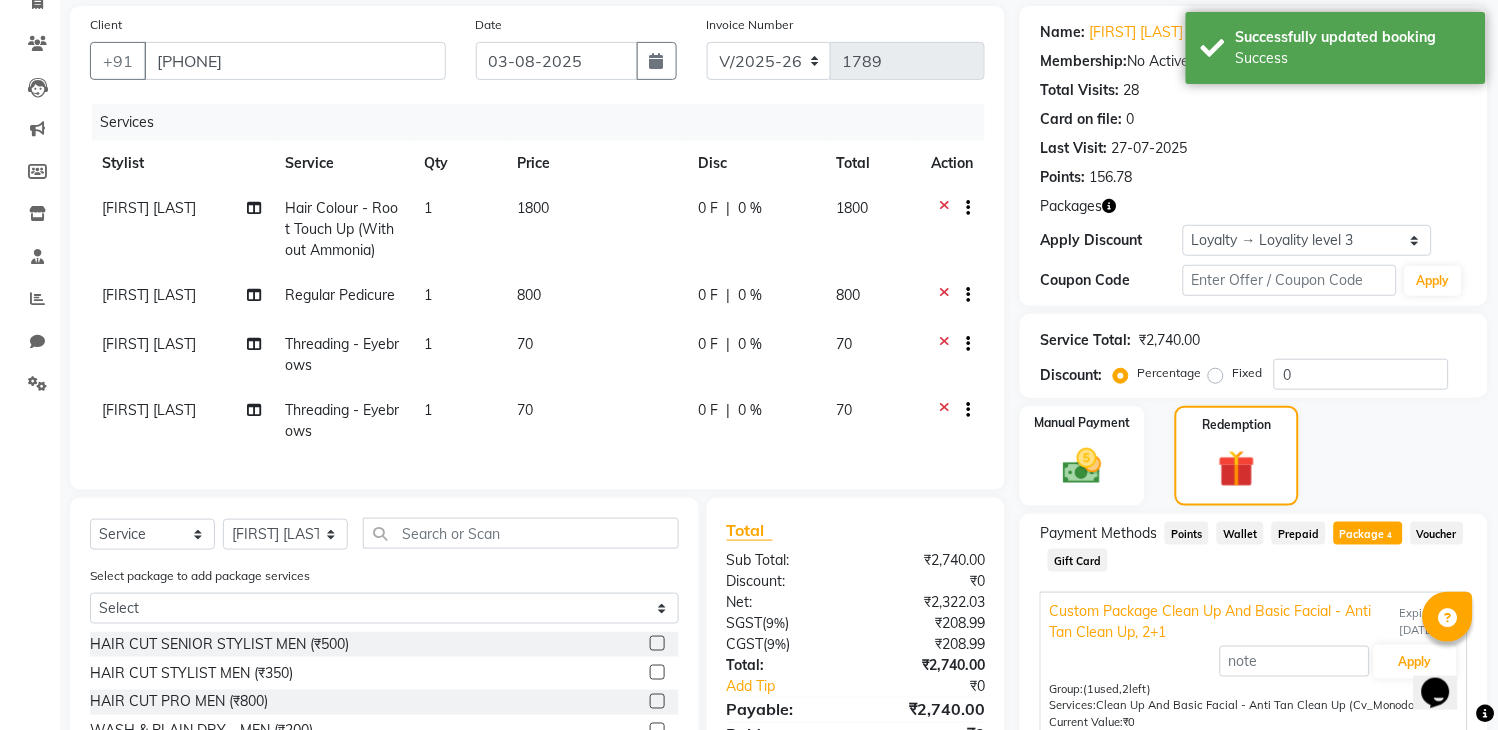 scroll, scrollTop: 255, scrollLeft: 0, axis: vertical 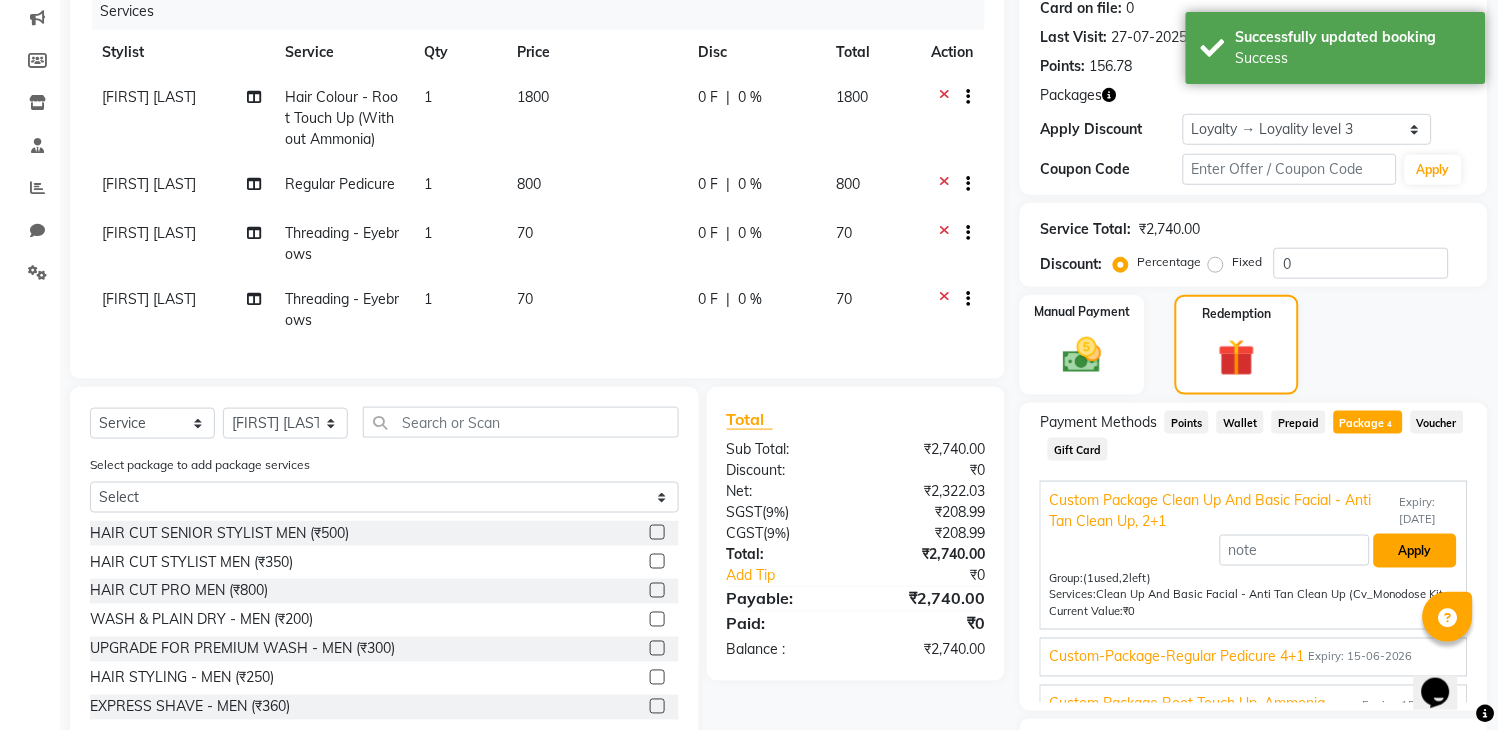 click on "Apply" at bounding box center (1415, 551) 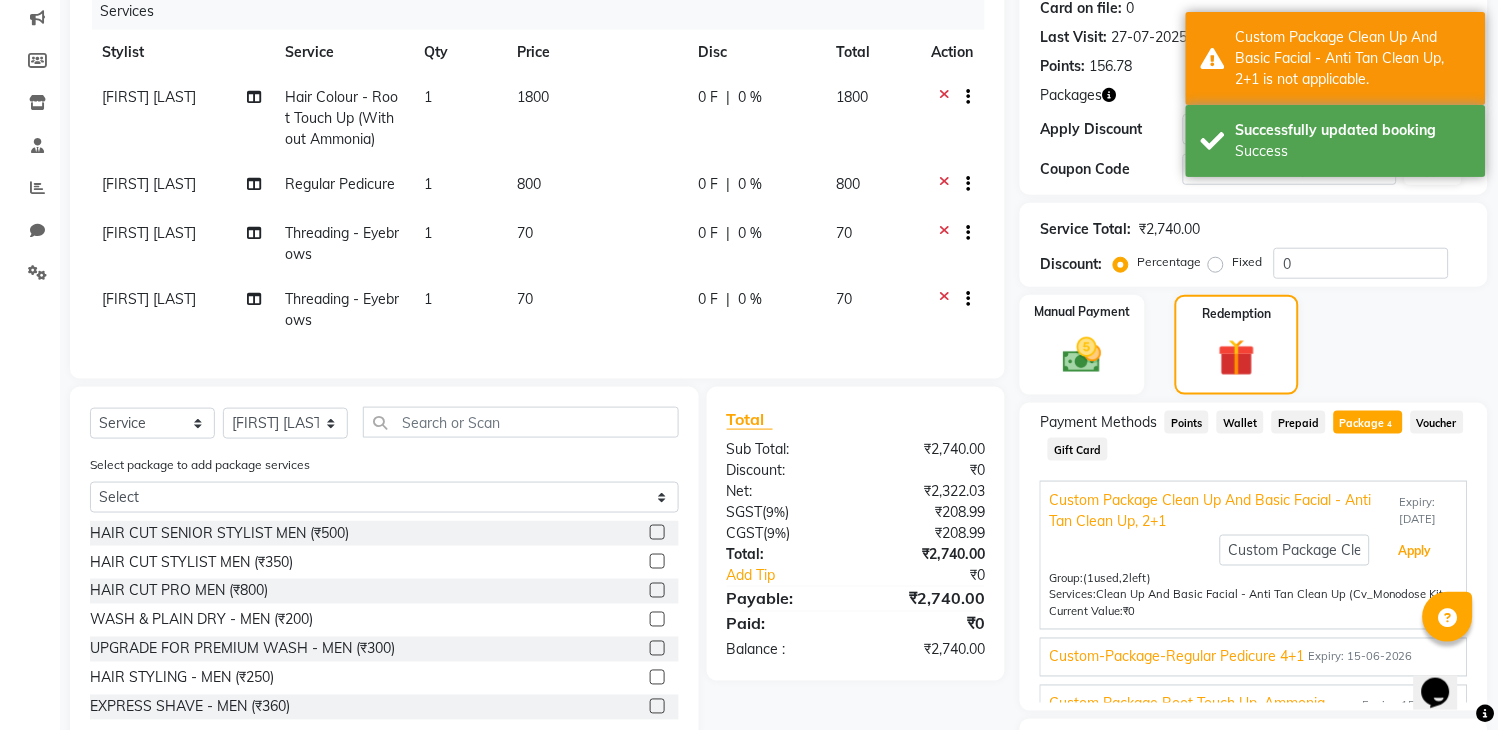 scroll, scrollTop: 88, scrollLeft: 0, axis: vertical 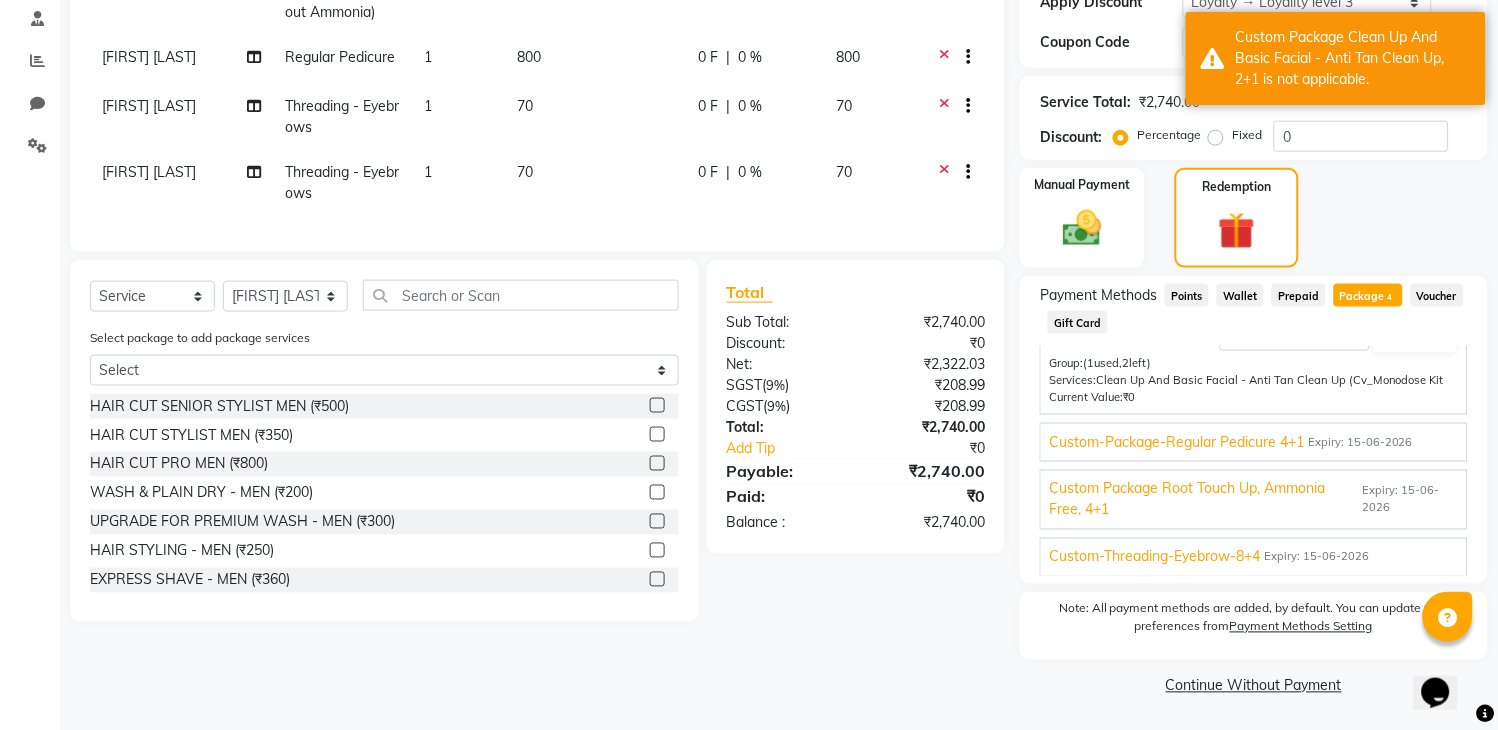 click on "Expiry: 15-06-2026" at bounding box center [1360, 442] 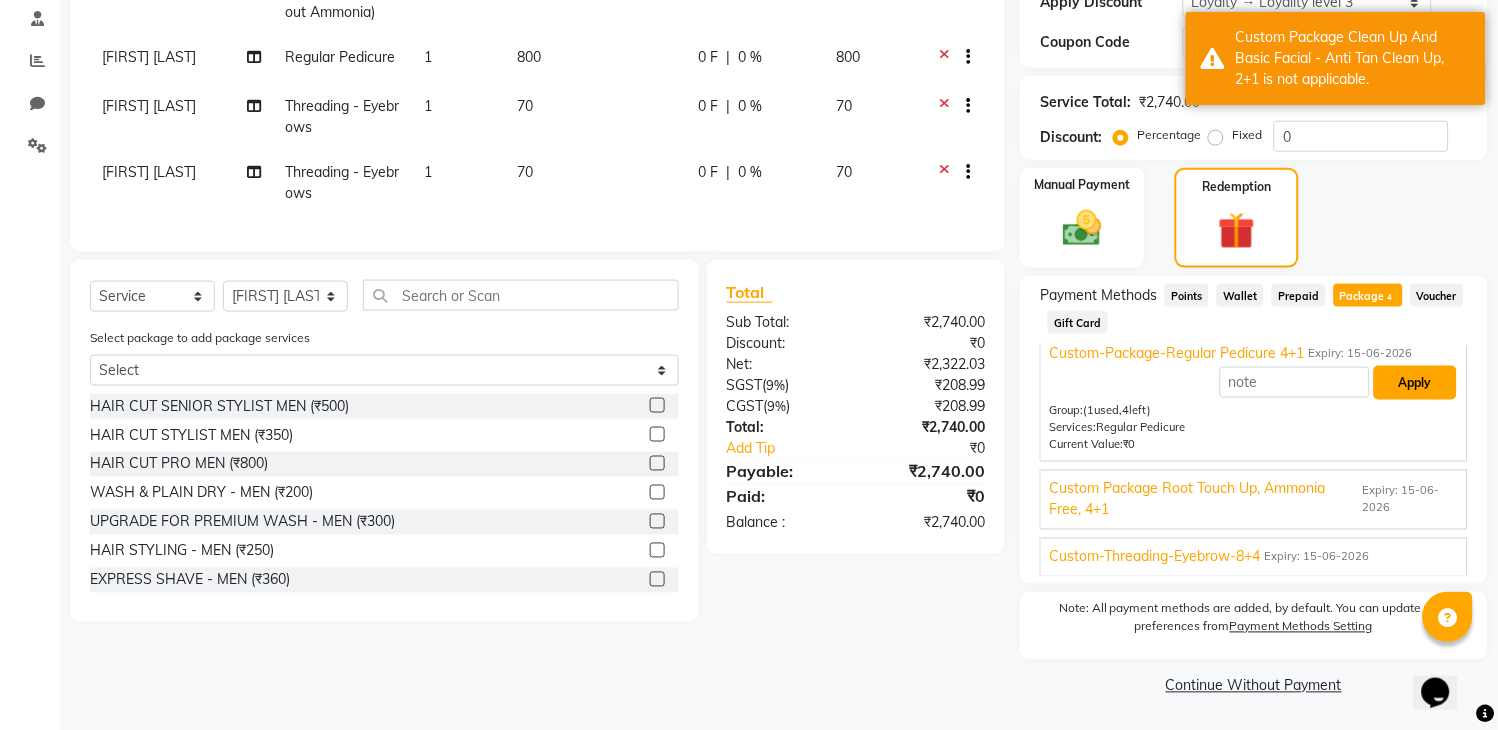 click on "Apply" at bounding box center (1415, 383) 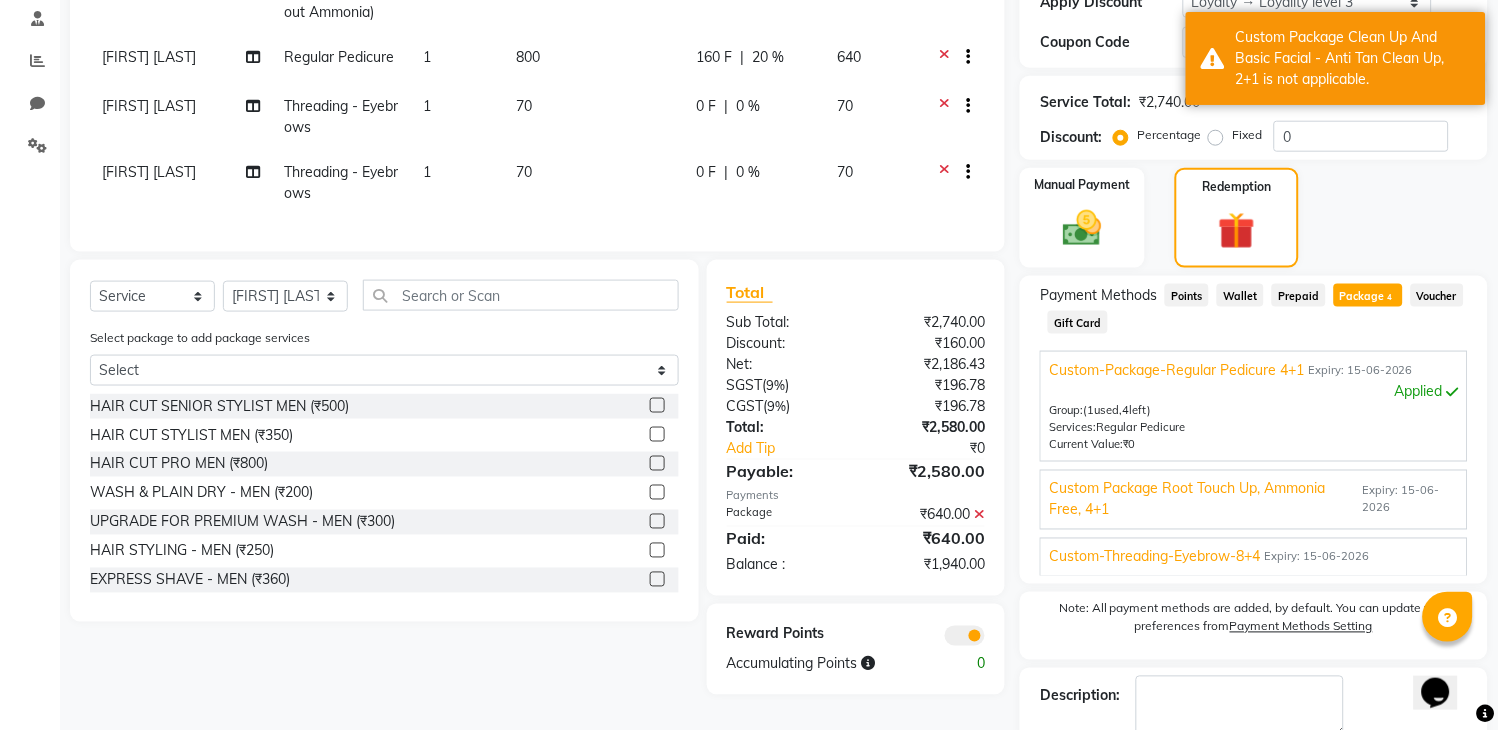 scroll, scrollTop: 72, scrollLeft: 0, axis: vertical 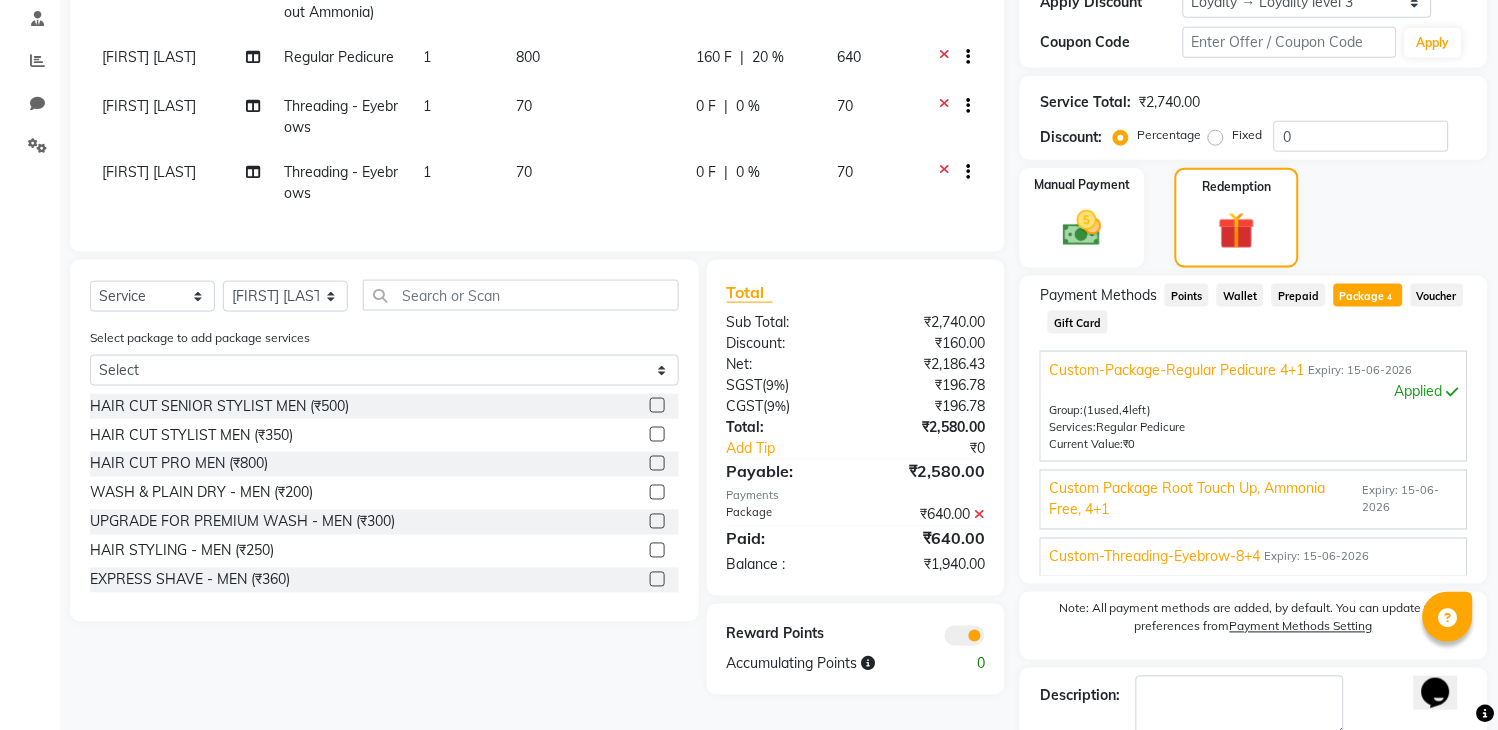 click on "Expiry: 15-06-2026" at bounding box center [1411, 500] 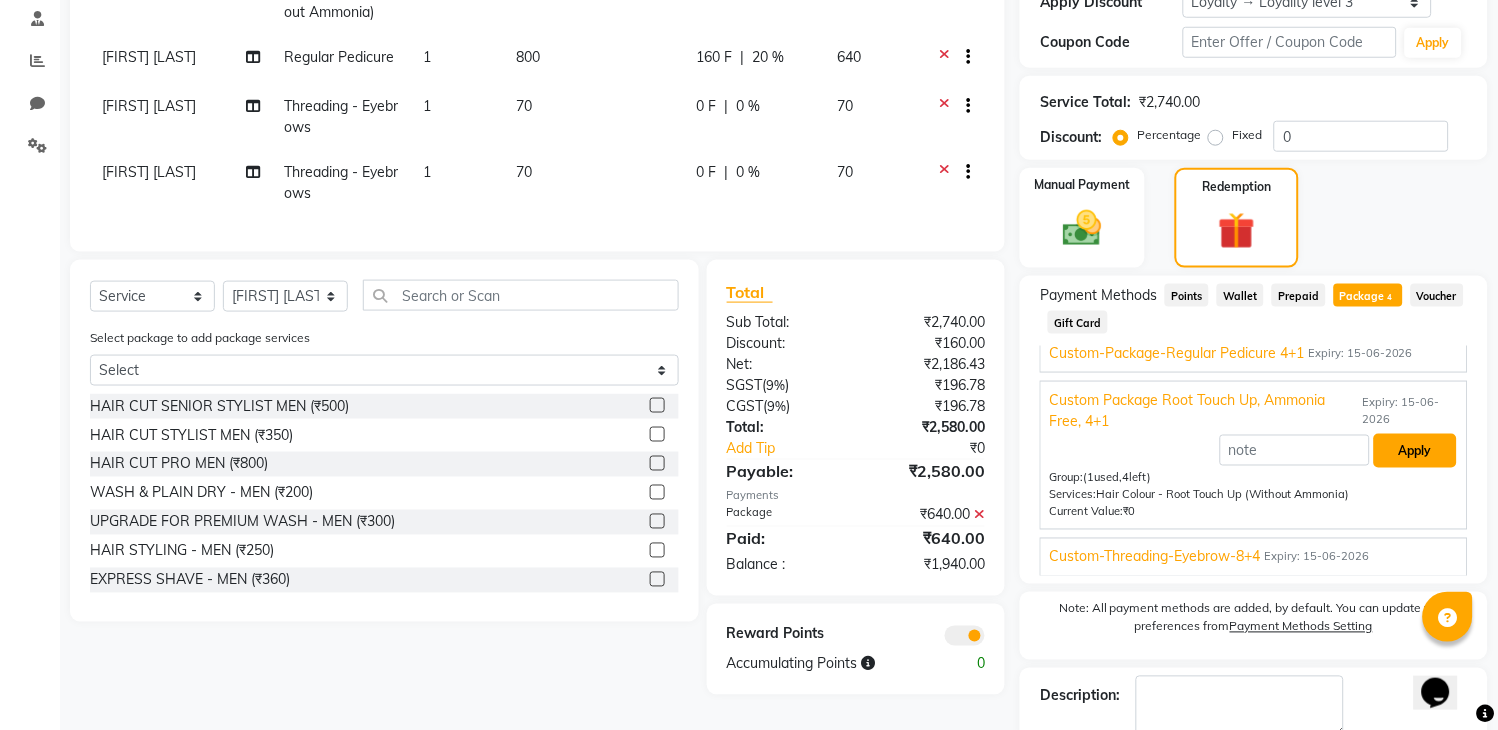 click on "Apply" at bounding box center (1415, 451) 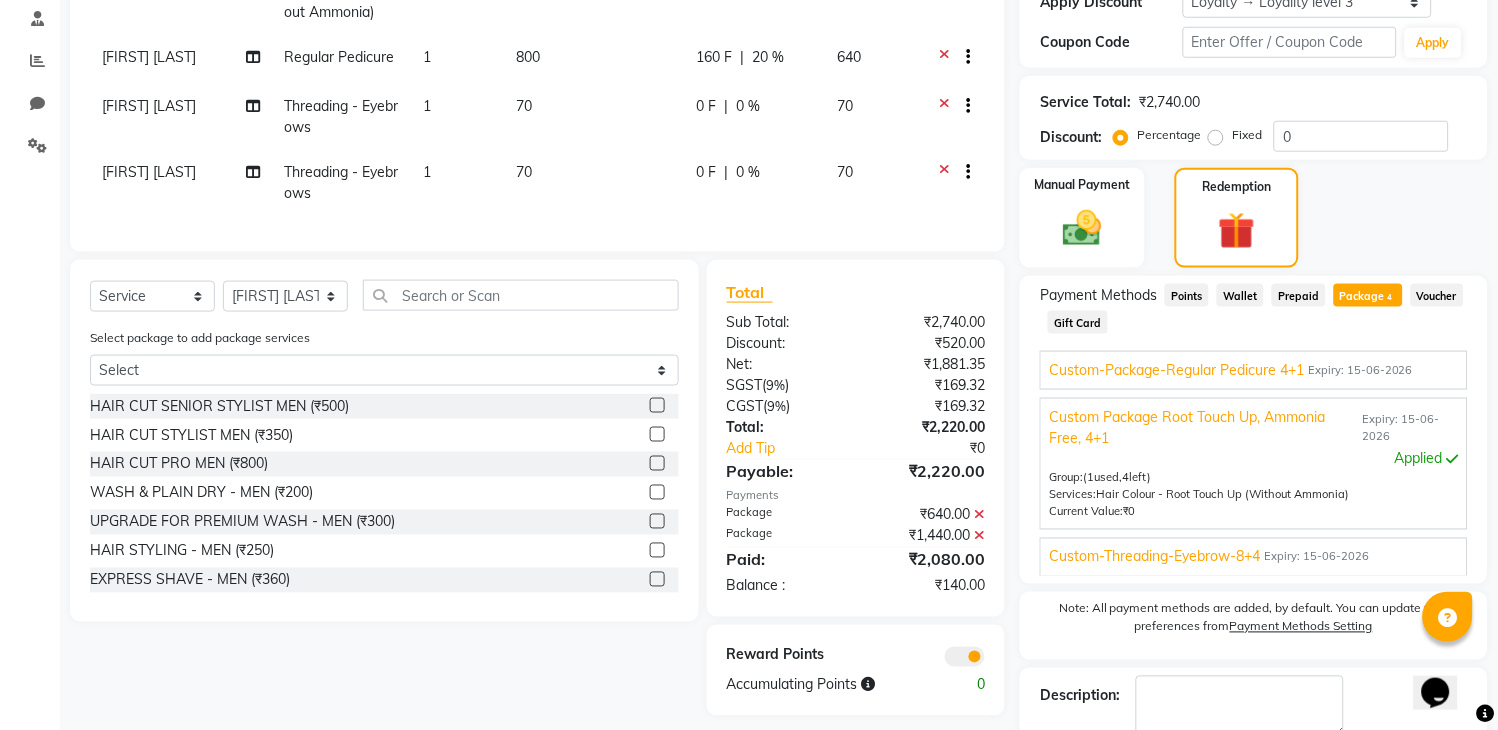 click on "Custom-Threading-Eyebrow-8+4" at bounding box center [1154, 557] 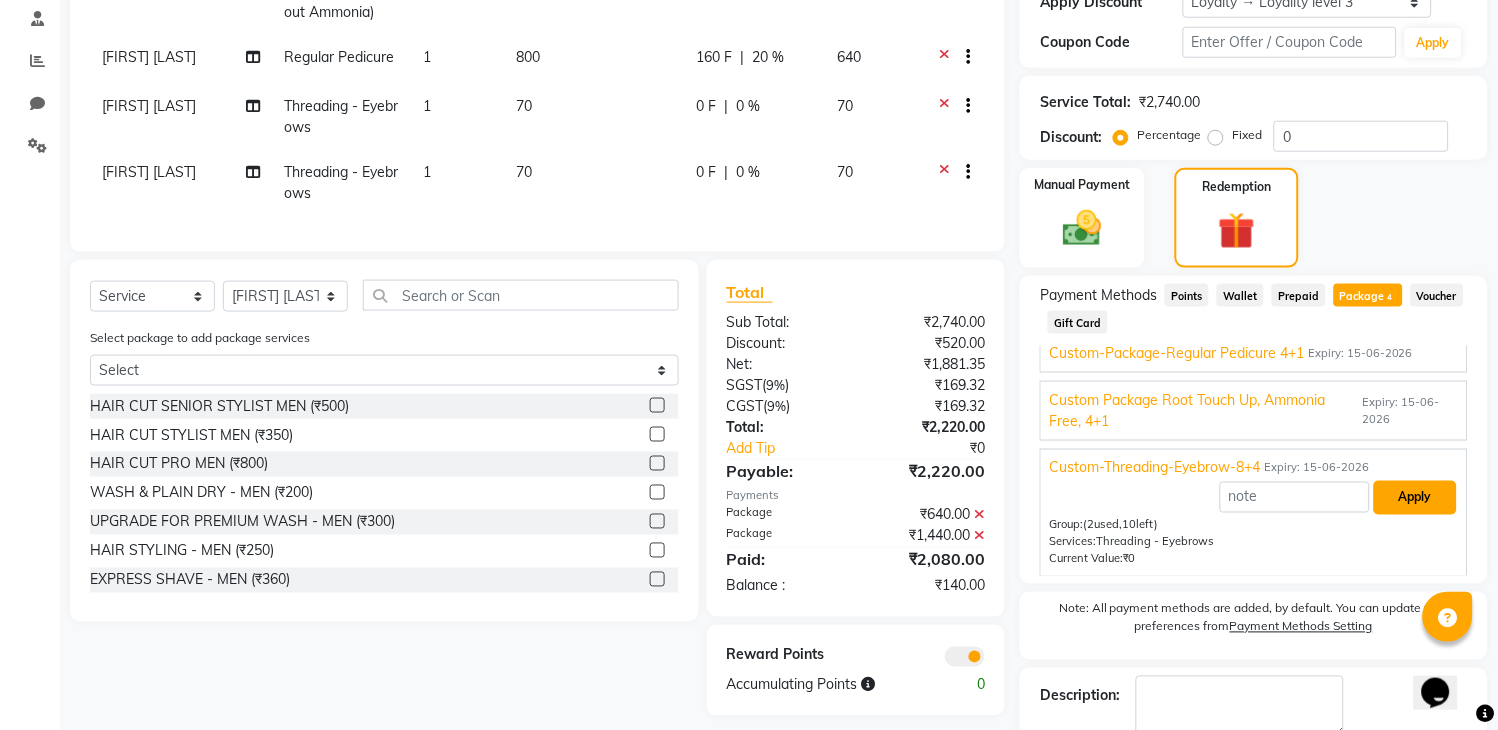click on "Apply" at bounding box center [1415, 498] 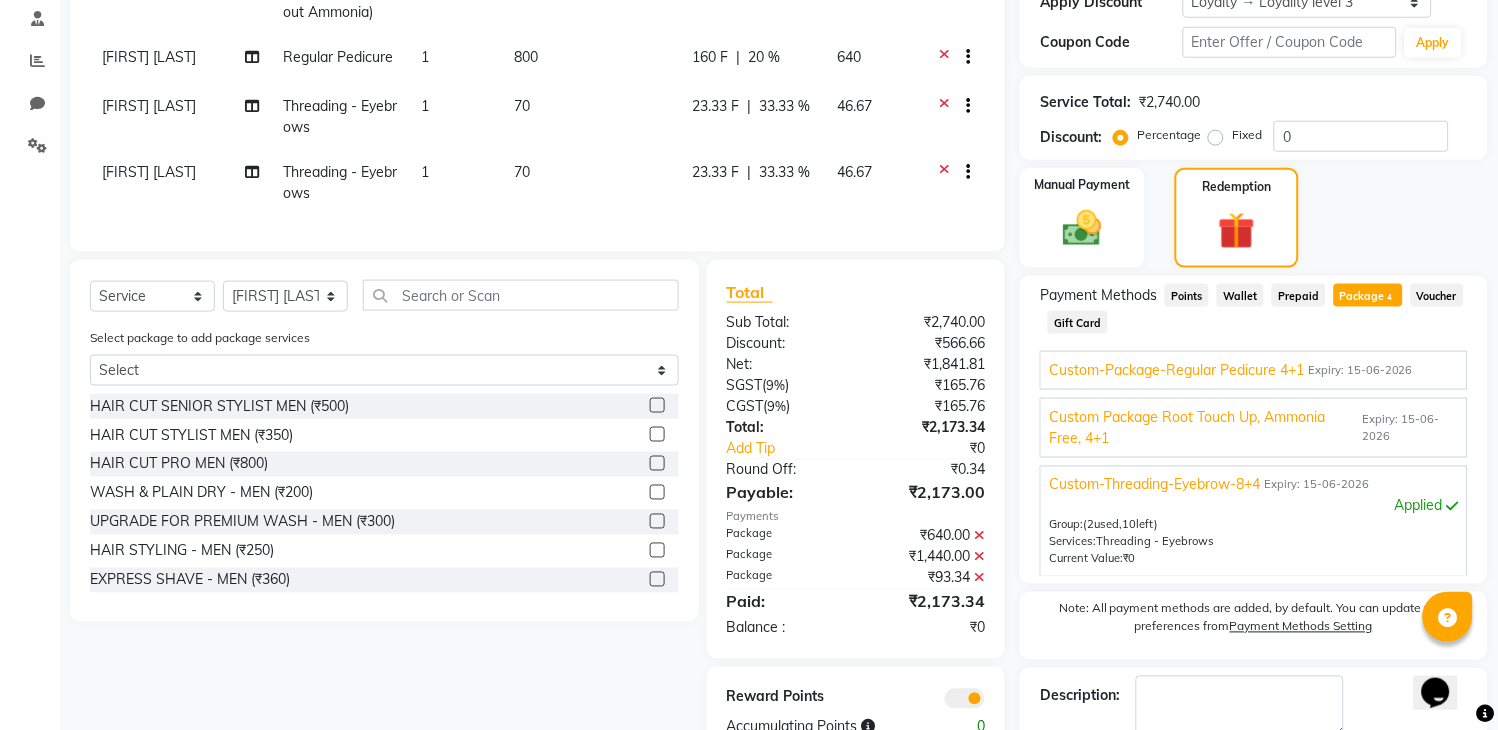 scroll, scrollTop: 72, scrollLeft: 0, axis: vertical 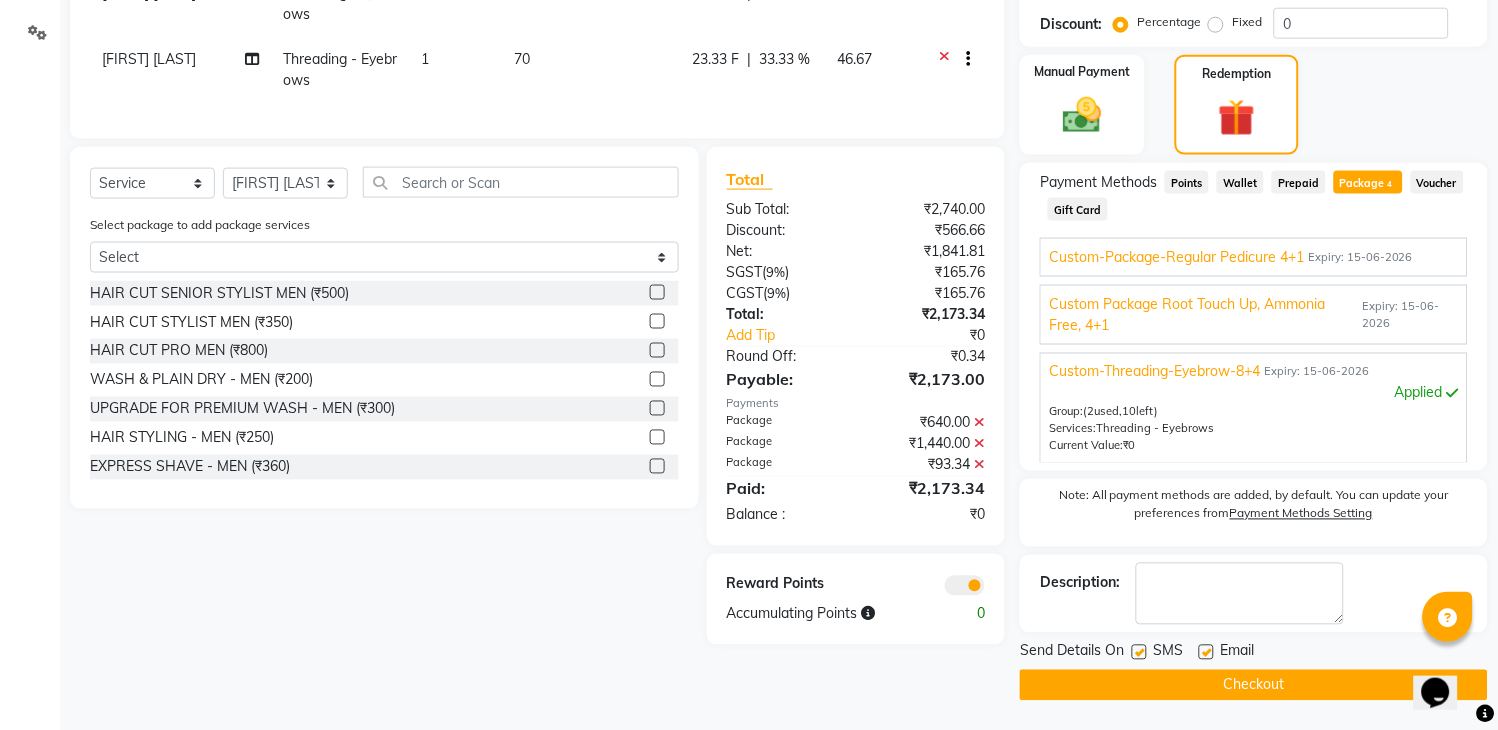 click on "Checkout" 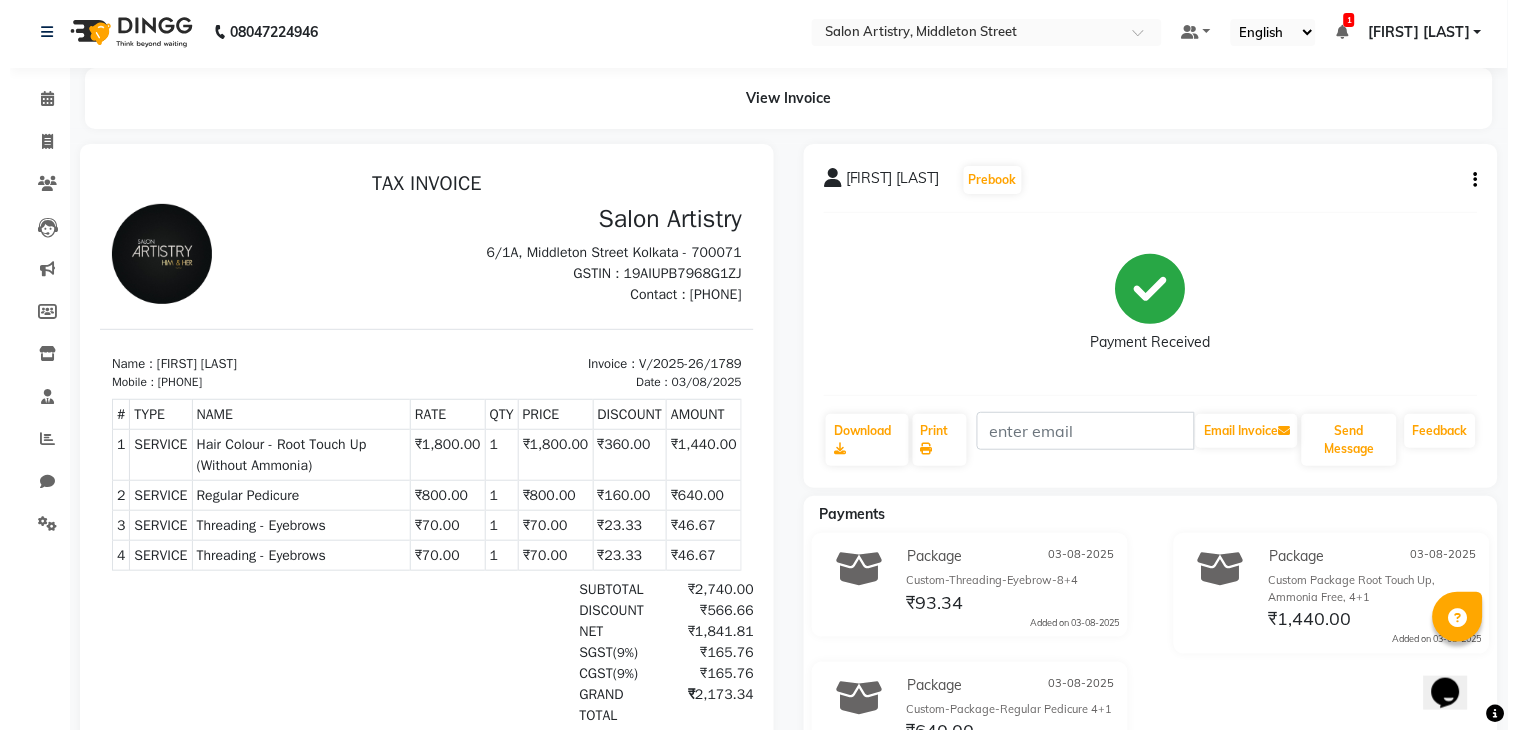 scroll, scrollTop: 0, scrollLeft: 0, axis: both 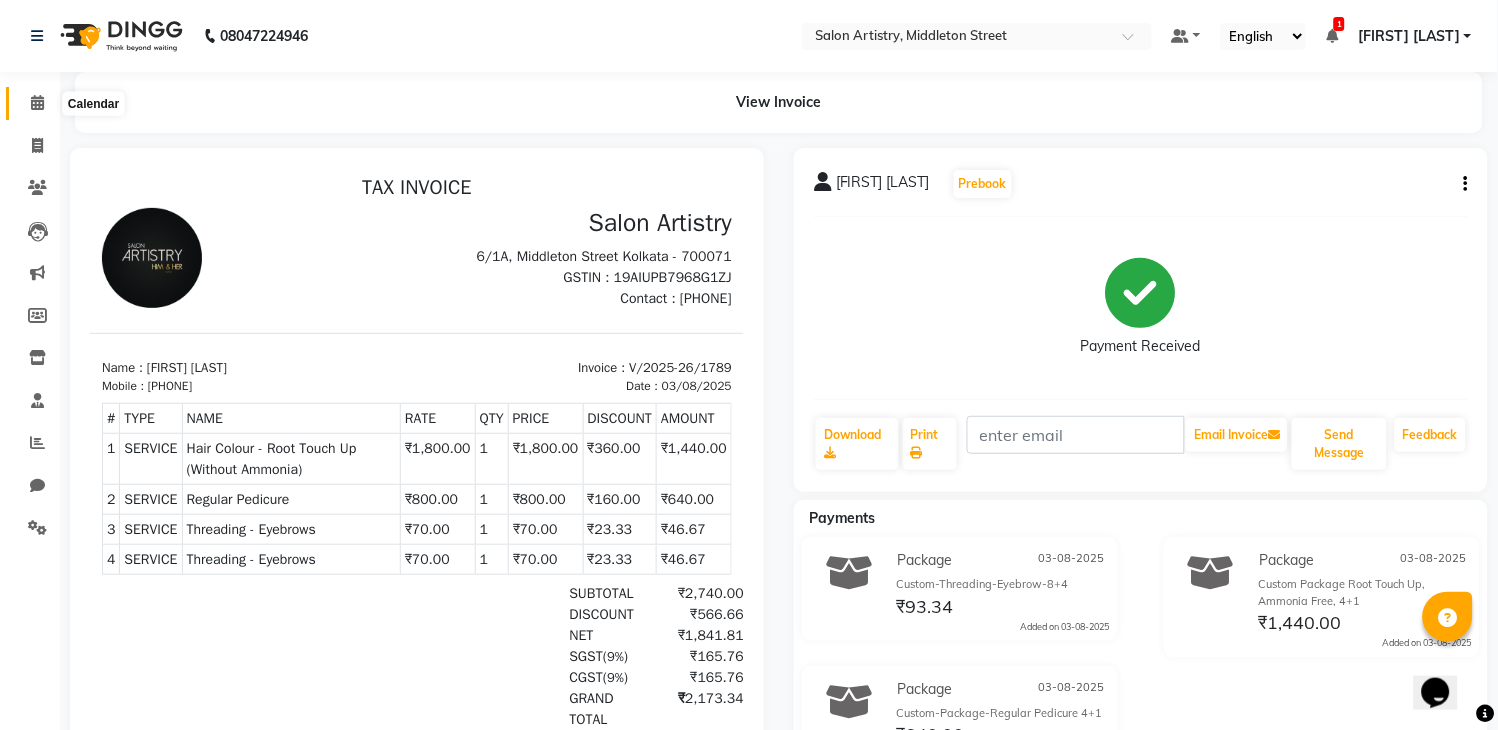 click 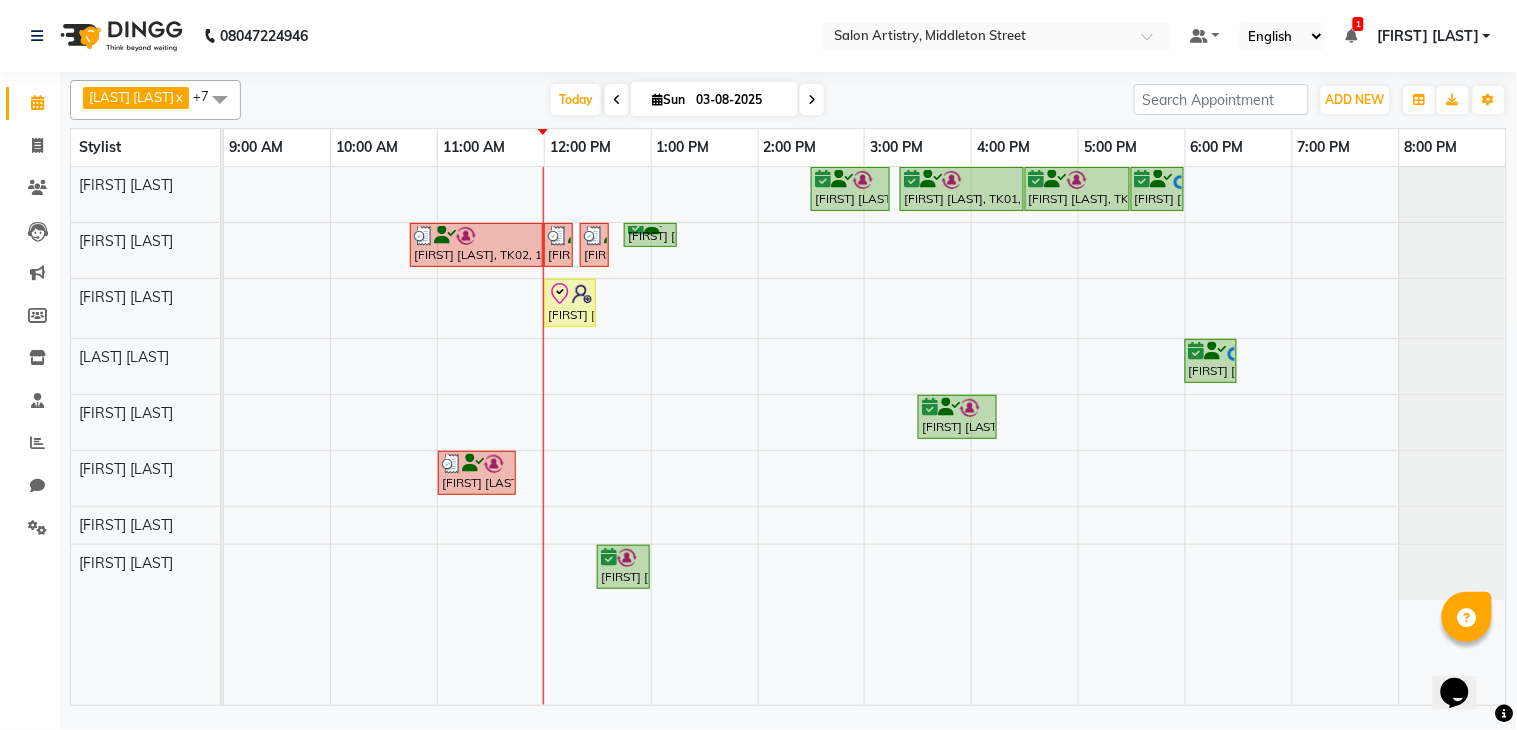 click on "[FIRST] [LAST], TK01, 02:30 PM-03:15 PM, HAIR CUT PRO MEN     [FIRST] [LAST], TK01, 03:20 PM-04:30 PM, Hair Colour - Root Touch Up (Without Ammonia)     [FIRST] [LAST], TK01, 04:30 PM-05:30 PM, Olaplex Stand Alone - Mid Back     [FIRST] [LAST], TK05, 05:30 PM-06:00 PM, HAIR CUT PRO MEN     [FIRST] [LAST], TK02, 10:45 AM-12:00 PM, Hair Colour - Root Touch Up (Without Ammonia)     [FIRST] [LAST], TK02, 12:00 PM-12:10 PM, Threading - Eyebrows     [FIRST] [LAST], TK02, 12:20 PM-12:30 PM, Threading - Eyebrows     [LAST] [LAST], TK04, 12:45 PM-01:15 PM, Wash  - Wash & Plain Dry (Upto Mid Back)
[FIRST] [LAST], TK03, 12:00 PM-12:30 PM, Cut - Hair Cut (Sr Stylist) (Wash & Conditioning)     [FIRST] [LAST], TK05, 06:00 PM-06:30 PM, BEARD TRIMMING AND SHAPING     [FIRST] [LAST], TK01, 03:30 PM-04:15 PM, Aroma Pedicure     [FIRST] [LAST], TK02, 11:00 AM-11:45 AM, Regular Pedicure     [FIRST] [LAST], TK01, 12:30 PM-01:00 PM, Waxing - Argan Oil Wax - Full Waxing (Hands, Legs, Peel Off Under Arms)" at bounding box center (865, 436) 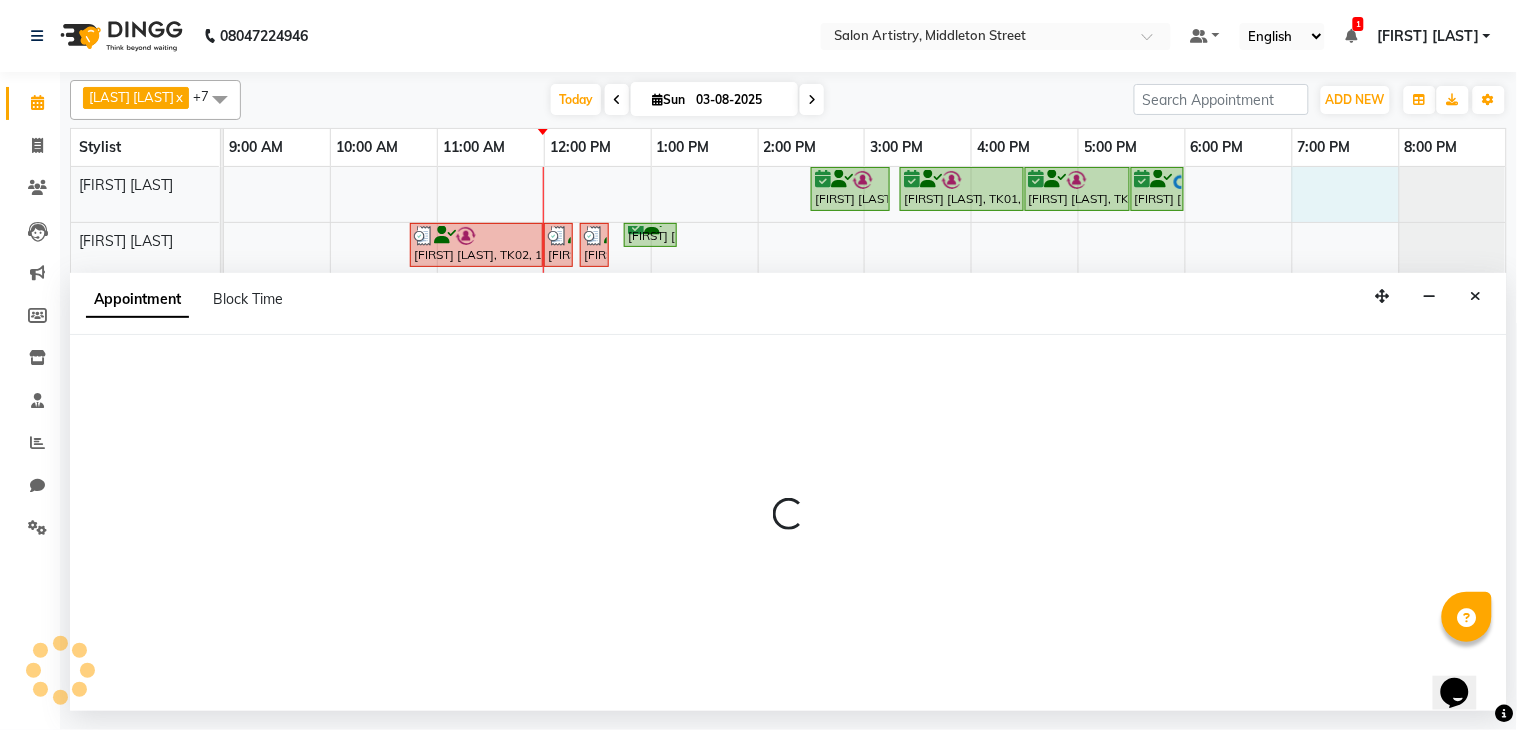 select on "79858" 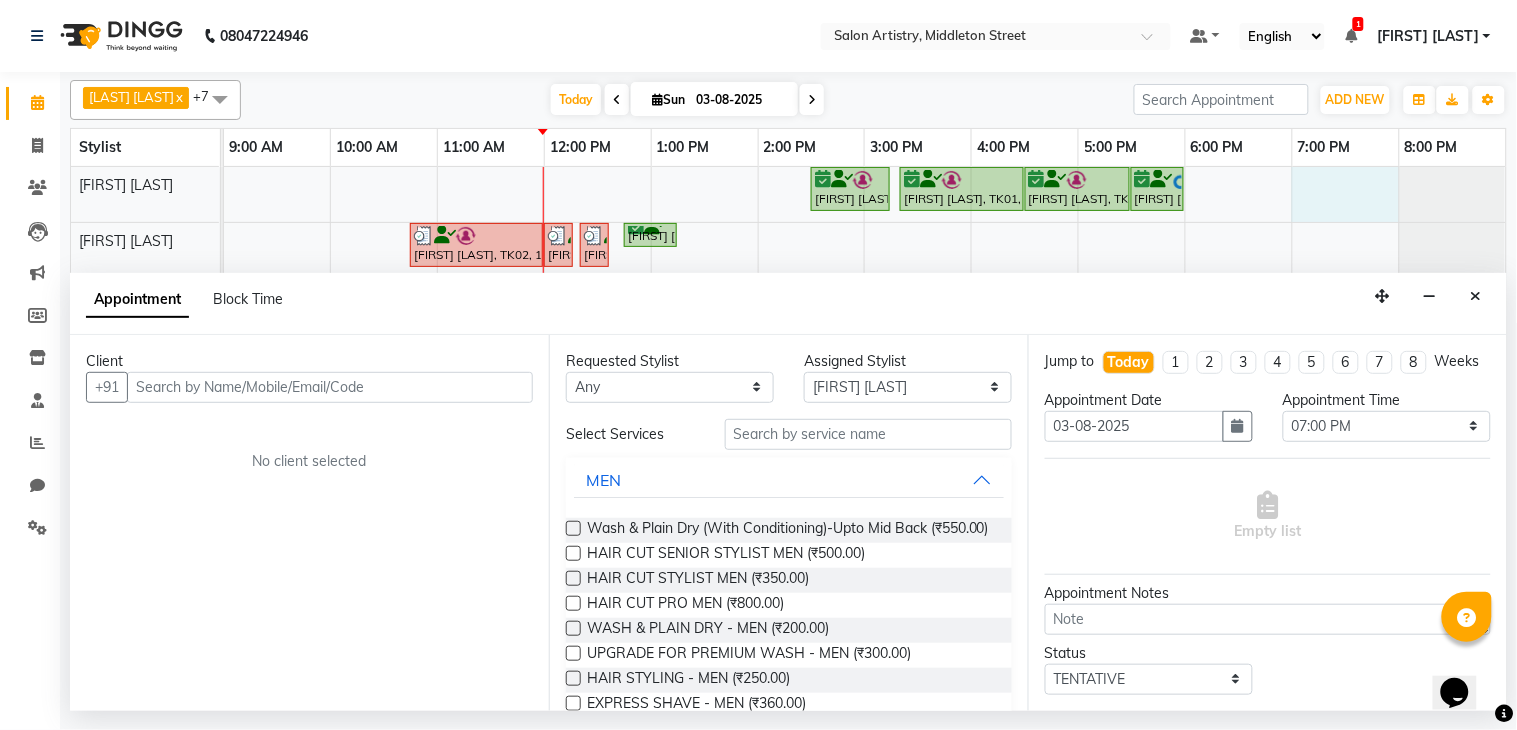click at bounding box center [330, 387] 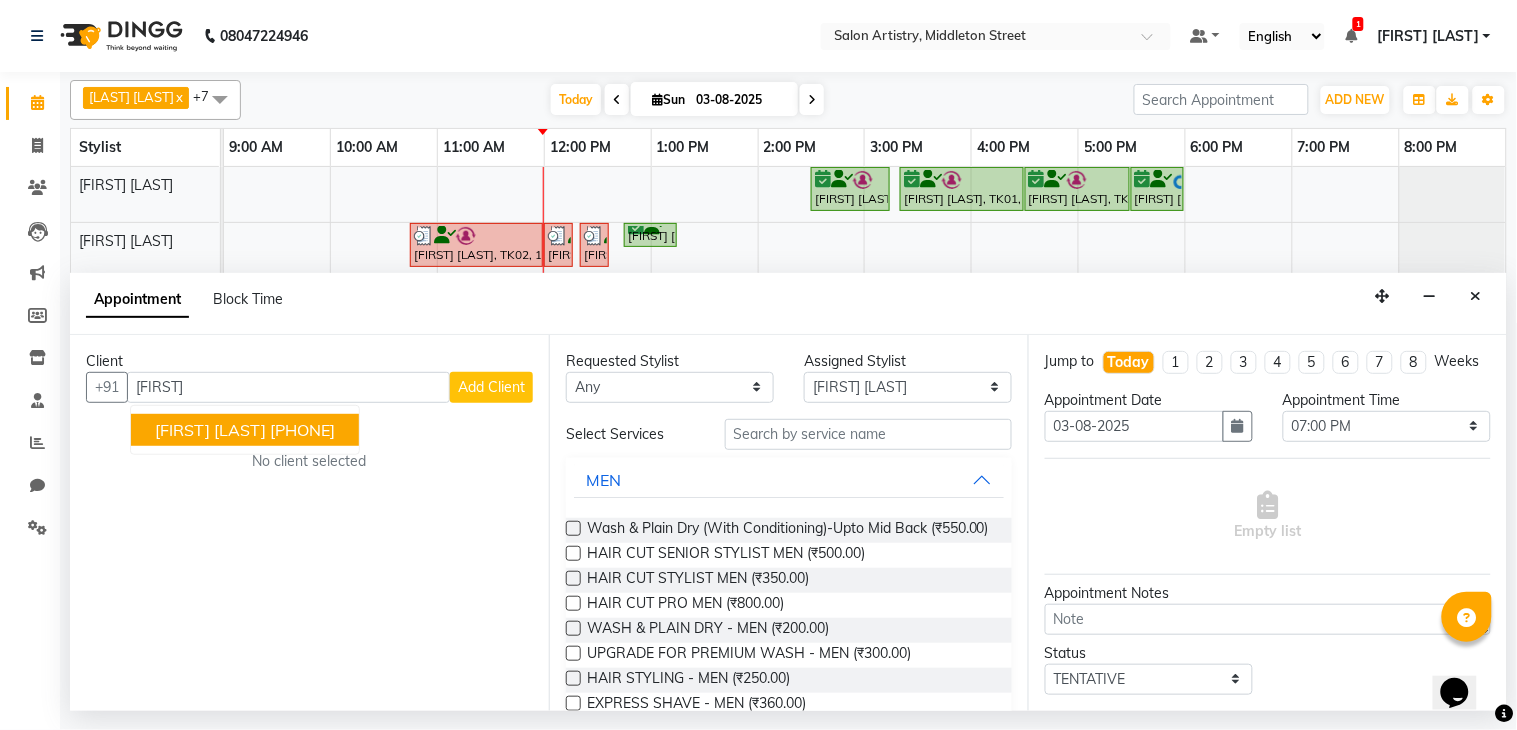 click on "[PHONE]" at bounding box center (302, 430) 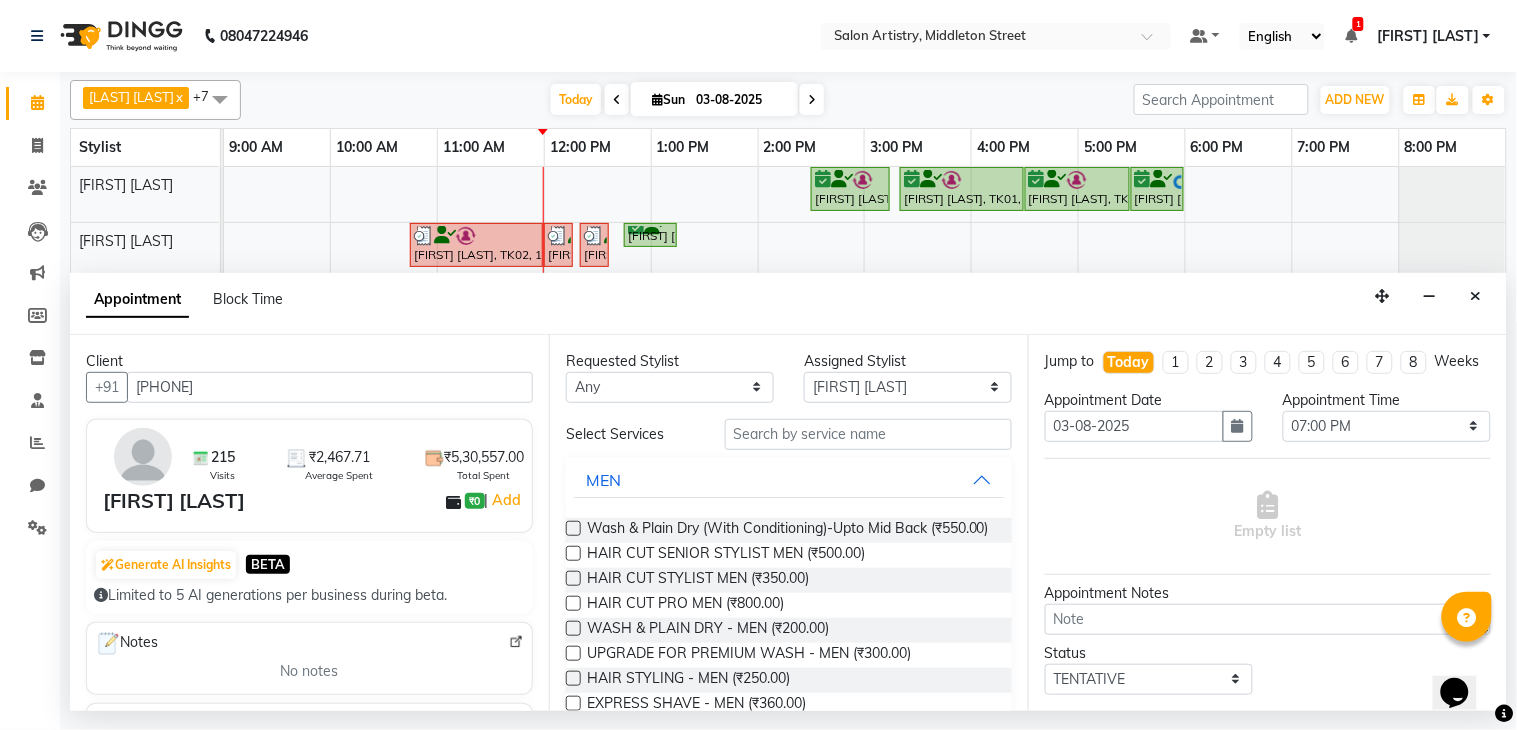 type on "[PHONE]" 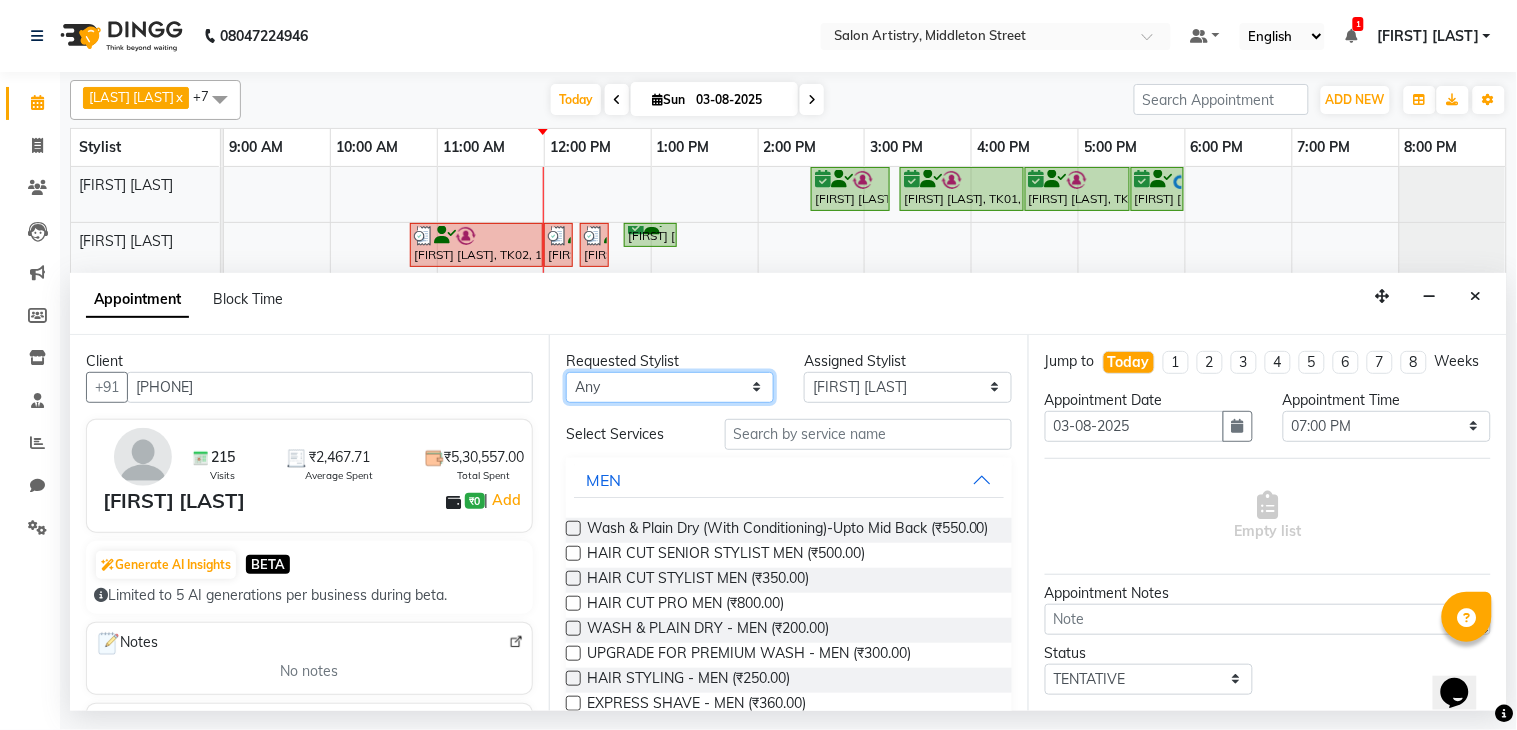 drag, startPoint x: 635, startPoint y: 390, endPoint x: 635, endPoint y: 401, distance: 11 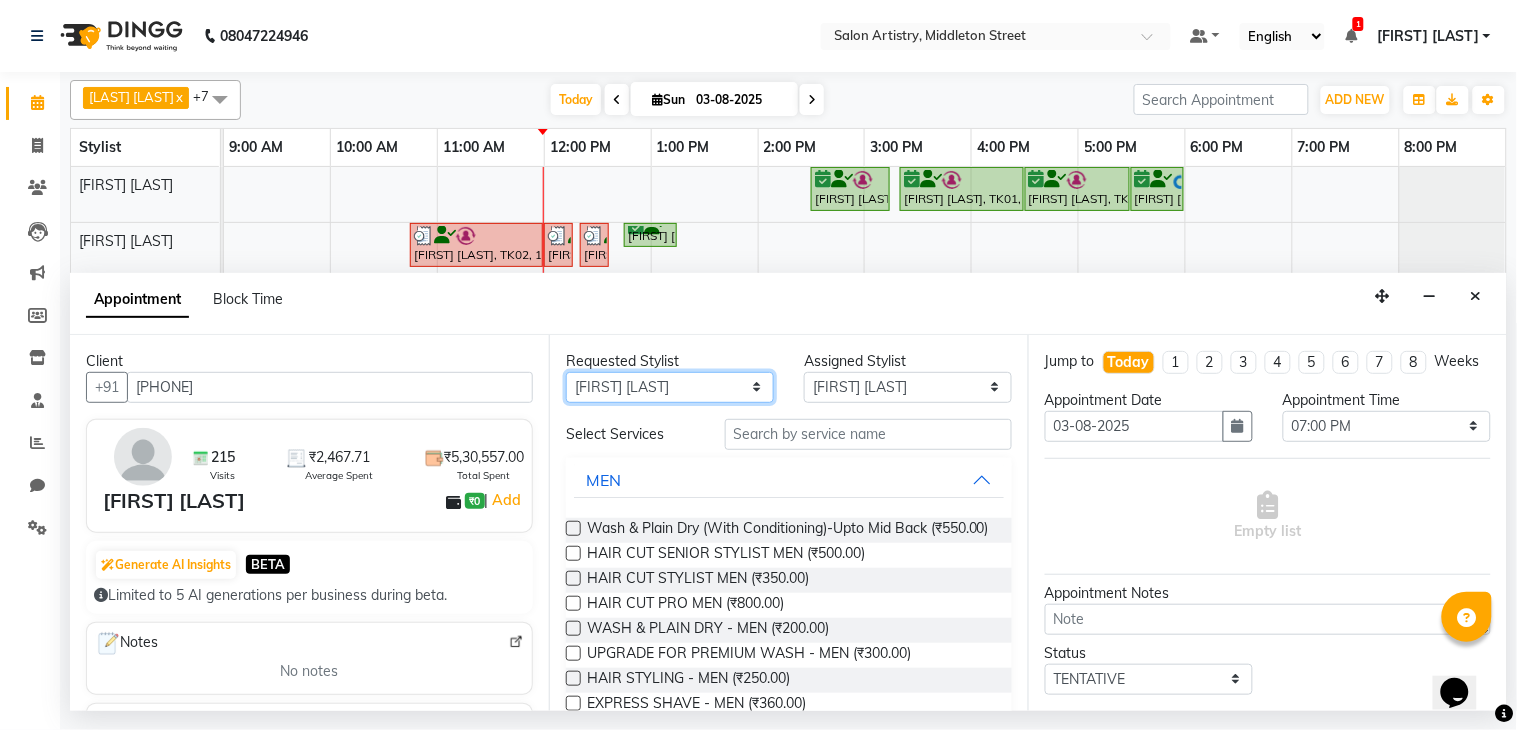 click on "Any Anupriya Ghosh Iqbal Ahmed Irshad Khan Mannu Kumar Gupta Mekhla Bhattacharya Minika Das Puja Debnath Reception Rekha Singh Ricky Das Rony Das Sangeeta Lodh Sharfaraz Ata Waris Simmy Rai Tapasi" at bounding box center [670, 387] 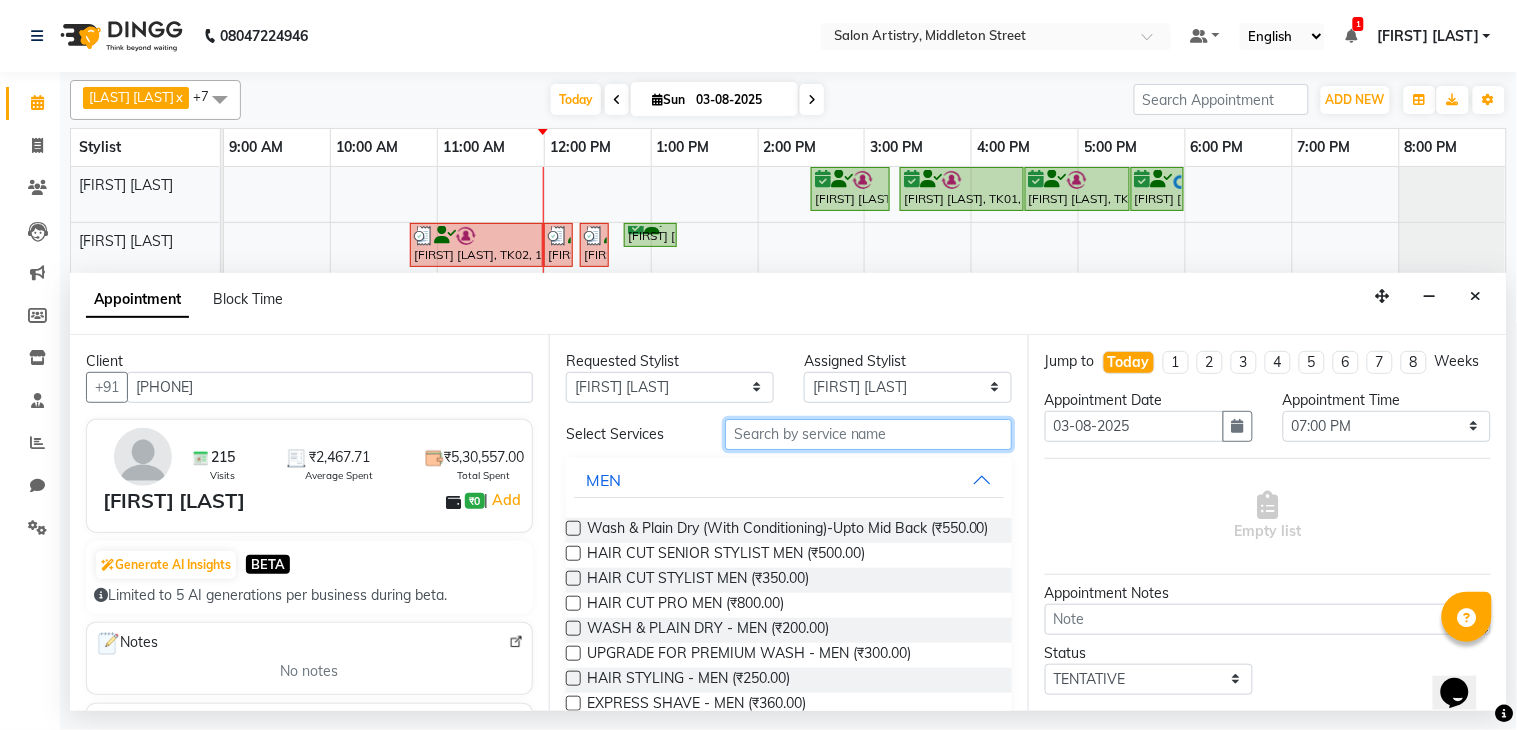 click at bounding box center [868, 434] 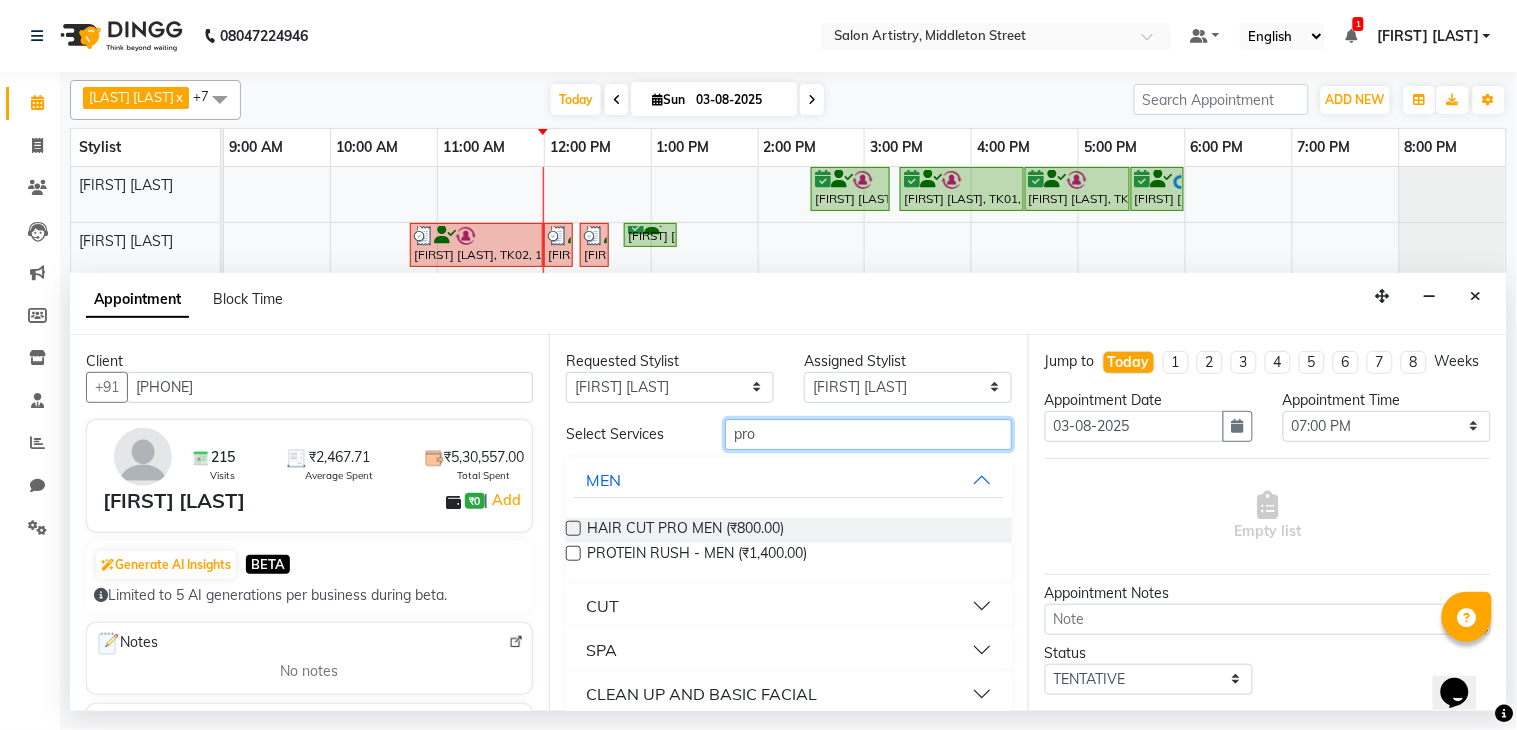 type on "pro" 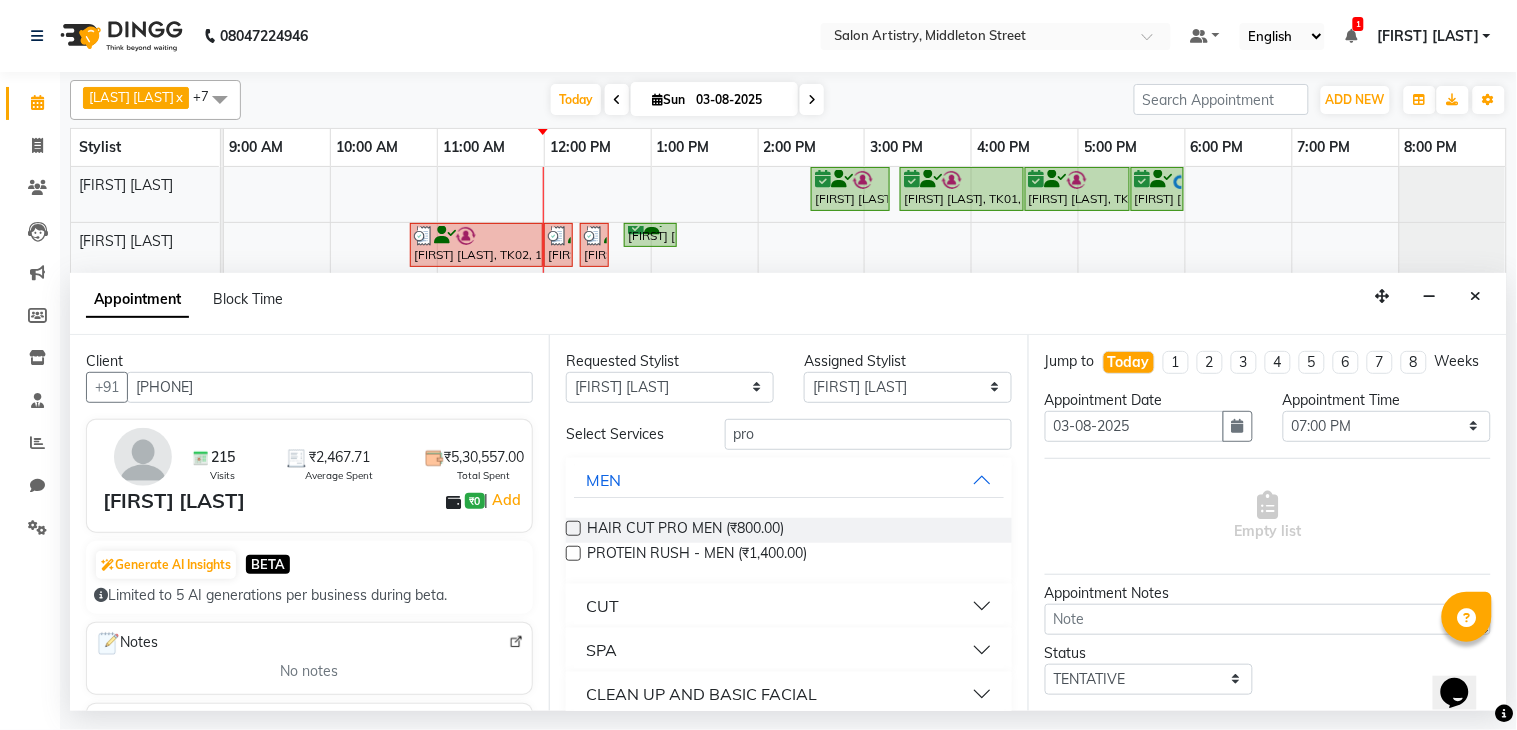click at bounding box center [573, 528] 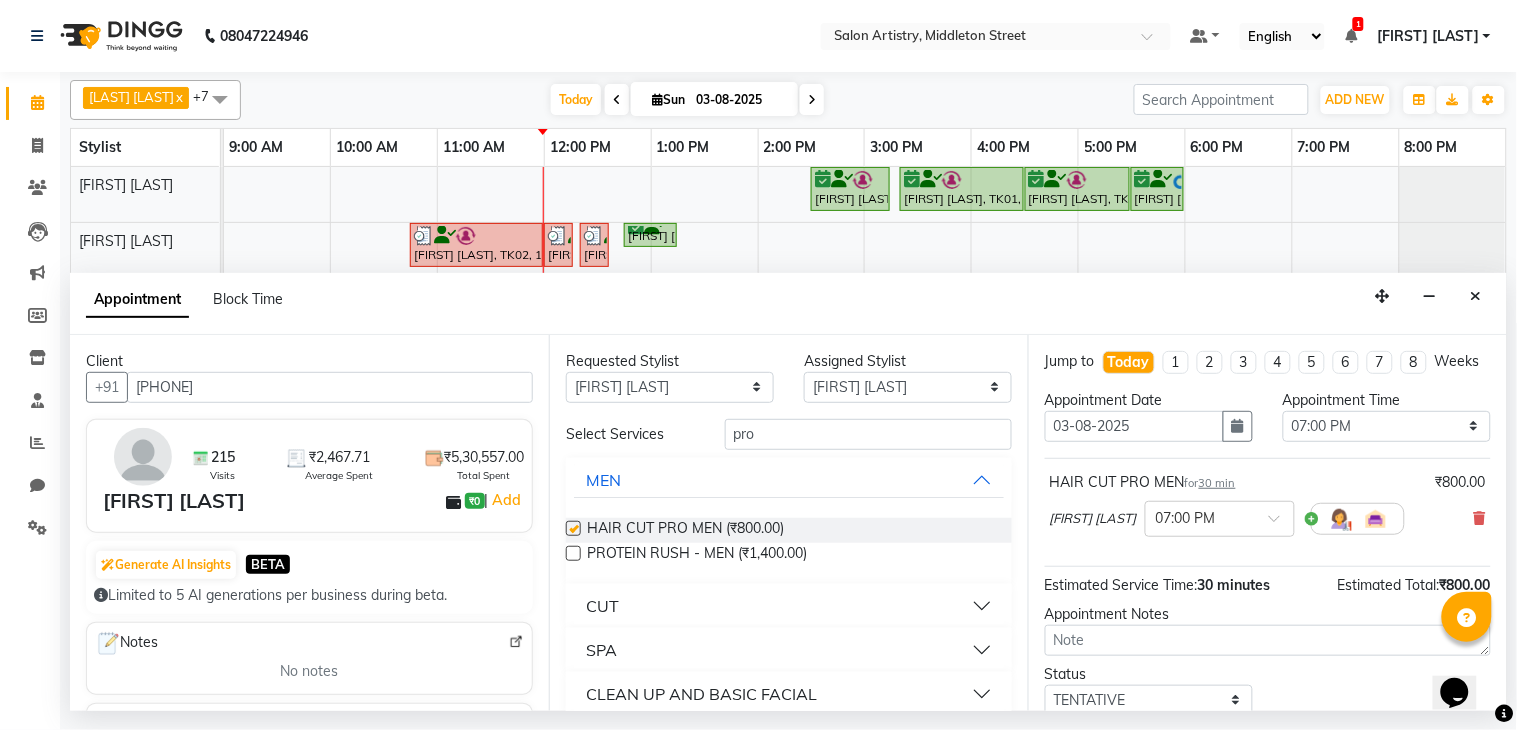 checkbox on "false" 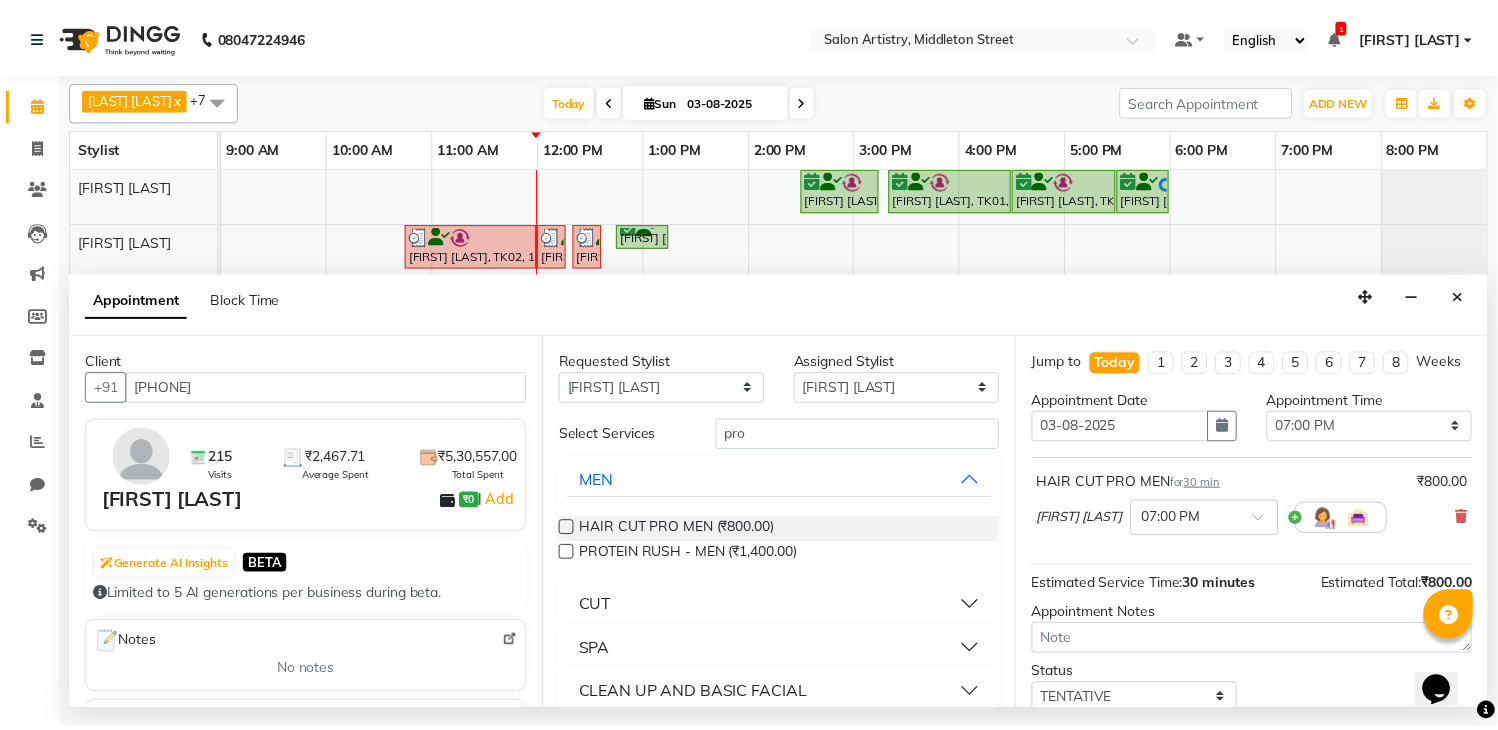 scroll, scrollTop: 150, scrollLeft: 0, axis: vertical 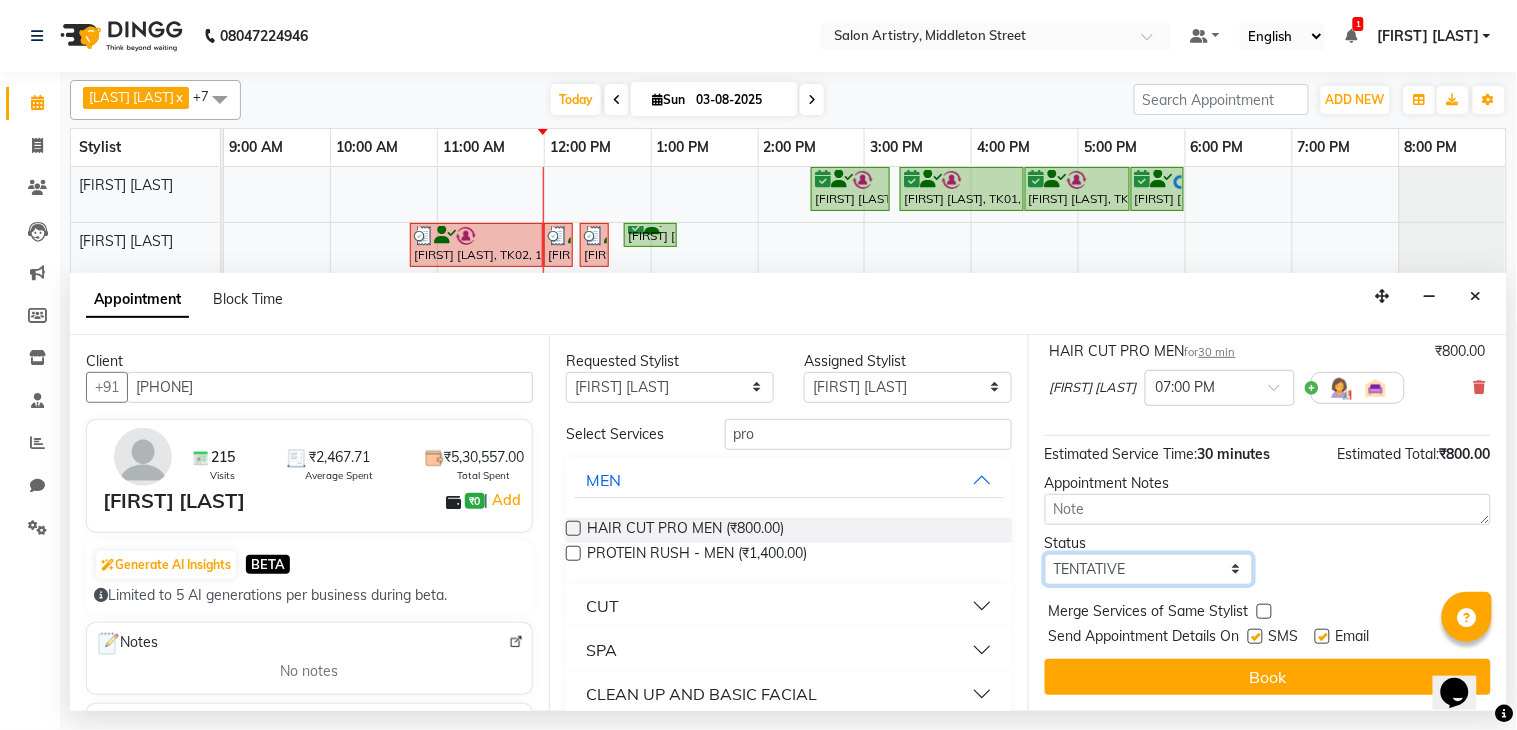 click on "Select TENTATIVE CONFIRM CHECK-IN UPCOMING" at bounding box center (1149, 569) 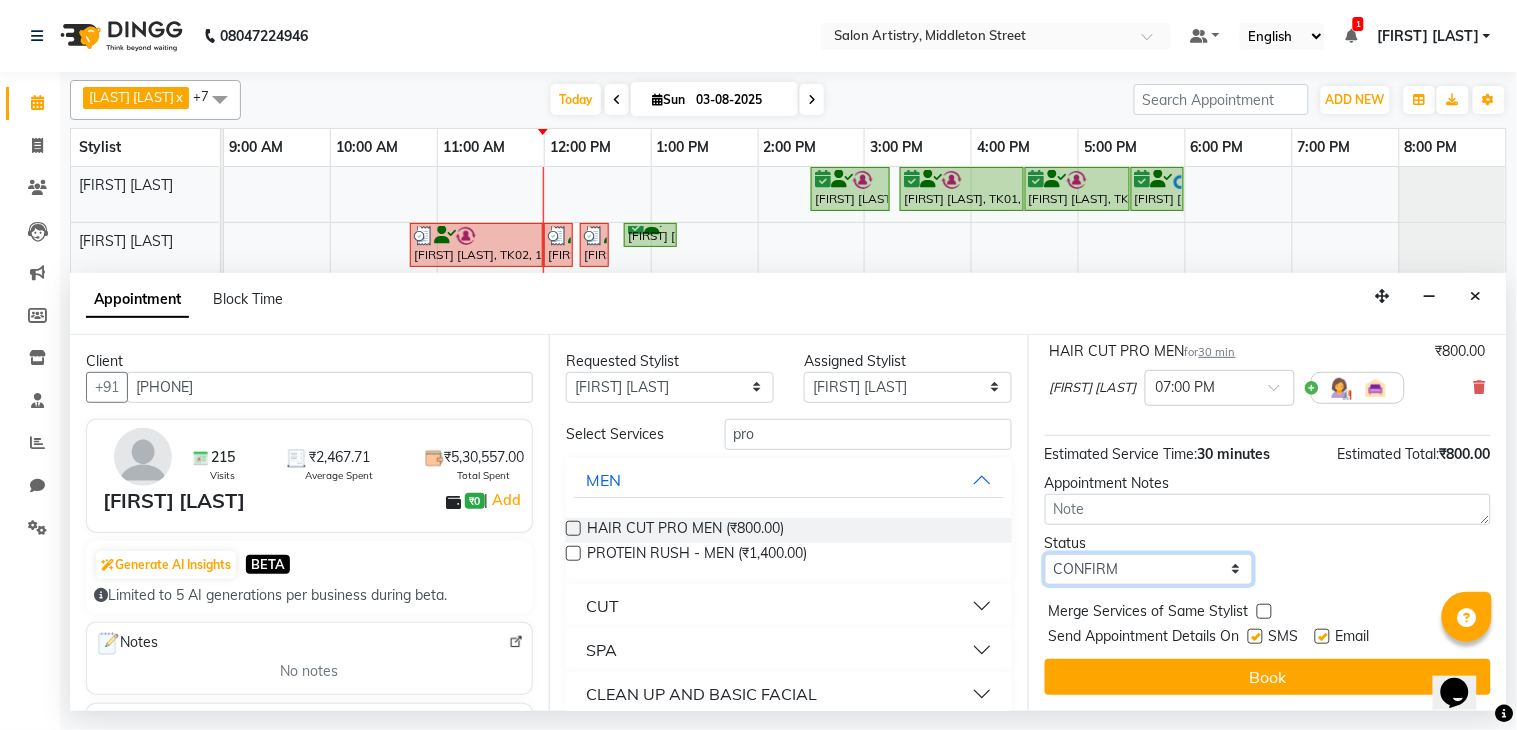 click on "Select TENTATIVE CONFIRM CHECK-IN UPCOMING" at bounding box center (1149, 569) 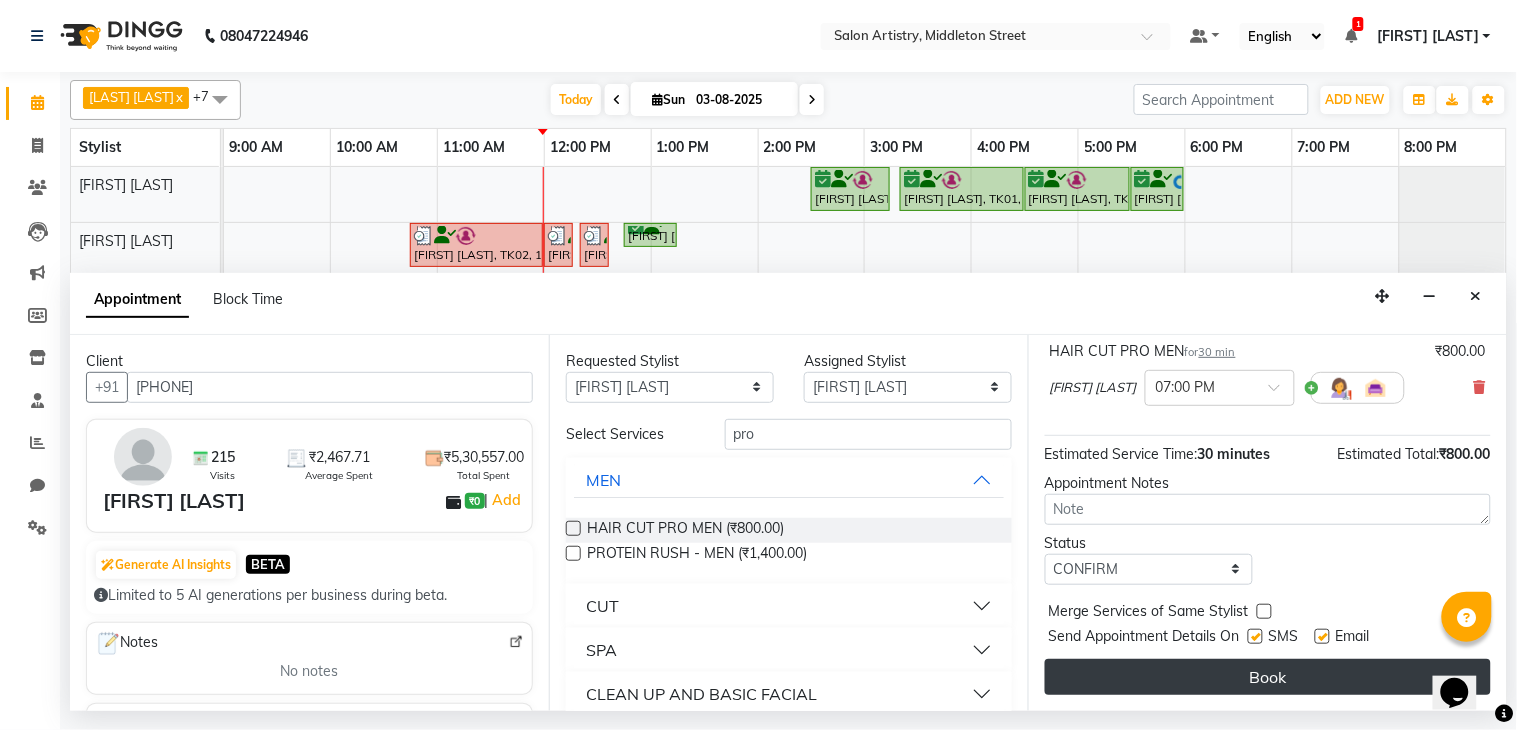 click on "Book" at bounding box center [1268, 677] 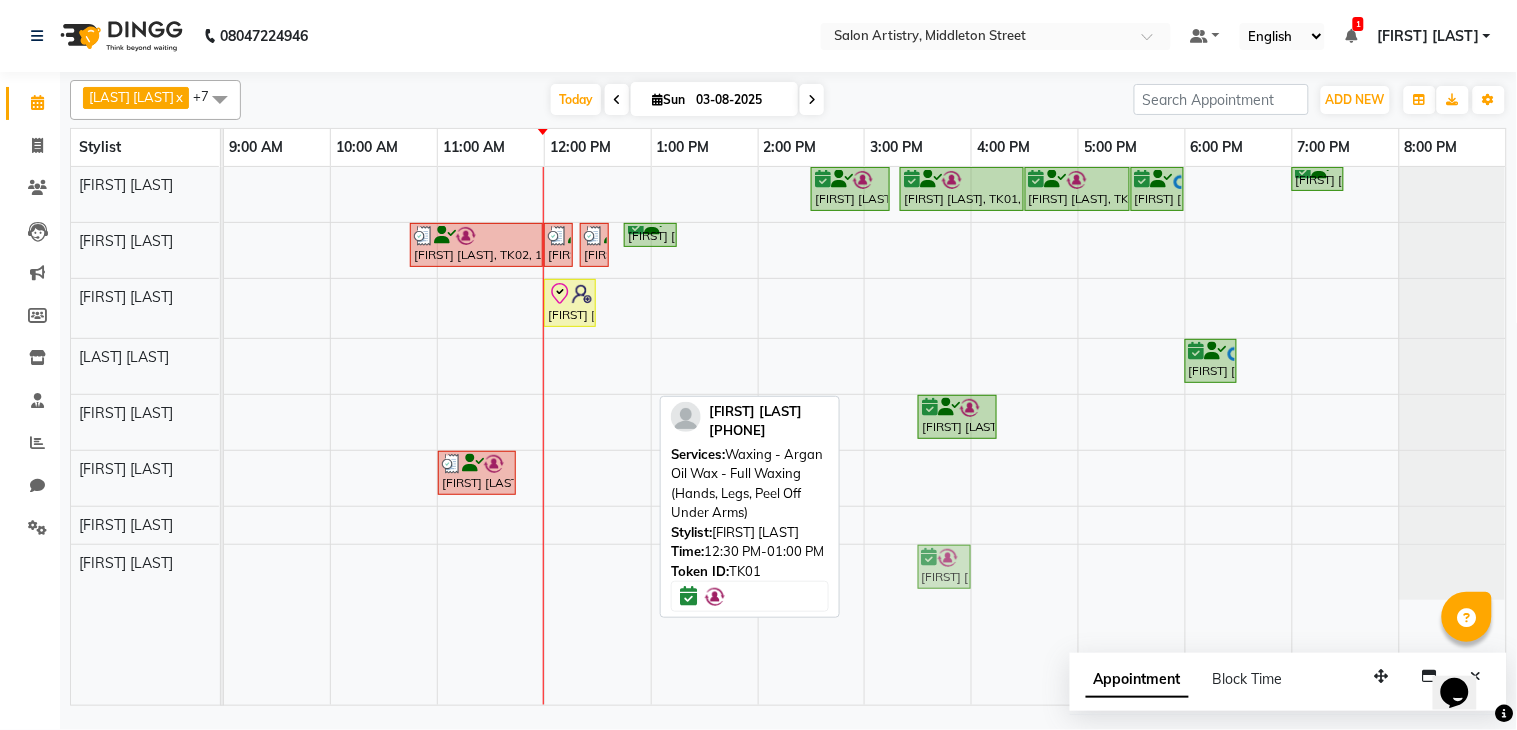 drag, startPoint x: 627, startPoint y: 578, endPoint x: 934, endPoint y: 587, distance: 307.1319 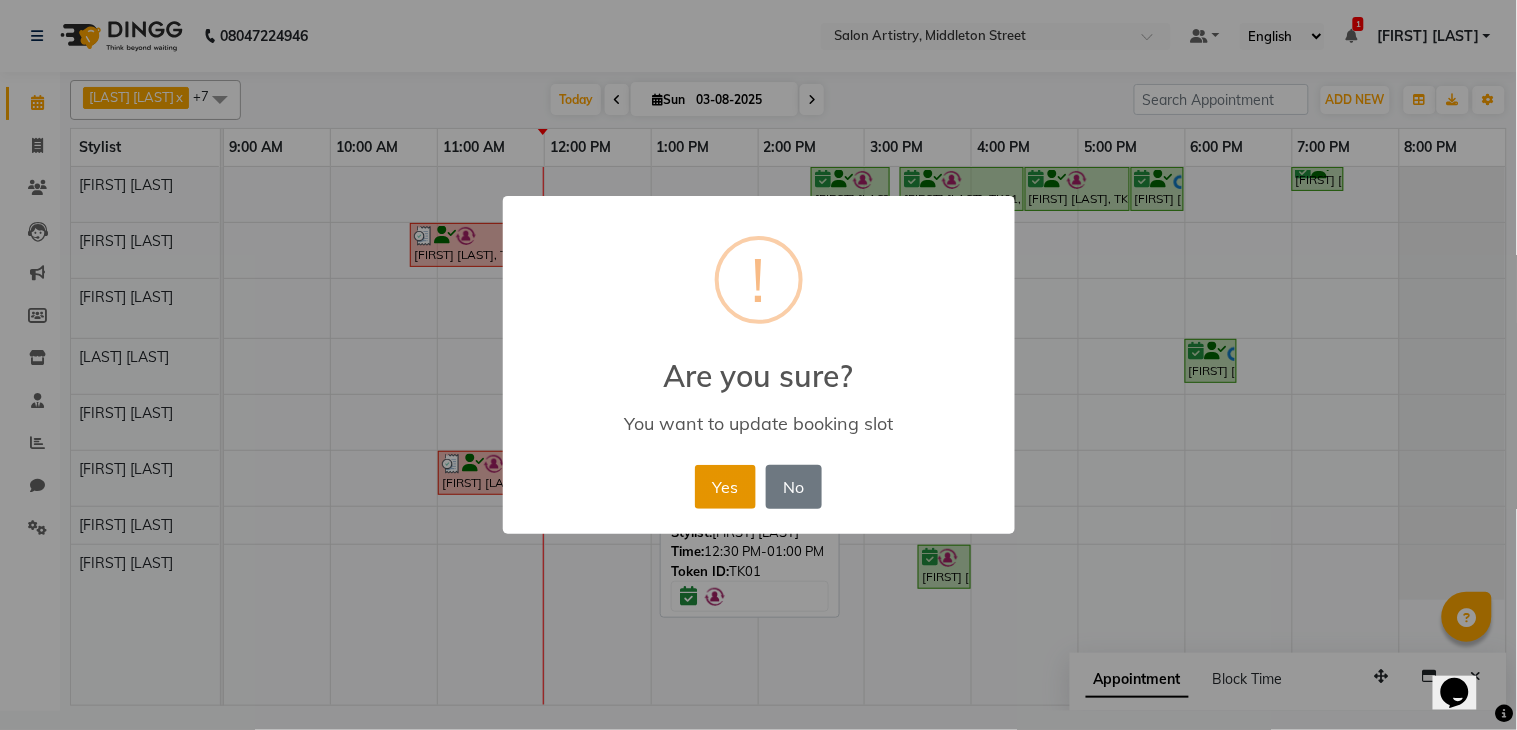 click on "Yes" at bounding box center (725, 487) 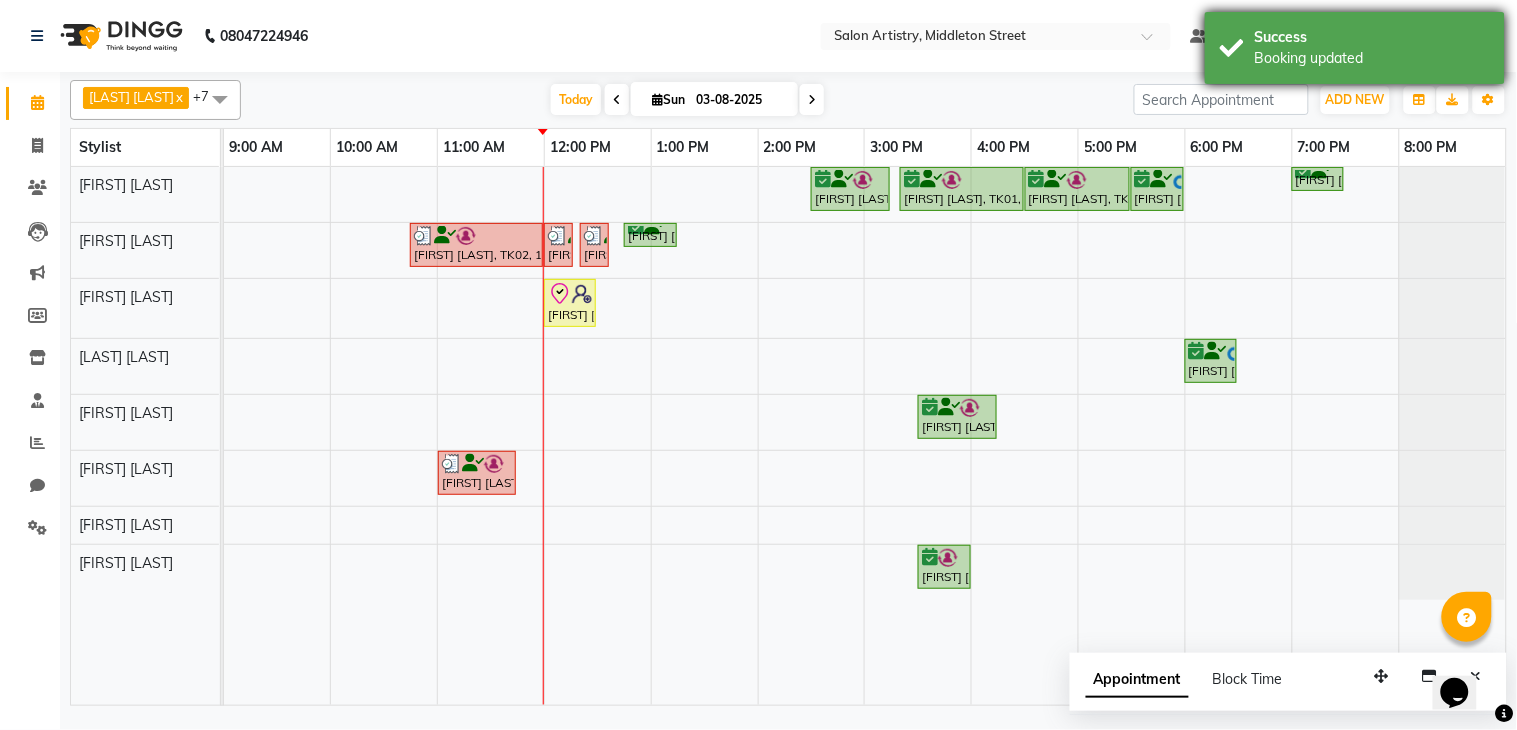 click on "Booking updated" at bounding box center (1372, 58) 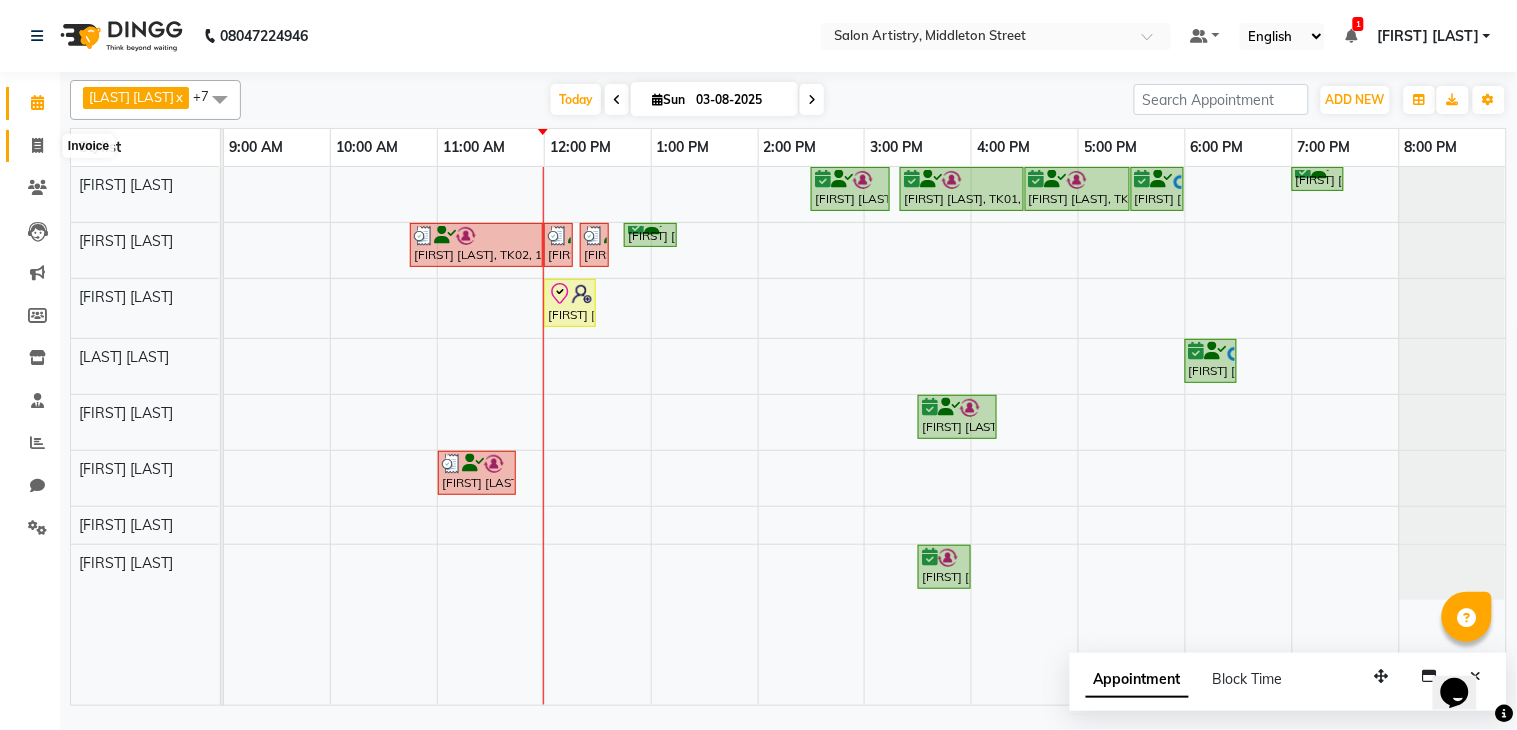 click 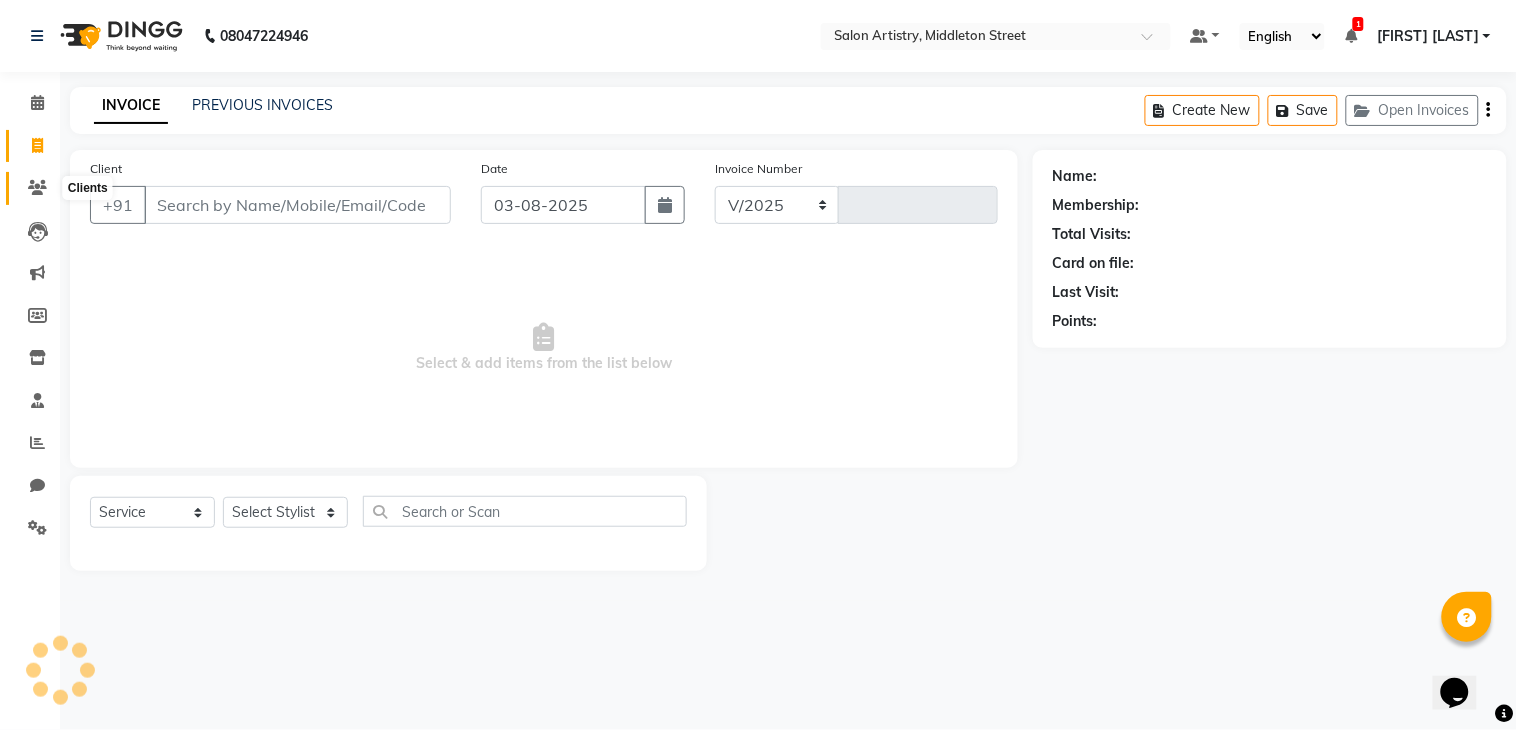 select on "8285" 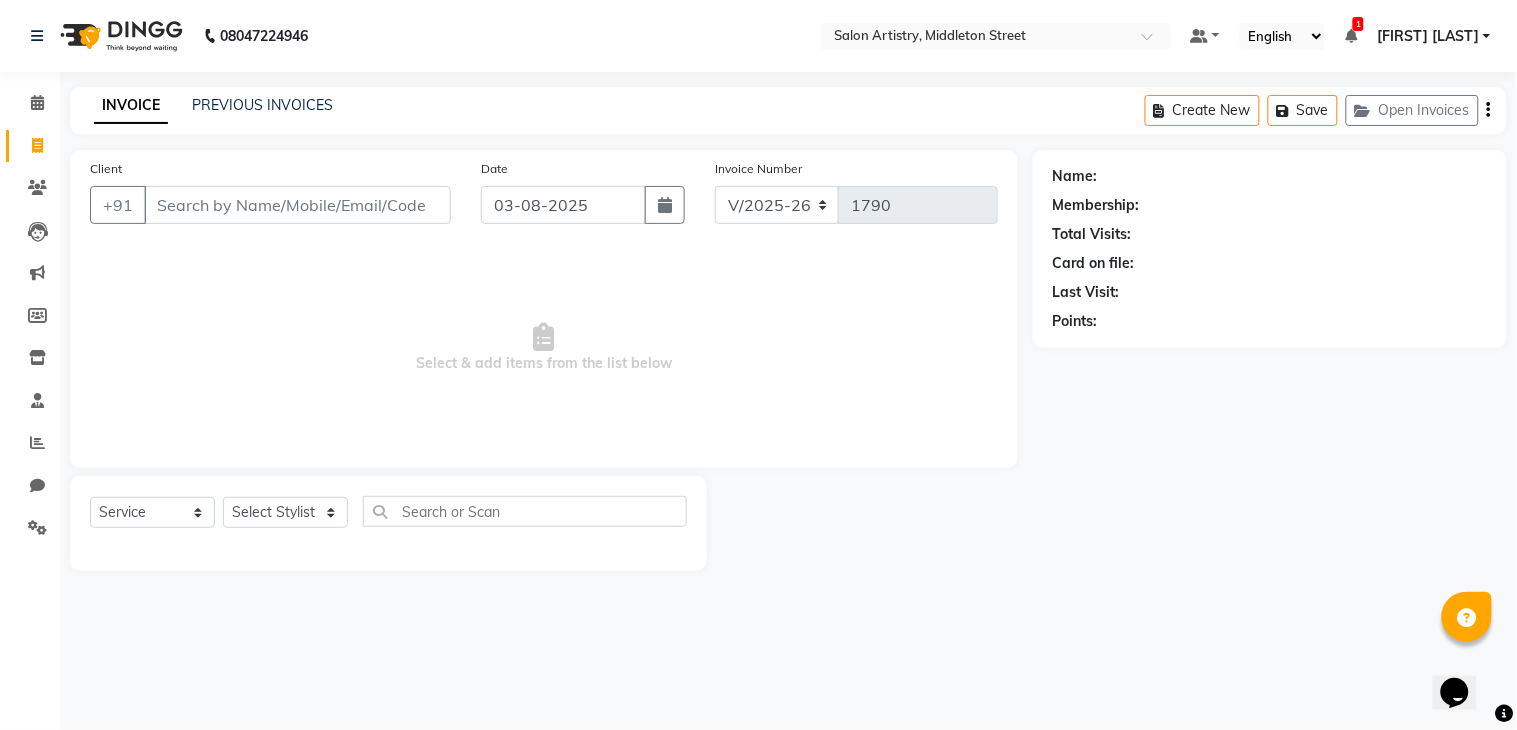 click on "Client" at bounding box center (297, 205) 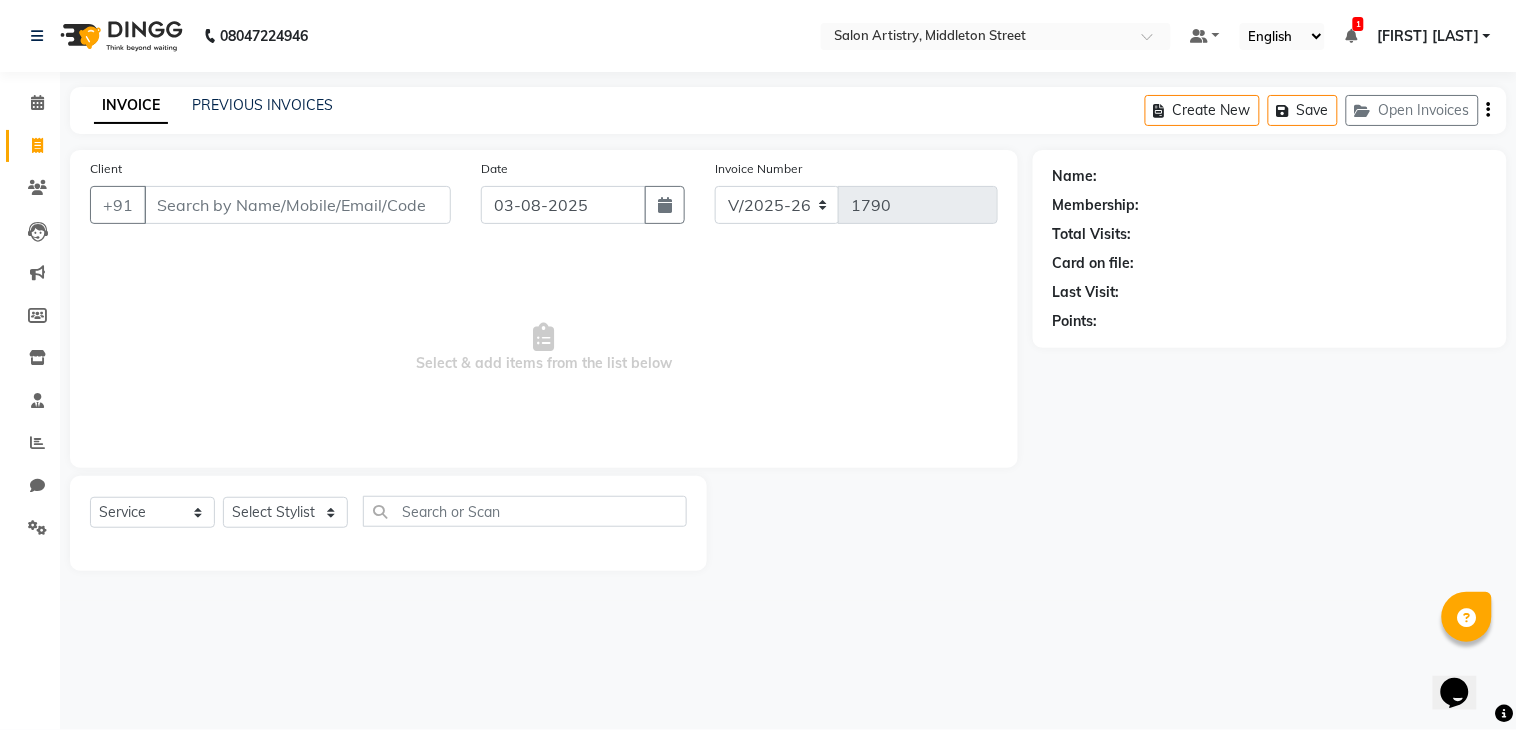 select on "79865" 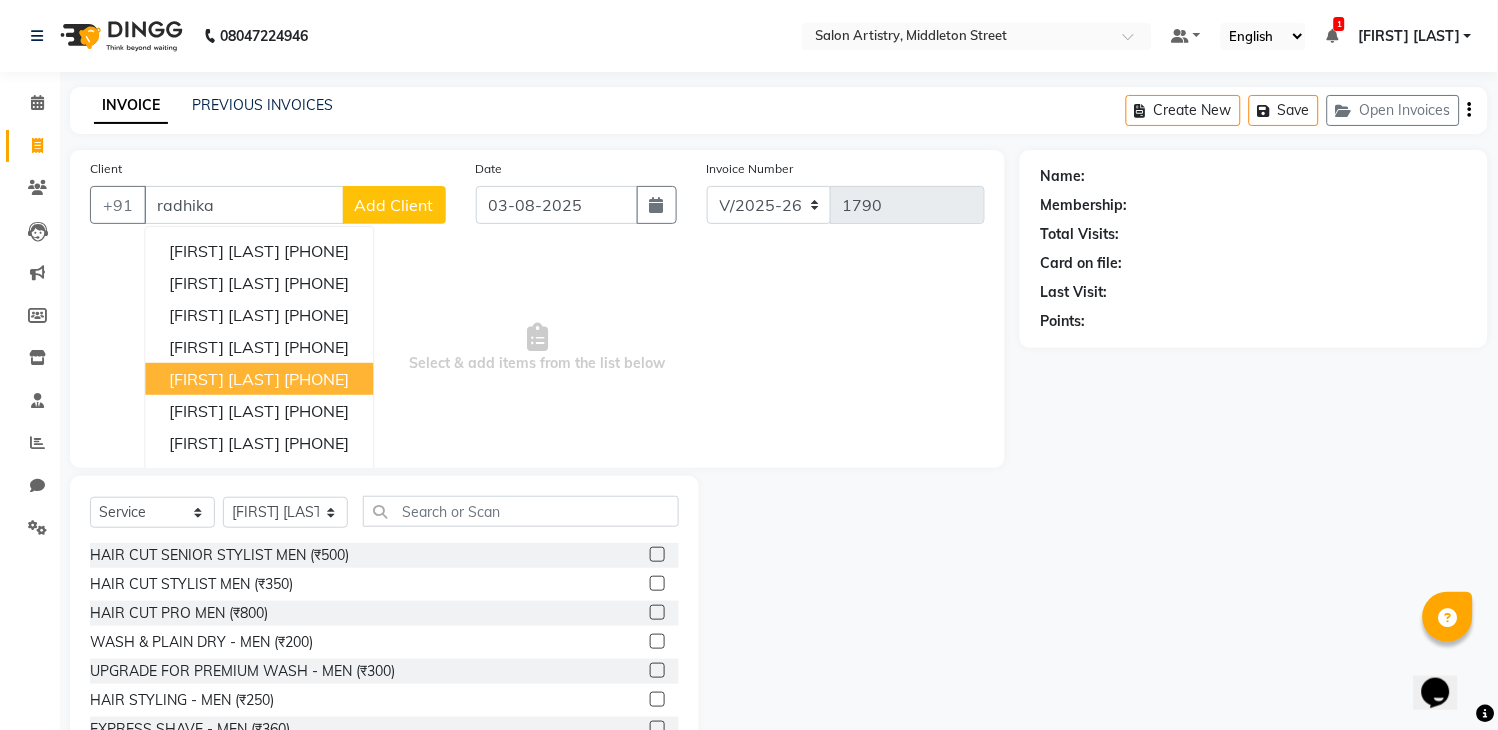 click on "[FIRST] [LAST]" at bounding box center [224, 379] 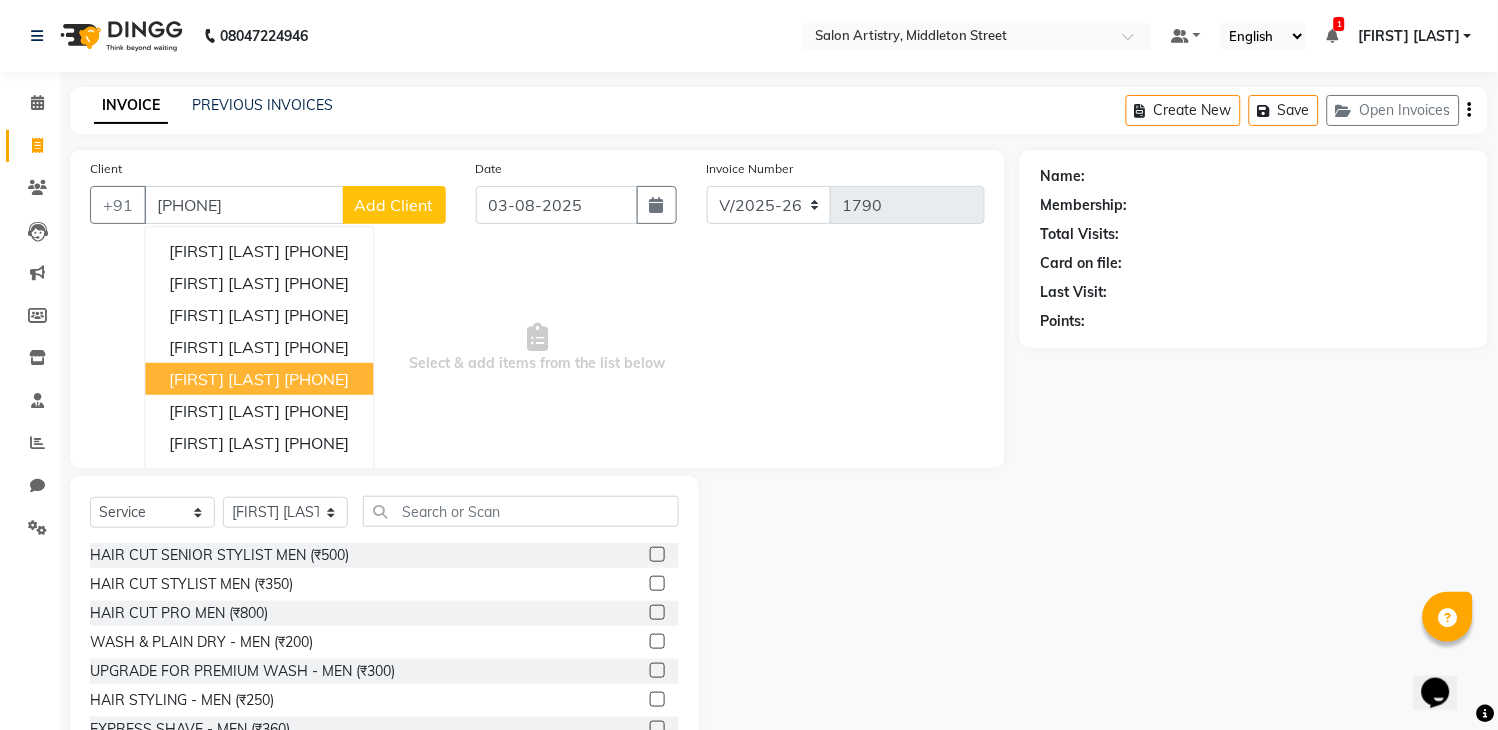 type on "[PHONE]" 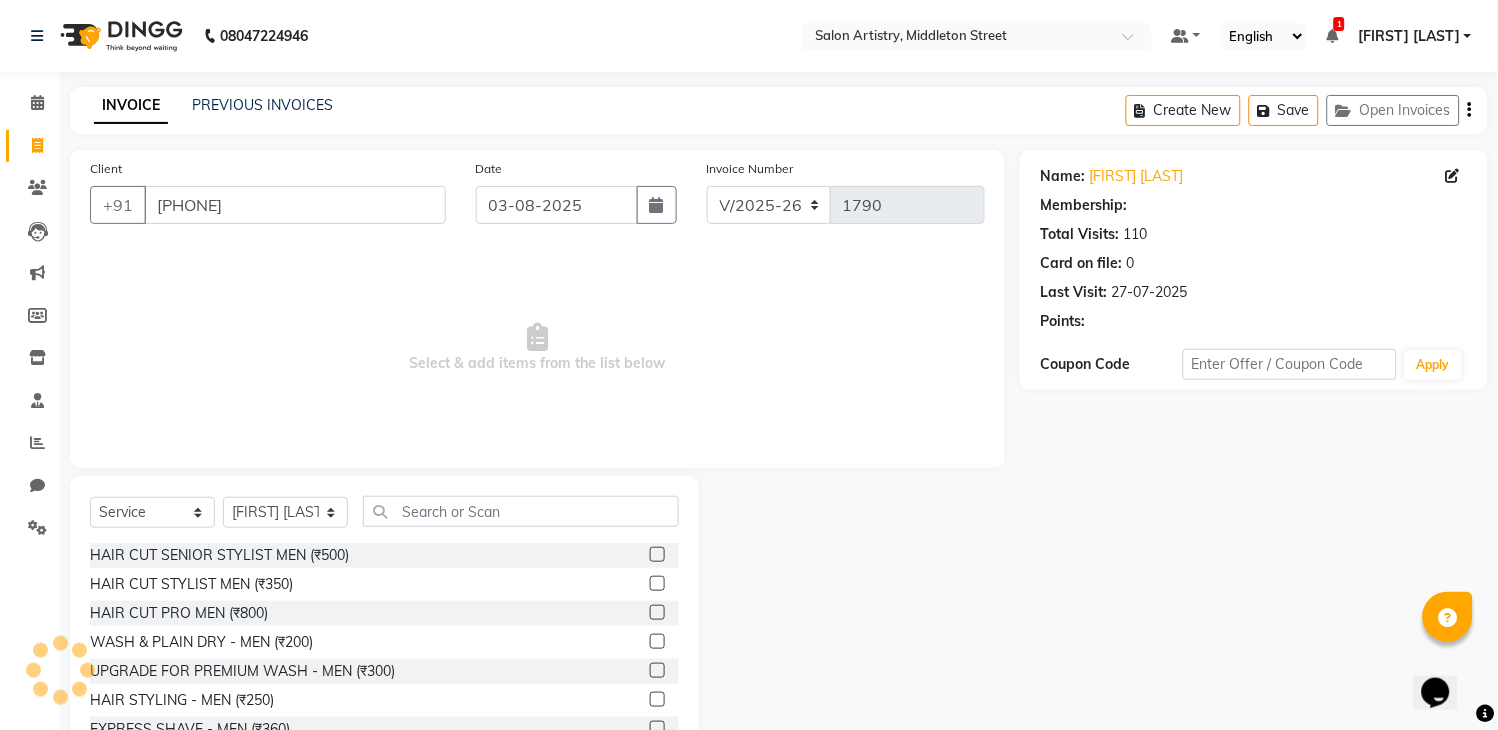 select on "1: Object" 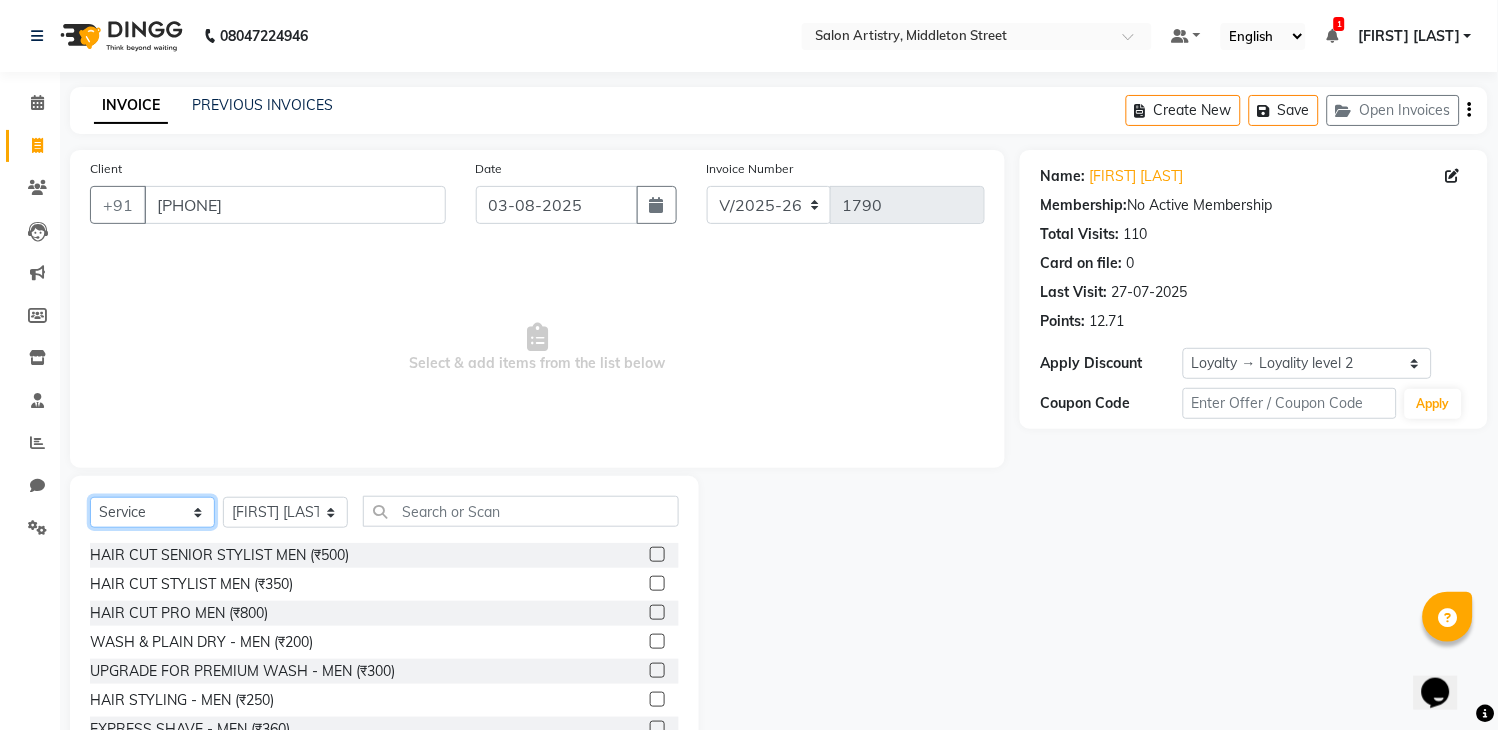 click on "Select  Service  Product  Membership  Package Voucher Prepaid Gift Card" 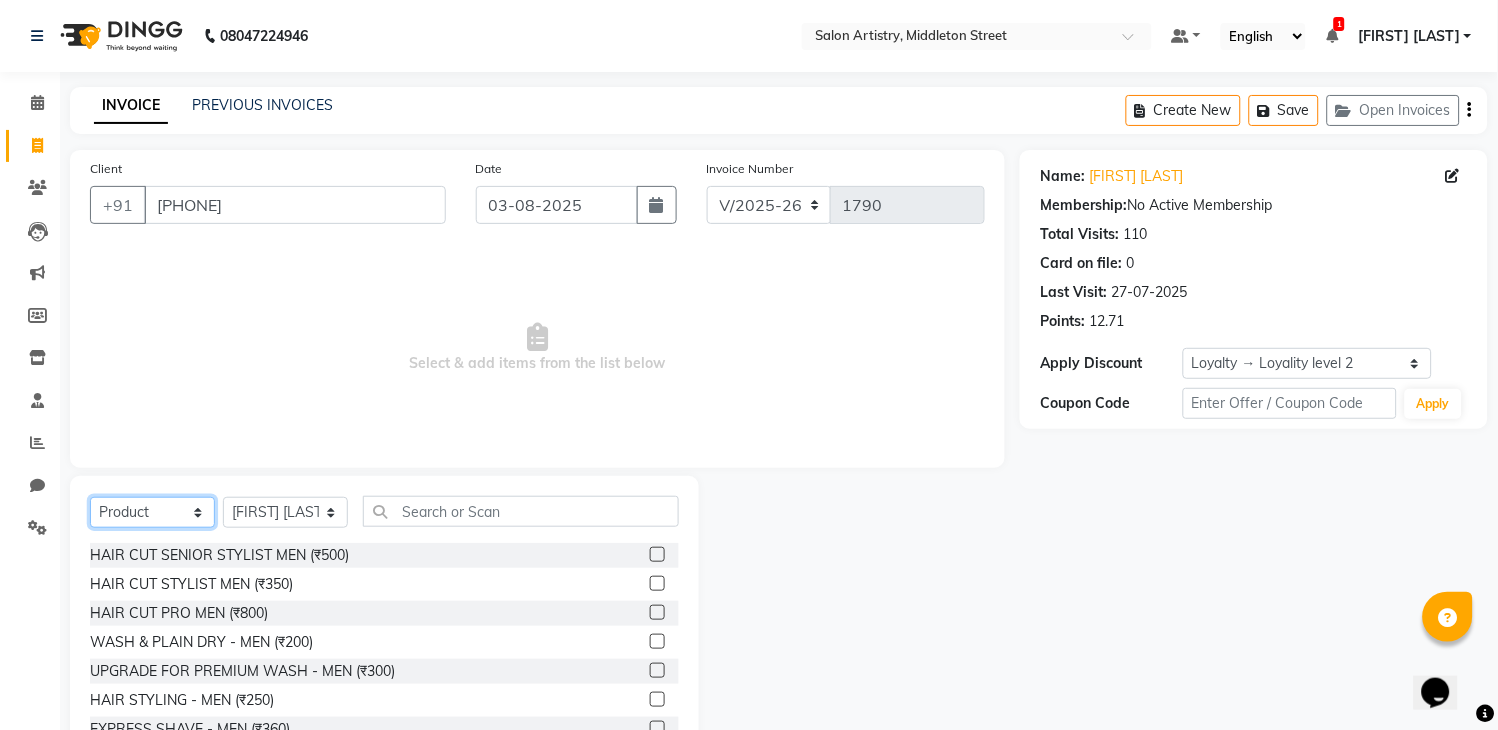 click on "Select  Service  Product  Membership  Package Voucher Prepaid Gift Card" 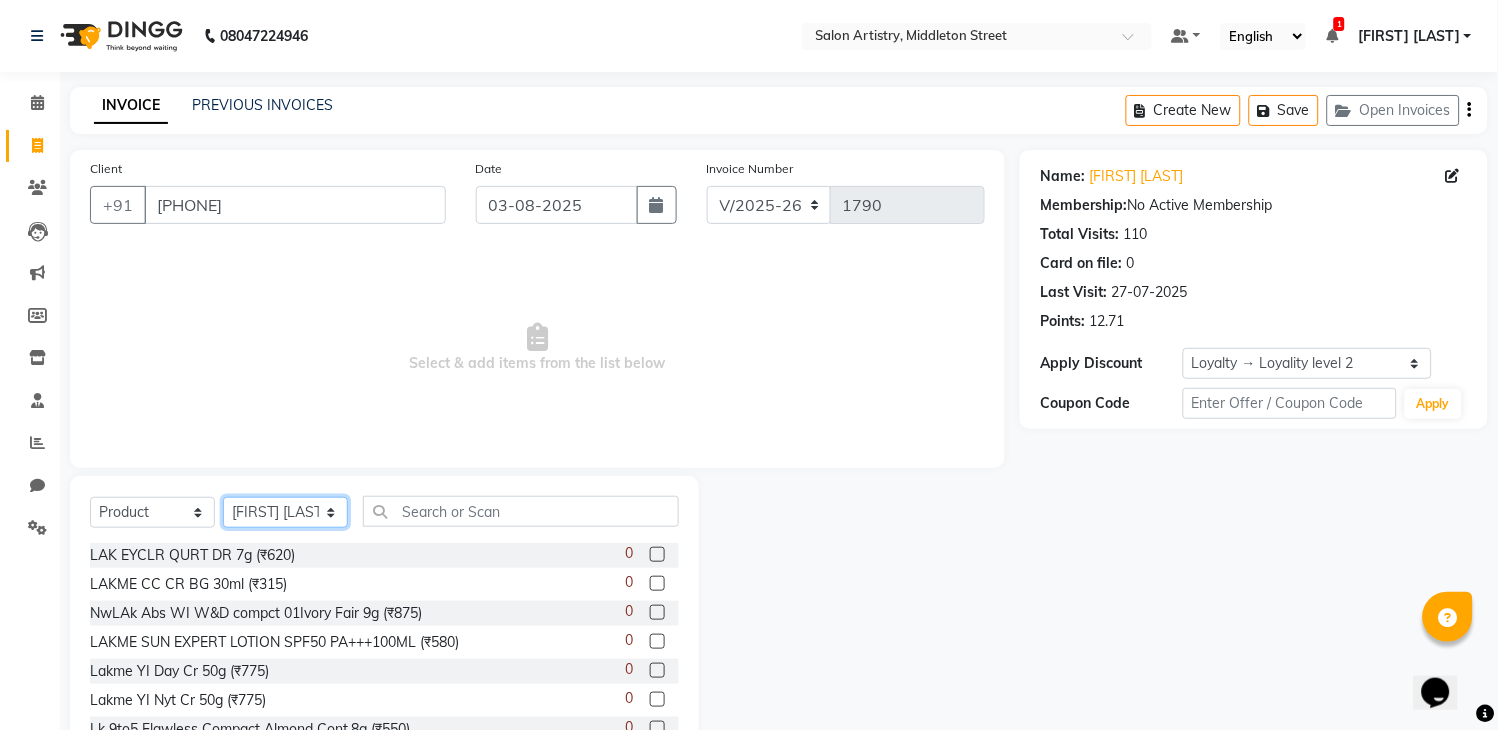 drag, startPoint x: 248, startPoint y: 516, endPoint x: 263, endPoint y: 528, distance: 19.209373 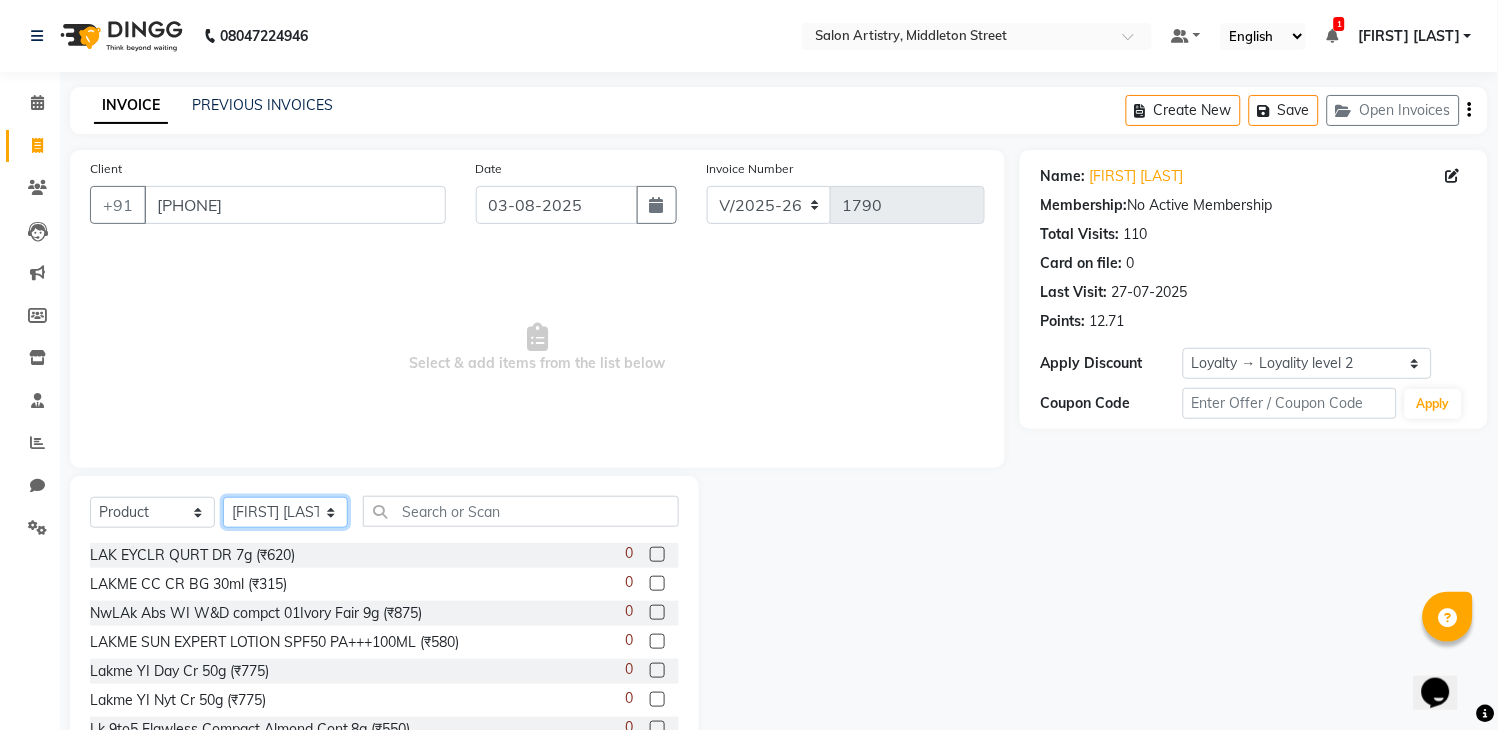 select on "79858" 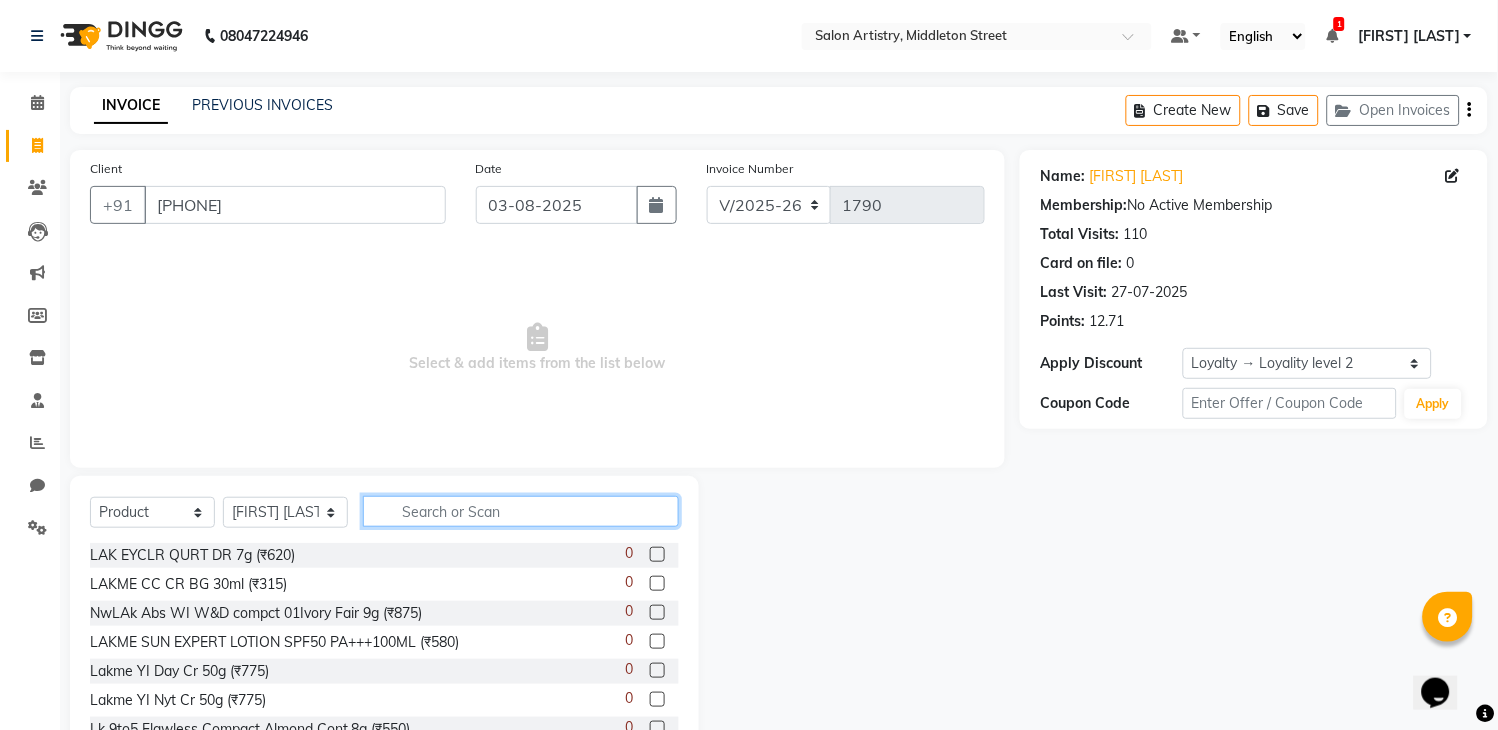click 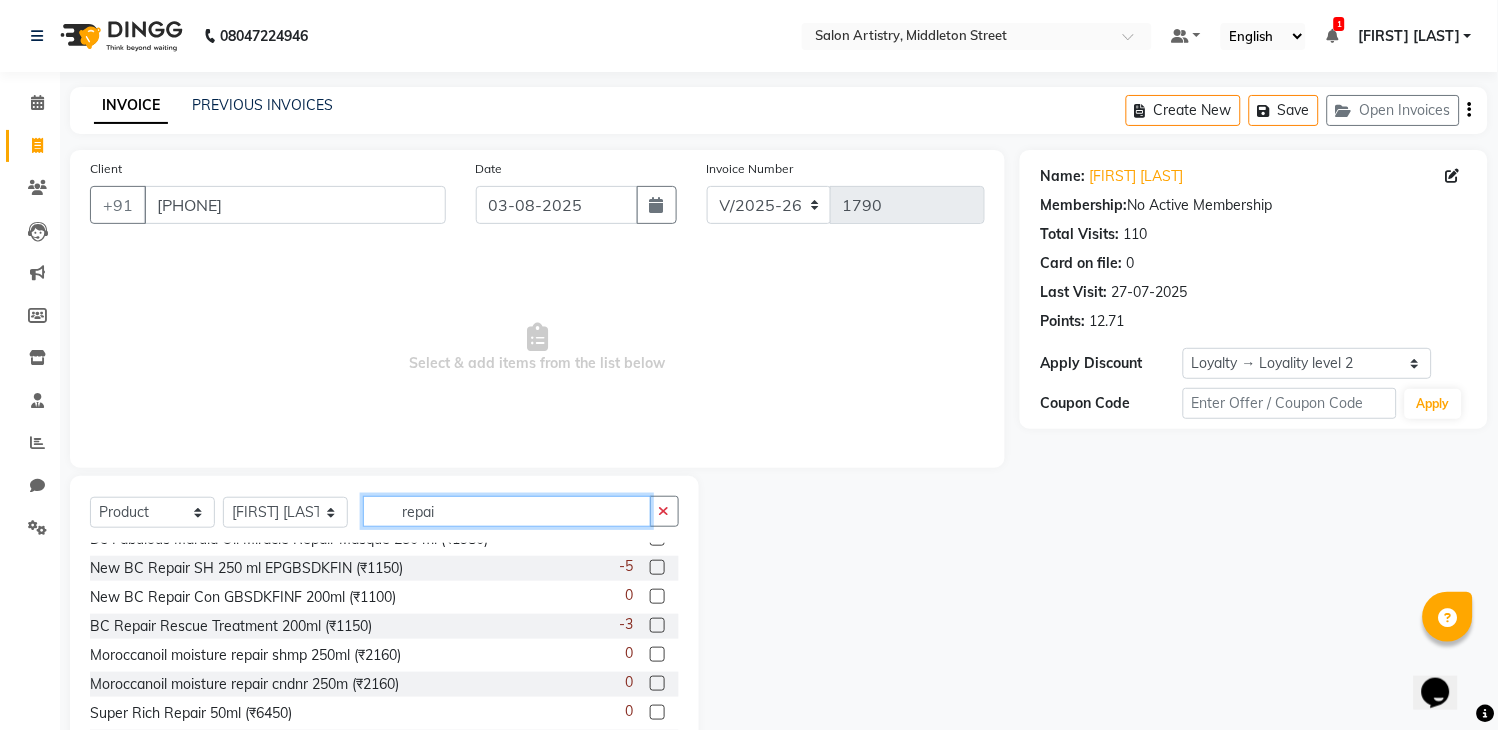 scroll, scrollTop: 205, scrollLeft: 0, axis: vertical 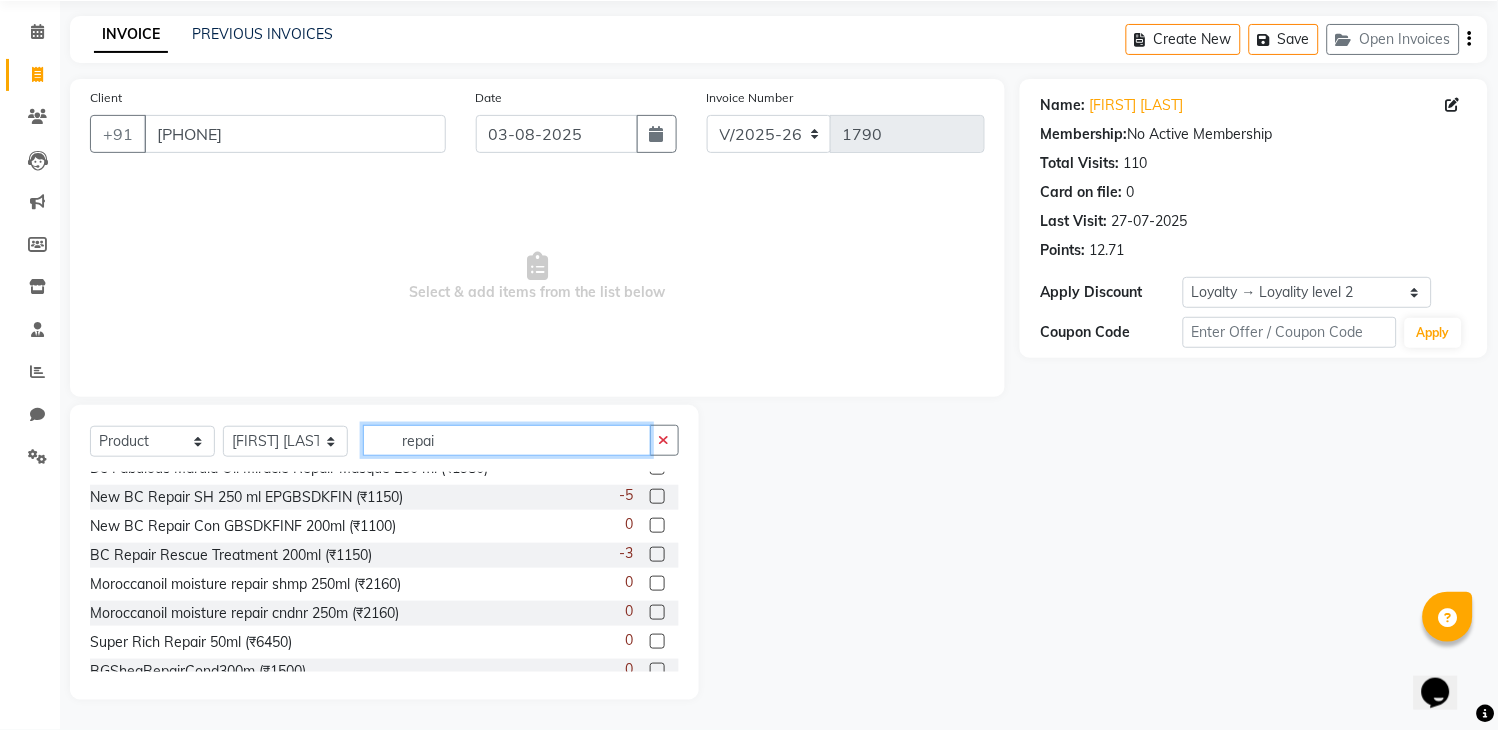 type on "repai" 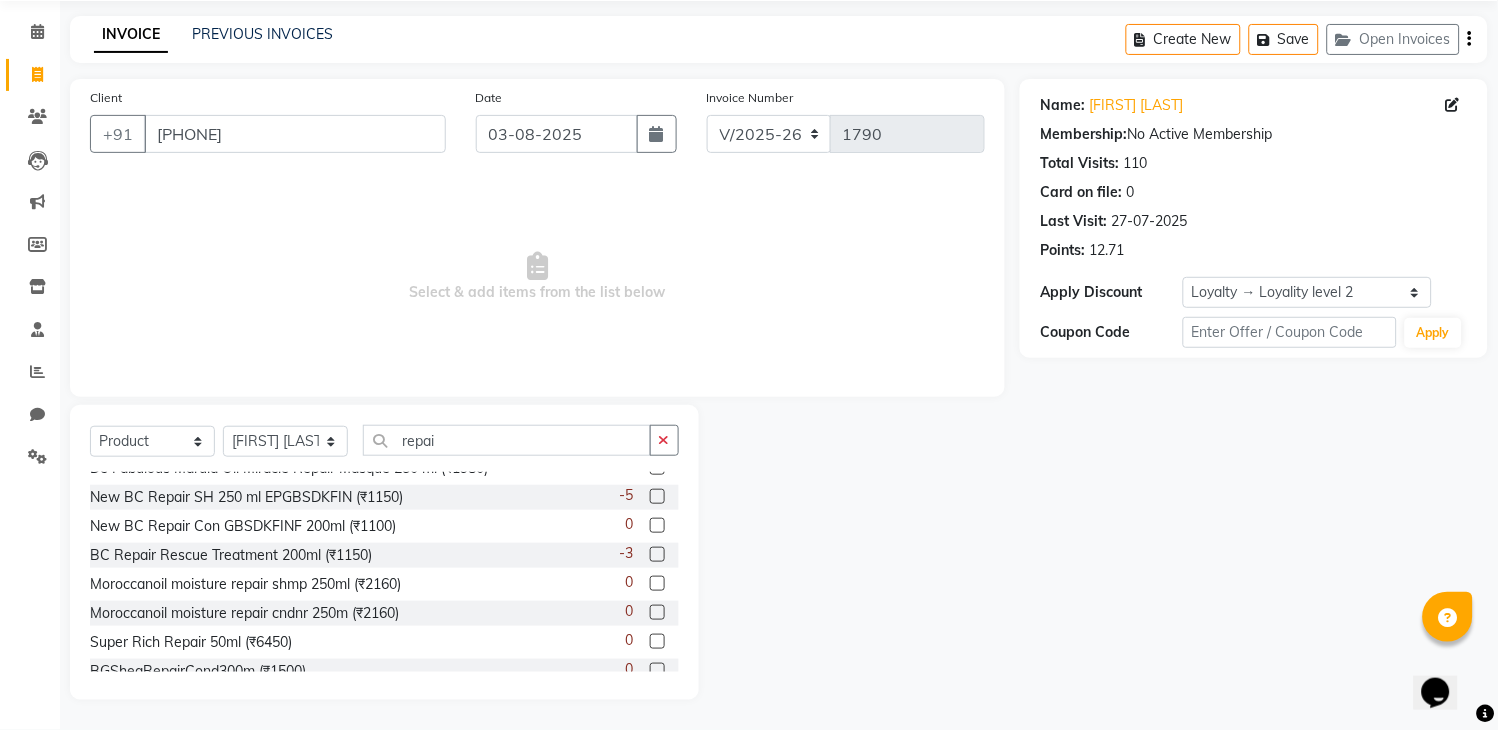 click 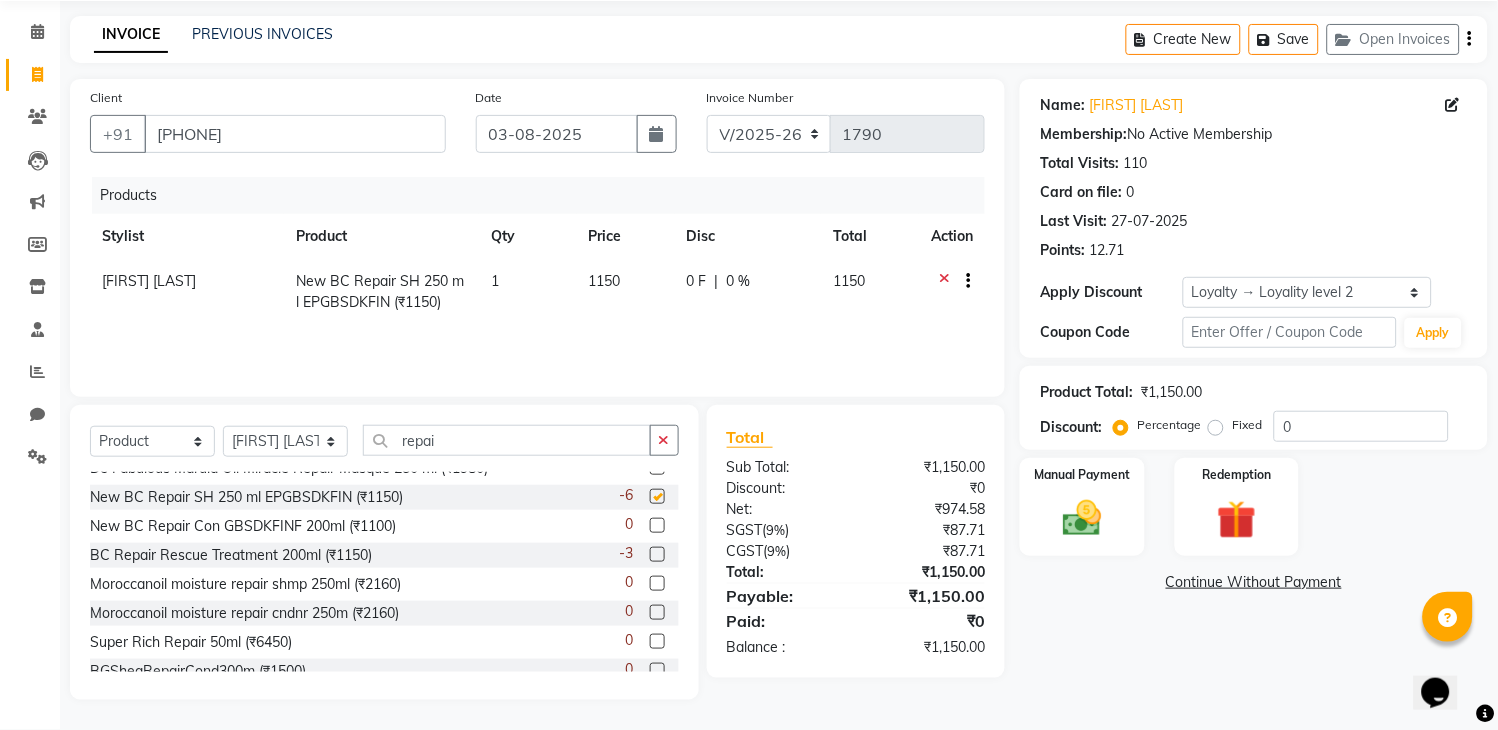 checkbox on "false" 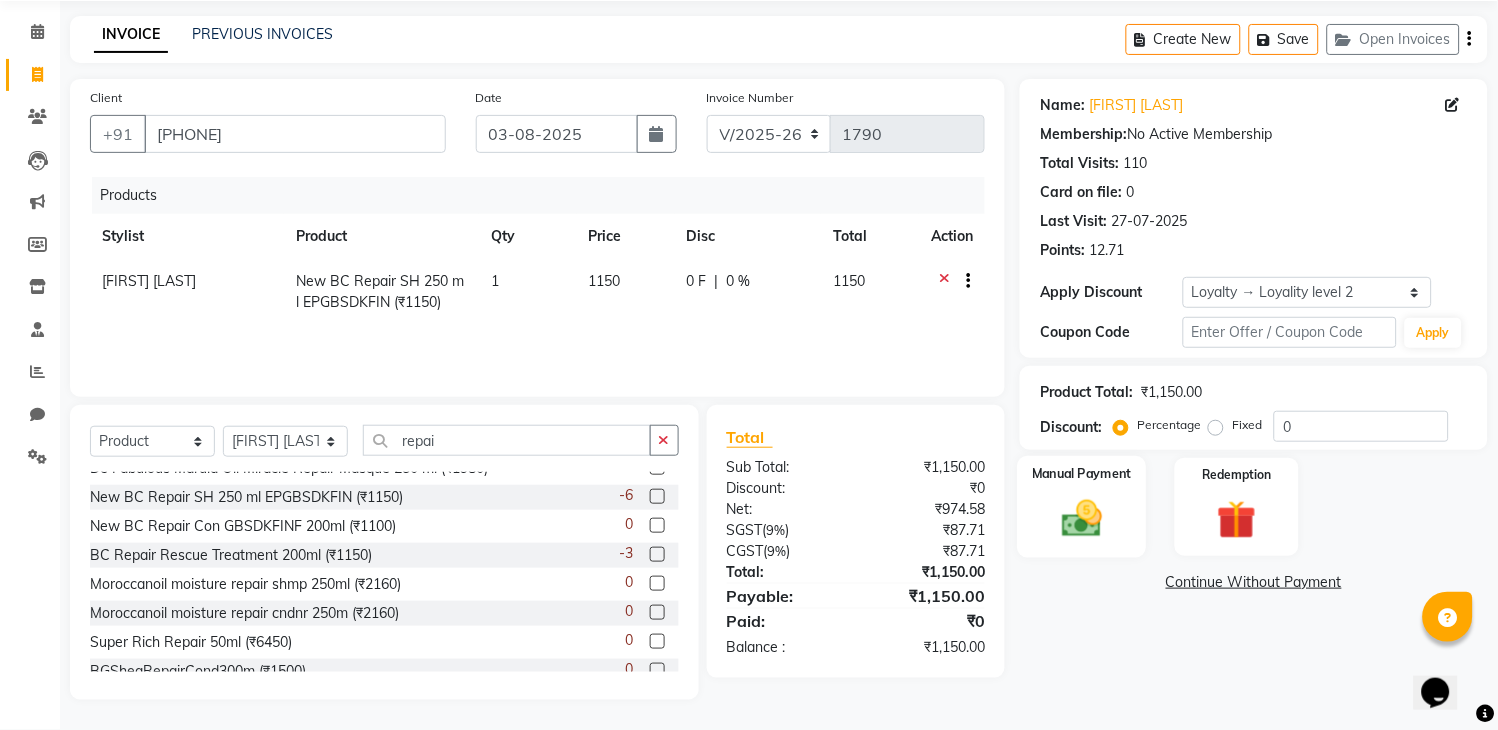 click 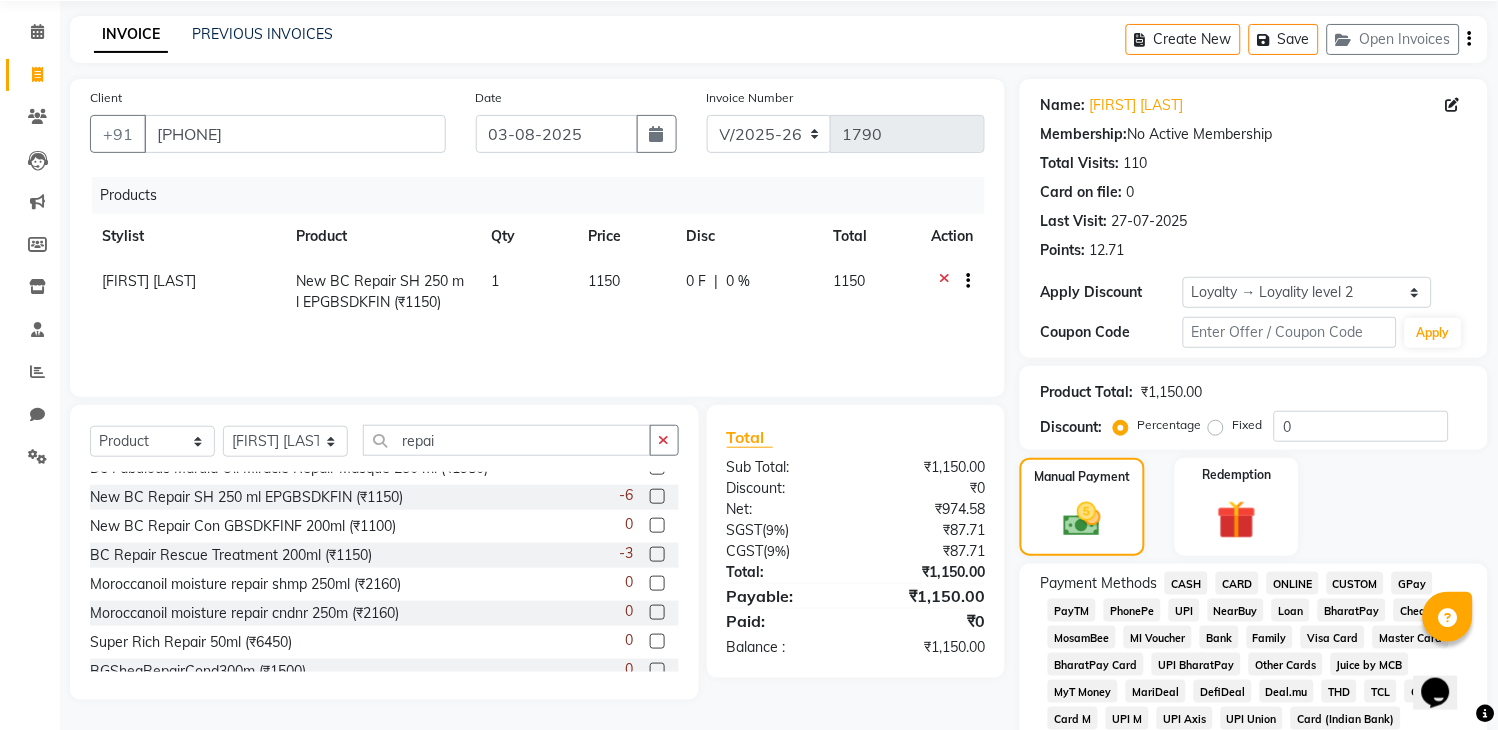 click on "GPay" 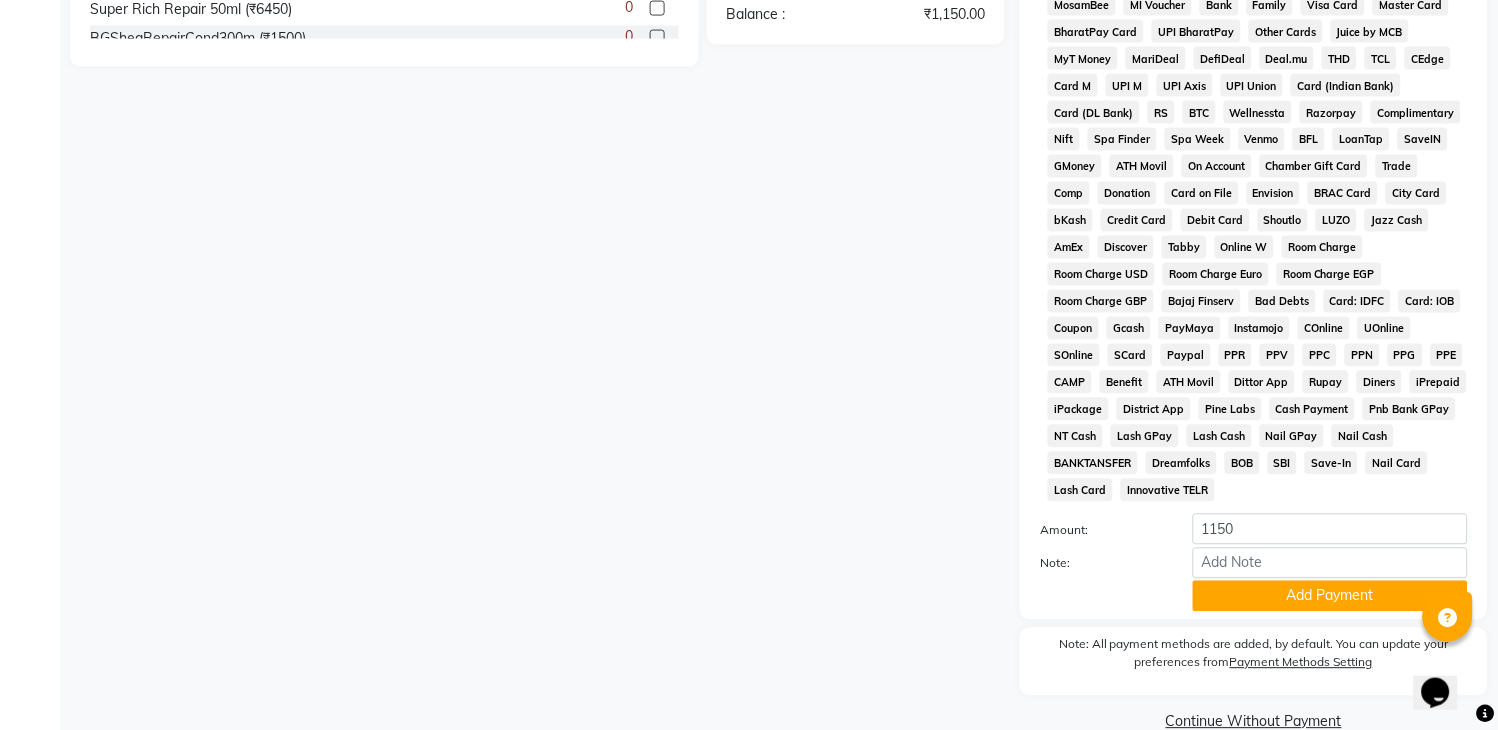 scroll, scrollTop: 737, scrollLeft: 0, axis: vertical 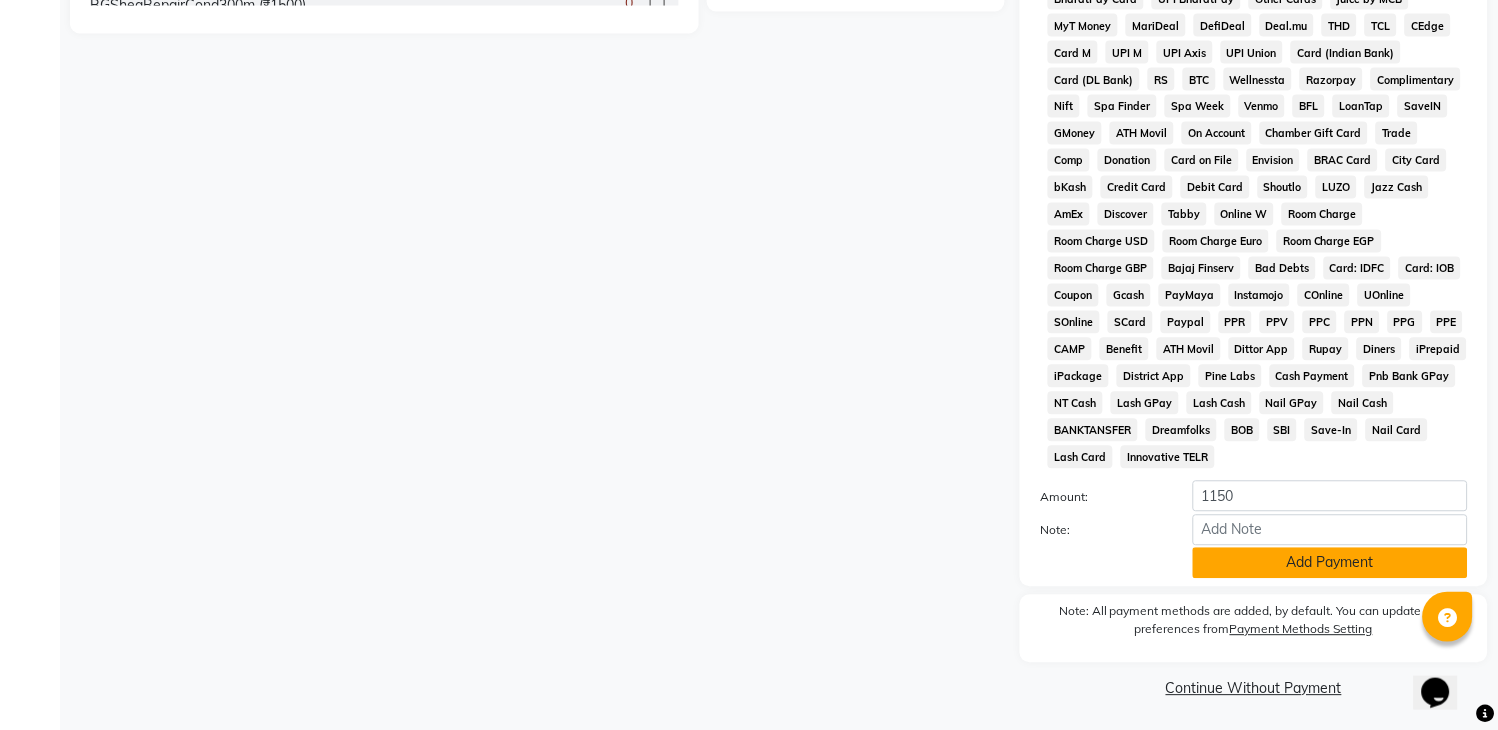 click on "Add Payment" 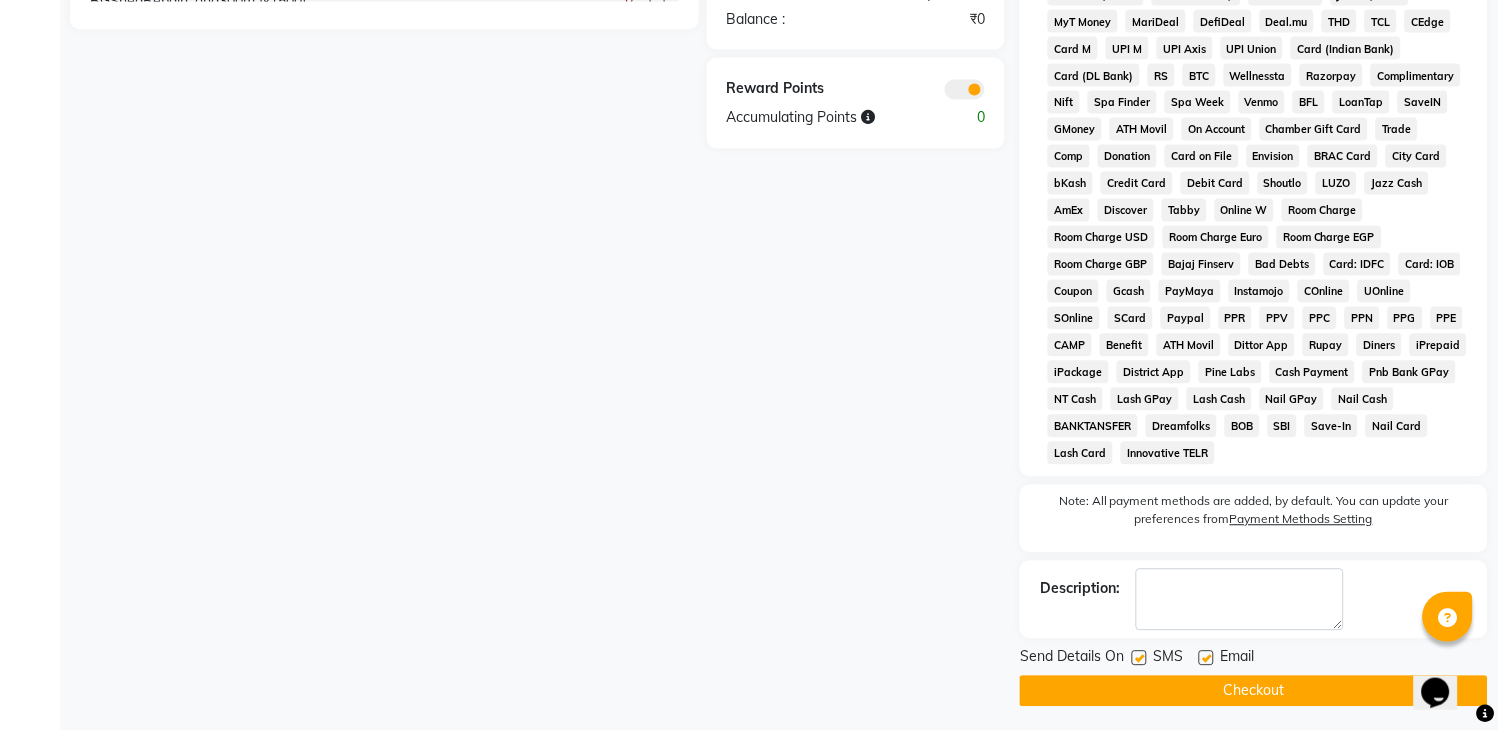 scroll, scrollTop: 753, scrollLeft: 0, axis: vertical 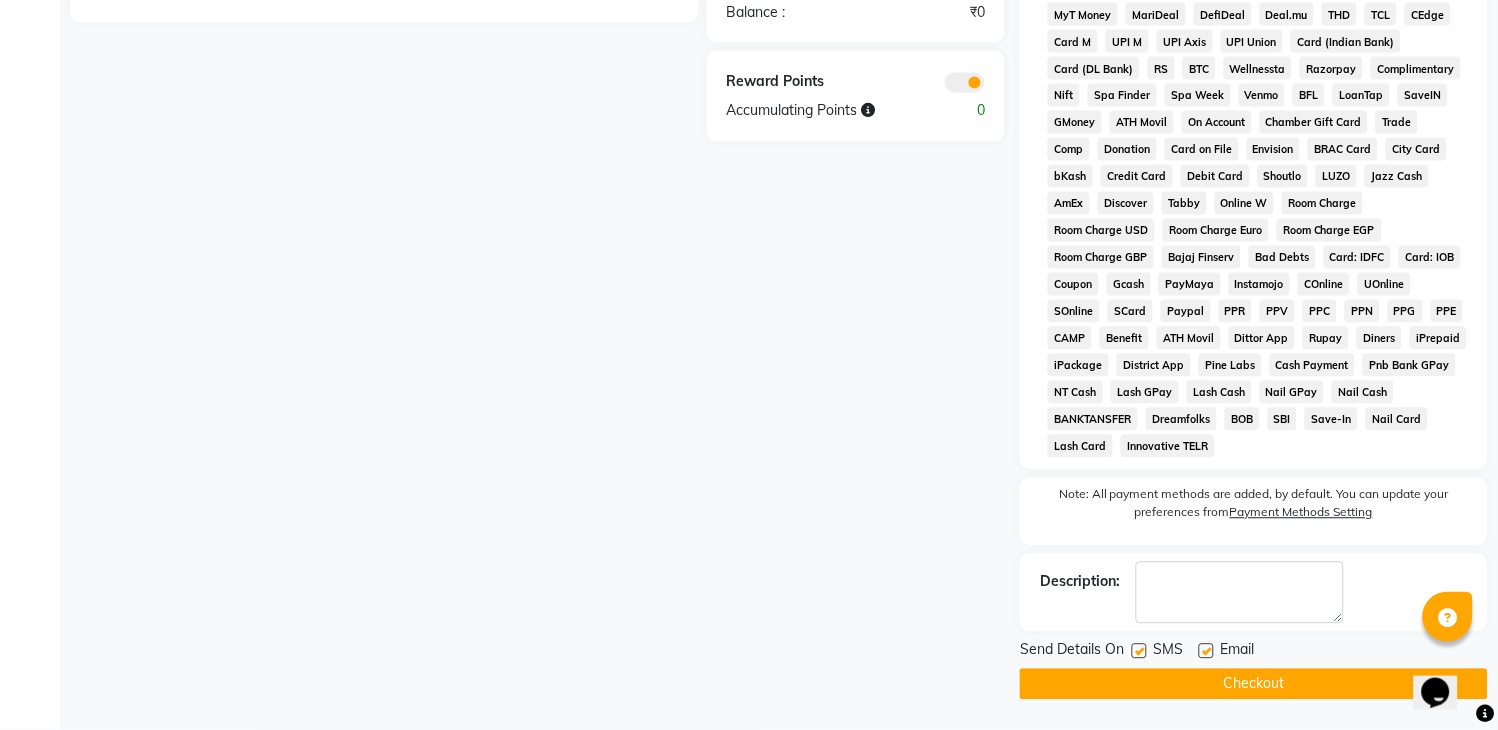 click on "Checkout" 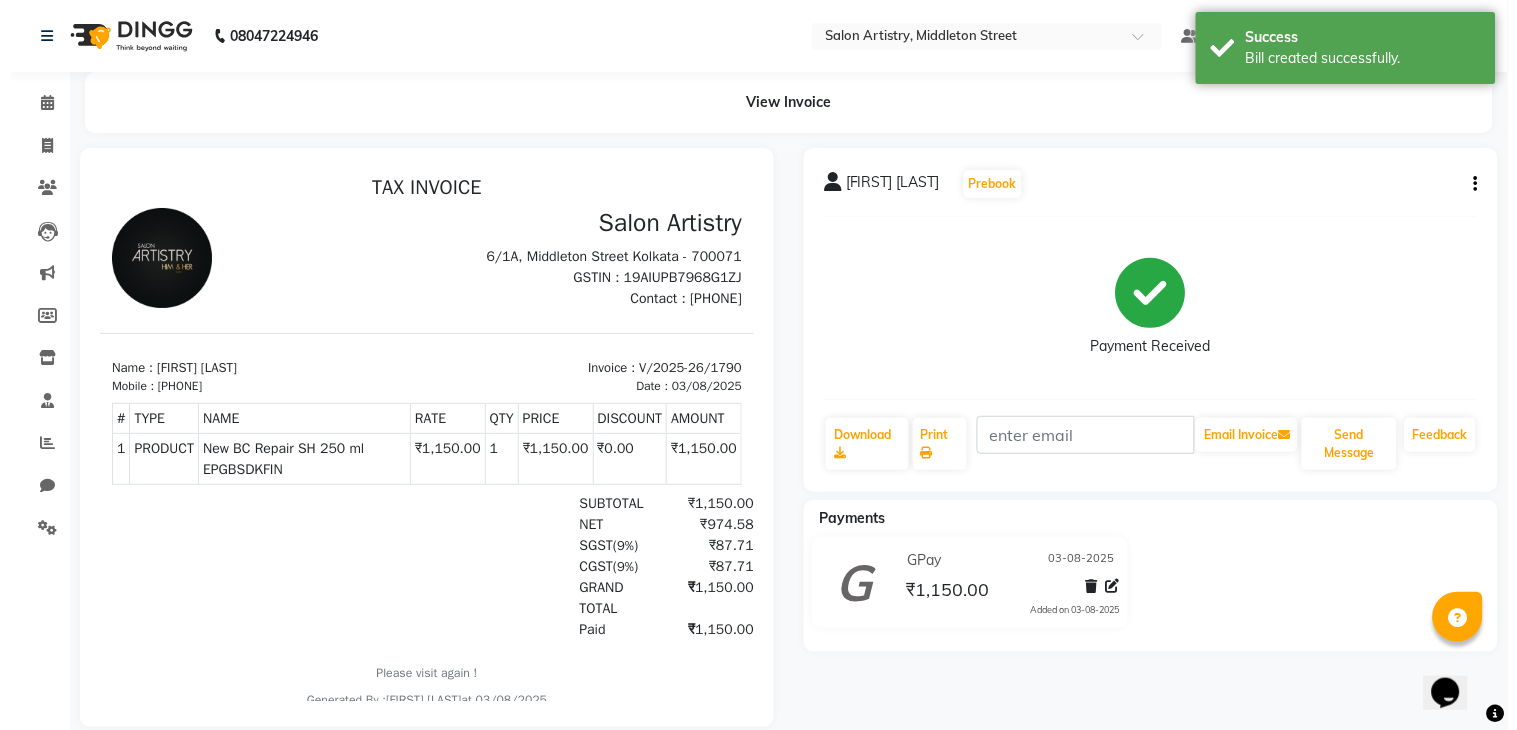 scroll, scrollTop: 0, scrollLeft: 0, axis: both 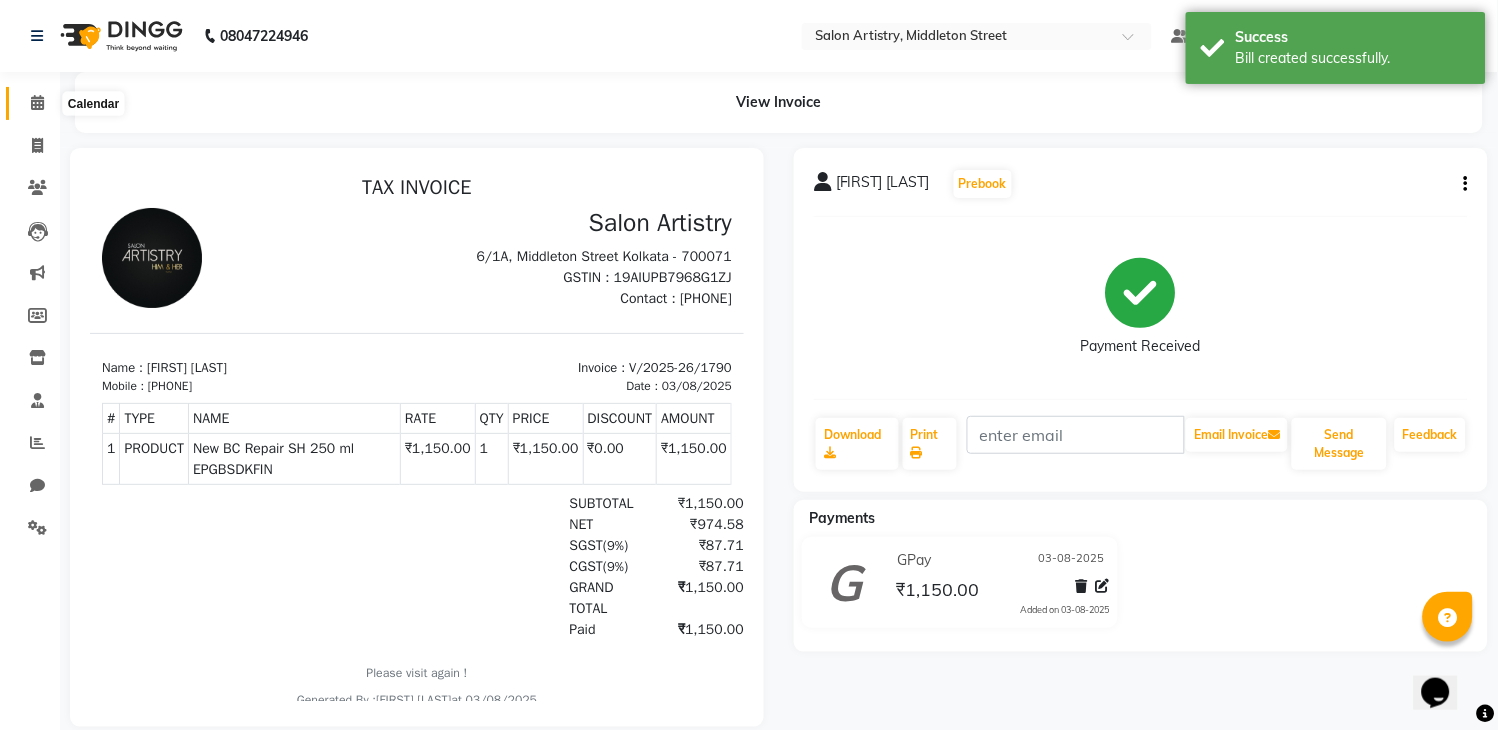 click 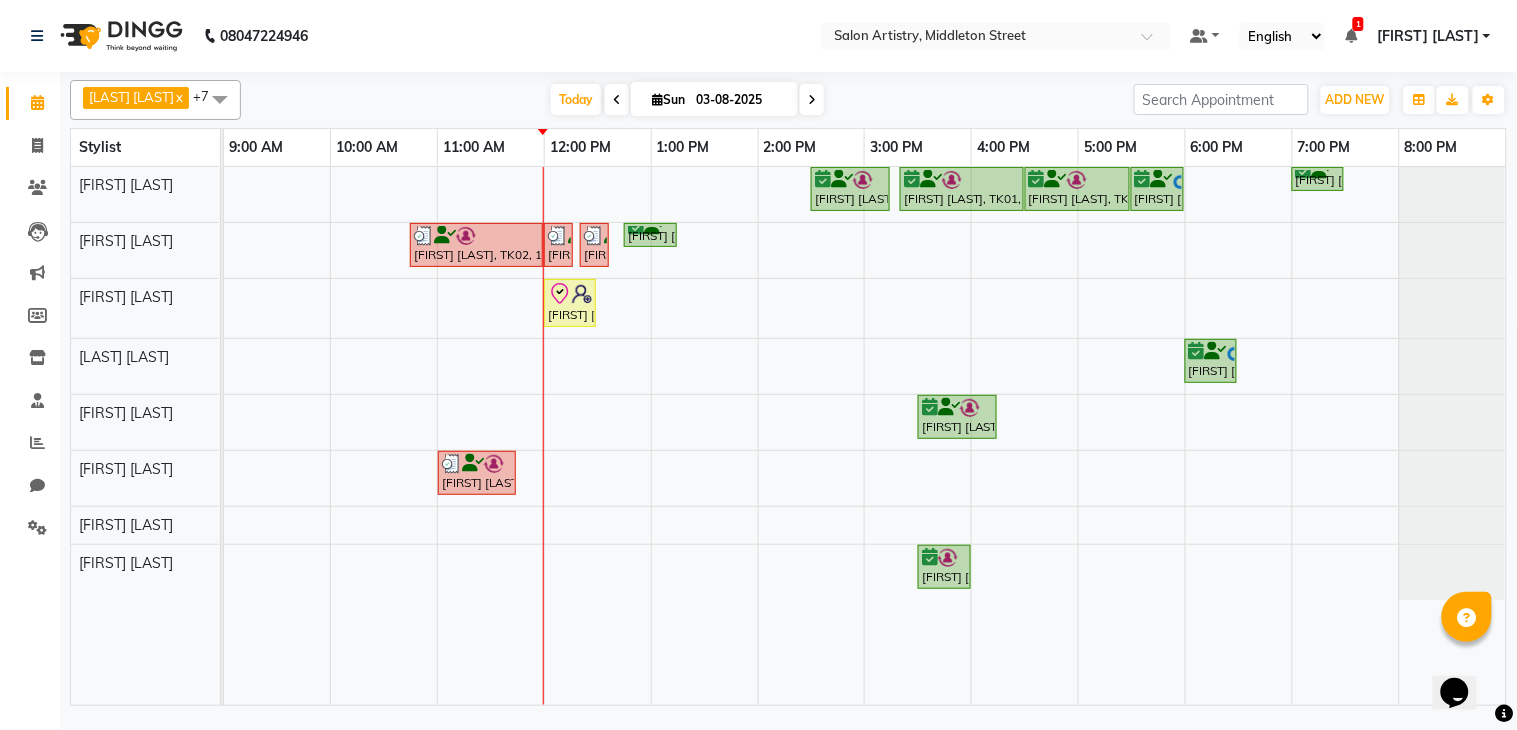 click on "[FIRST] [LAST], TK01, 02:30 PM-03:15 PM, HAIR CUT PRO MEN     [FIRST] [LAST], TK01, 03:20 PM-04:30 PM, Hair Colour - Root Touch Up (Without Ammonia)     [FIRST] [LAST], TK01, 04:30 PM-05:30 PM, Olaplex Stand Alone - Mid Back     [FIRST] [LAST], TK05, 05:30 PM-06:00 PM, HAIR CUT PRO MEN     [FIRST] [LAST], TK06, 07:00 PM-07:30 PM, HAIR CUT PRO MEN     [FIRST] [LAST], TK02, 10:45 AM-12:00 PM, Hair Colour - Root Touch Up (Without Ammonia)     [FIRST] [LAST], TK02, 12:00 PM-12:10 PM, Threading - Eyebrows     [FIRST] [LAST], TK02, 12:20 PM-12:30 PM, Threading - Eyebrows     [LAST] [LAST], TK04, 12:45 PM-01:15 PM, Wash  - Wash & Plain Dry (Upto Mid Back)
[FIRST] [LAST], TK03, 12:00 PM-12:30 PM, Cut - Hair Cut (Sr Stylist) (Wash & Conditioning)     [FIRST] [LAST], TK05, 06:00 PM-06:30 PM, BEARD TRIMMING AND SHAPING     [FIRST] [LAST], TK01, 03:30 PM-04:15 PM, Aroma Pedicure     [FIRST] [LAST], TK02, 11:00 AM-11:45 AM, Regular Pedicure" at bounding box center [865, 436] 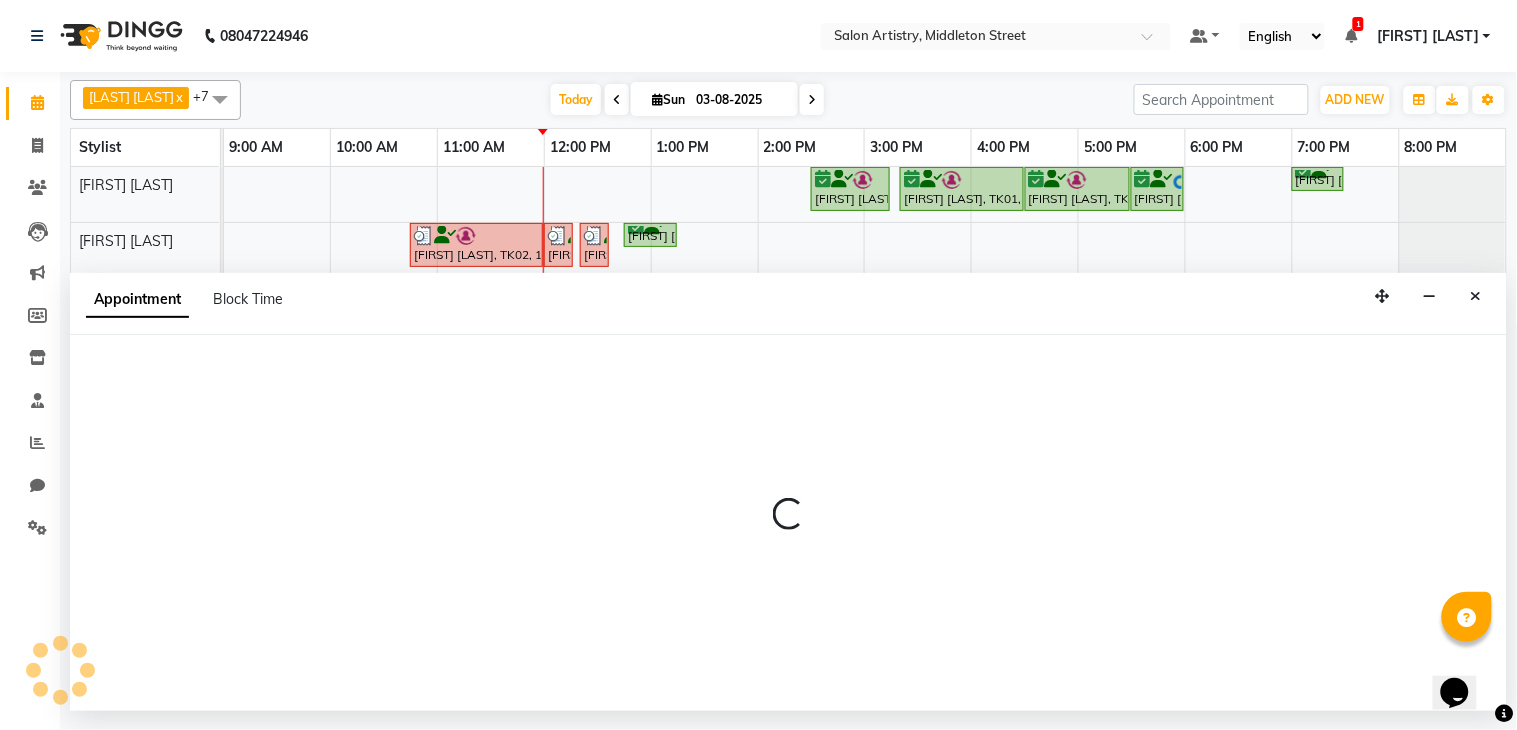 select on "79865" 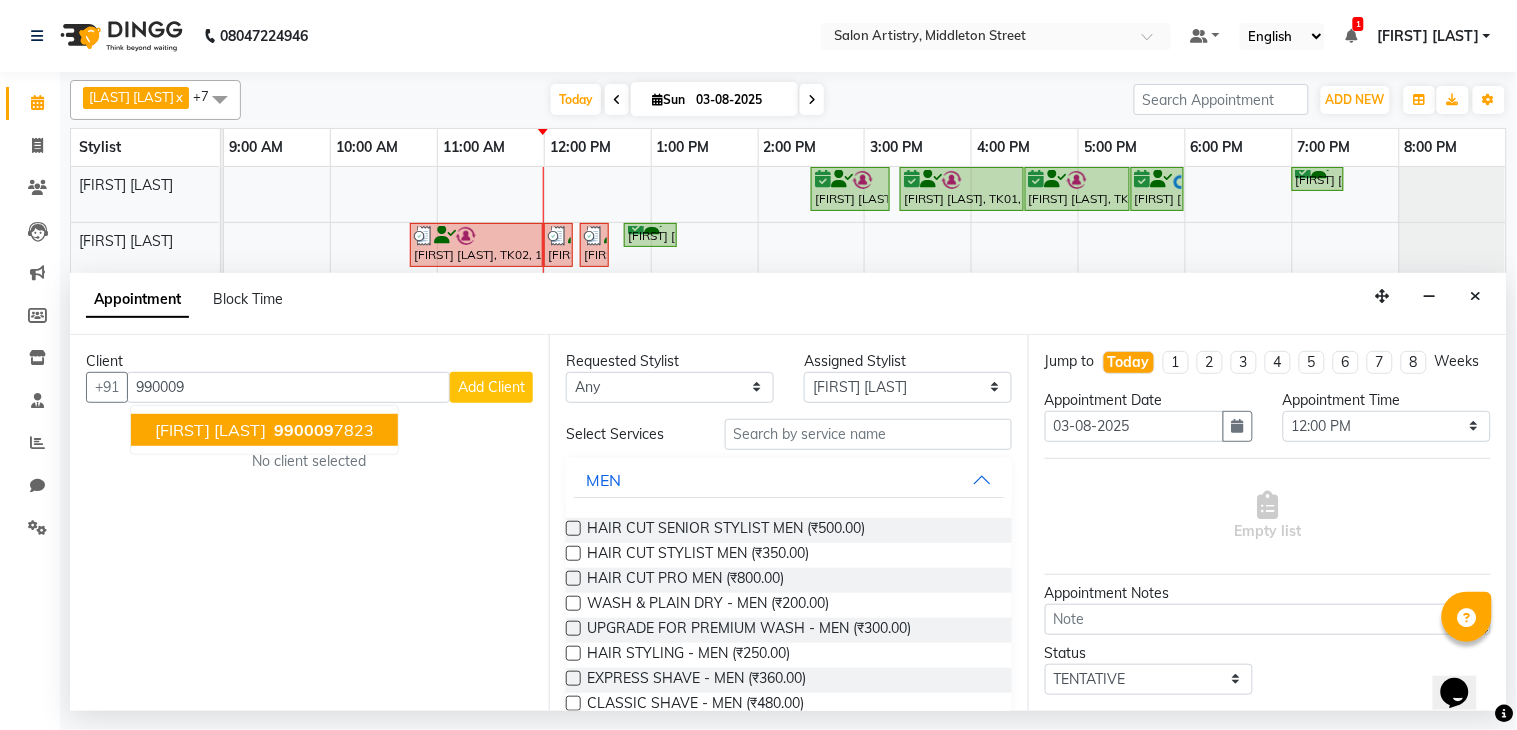 click on "990009" at bounding box center (304, 430) 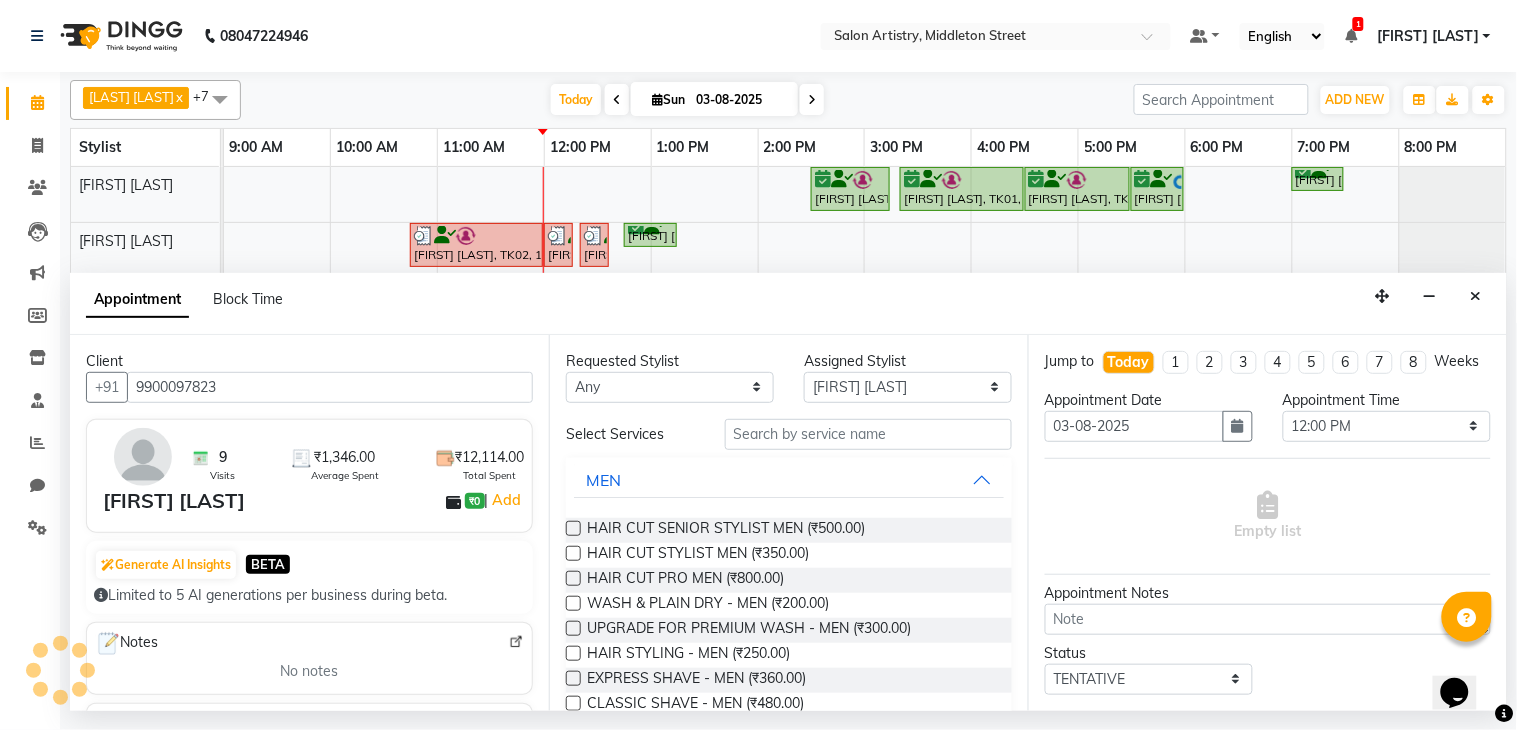 type on "9900097823" 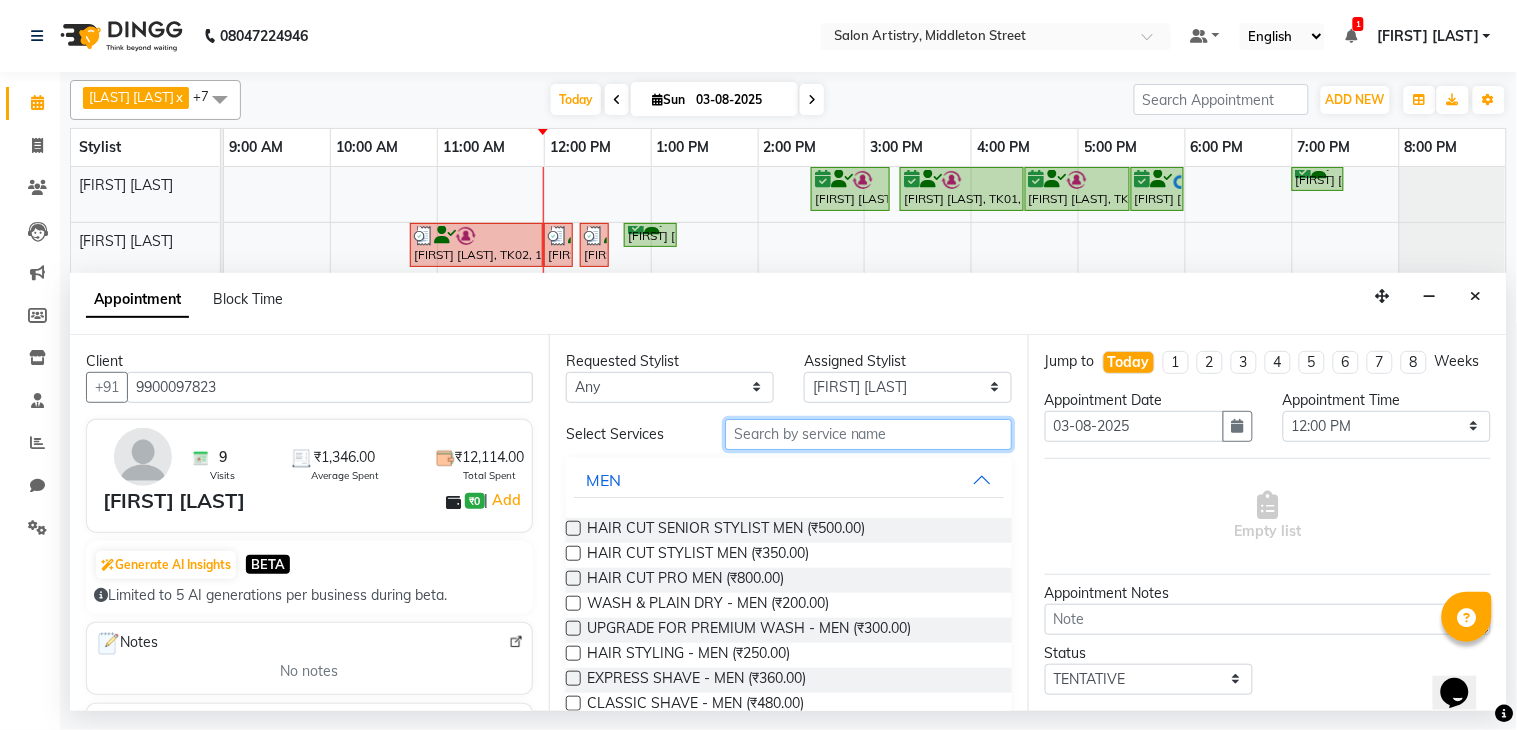 click at bounding box center [868, 434] 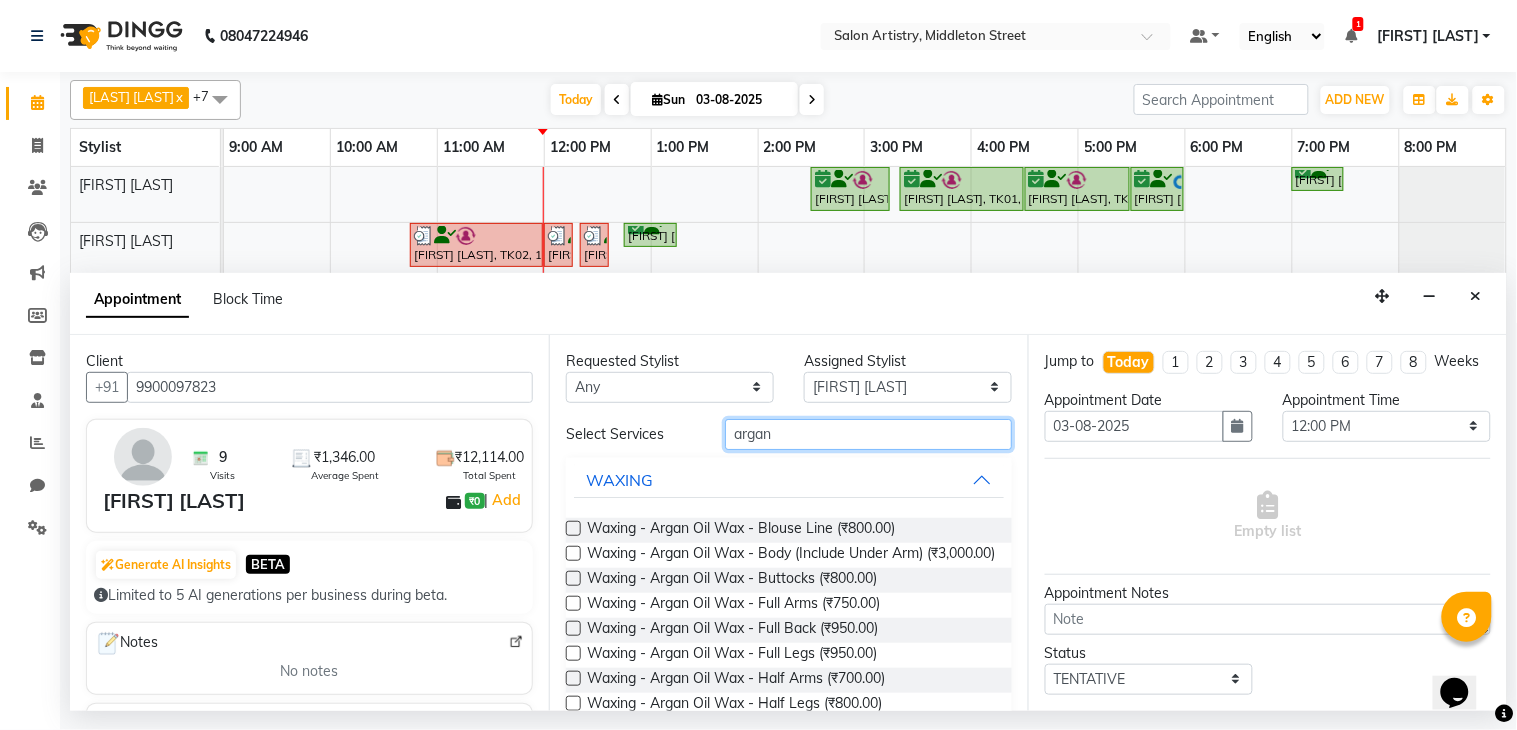 type on "argan" 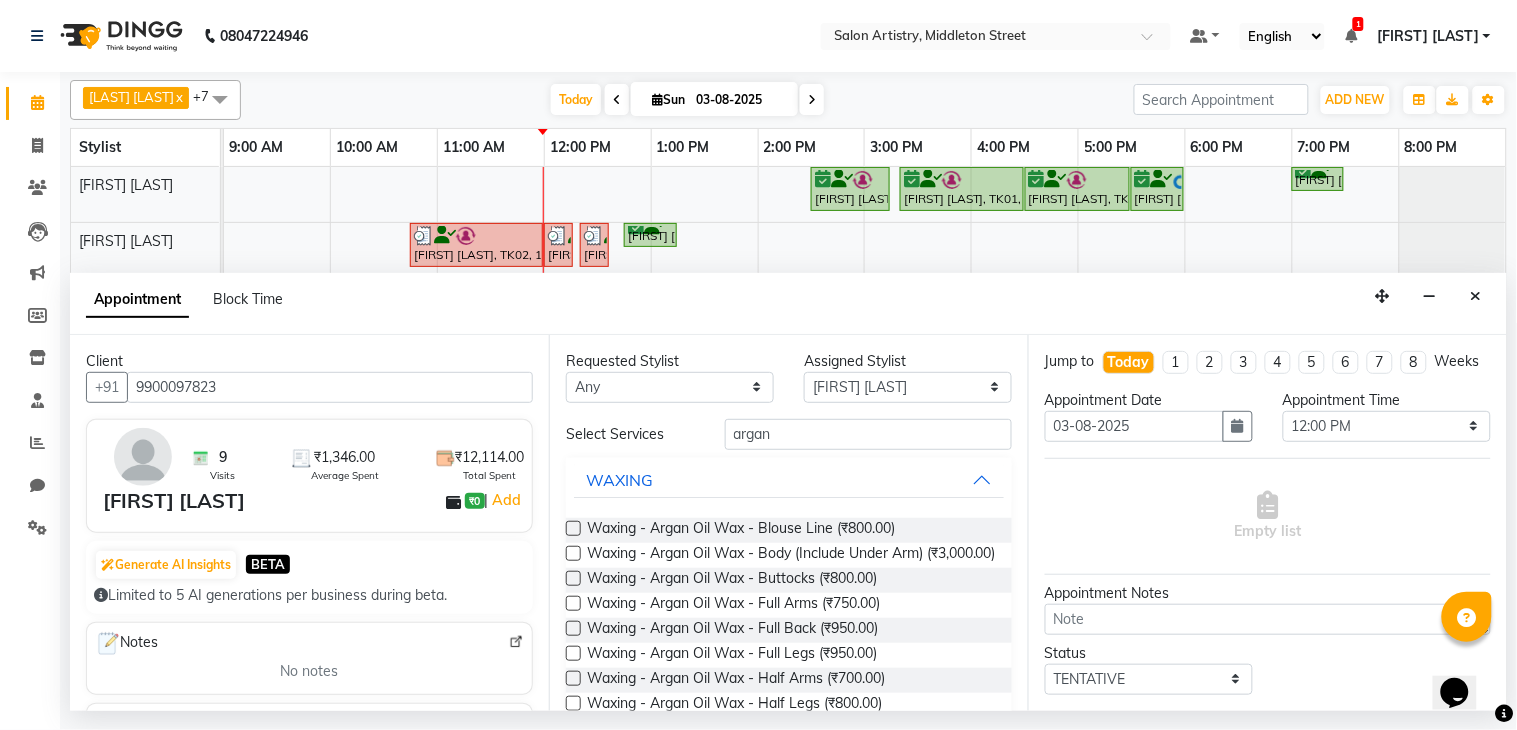 click at bounding box center [573, 603] 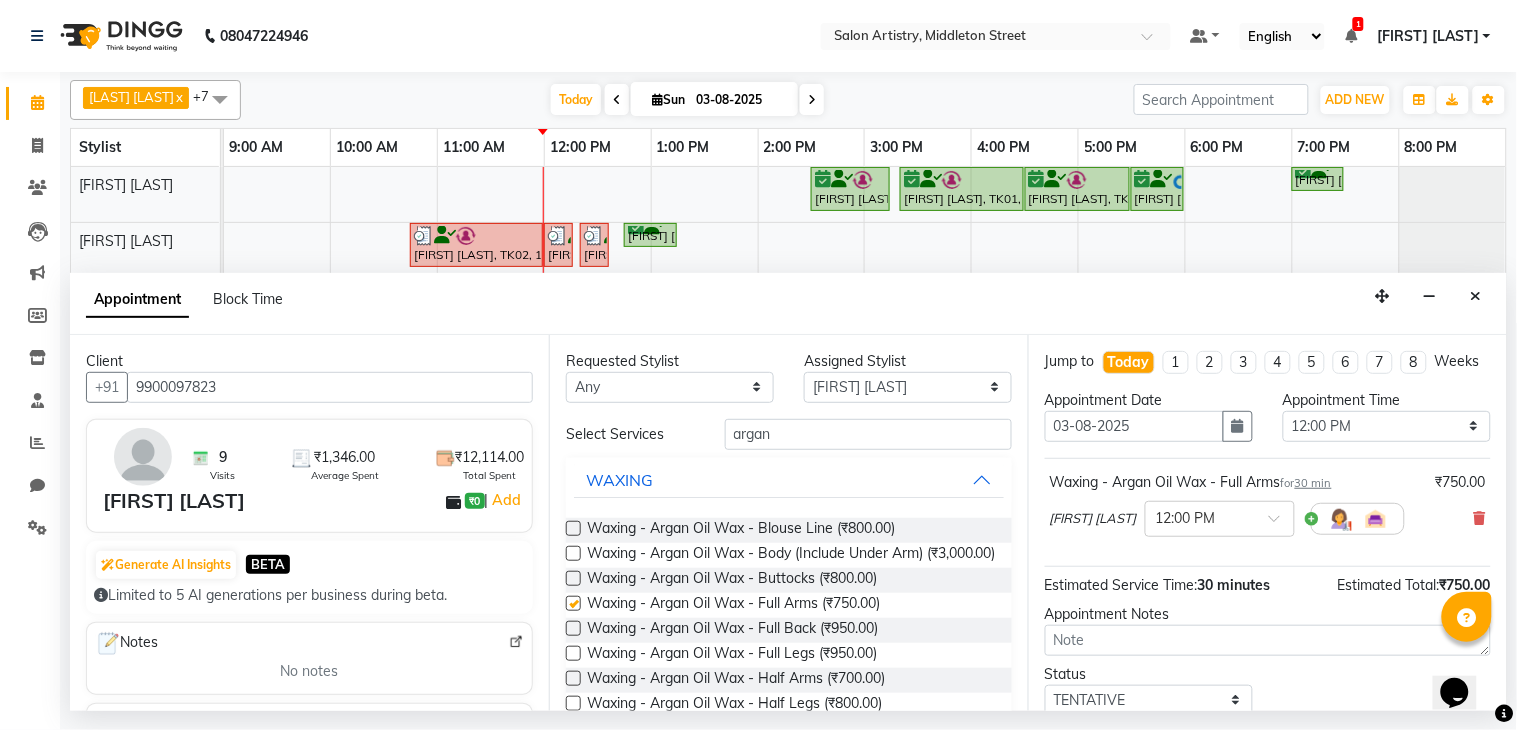 checkbox on "false" 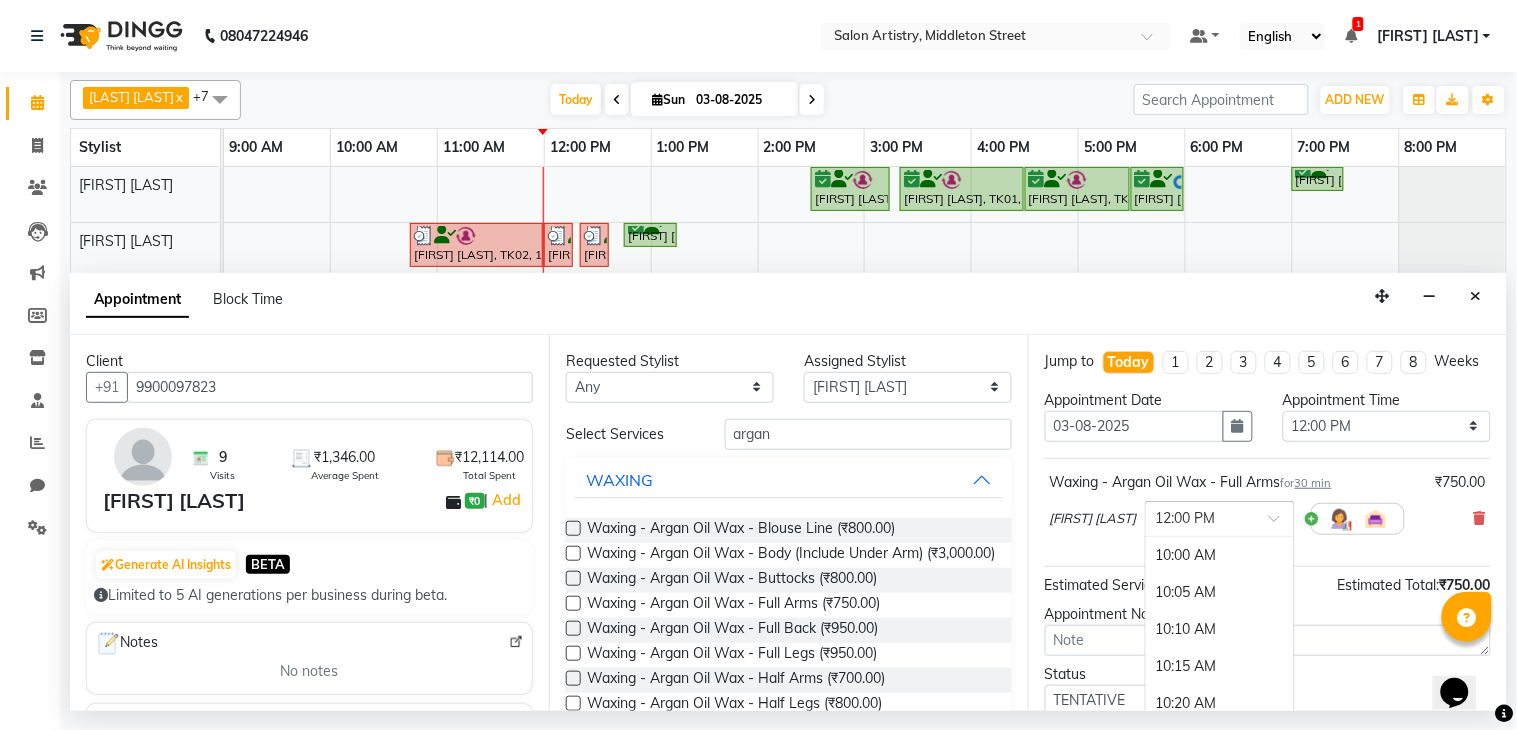 click at bounding box center [1200, 517] 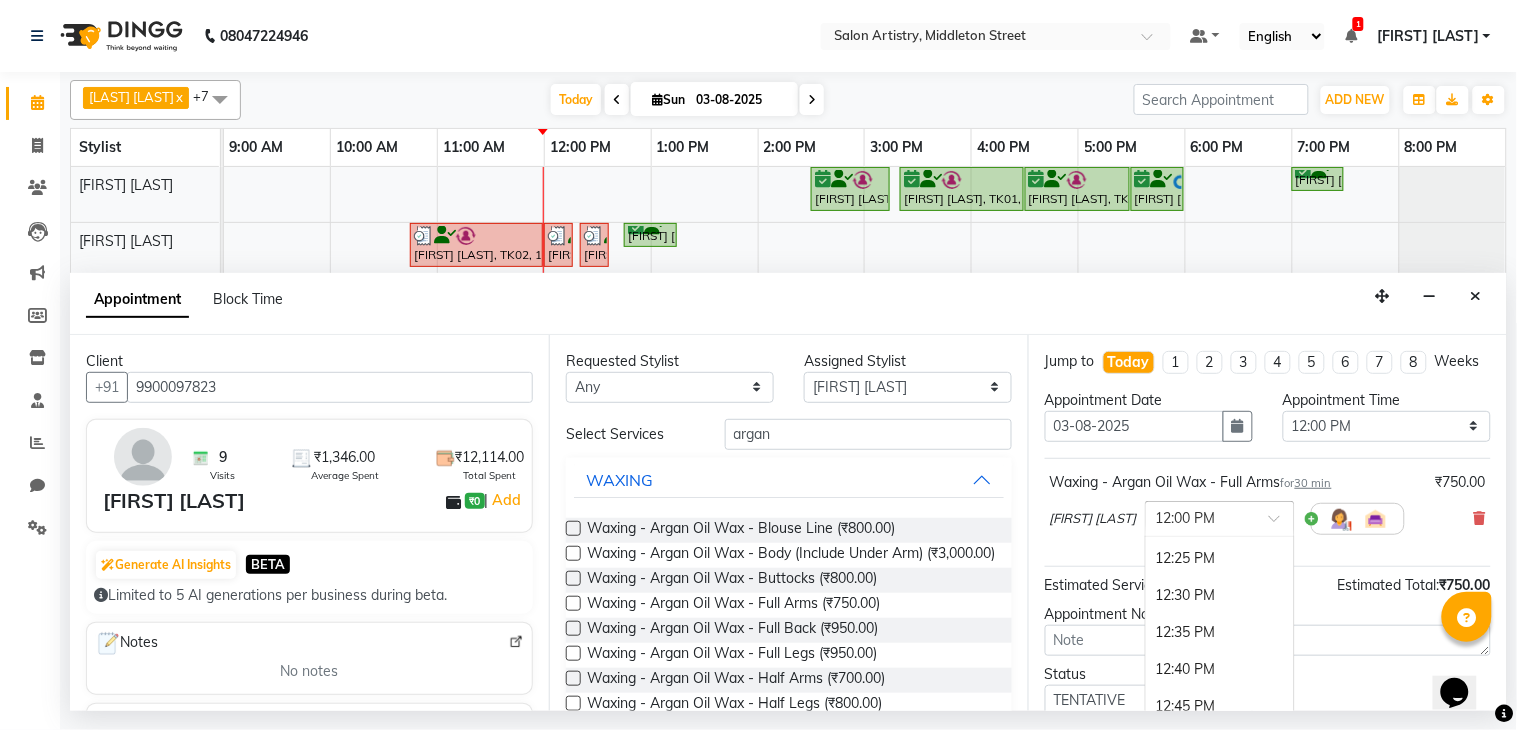 scroll, scrollTop: 1108, scrollLeft: 0, axis: vertical 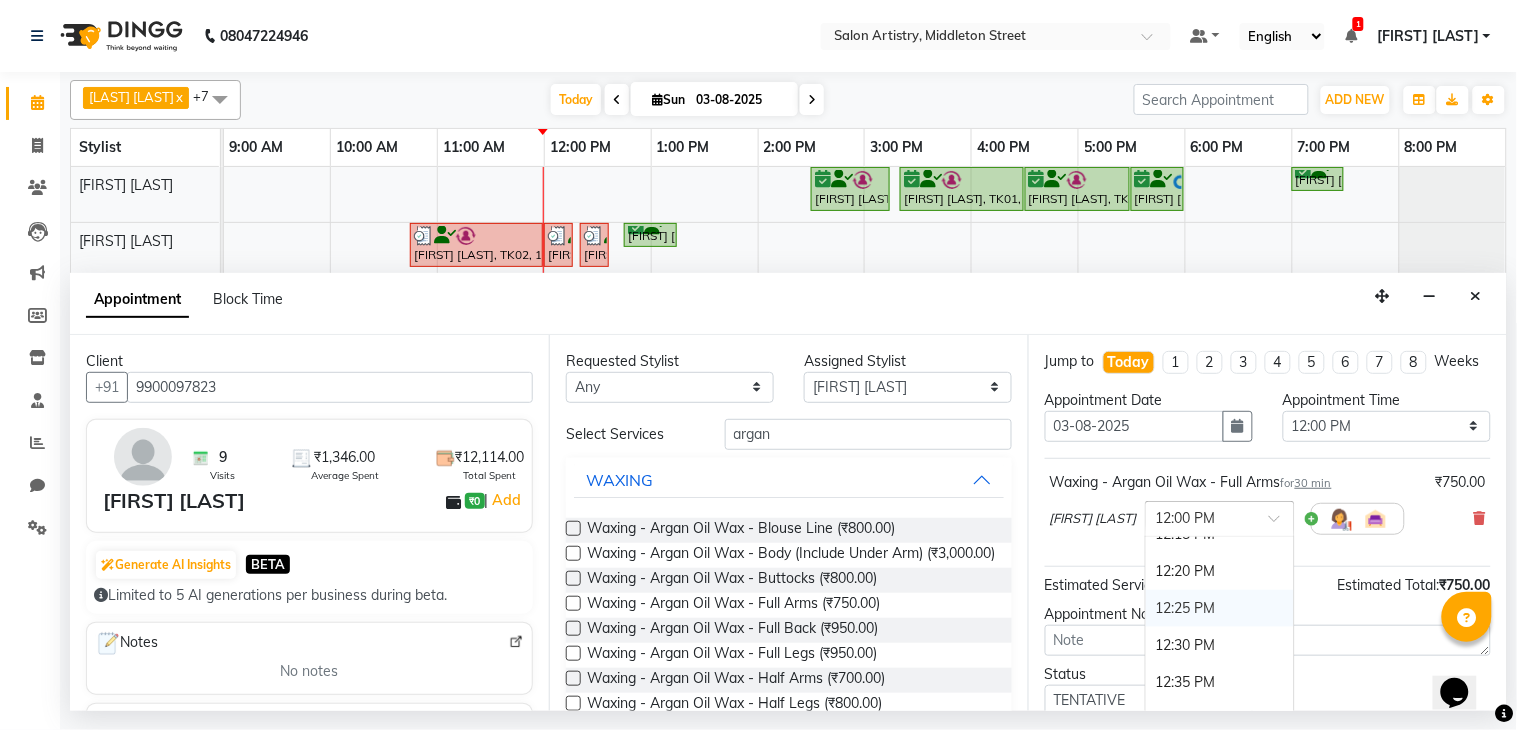 click on "12:25 PM" at bounding box center [1220, 608] 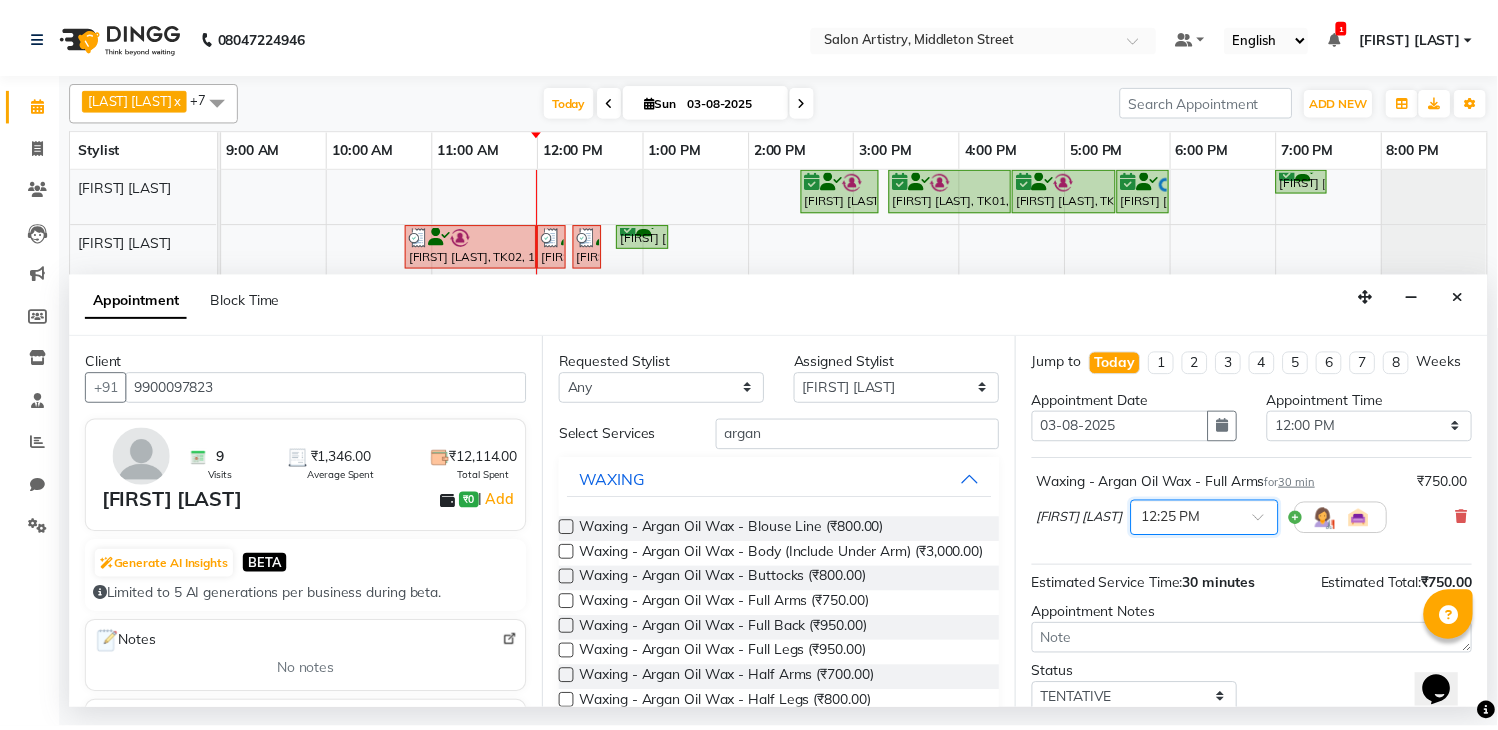 scroll, scrollTop: 150, scrollLeft: 0, axis: vertical 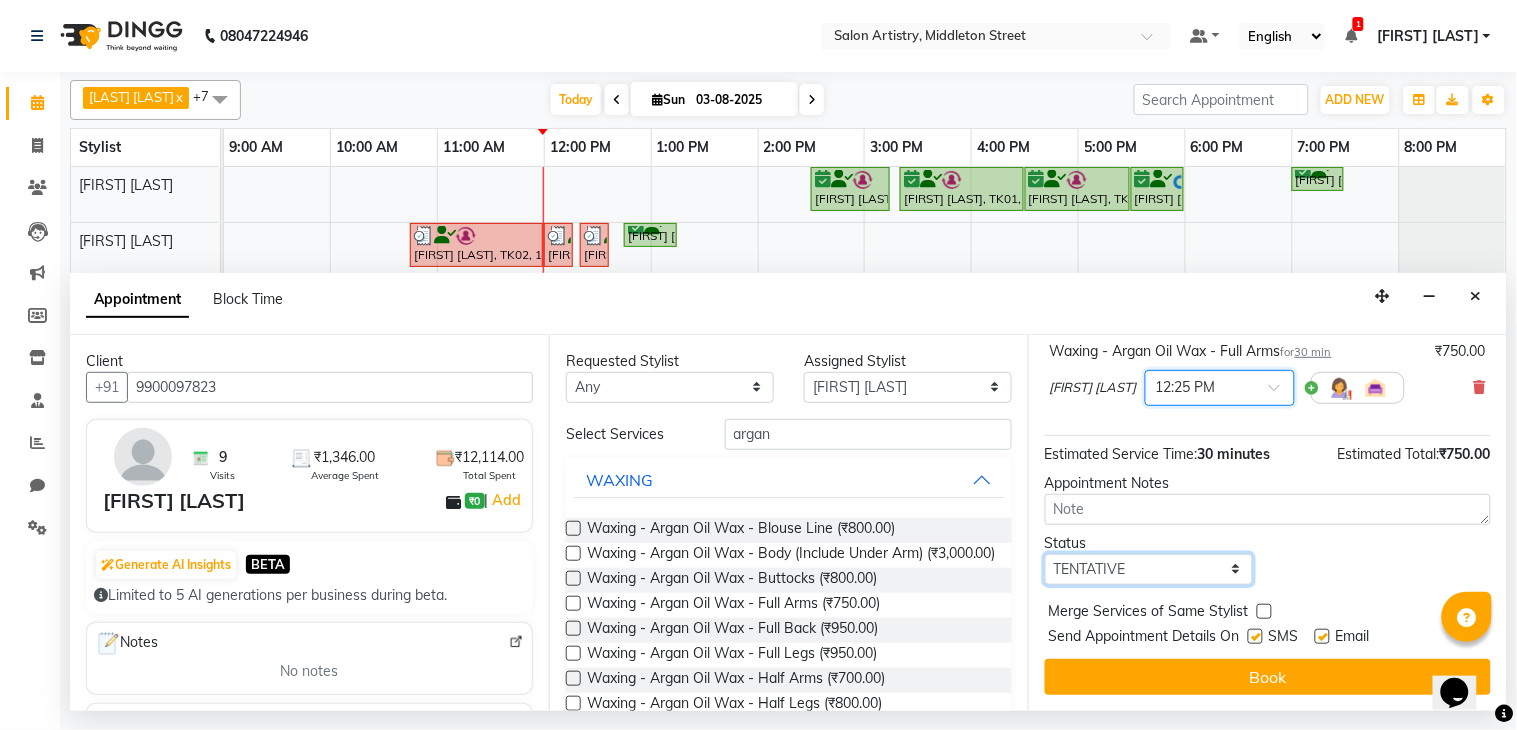 click on "Select TENTATIVE CONFIRM CHECK-IN UPCOMING" at bounding box center [1149, 569] 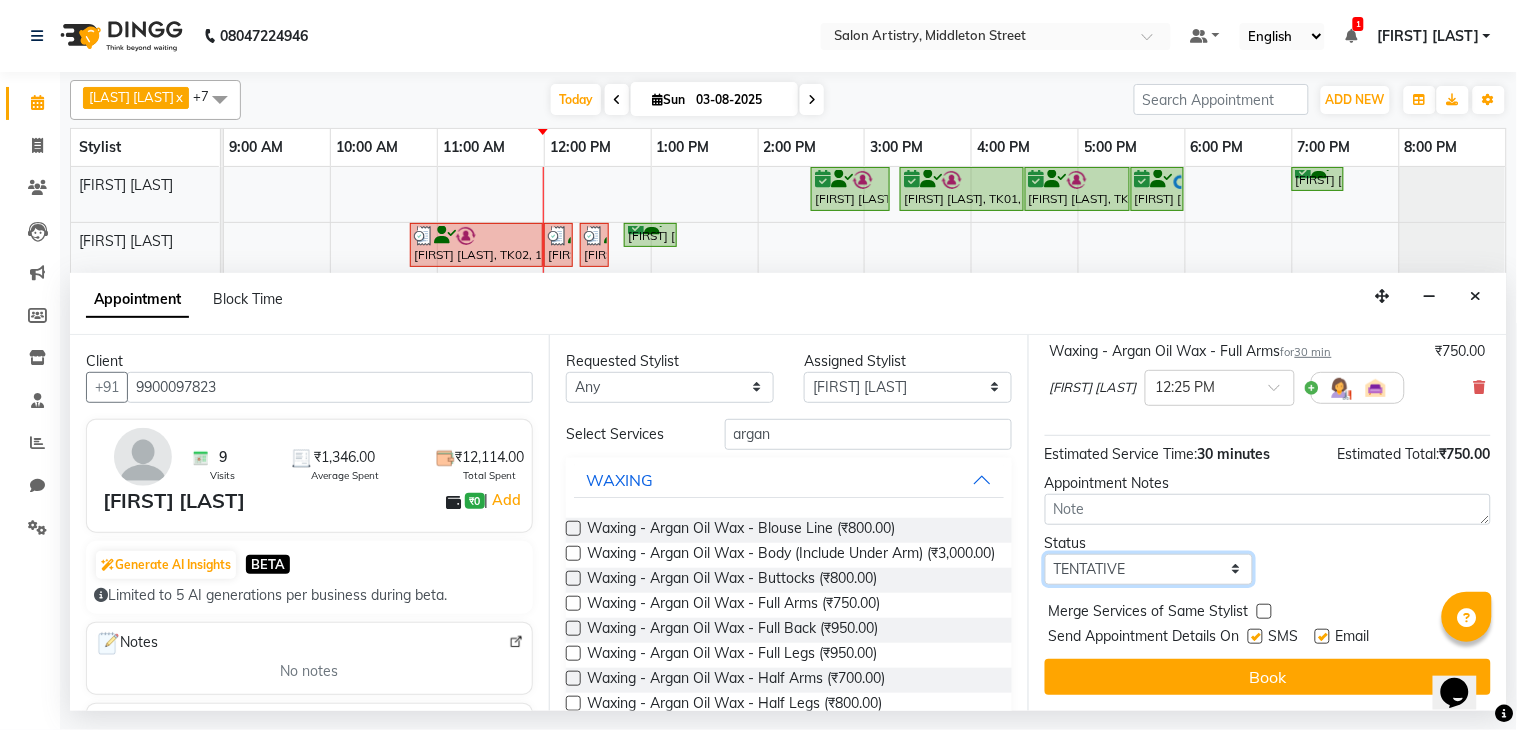 select on "check-in" 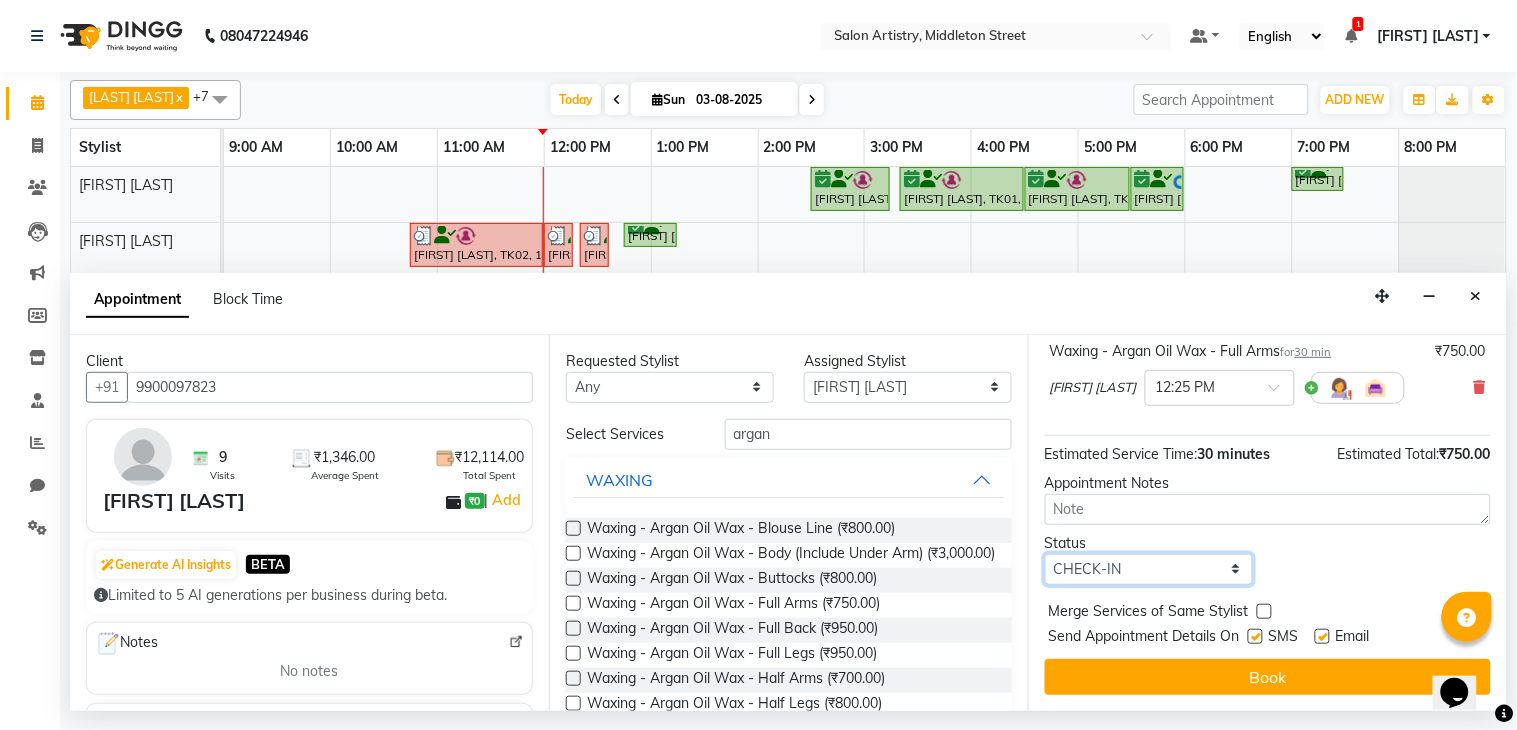 click on "Select TENTATIVE CONFIRM CHECK-IN UPCOMING" at bounding box center (1149, 569) 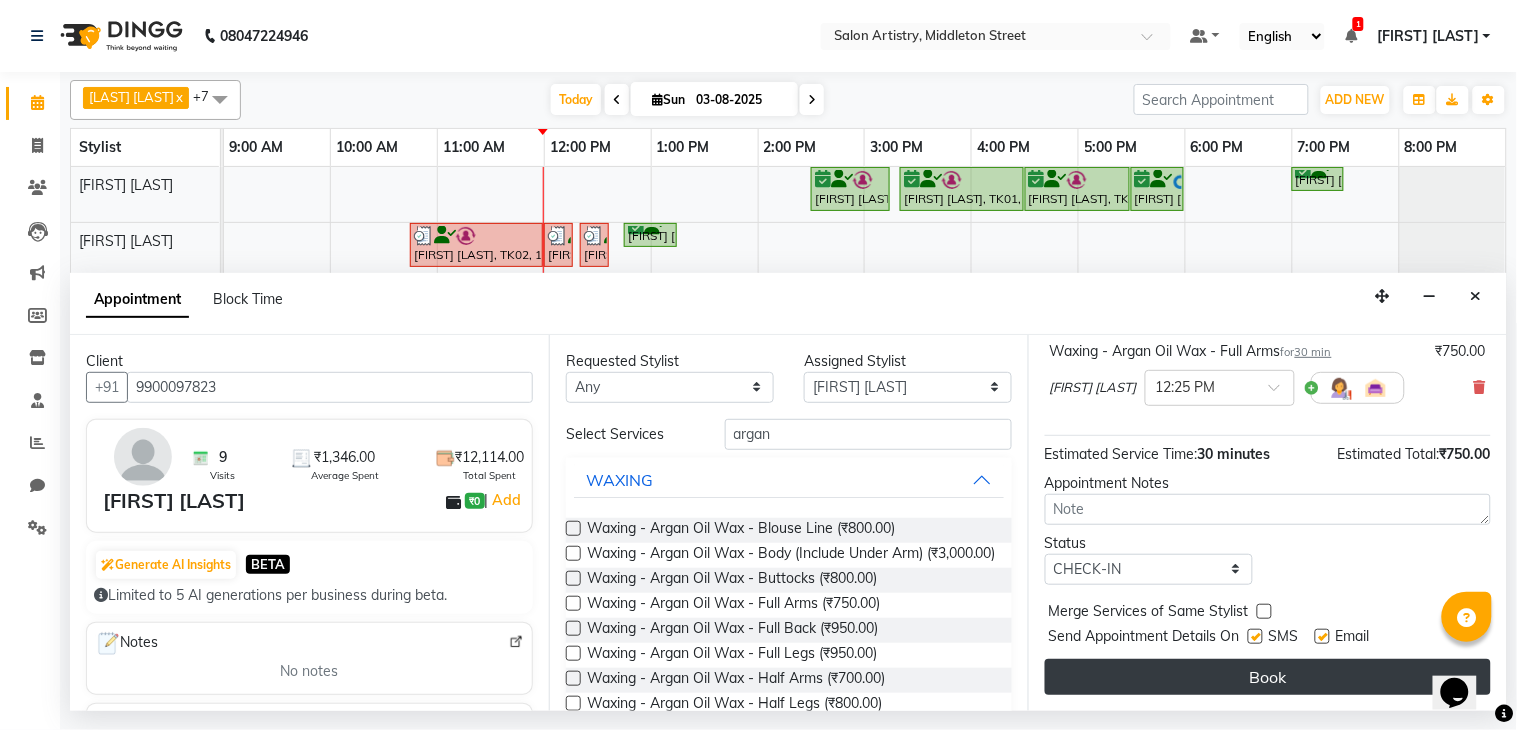 click on "Book" at bounding box center (1268, 677) 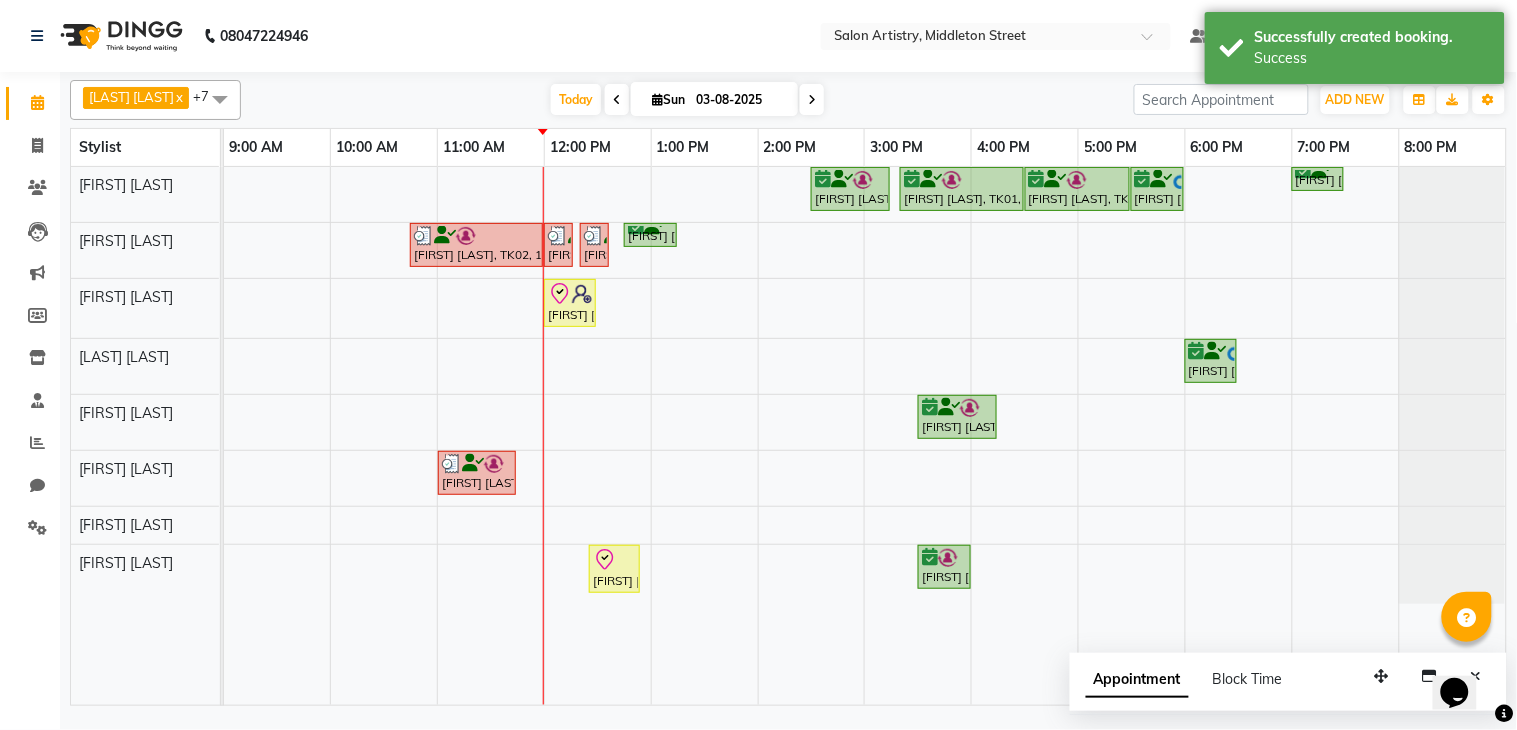 click on "03-08-2025" at bounding box center [740, 100] 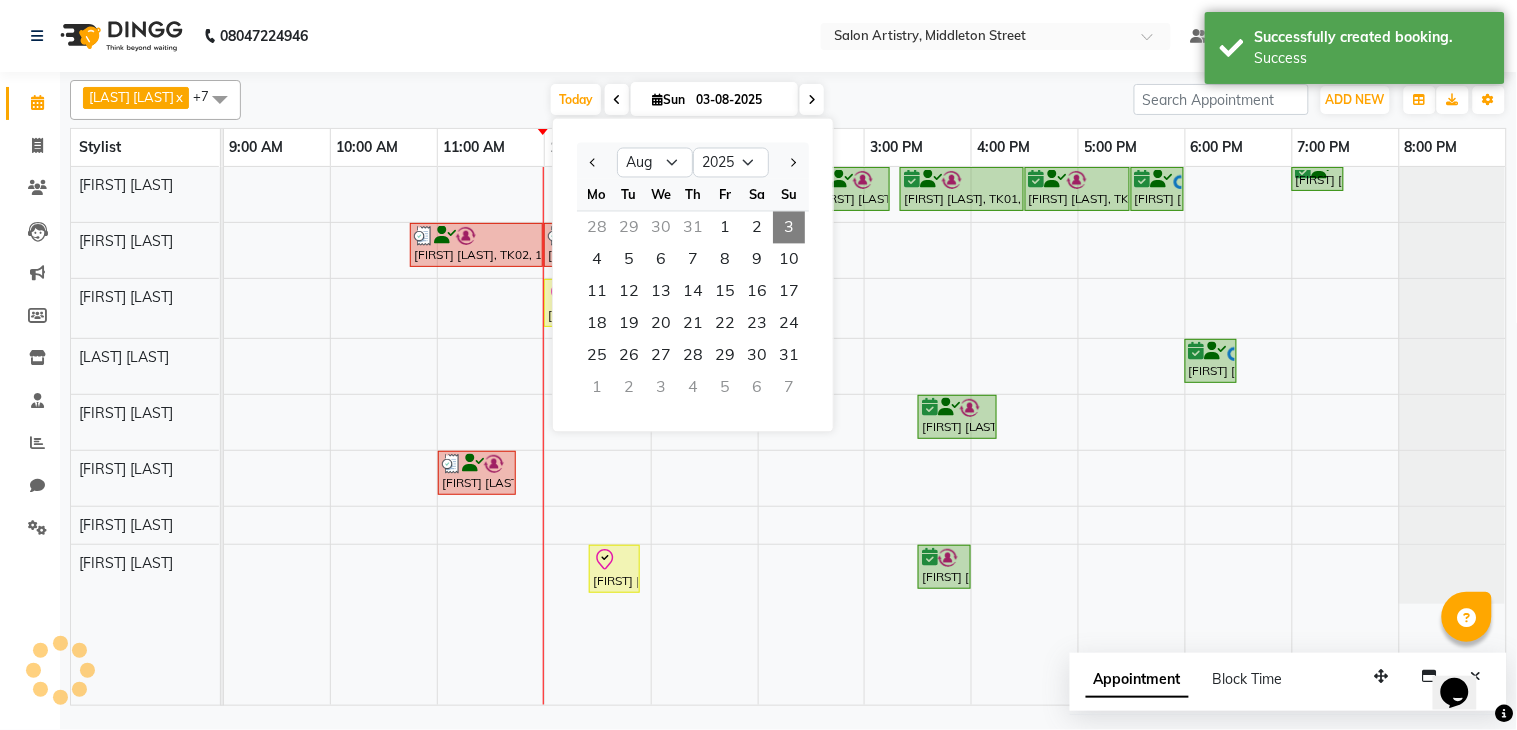 click on "28" at bounding box center [597, 228] 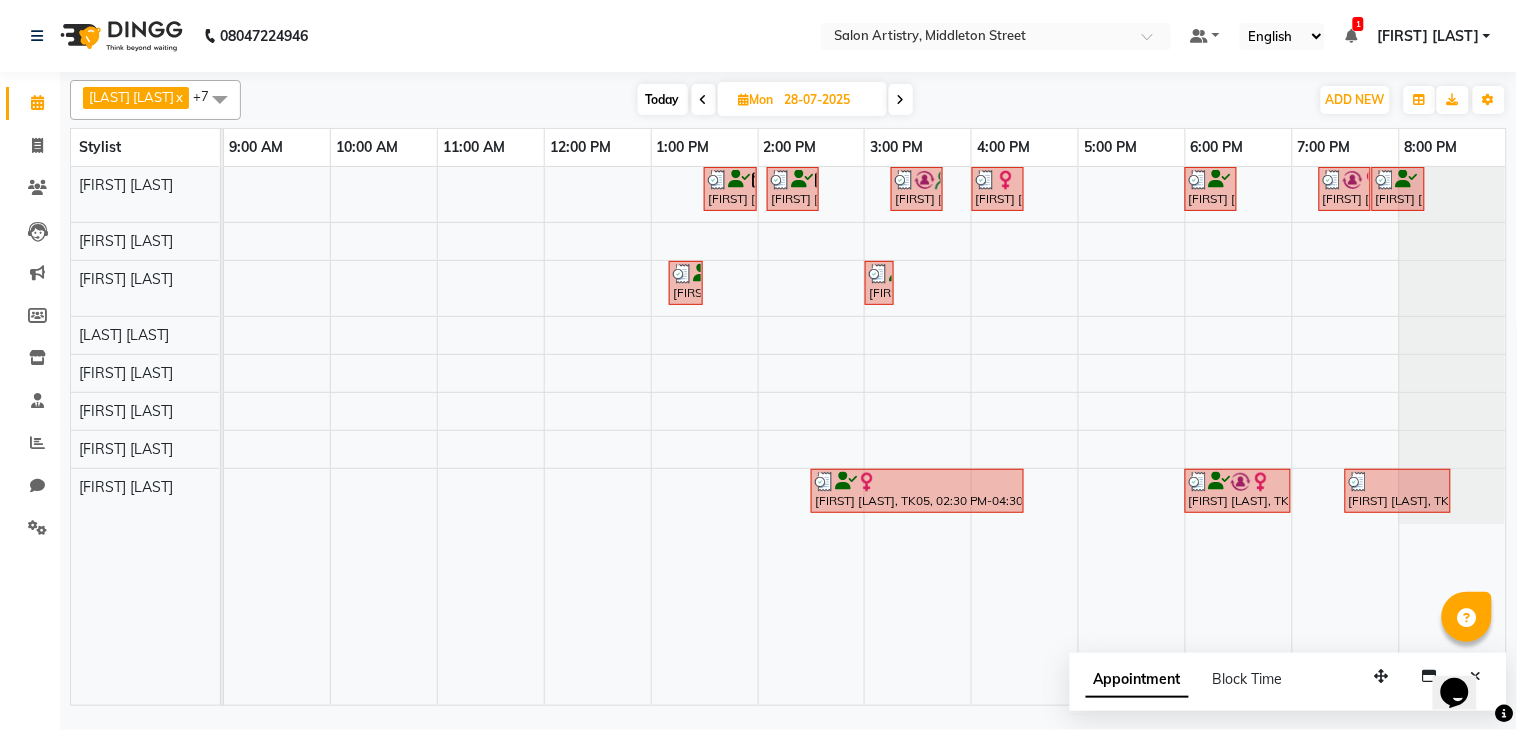 click at bounding box center [704, 99] 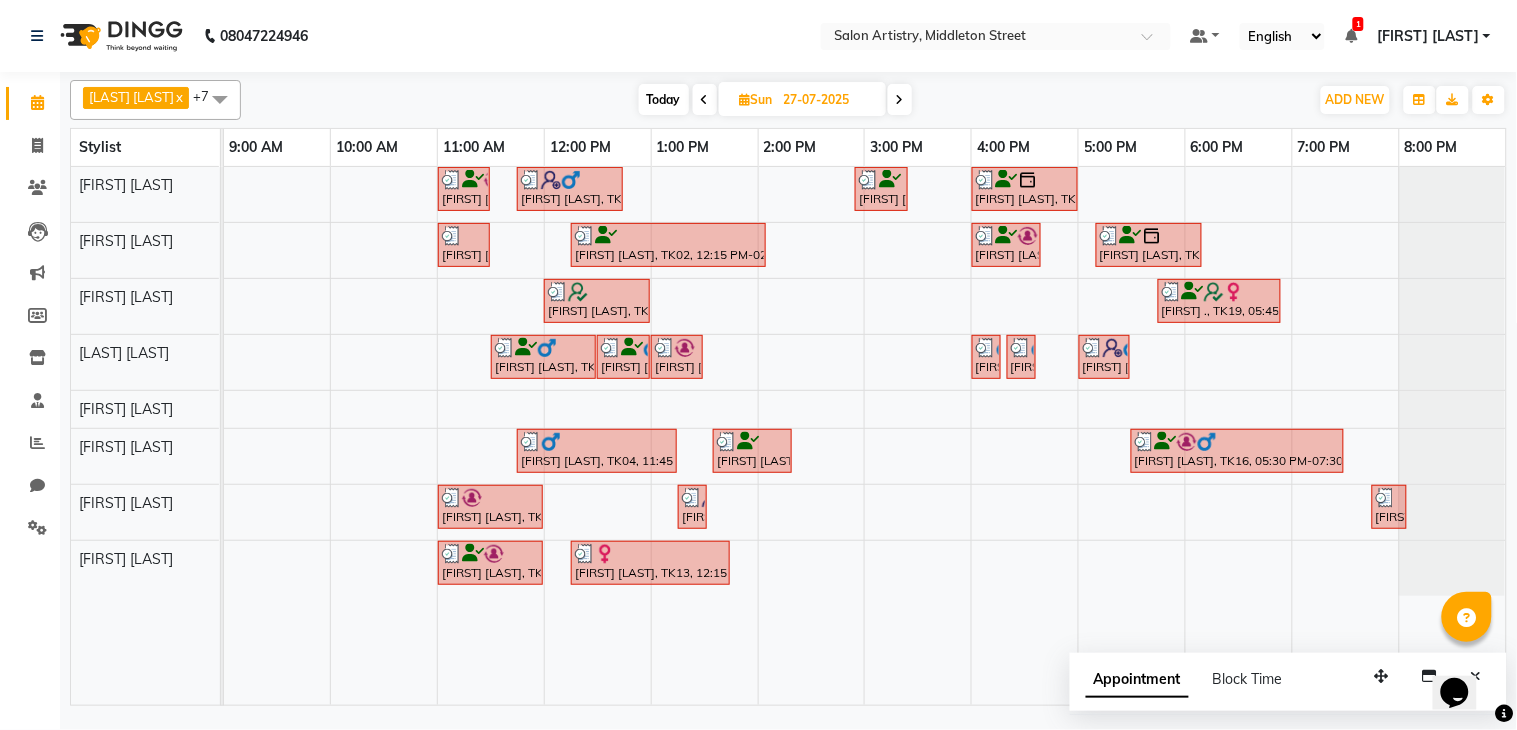 click on "27-07-2025" at bounding box center (828, 100) 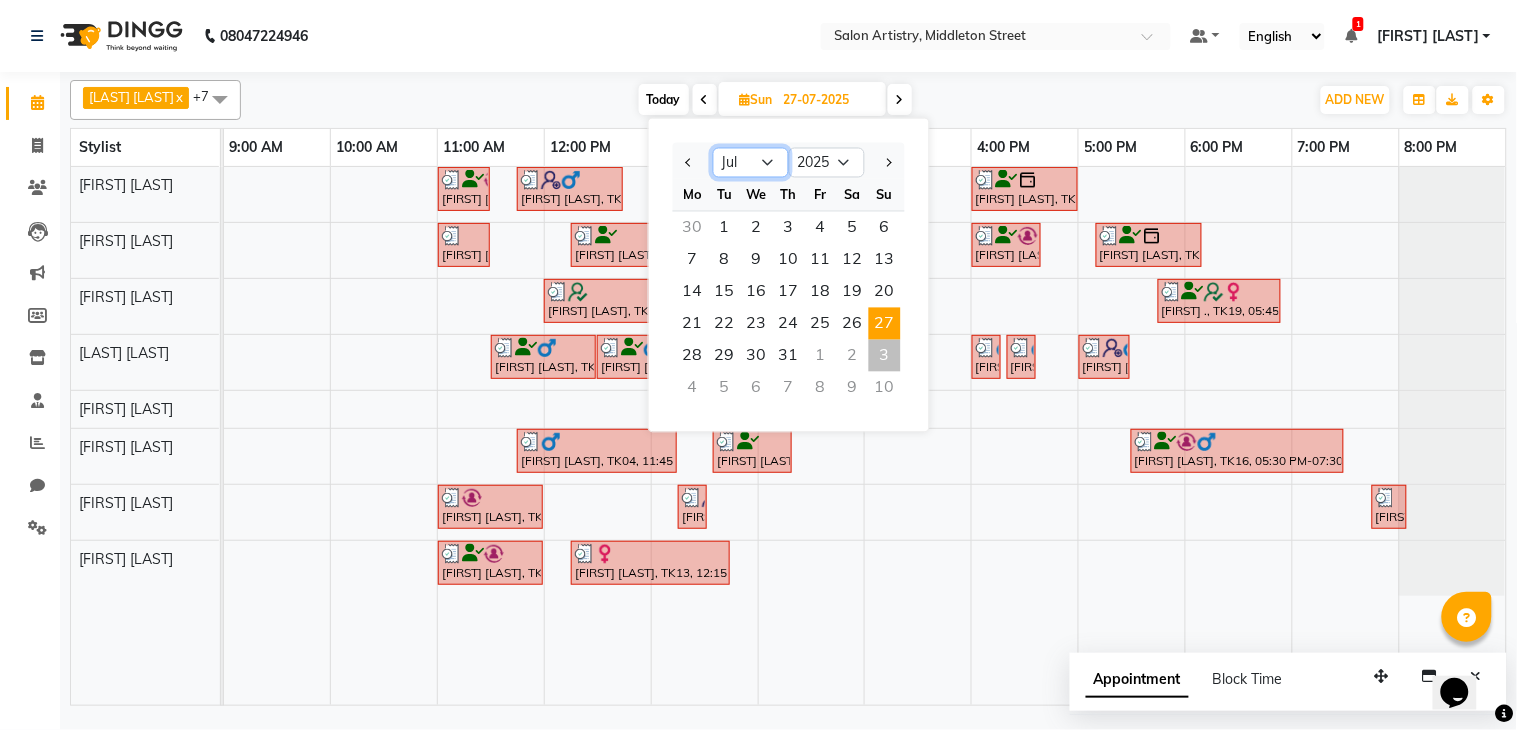 drag, startPoint x: 771, startPoint y: 156, endPoint x: 770, endPoint y: 176, distance: 20.024984 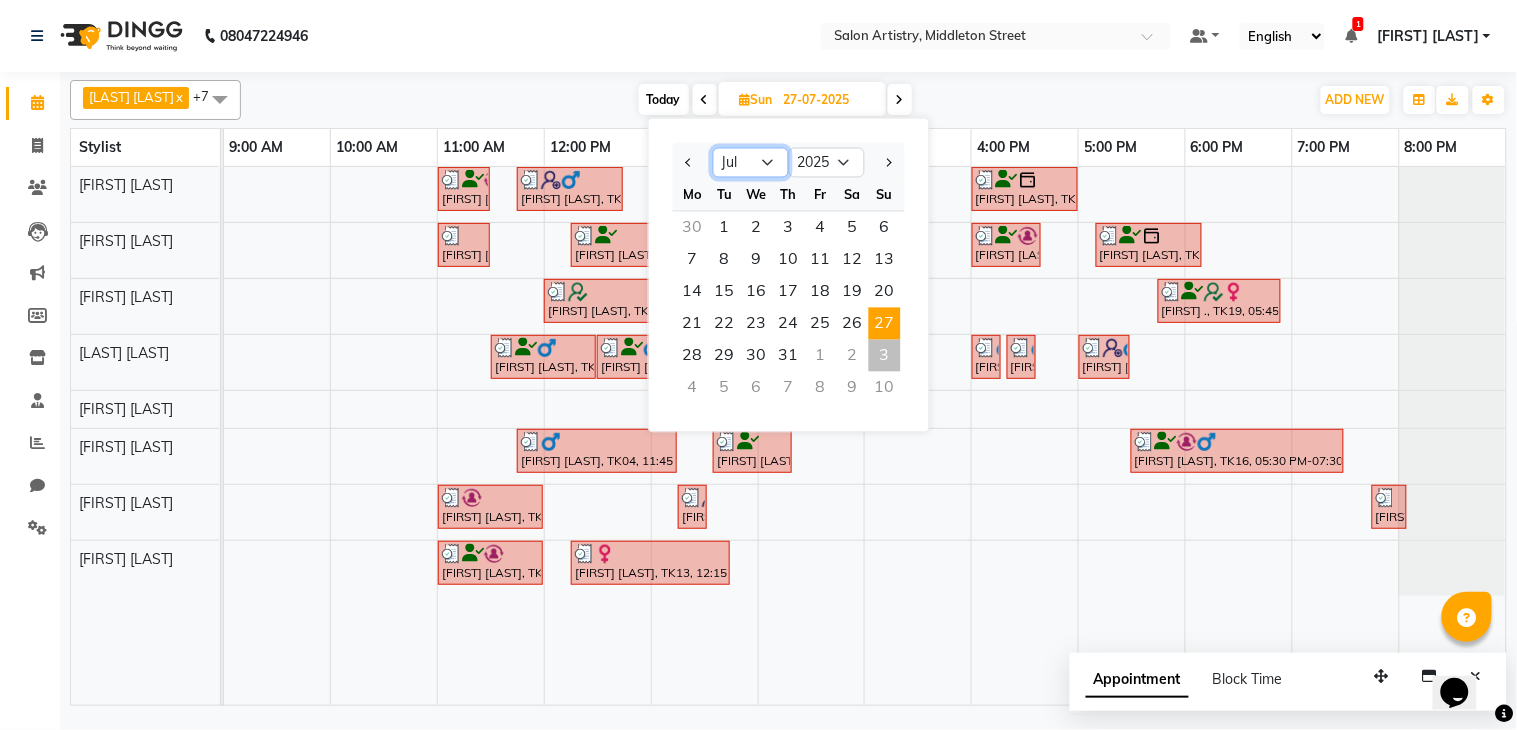 select on "8" 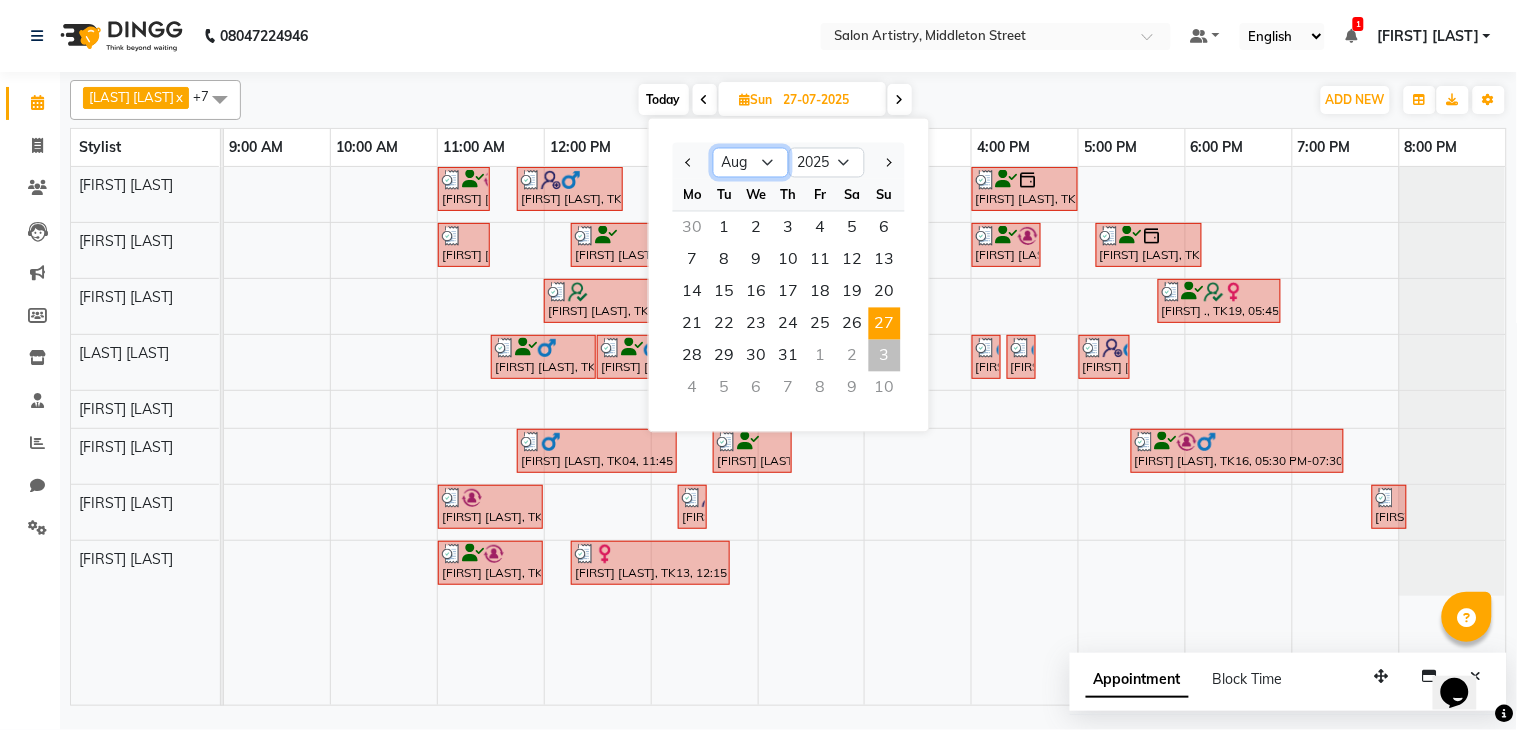 click on "Jan Feb Mar Apr May Jun Jul Aug Sep Oct Nov Dec" at bounding box center (751, 163) 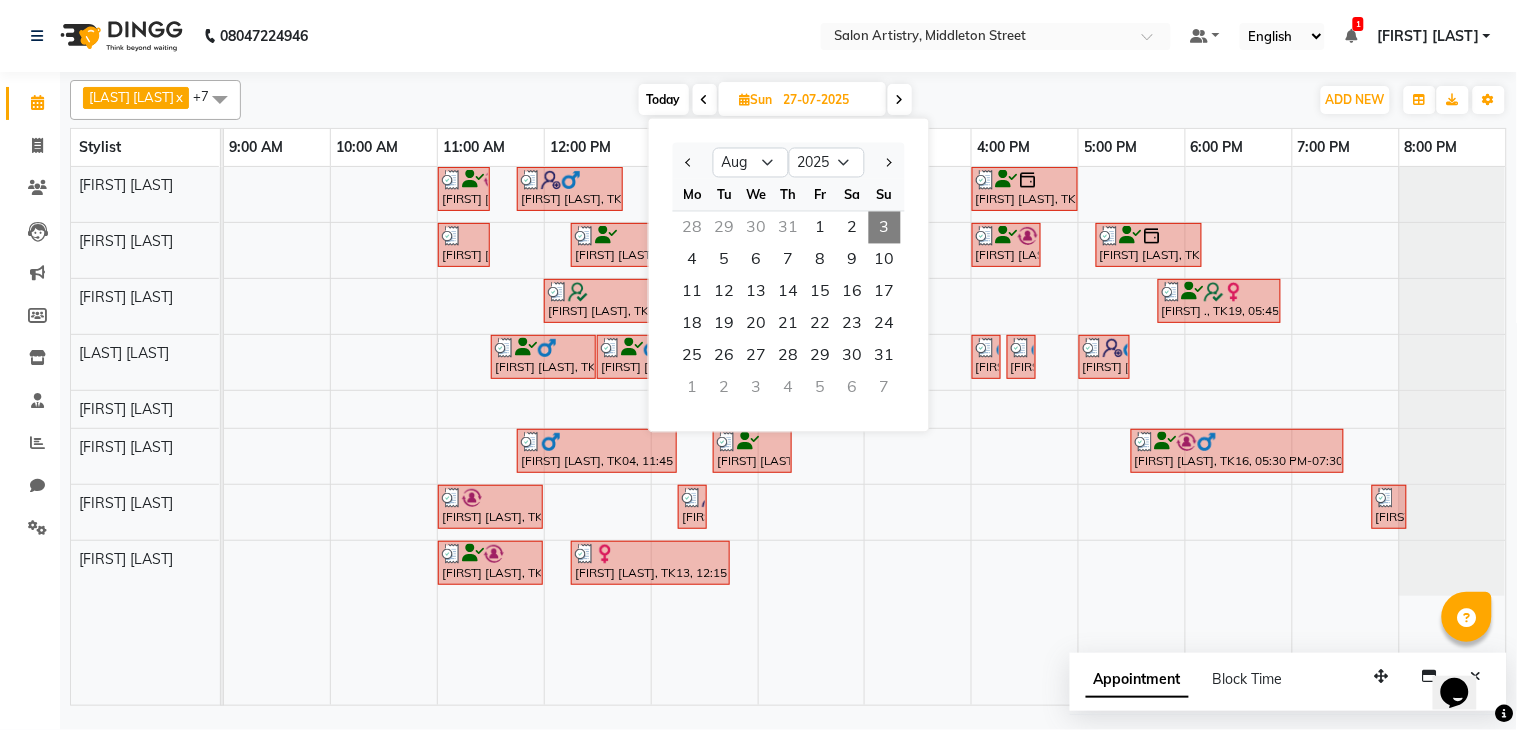 click on "3" at bounding box center [885, 228] 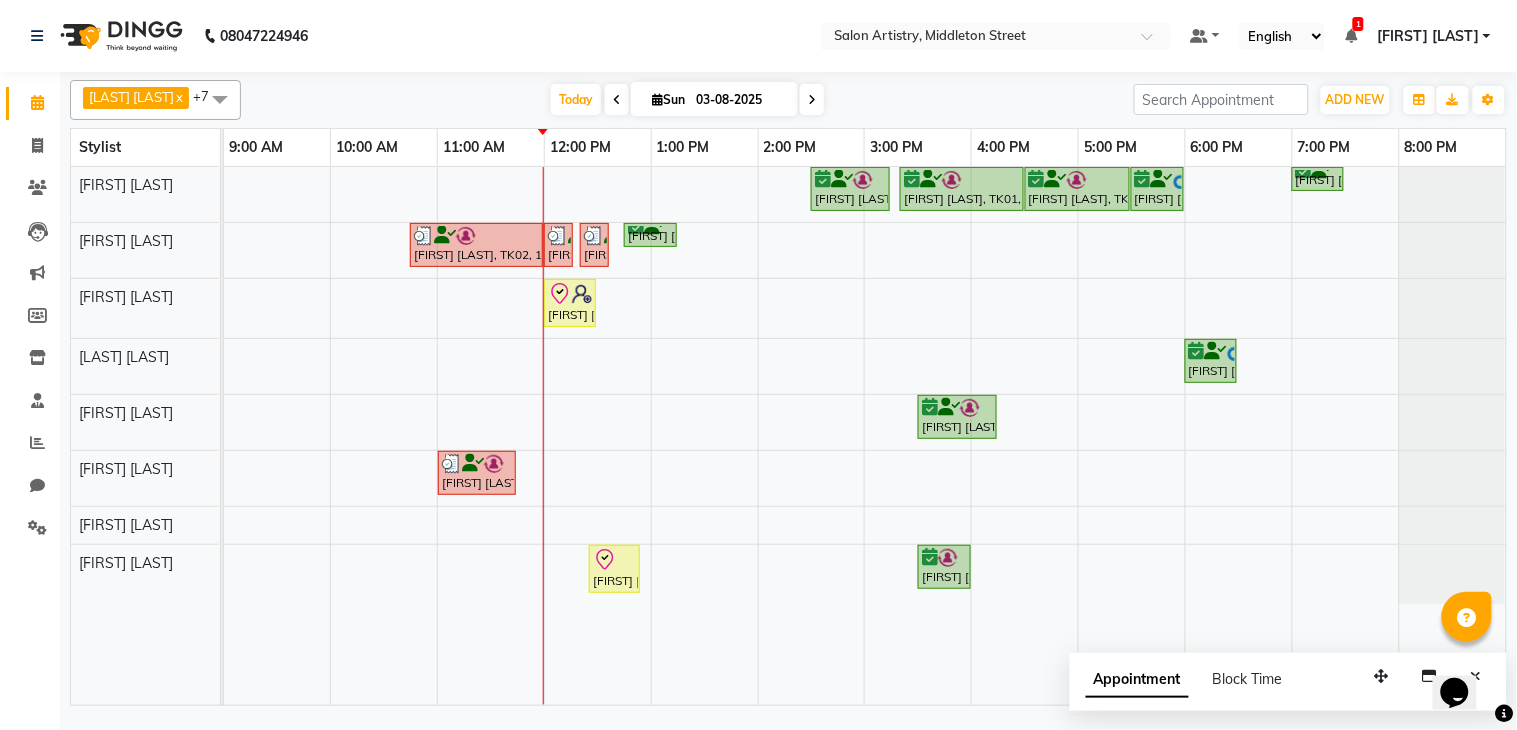 click on "[FIRST] [LAST], TK01, 02:30 PM-03:15 PM, HAIR CUT PRO MEN     [FIRST] [LAST], TK01, 03:20 PM-04:30 PM, Hair Colour - Root Touch Up (Without Ammonia)     [FIRST] [LAST], TK01, 04:30 PM-05:30 PM, Olaplex Stand Alone - Mid Back     [FIRST] [LAST], TK05, 05:30 PM-06:00 PM, HAIR CUT PRO MEN     [FIRST] [LAST], TK06, 07:00 PM-07:30 PM, HAIR CUT PRO MEN     [FIRST] [LAST], TK02, 10:45 AM-12:00 PM, Hair Colour - Root Touch Up (Without Ammonia)     [FIRST] [LAST], TK02, 12:00 PM-12:10 PM, Threading - Eyebrows     [FIRST] [LAST], TK02, 12:20 PM-12:30 PM, Threading - Eyebrows     [LAST] [LAST], TK04, 12:45 PM-01:15 PM, Wash  - Wash & Plain Dry (Upto Mid Back)
[FIRST] [LAST], TK03, 12:00 PM-12:30 PM, Cut - Hair Cut (Sr Stylist) (Wash & Conditioning)     [FIRST] [LAST], TK05, 06:00 PM-06:30 PM, BEARD TRIMMING AND SHAPING     [FIRST] [LAST], TK01, 03:30 PM-04:15 PM, Aroma Pedicure     [FIRST] [LAST], TK02, 11:00 AM-11:45 AM, Regular Pedicure" at bounding box center [865, 436] 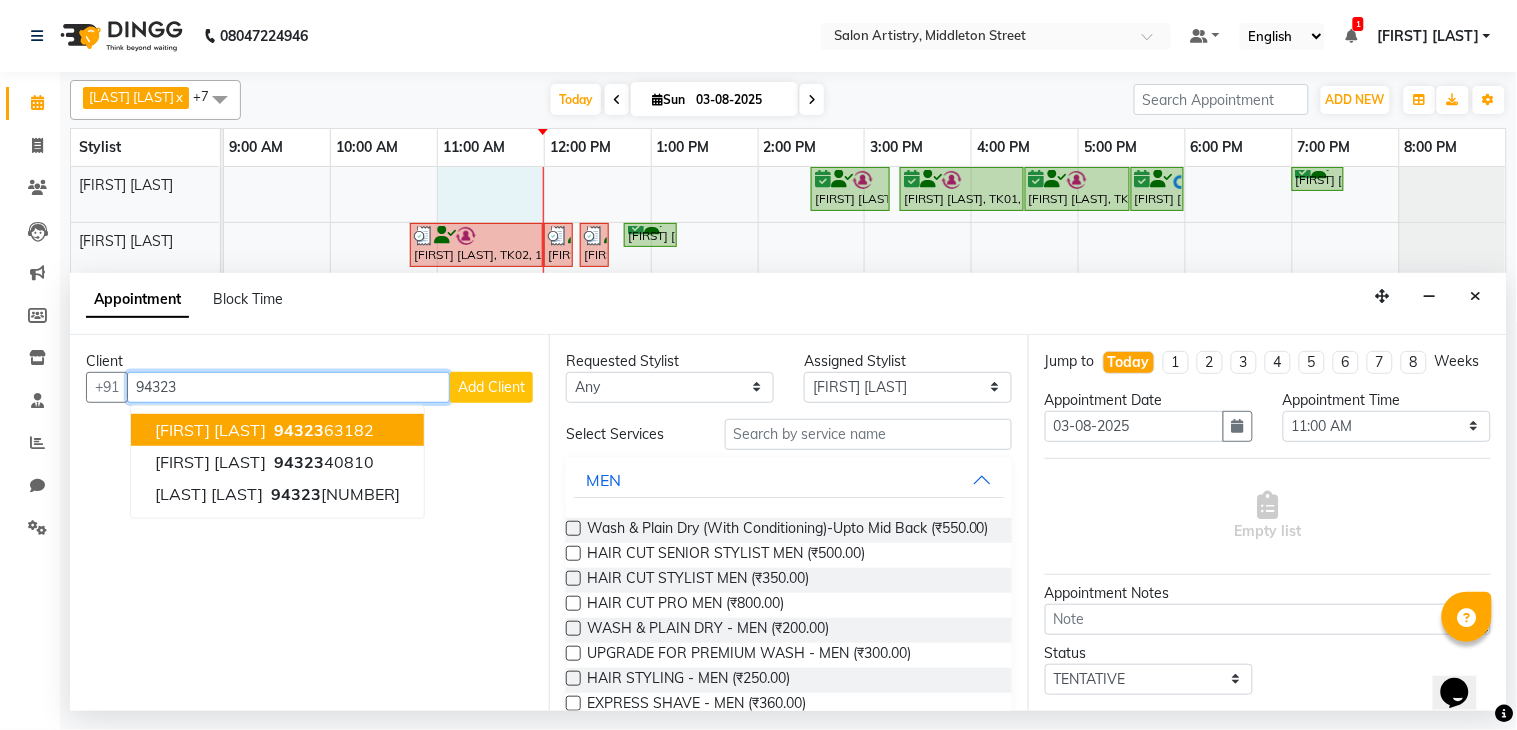 click on "[FIRST] [LAST]" at bounding box center [210, 430] 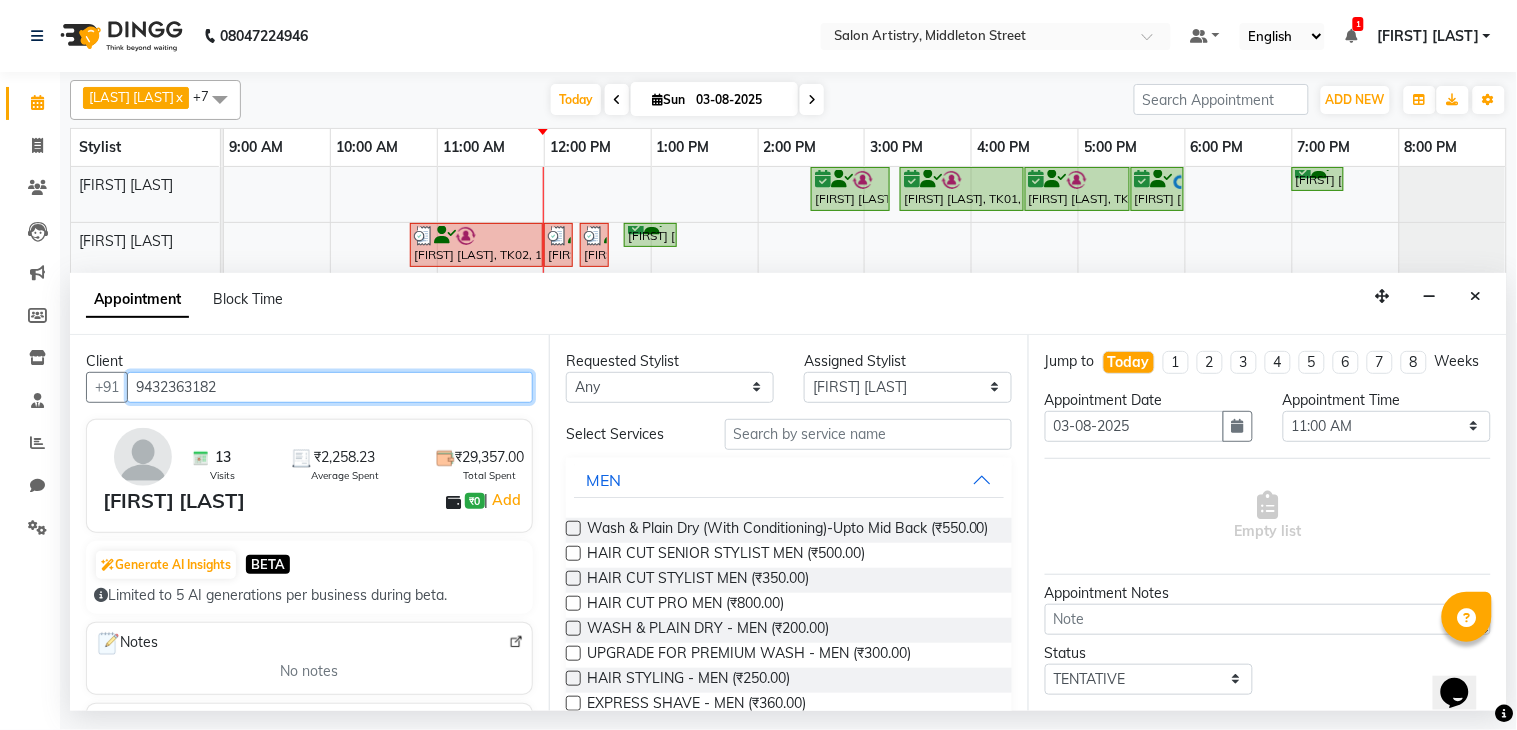 type on "9432363182" 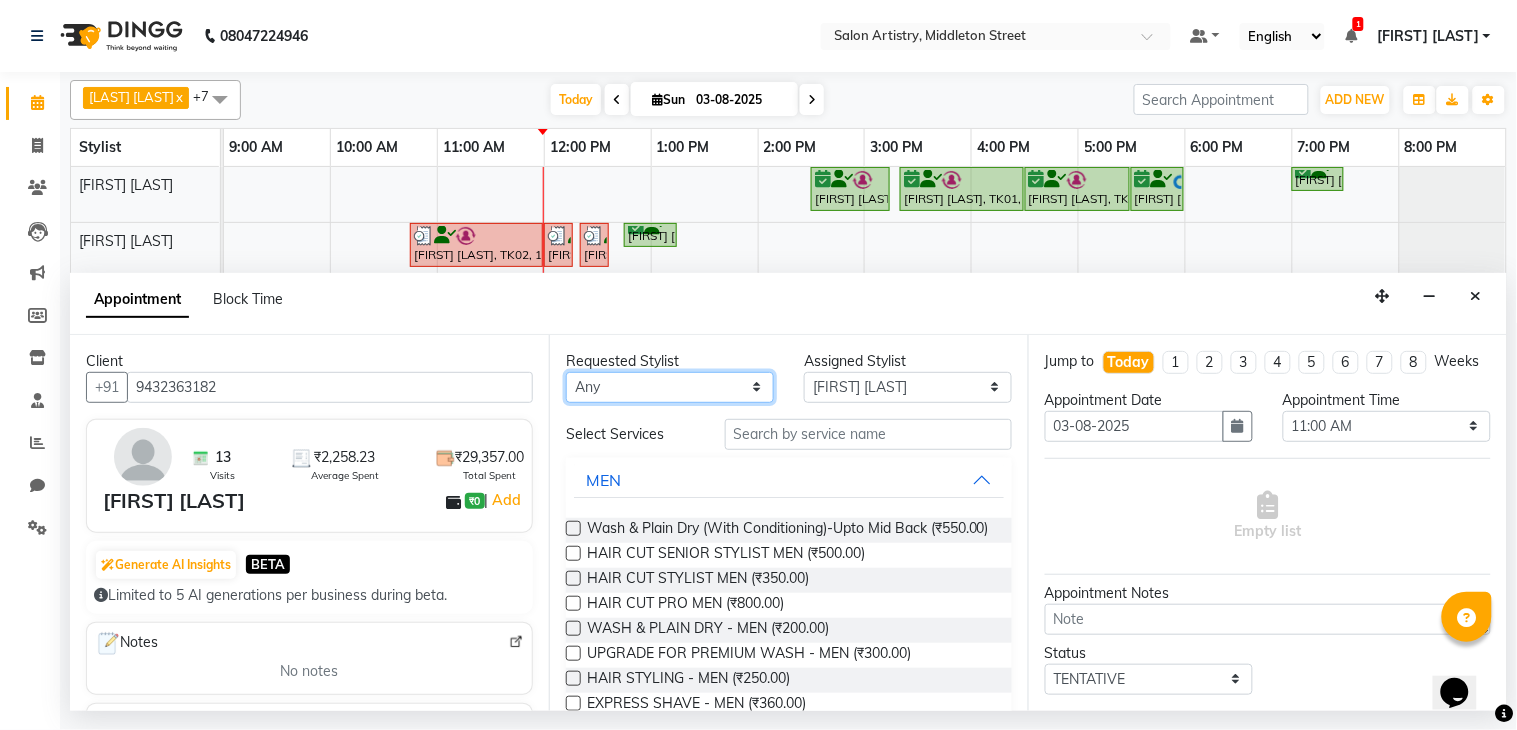 click on "Any Anupriya Ghosh Iqbal Ahmed Irshad Khan Mannu Kumar Gupta Mekhla Bhattacharya Minika Das Puja Debnath Reception Rekha Singh Ricky Das Rony Das Sangeeta Lodh Sharfaraz Ata Waris Simmy Rai Tapasi" at bounding box center [670, 387] 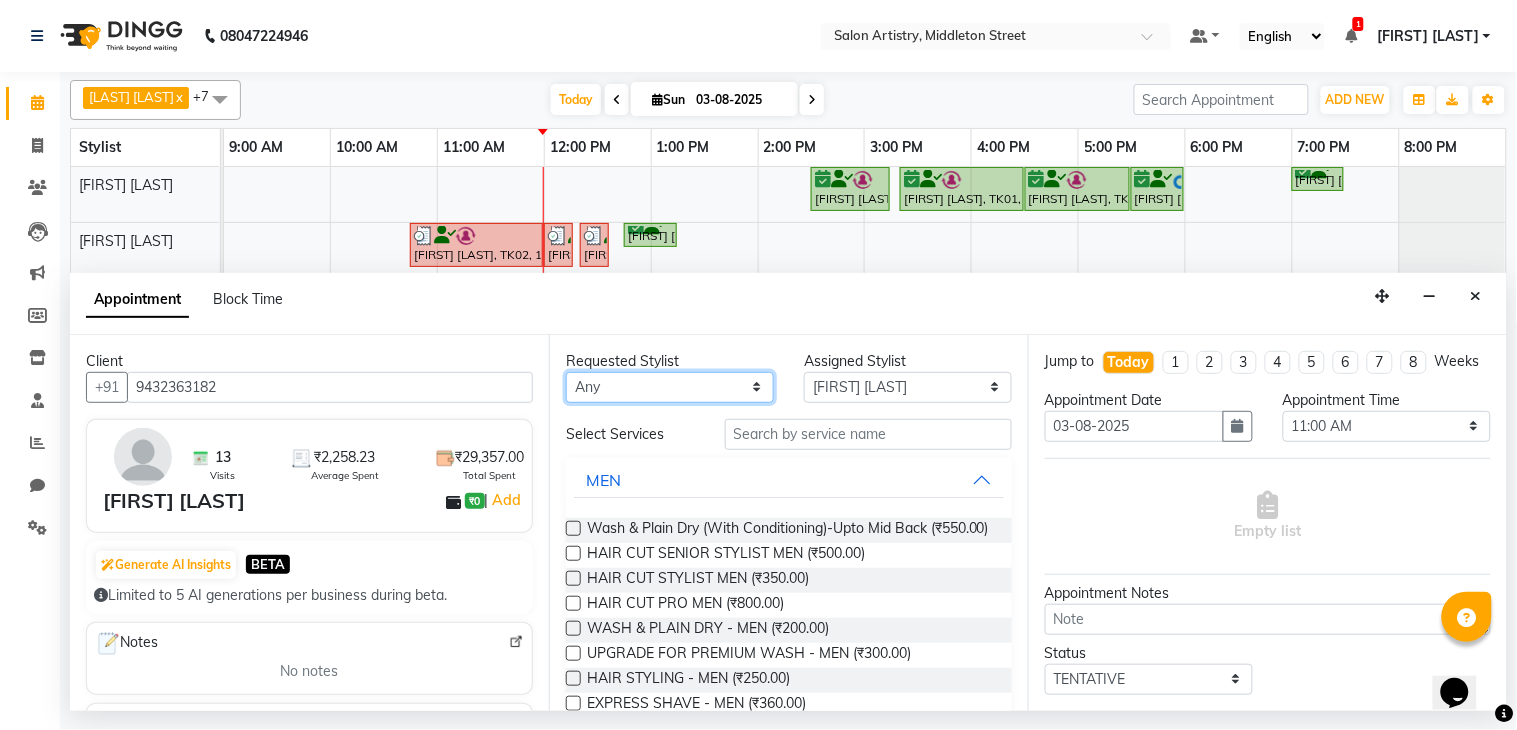 select on "79858" 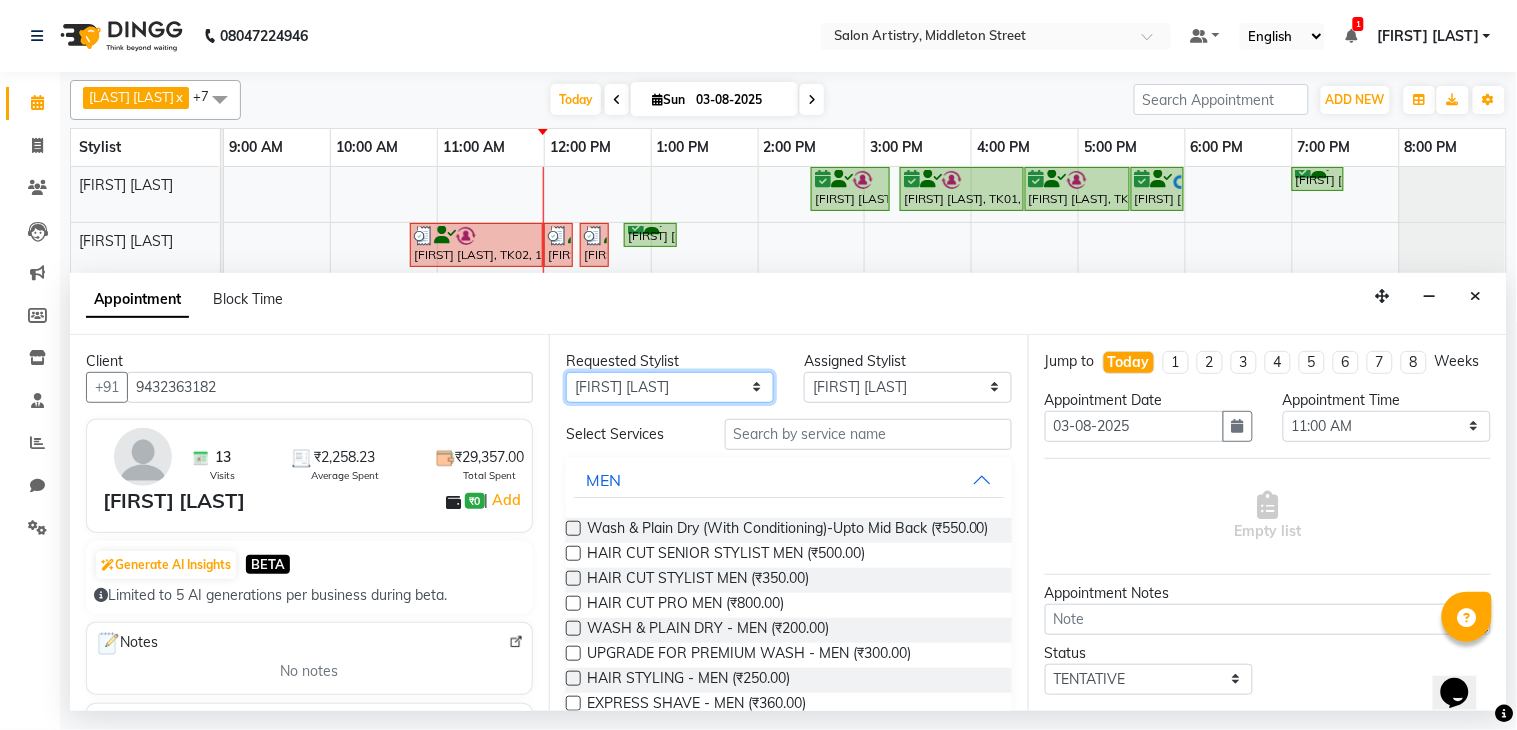 click on "Any Anupriya Ghosh Iqbal Ahmed Irshad Khan Mannu Kumar Gupta Mekhla Bhattacharya Minika Das Puja Debnath Reception Rekha Singh Ricky Das Rony Das Sangeeta Lodh Sharfaraz Ata Waris Simmy Rai Tapasi" at bounding box center (670, 387) 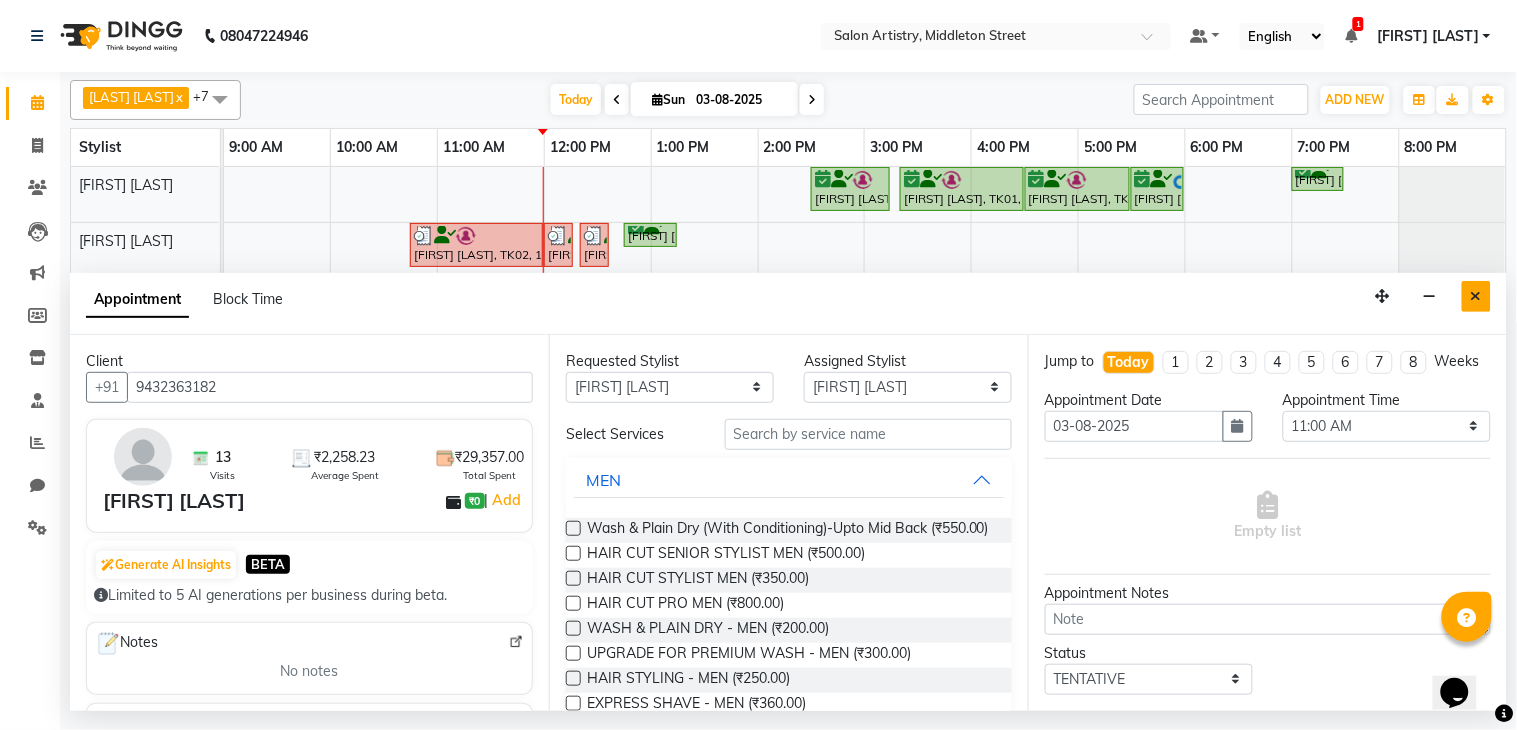 click at bounding box center (1476, 296) 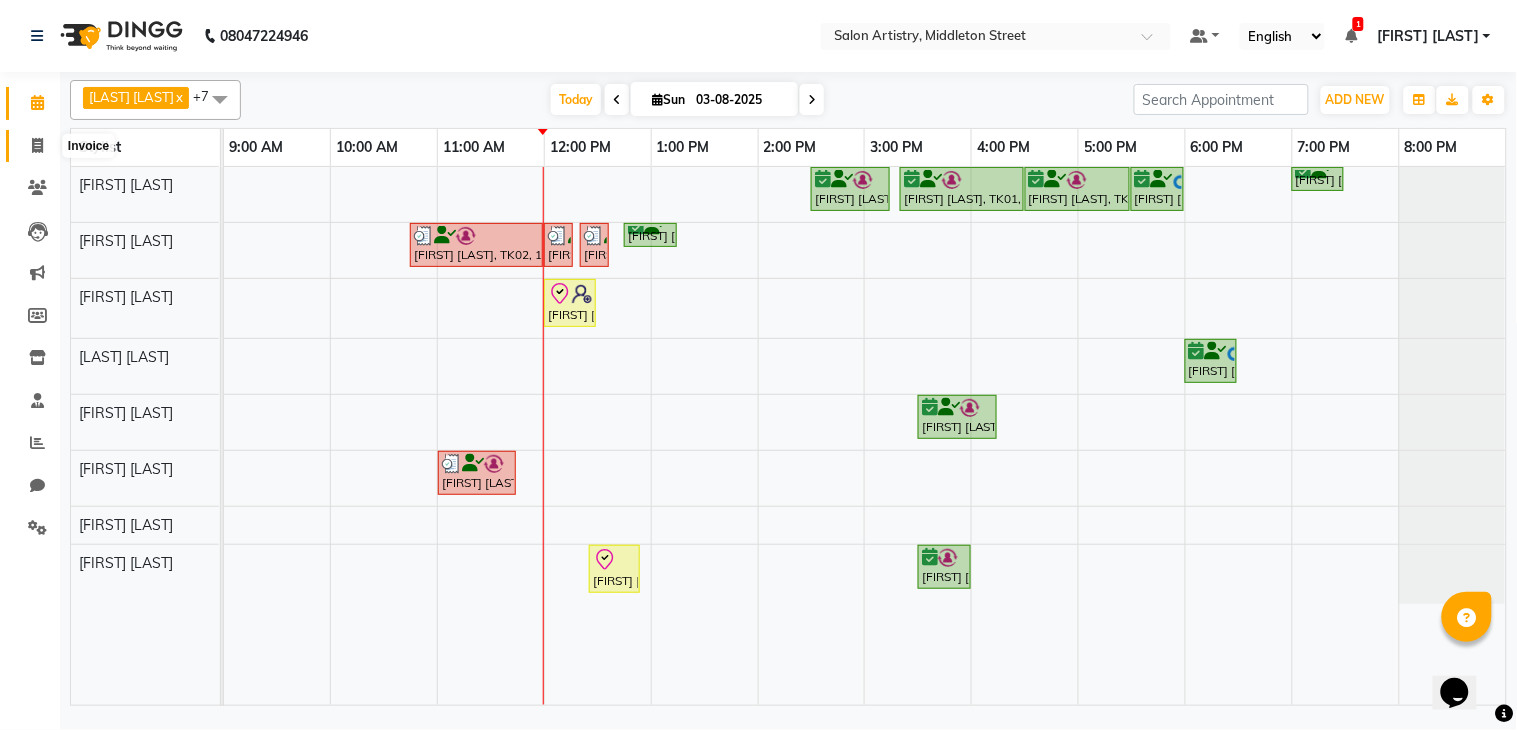 click 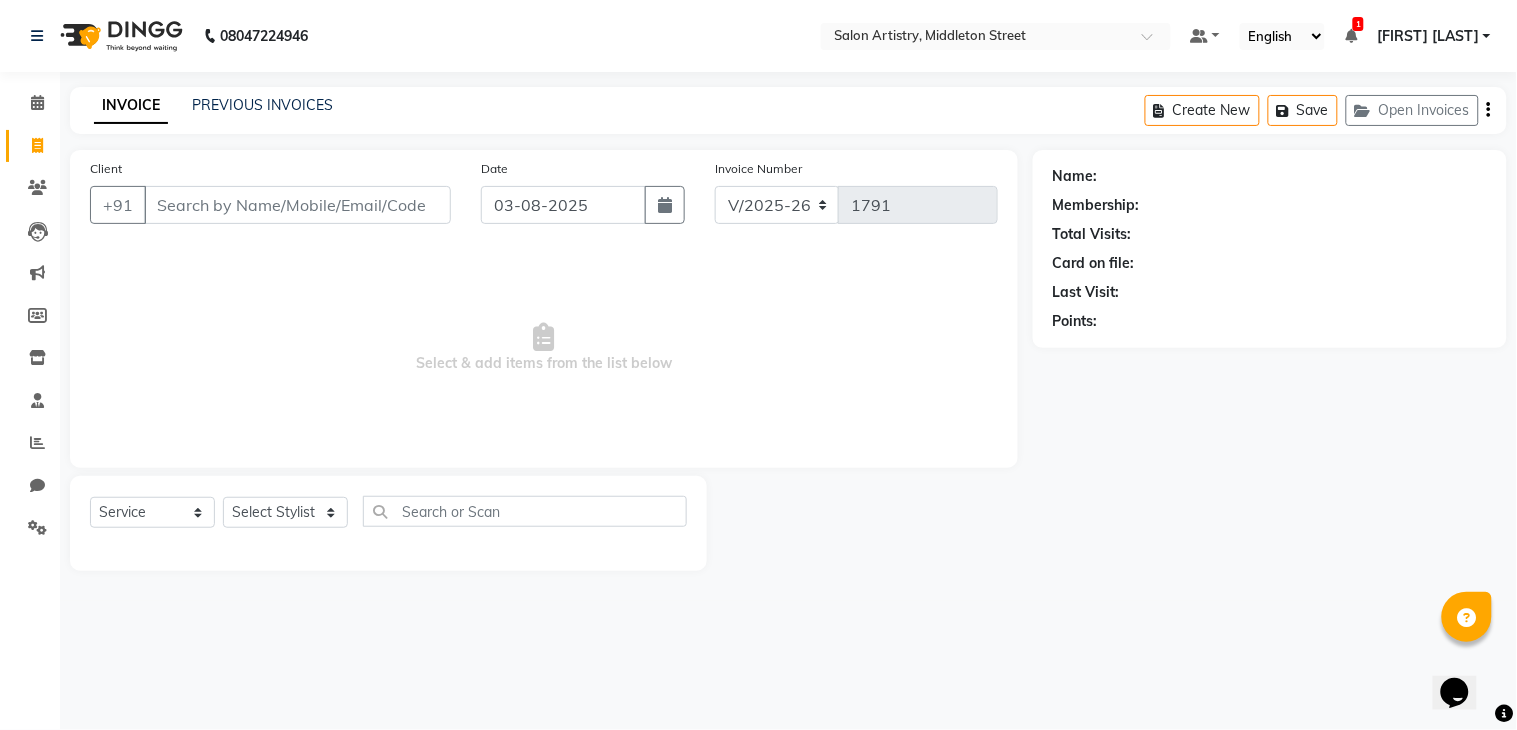 select on "79865" 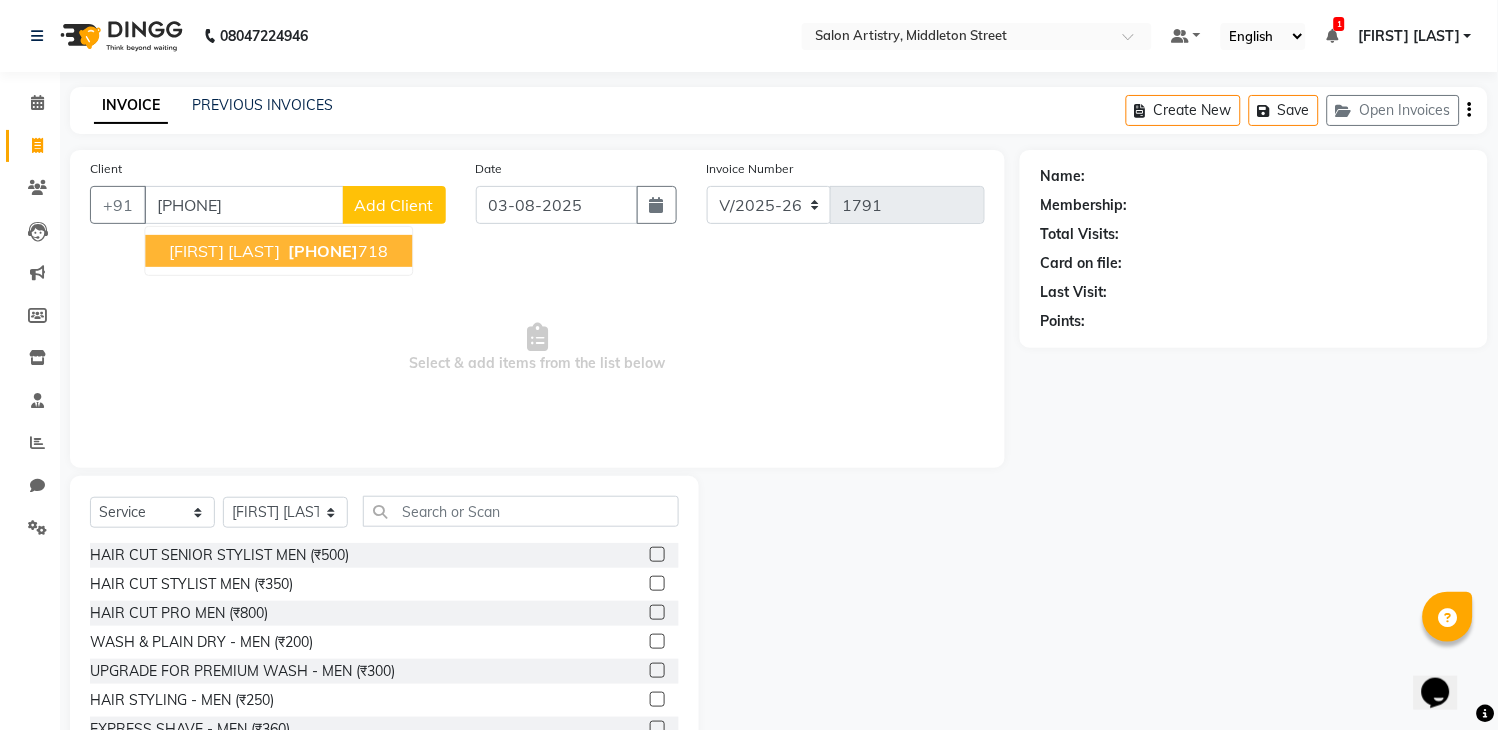click on "[FIRST] [LAST]" at bounding box center [224, 251] 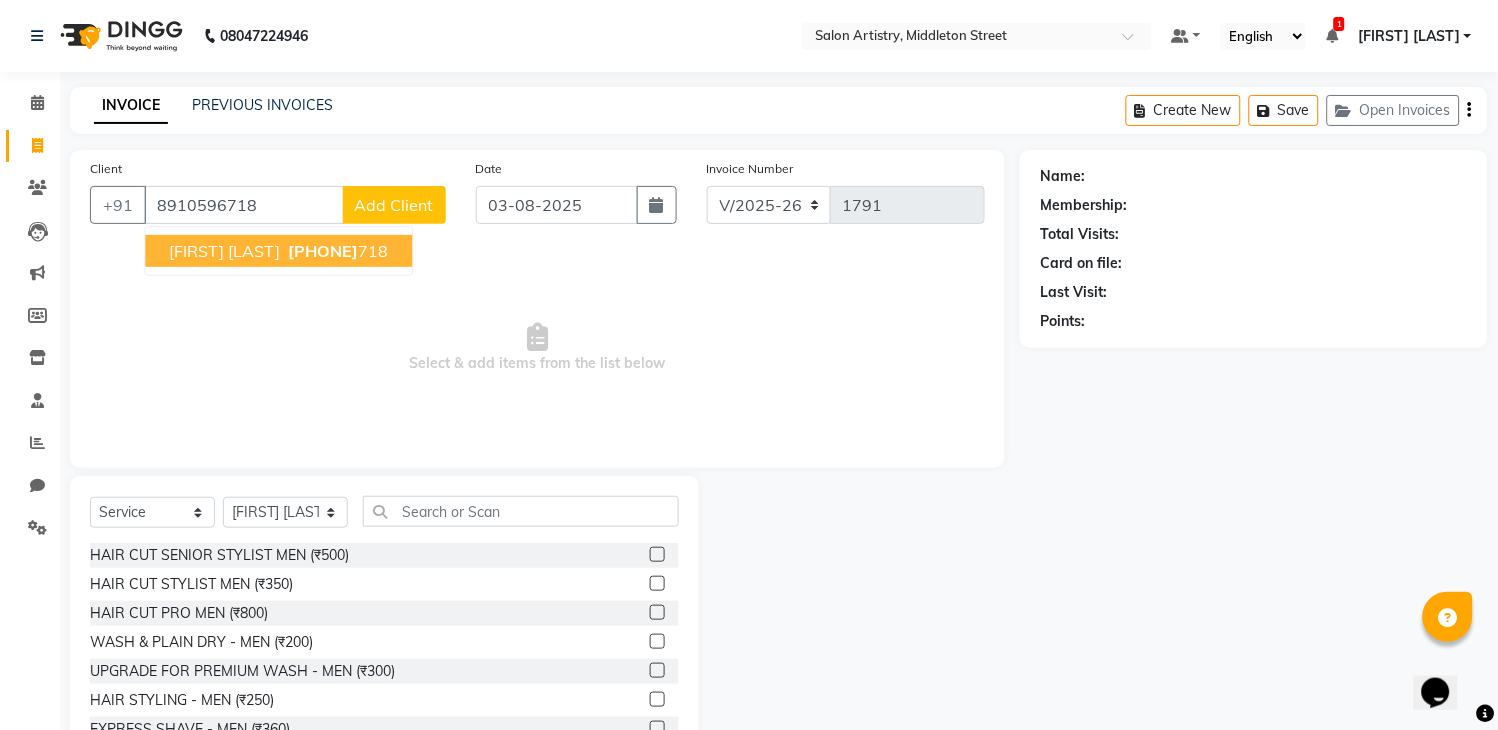 type on "8910596718" 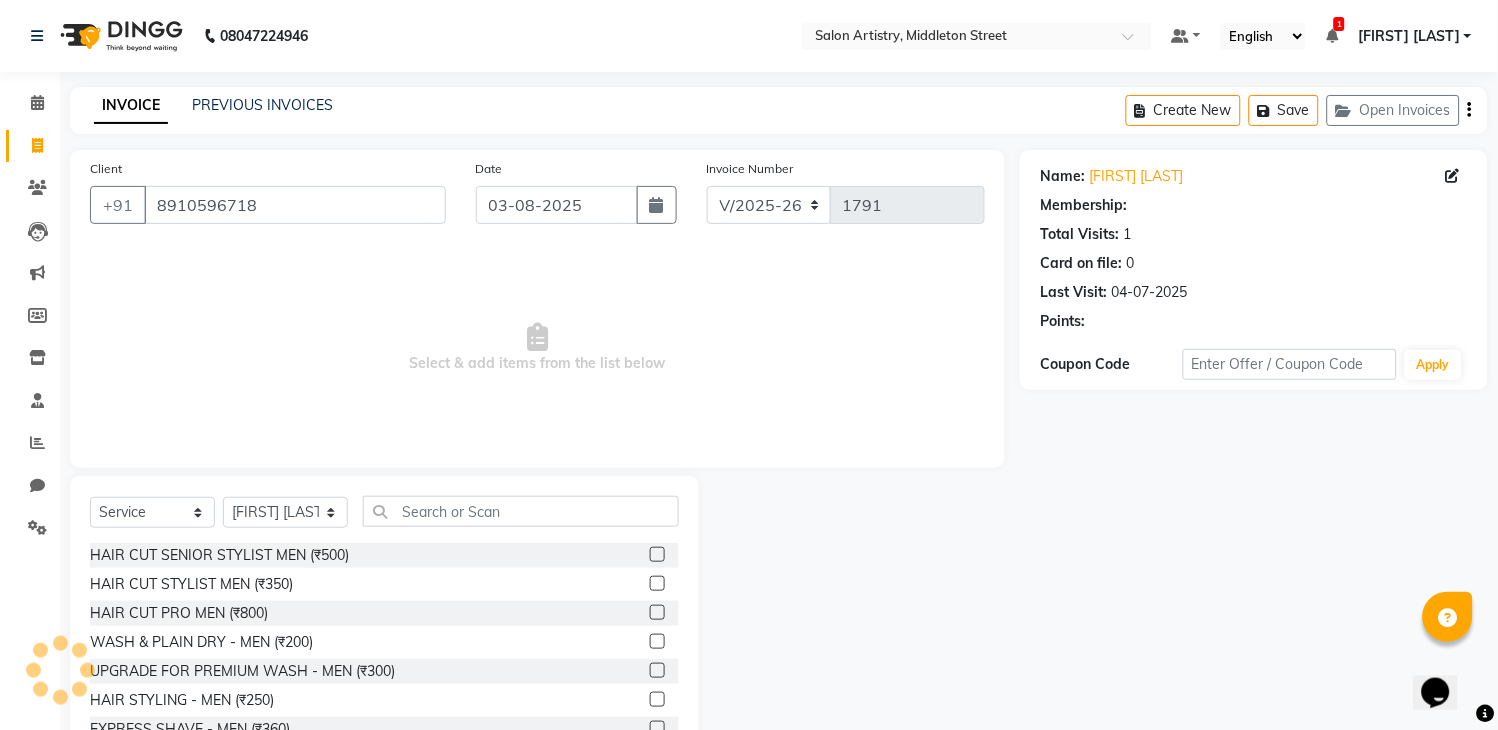 select on "1: Object" 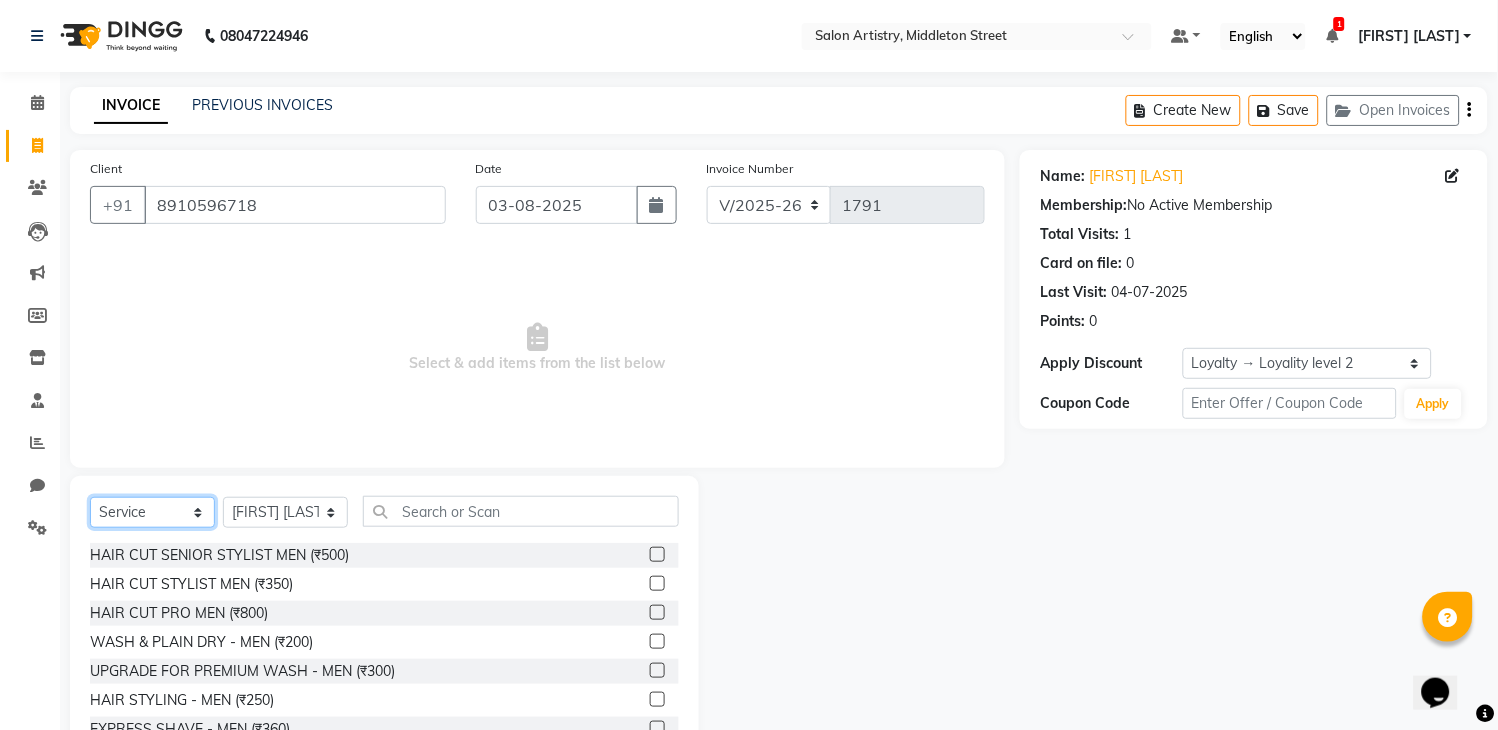 drag, startPoint x: 183, startPoint y: 508, endPoint x: 172, endPoint y: 498, distance: 14.866069 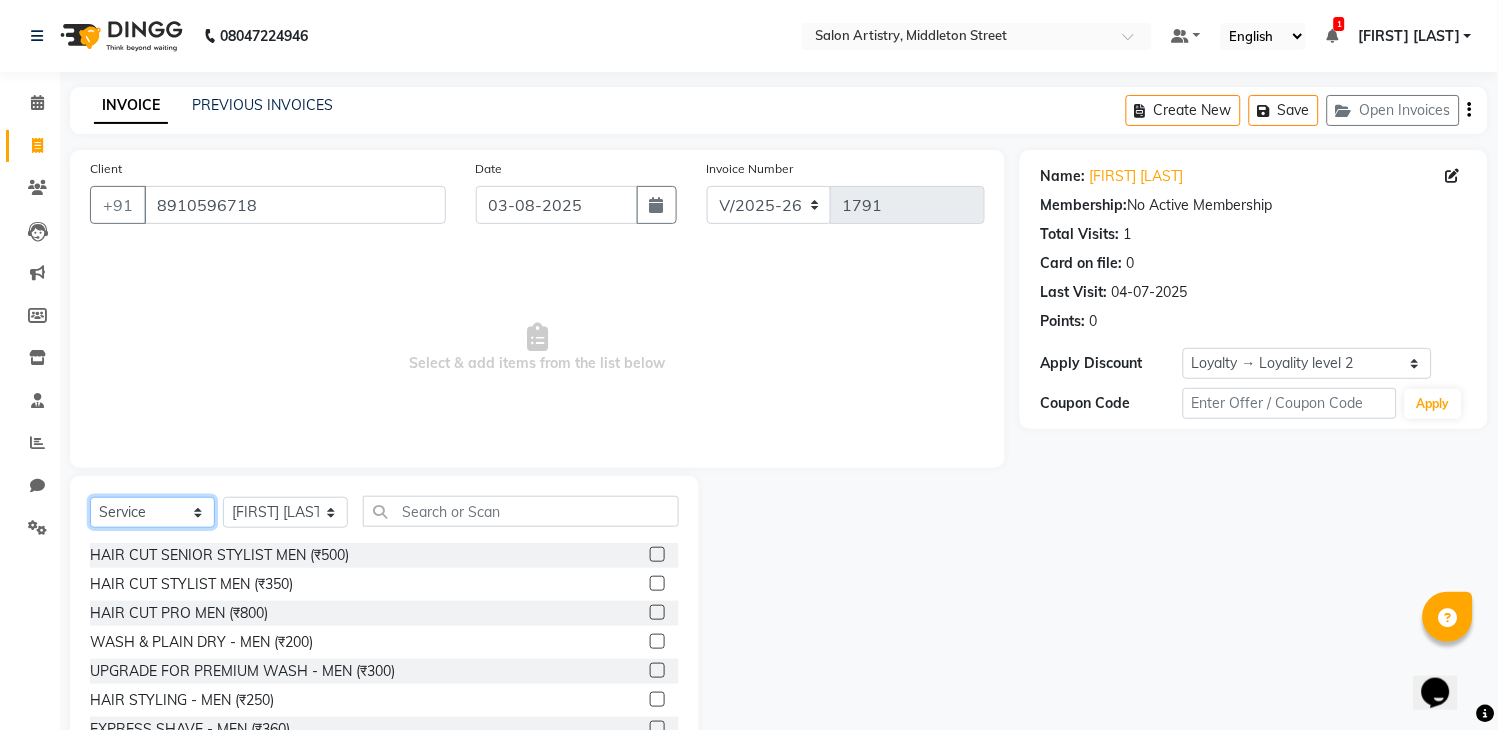 select on "product" 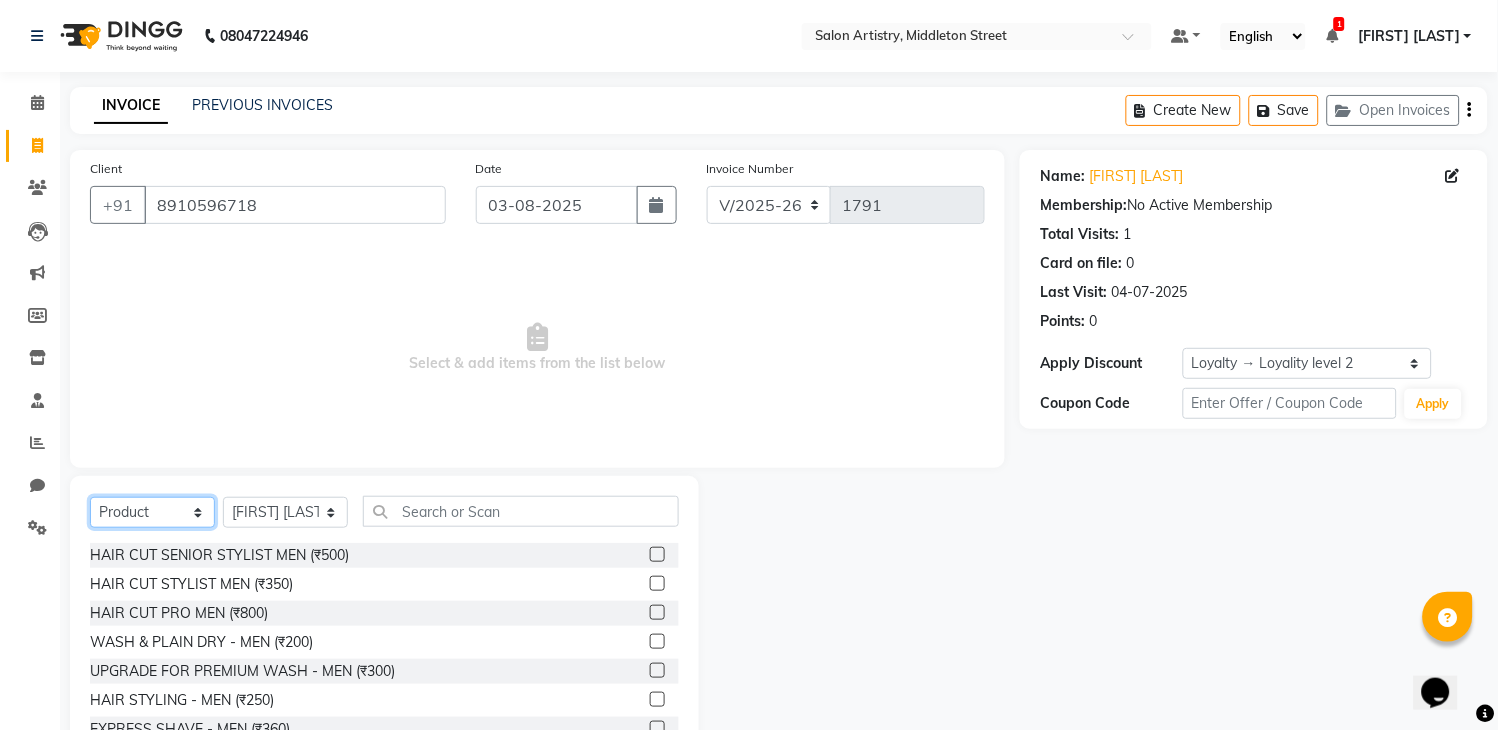 click on "Select  Service  Product  Membership  Package Voucher Prepaid Gift Card" 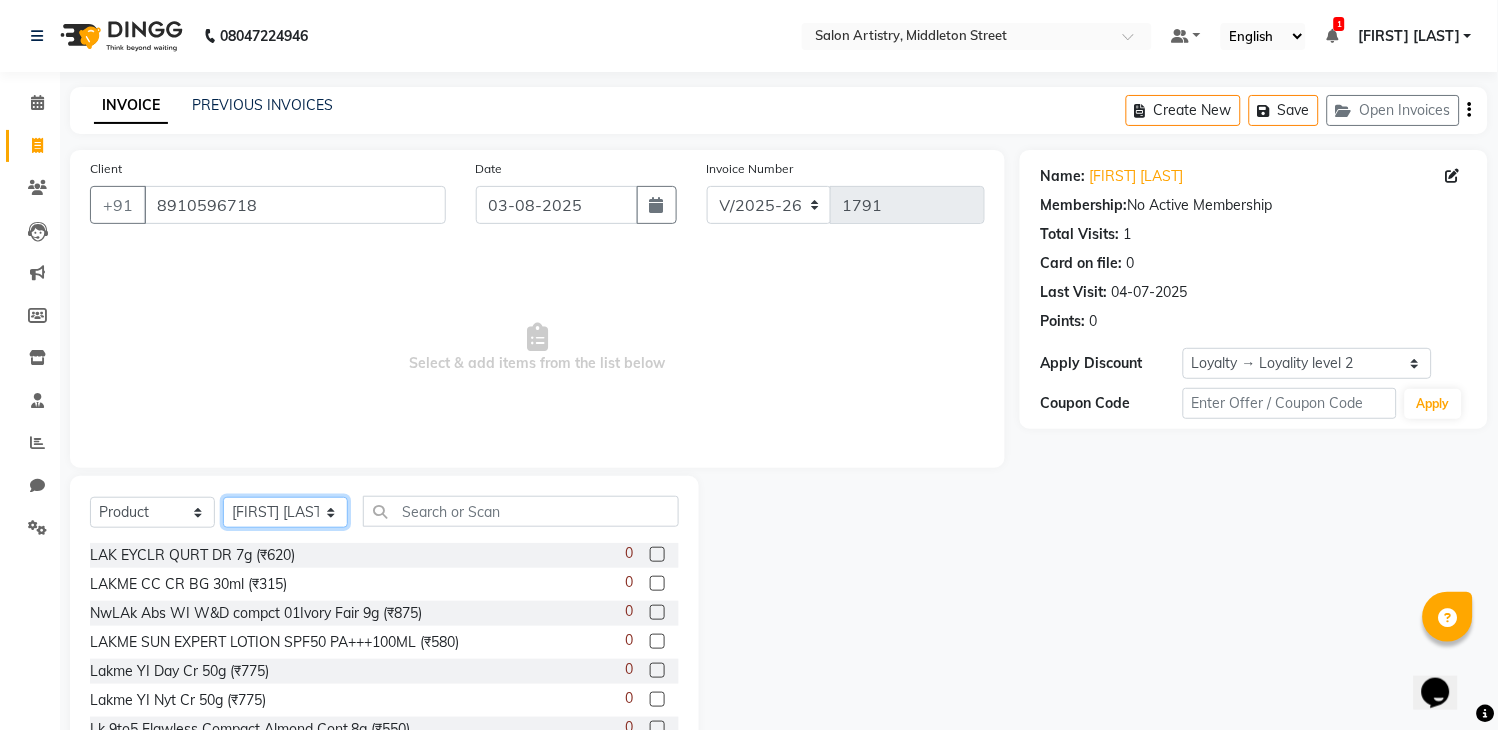 click on "Select Stylist Admin [LAST] [LAST] [LAST] [LAST] [LAST] [LAST] [LAST] [LAST] [LAST] [LAST] [LAST] [LAST] [LAST] [LAST] [LAST]" 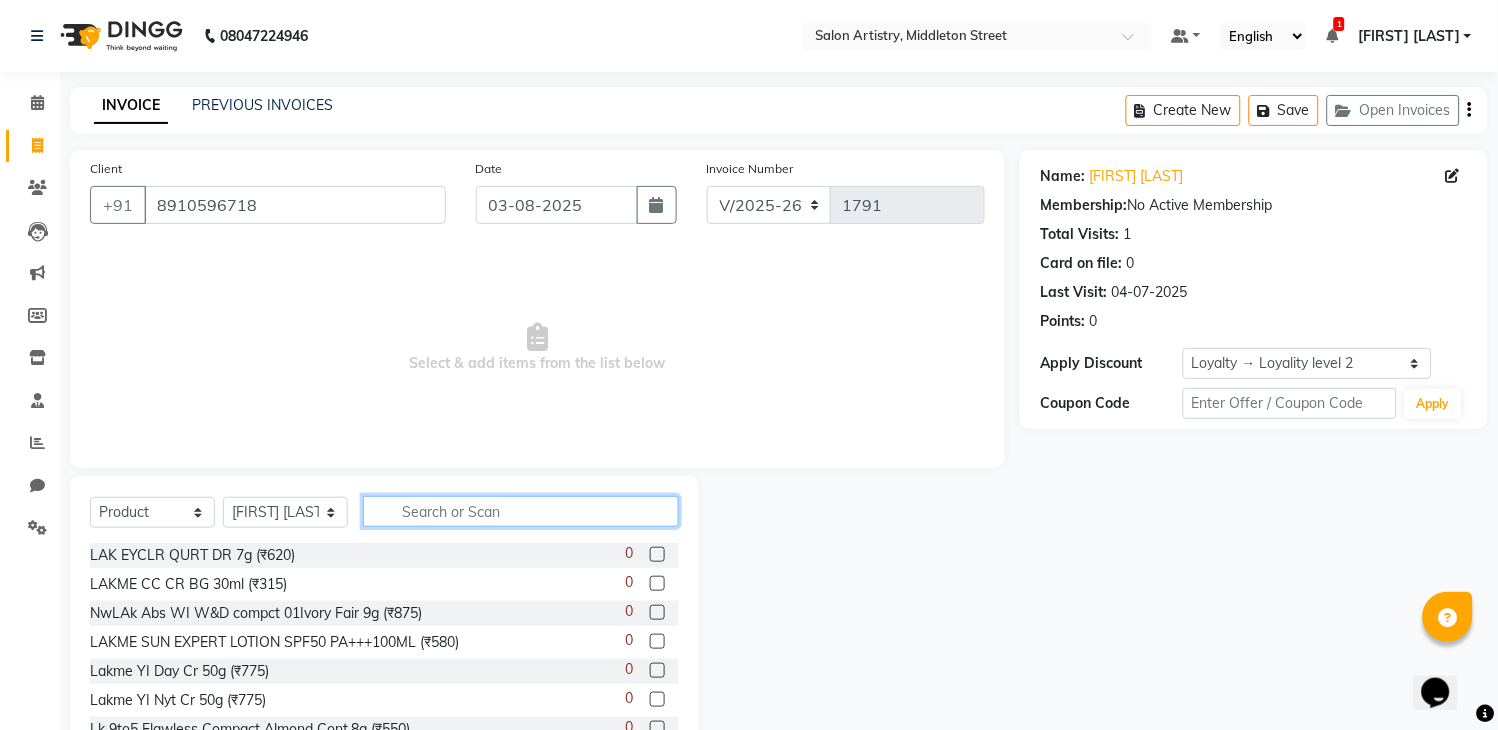 click 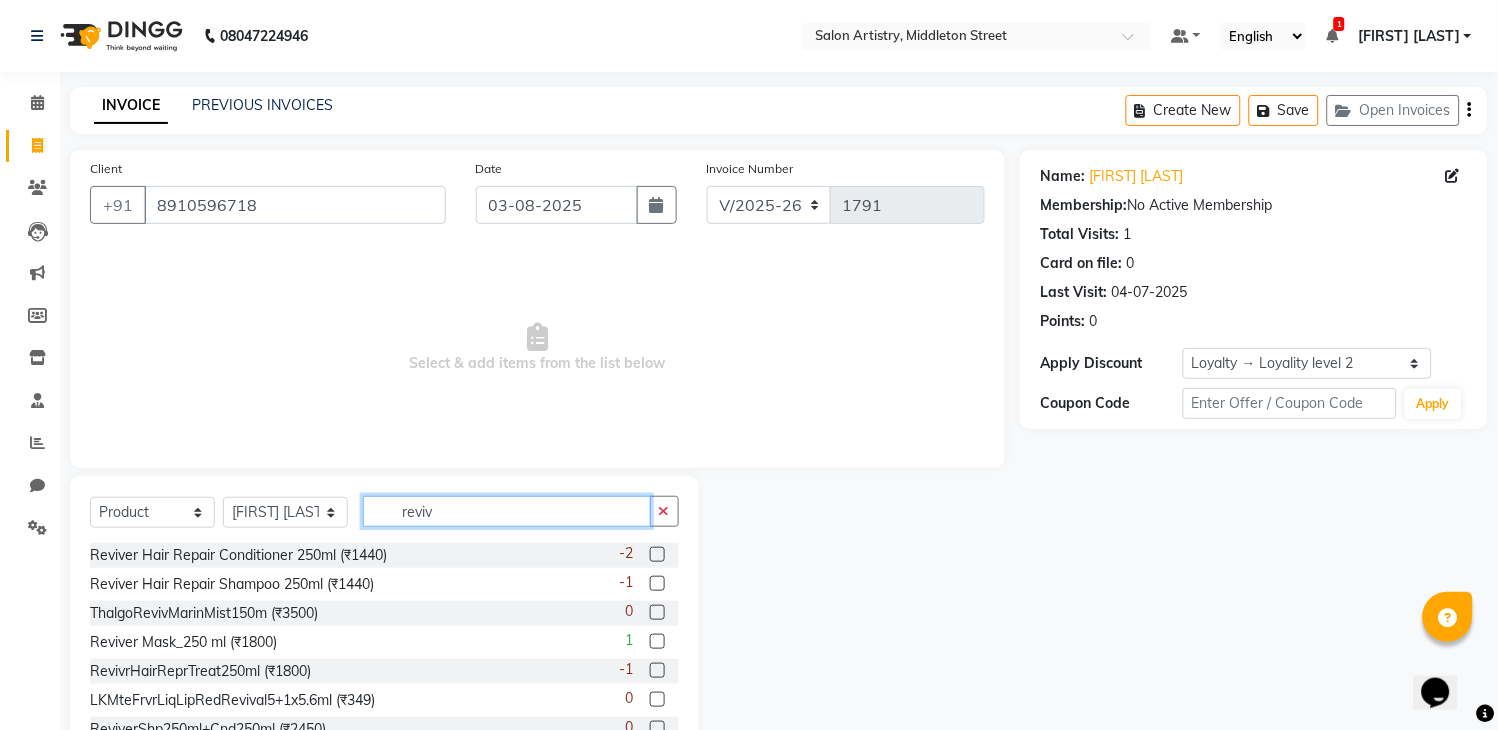 type on "reviv" 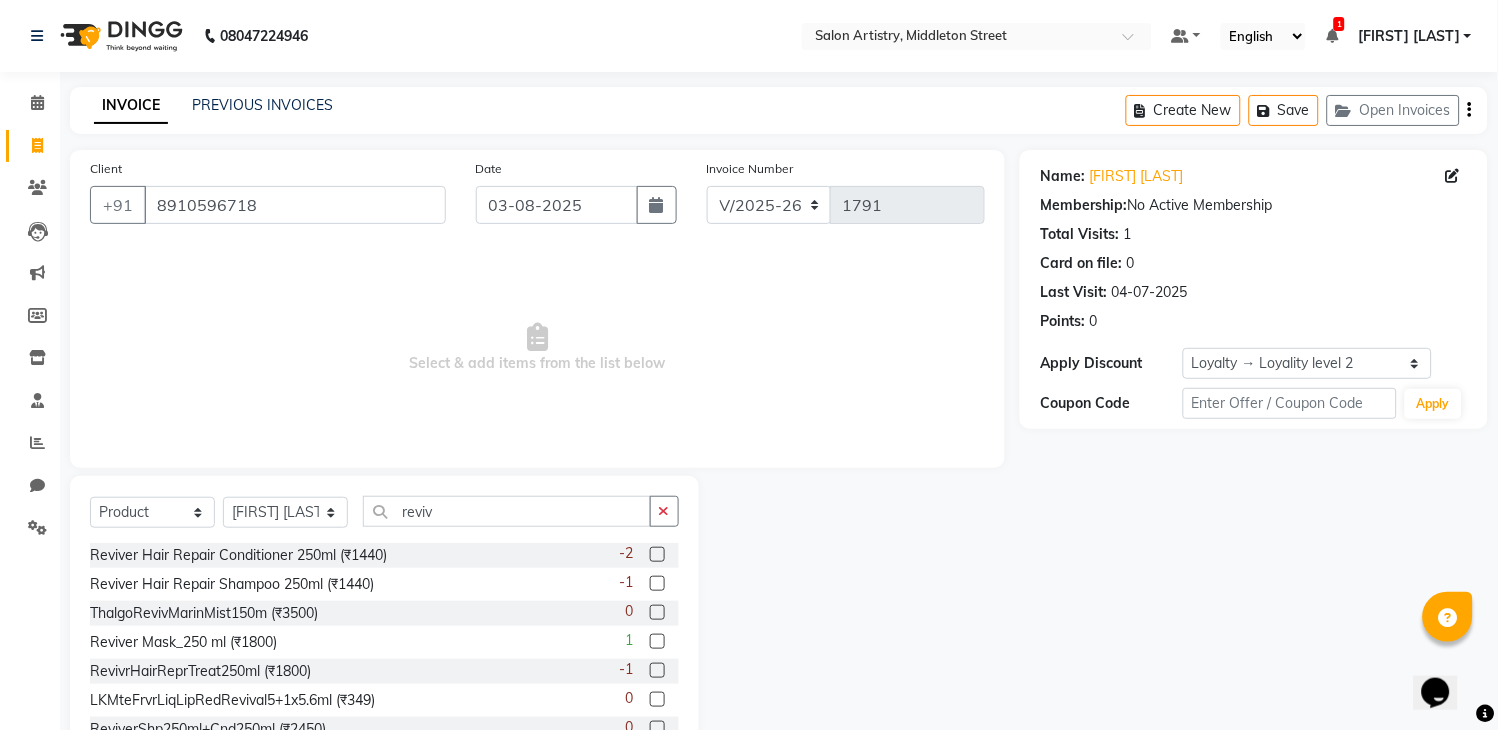 click 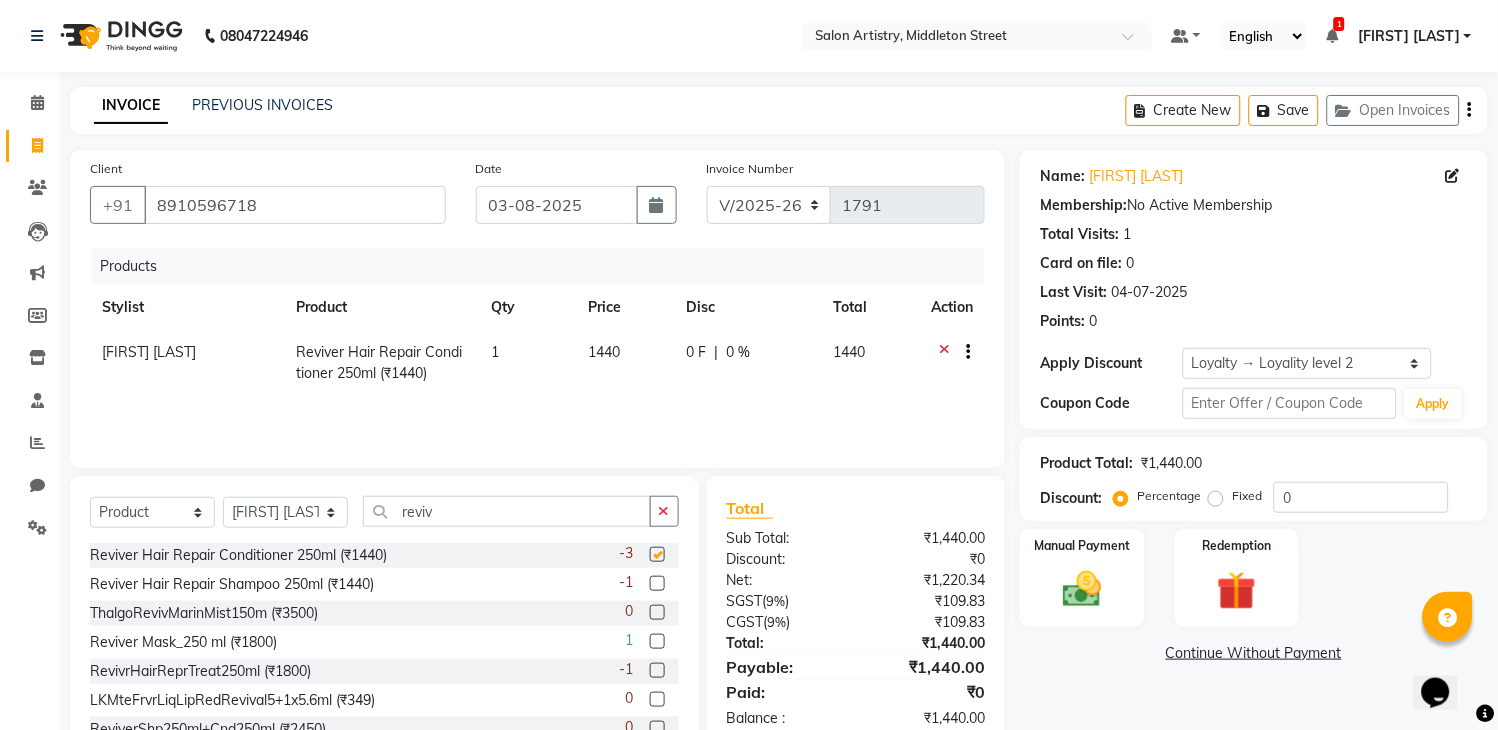 checkbox on "false" 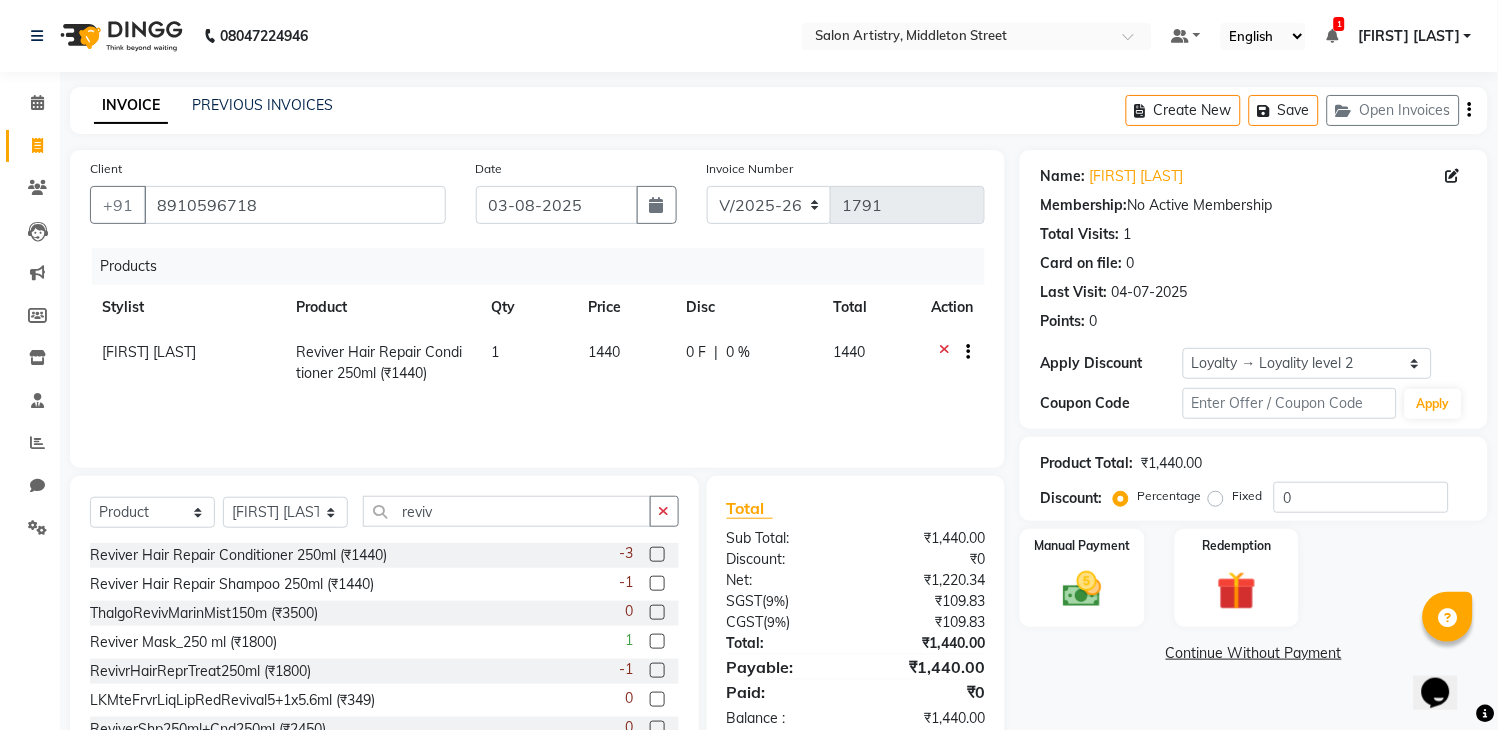 click 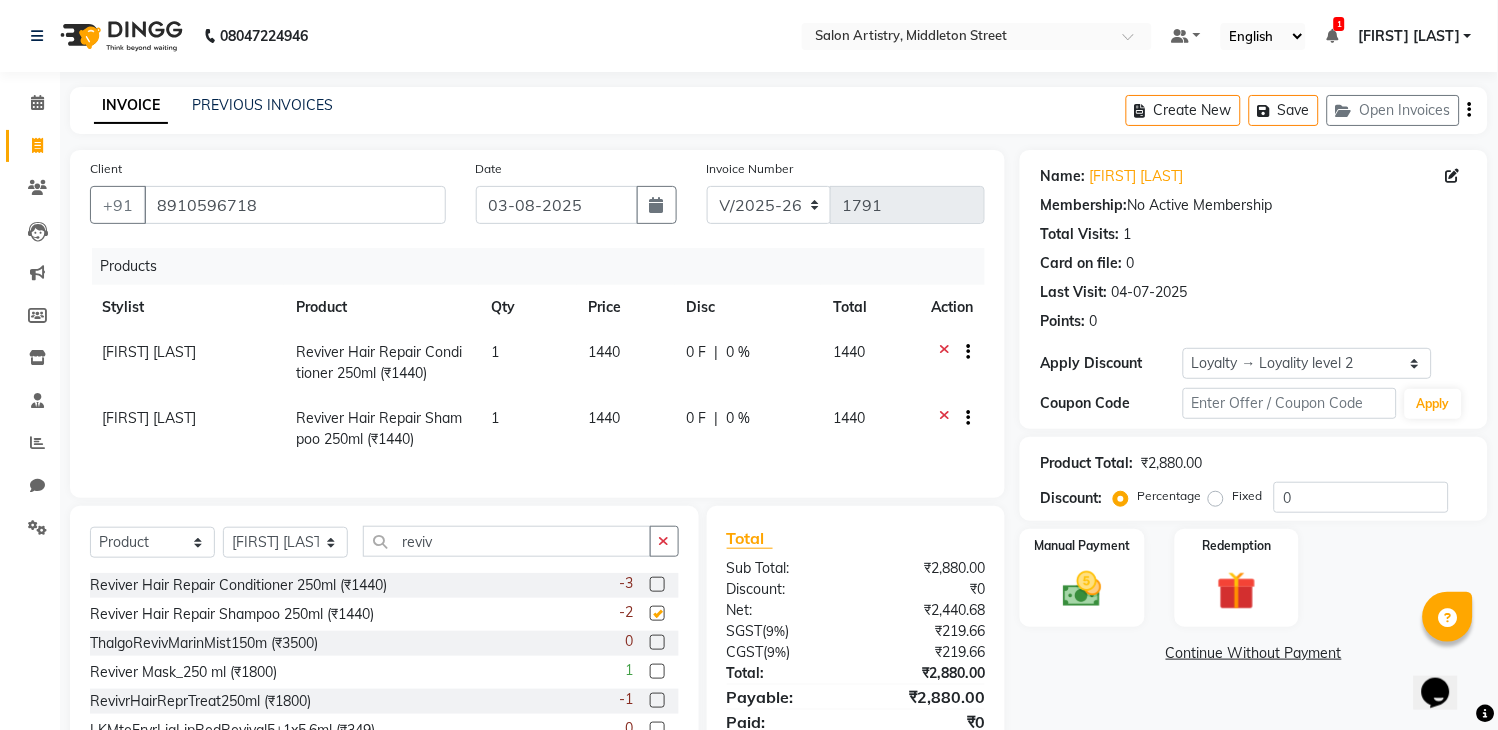 checkbox on "false" 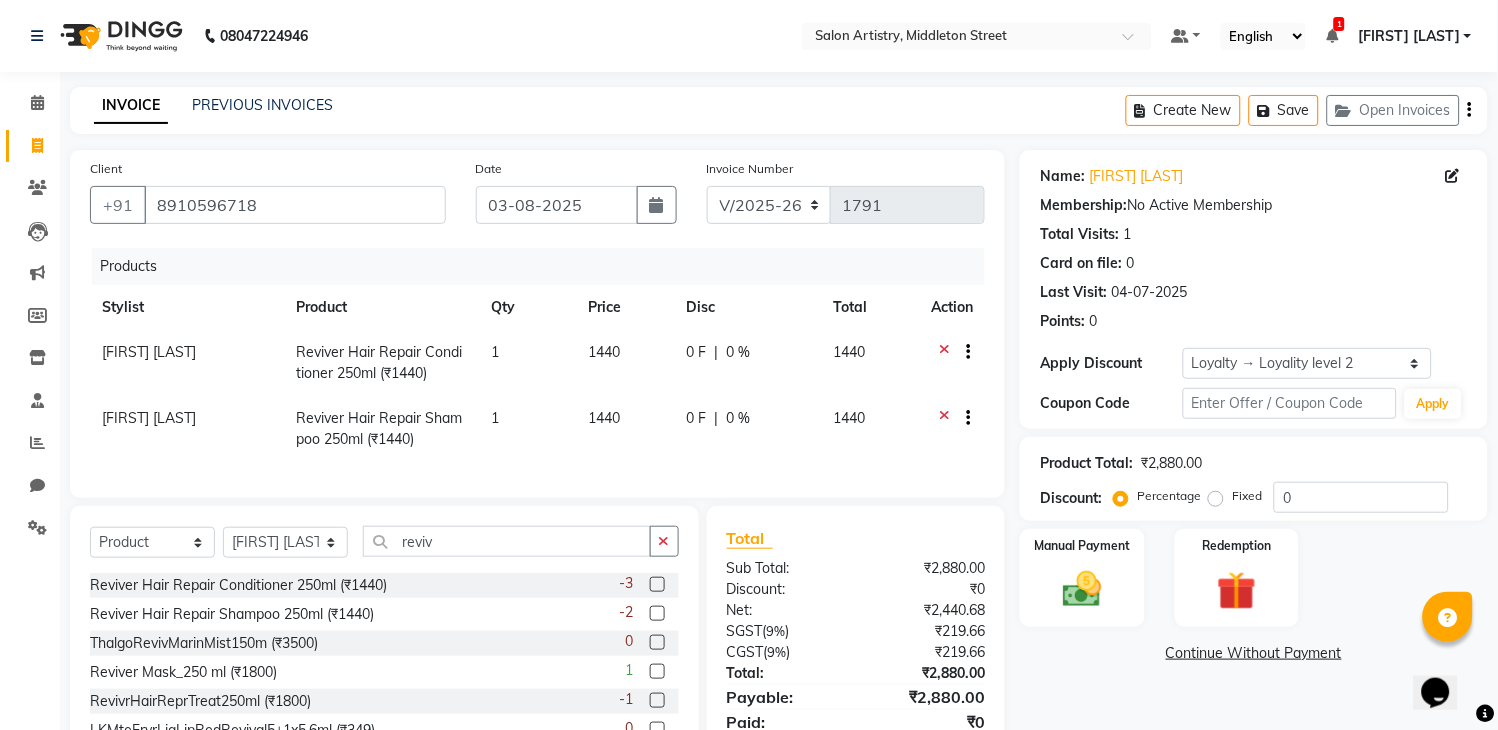 click on "1440" 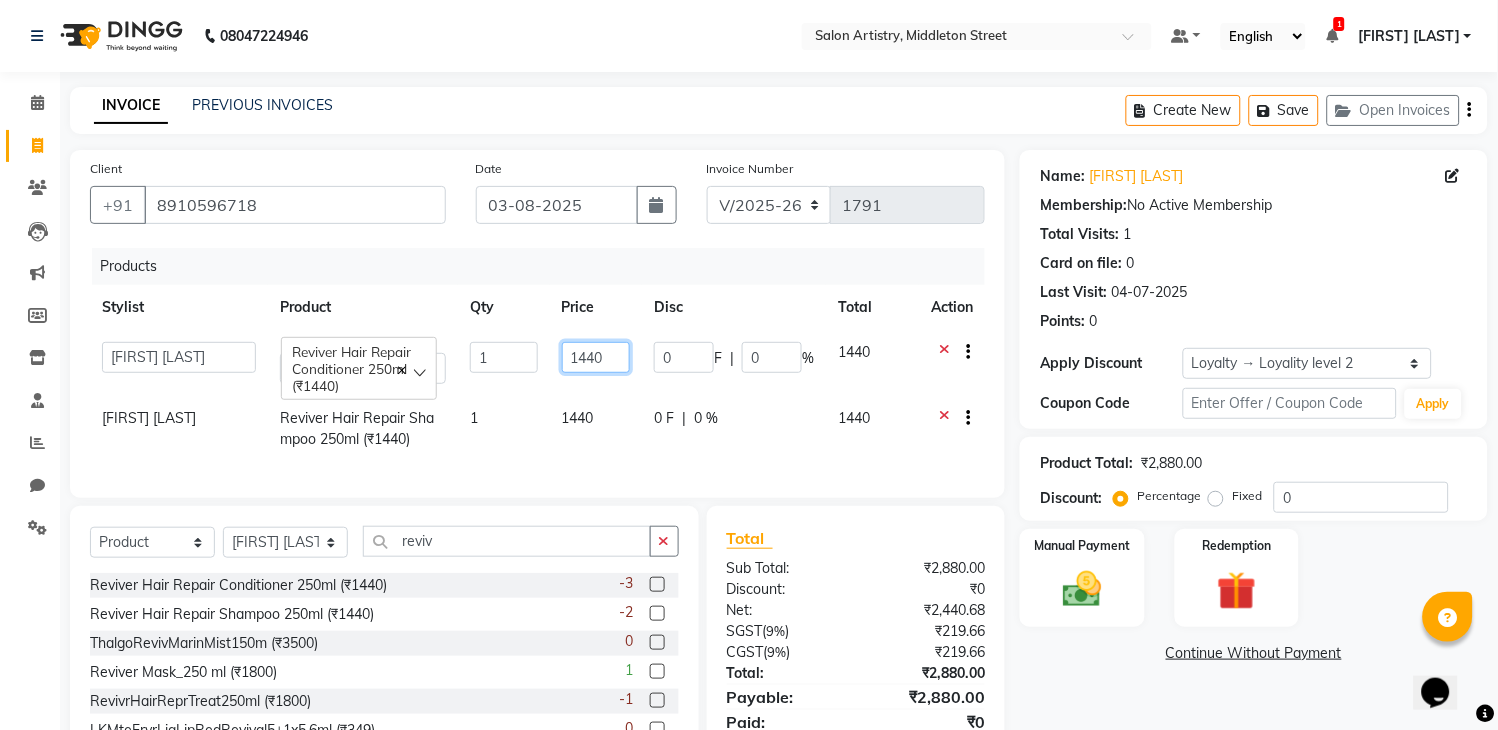 click on "1440" 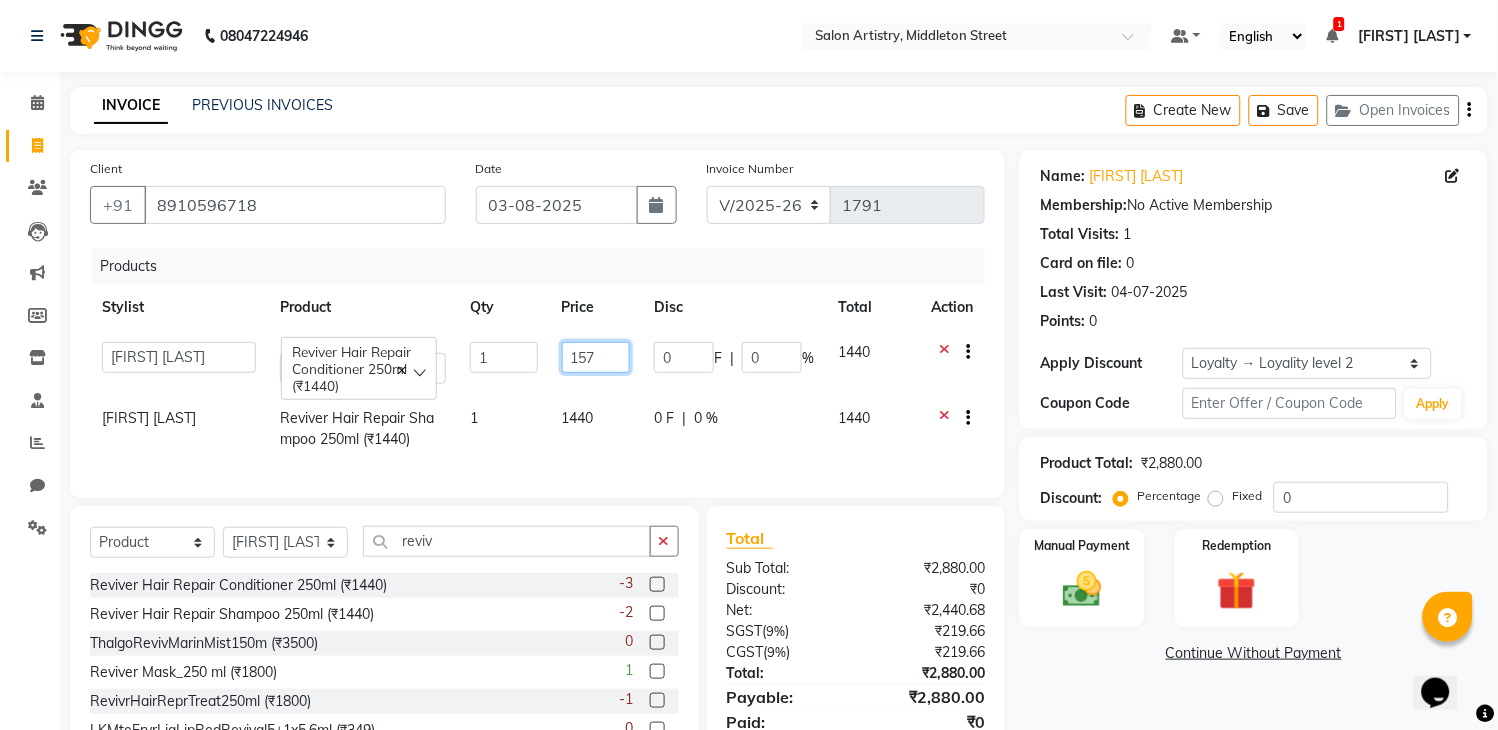 type on "1575" 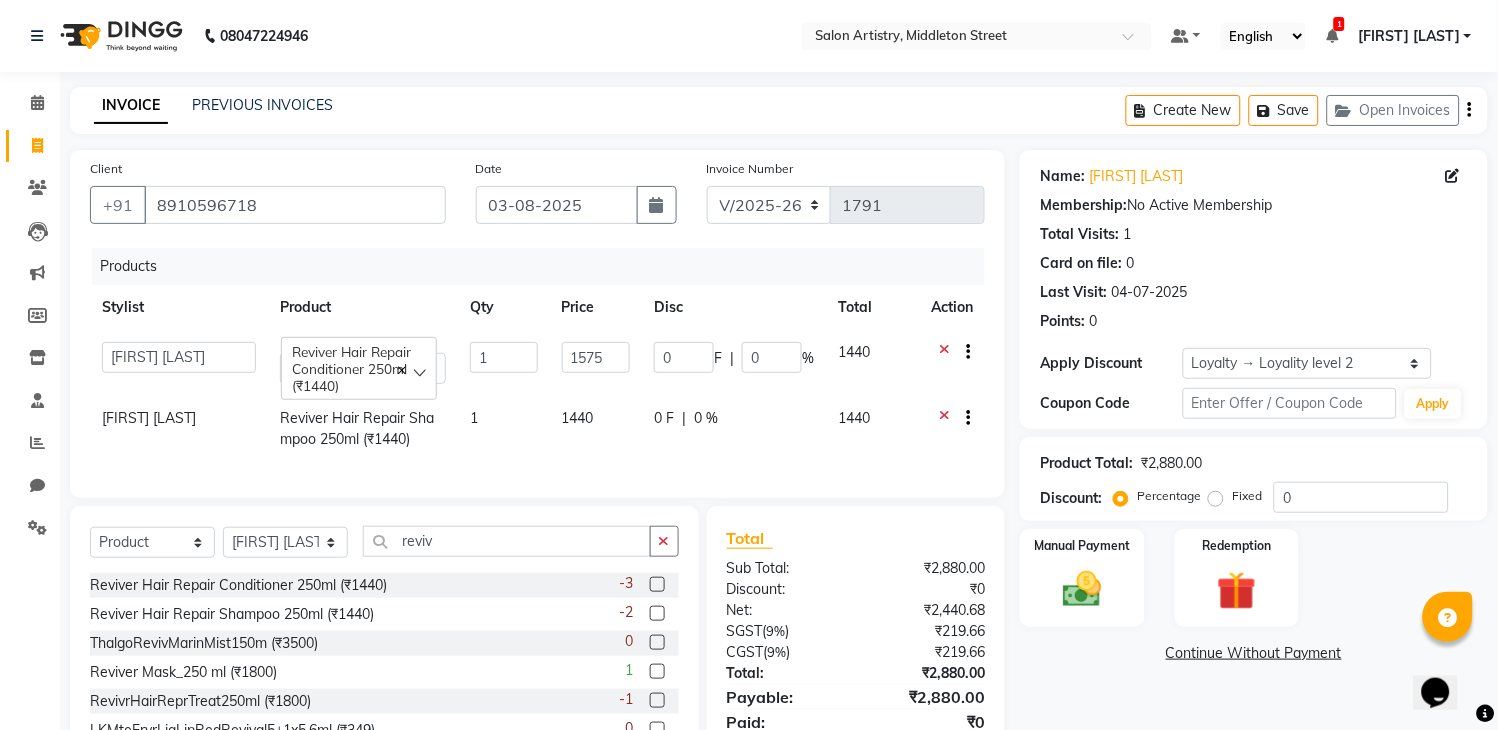 click on "1440" 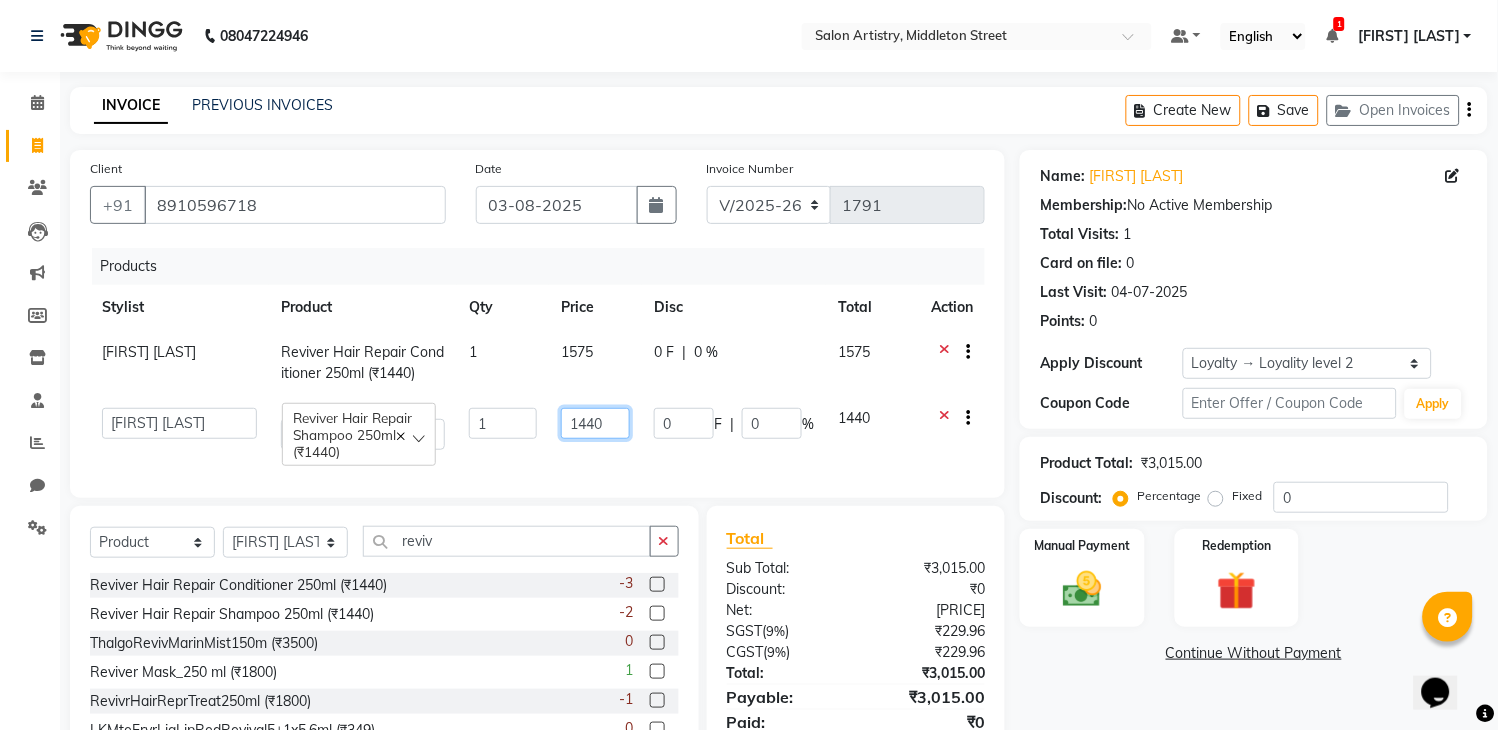 click on "1440" 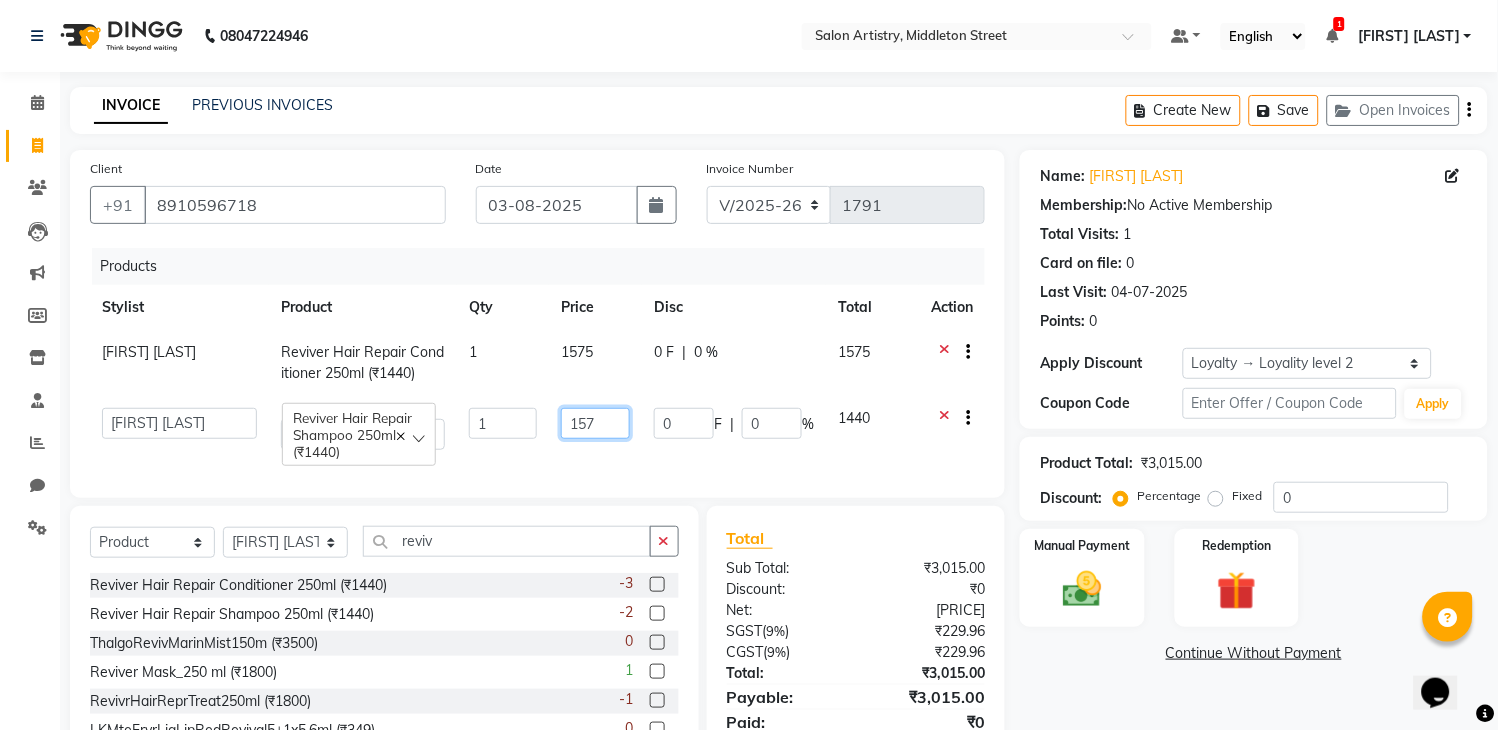 type on "1575" 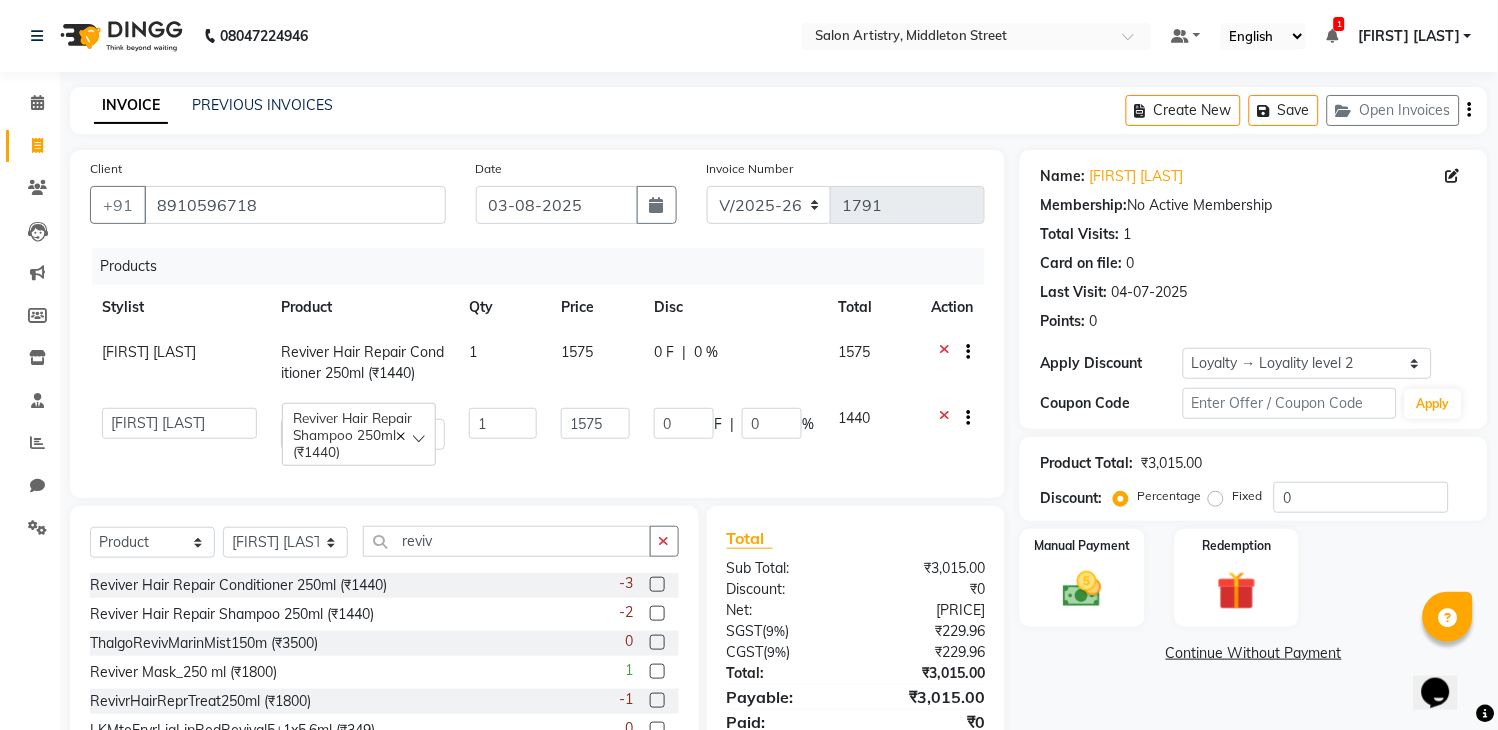 click on "INVOICE PREVIOUS INVOICES Create New   Save   Open Invoices" 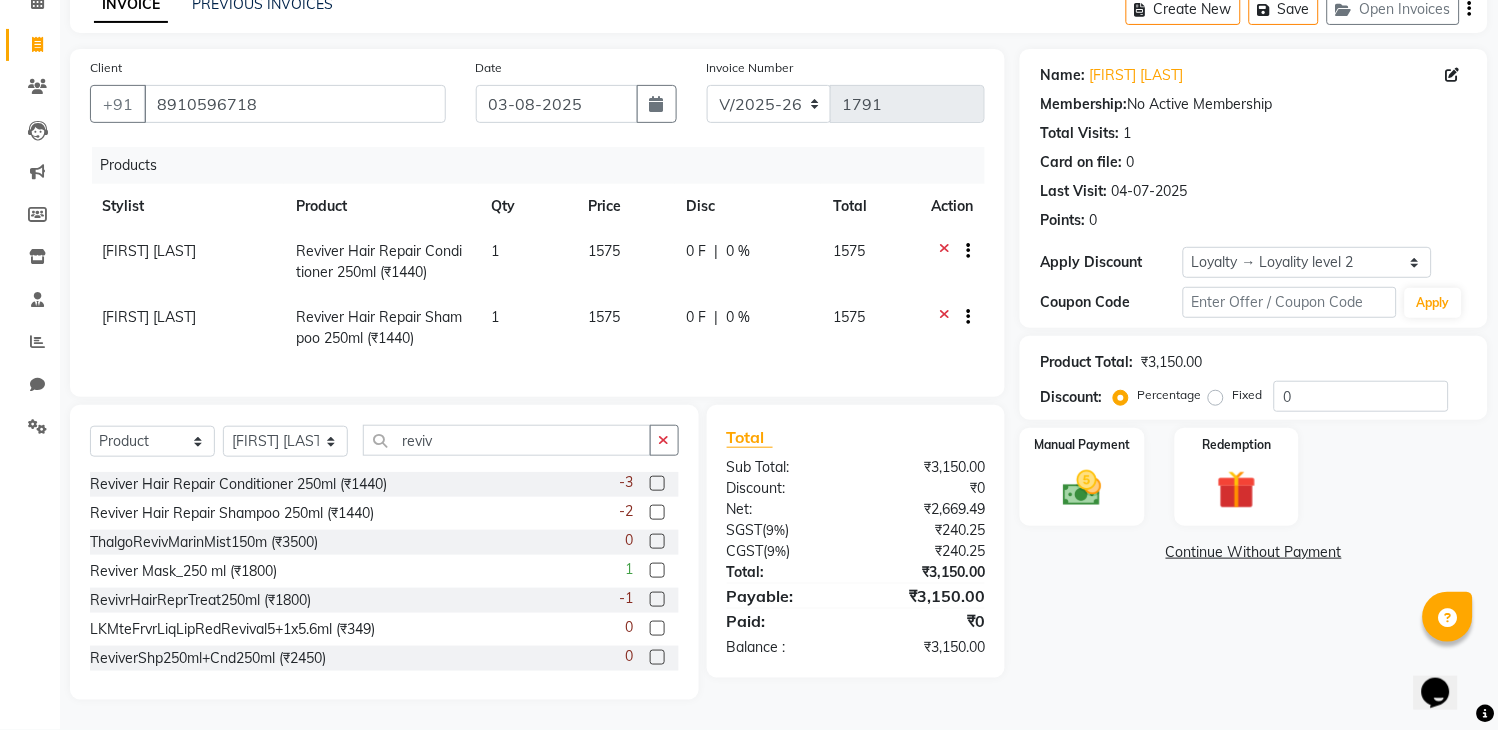 scroll, scrollTop: 120, scrollLeft: 0, axis: vertical 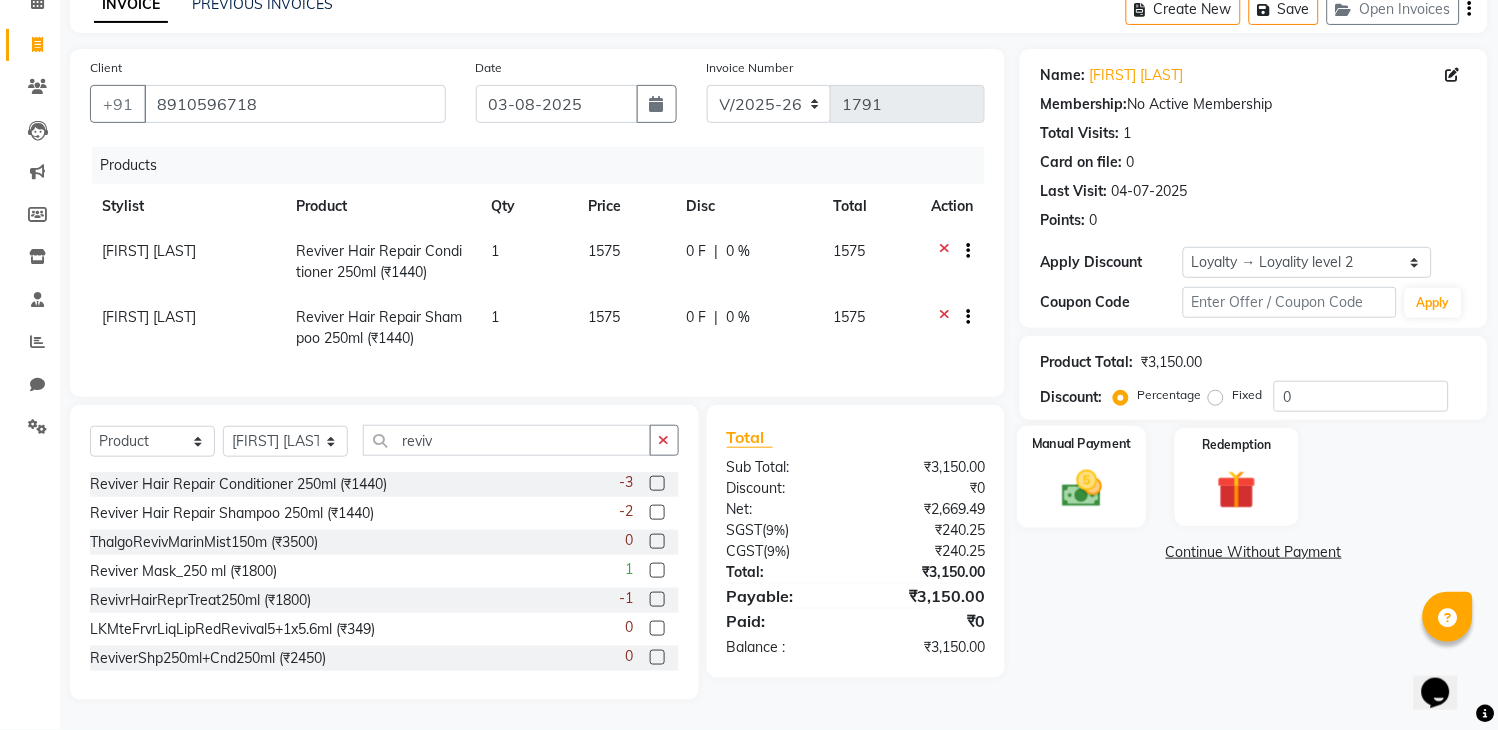 click 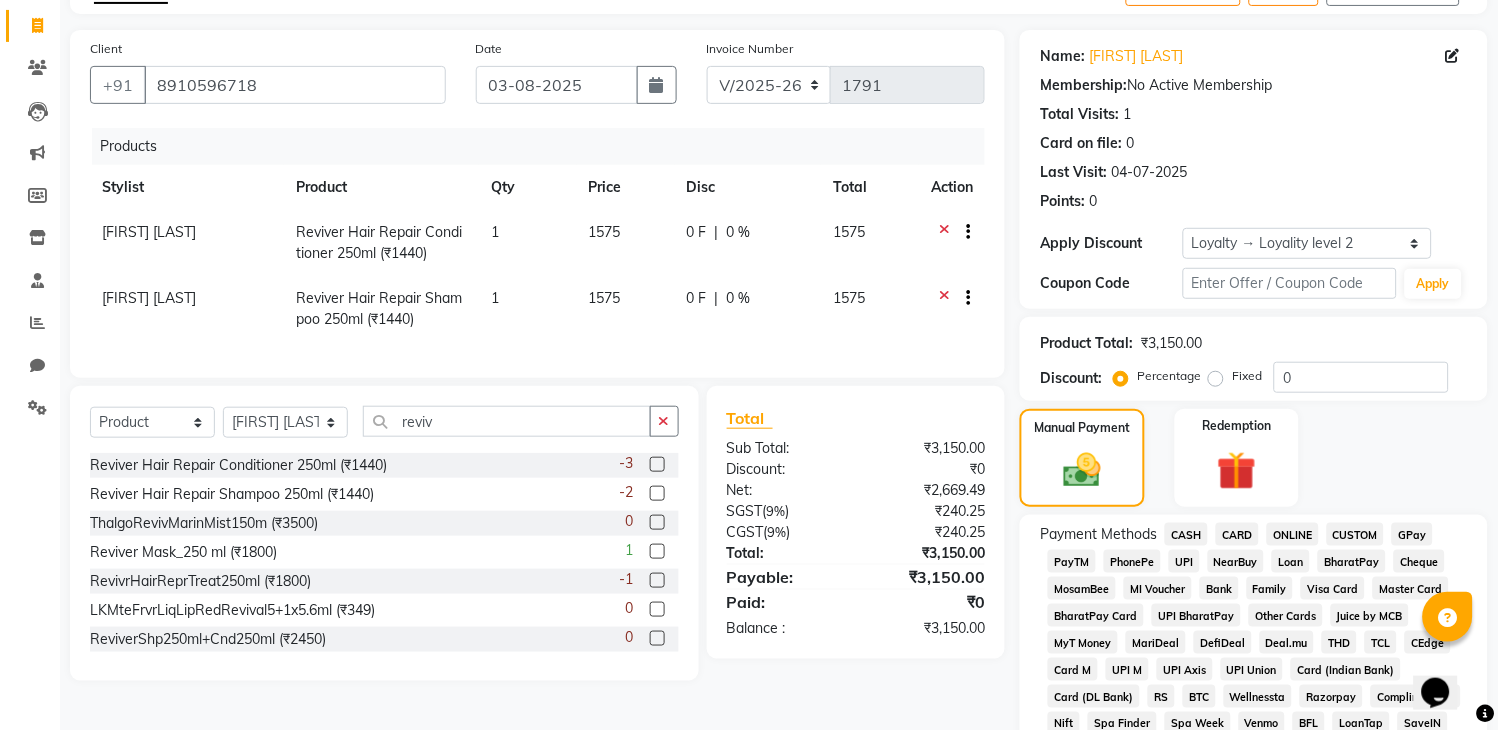 click on "GPay" 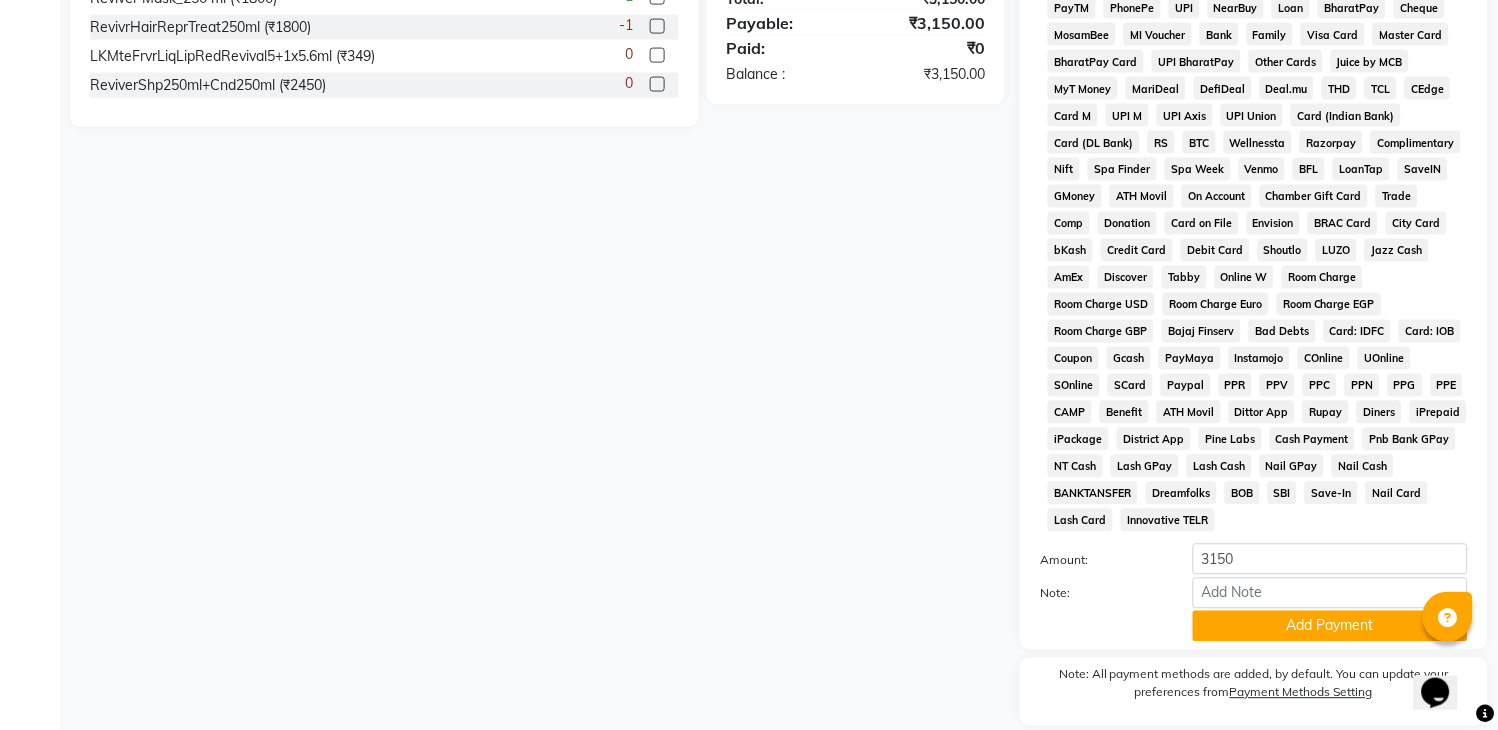 scroll, scrollTop: 675, scrollLeft: 0, axis: vertical 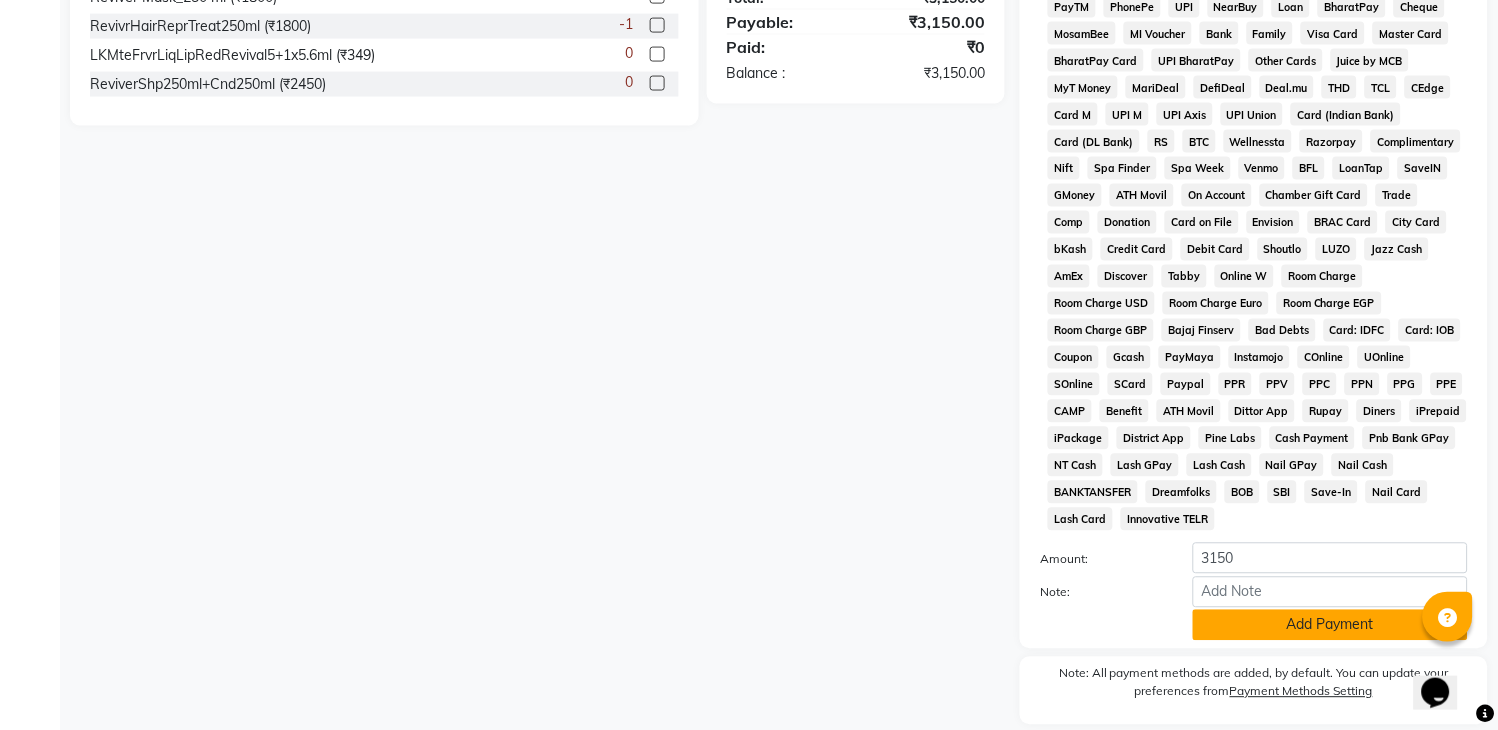 click on "Add Payment" 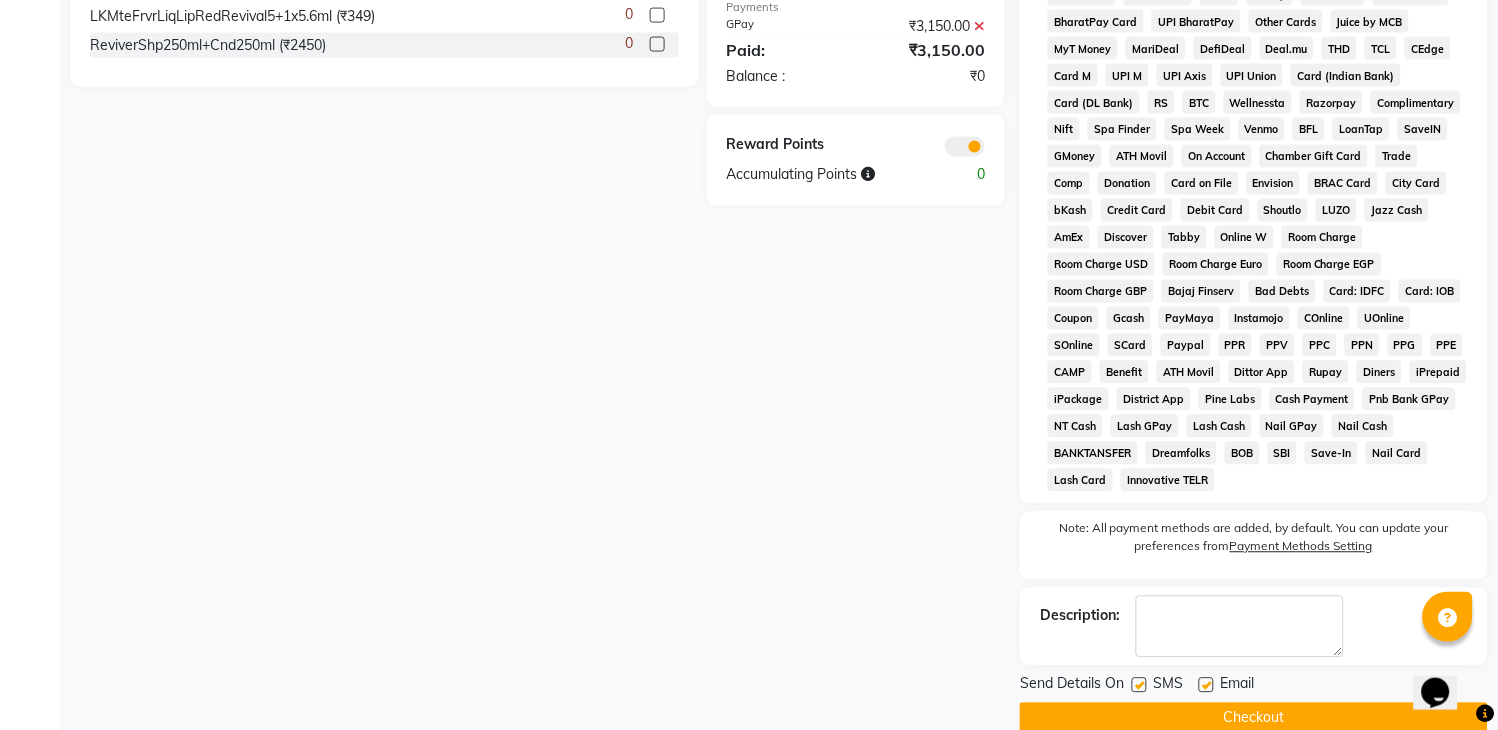 scroll, scrollTop: 753, scrollLeft: 0, axis: vertical 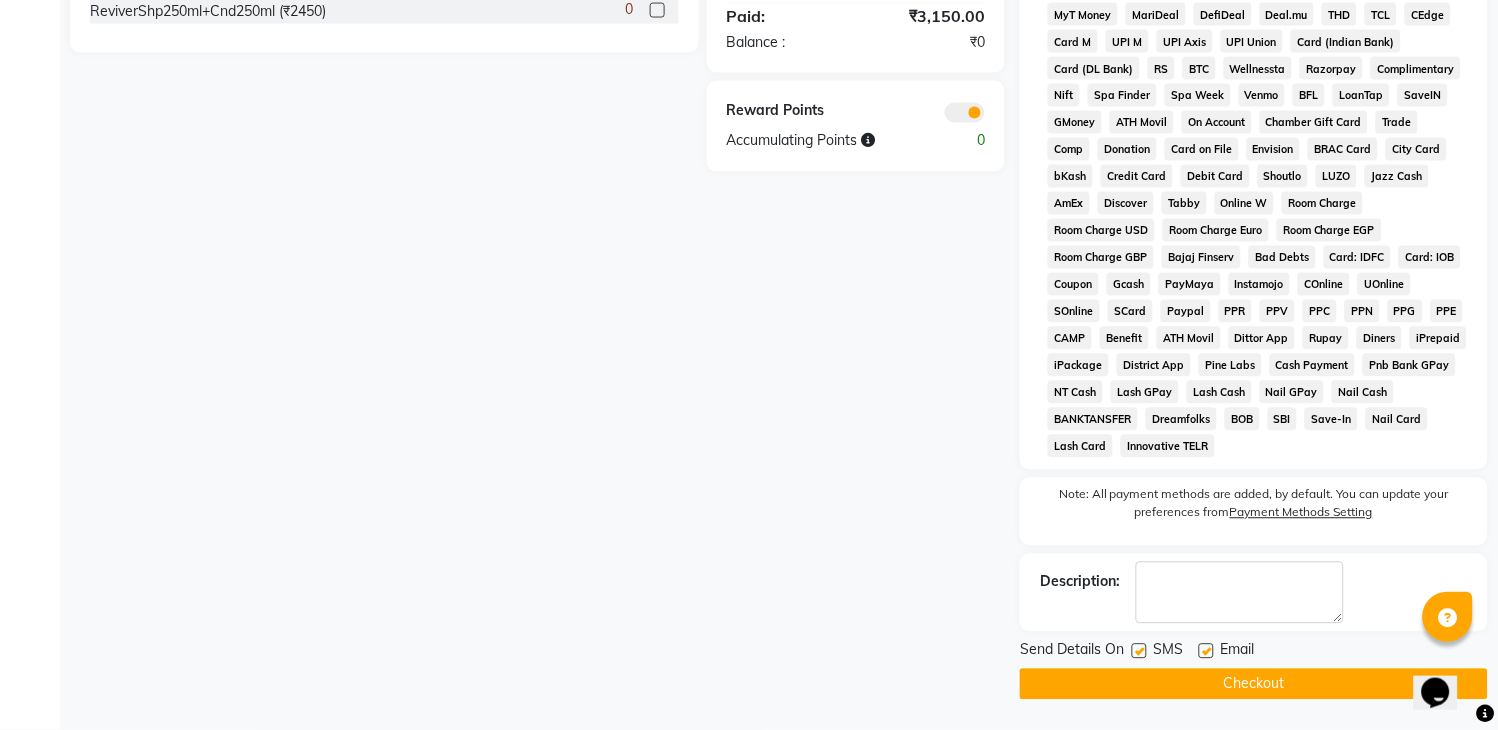 click on "Checkout" 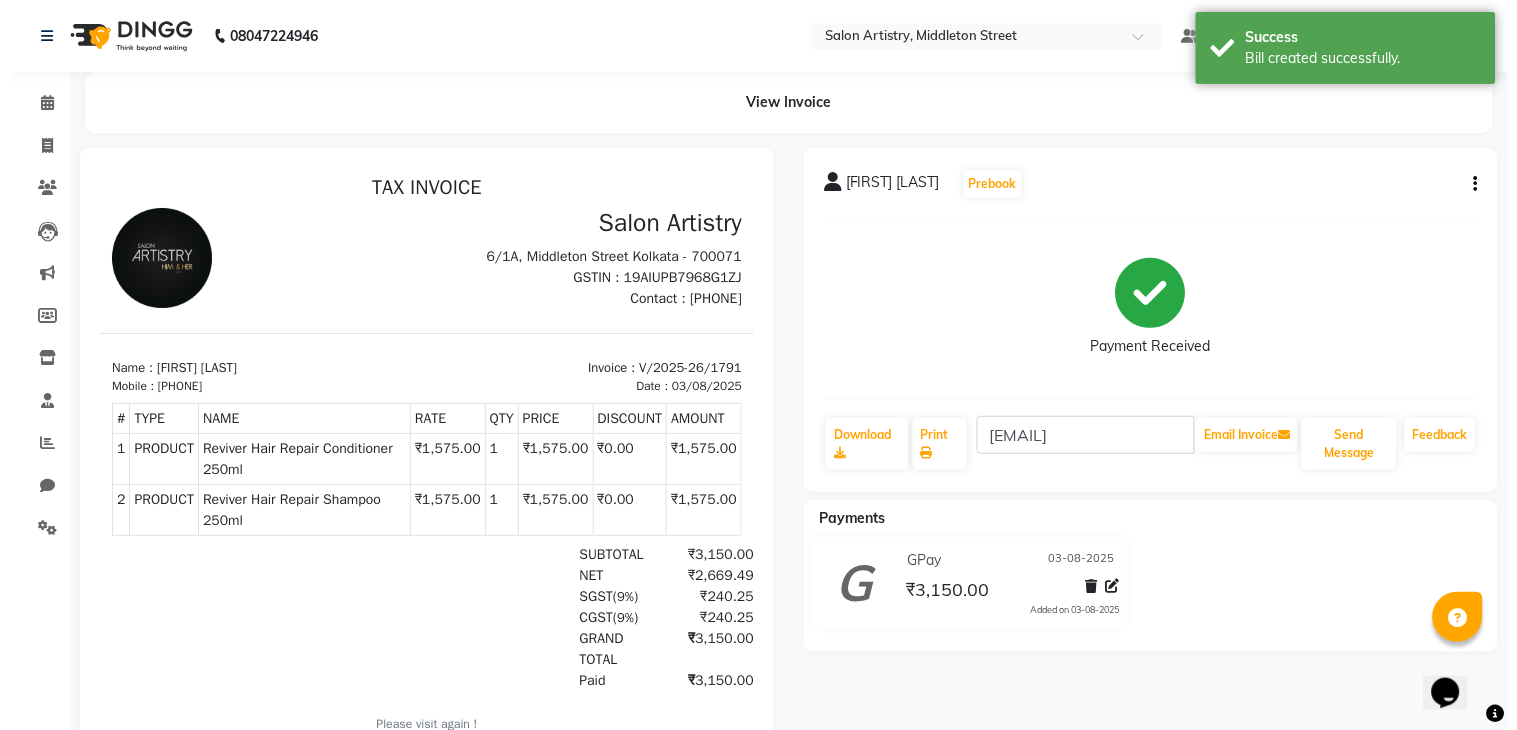 scroll, scrollTop: 0, scrollLeft: 0, axis: both 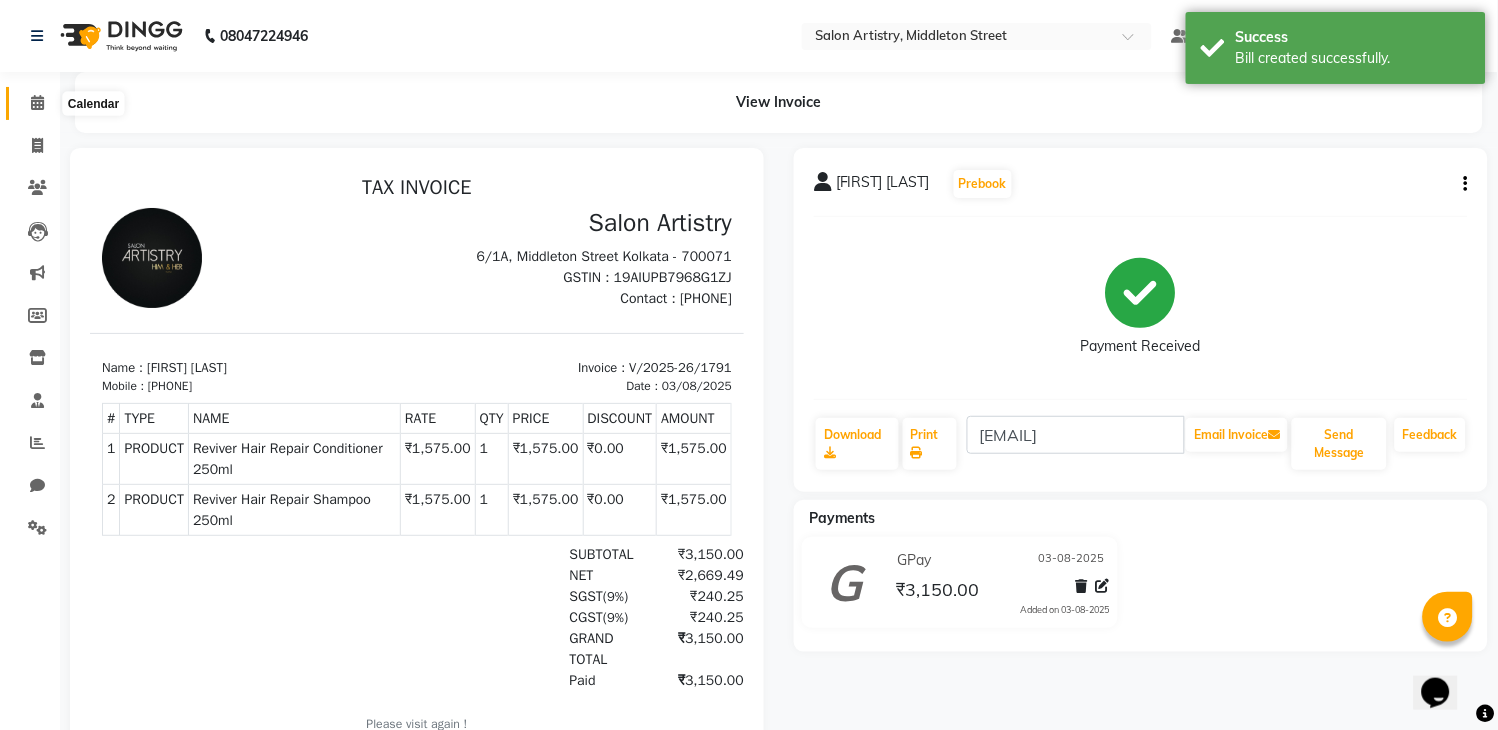 click 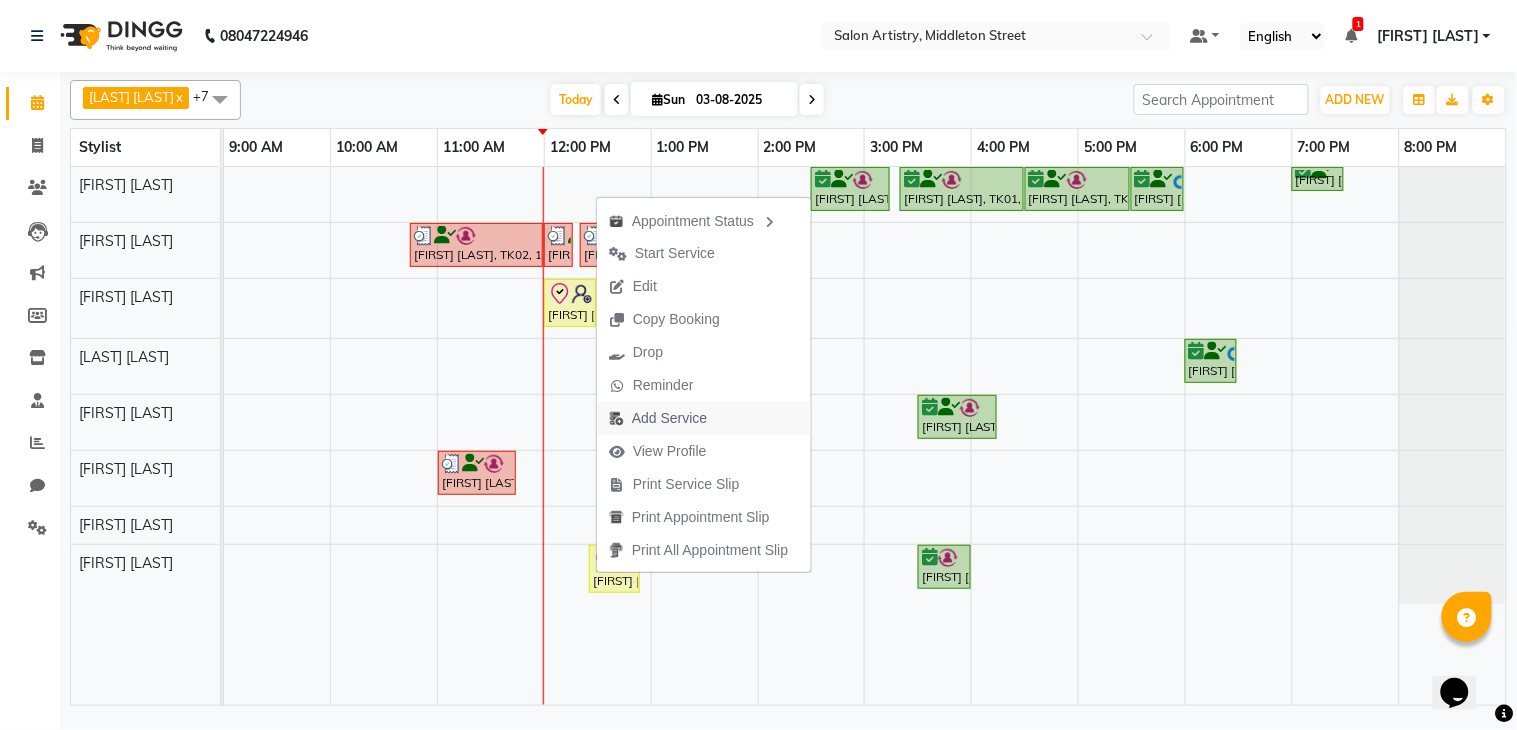click on "Add Service" at bounding box center [669, 418] 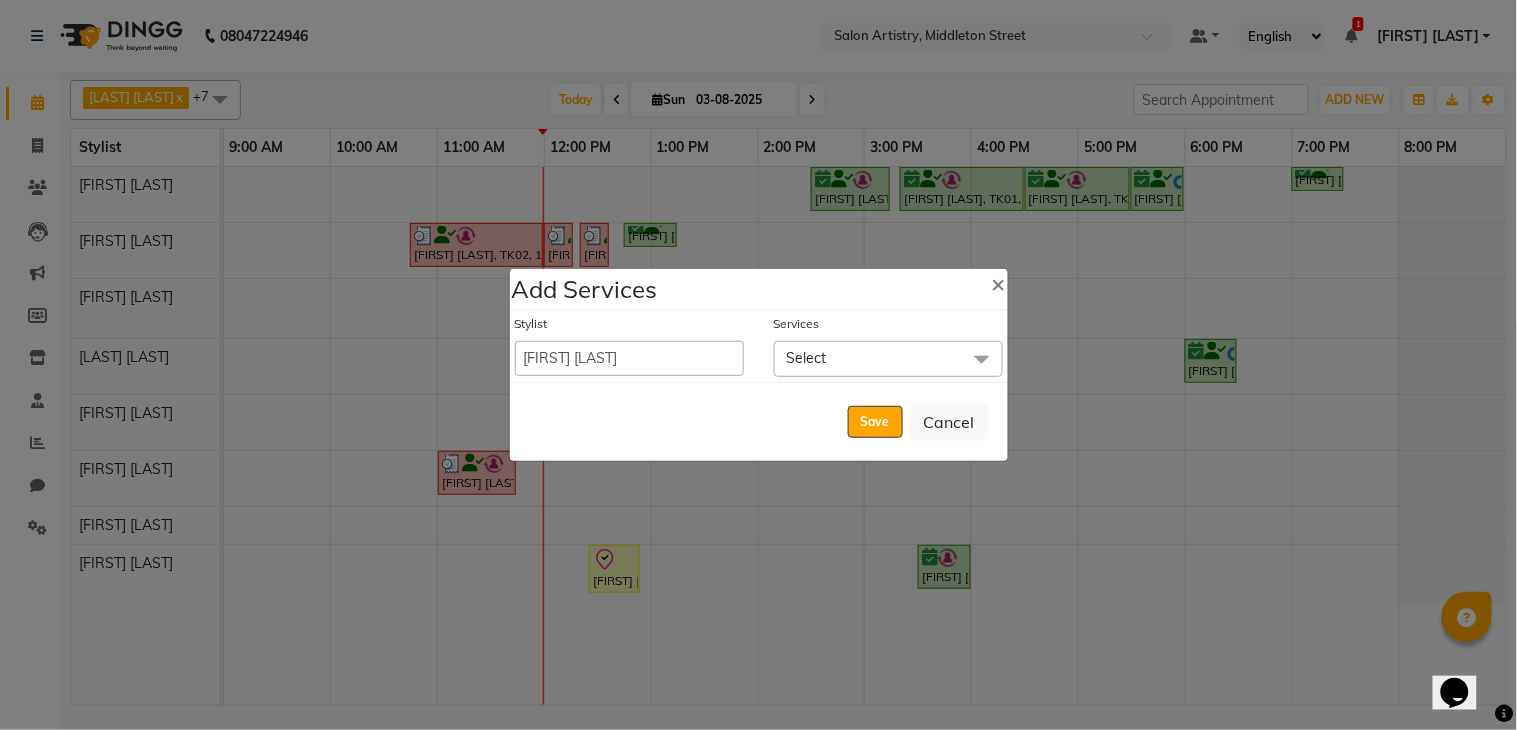 click on "Select" 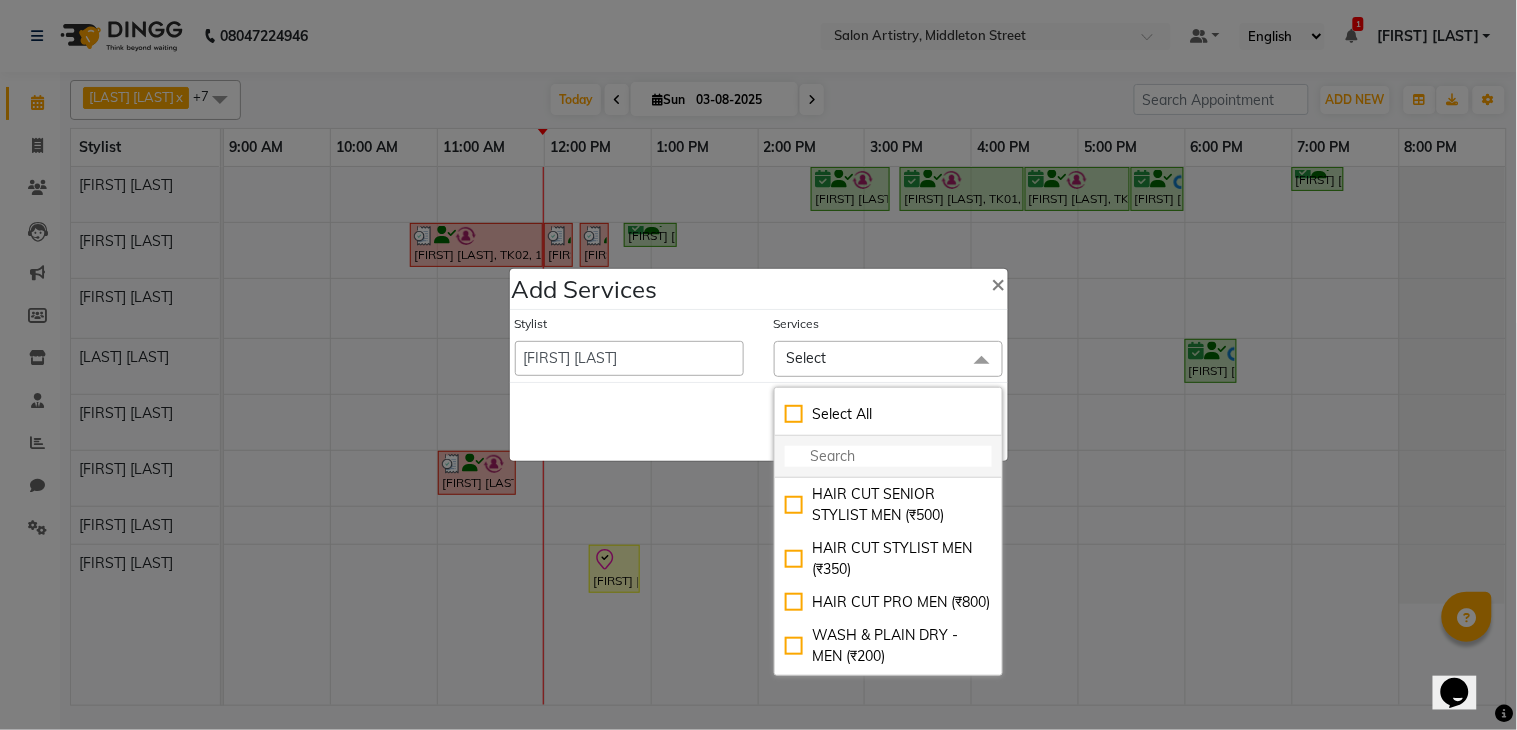 click 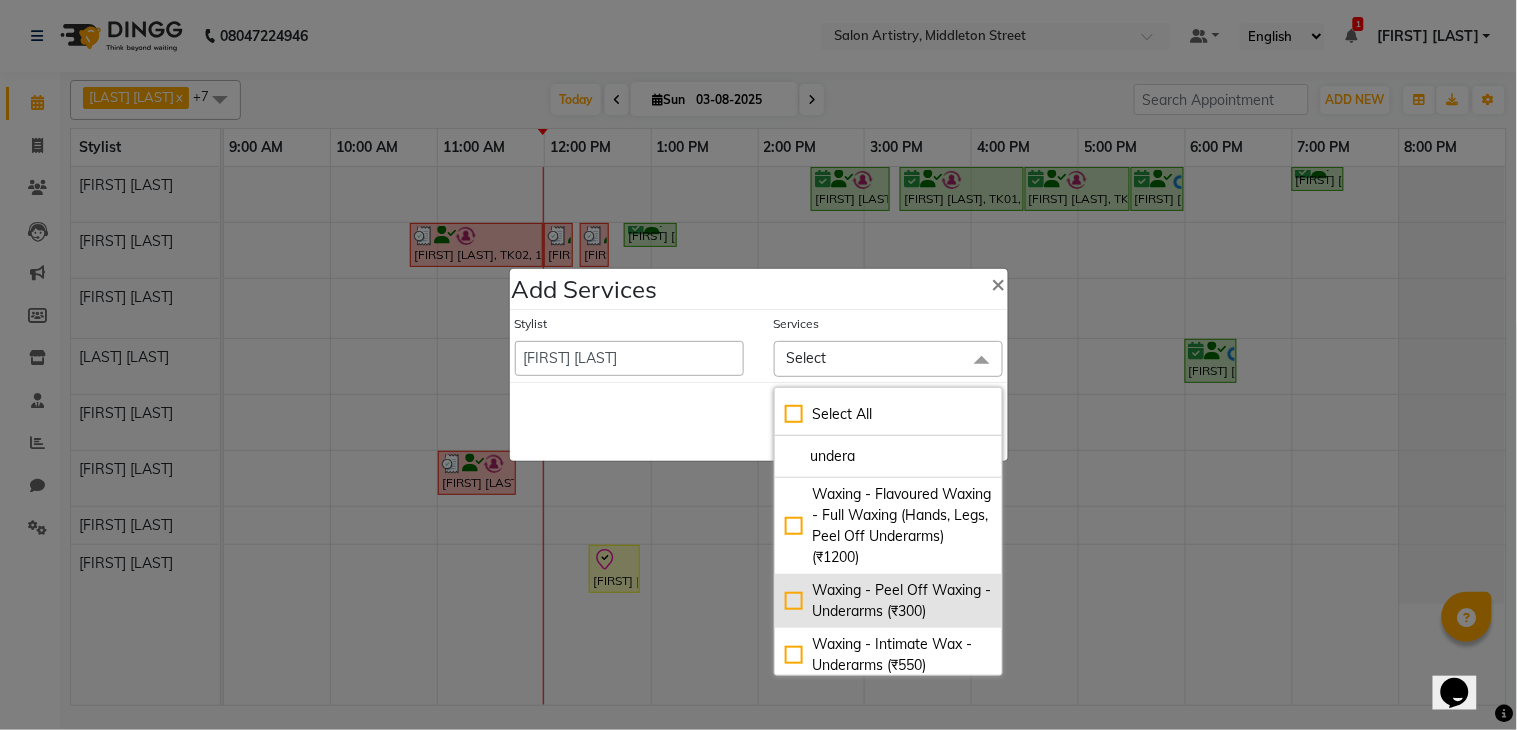 type on "undera" 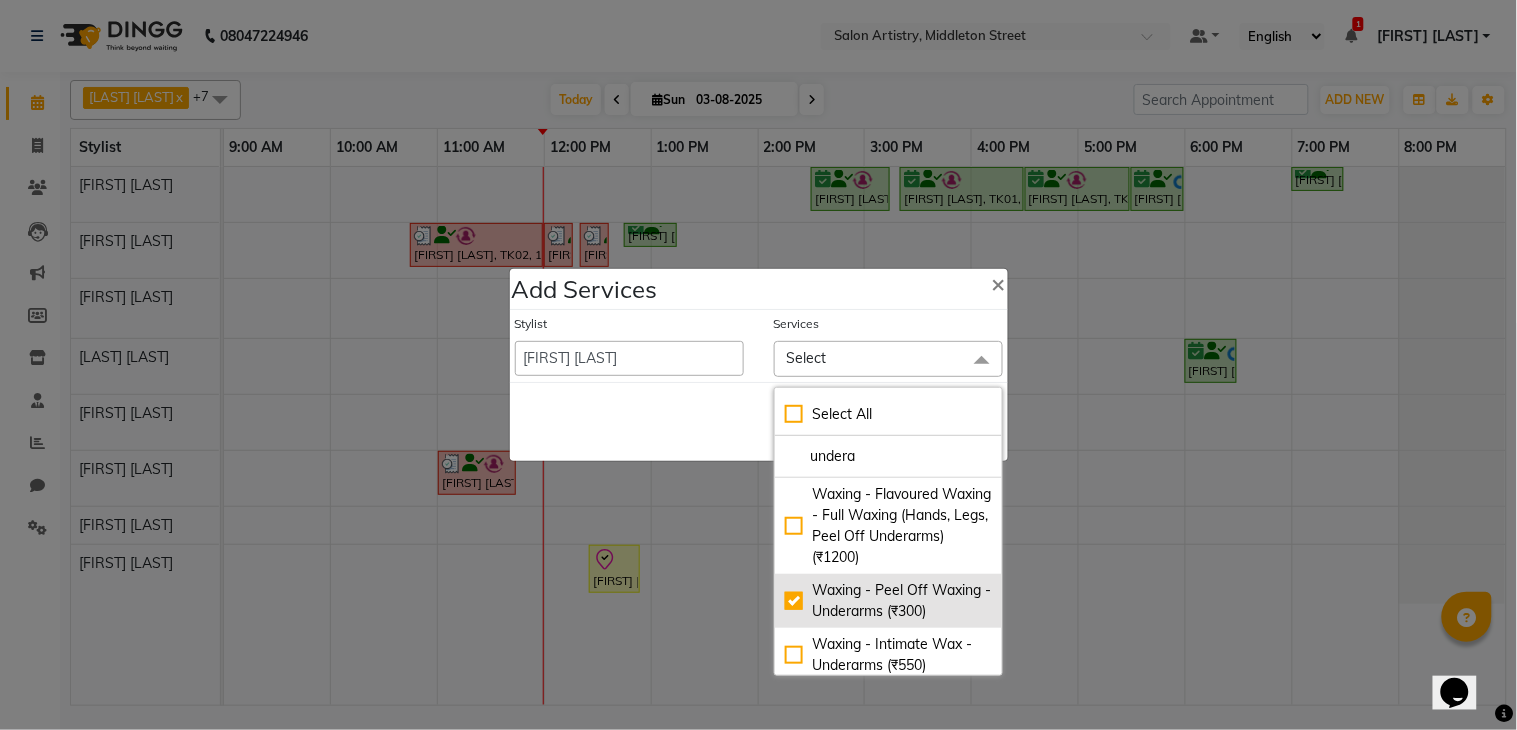 checkbox on "true" 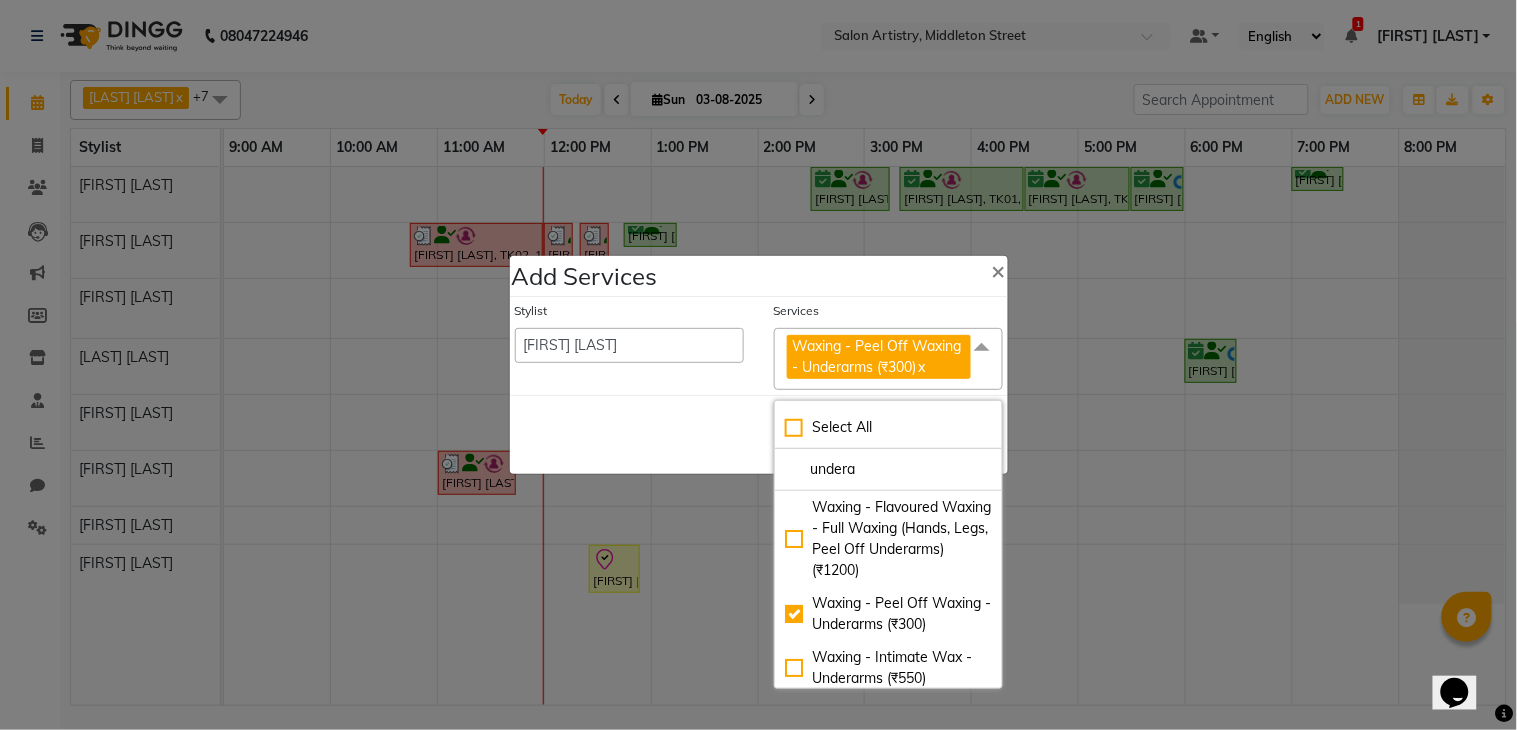 click on "Save   Cancel" 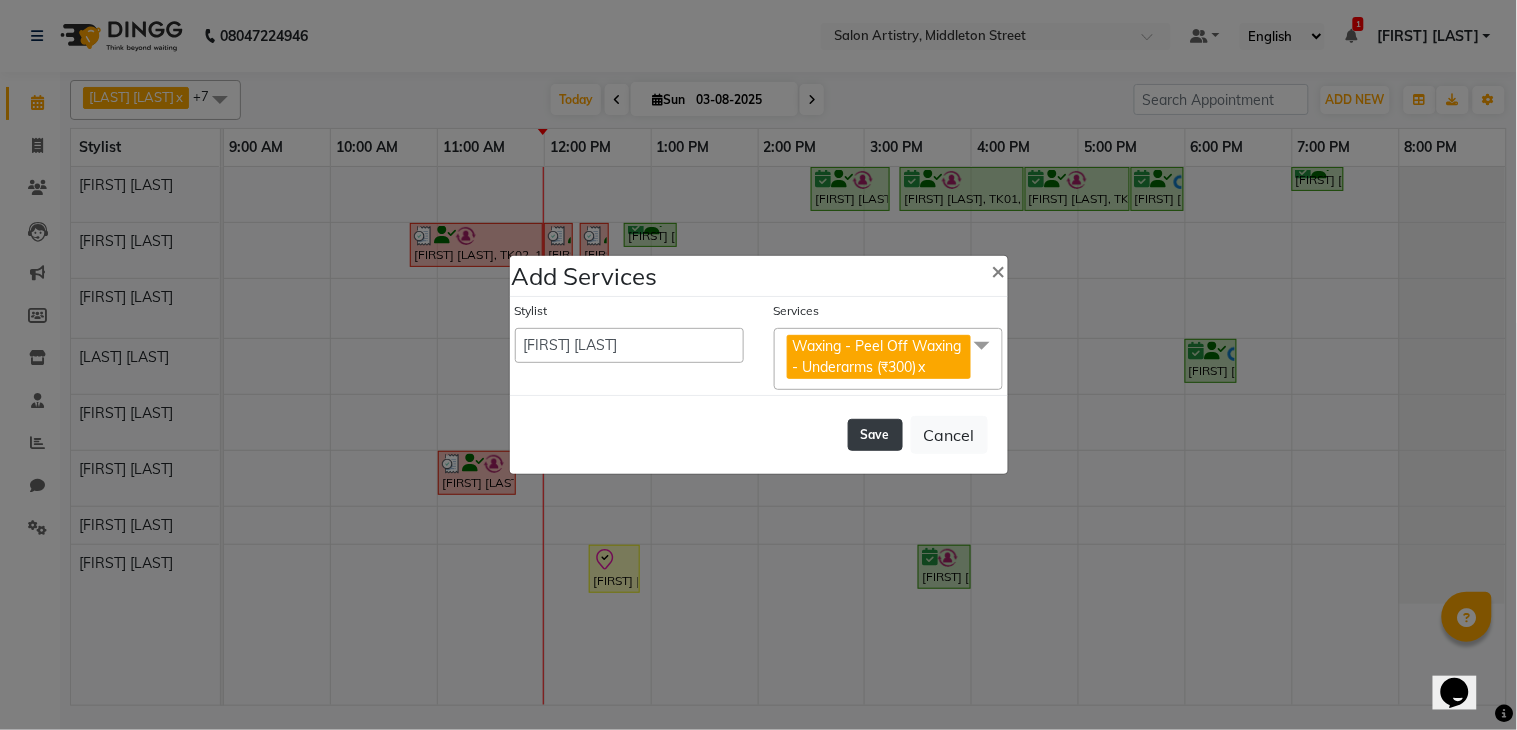 click on "Save" 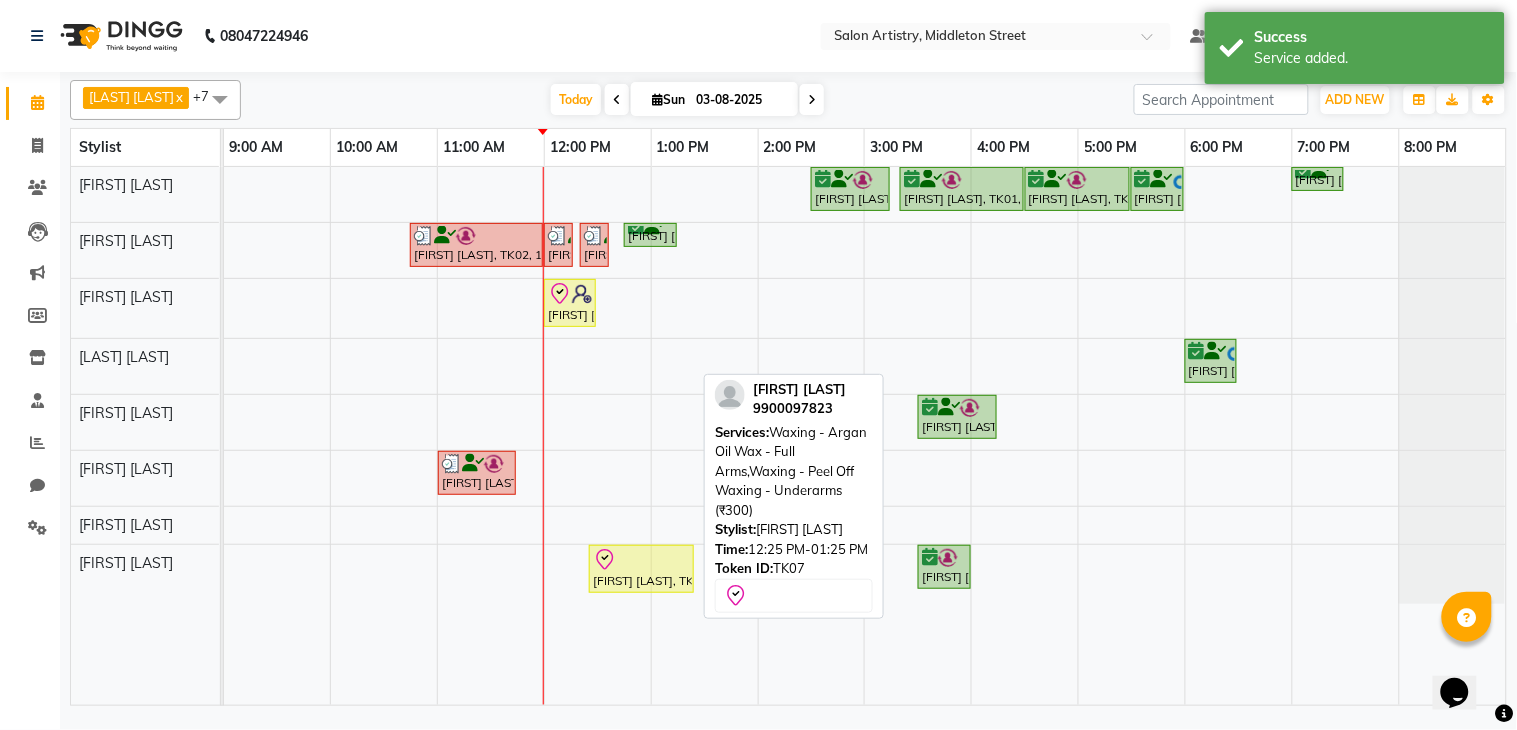 click on "[FIRST] [LAST], TK07, 12:25 PM-01:25 PM, Waxing - Argan Oil Wax - Full Arms,Waxing - Peel Off Waxing - Underarms (₹300)" at bounding box center (641, 569) 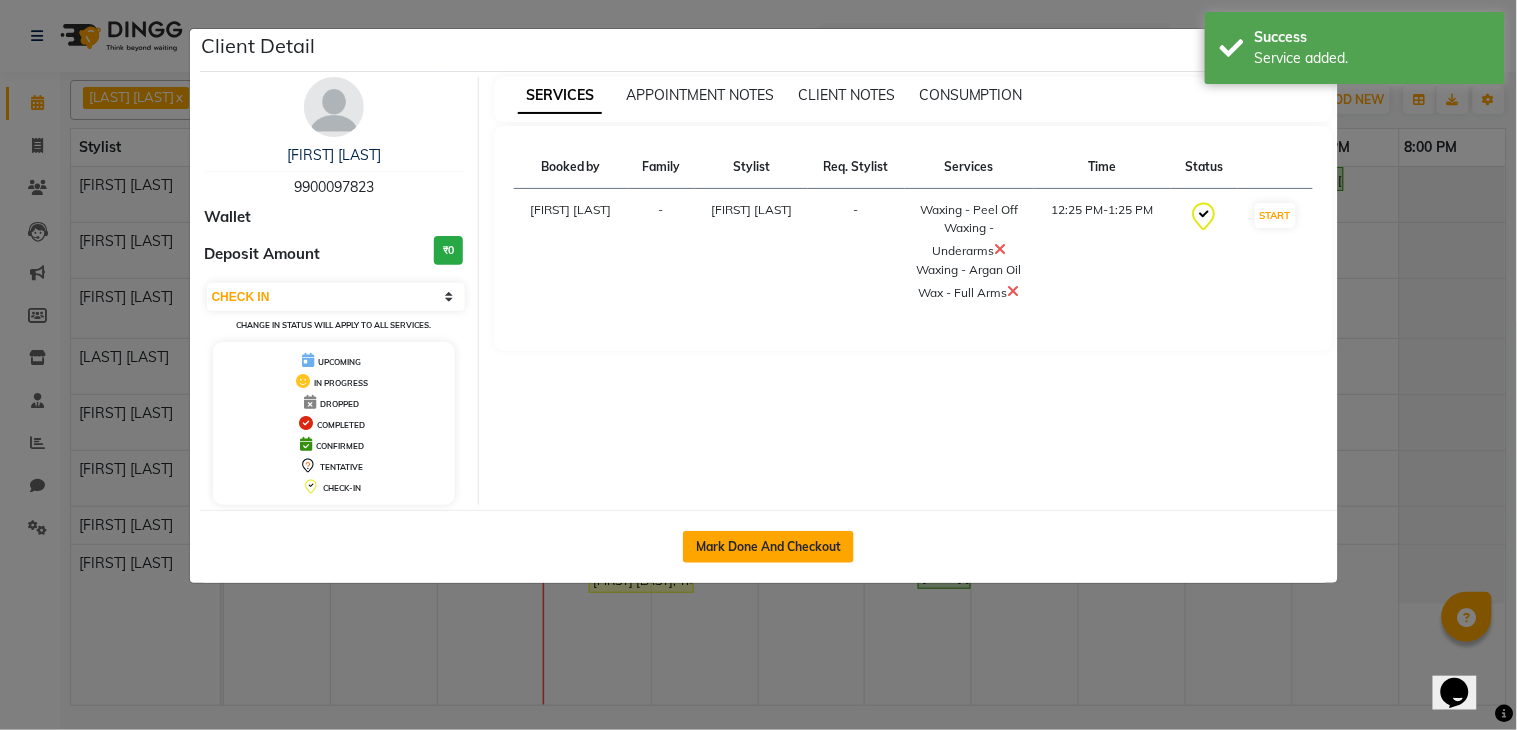 click on "Mark Done And Checkout" 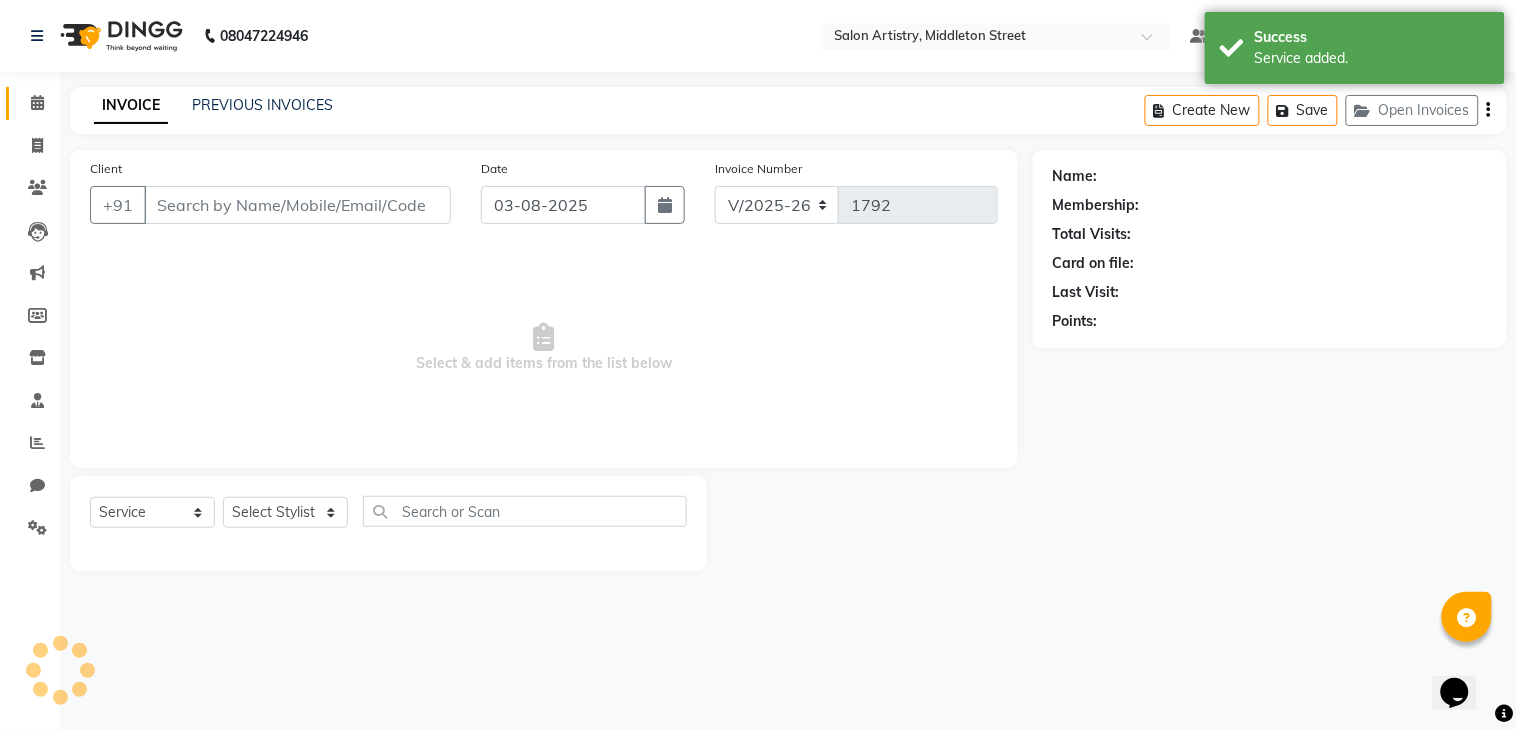 select on "79865" 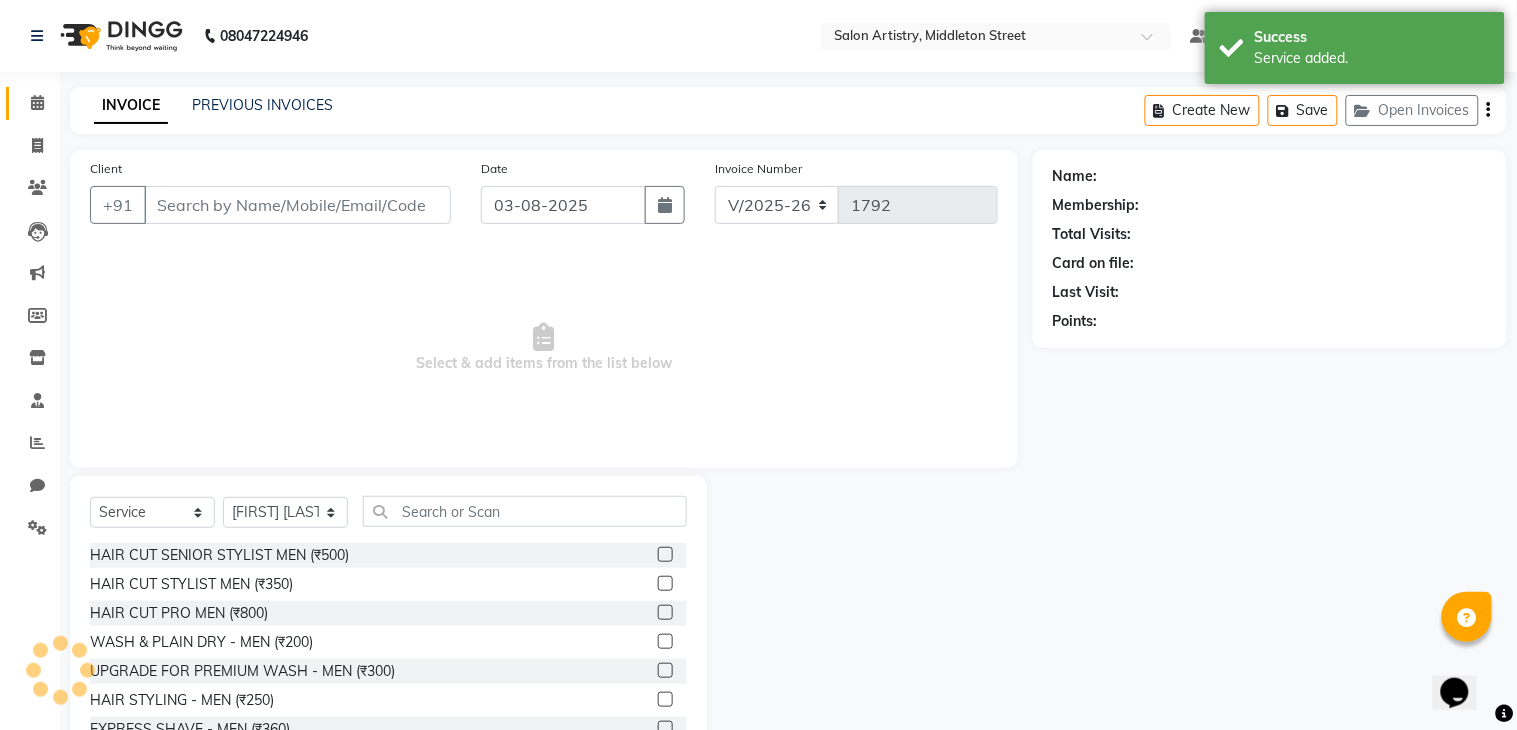 type on "9900097823" 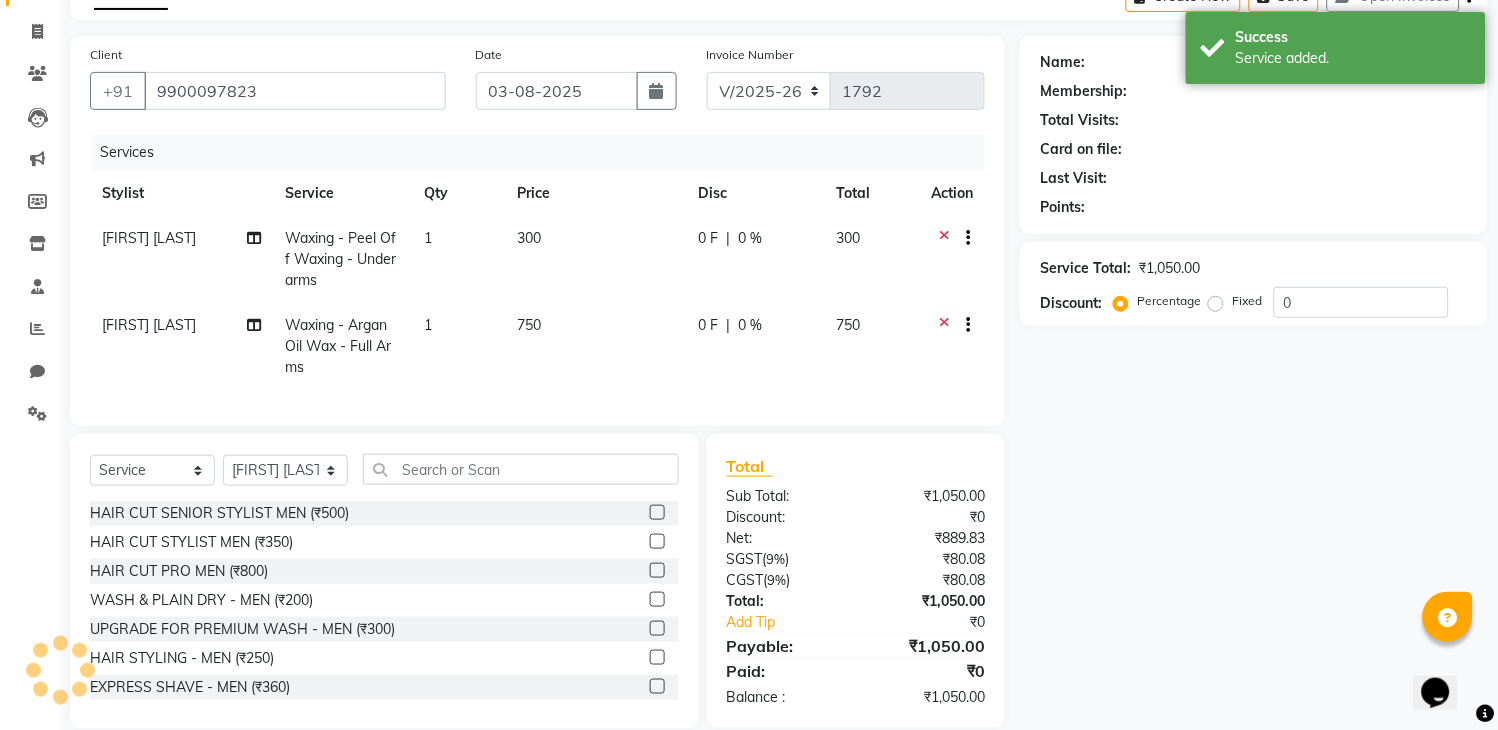 select on "1: Object" 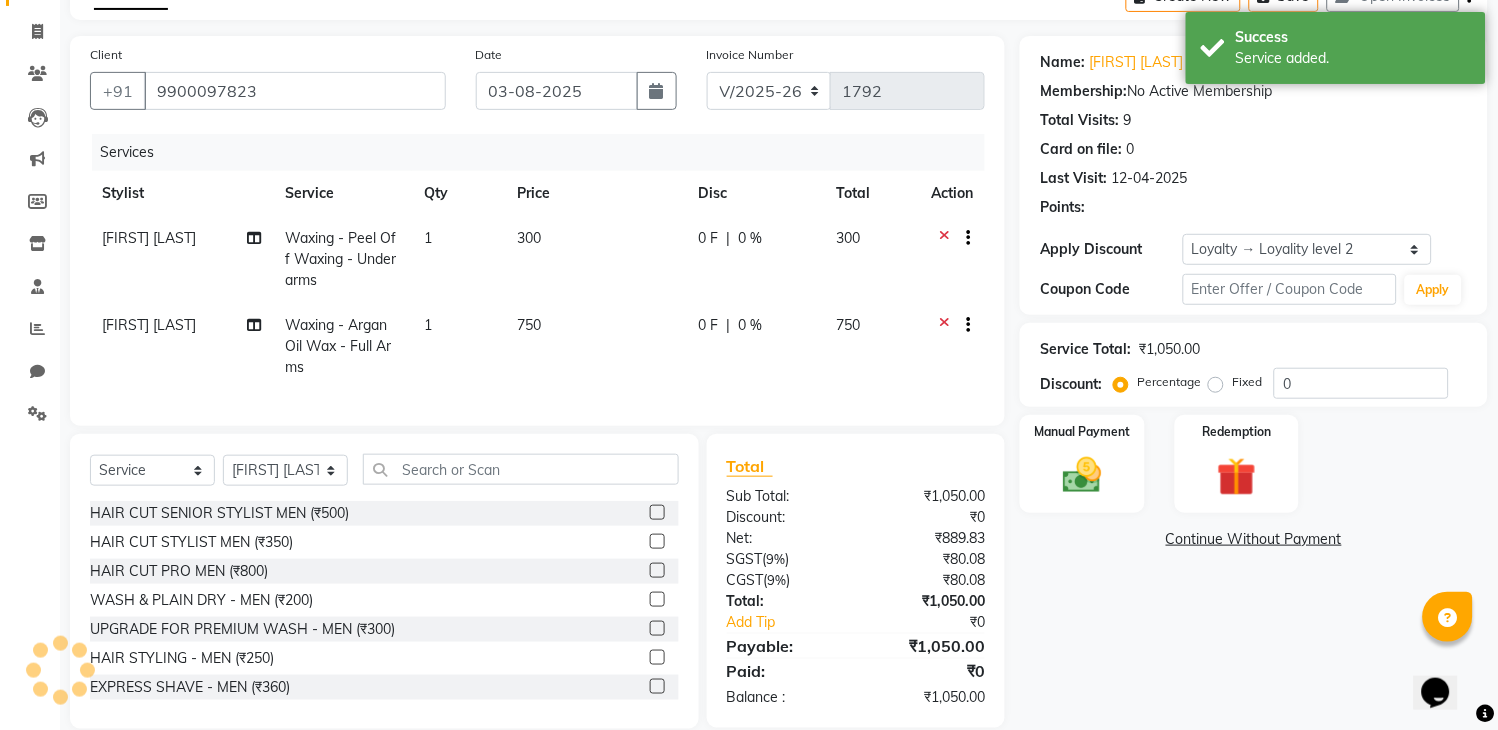 scroll, scrollTop: 162, scrollLeft: 0, axis: vertical 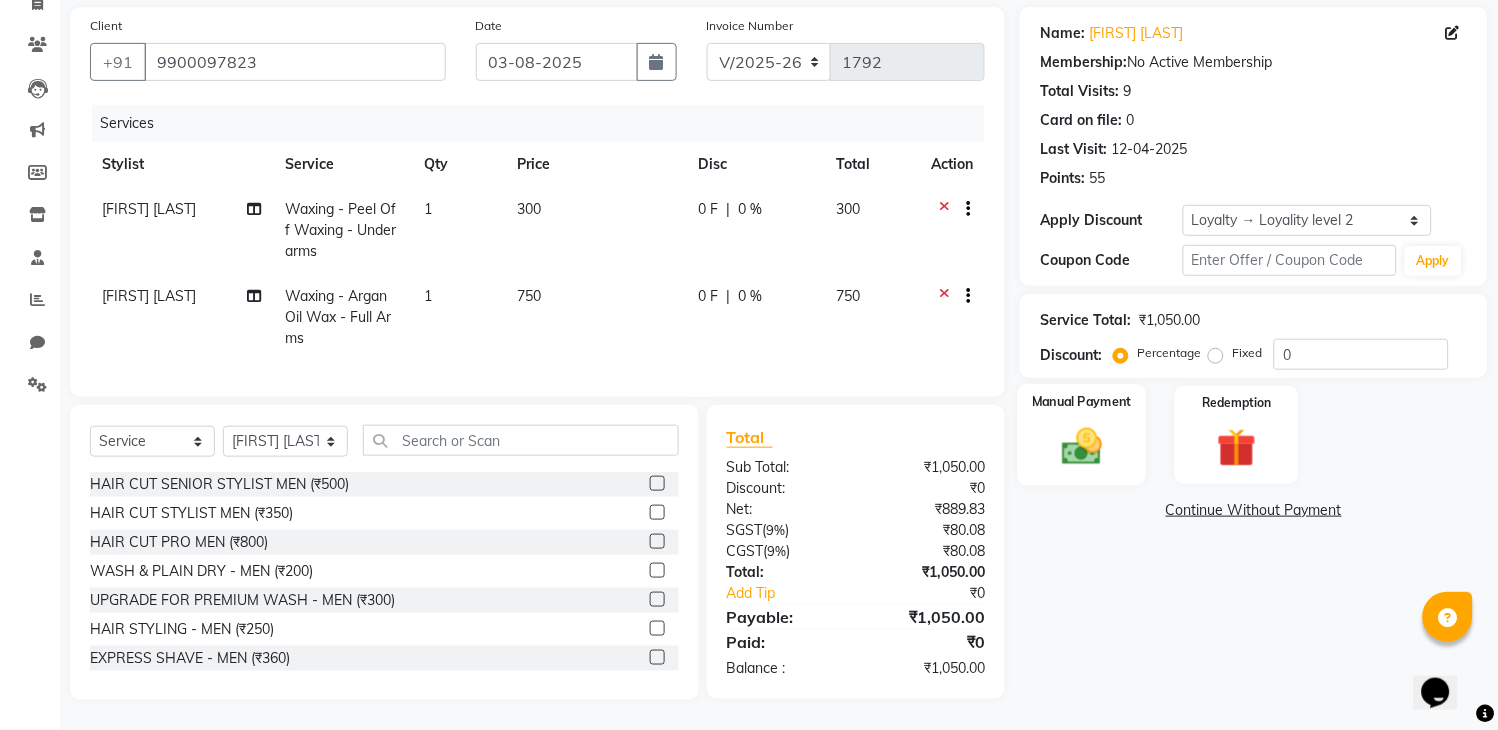 click 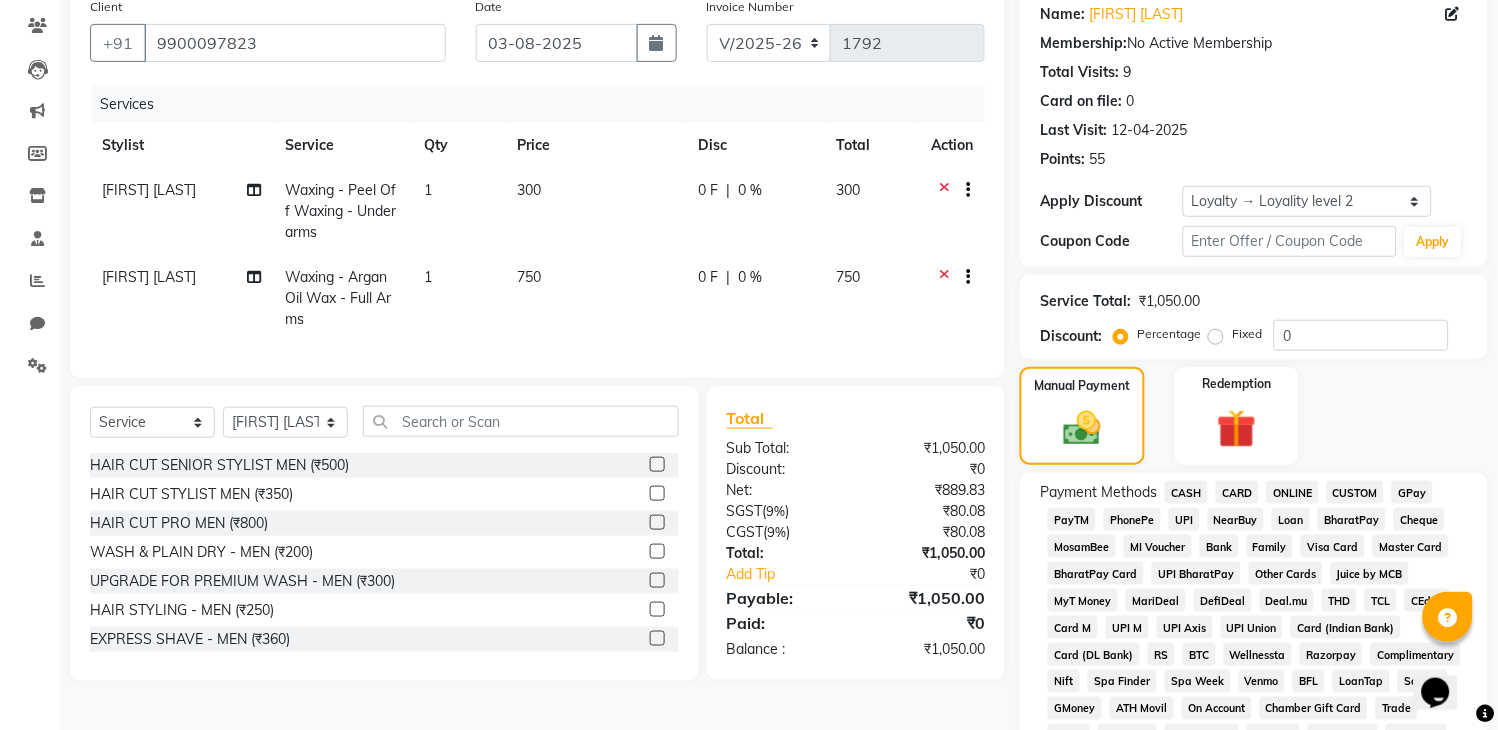 click on "CARD" 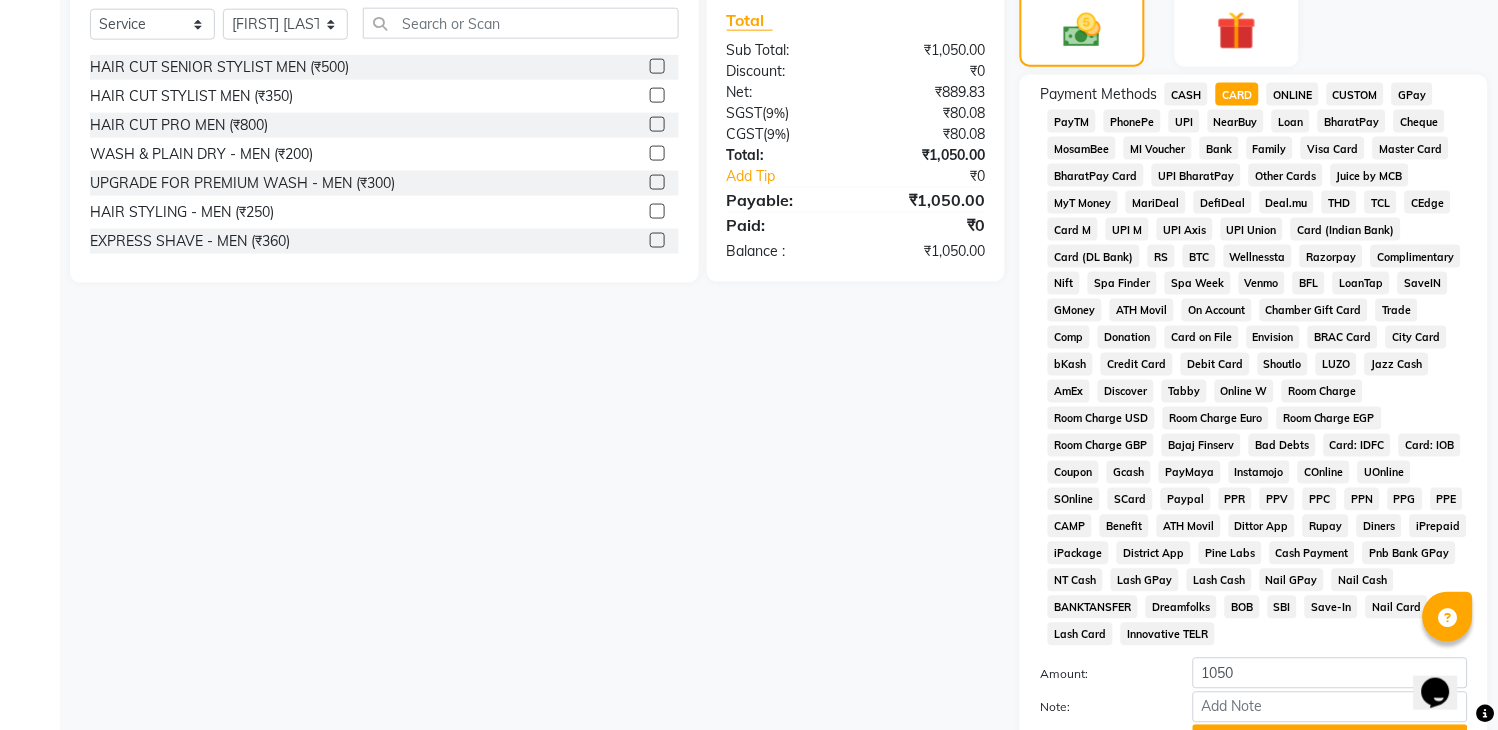 scroll, scrollTop: 606, scrollLeft: 0, axis: vertical 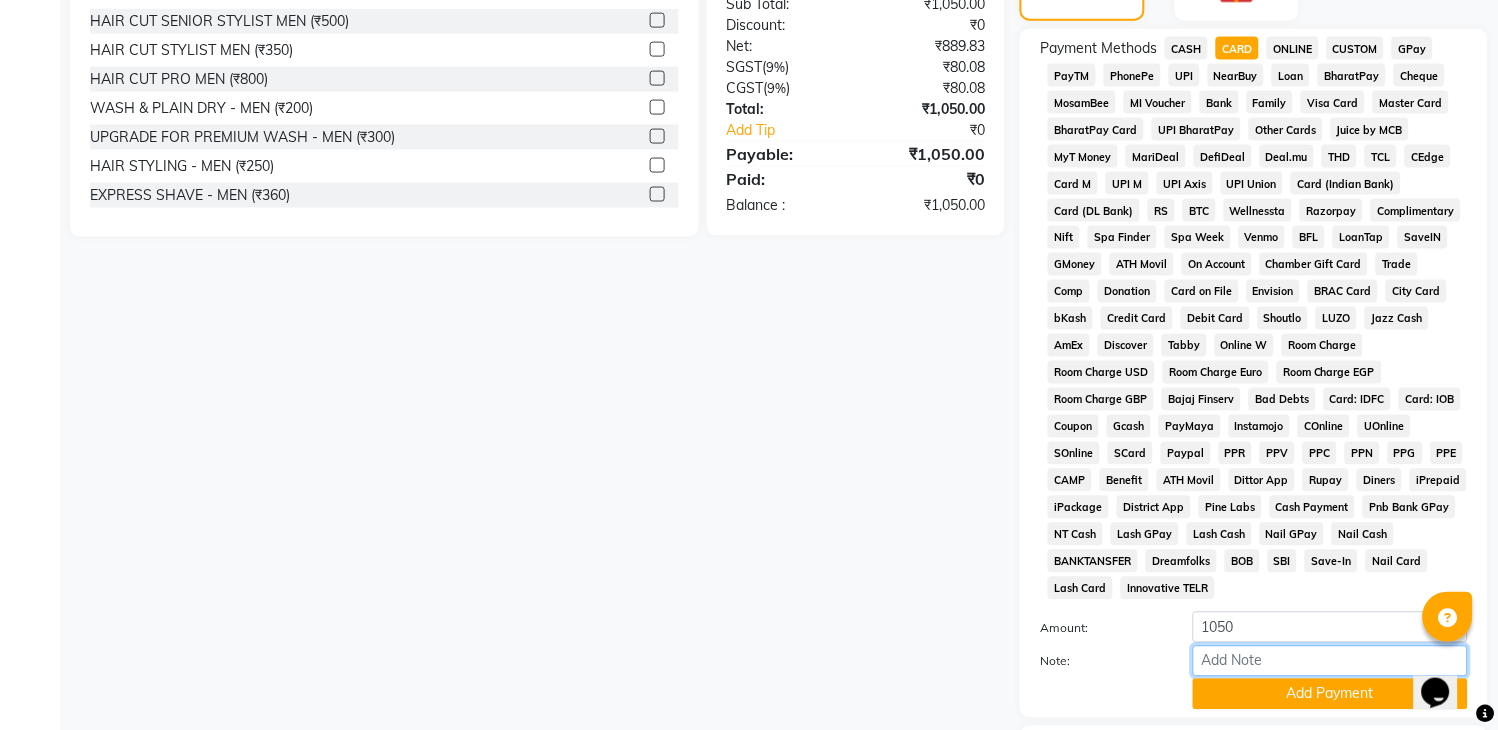 click on "Note:" at bounding box center (1330, 661) 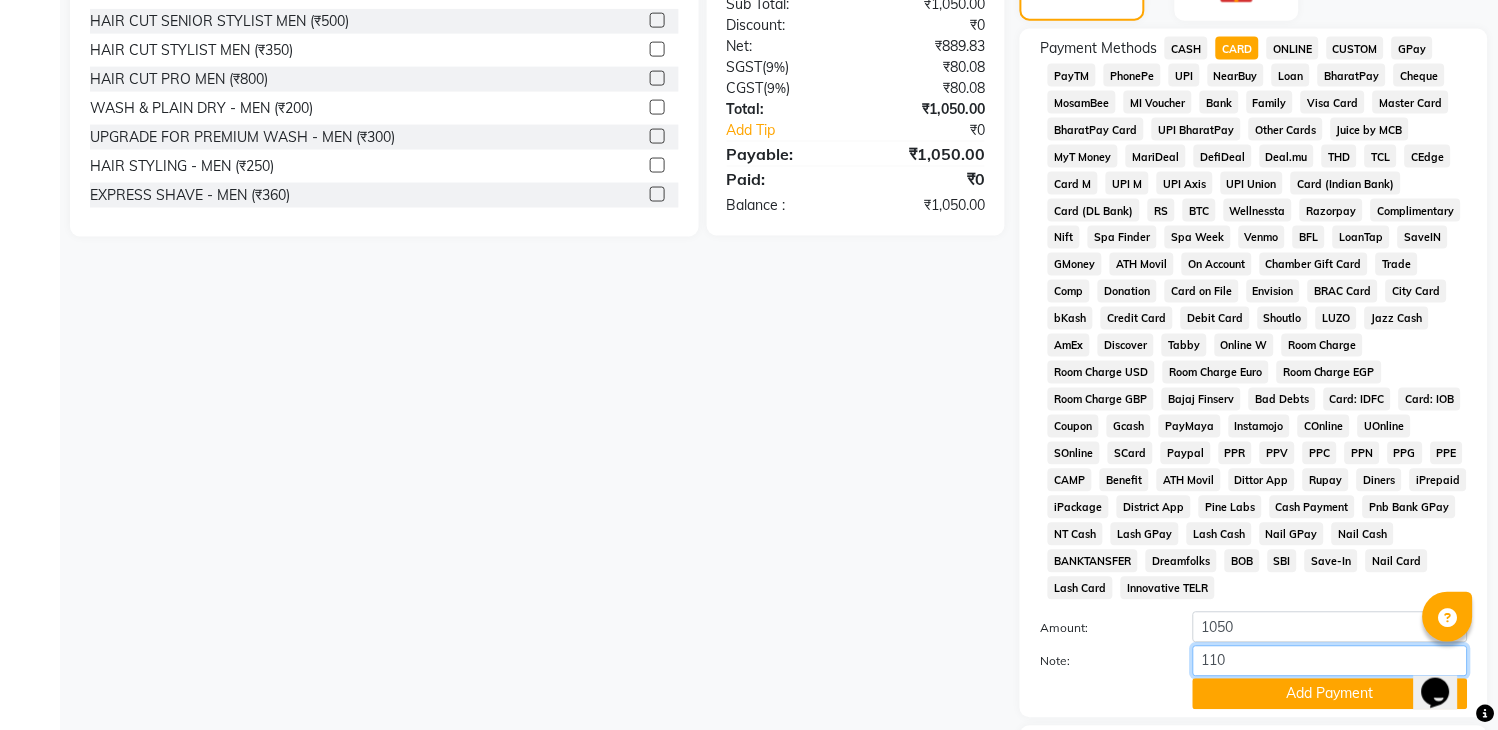 type on "1104" 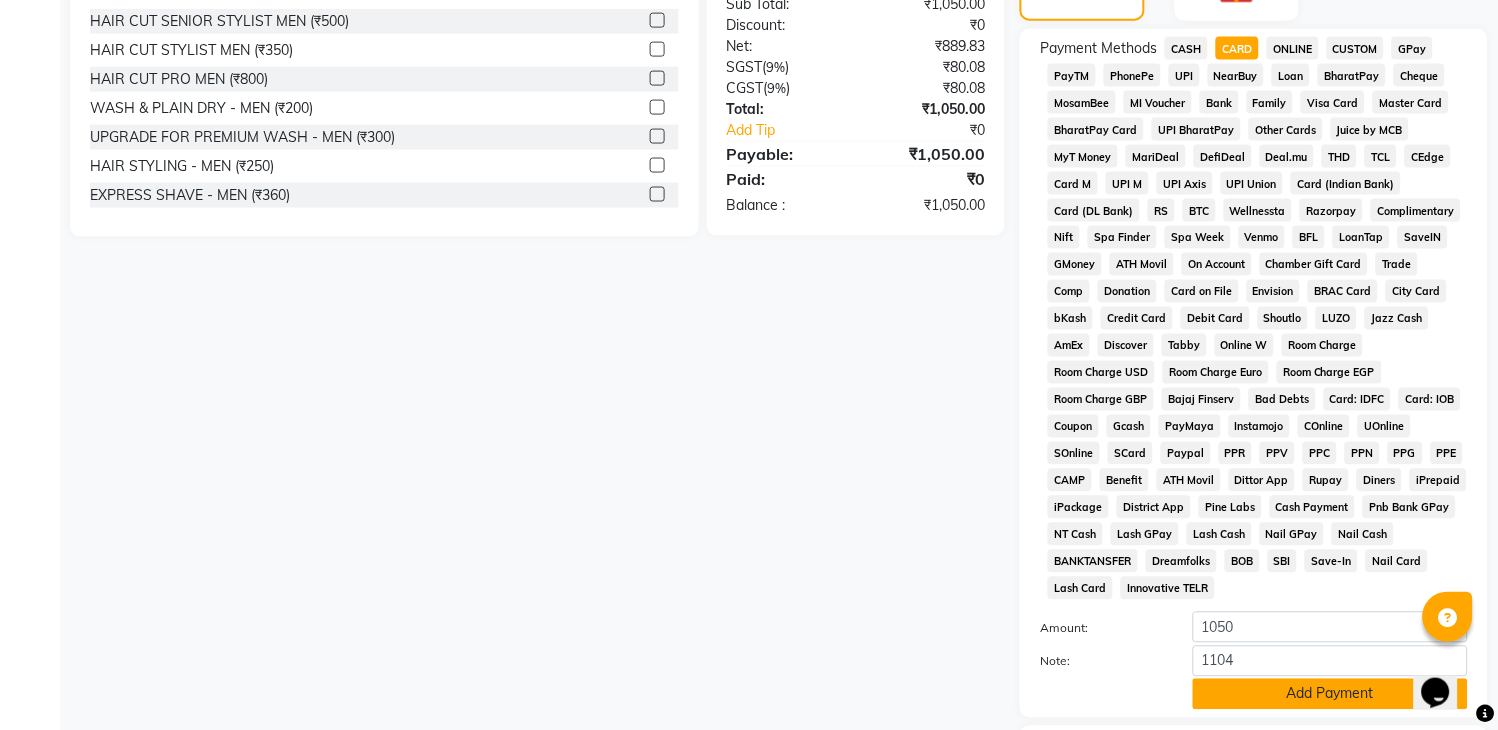 click on "Add Payment" 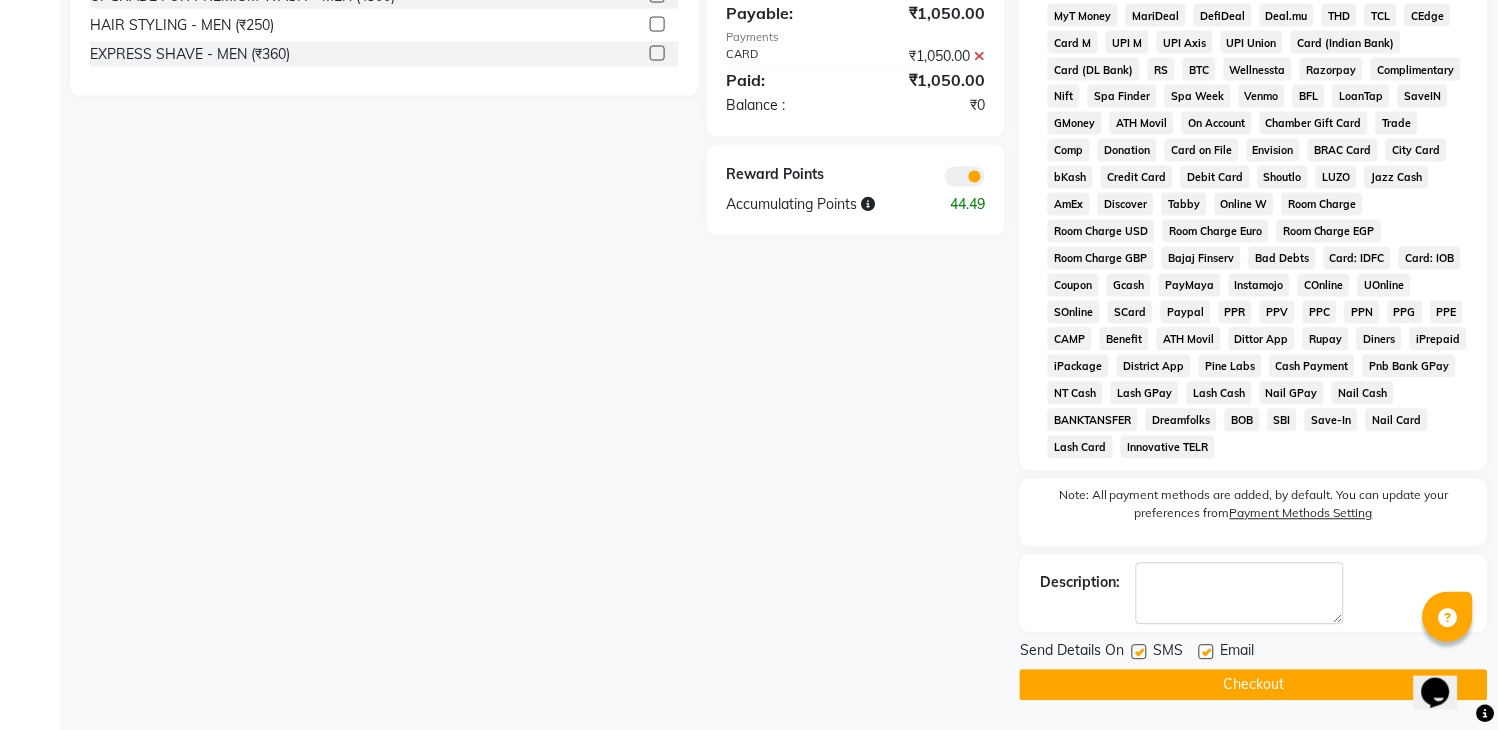 scroll, scrollTop: 753, scrollLeft: 0, axis: vertical 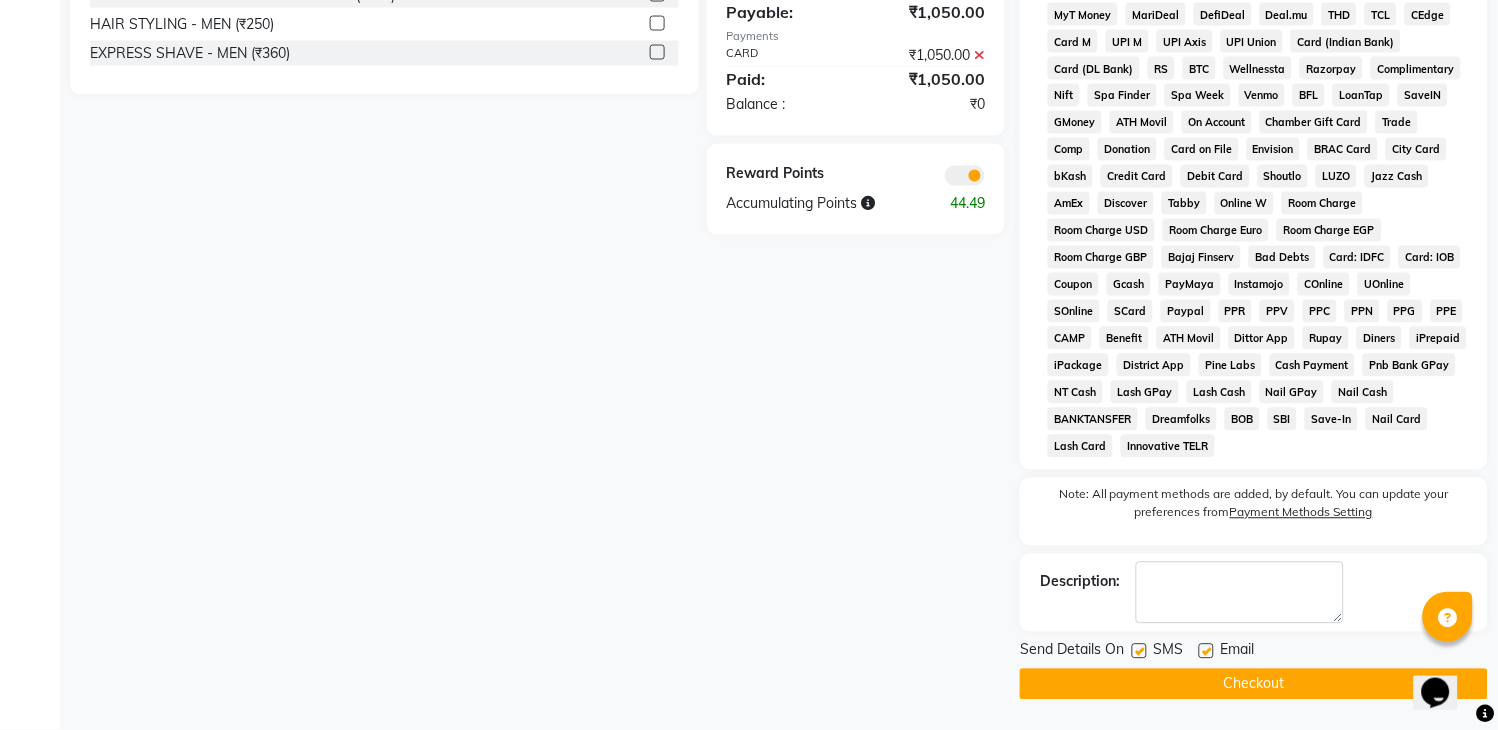 click on "Checkout" 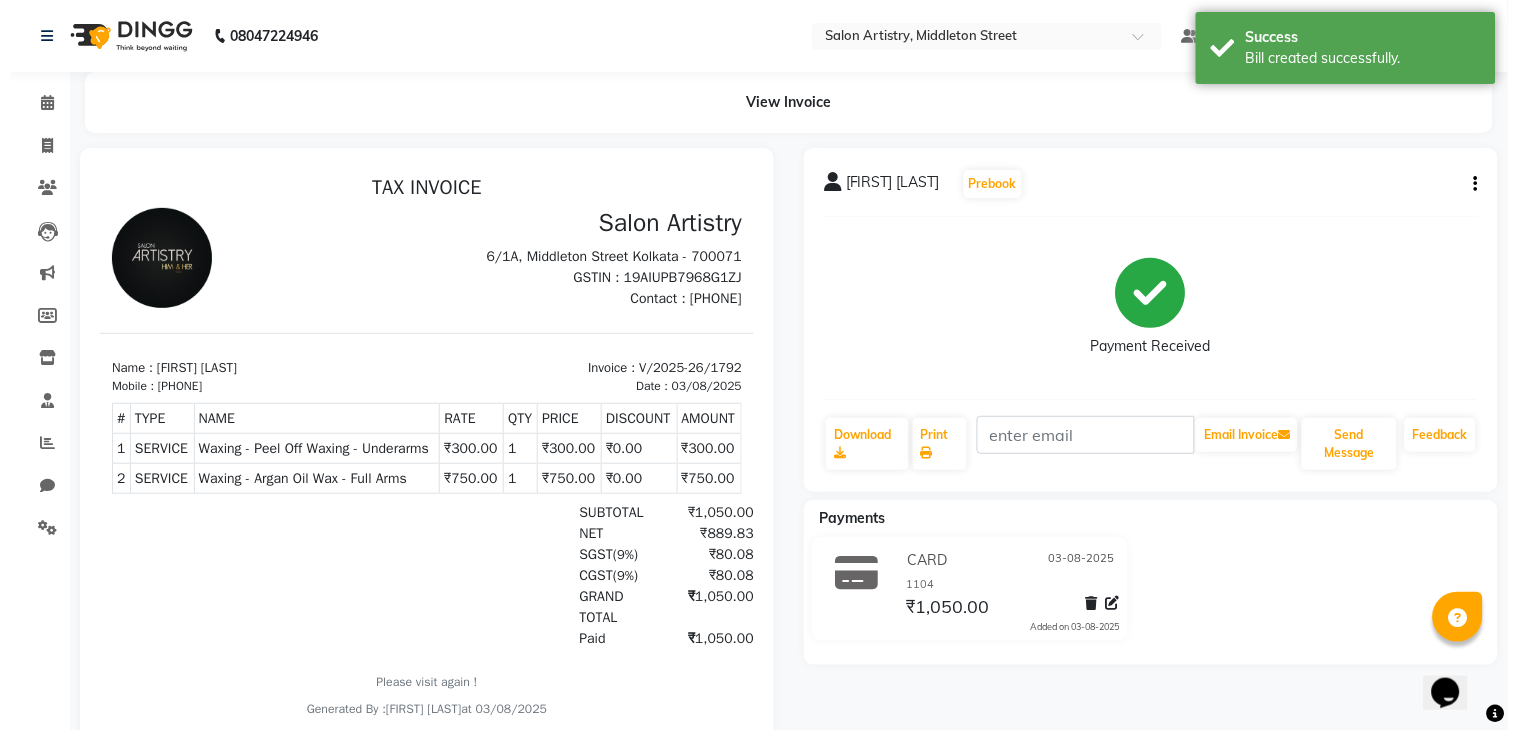 scroll, scrollTop: 0, scrollLeft: 0, axis: both 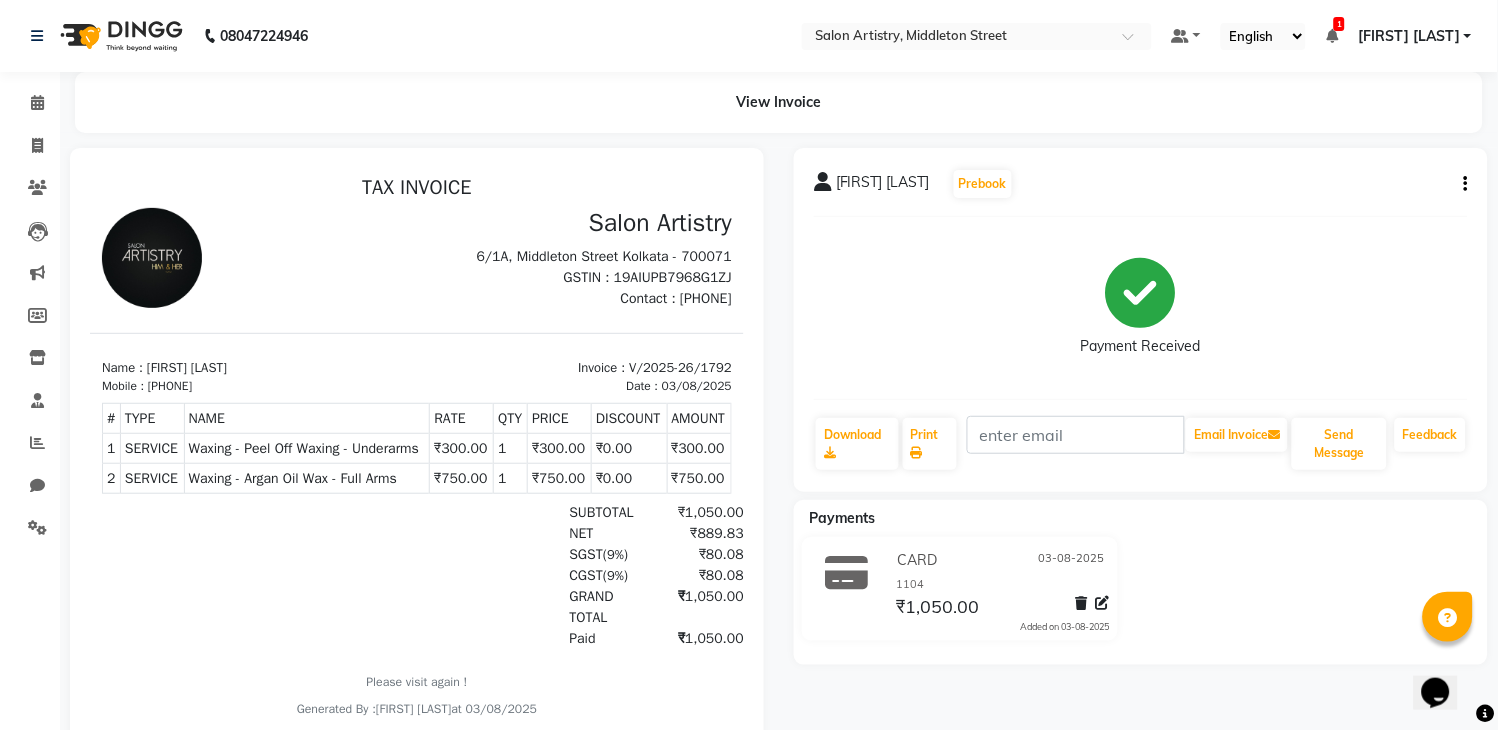 drag, startPoint x: 237, startPoint y: 386, endPoint x: 162, endPoint y: 385, distance: 75.00667 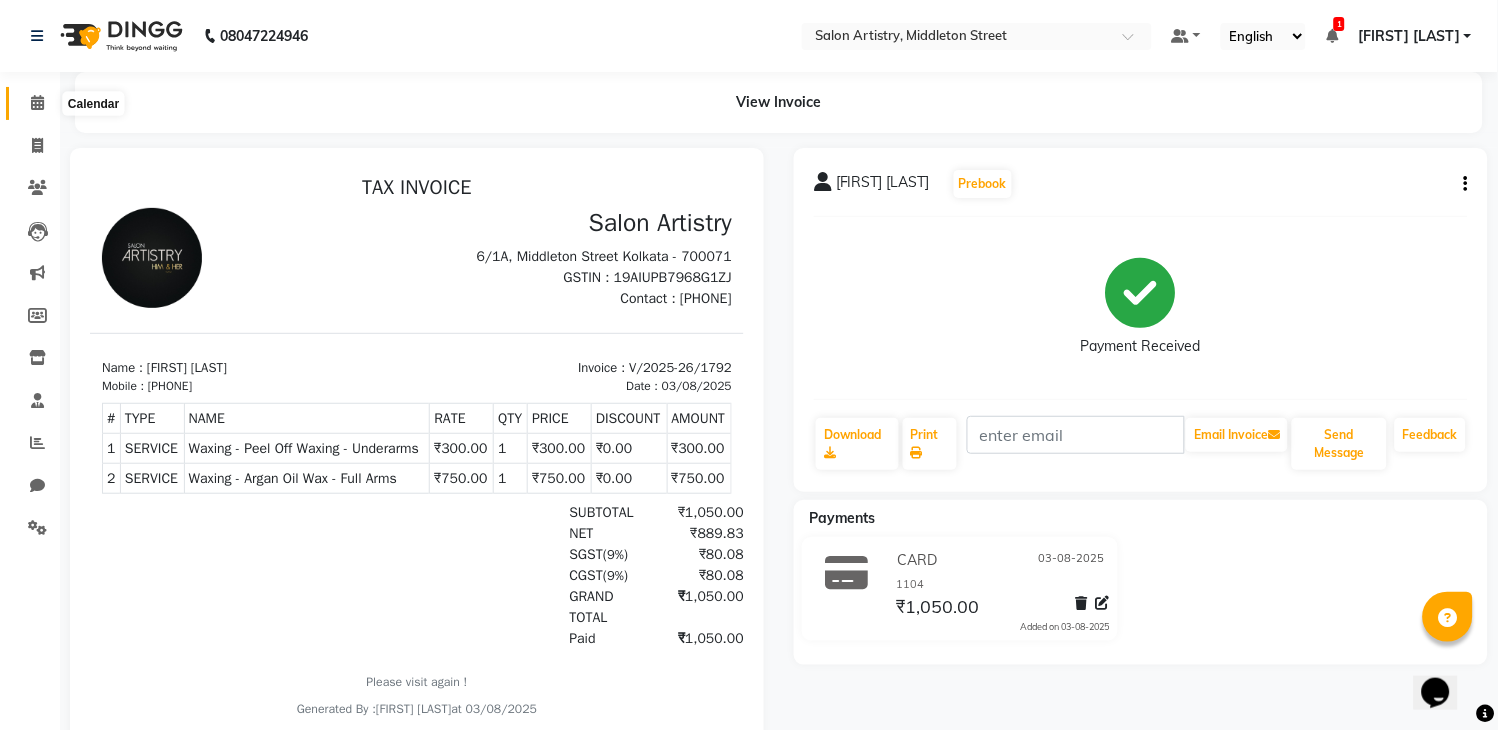 click 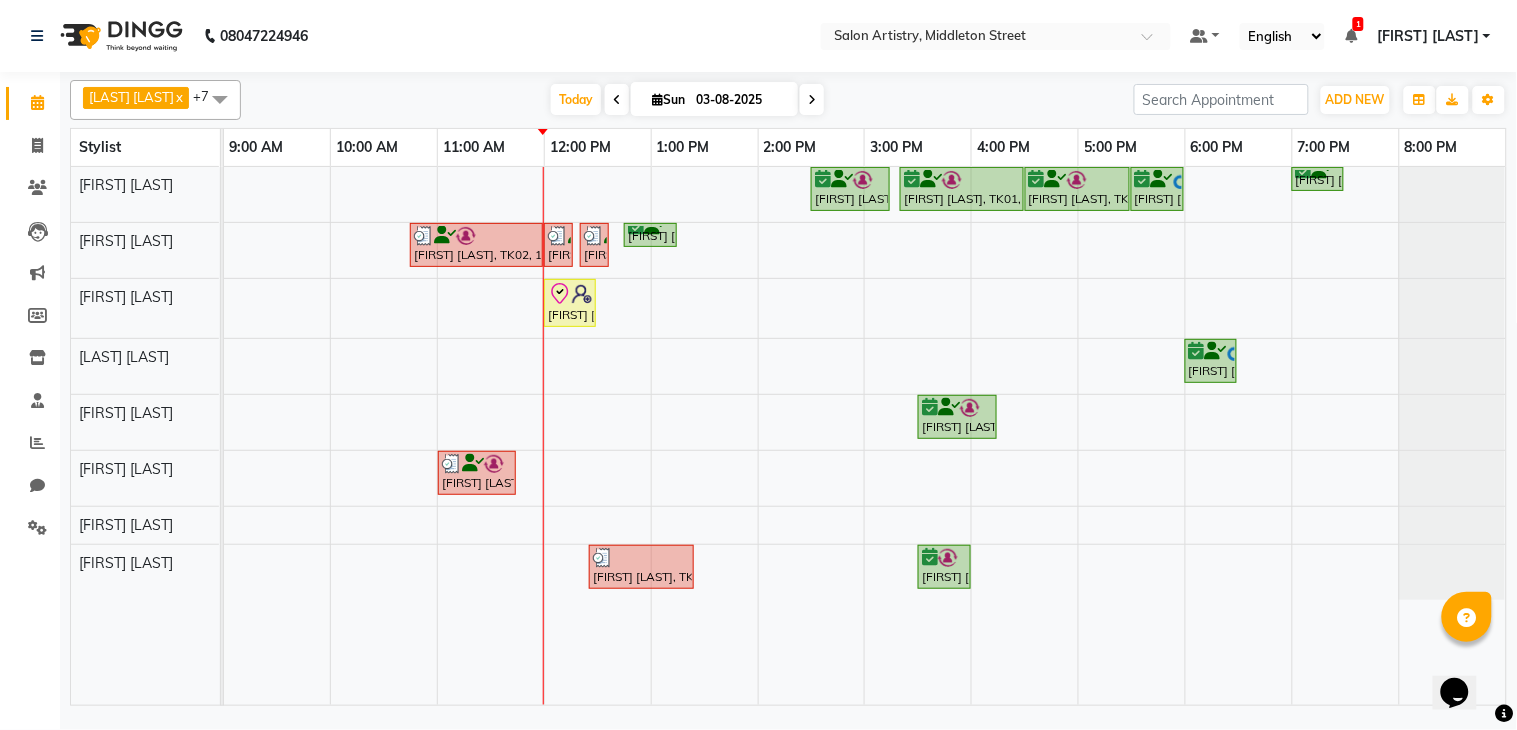 click at bounding box center [812, 99] 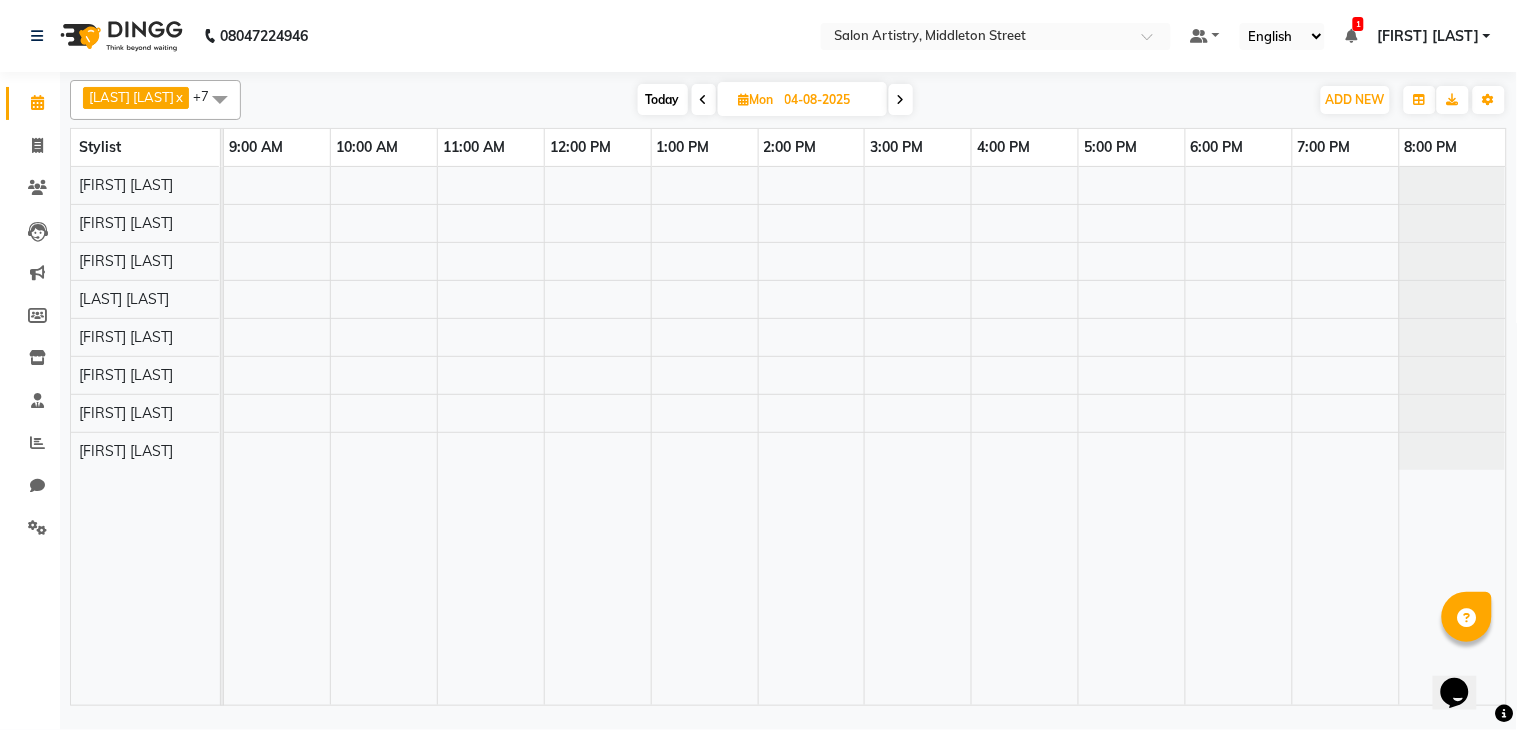 click at bounding box center [865, 436] 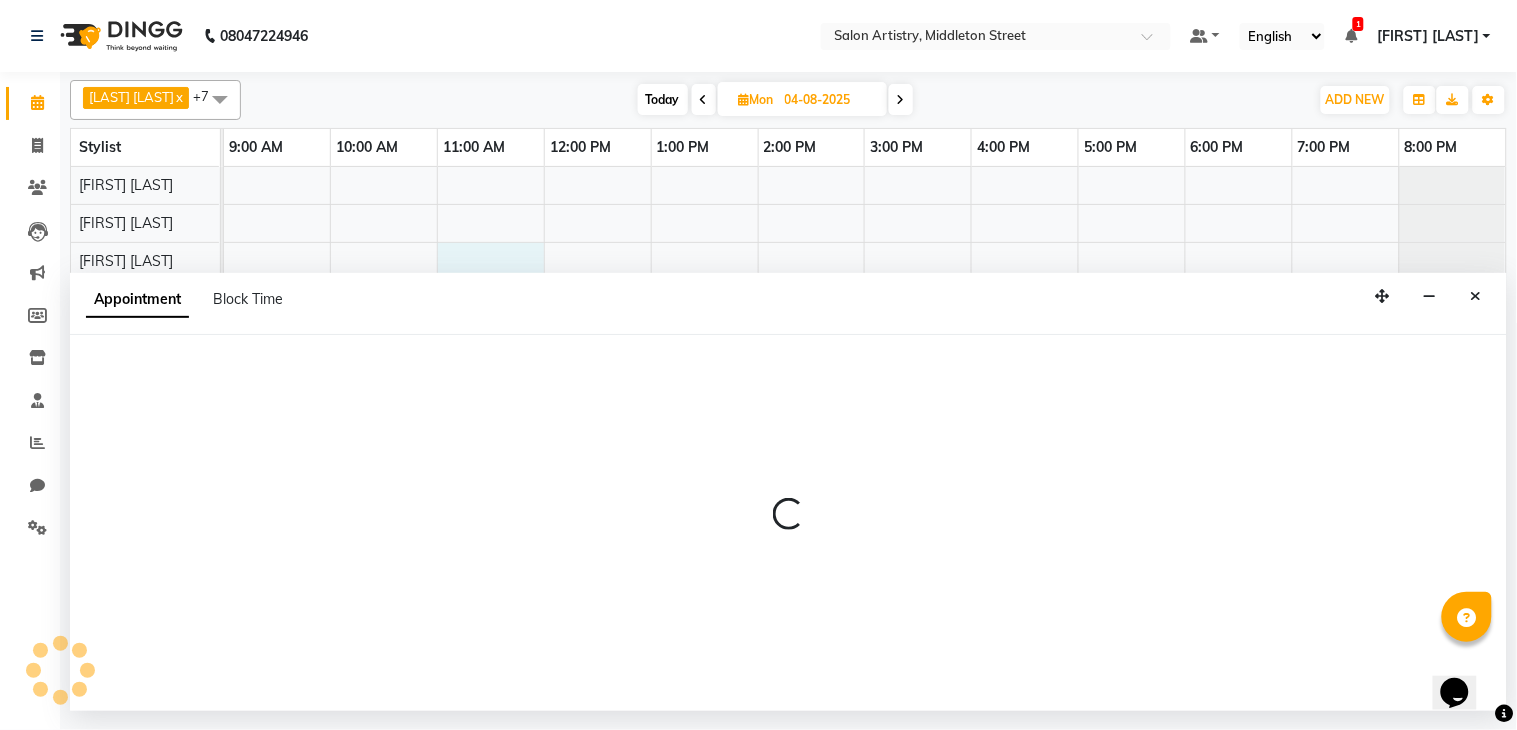 select on "79860" 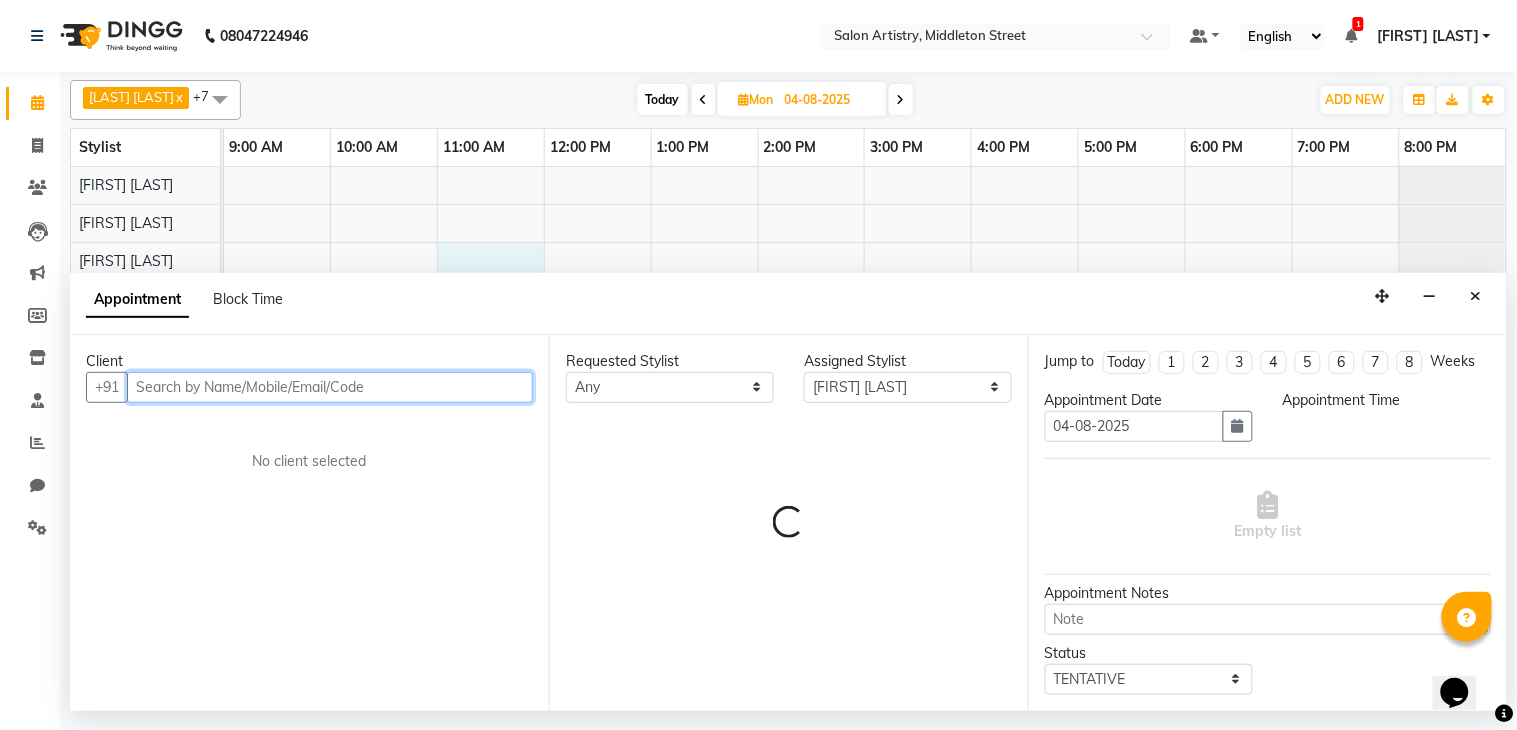 type 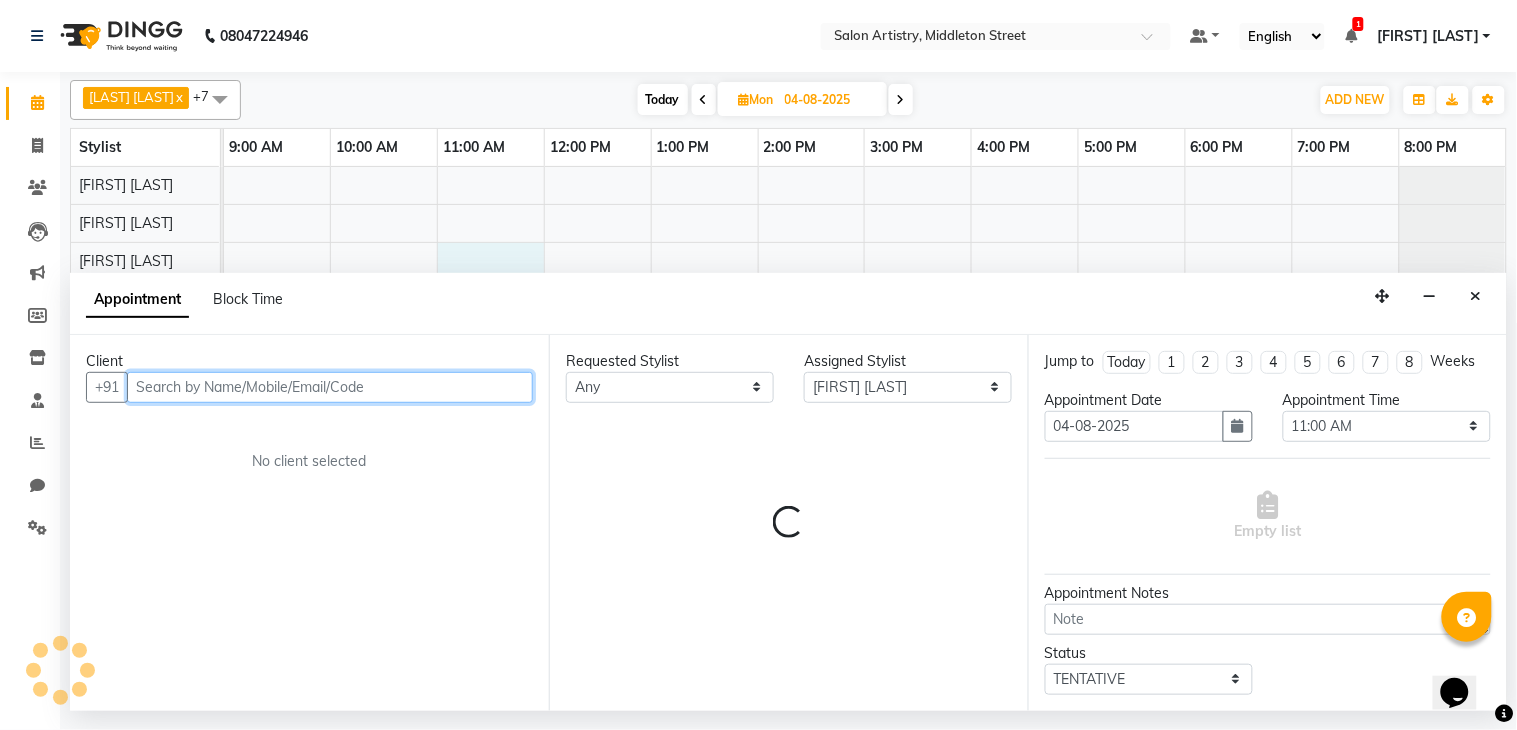 paste on "9900097823" 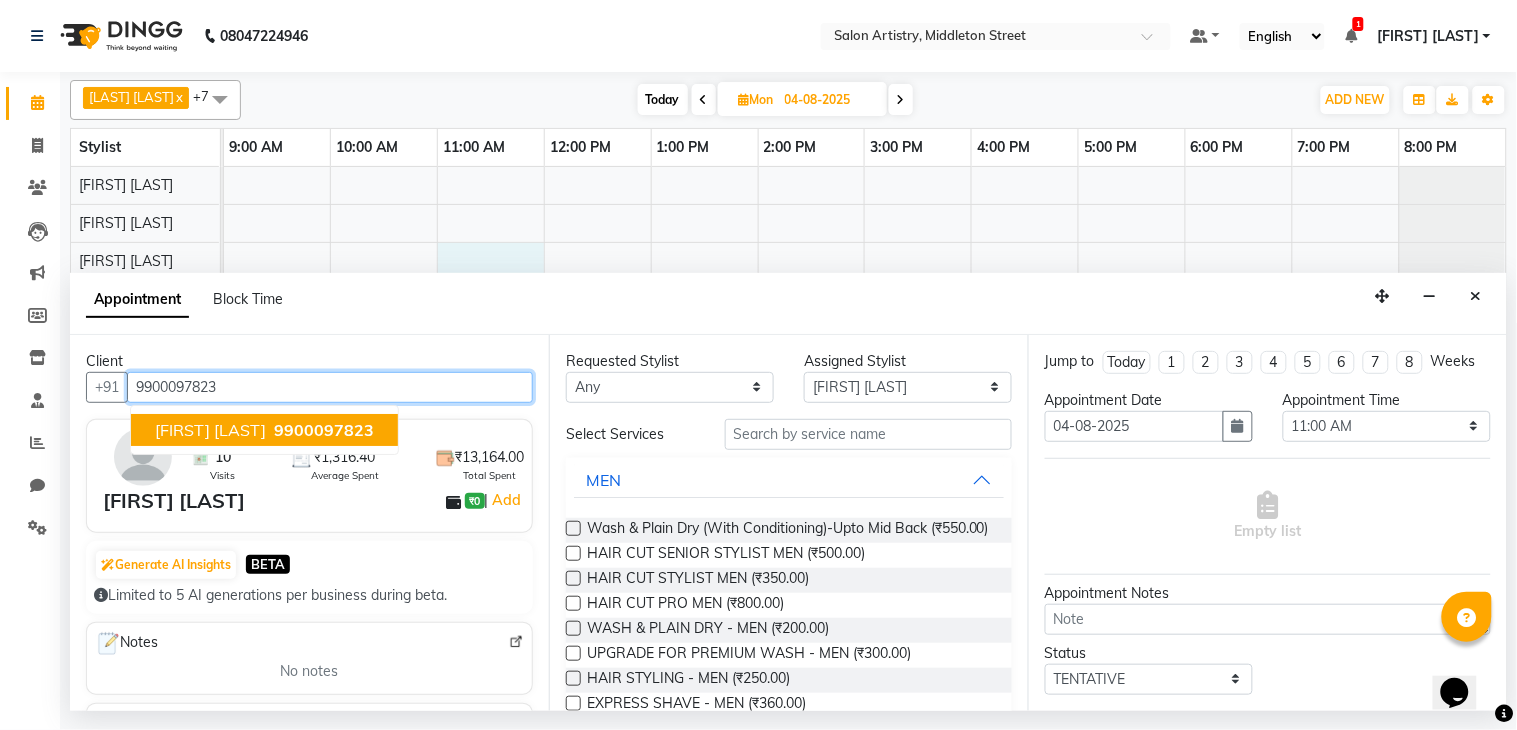 click on "[FIRST] [LAST]" at bounding box center [210, 430] 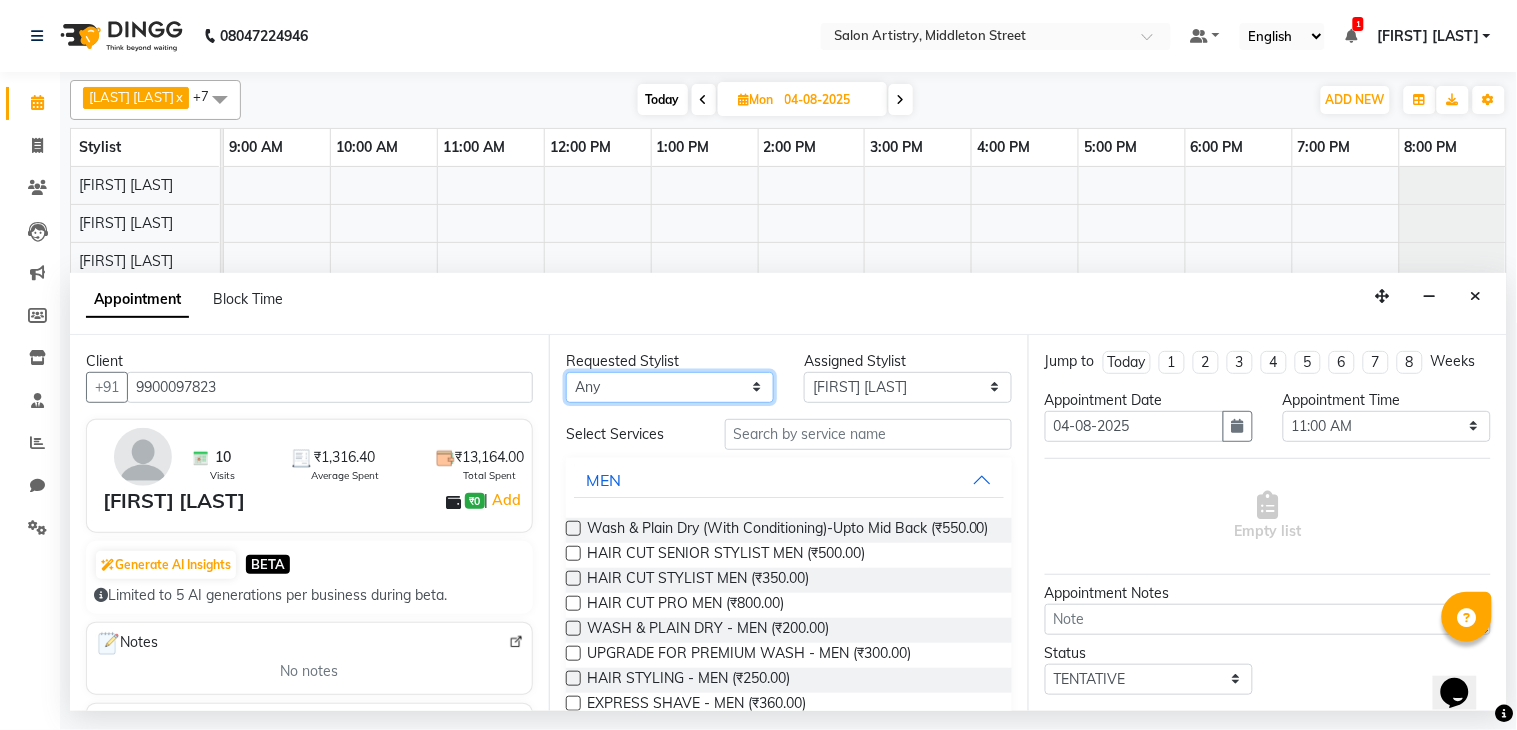 drag, startPoint x: 700, startPoint y: 393, endPoint x: 688, endPoint y: 402, distance: 15 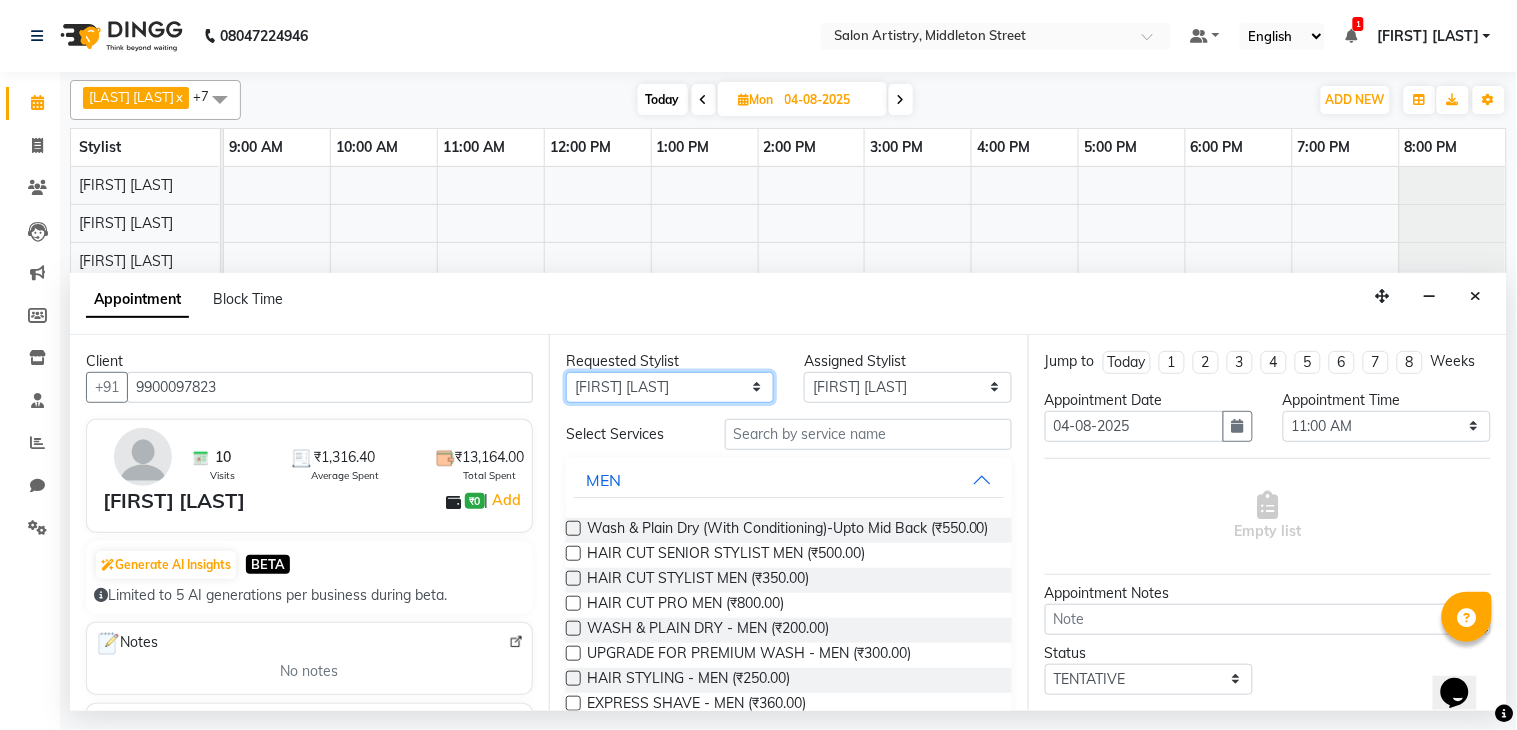 click on "Any Anupriya Ghosh Iqbal Ahmed Irshad Khan Mannu Kumar Gupta Mekhla Bhattacharya Minika Das Puja Debnath Reception Rekha Singh Ricky Das Rony Das Sangeeta Lodh Sharfaraz Ata Waris Simmy Rai Tapasi" at bounding box center (670, 387) 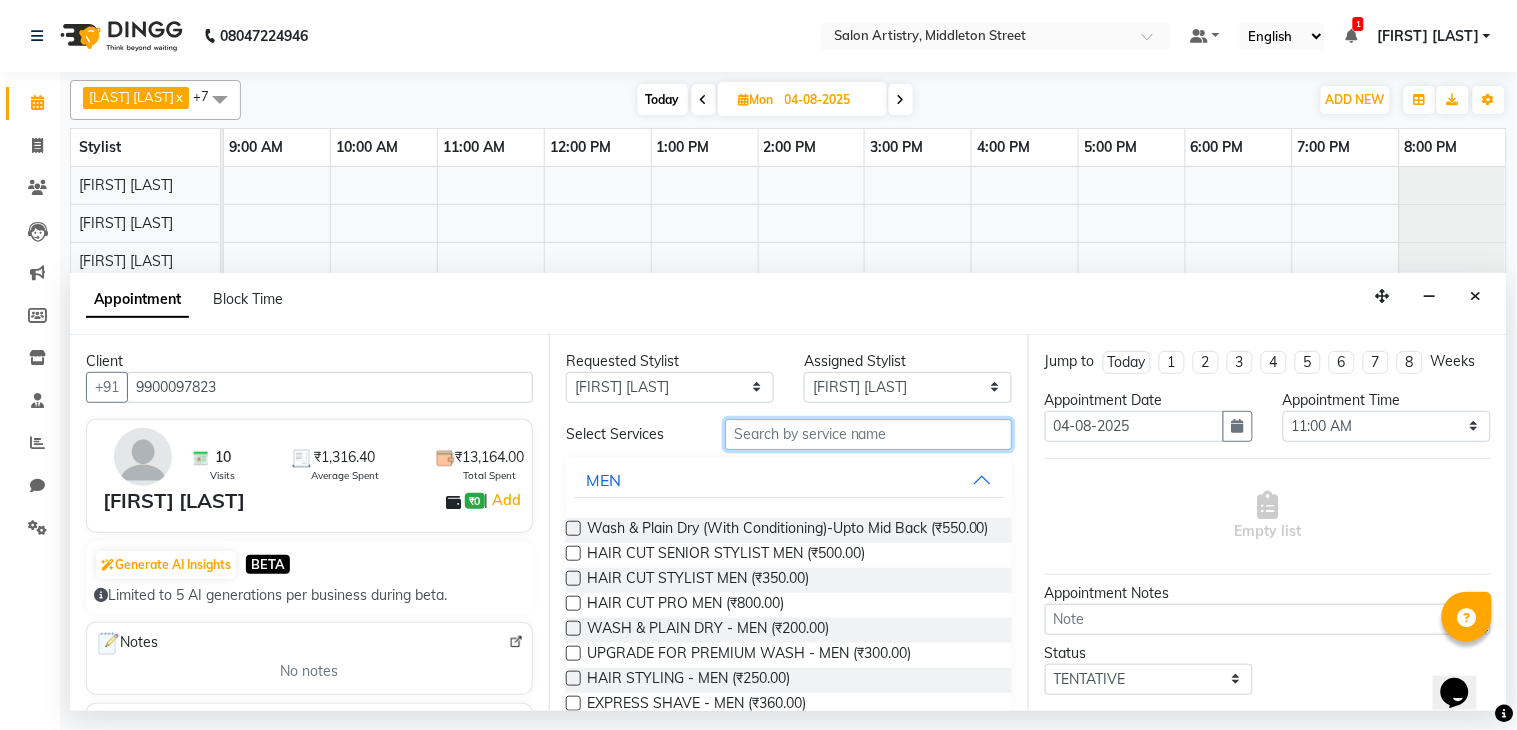 click at bounding box center (868, 434) 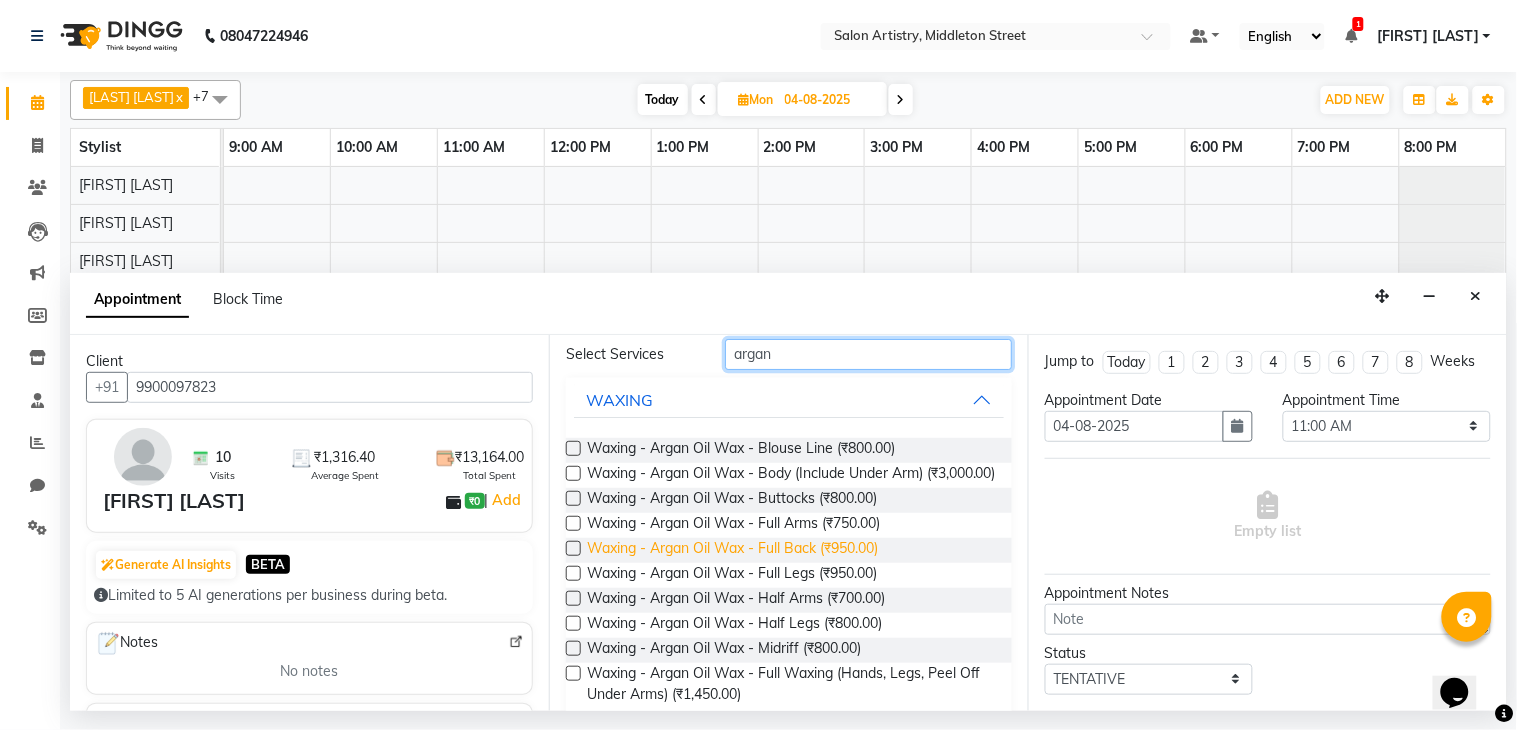 scroll, scrollTop: 111, scrollLeft: 0, axis: vertical 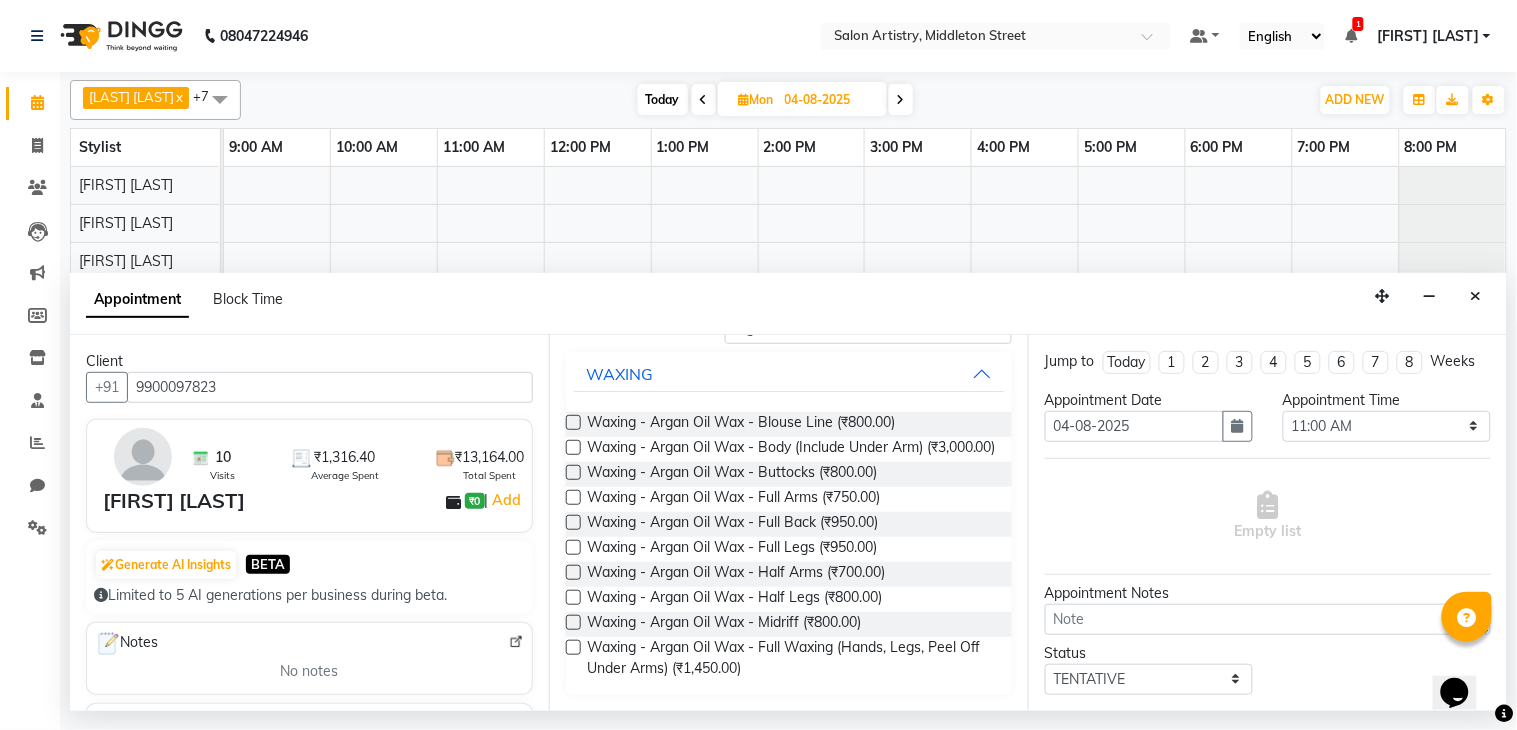click at bounding box center [573, 597] 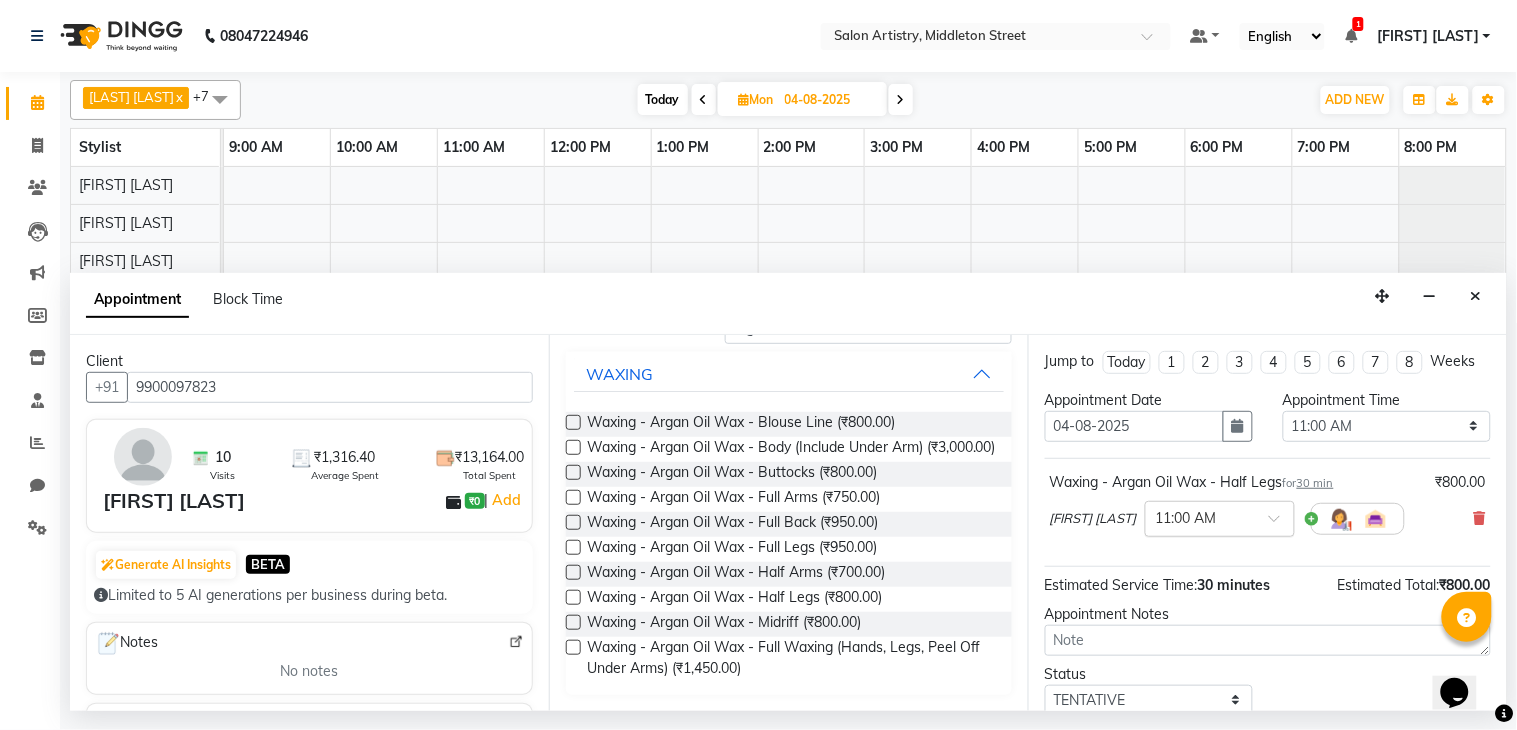 click at bounding box center (1200, 517) 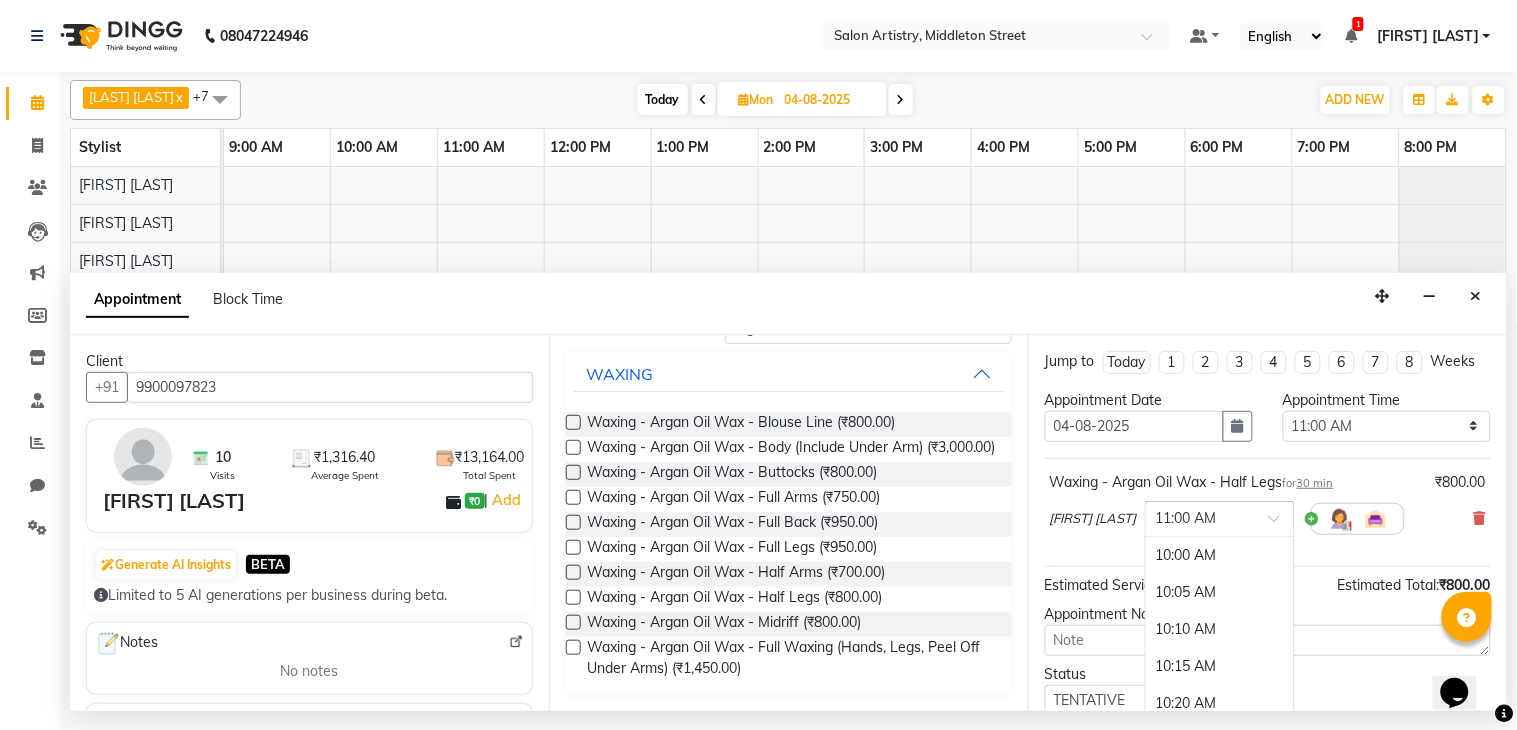 scroll, scrollTop: 443, scrollLeft: 0, axis: vertical 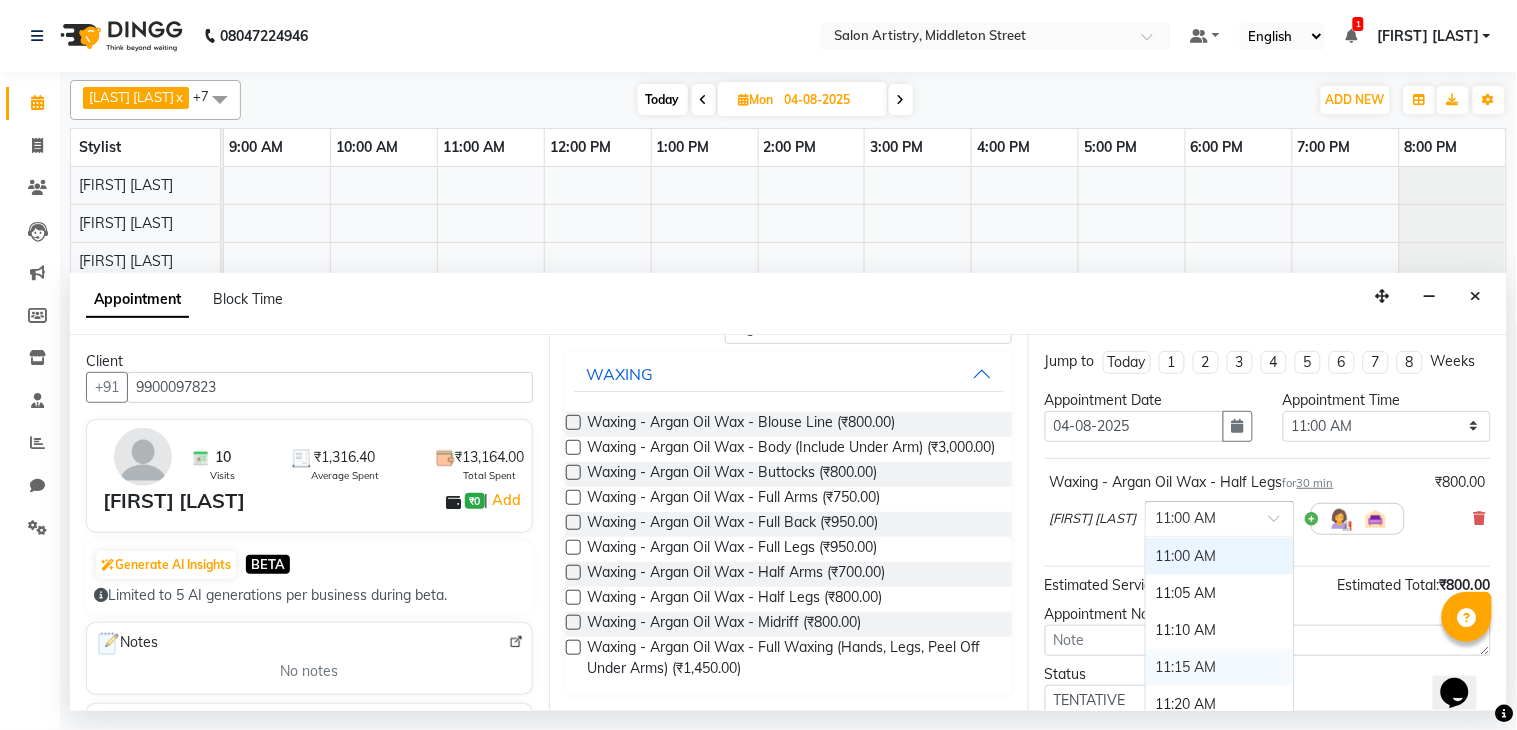 click on "11:15 AM" at bounding box center [1220, 667] 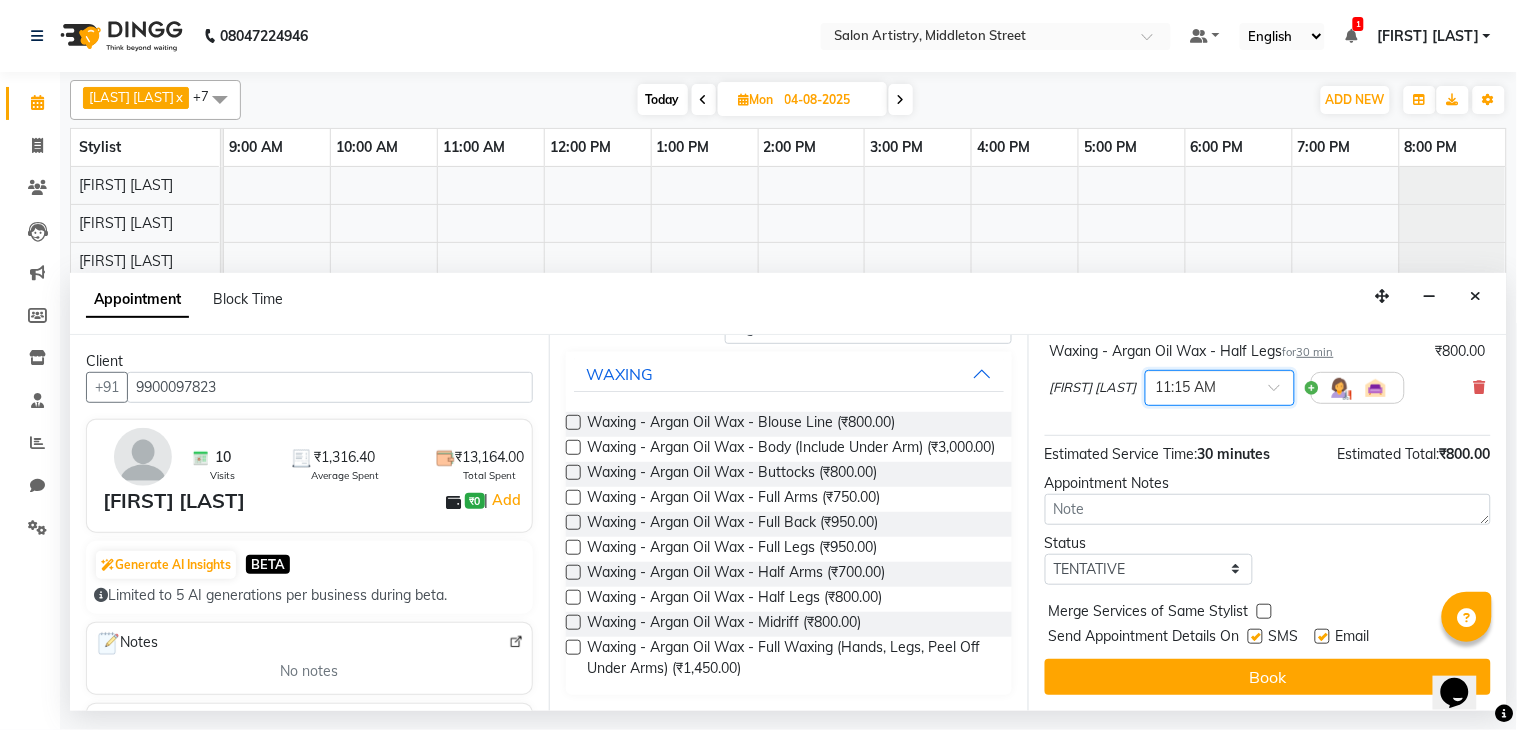 scroll, scrollTop: 150, scrollLeft: 0, axis: vertical 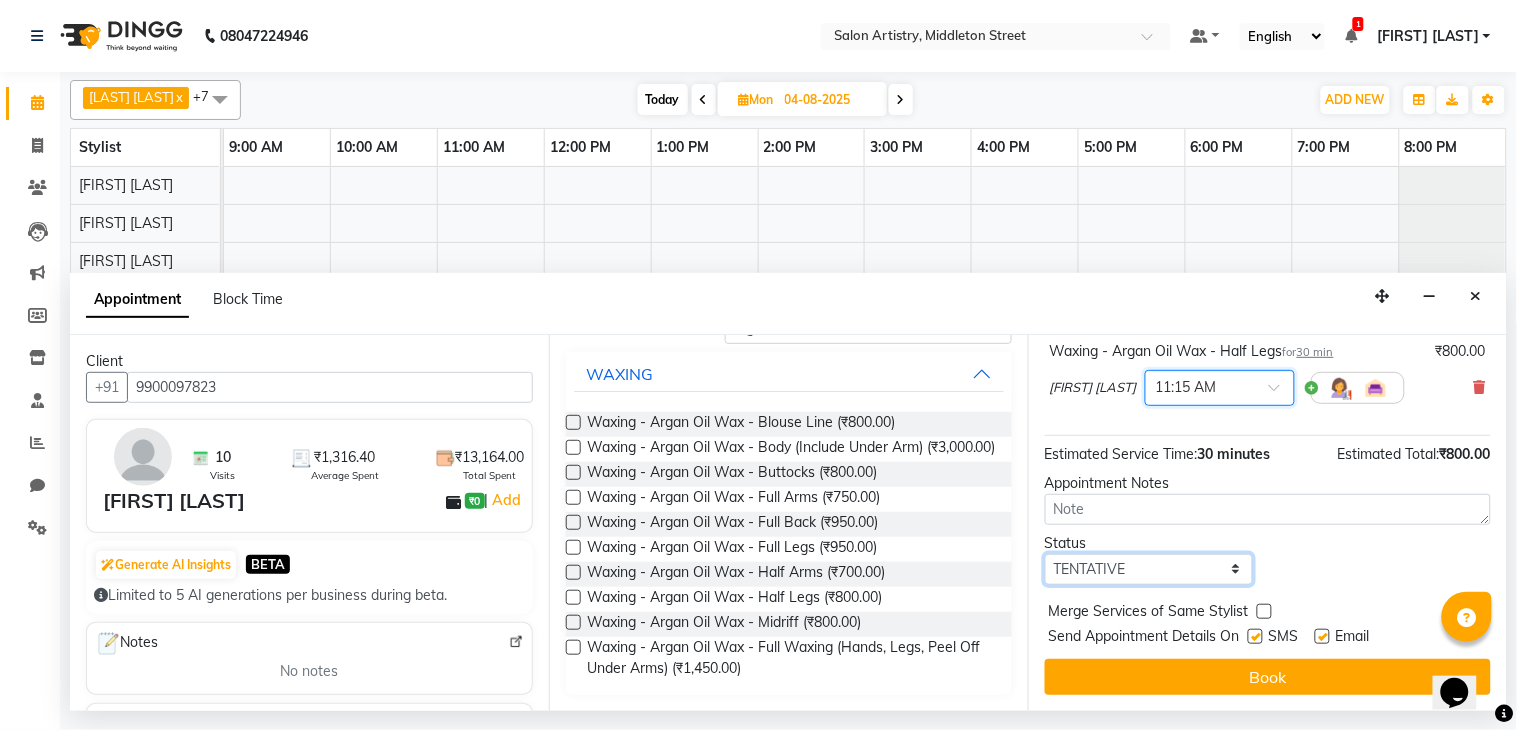 click on "Select TENTATIVE CONFIRM UPCOMING" at bounding box center (1149, 569) 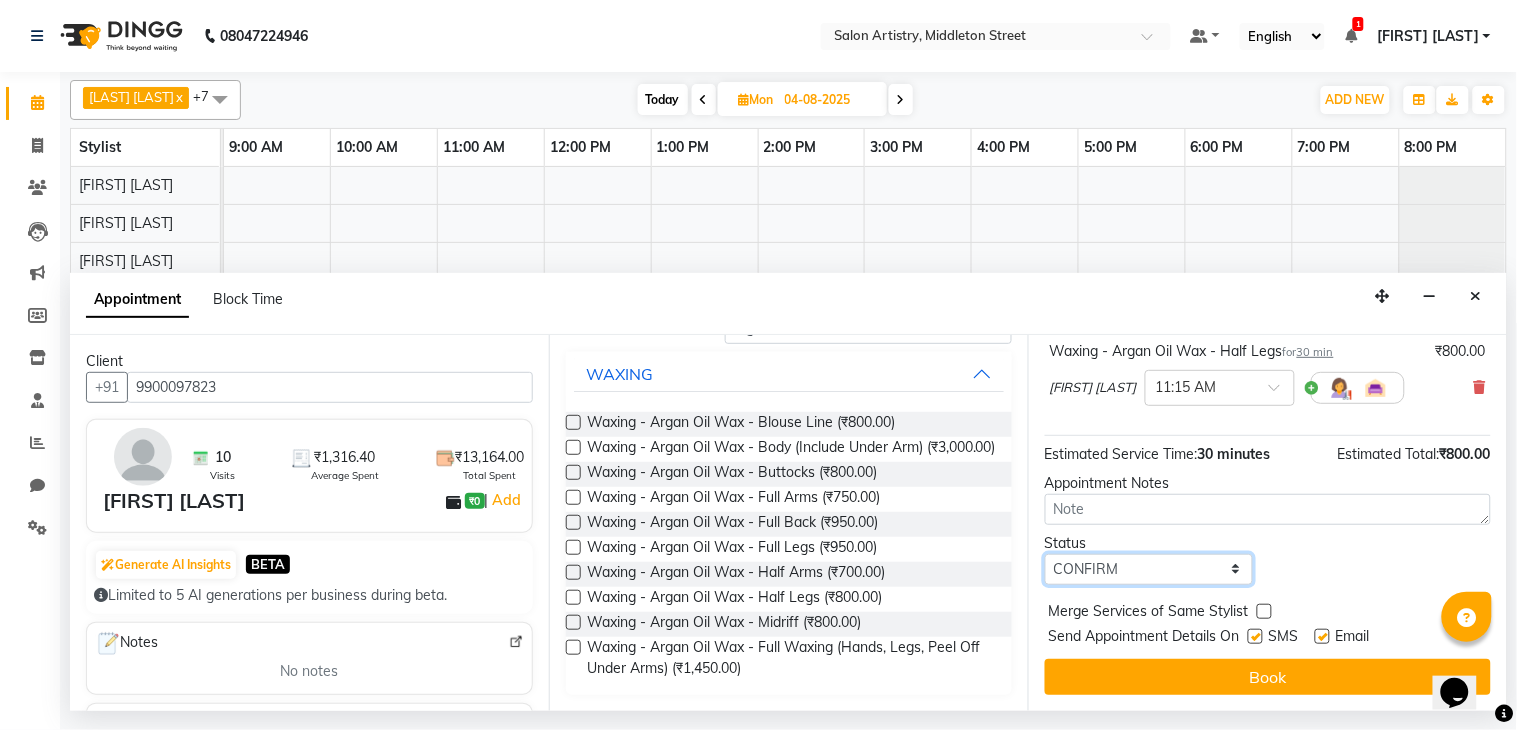 click on "Select TENTATIVE CONFIRM UPCOMING" at bounding box center (1149, 569) 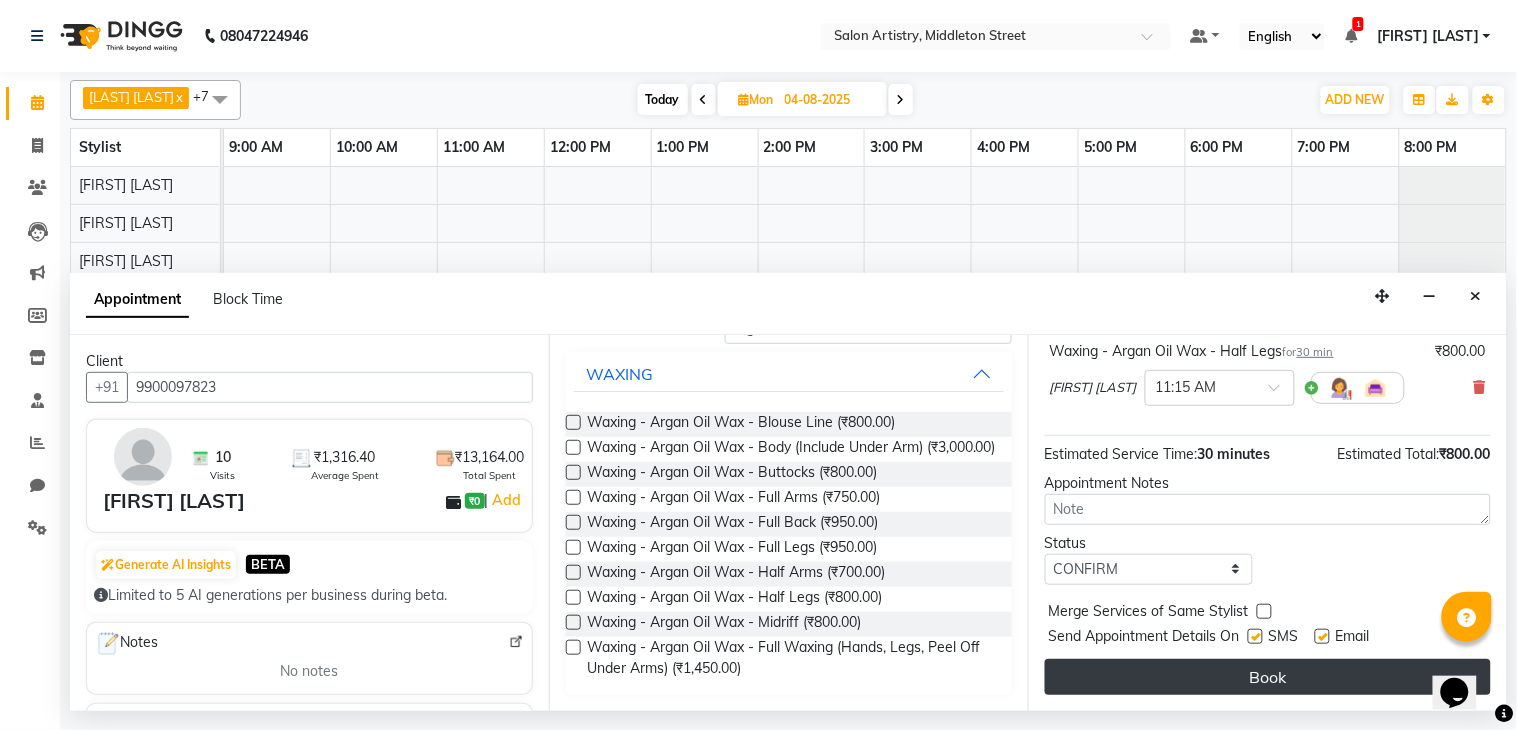 click on "Book" at bounding box center (1268, 677) 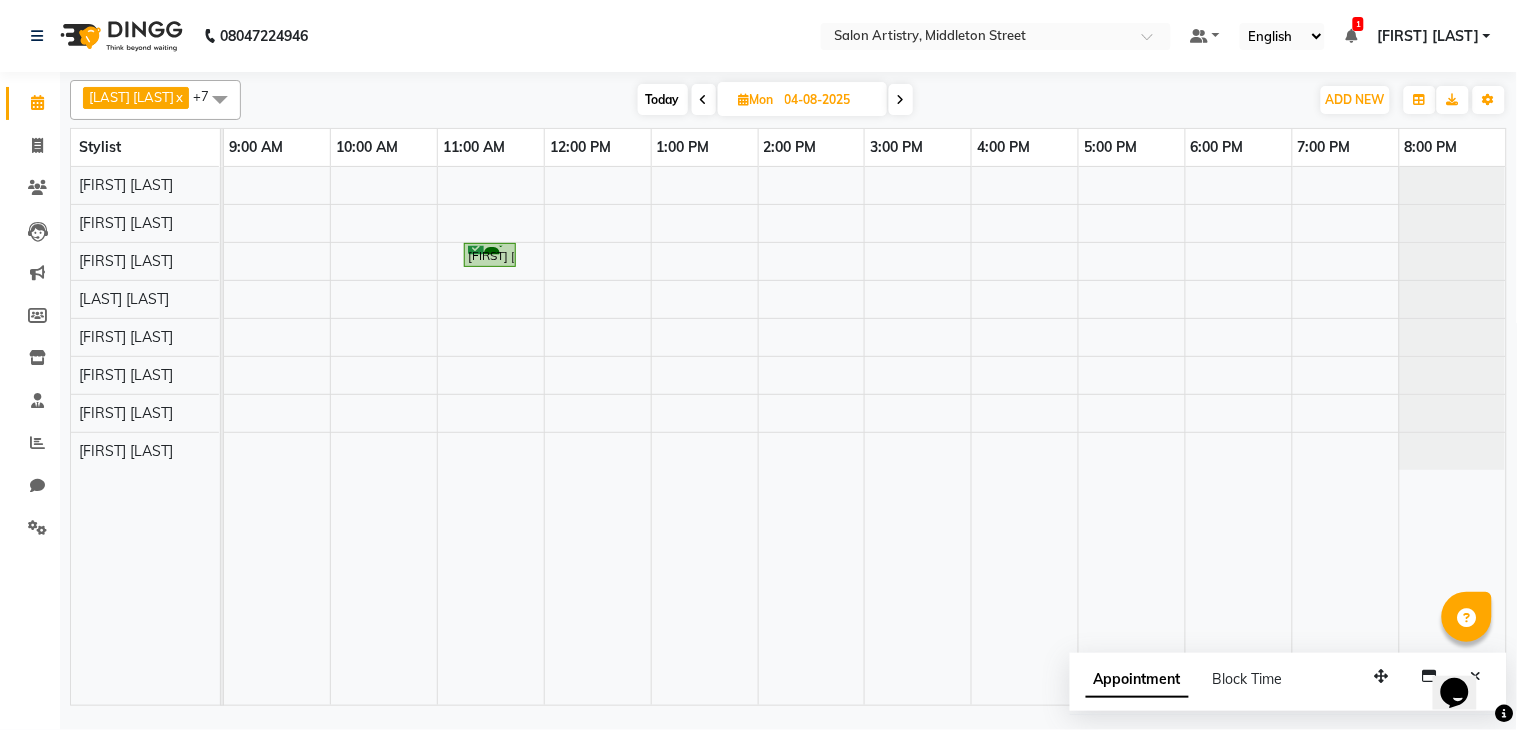 click at bounding box center [704, 99] 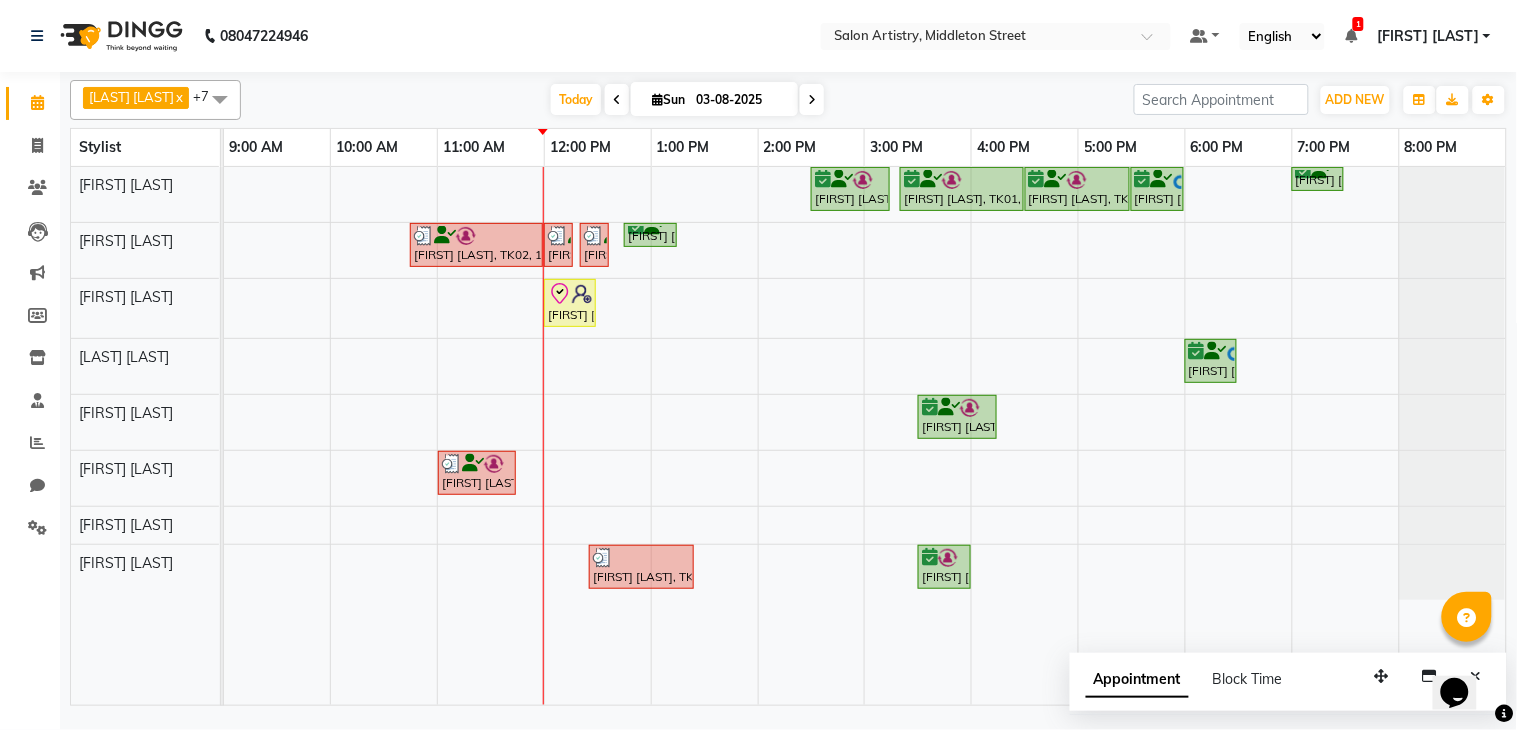 click on "[FIRST] [LAST], TK01, 02:30 PM-03:15 PM, HAIR CUT PRO MEN     [FIRST] [LAST], TK01, 03:20 PM-04:30 PM, Hair Colour - Root Touch Up (Without Ammonia)     [FIRST] [LAST], TK01, 04:30 PM-05:30 PM, Olaplex Stand Alone - Mid Back     [FIRST] [LAST], TK05, 05:30 PM-06:00 PM, HAIR CUT PRO MEN     [FIRST] [LAST], TK06, 07:00 PM-07:30 PM, HAIR CUT PRO MEN     [FIRST] [LAST], TK02, 10:45 AM-12:00 PM, Hair Colour - Root Touch Up (Without Ammonia)     [FIRST] [LAST], TK02, 12:00 PM-12:10 PM, Threading - Eyebrows     [FIRST] [LAST], TK02, 12:20 PM-12:30 PM, Threading - Eyebrows     [LAST] [LAST], TK04, 12:45 PM-01:15 PM, Wash  - Wash & Plain Dry (Upto Mid Back)
[FIRST] [LAST], TK03, 12:00 PM-12:30 PM, Cut - Hair Cut (Sr Stylist) (Wash & Conditioning)     [FIRST] [LAST], TK05, 06:00 PM-06:30 PM, BEARD TRIMMING AND SHAPING     [FIRST] [LAST], TK01, 03:30 PM-04:15 PM, Aroma Pedicure     [FIRST] [LAST], TK02, 11:00 AM-11:45 AM, Regular Pedicure" at bounding box center [865, 436] 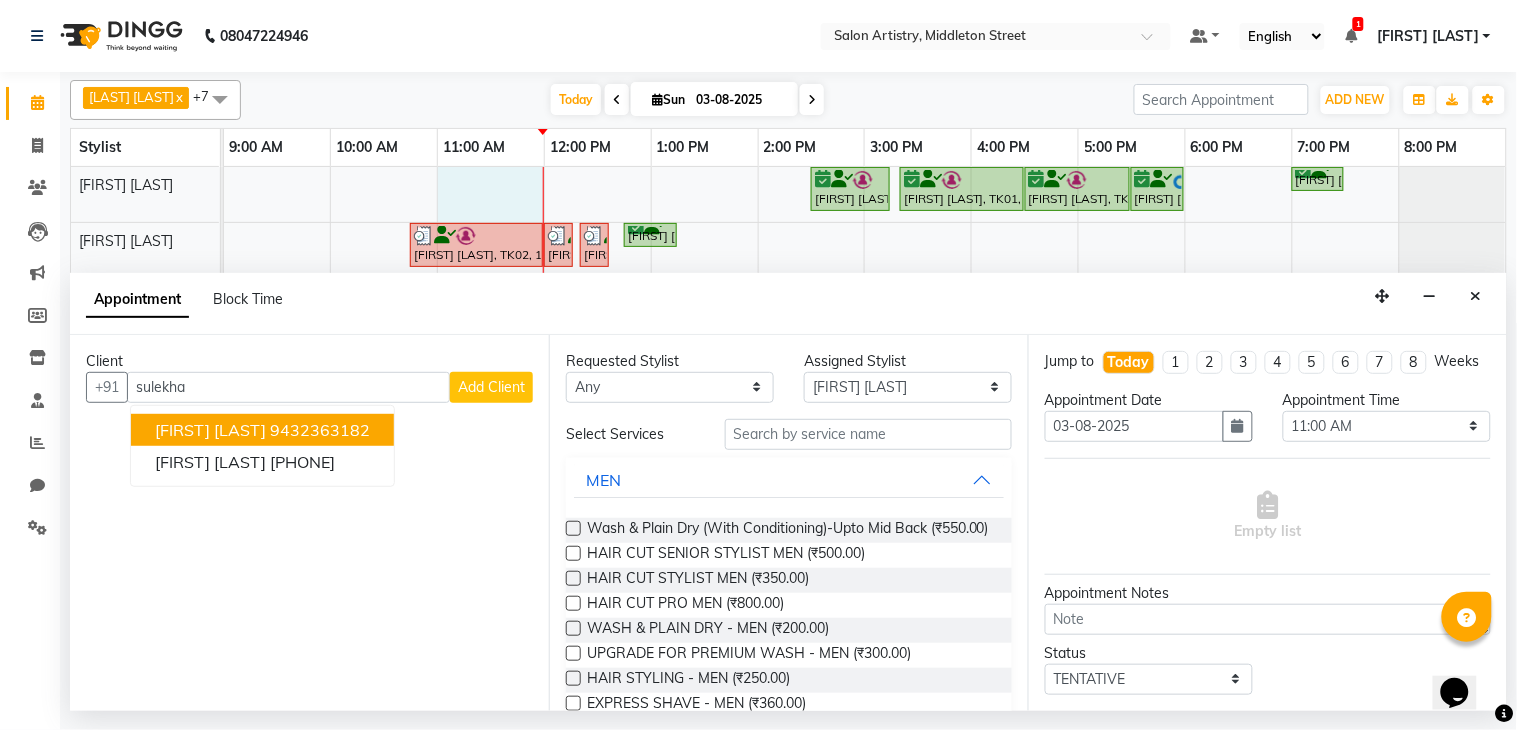 click on "[FIRST] [LAST]" at bounding box center (210, 430) 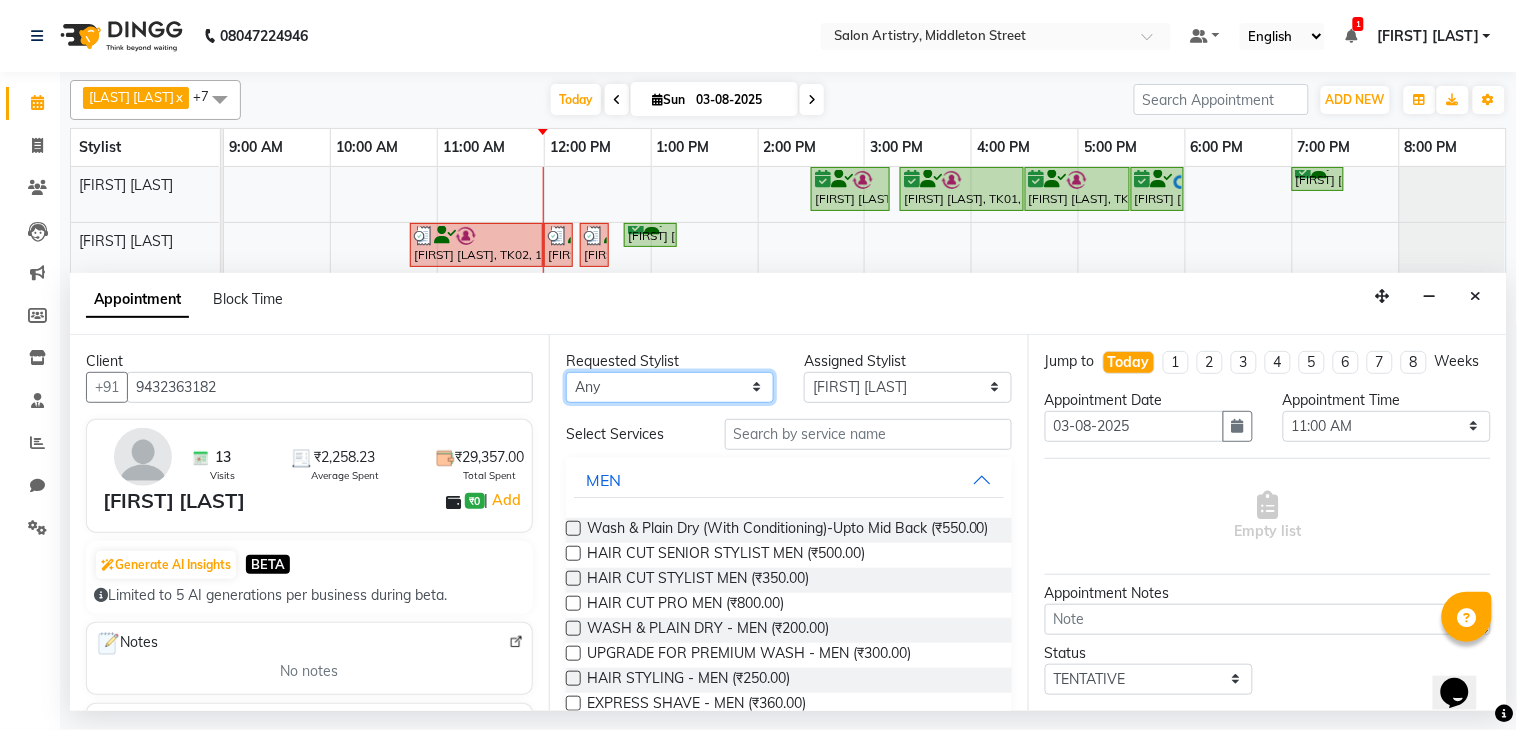 click on "Any Anupriya Ghosh Iqbal Ahmed Irshad Khan Mannu Kumar Gupta Mekhla Bhattacharya Minika Das Puja Debnath Reception Rekha Singh Ricky Das Rony Das Sangeeta Lodh Sharfaraz Ata Waris Simmy Rai Tapasi" at bounding box center [670, 387] 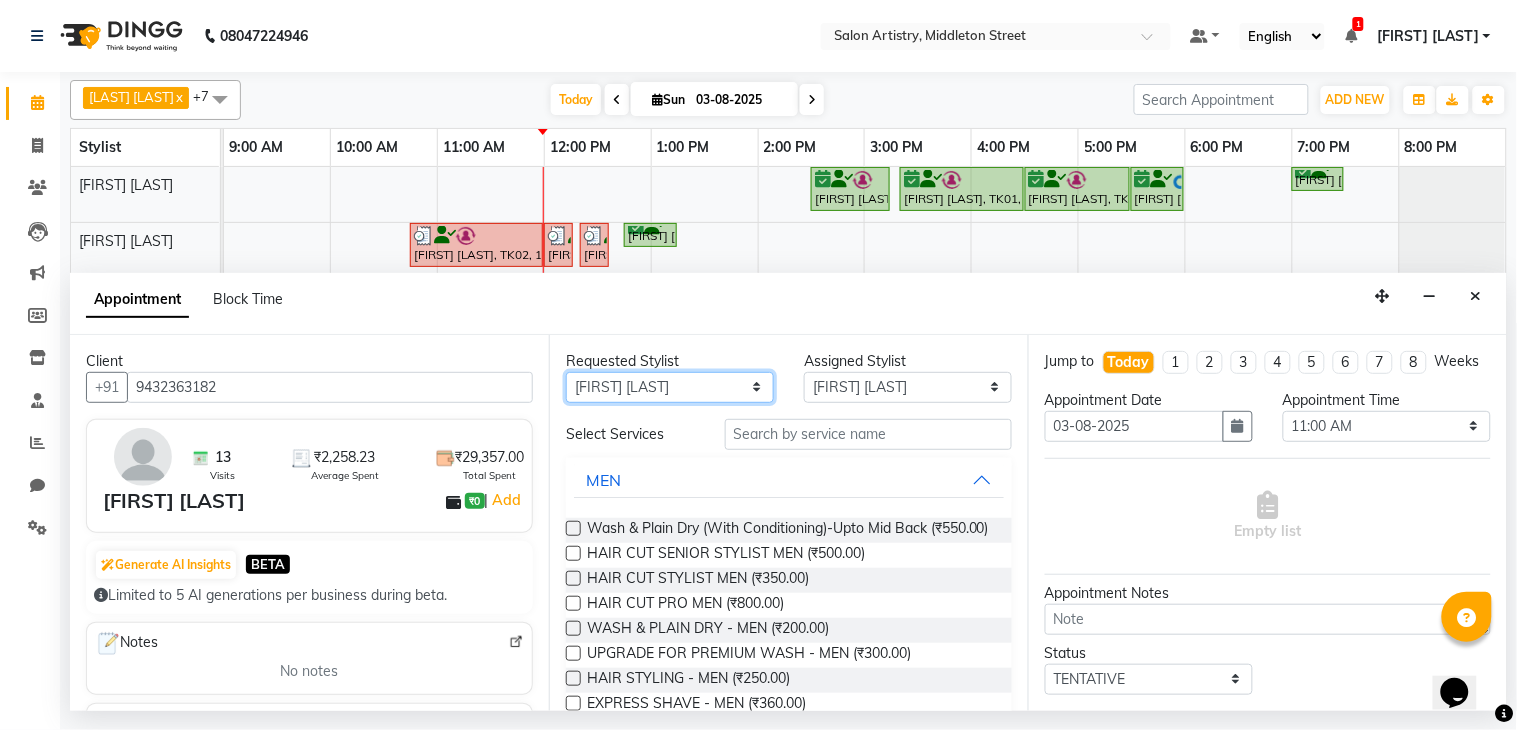 click on "Any Anupriya Ghosh Iqbal Ahmed Irshad Khan Mannu Kumar Gupta Mekhla Bhattacharya Minika Das Puja Debnath Reception Rekha Singh Ricky Das Rony Das Sangeeta Lodh Sharfaraz Ata Waris Simmy Rai Tapasi" at bounding box center (670, 387) 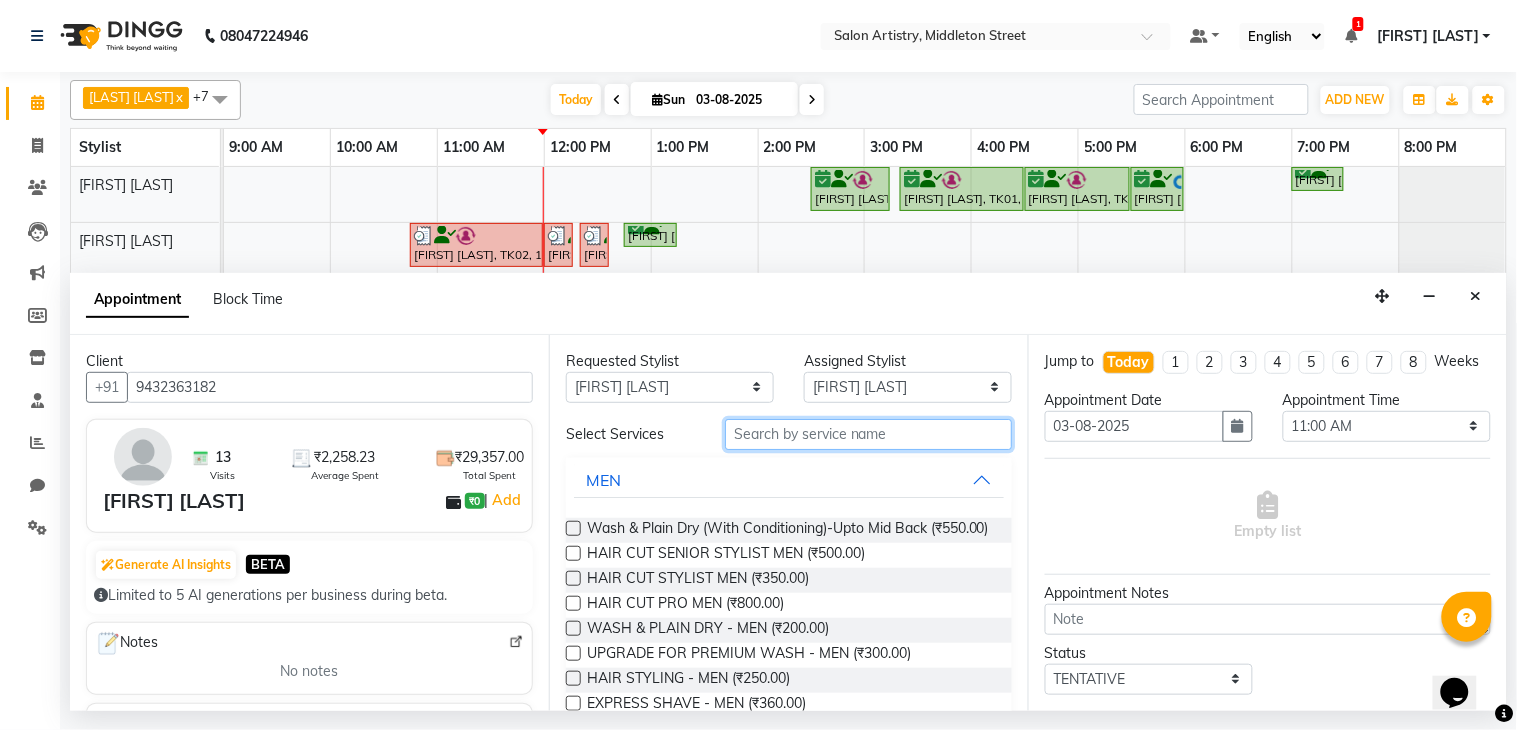 click at bounding box center (868, 434) 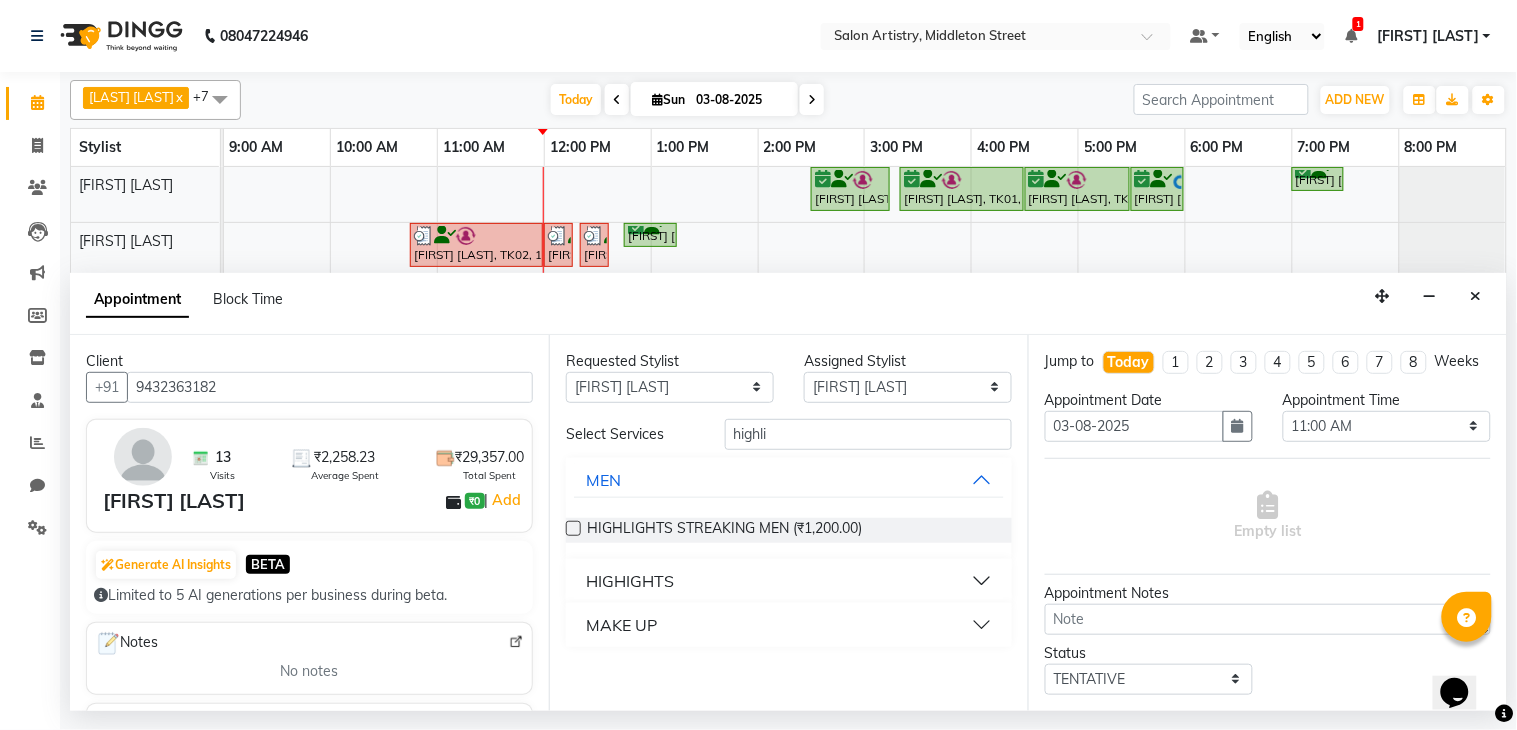 click on "HIGHIGHTS" at bounding box center (789, 581) 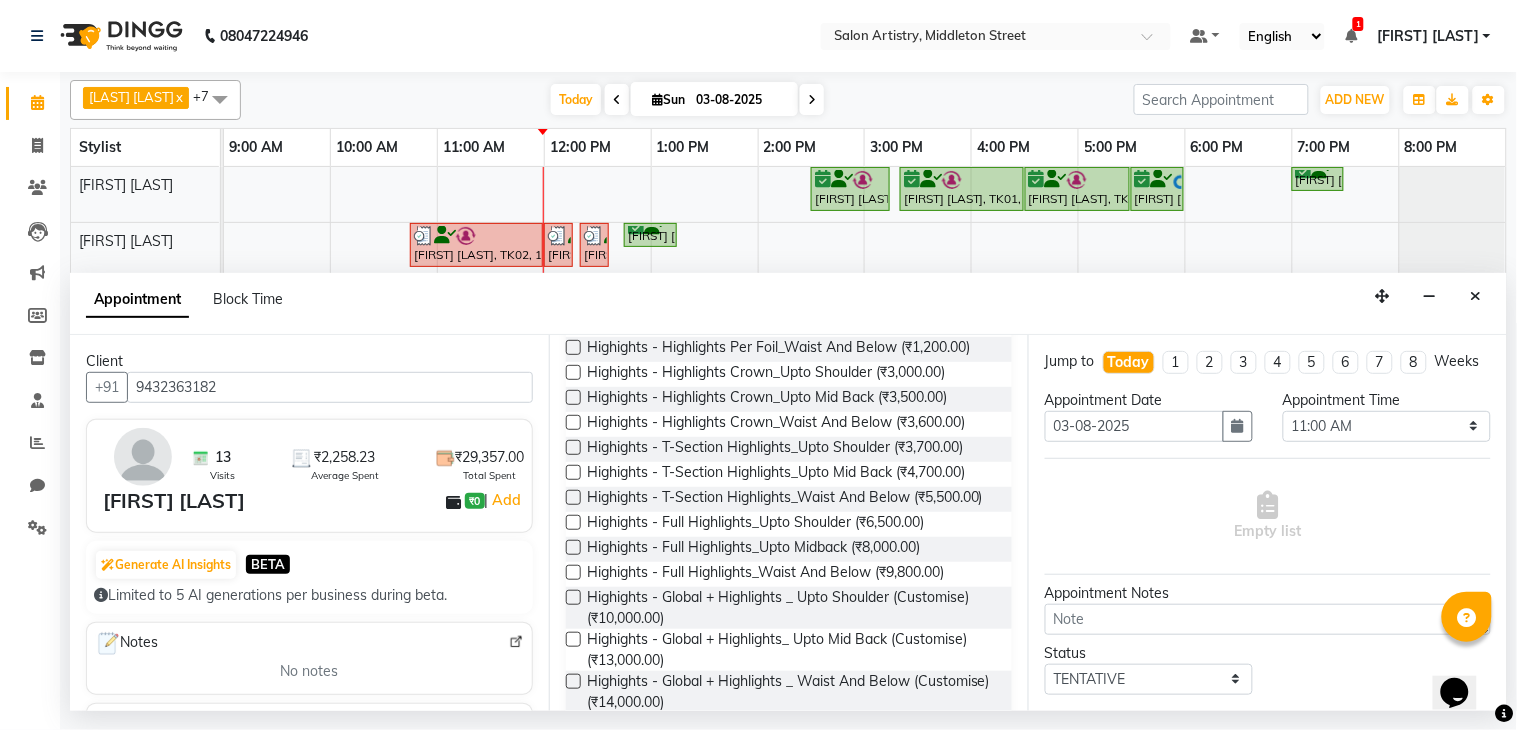 scroll, scrollTop: 333, scrollLeft: 0, axis: vertical 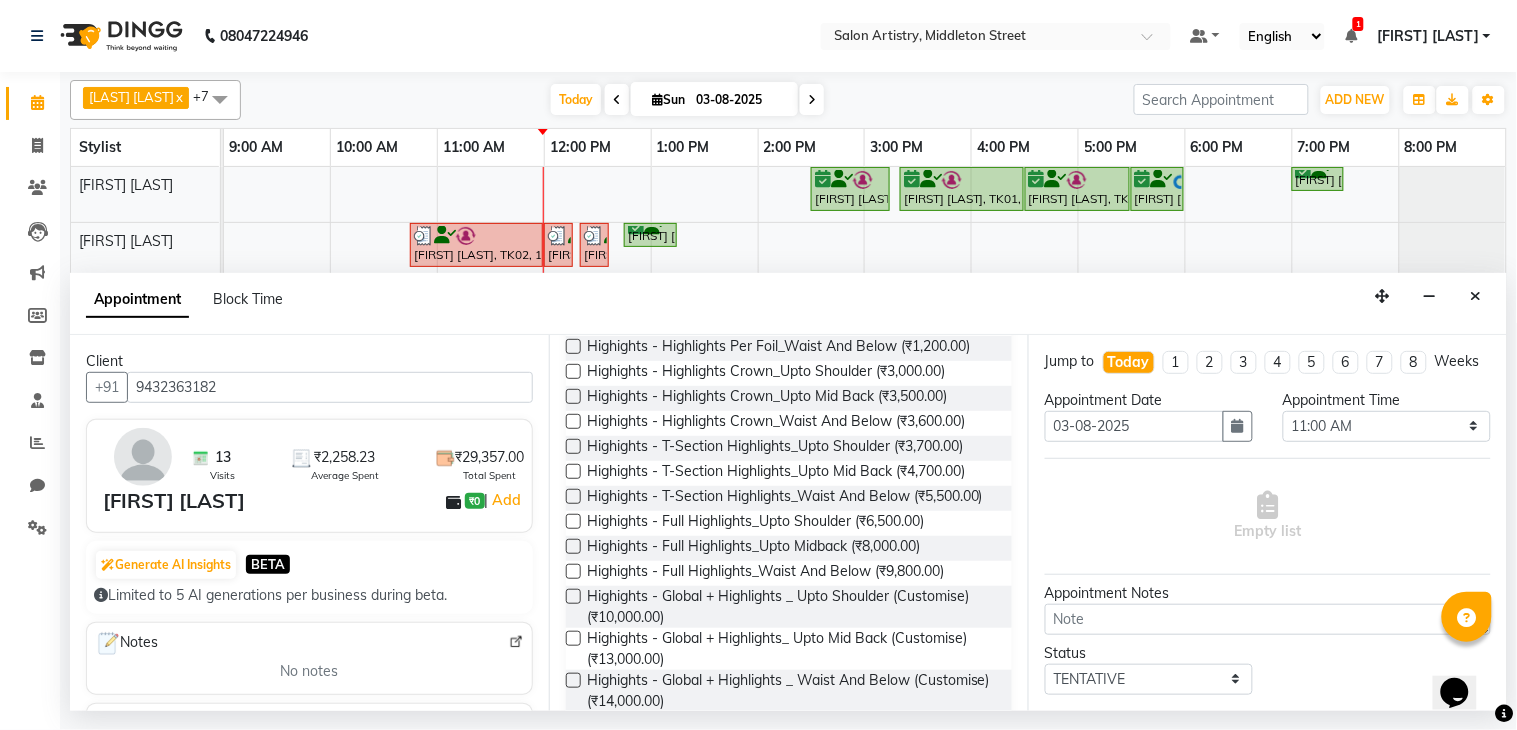click at bounding box center (573, 596) 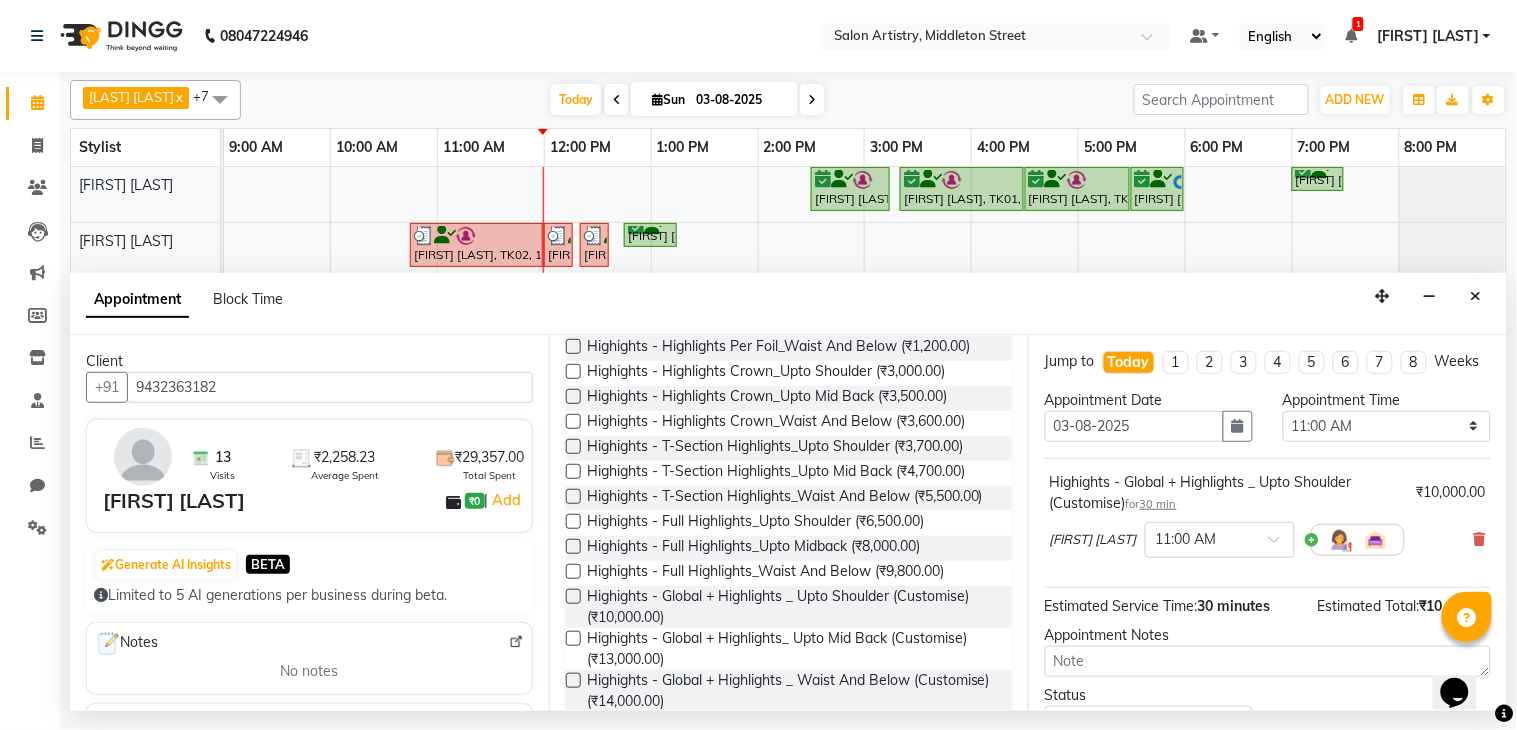 click on "30 min" at bounding box center [1158, 504] 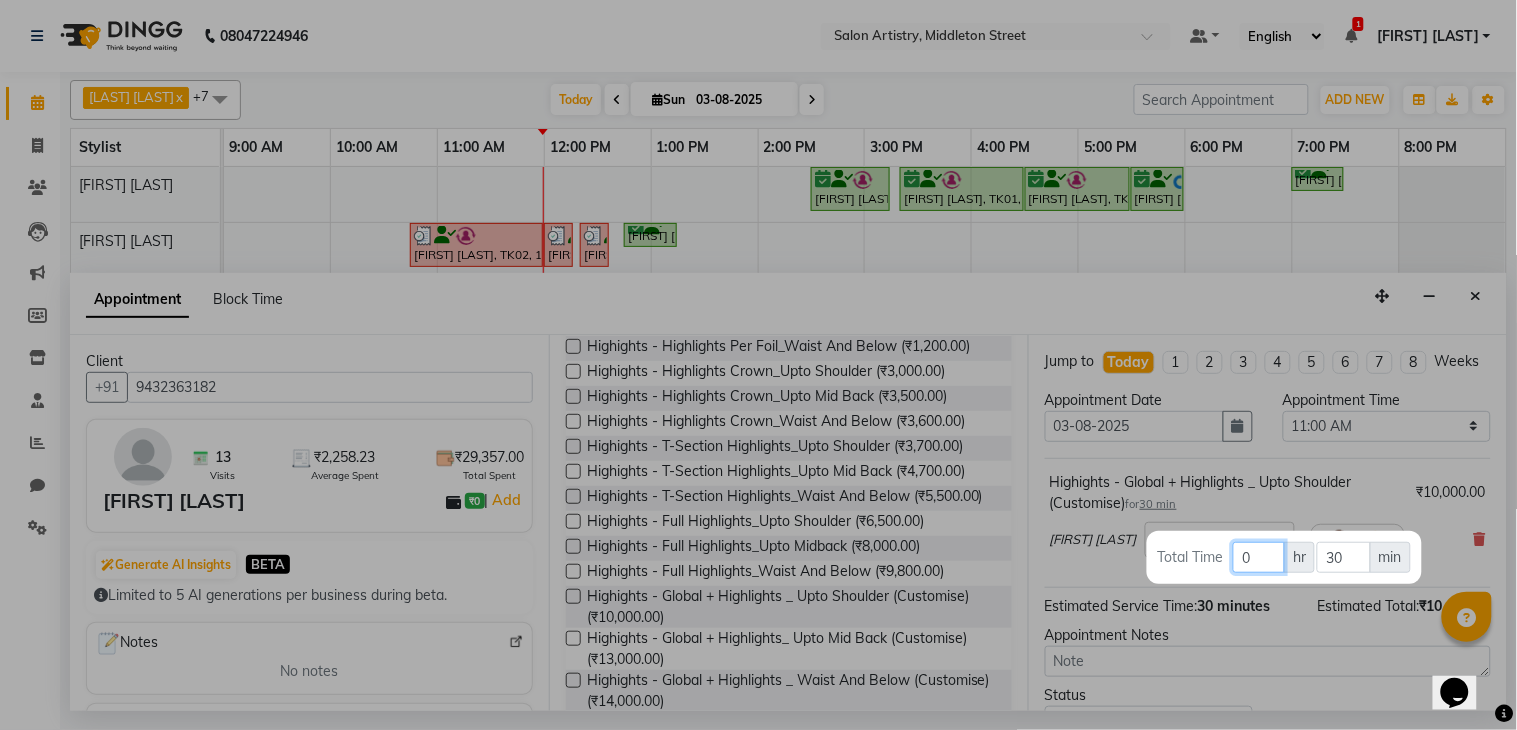 click on "0" at bounding box center (1259, 557) 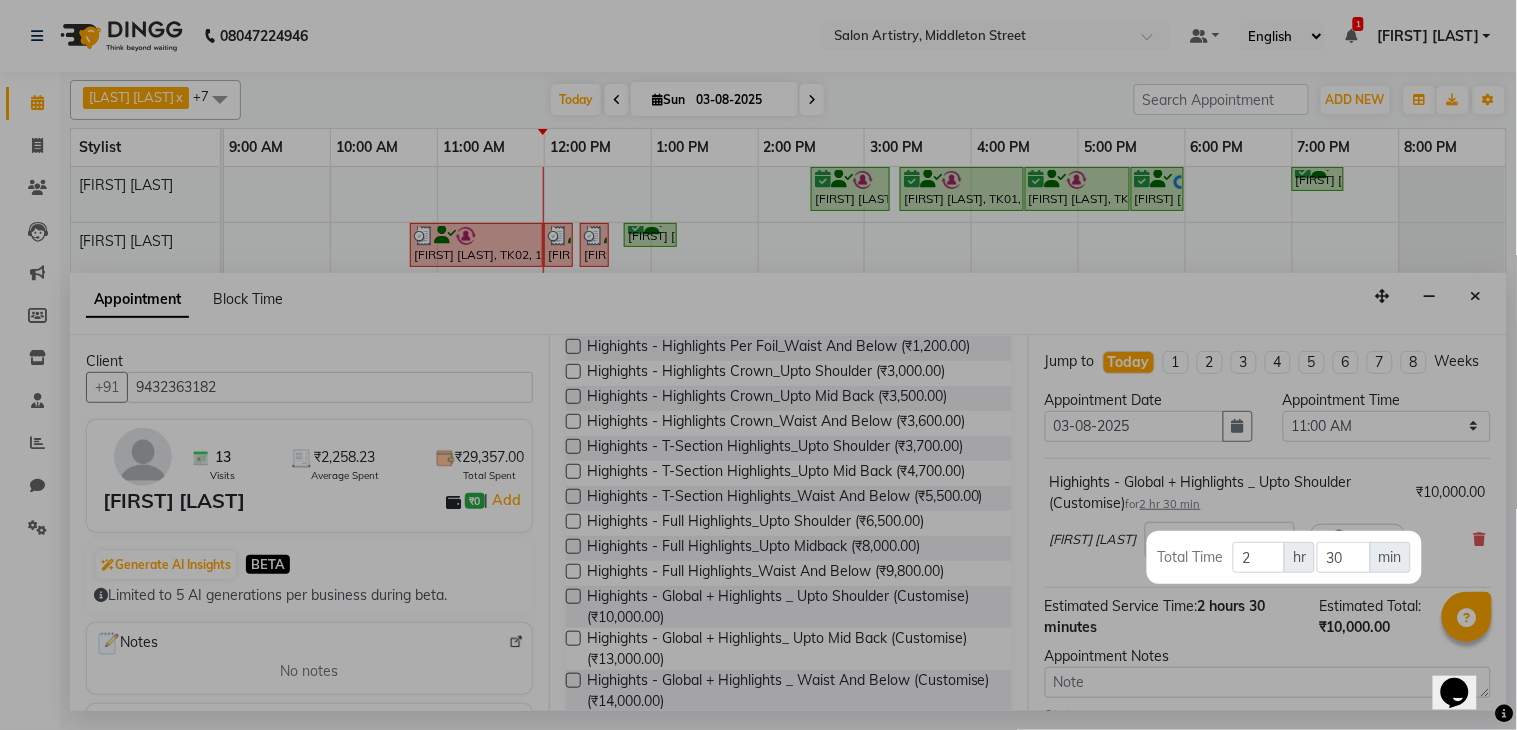 click at bounding box center [758, 365] 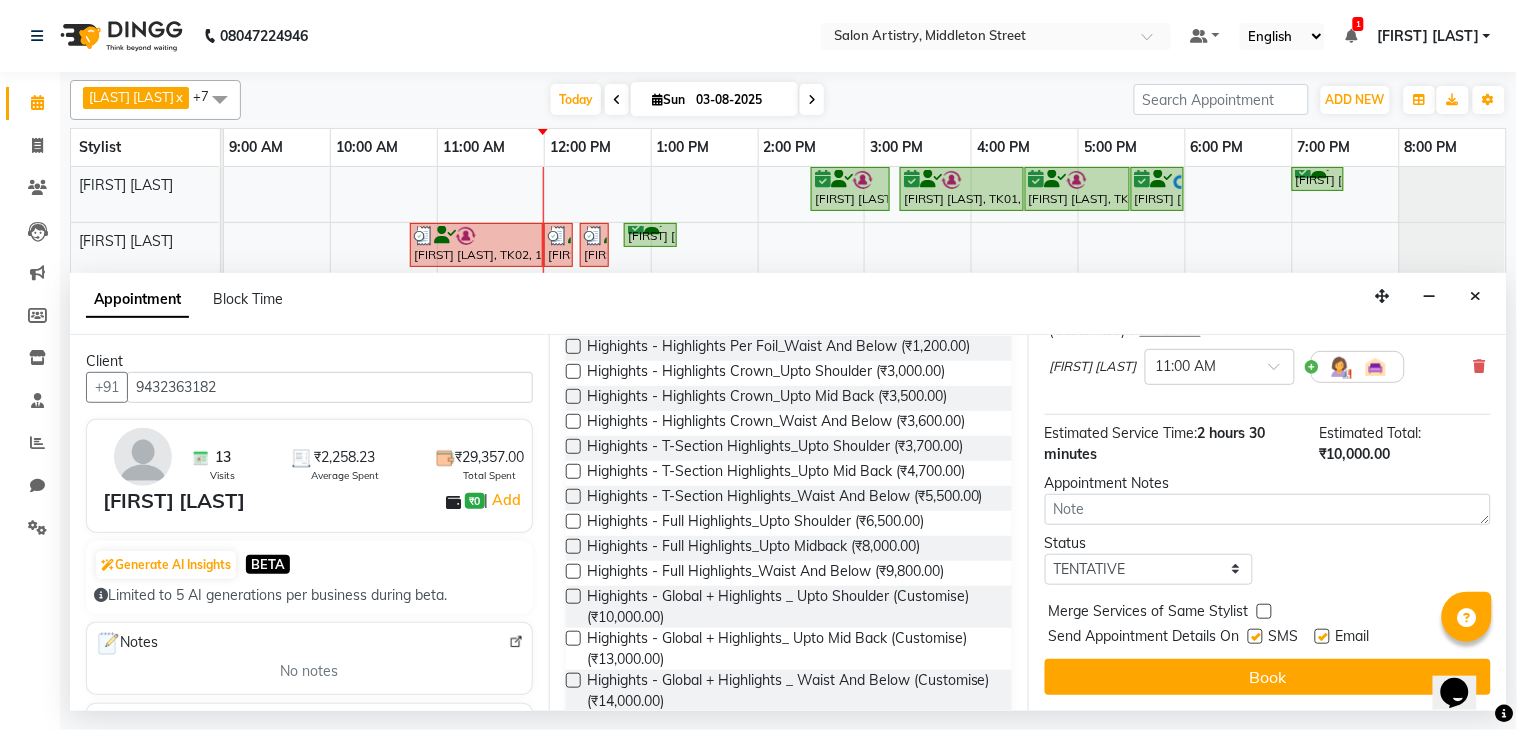 scroll, scrollTop: 192, scrollLeft: 0, axis: vertical 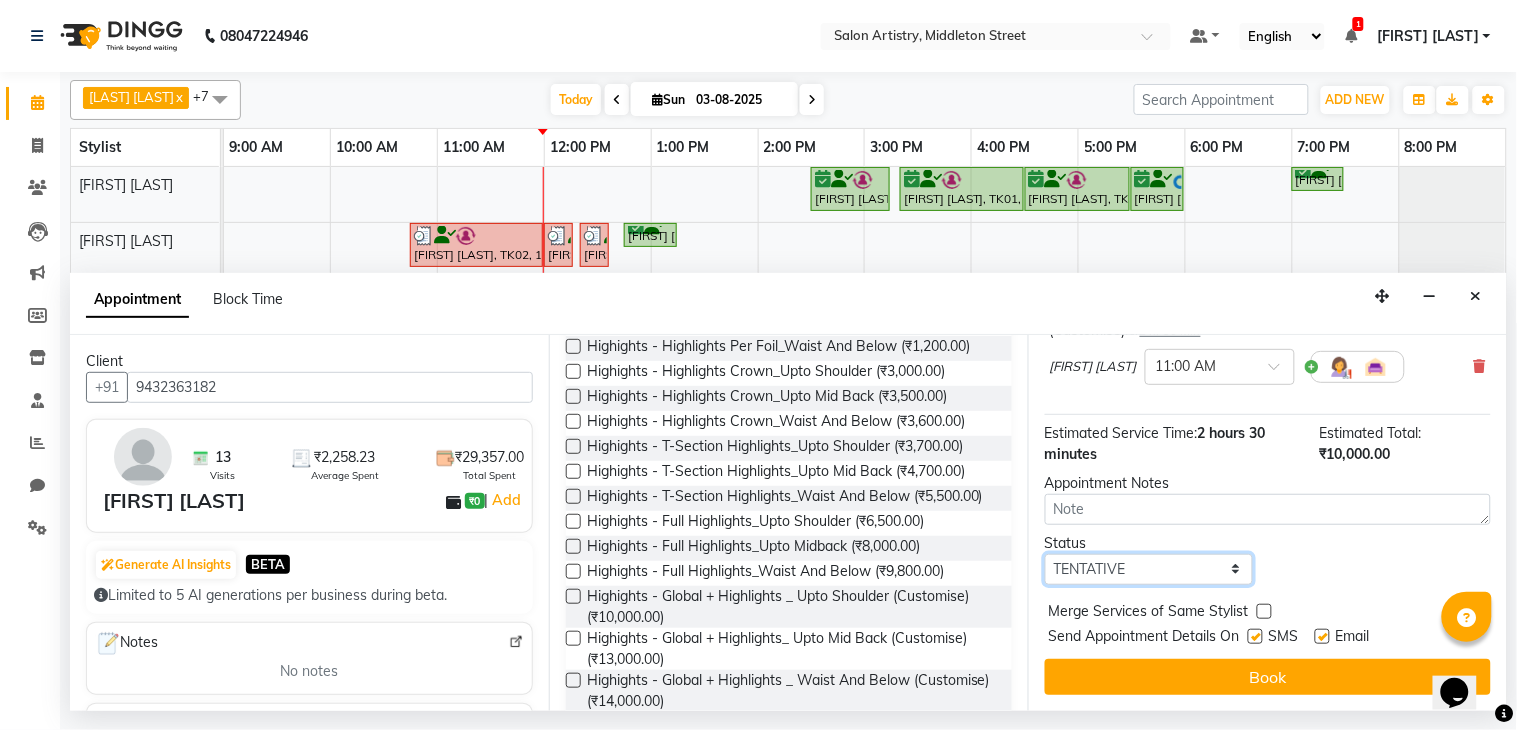 click on "Select TENTATIVE CONFIRM CHECK-IN UPCOMING" at bounding box center (1149, 569) 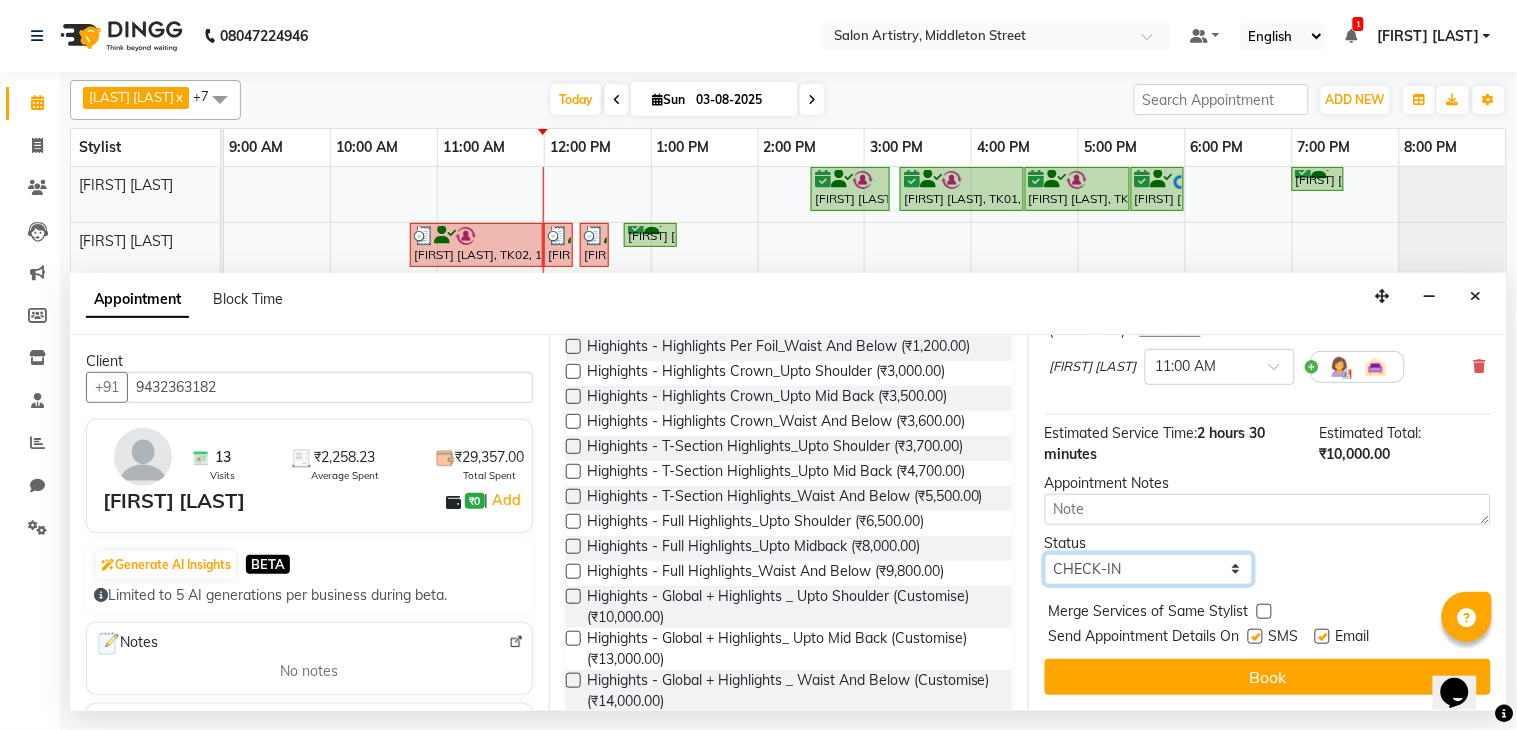 click on "Select TENTATIVE CONFIRM CHECK-IN UPCOMING" at bounding box center (1149, 569) 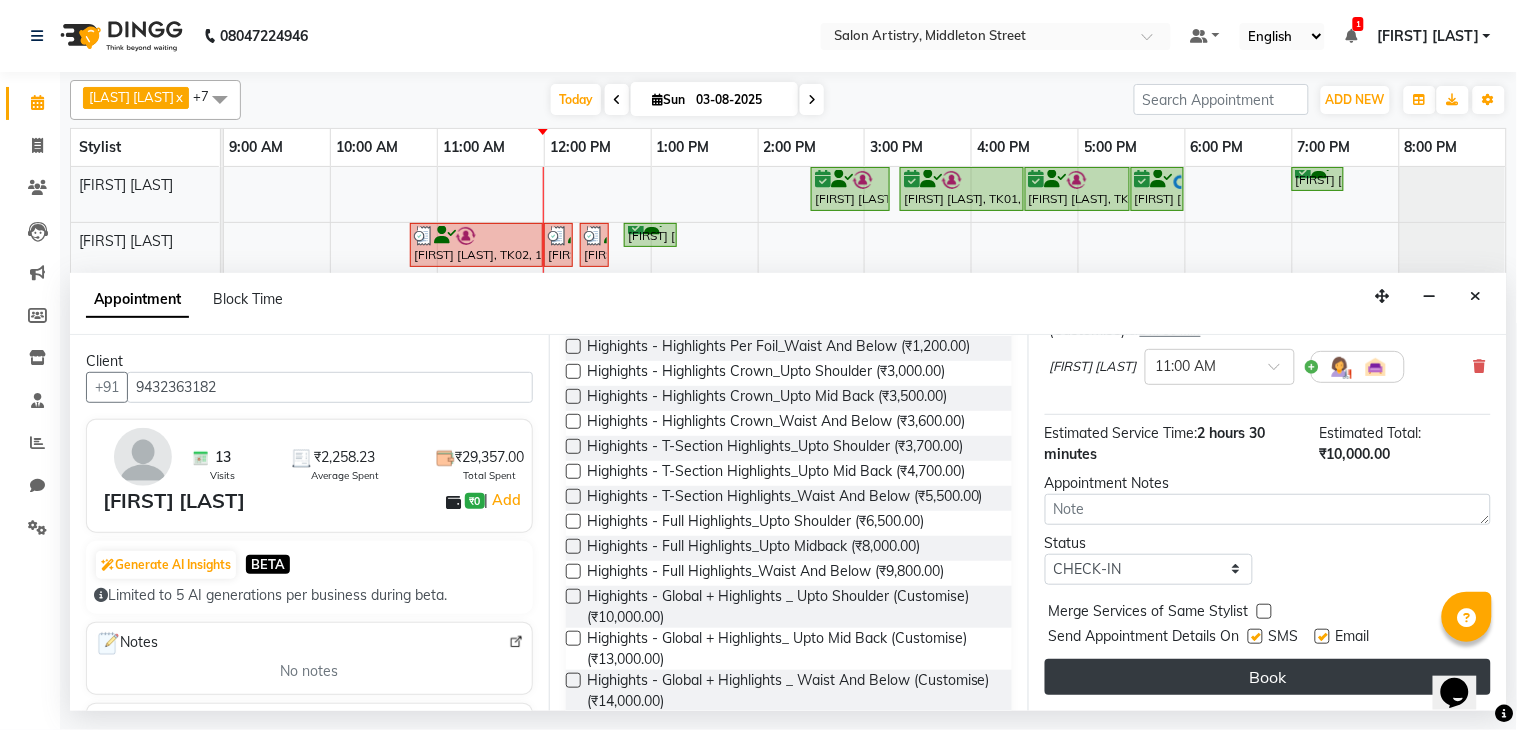click on "Book" at bounding box center (1268, 677) 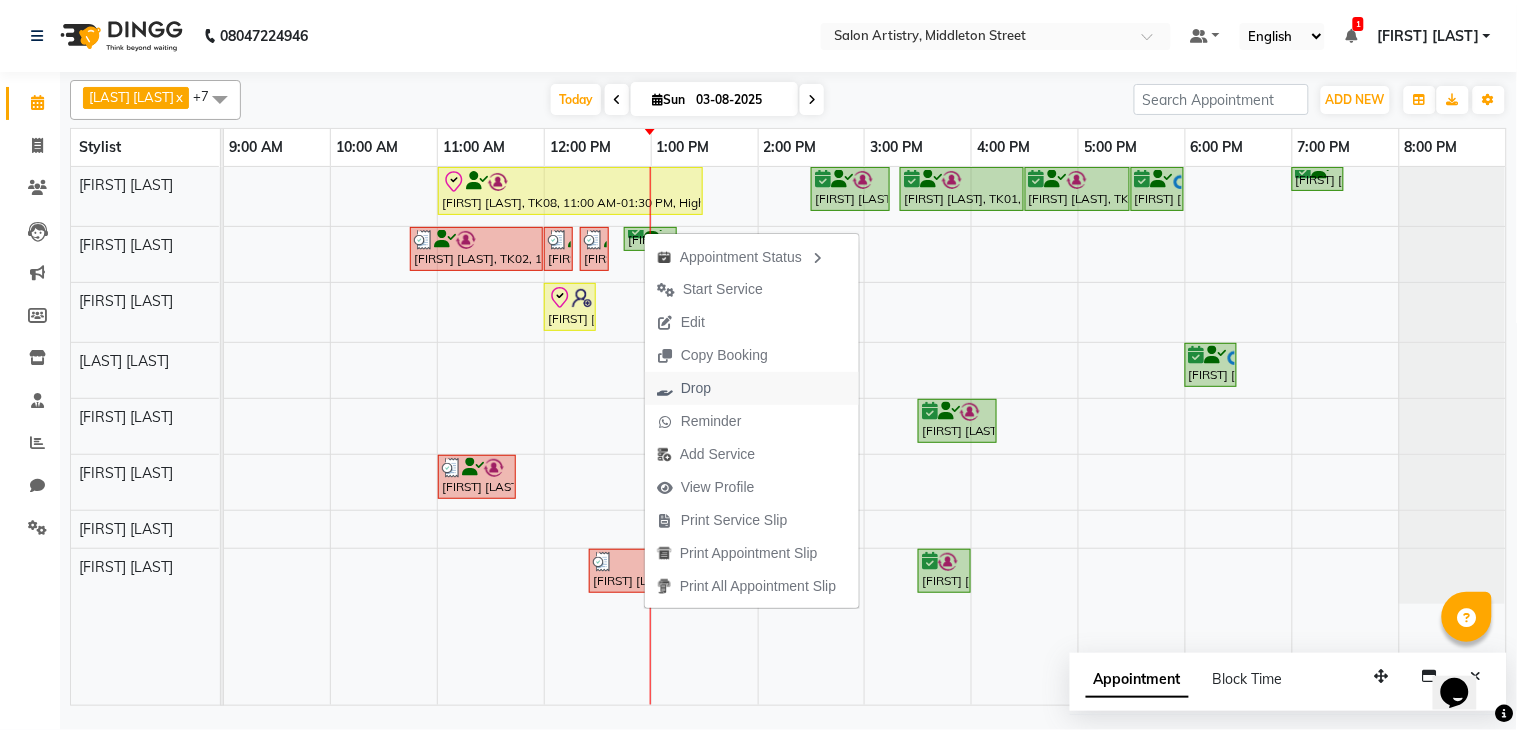 click on "Drop" at bounding box center [696, 388] 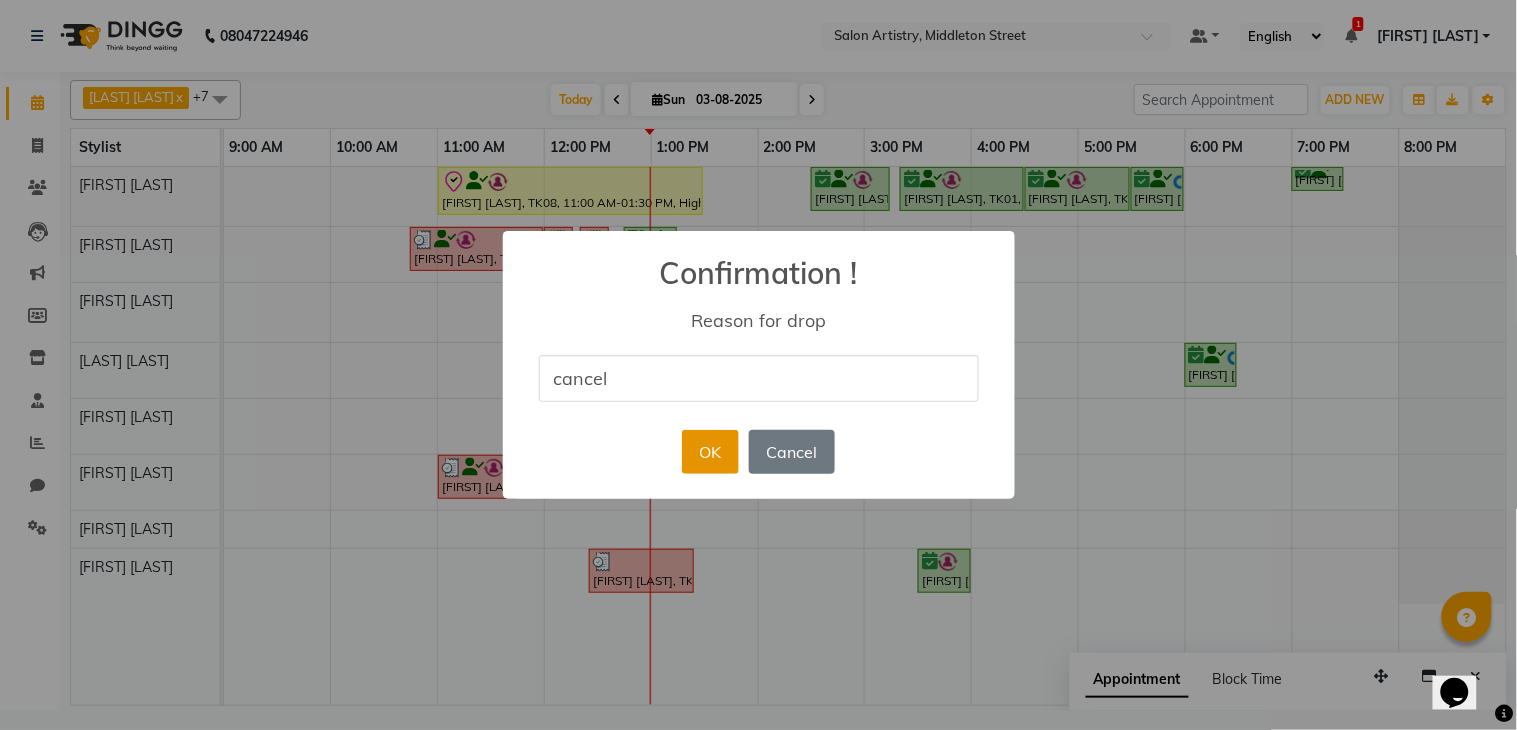 click on "OK" at bounding box center (710, 452) 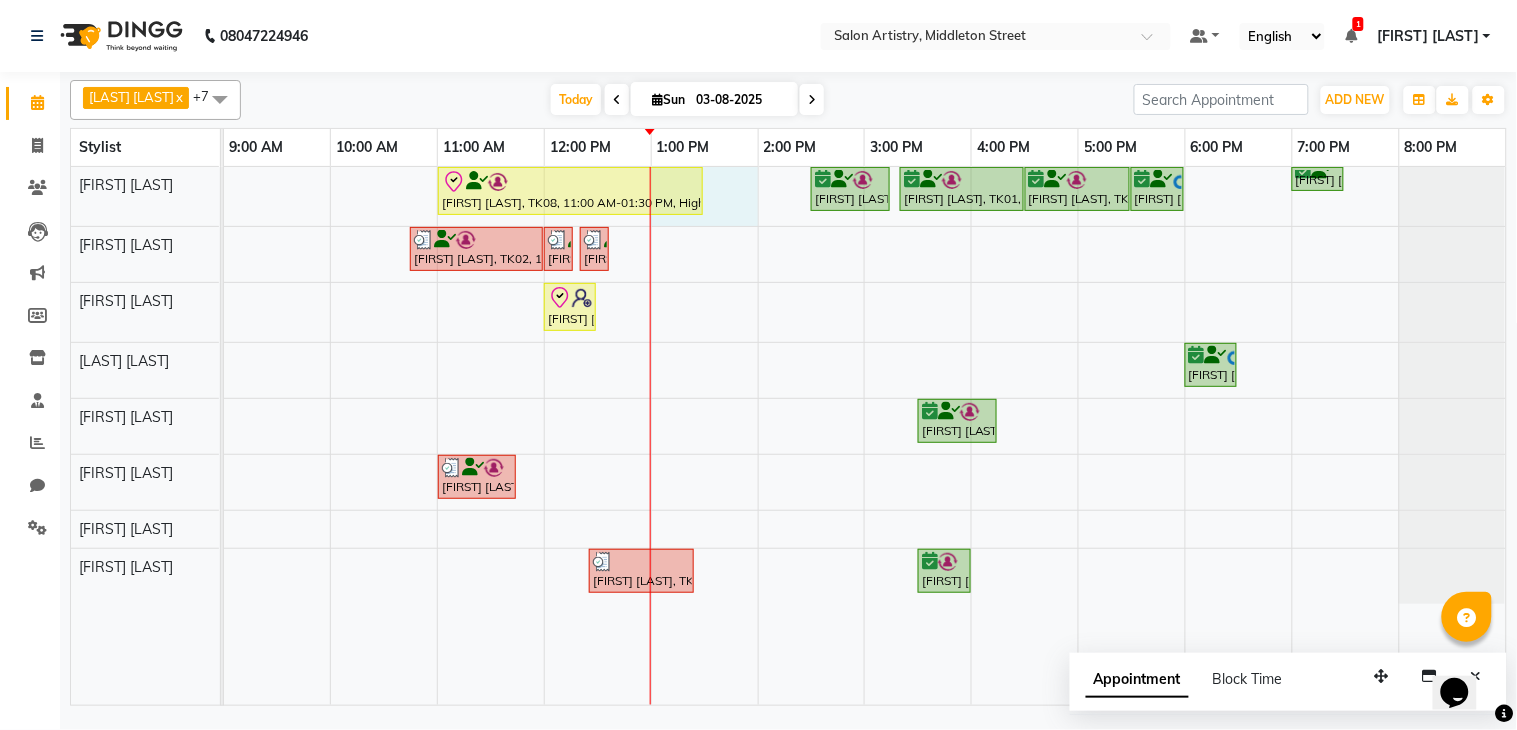 click on "[FIRST] [LAST], TK08, 11:00 AM-01:30 PM, Highights - Global + Highlights _ Upto Shoulder (Customise)     [FIRST] [LAST], TK01, 02:30 PM-03:15 PM, HAIR CUT PRO MEN     [FIRST] [LAST], TK01, 03:20 PM-04:30 PM, Hair Colour - Root Touch Up (Without Ammonia)     [FIRST] [LAST], TK01, 04:30 PM-05:30 PM, Olaplex Stand Alone - Mid Back     [FIRST] [LAST], TK05, 05:30 PM-06:00 PM, HAIR CUT PRO MEN     [FIRST] [LAST], TK06, 07:00 PM-07:30 PM, HAIR CUT PRO MEN     [FIRST] [LAST], TK02, 10:45 AM-12:00 PM, Hair Colour - Root Touch Up (Without Ammonia)     [FIRST] [LAST], TK02, 12:00 PM-12:10 PM, Threading - Eyebrows     [FIRST] [LAST], TK02, 12:20 PM-12:30 PM, Threading - Eyebrows
[FIRST] [LAST], TK03, 12:00 PM-12:30 PM, Cut - Hair Cut (Sr Stylist) (Wash & Conditioning)     [FIRST] [LAST], TK05, 06:00 PM-06:30 PM, BEARD TRIMMING AND SHAPING     [FIRST] [LAST], TK01, 03:30 PM-04:15 PM, Aroma Pedicure     [FIRST] [LAST], TK02, 11:00 AM-11:45 AM, Regular Pedicure" at bounding box center [865, 436] 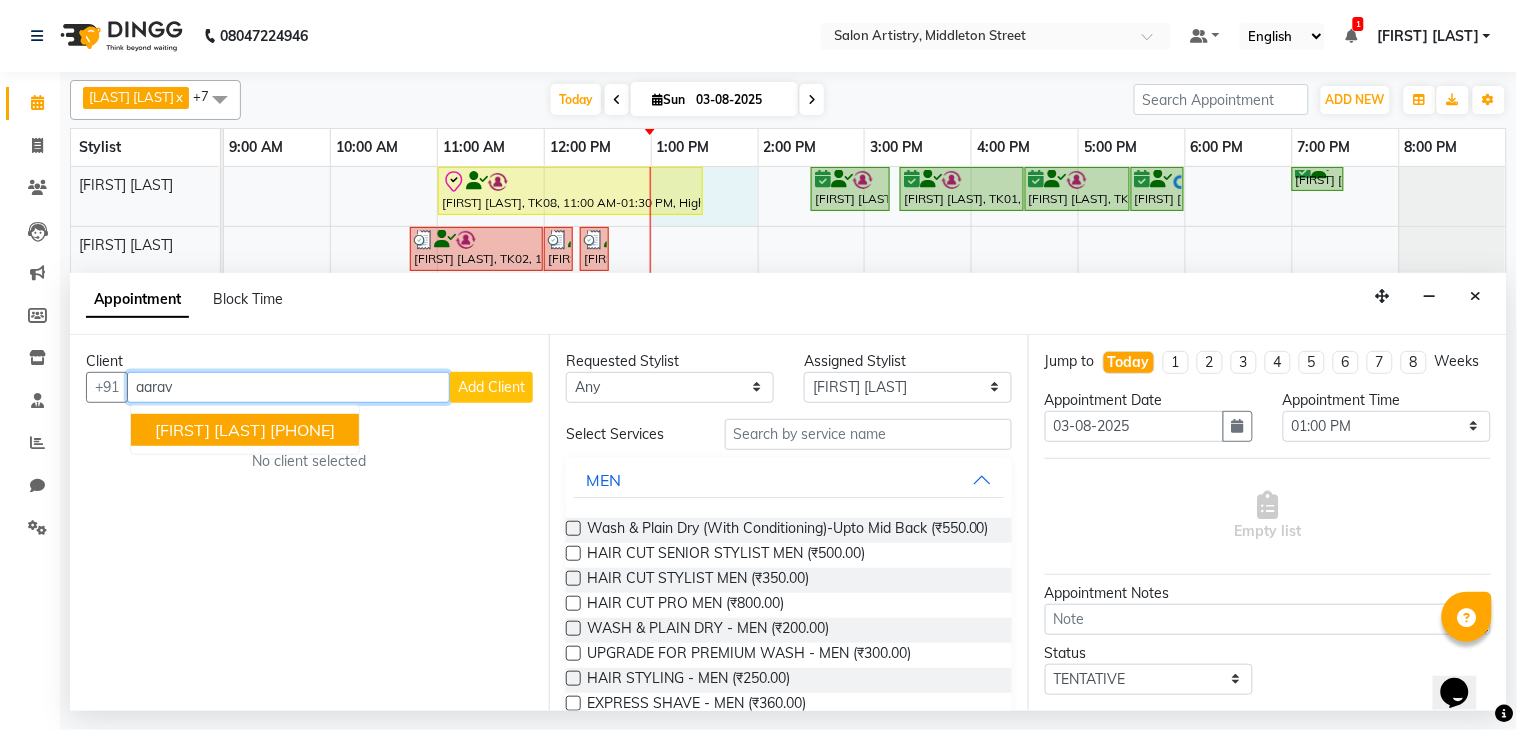 click on "[FIRST] [LAST]" at bounding box center [210, 430] 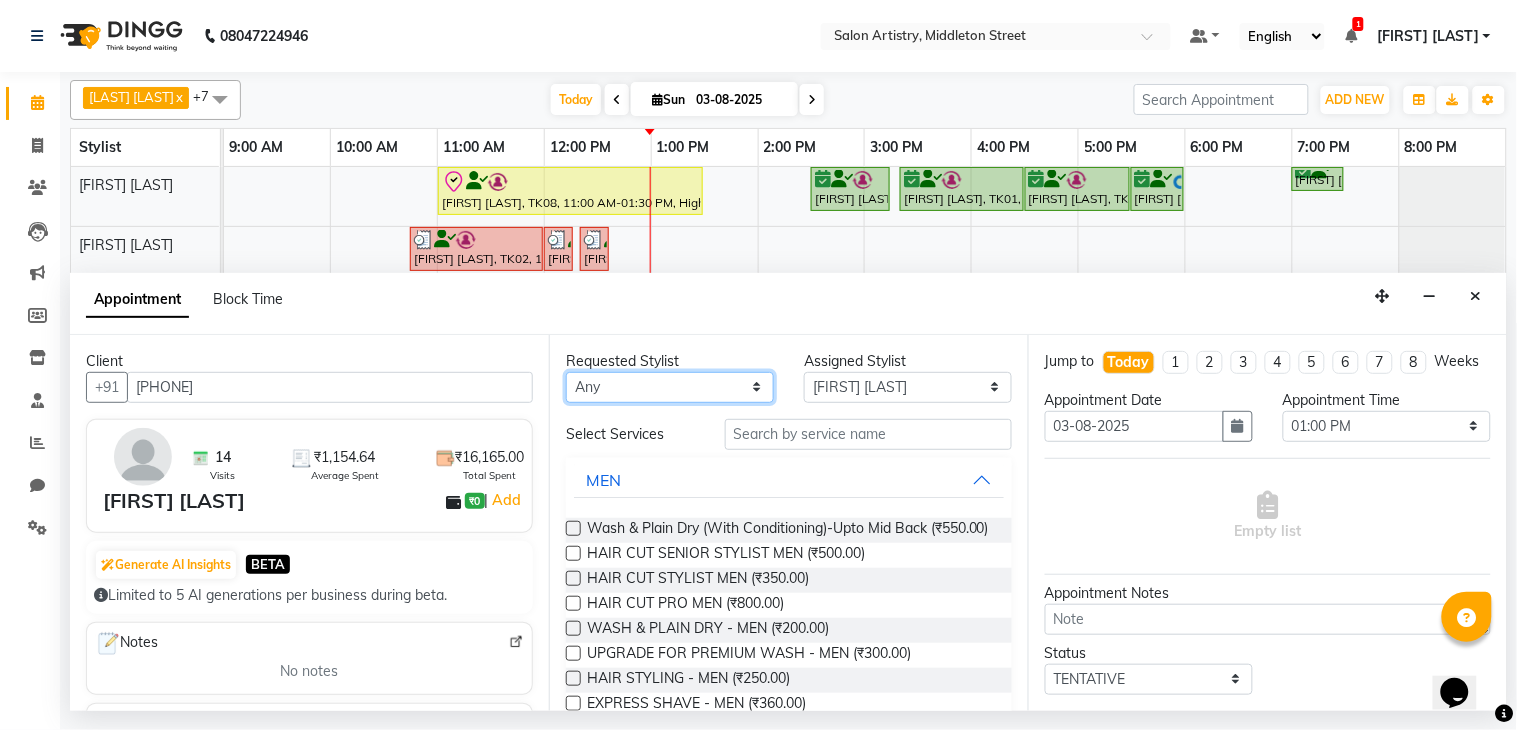 drag, startPoint x: 655, startPoint y: 384, endPoint x: 653, endPoint y: 400, distance: 16.124516 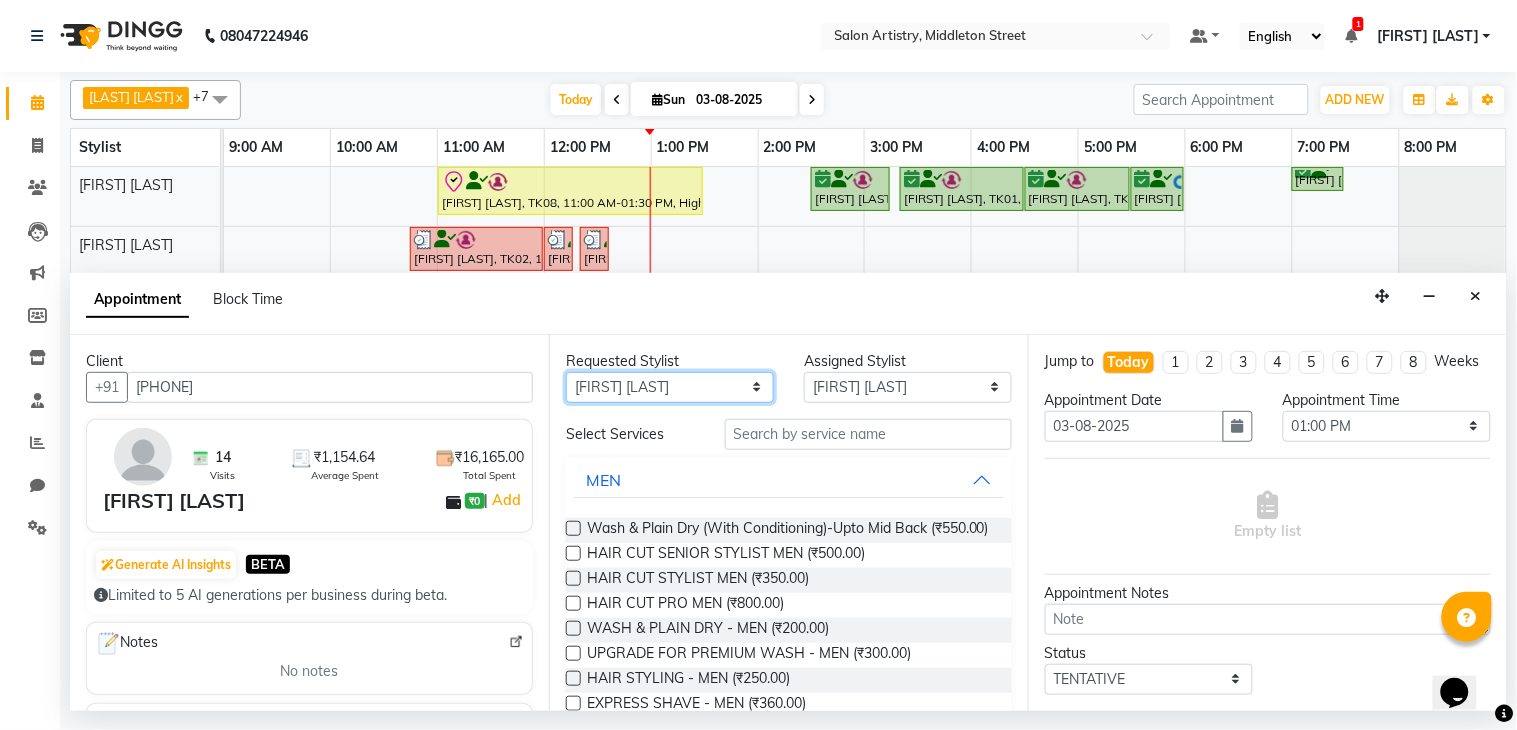 click on "Any Anupriya Ghosh Iqbal Ahmed Irshad Khan Mannu Kumar Gupta Mekhla Bhattacharya Minika Das Puja Debnath Reception Rekha Singh Ricky Das Rony Das Sangeeta Lodh Sharfaraz Ata Waris Simmy Rai Tapasi" at bounding box center (670, 387) 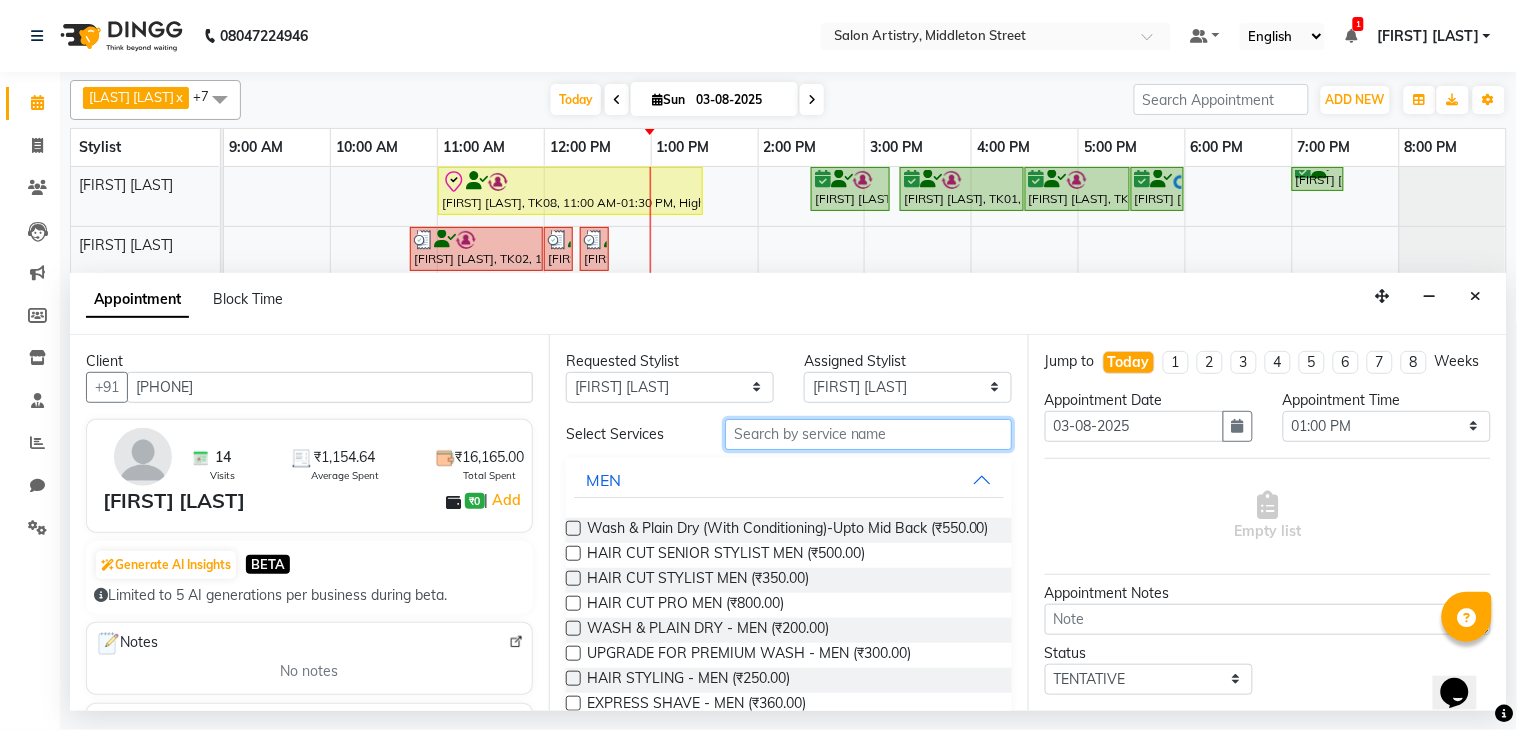 click at bounding box center [868, 434] 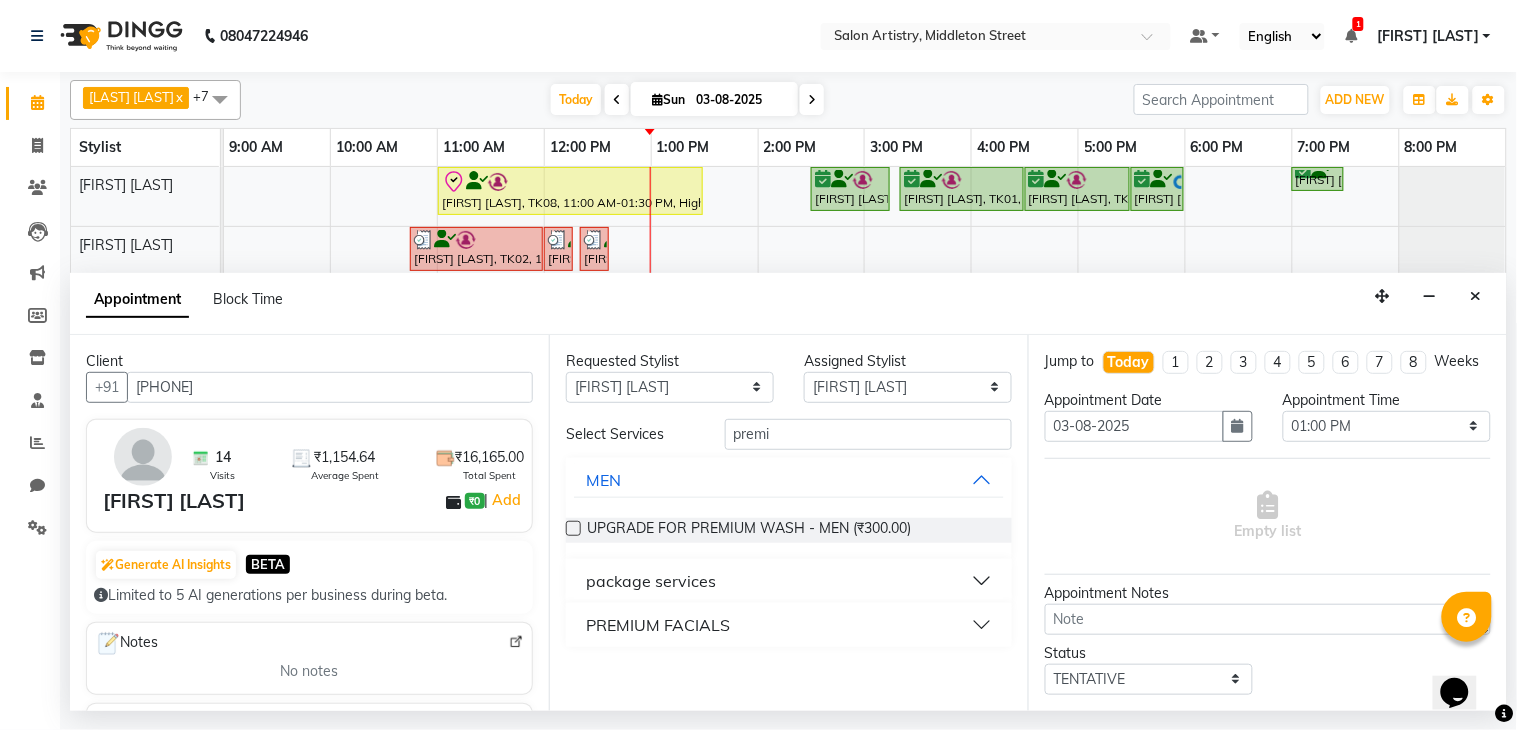 click at bounding box center [573, 528] 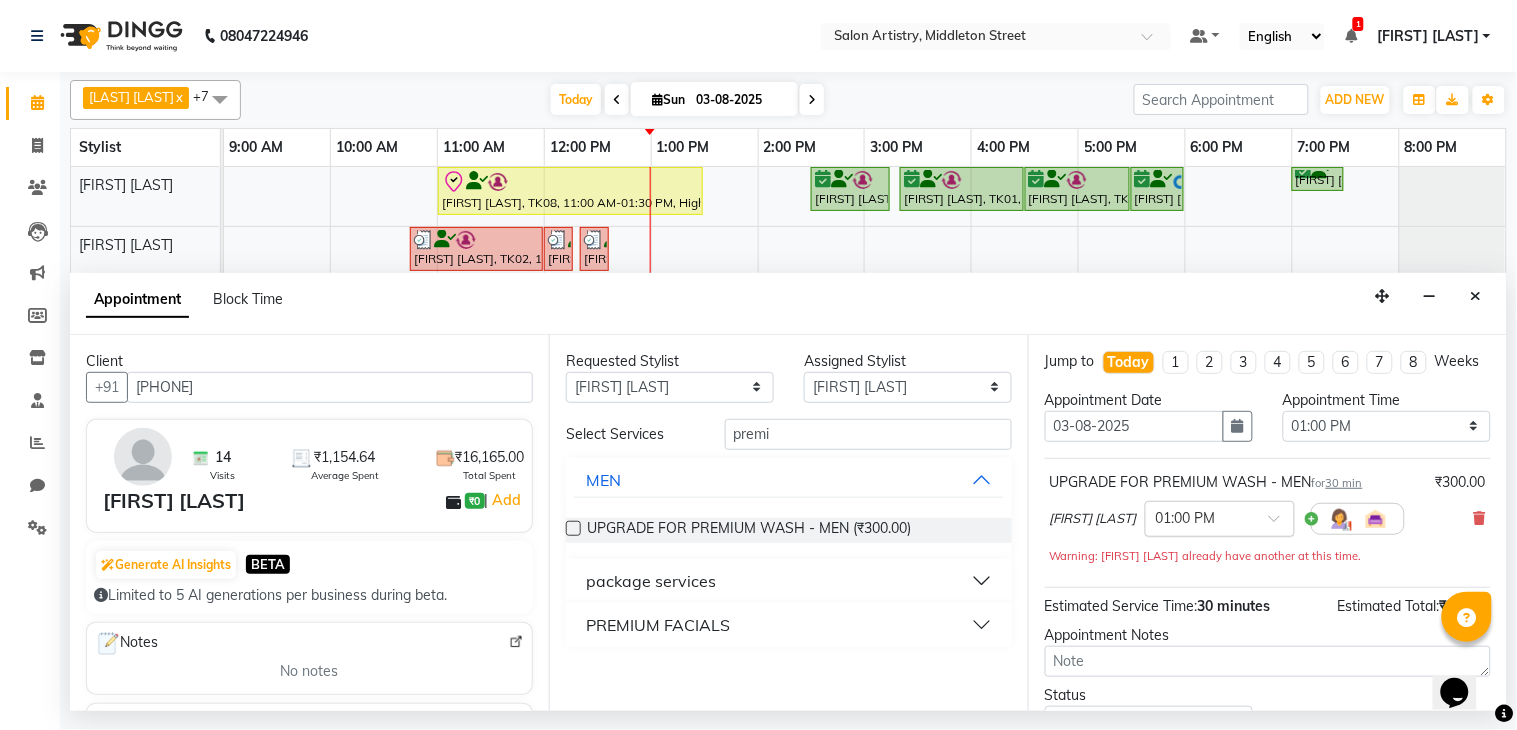 click at bounding box center (1200, 517) 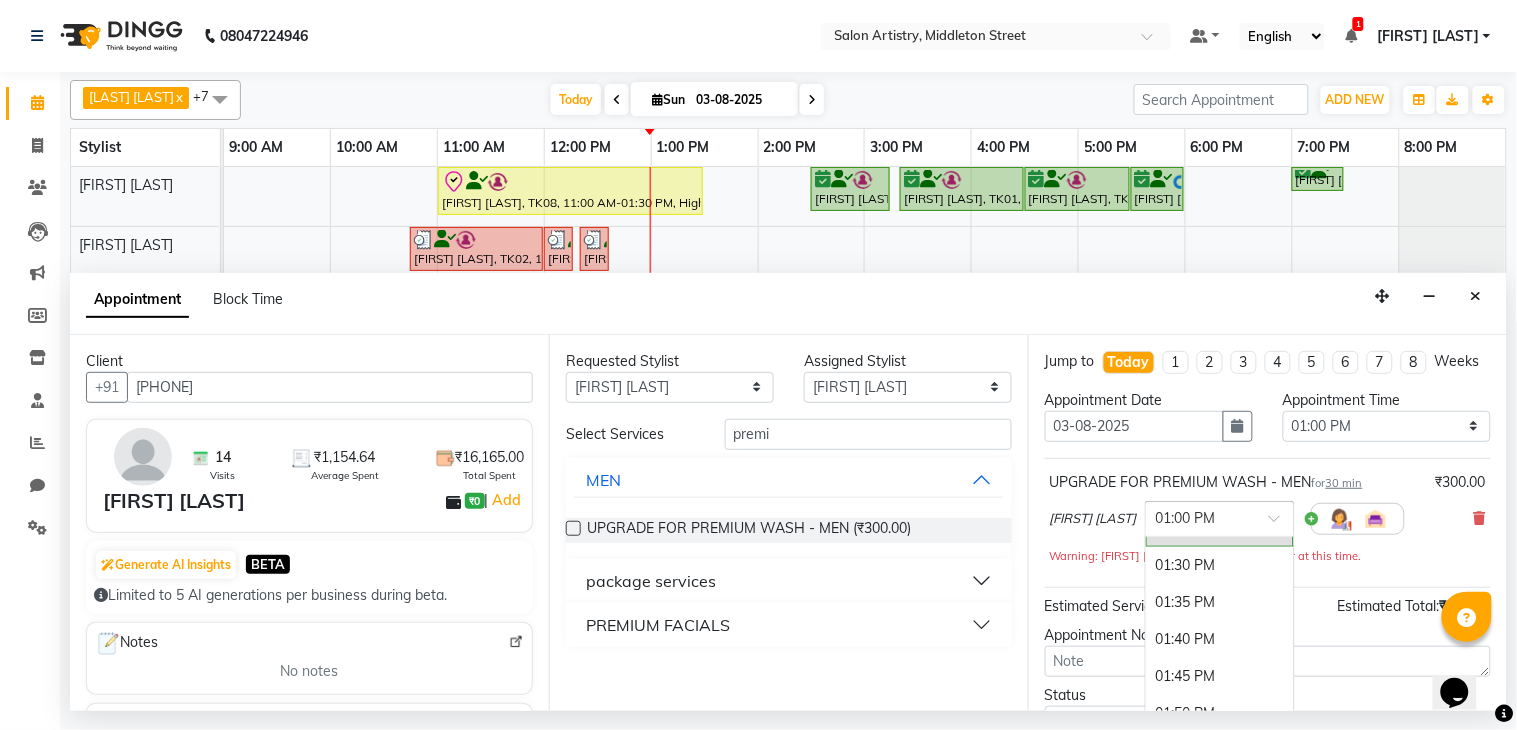 scroll, scrollTop: 1605, scrollLeft: 0, axis: vertical 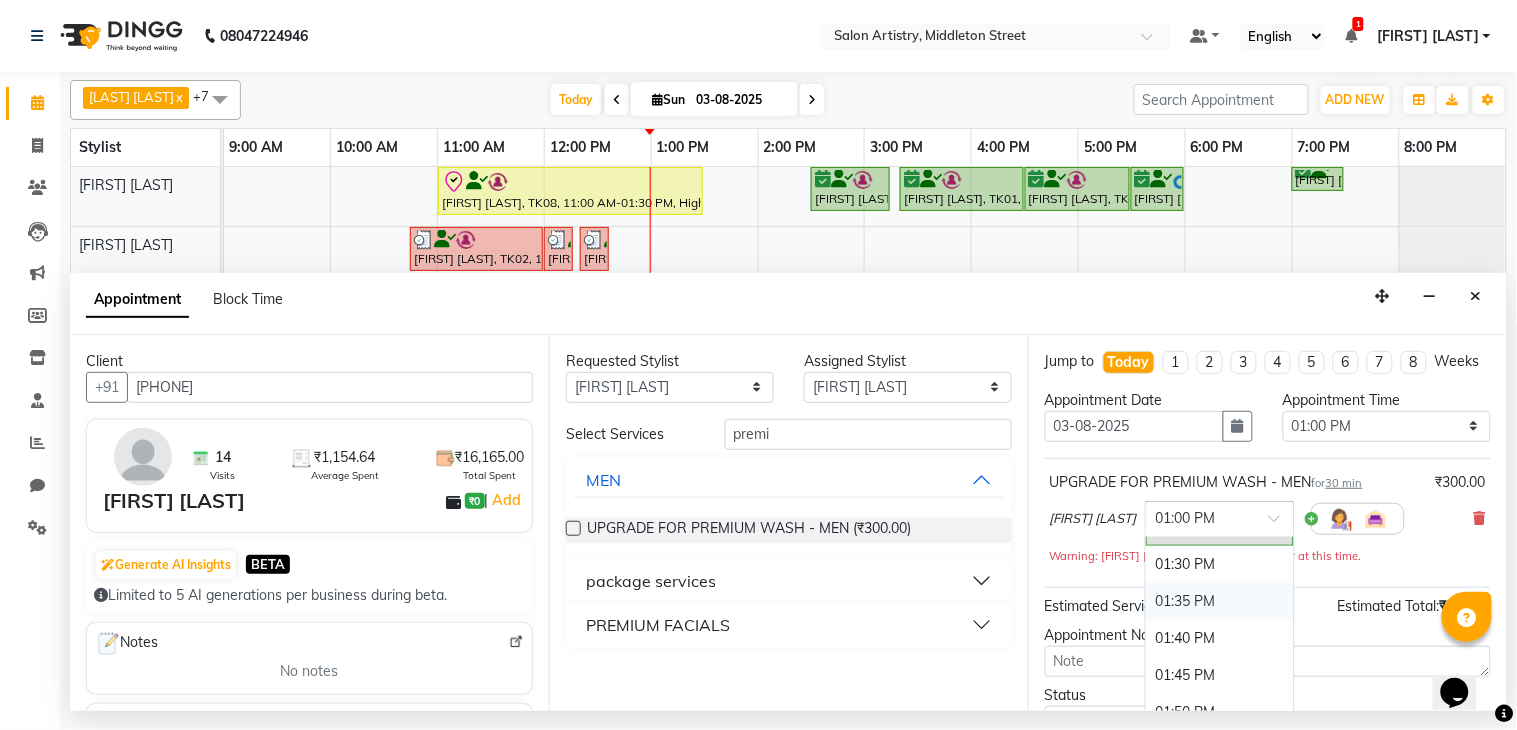 click on "01:35 PM" at bounding box center (1220, 601) 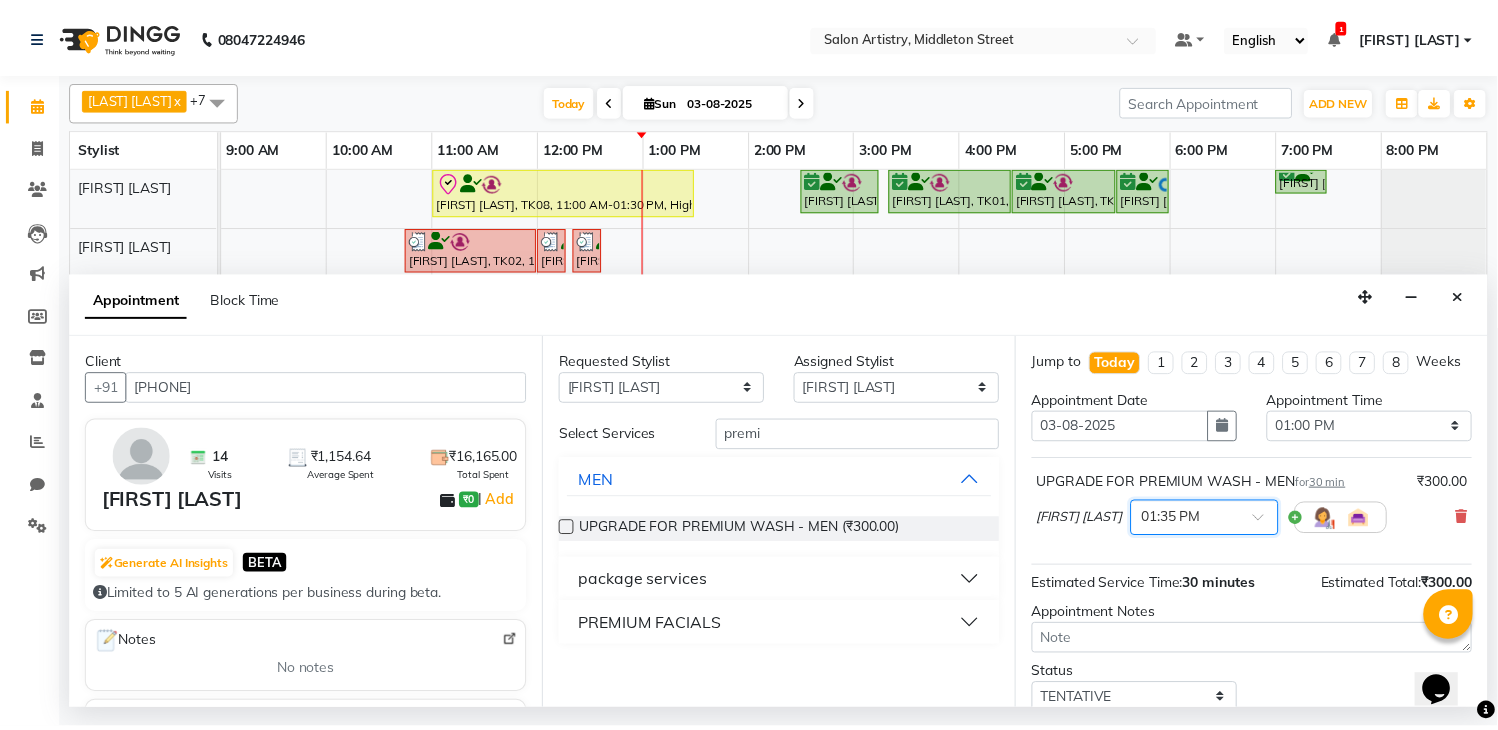 scroll, scrollTop: 150, scrollLeft: 0, axis: vertical 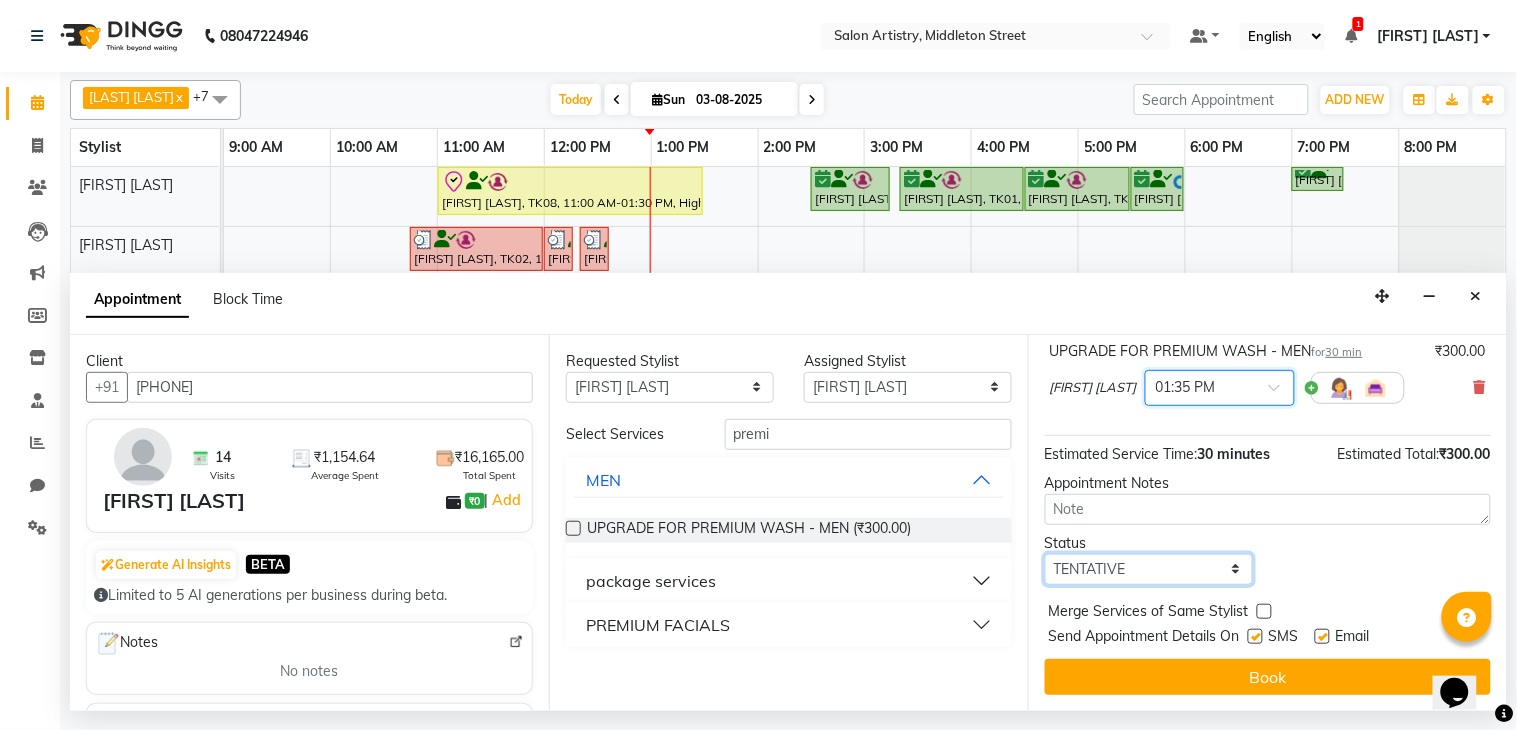 click on "Select TENTATIVE CONFIRM CHECK-IN UPCOMING" at bounding box center (1149, 569) 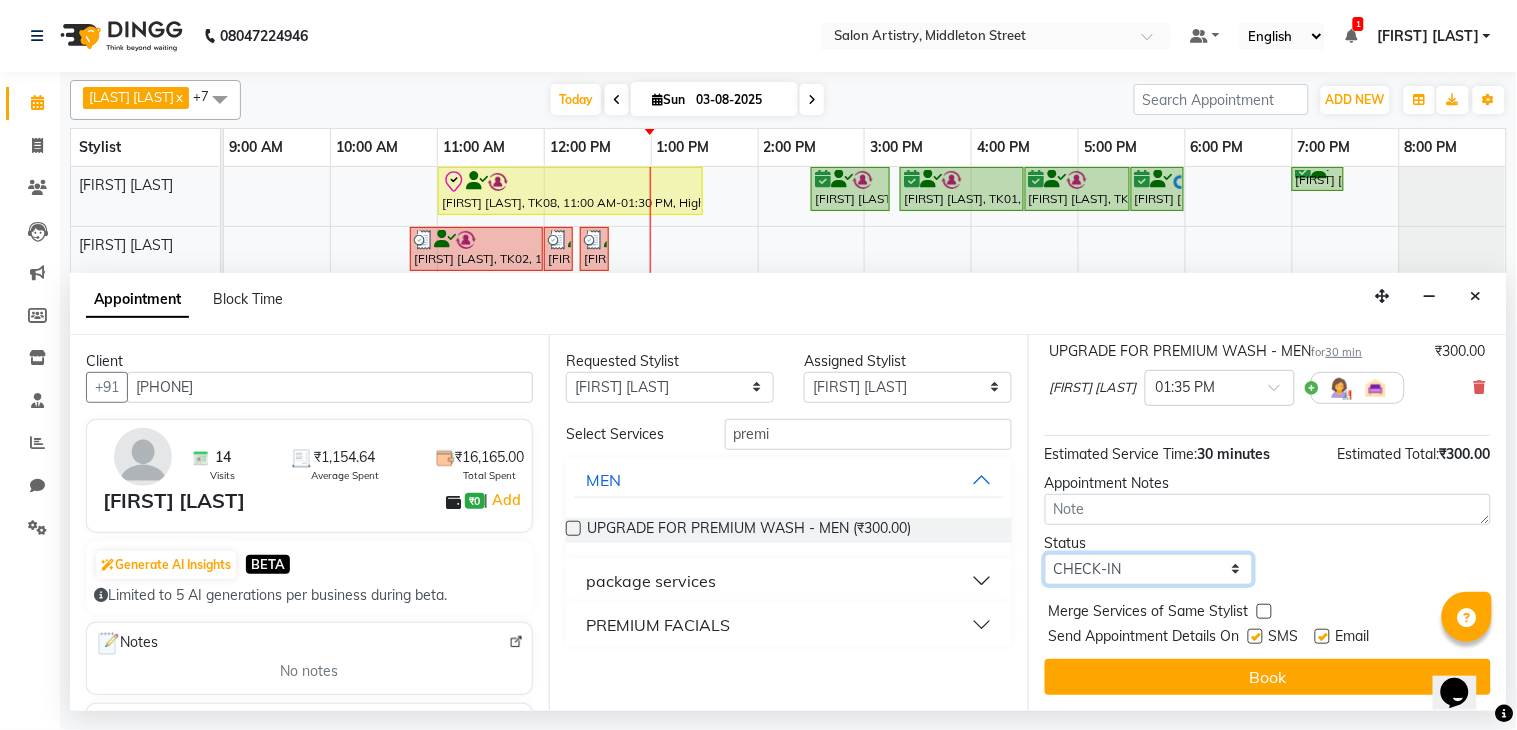 click on "Select TENTATIVE CONFIRM CHECK-IN UPCOMING" at bounding box center (1149, 569) 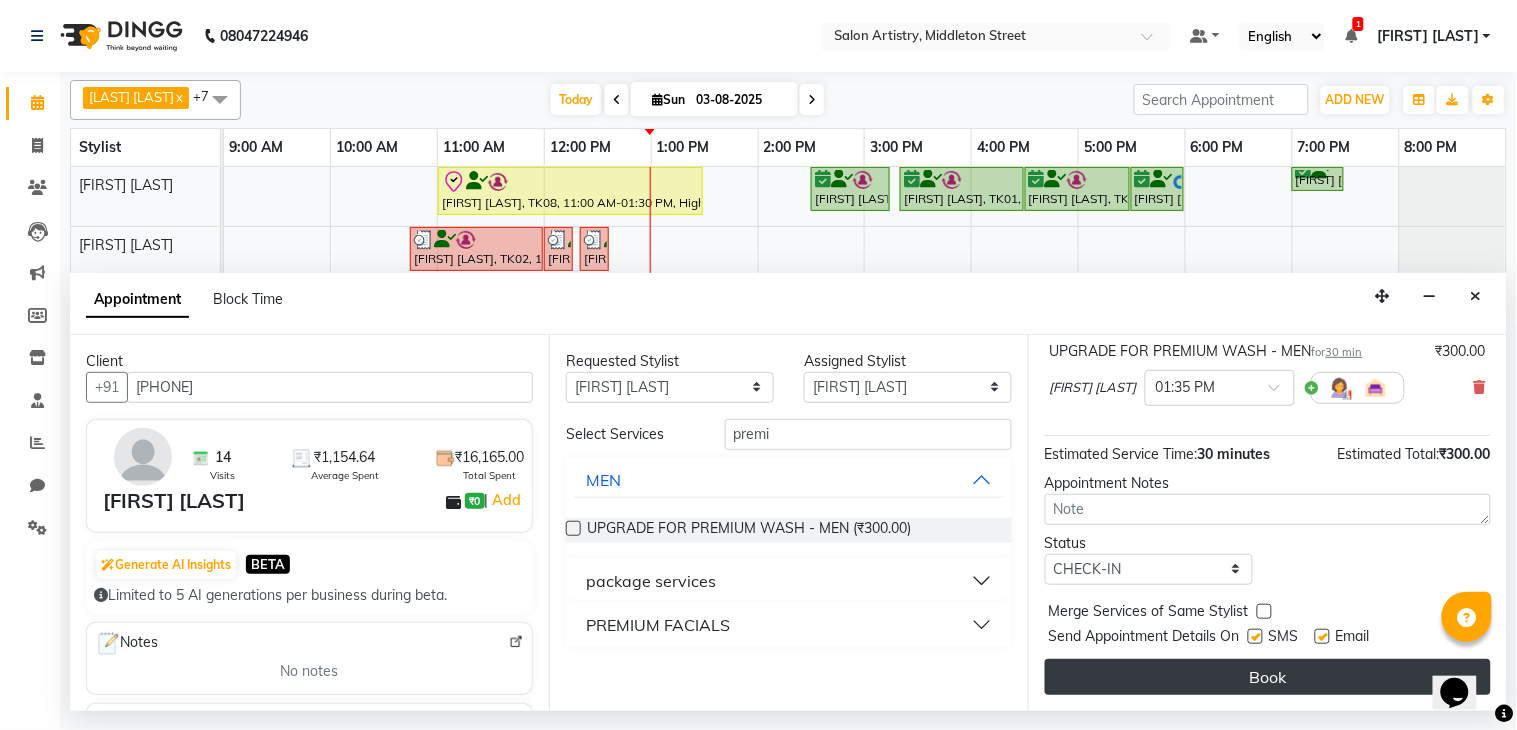 click on "Book" at bounding box center [1268, 677] 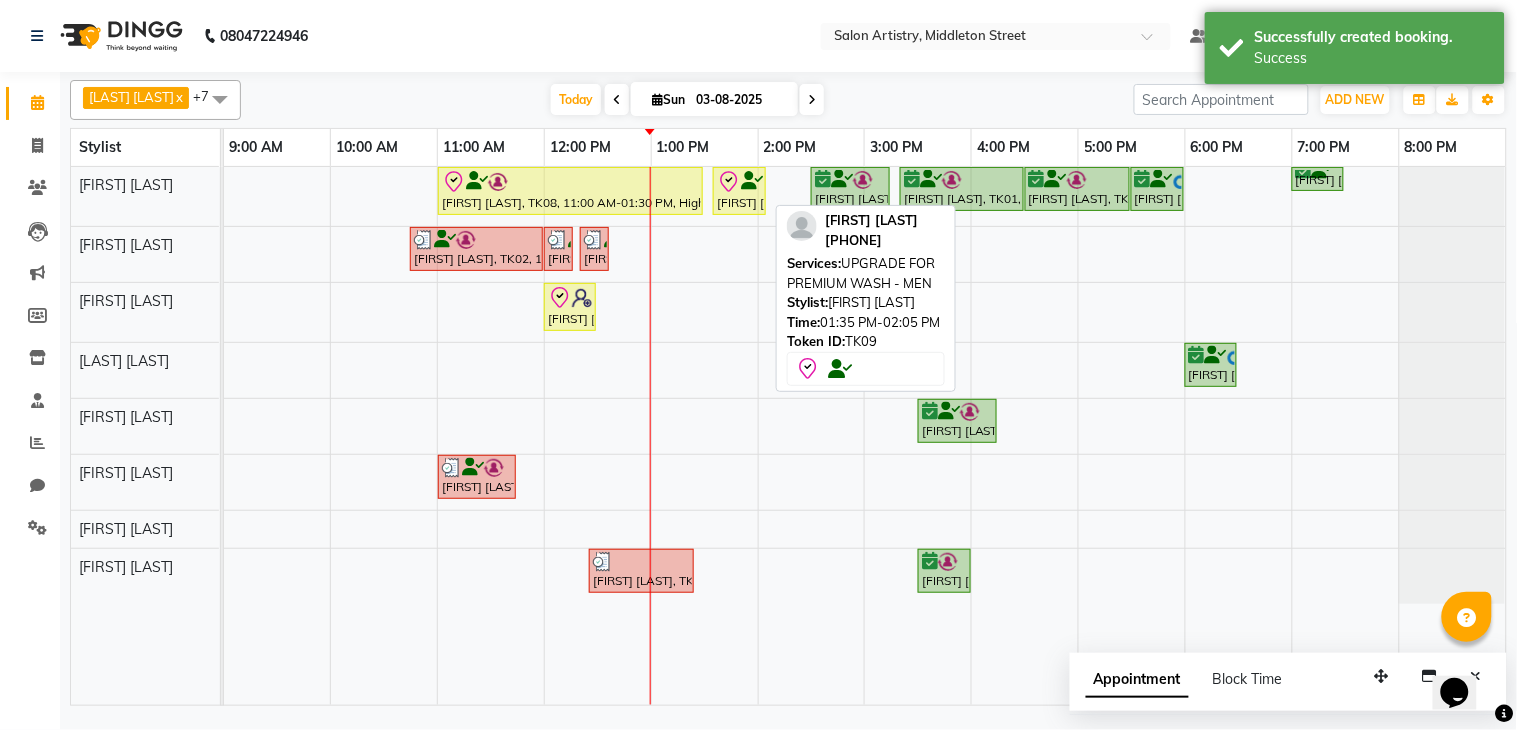 click 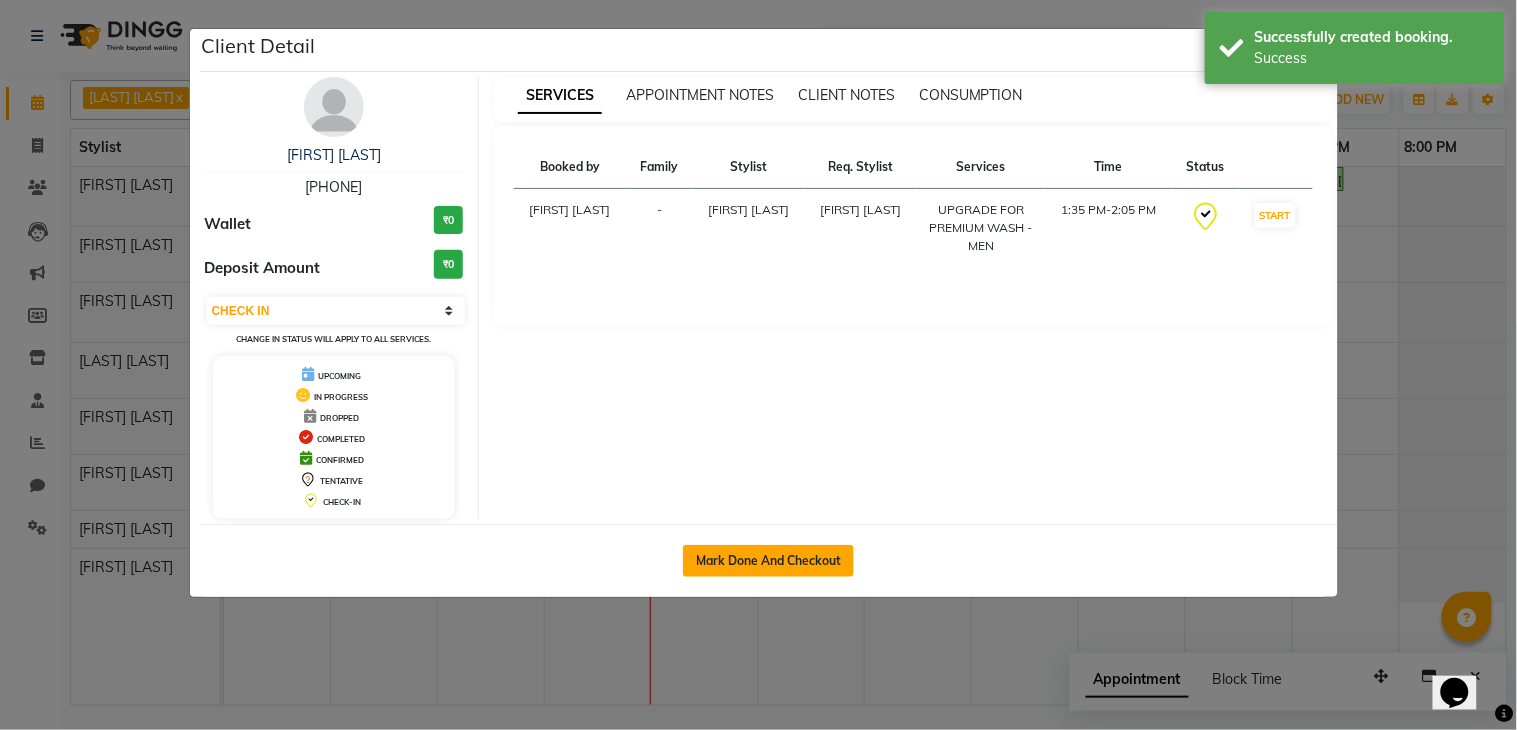 click on "Mark Done And Checkout" 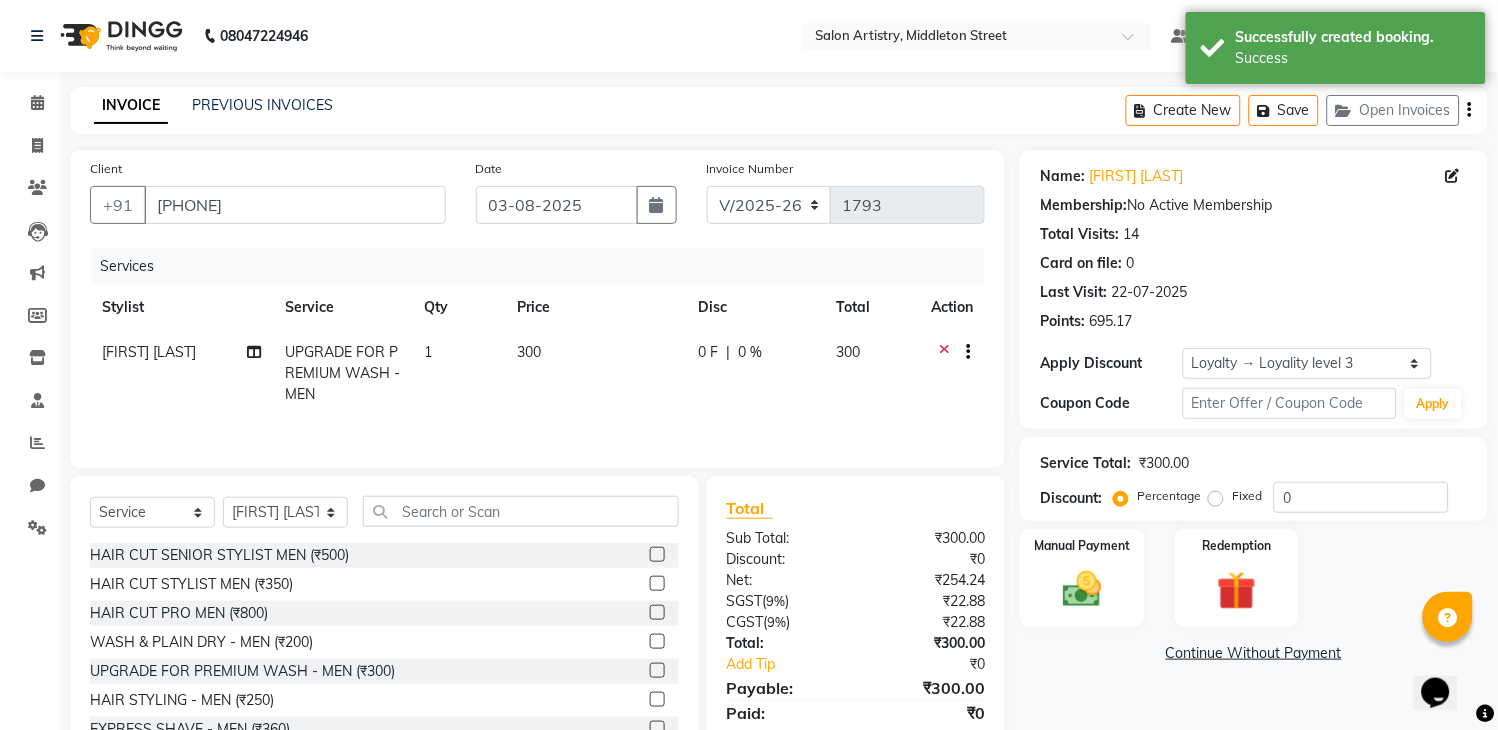 click on "300" 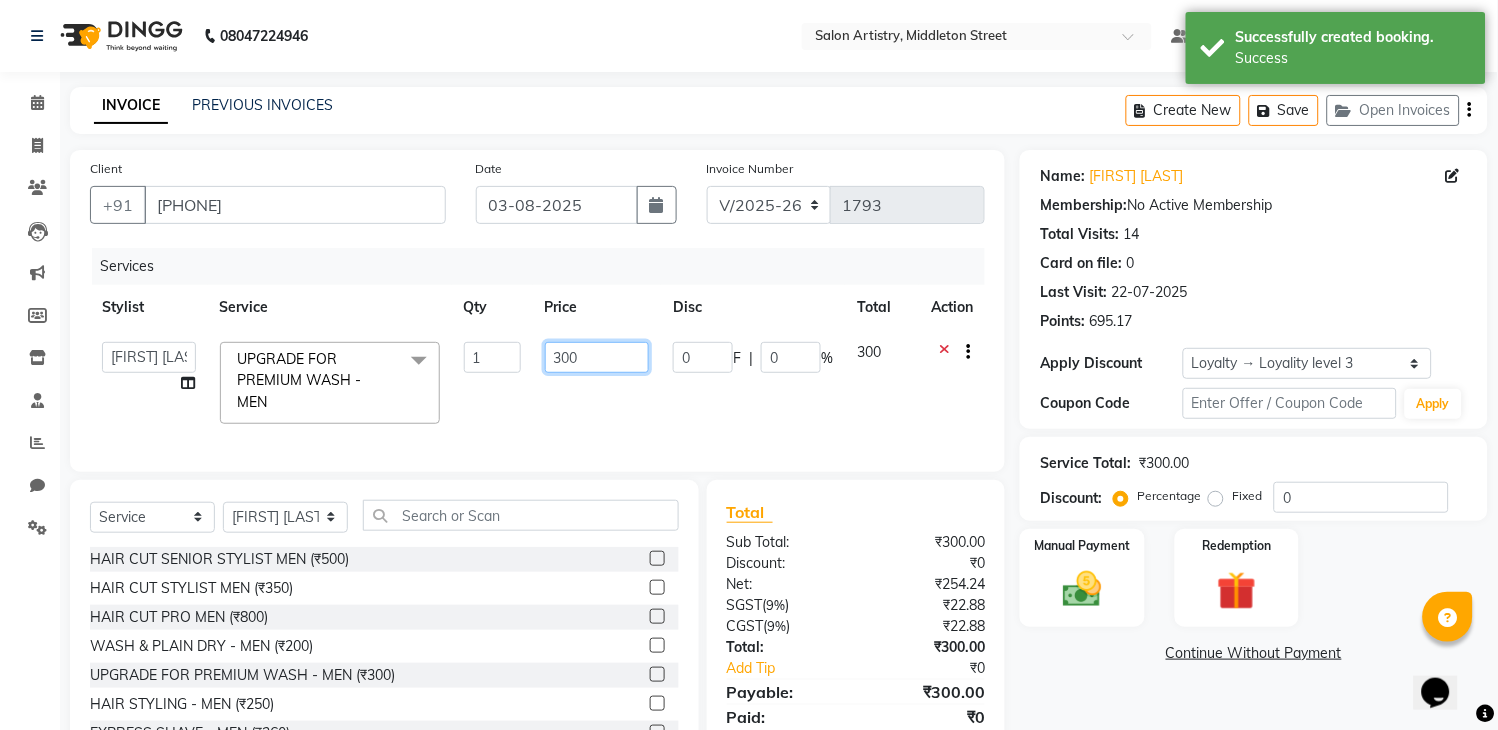 click on "300" 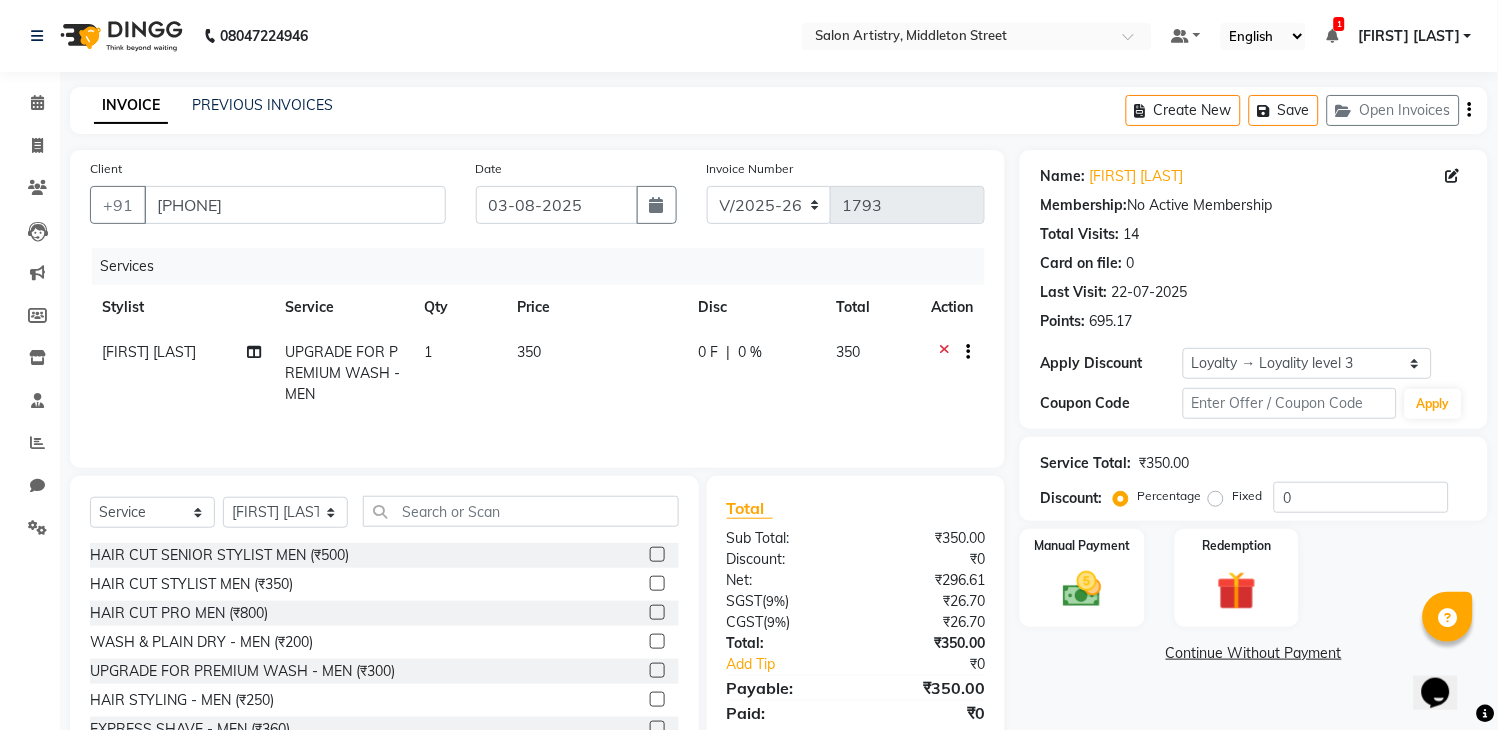 click on "Client +[PHONE] Date 03-08-2025 Invoice Number V/2025 V/2025-26 1793 Services Stylist Service Qty Price Disc Total Action [FIRST] [LAST] UPGRADE FOR PREMIUM WASH - MEN 1 350 0 F | 0 % 350 Select Service Product Membership Package Voucher Prepaid Gift Card Select Stylist Admin [FIRST] [LAST] [FIRST] [LAST] [FIRST] [LAST] [FIRST] [LAST] [FIRST] [LAST] ₹0" at bounding box center [749, 400] 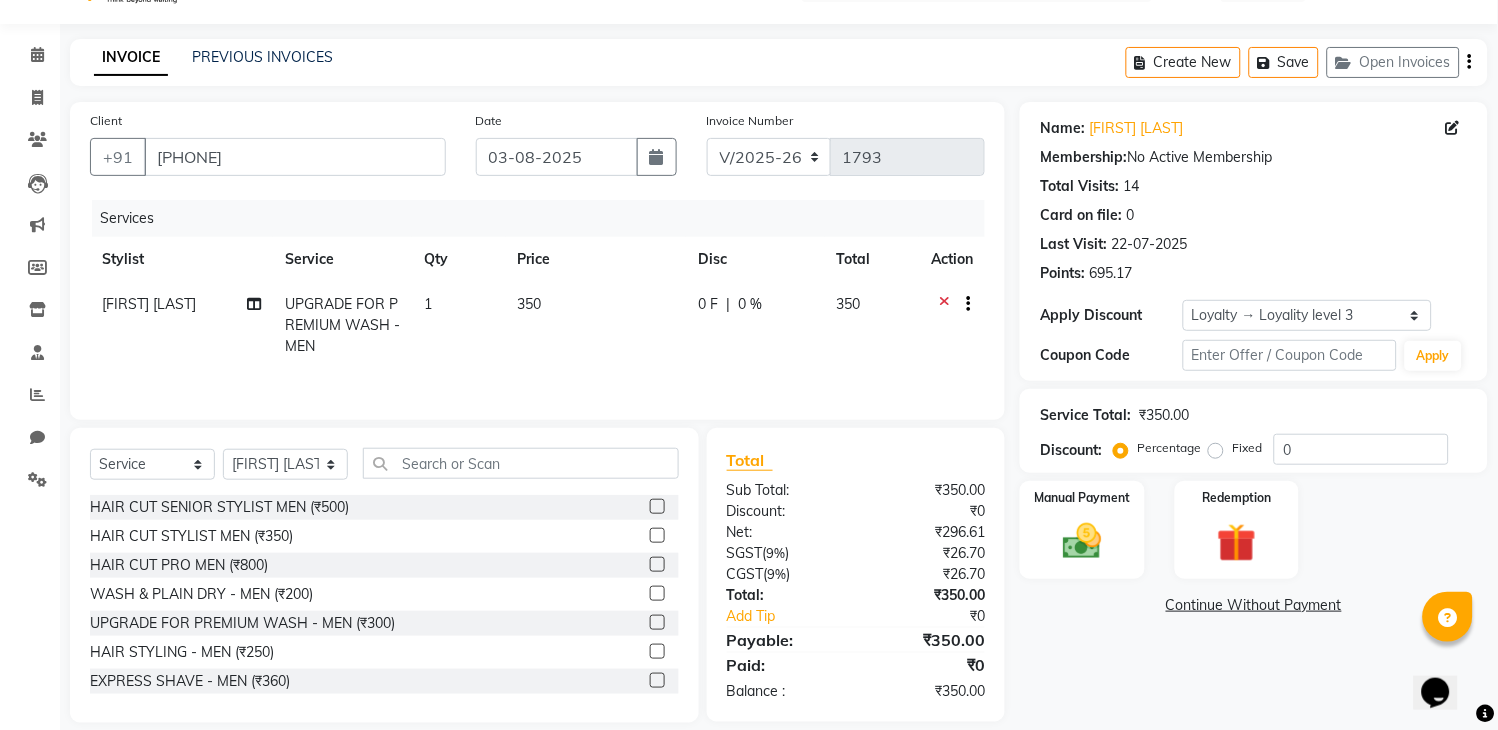 scroll, scrollTop: 75, scrollLeft: 0, axis: vertical 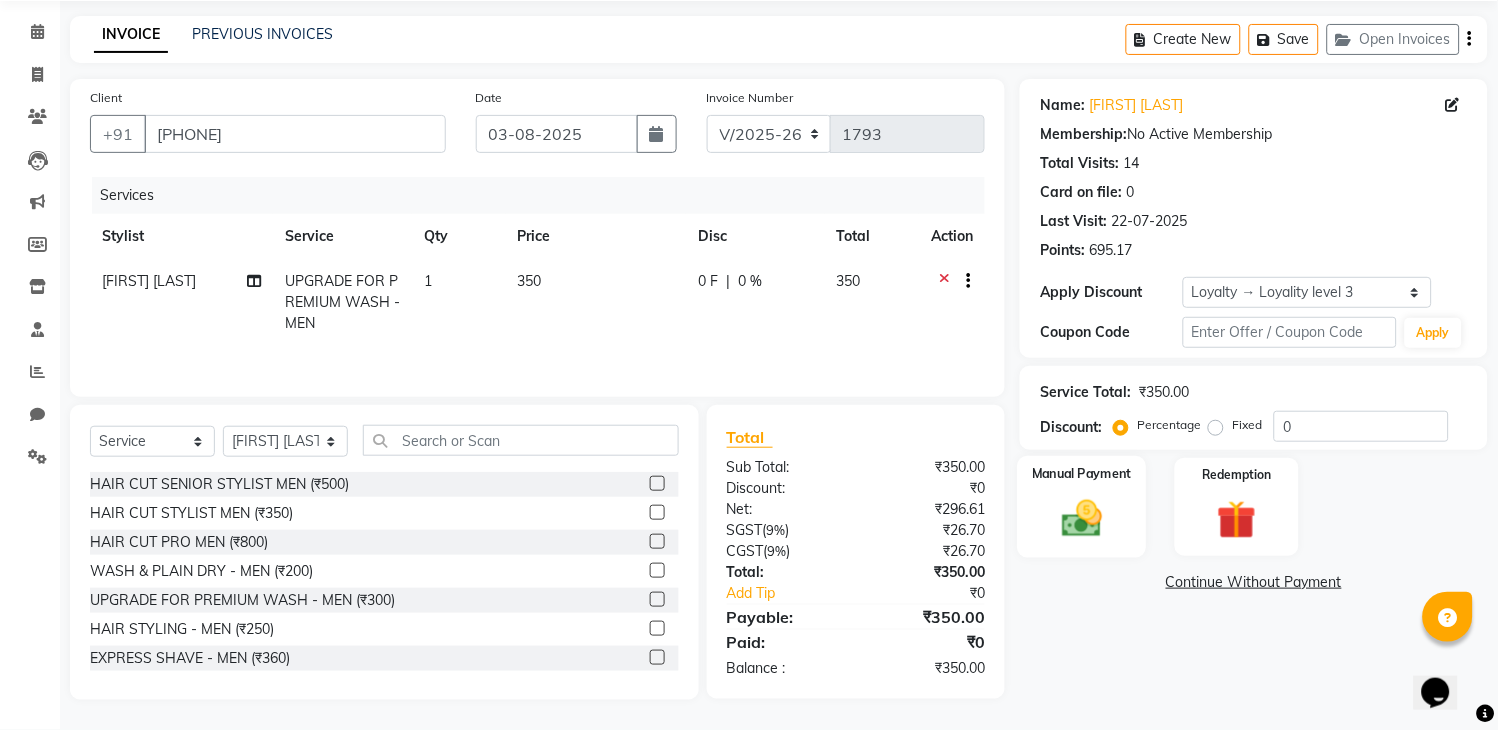 click 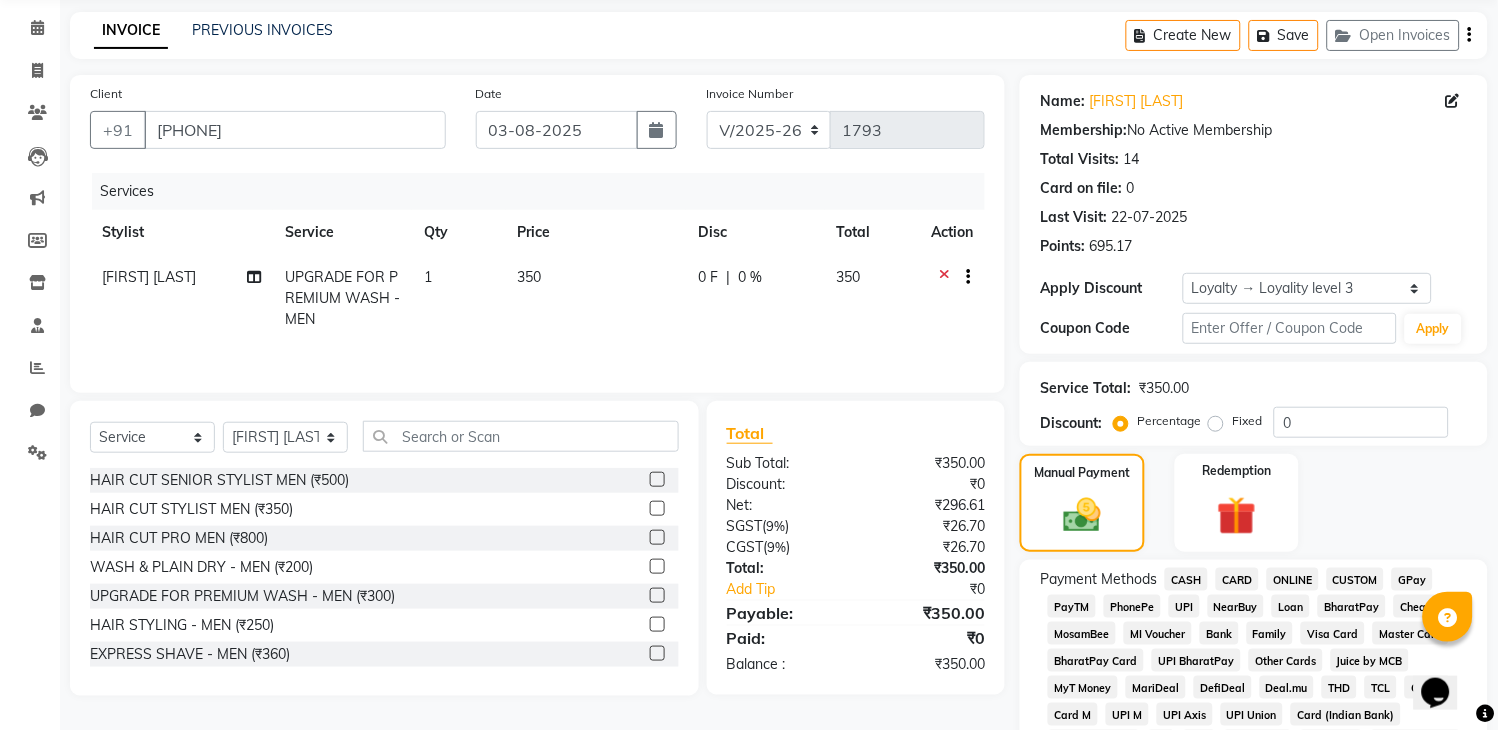 click on "CASH" 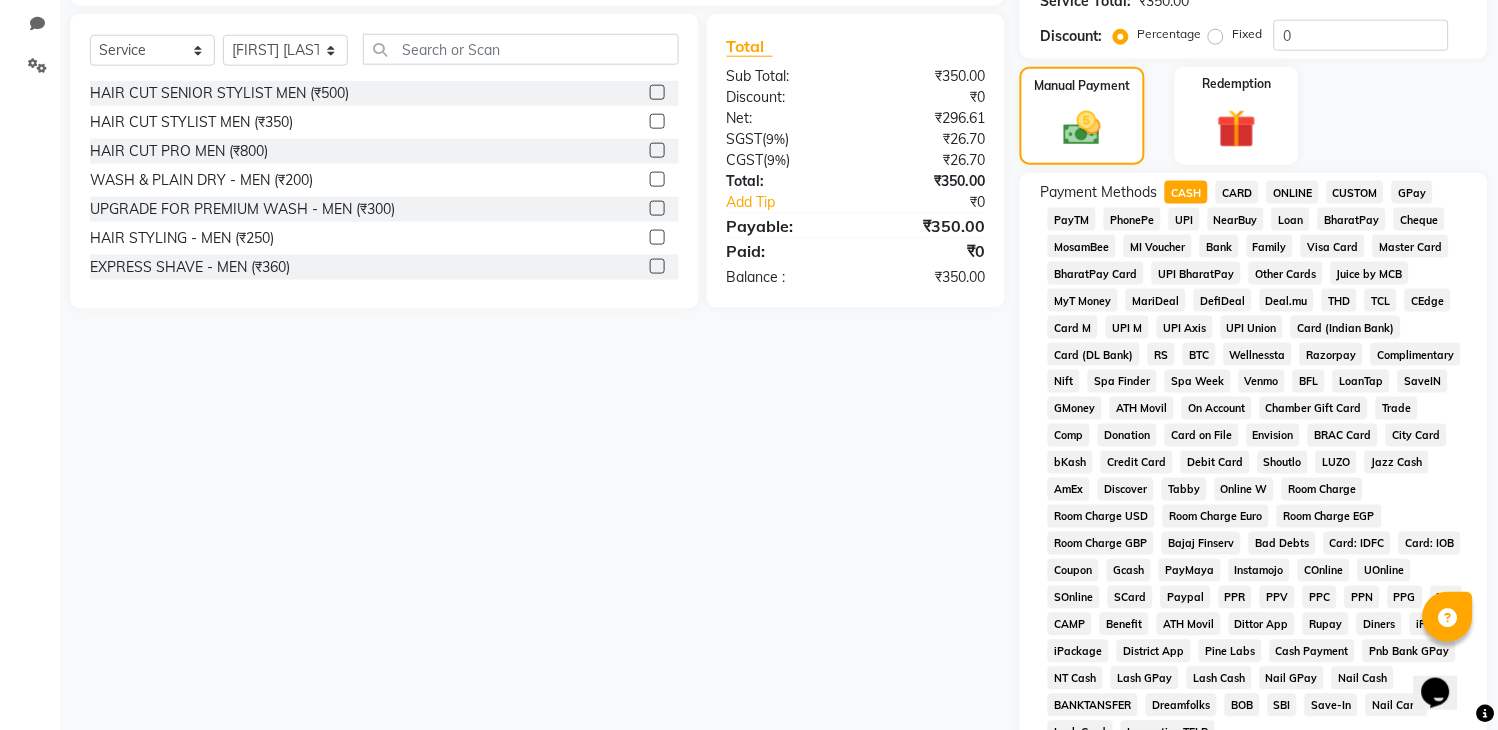 scroll, scrollTop: 742, scrollLeft: 0, axis: vertical 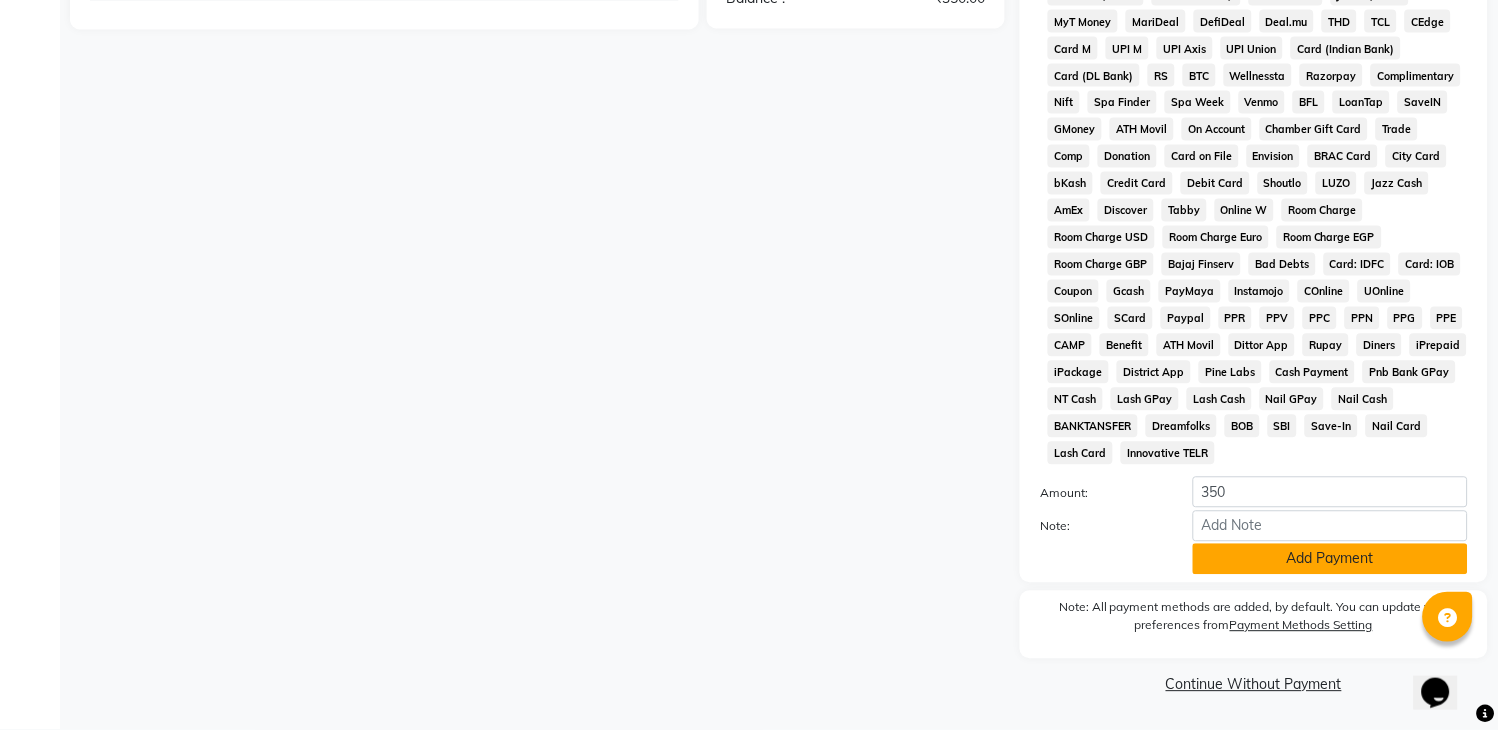 click on "Add Payment" 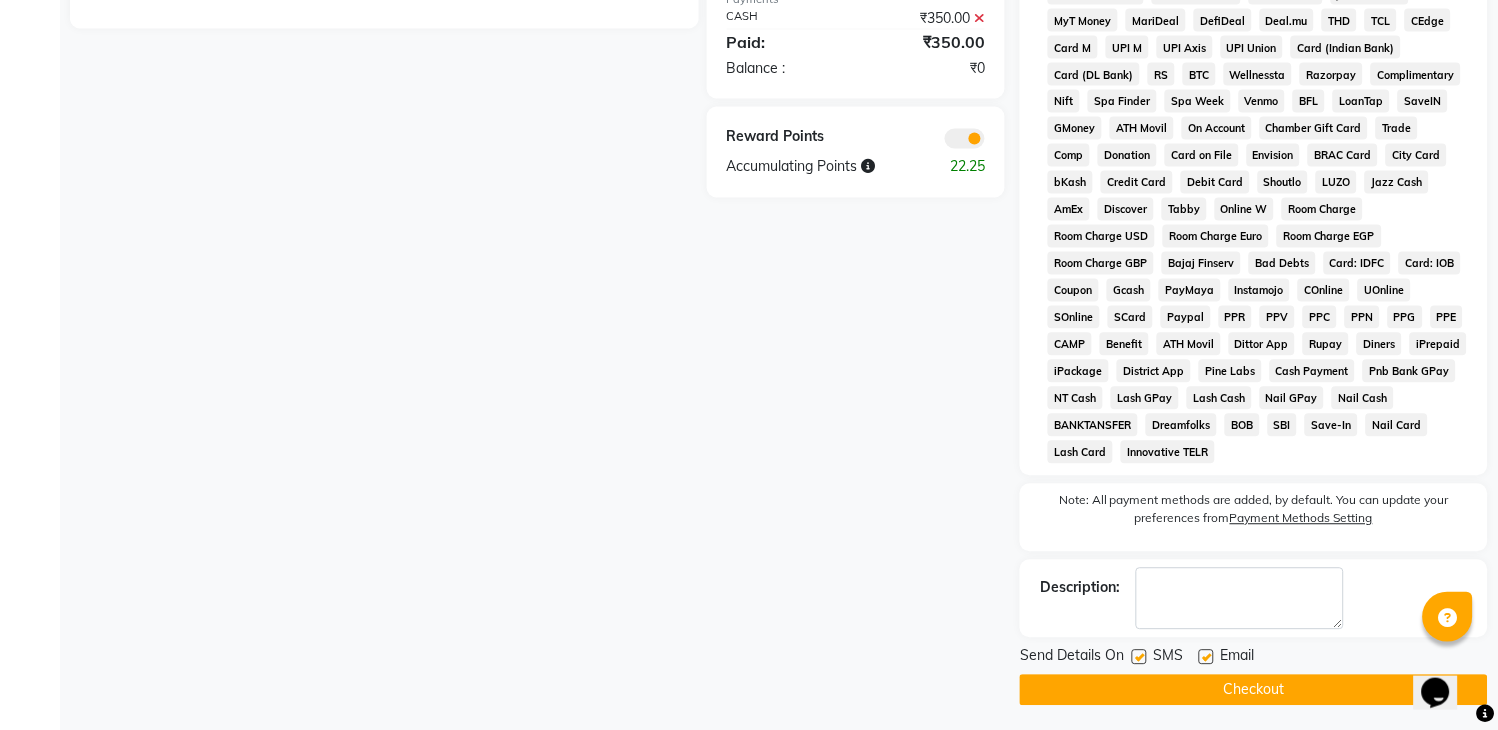 click on "Checkout" 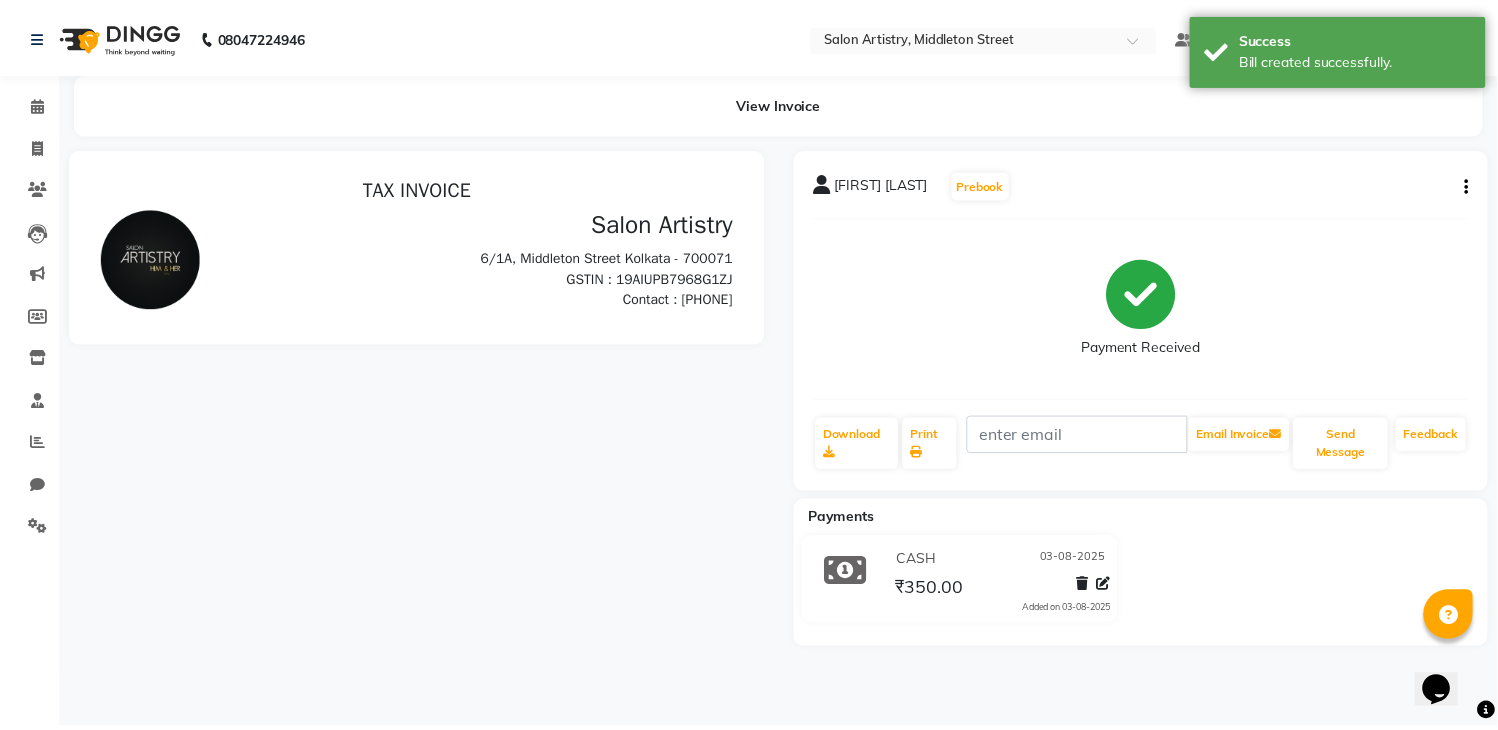 scroll, scrollTop: 0, scrollLeft: 0, axis: both 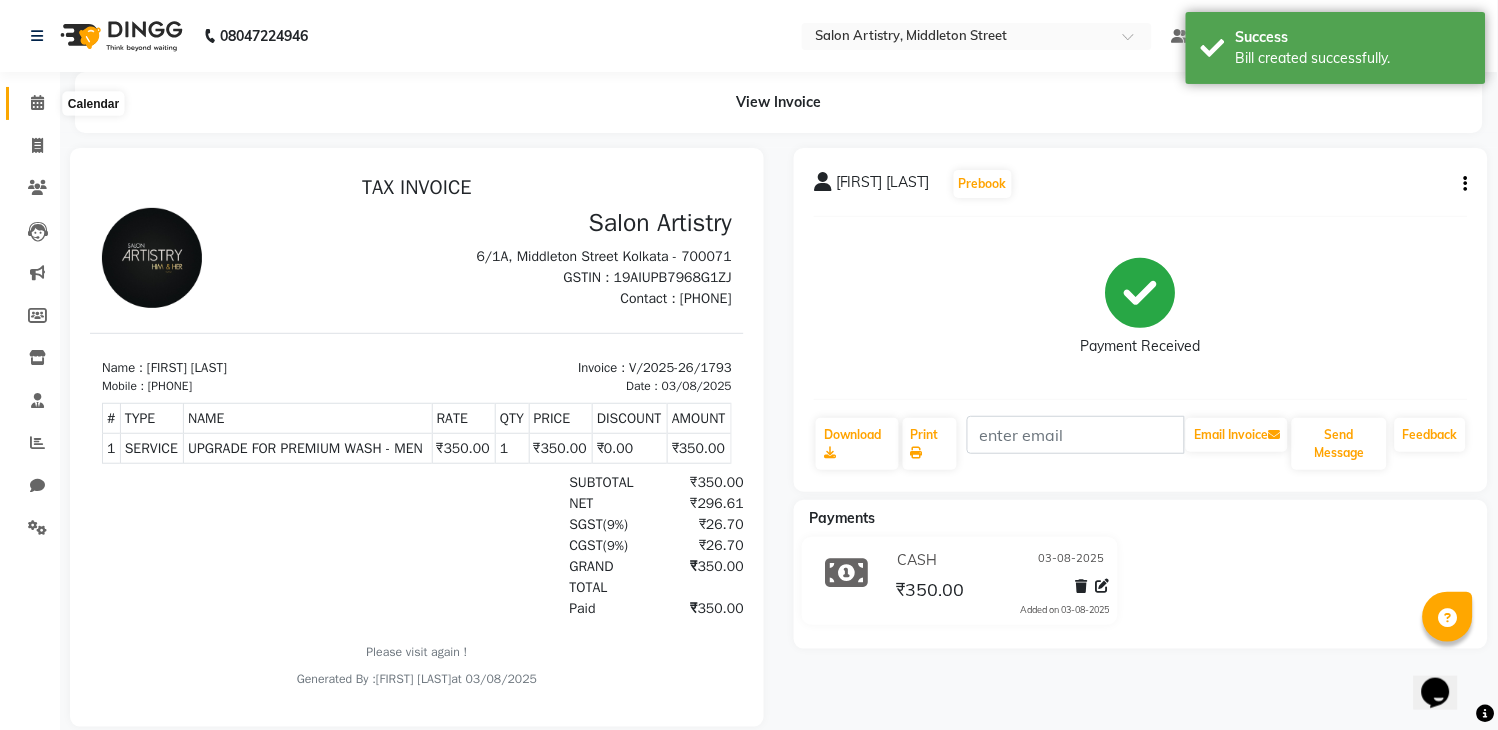 click 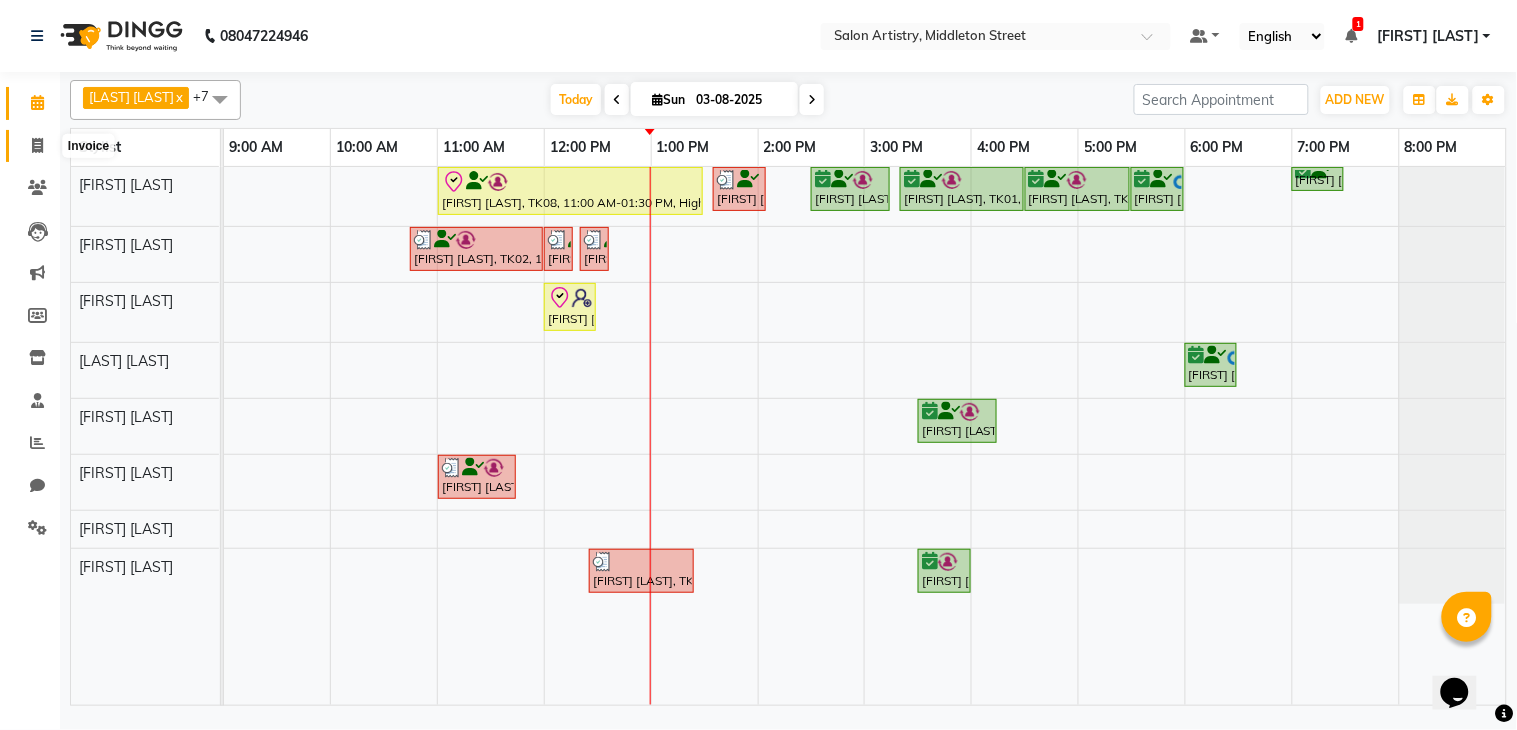 click 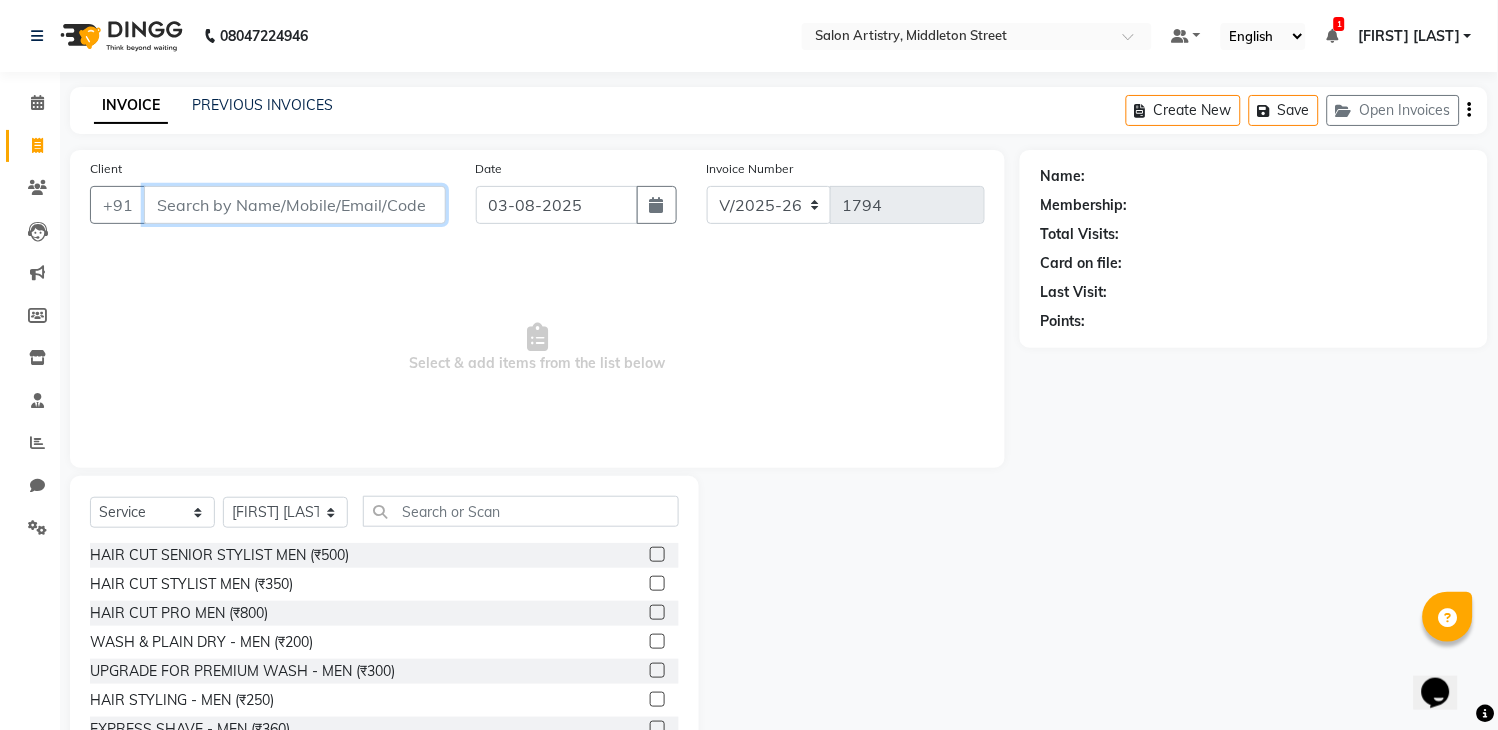 click on "Client" at bounding box center [295, 205] 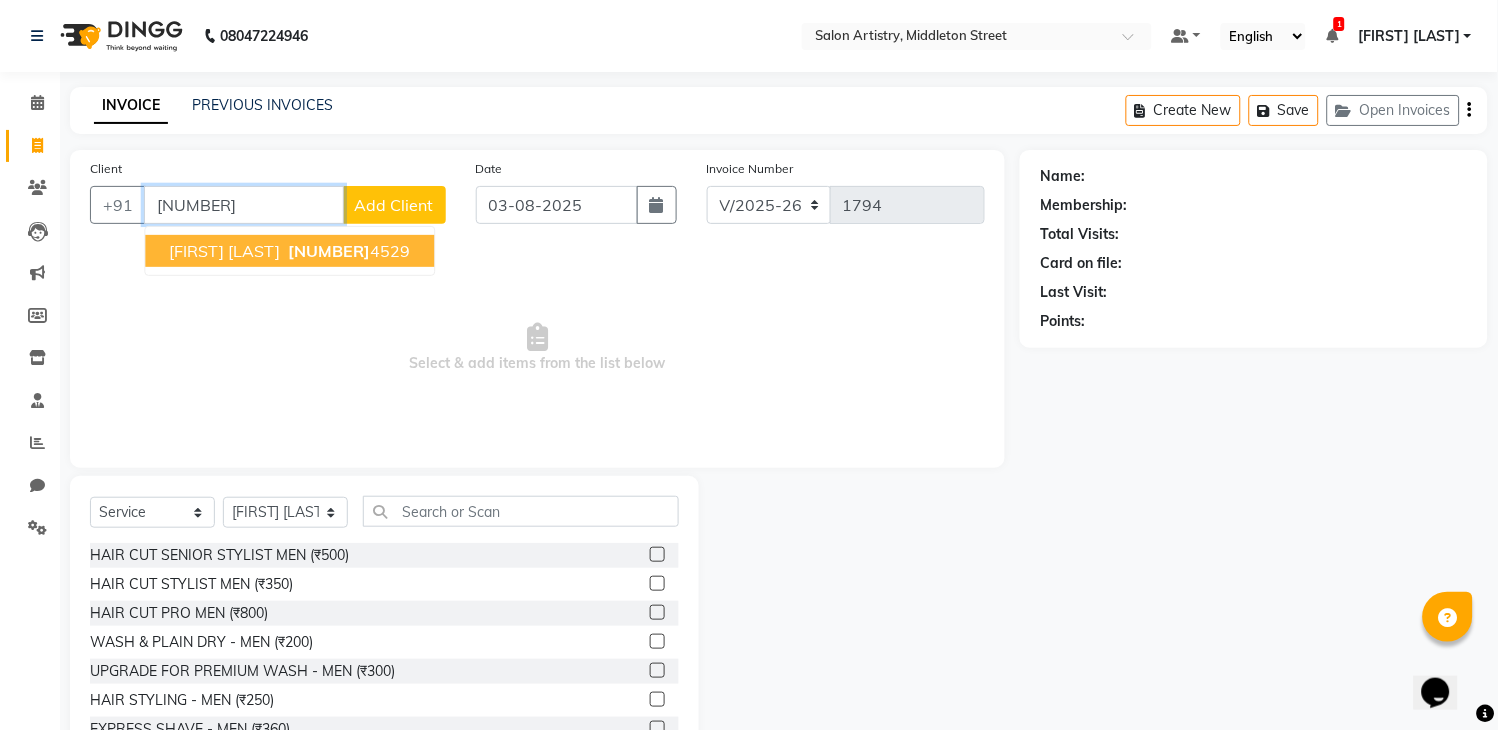 click on "[FIRST] [LAST]   [PHONE]" at bounding box center (289, 251) 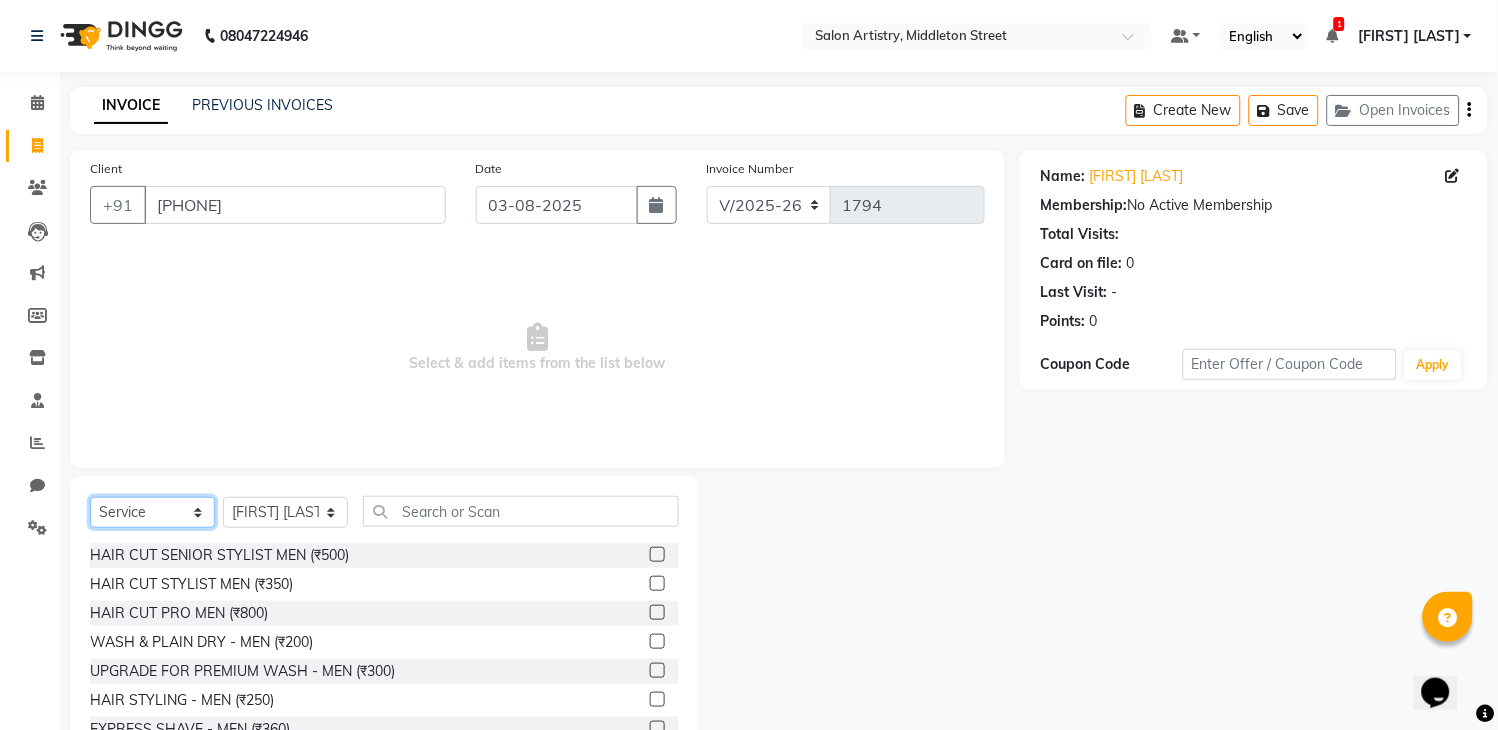 click on "Select  Service  Product  Membership  Package Voucher Prepaid Gift Card" 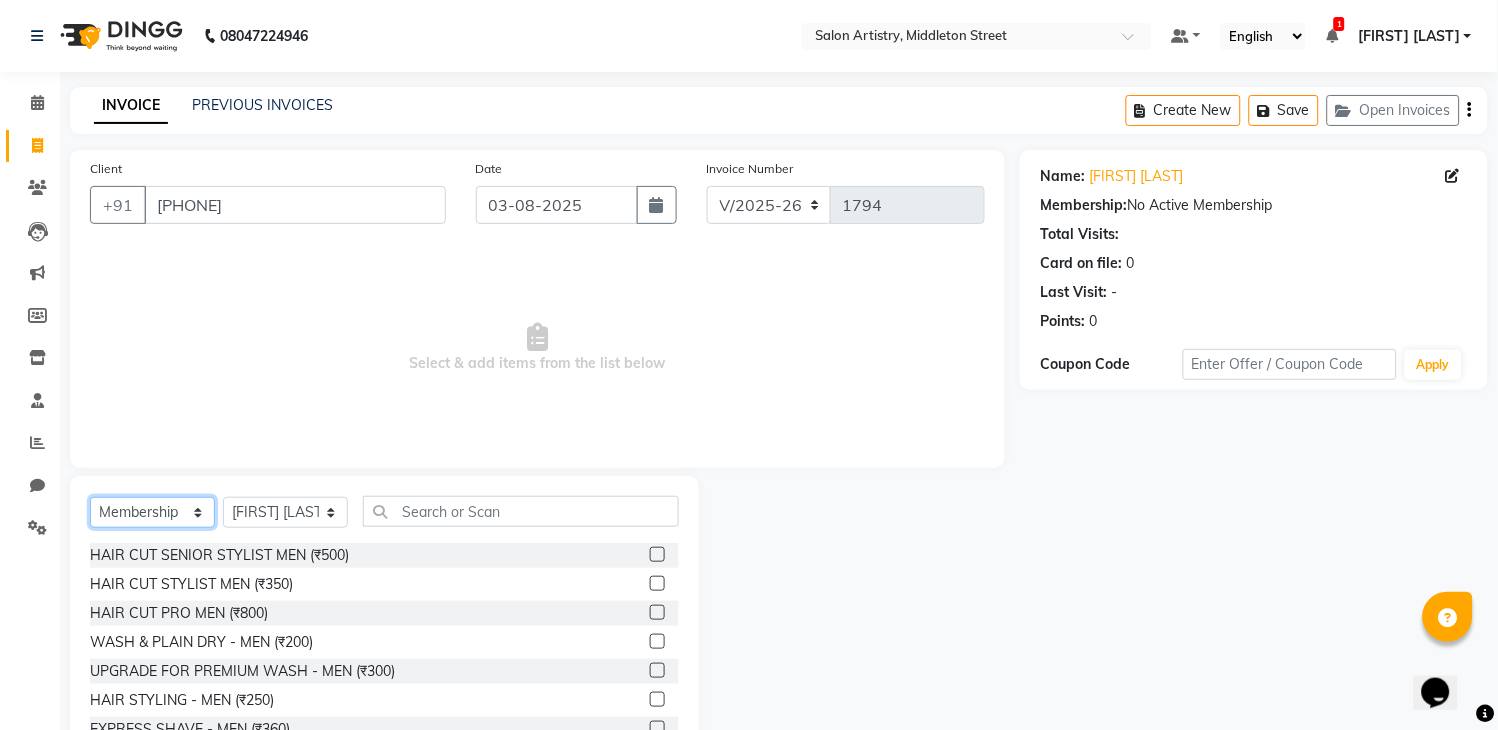 click on "Select  Service  Product  Membership  Package Voucher Prepaid Gift Card" 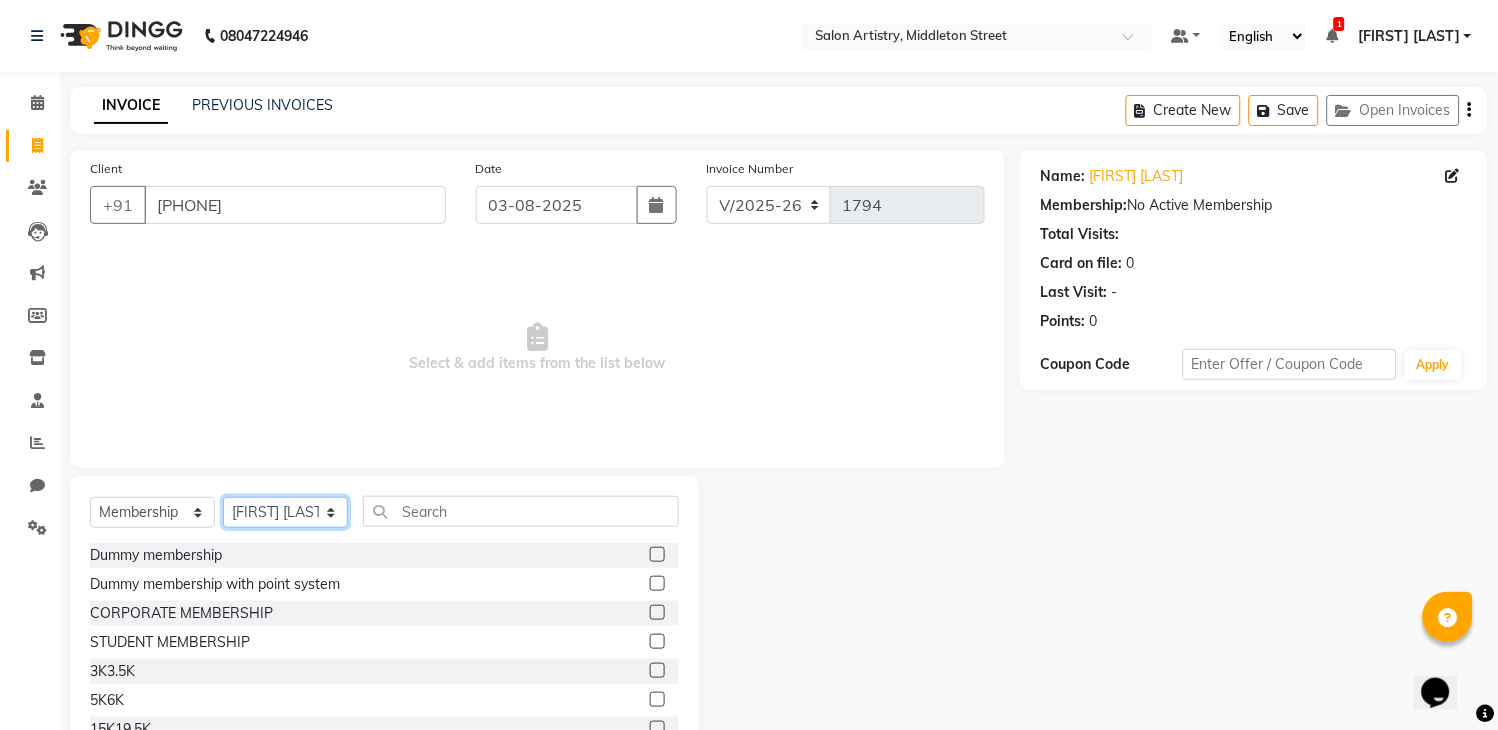 click on "Select Stylist Admin [LAST] [LAST] [LAST] [LAST] [LAST] [LAST] [LAST] [LAST] [LAST] [LAST] [LAST] [LAST] [LAST] [LAST] [LAST]" 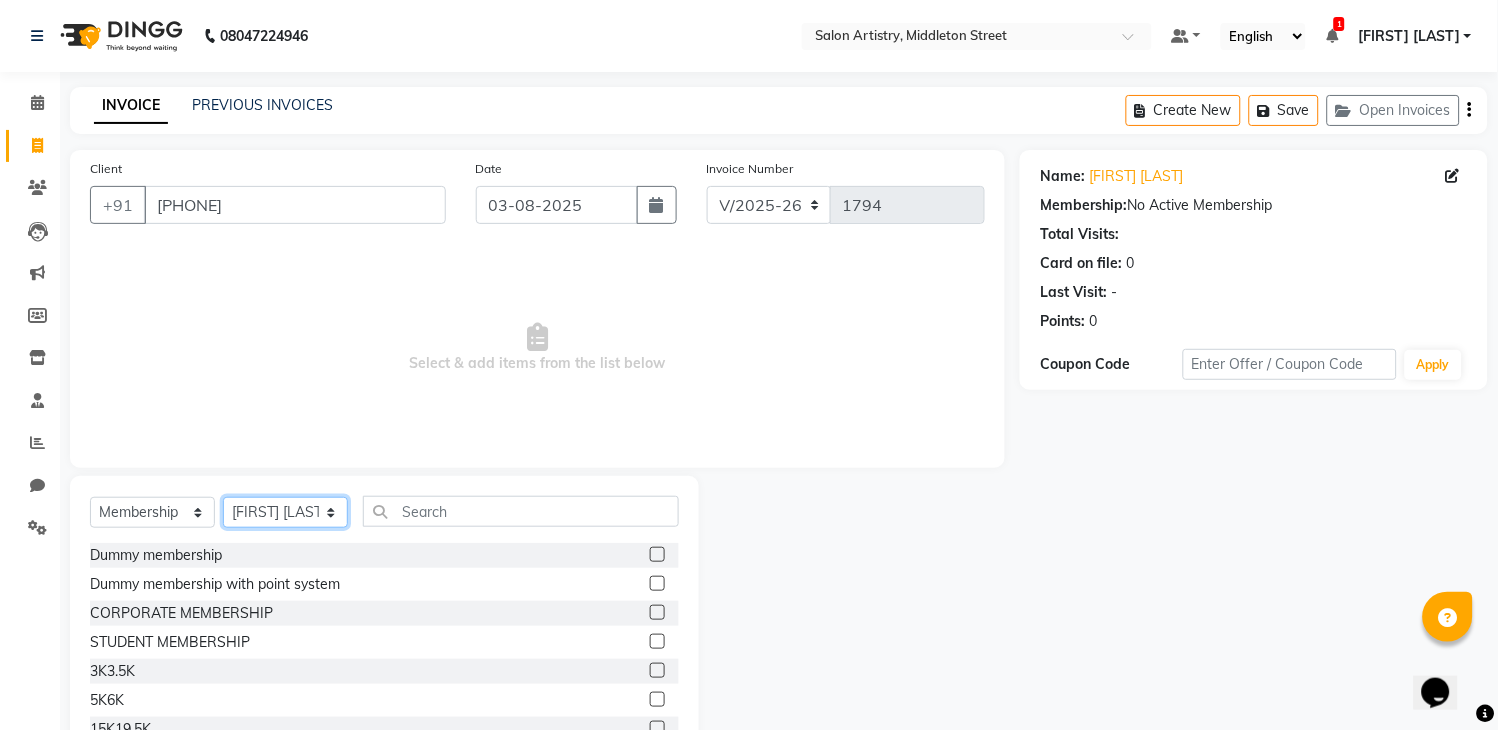 click on "Select Stylist Admin [LAST] [LAST] [LAST] [LAST] [LAST] [LAST] [LAST] [LAST] [LAST] [LAST] [LAST] [LAST] [LAST] [LAST] [LAST]" 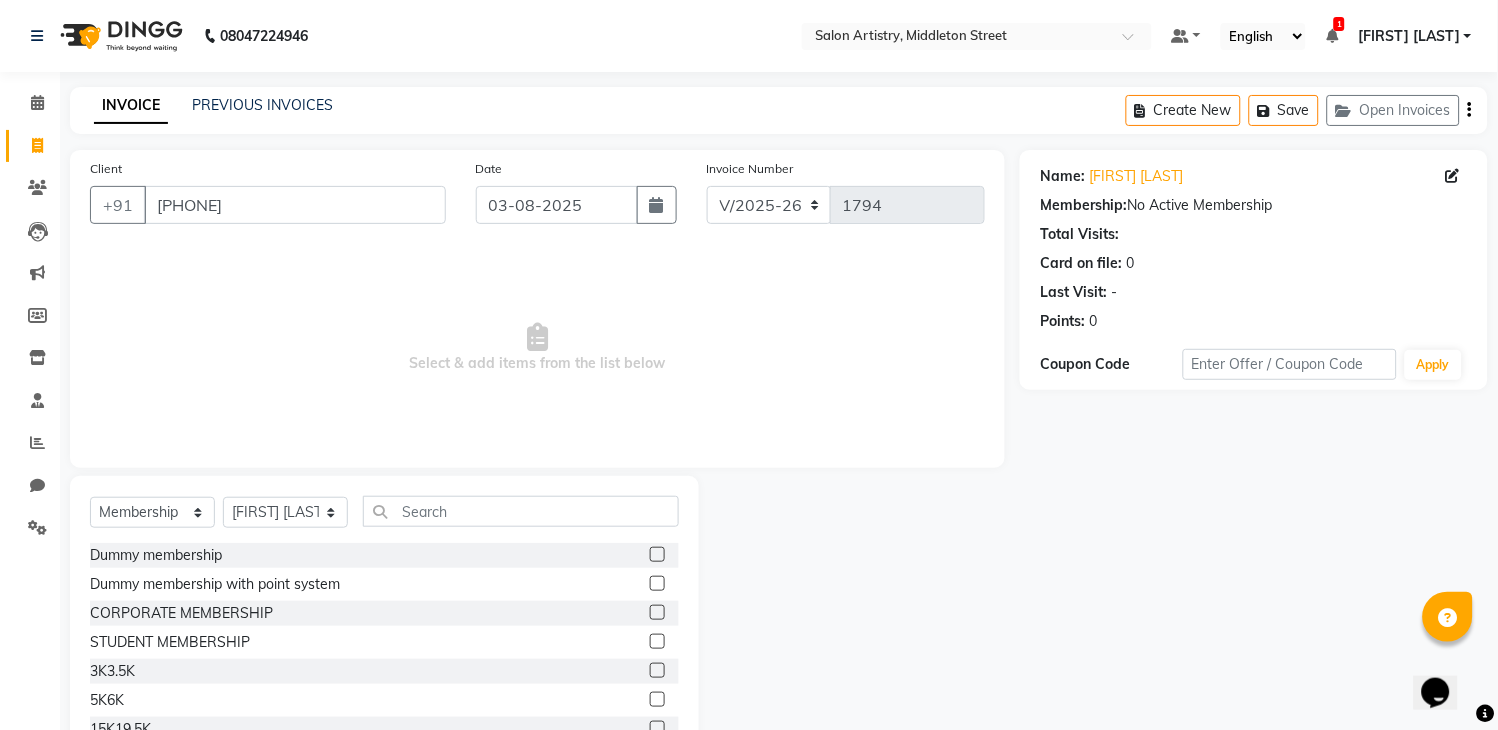 click 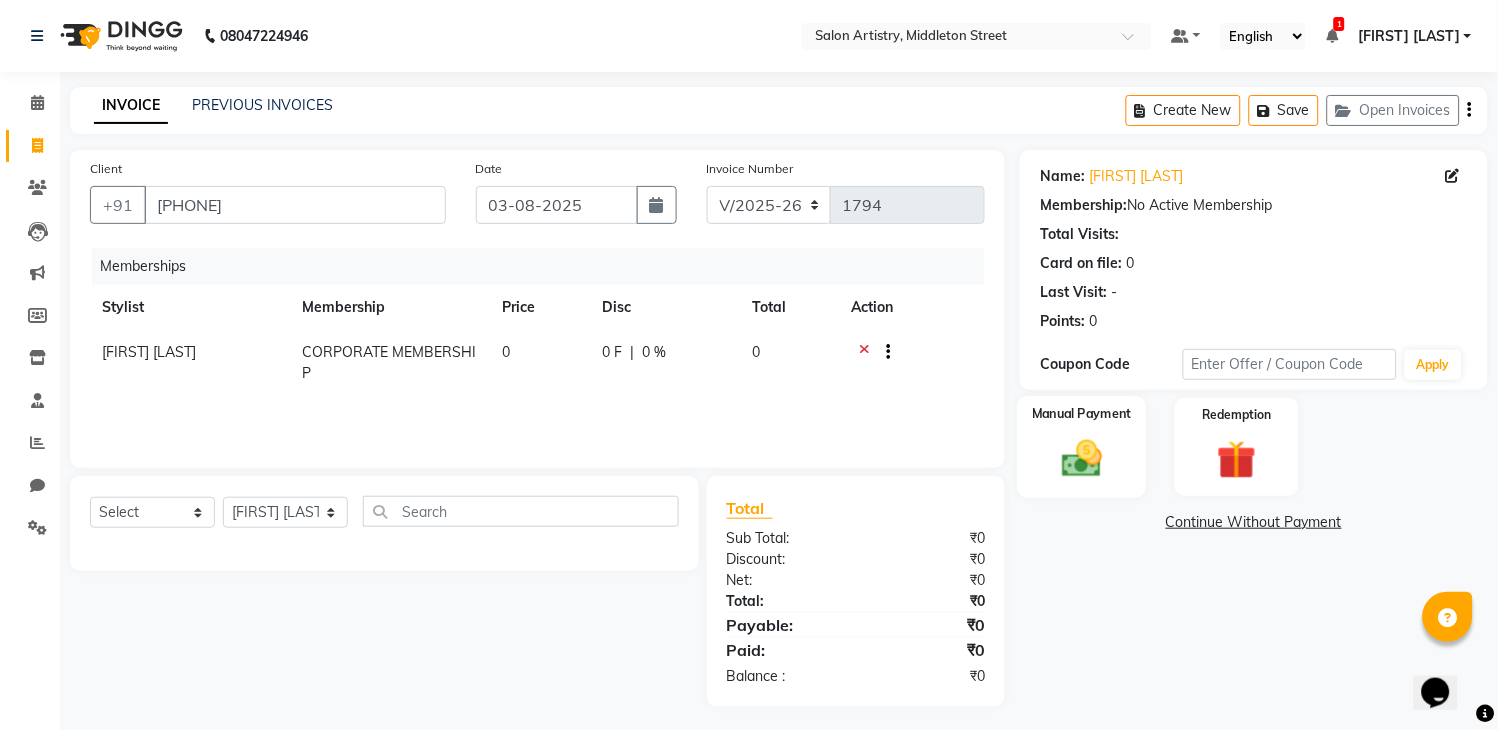 click 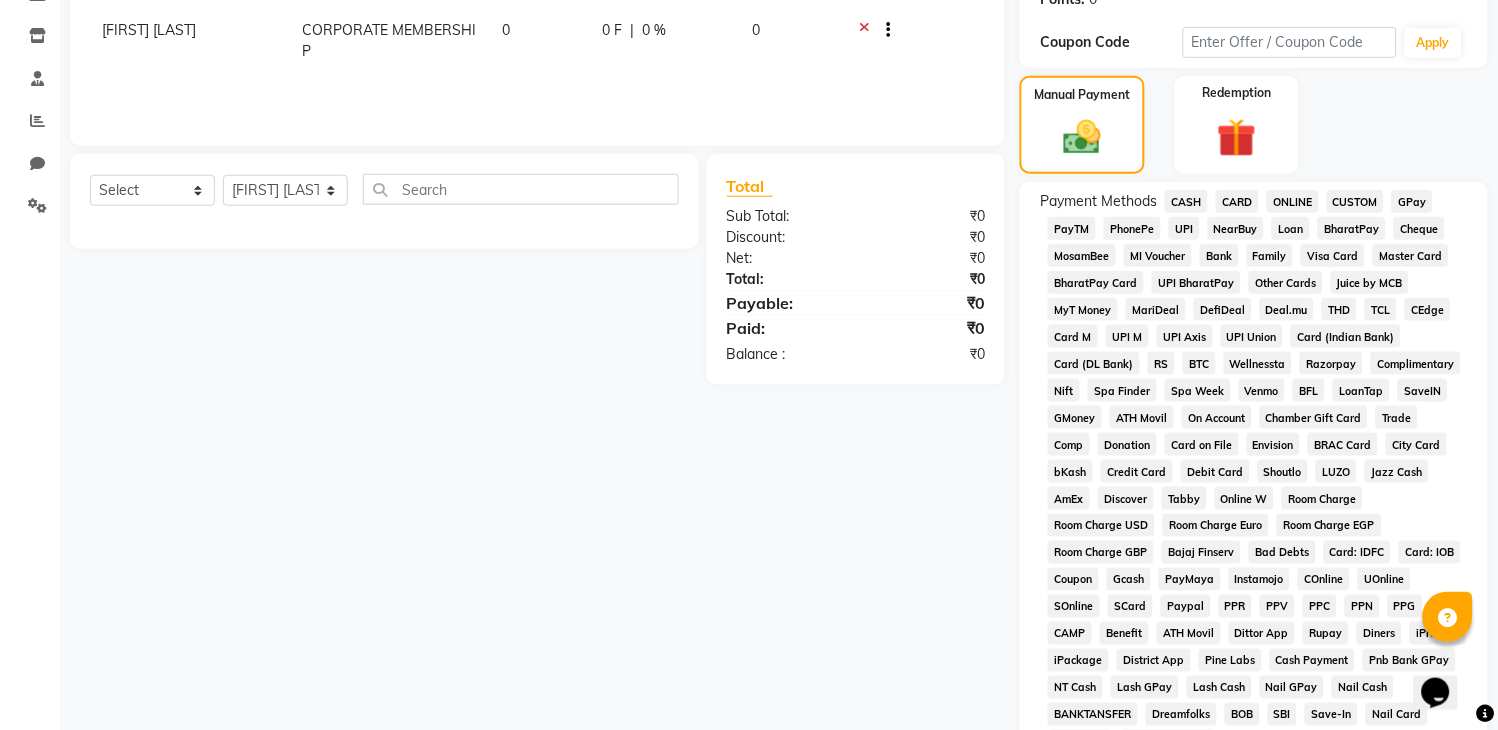 scroll, scrollTop: 333, scrollLeft: 0, axis: vertical 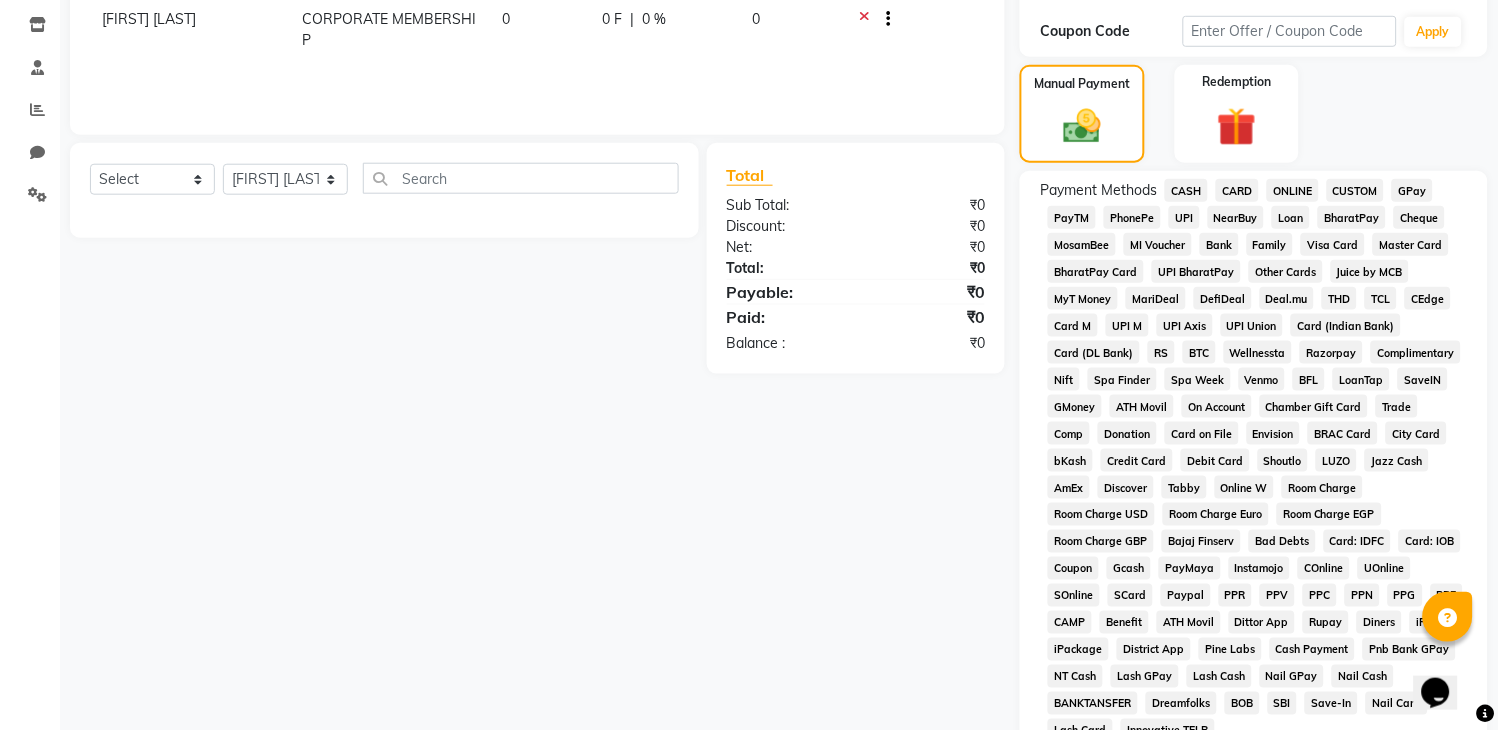 click on "CASH" 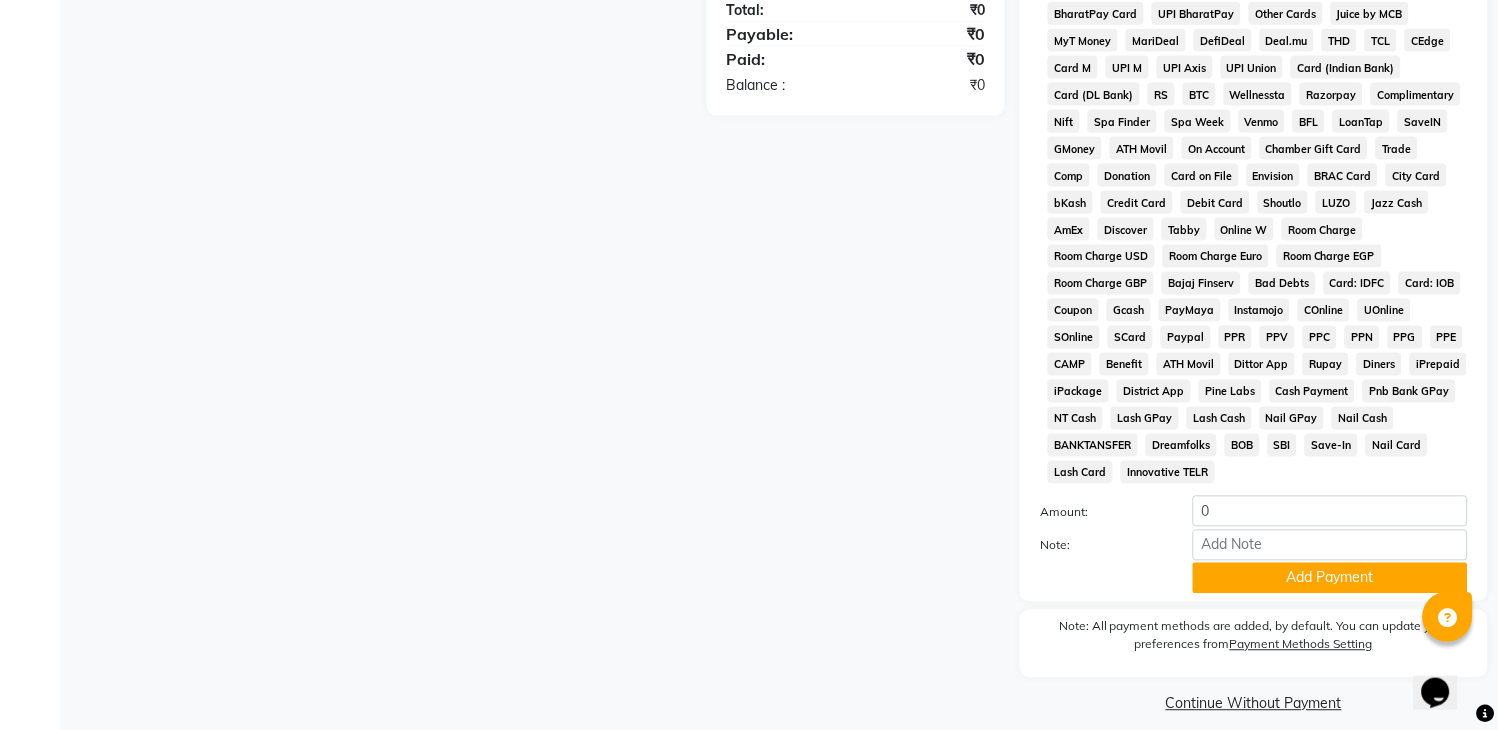 scroll, scrollTop: 615, scrollLeft: 0, axis: vertical 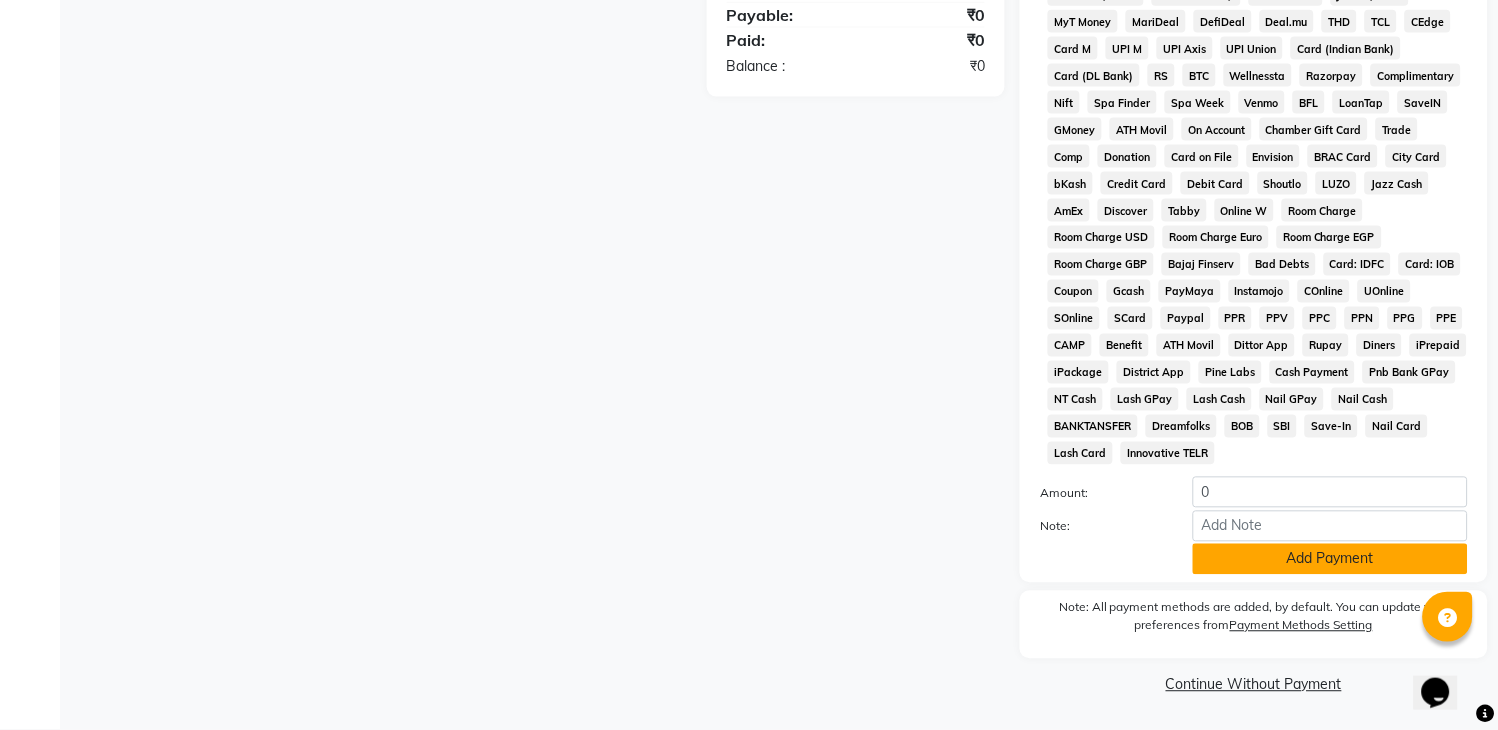 click on "Add Payment" 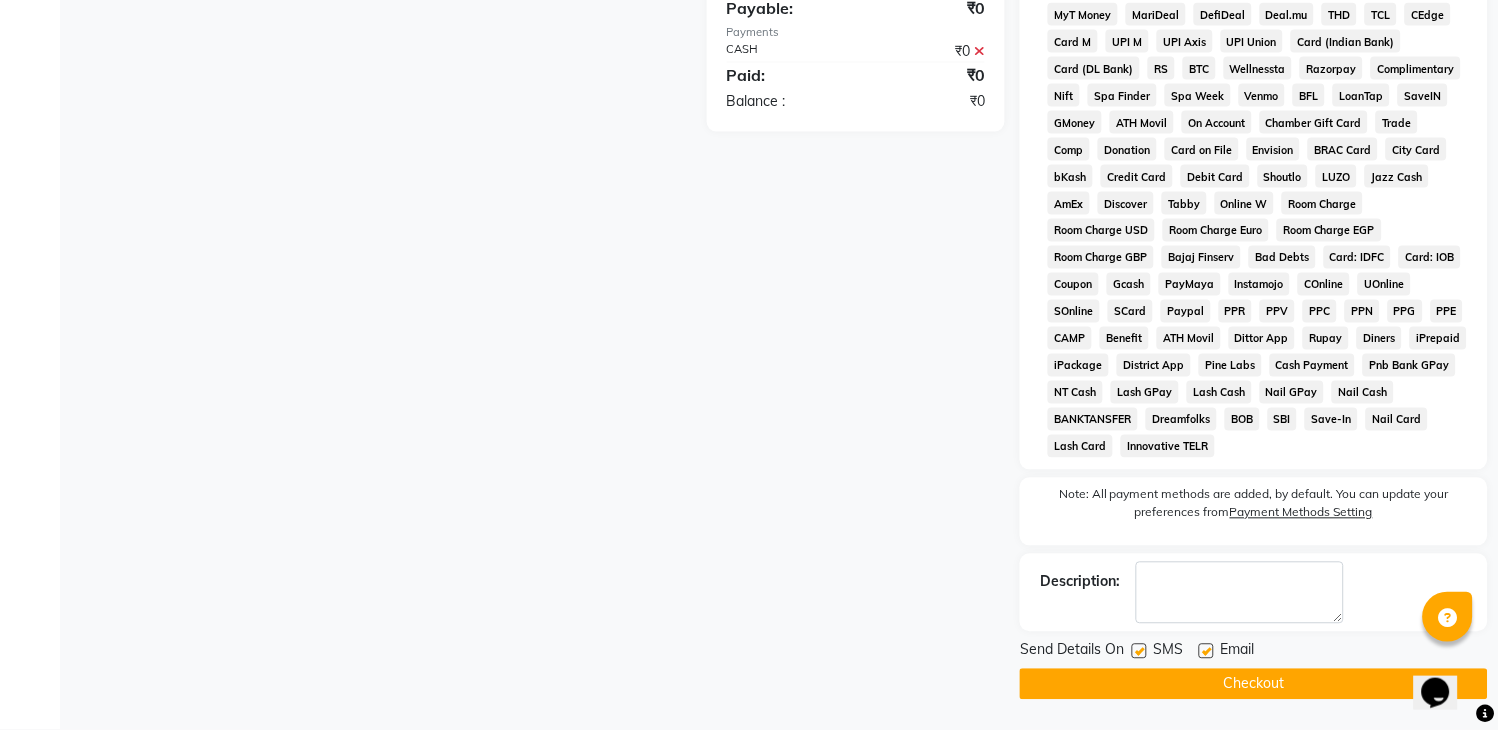 scroll, scrollTop: 622, scrollLeft: 0, axis: vertical 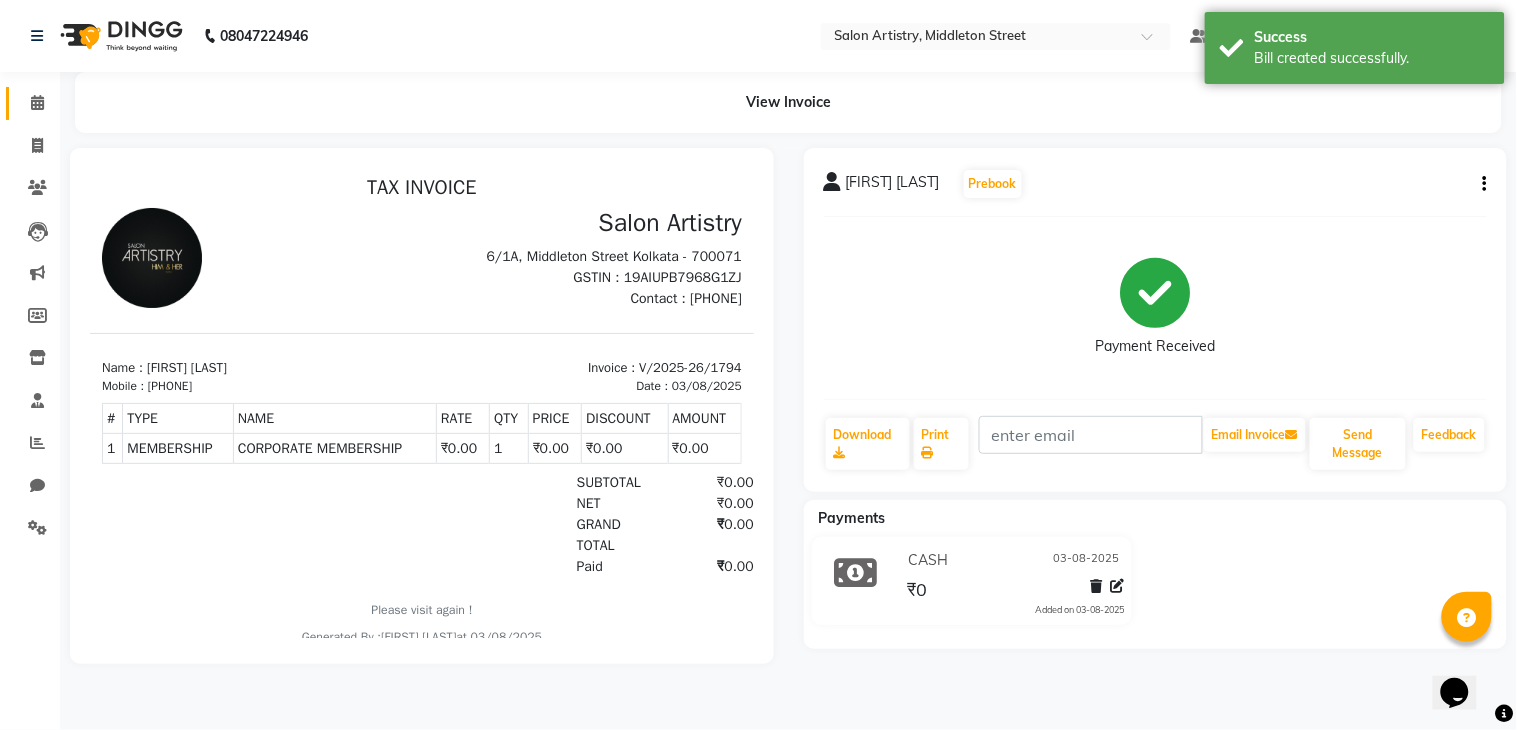 click 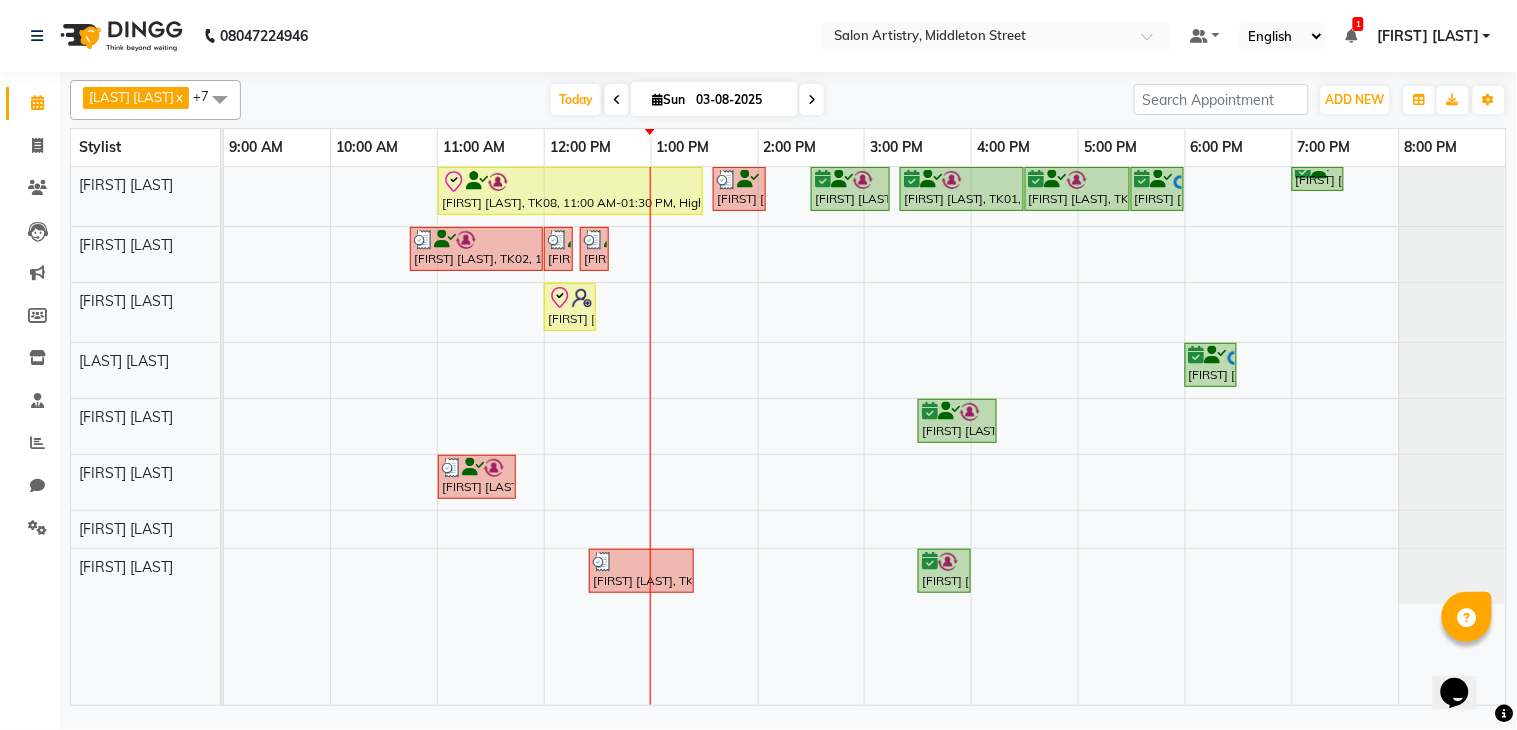 click on "1" at bounding box center (1358, 24) 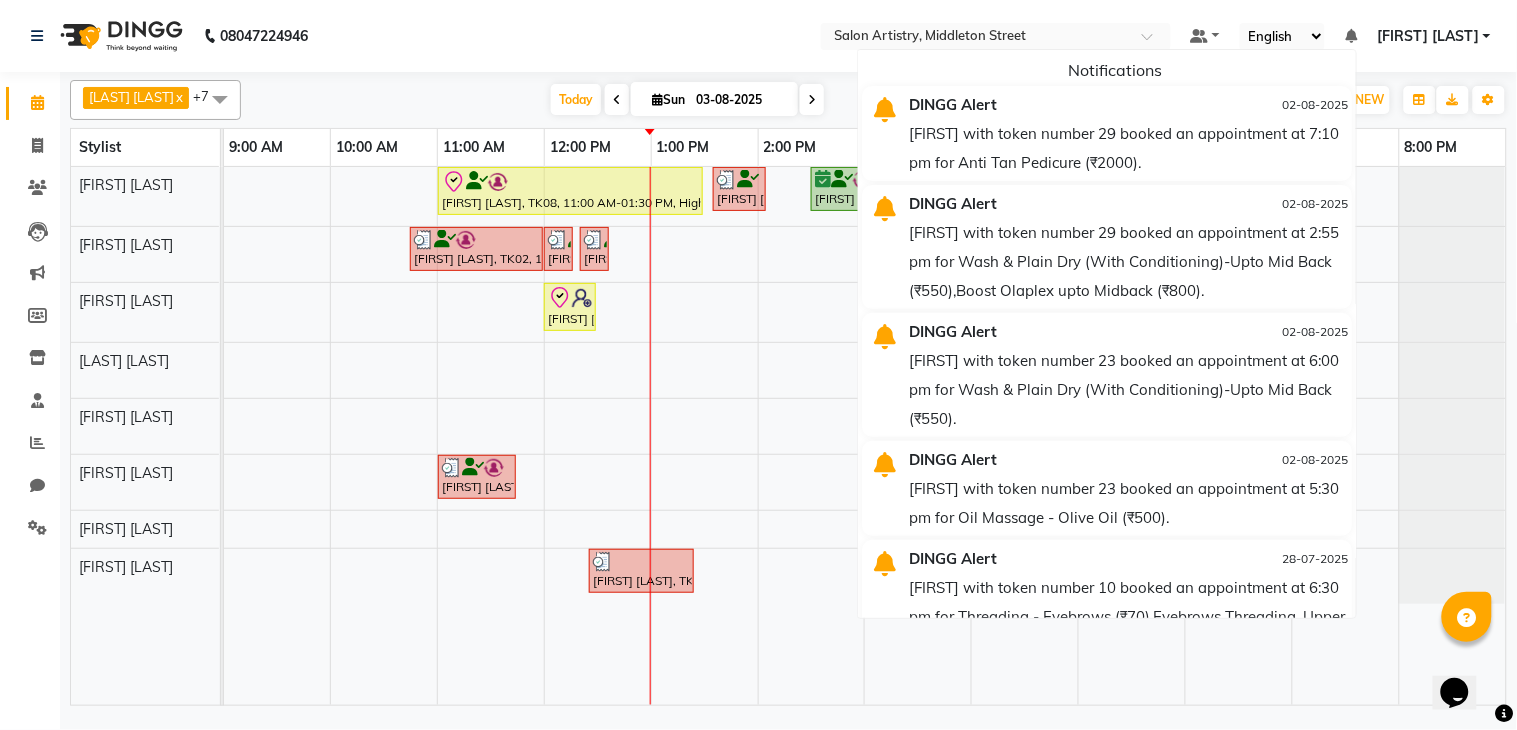 click on "[FIRST] with token number 29 booked an appointment at 7:10 pm for Anti Tan Pedicure (₹2000)." at bounding box center [1128, 148] 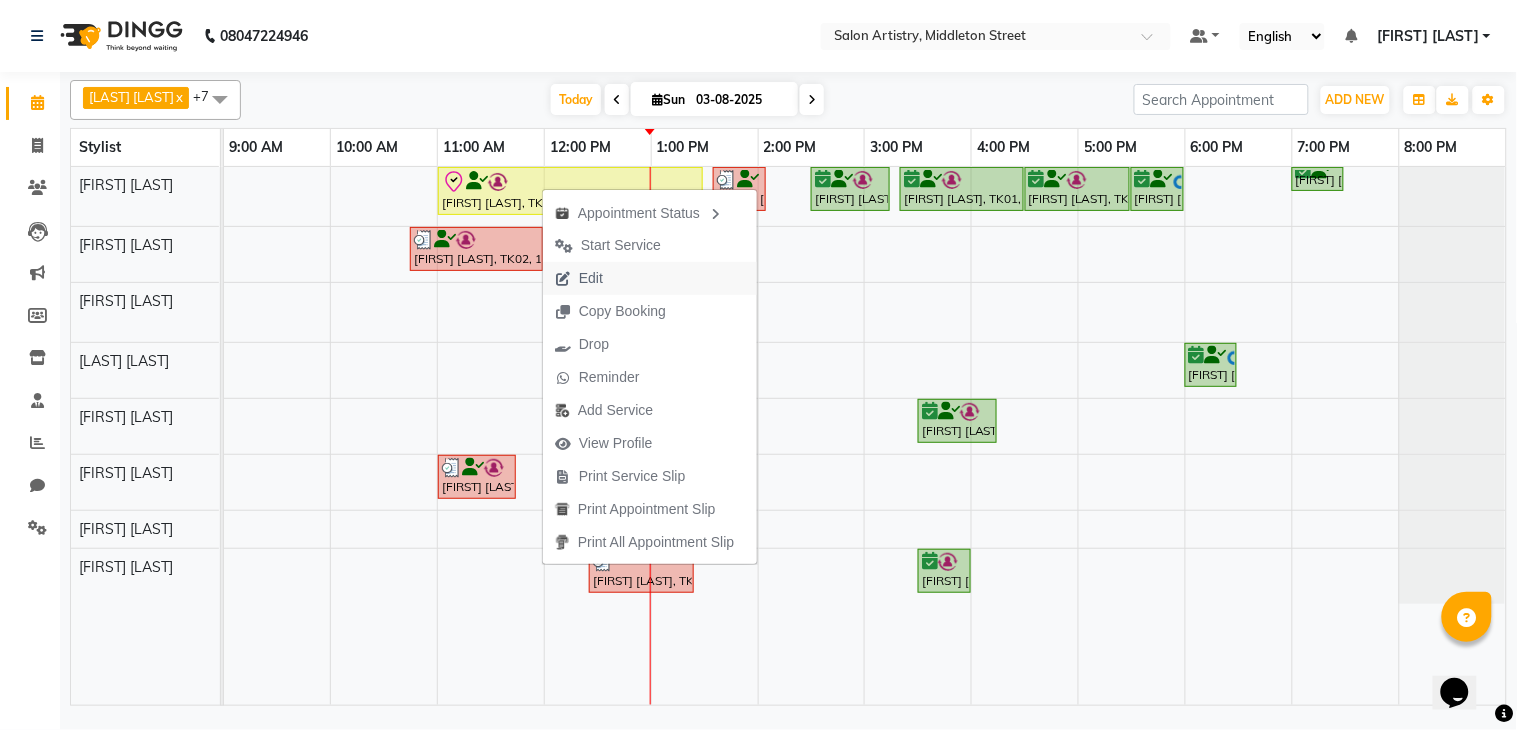 click on "Edit" at bounding box center (591, 278) 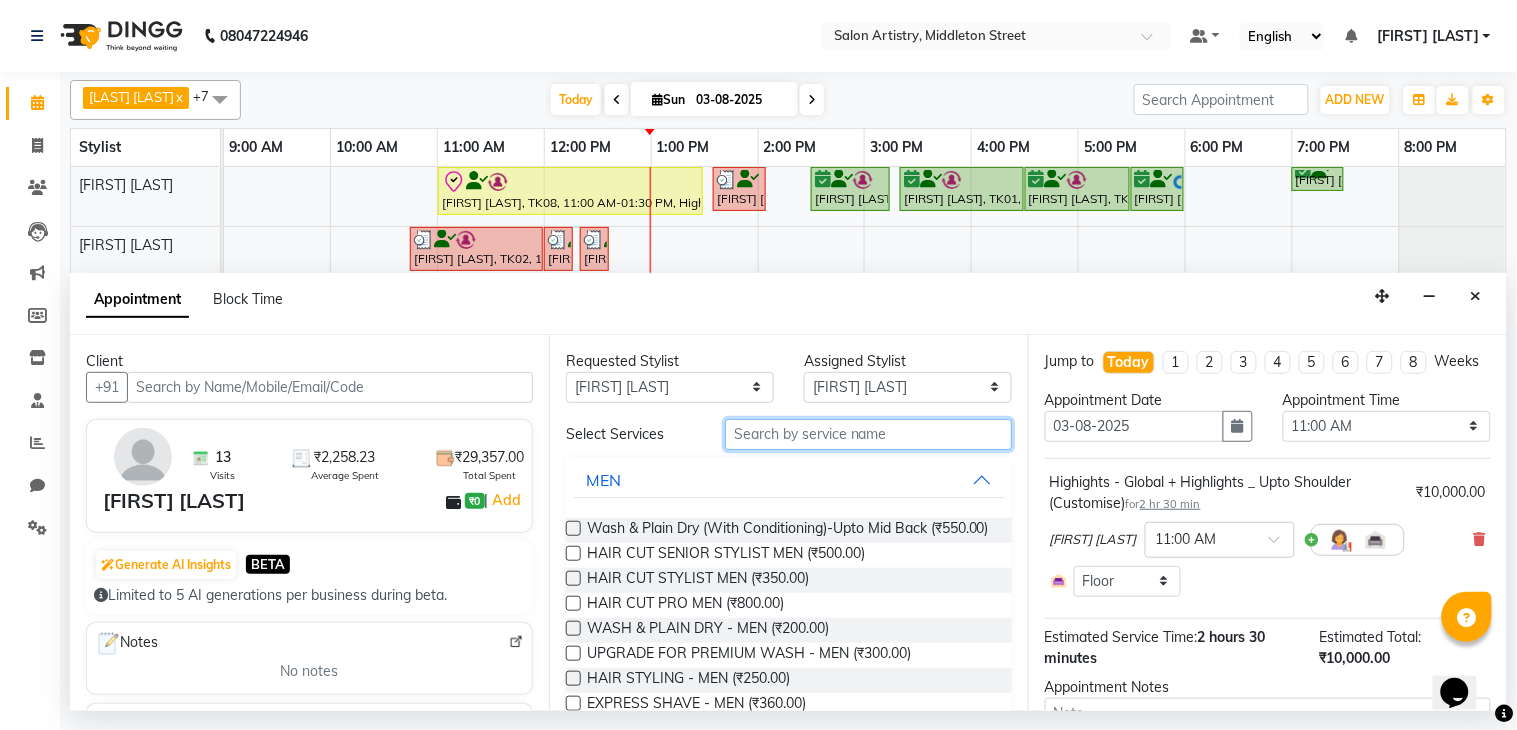 click at bounding box center [868, 434] 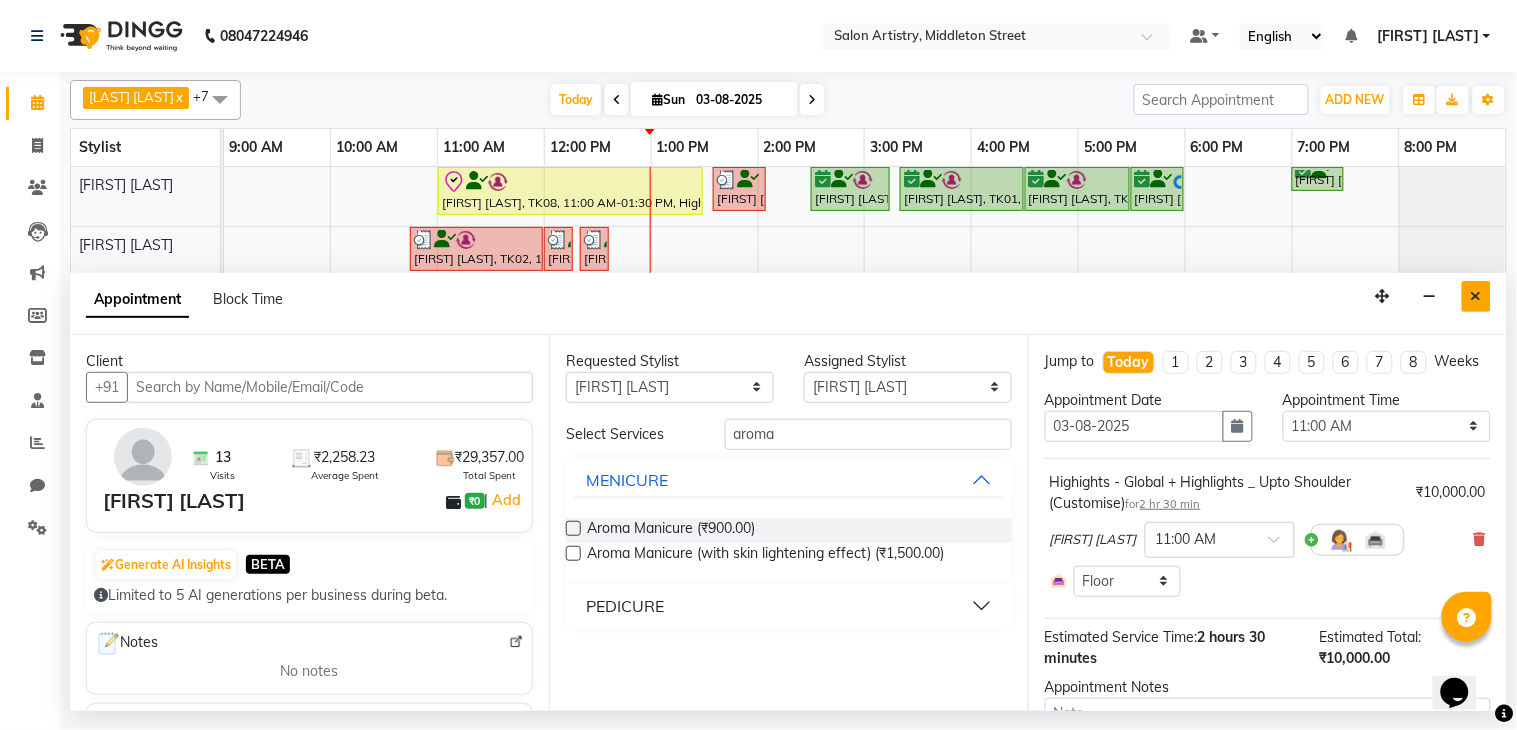 click at bounding box center (1476, 296) 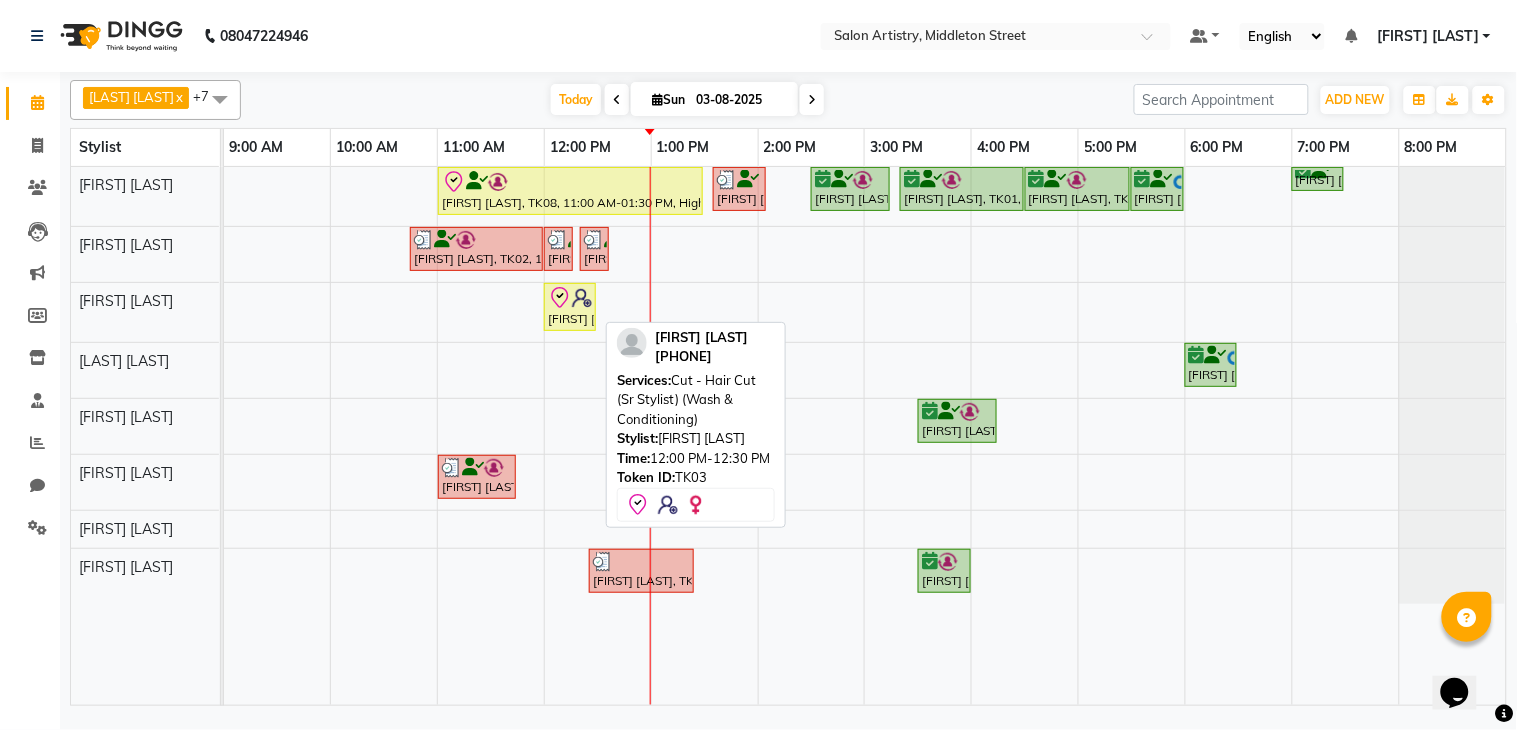 click on "[FIRST] [LAST], TK03, 12:00 PM-12:30 PM, Cut - Hair Cut (Sr Stylist) (Wash & Conditioning)" at bounding box center (570, 307) 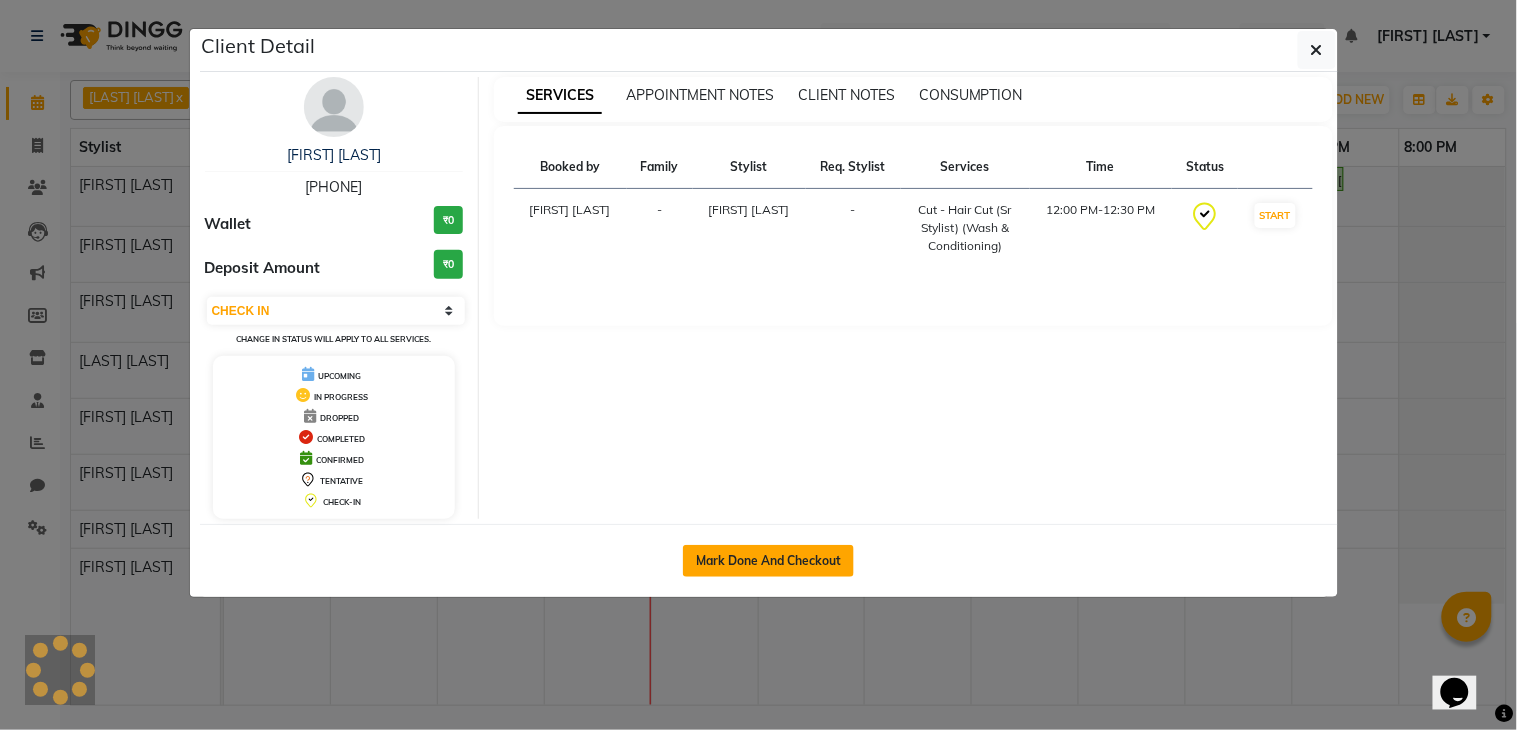 click on "Mark Done And Checkout" 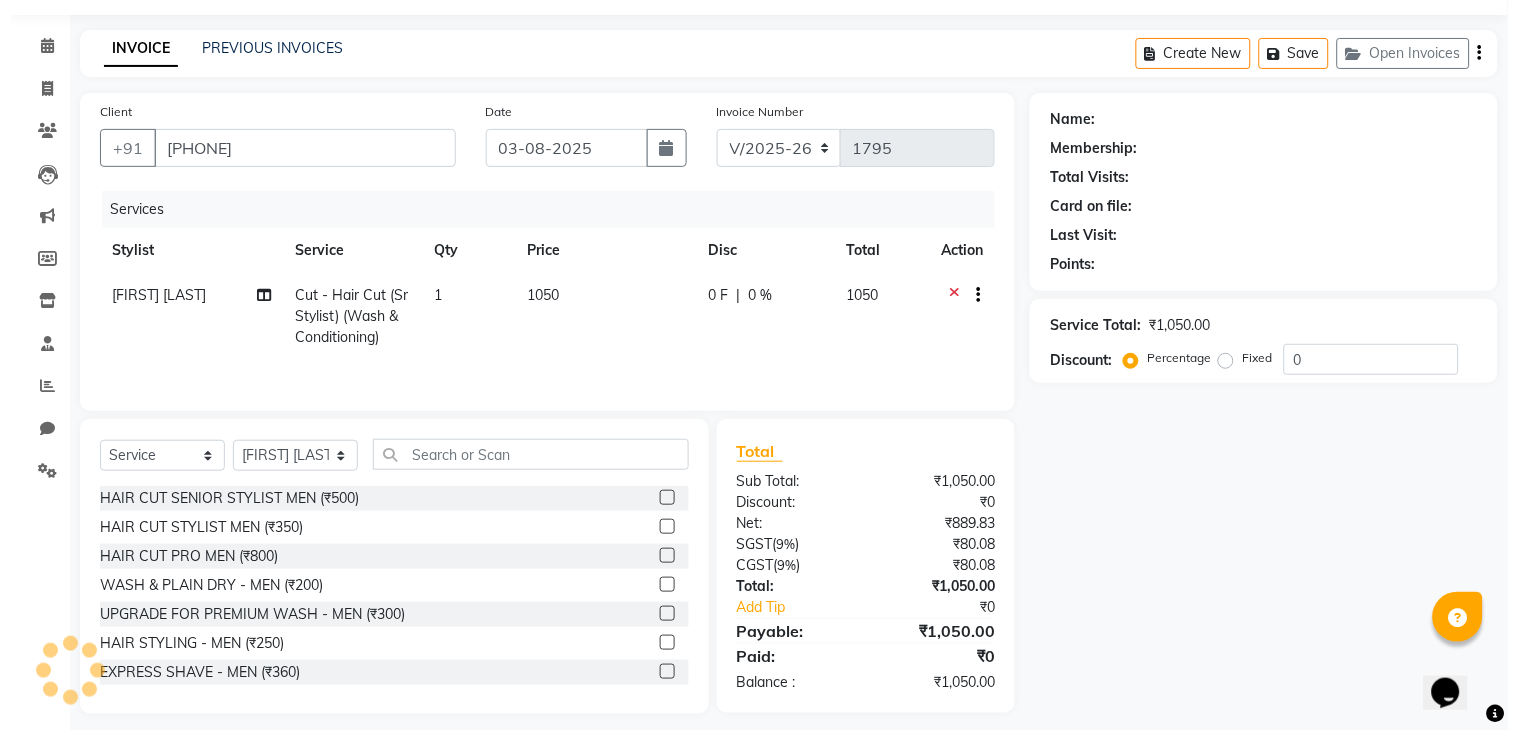 scroll, scrollTop: 75, scrollLeft: 0, axis: vertical 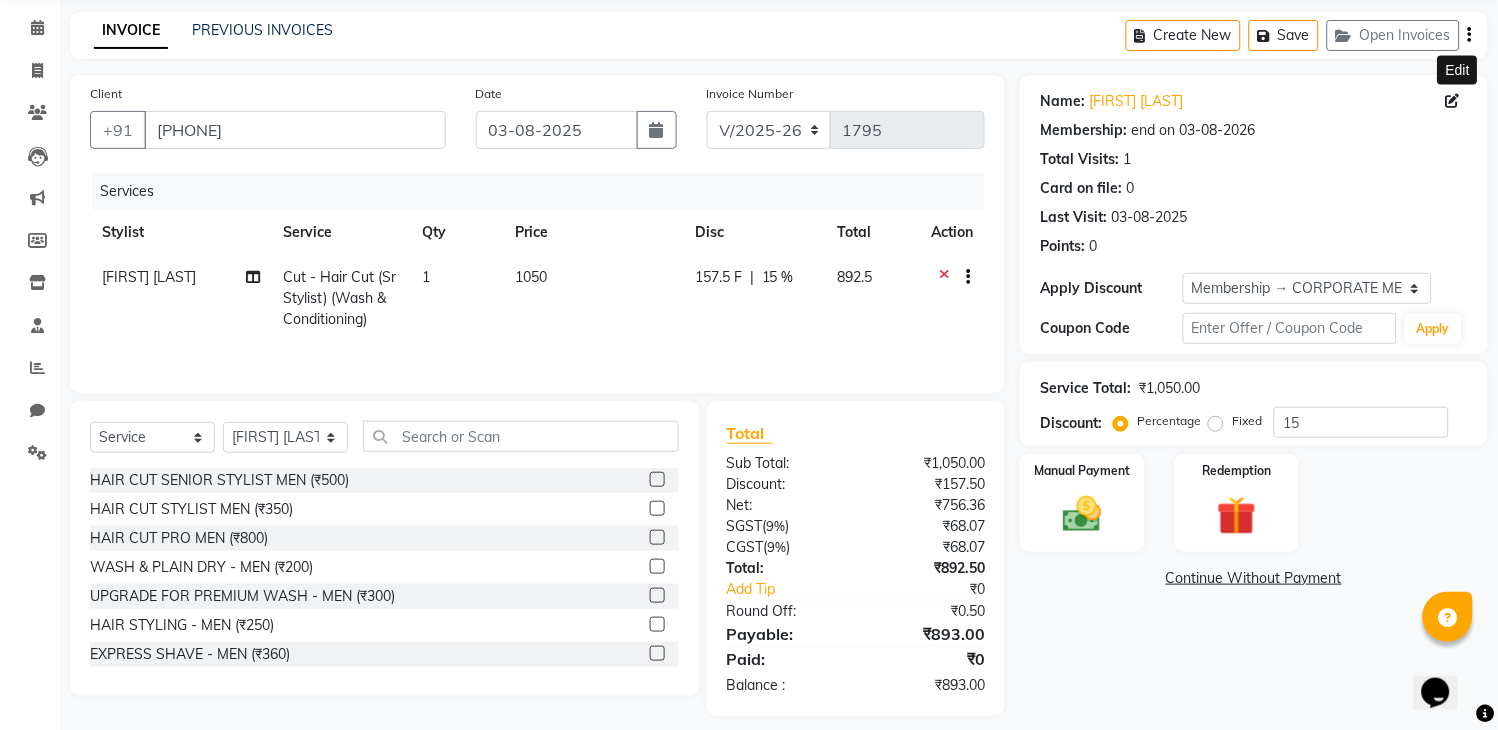 click 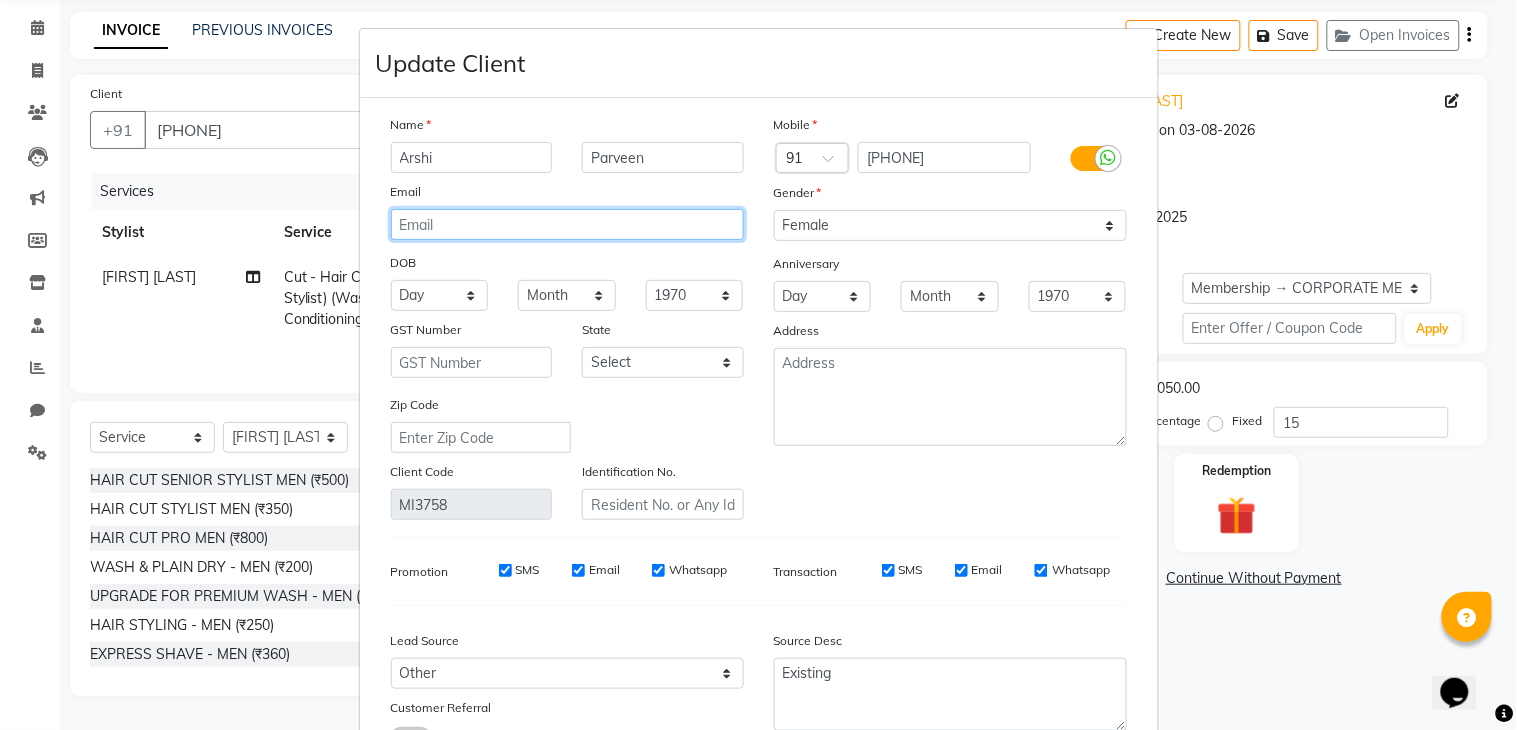 click at bounding box center [567, 224] 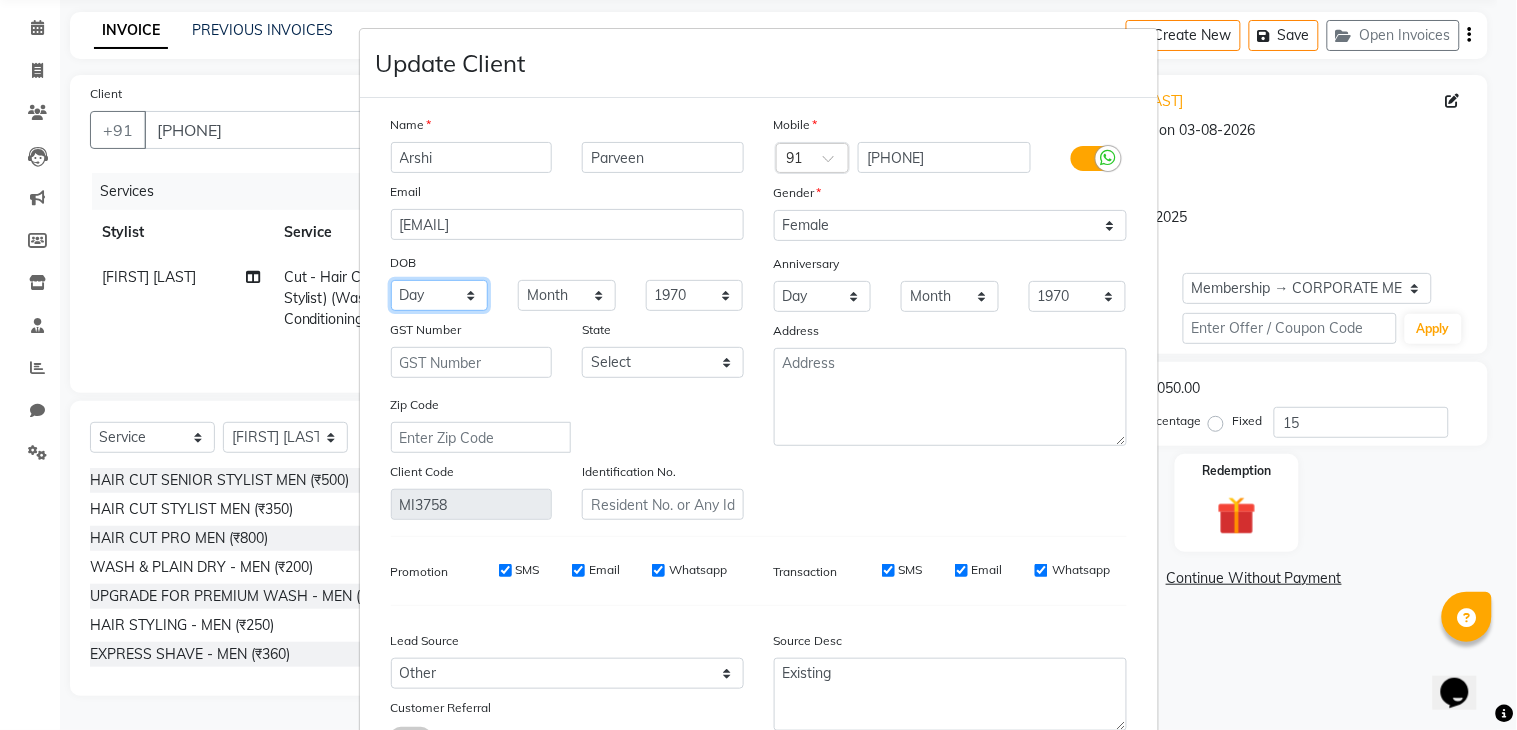 click on "Day 01 02 03 04 05 06 07 08 09 10 11 12 13 14 15 16 17 18 19 20 21 22 23 24 25 26 27 28 29 30 31" at bounding box center [440, 295] 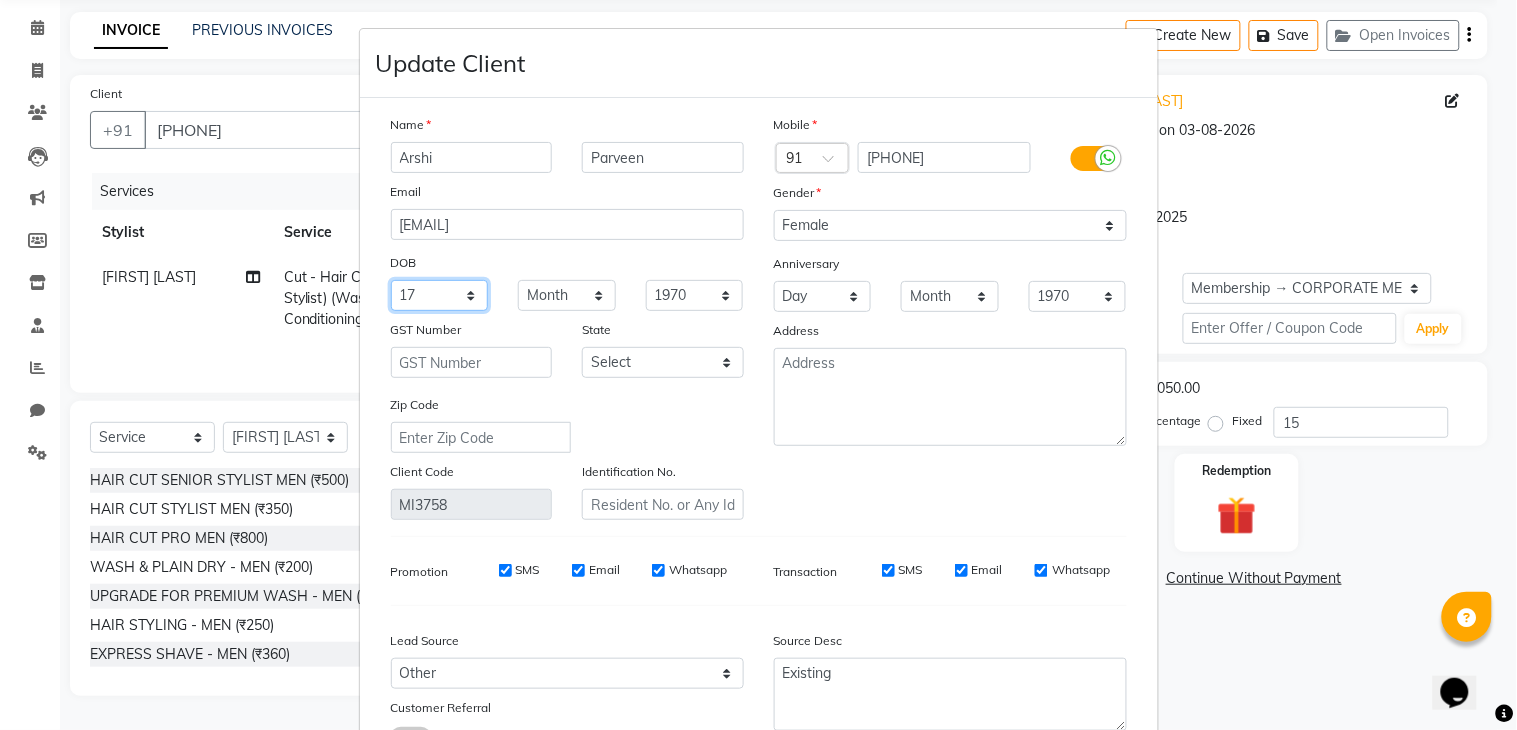 click on "Day 01 02 03 04 05 06 07 08 09 10 11 12 13 14 15 16 17 18 19 20 21 22 23 24 25 26 27 28 29 30 31" at bounding box center [440, 295] 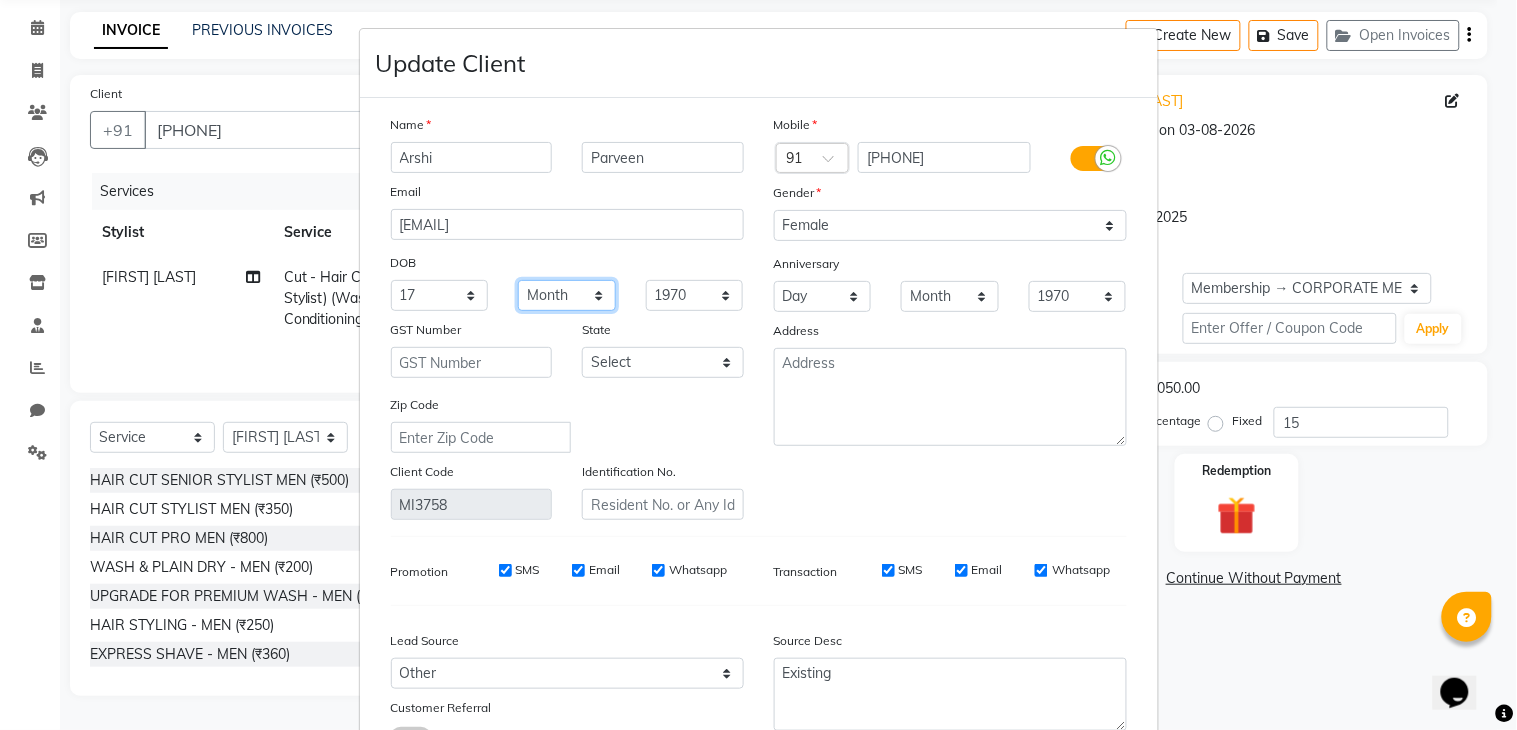click on "Month January February March April May June July August September October November December" at bounding box center [567, 295] 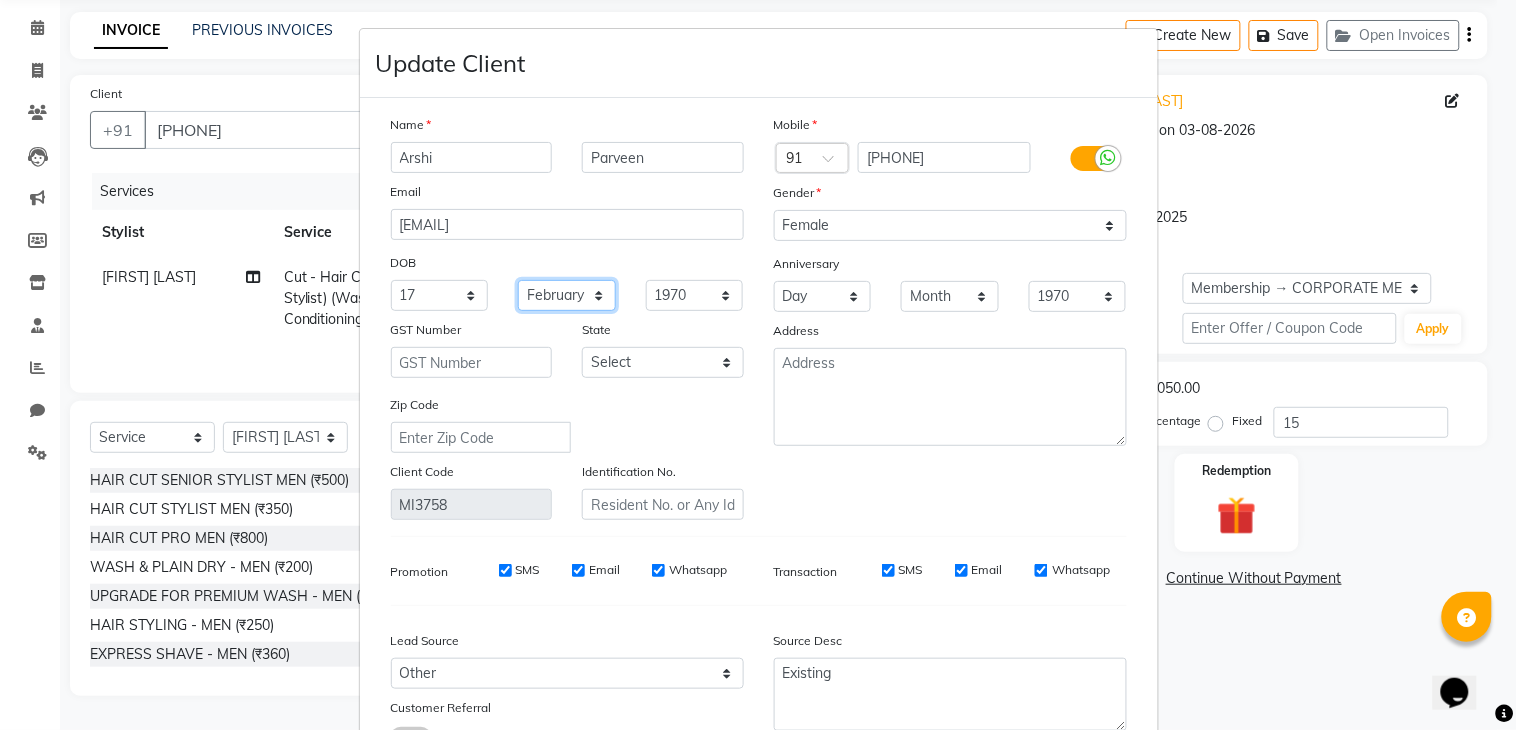 click on "Month January February March April May June July August September October November December" at bounding box center (567, 295) 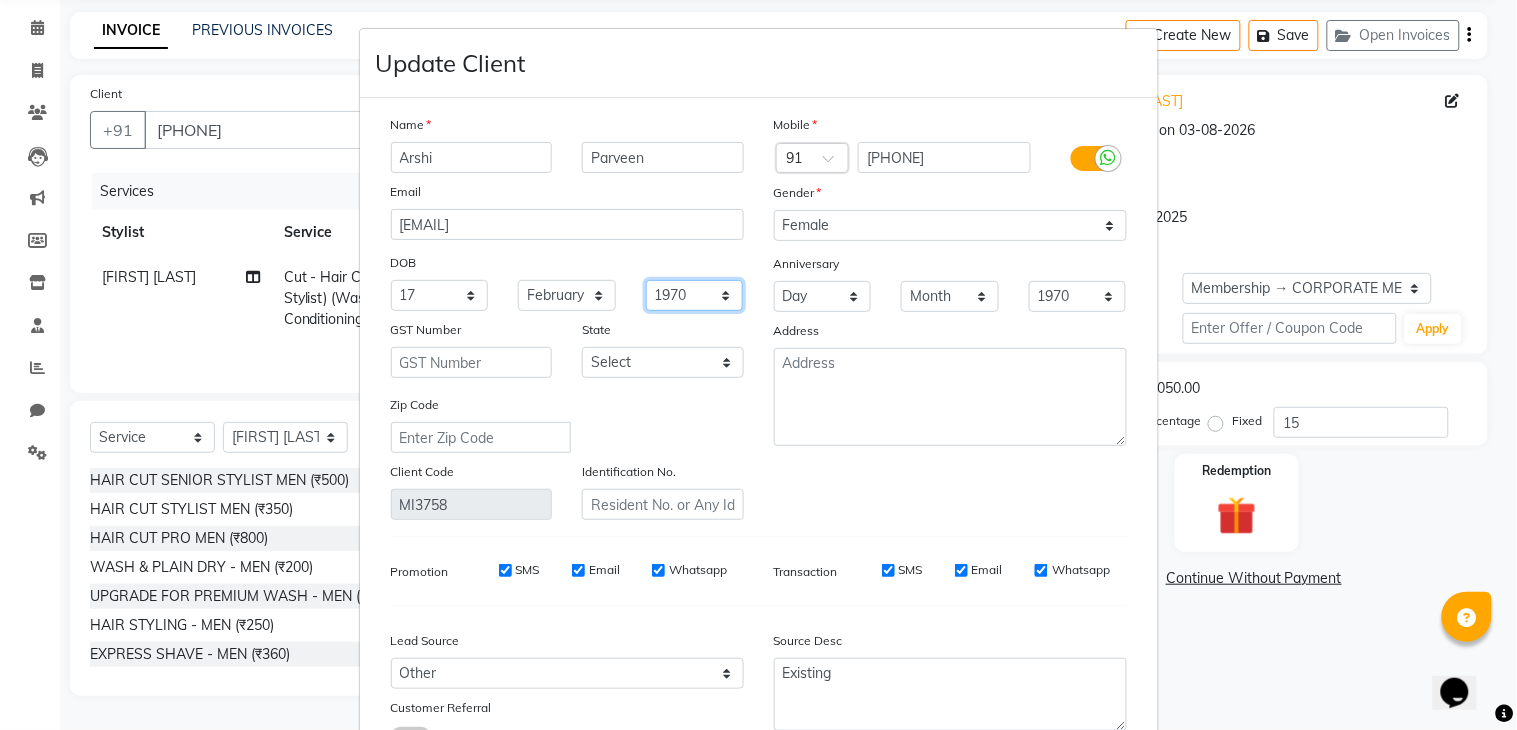 click on "1940 1941 1942 1943 1944 1945 1946 1947 1948 1949 1950 1951 1952 1953 1954 1955 1956 1957 1958 1959 1960 1961 1962 1963 1964 1965 1966 1967 1968 1969 1970 1971 1972 1973 1974 1975 1976 1977 1978 1979 1980 1981 1982 1983 1984 1985 1986 1987 1988 1989 1990 1991 1992 1993 1994 1995 1996 1997 1998 1999 2000 2001 2002 2003 2004 2005 2006 2007 2008 2009 2010 2011 2012 2013 2014 2015 2016 2017 2018 2019 2020 2021 2022 2023 2024" at bounding box center [695, 295] 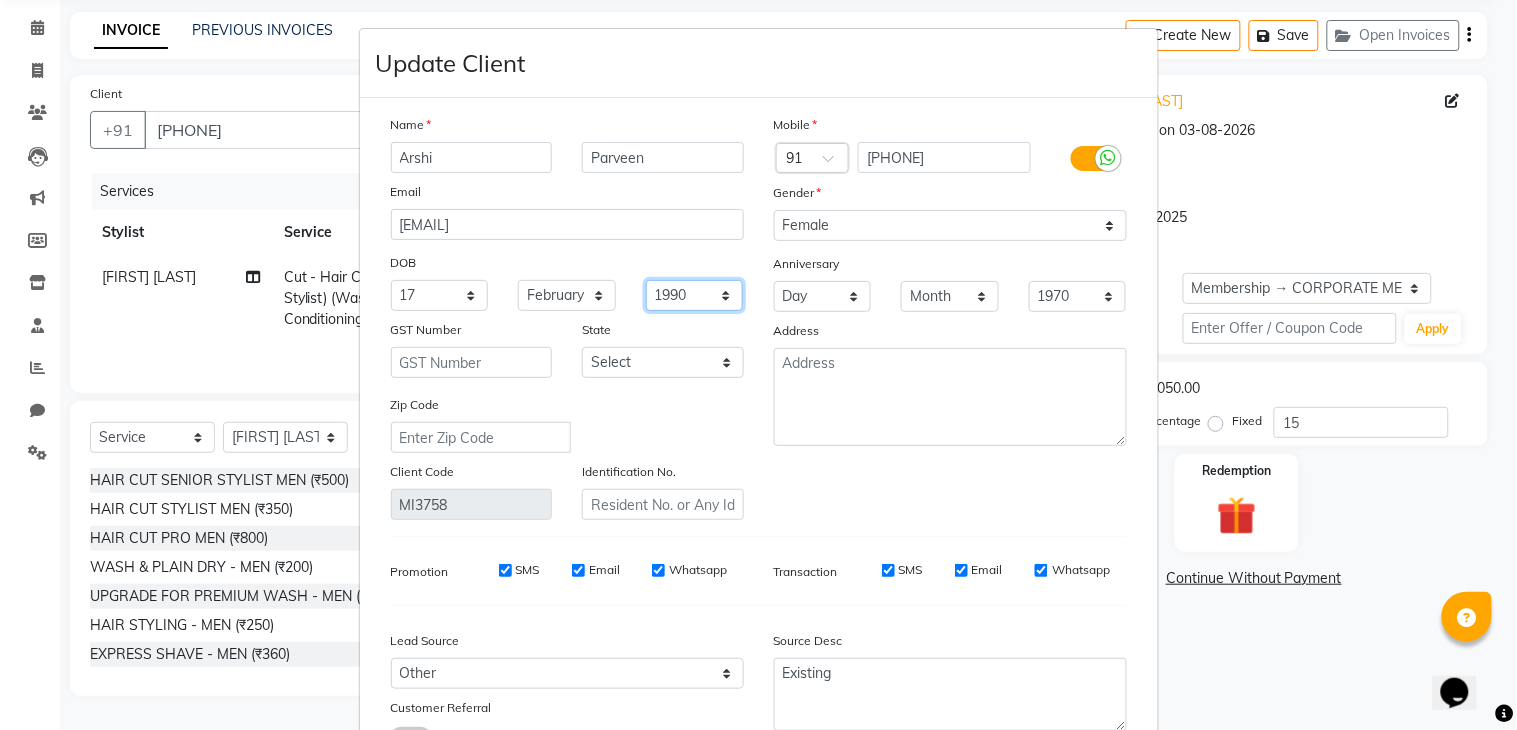 click on "1940 1941 1942 1943 1944 1945 1946 1947 1948 1949 1950 1951 1952 1953 1954 1955 1956 1957 1958 1959 1960 1961 1962 1963 1964 1965 1966 1967 1968 1969 1970 1971 1972 1973 1974 1975 1976 1977 1978 1979 1980 1981 1982 1983 1984 1985 1986 1987 1988 1989 1990 1991 1992 1993 1994 1995 1996 1997 1998 1999 2000 2001 2002 2003 2004 2005 2006 2007 2008 2009 2010 2011 2012 2013 2014 2015 2016 2017 2018 2019 2020 2021 2022 2023 2024" at bounding box center [695, 295] 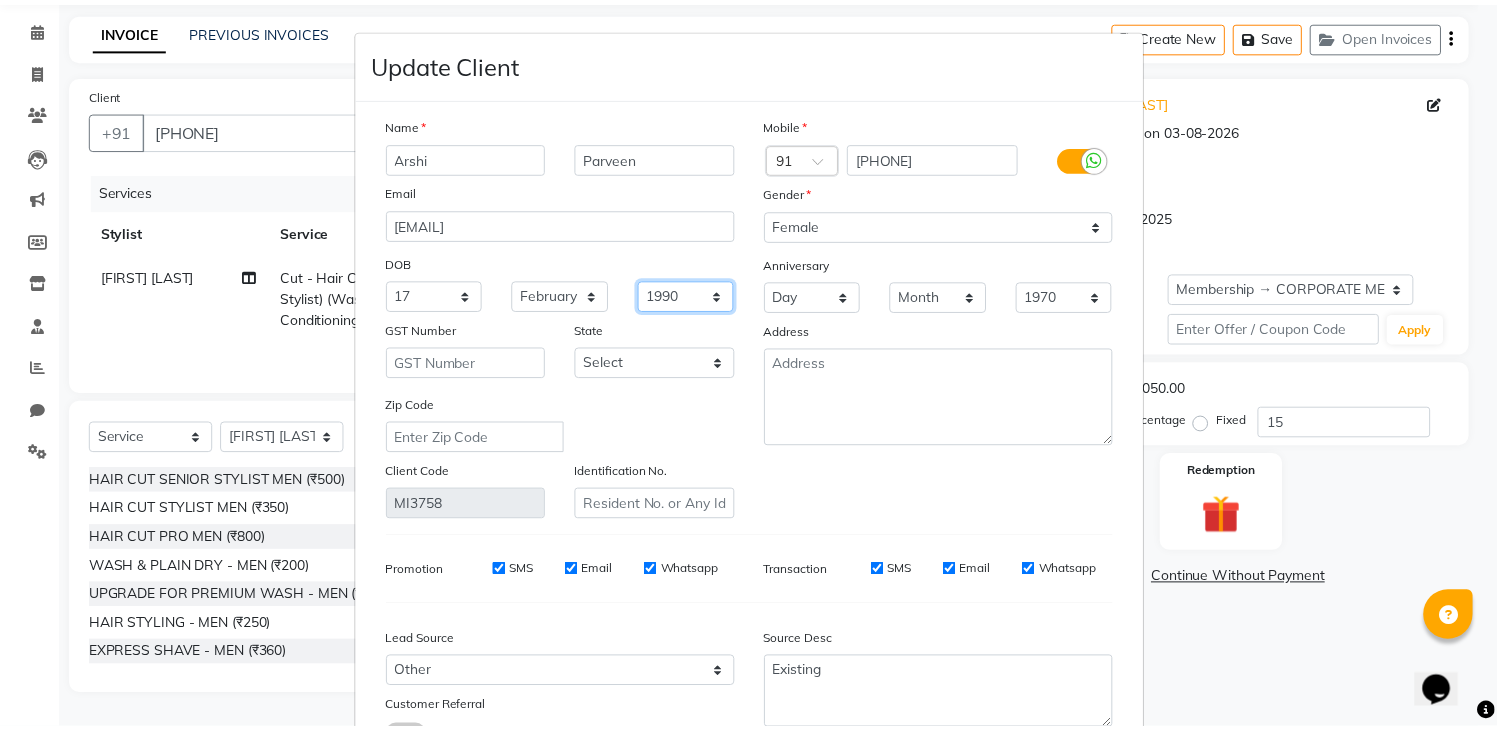 scroll, scrollTop: 160, scrollLeft: 0, axis: vertical 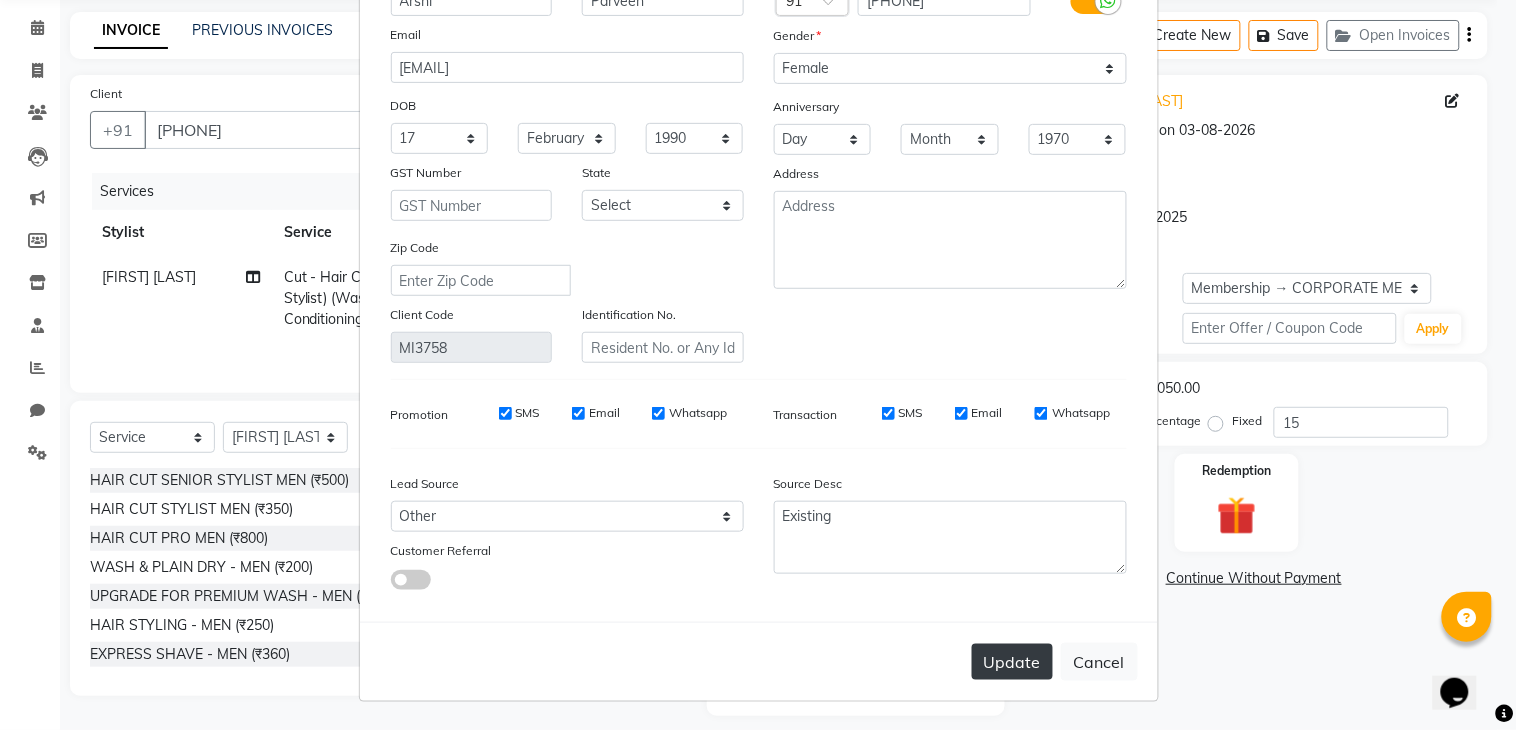 click on "Update" at bounding box center [1012, 662] 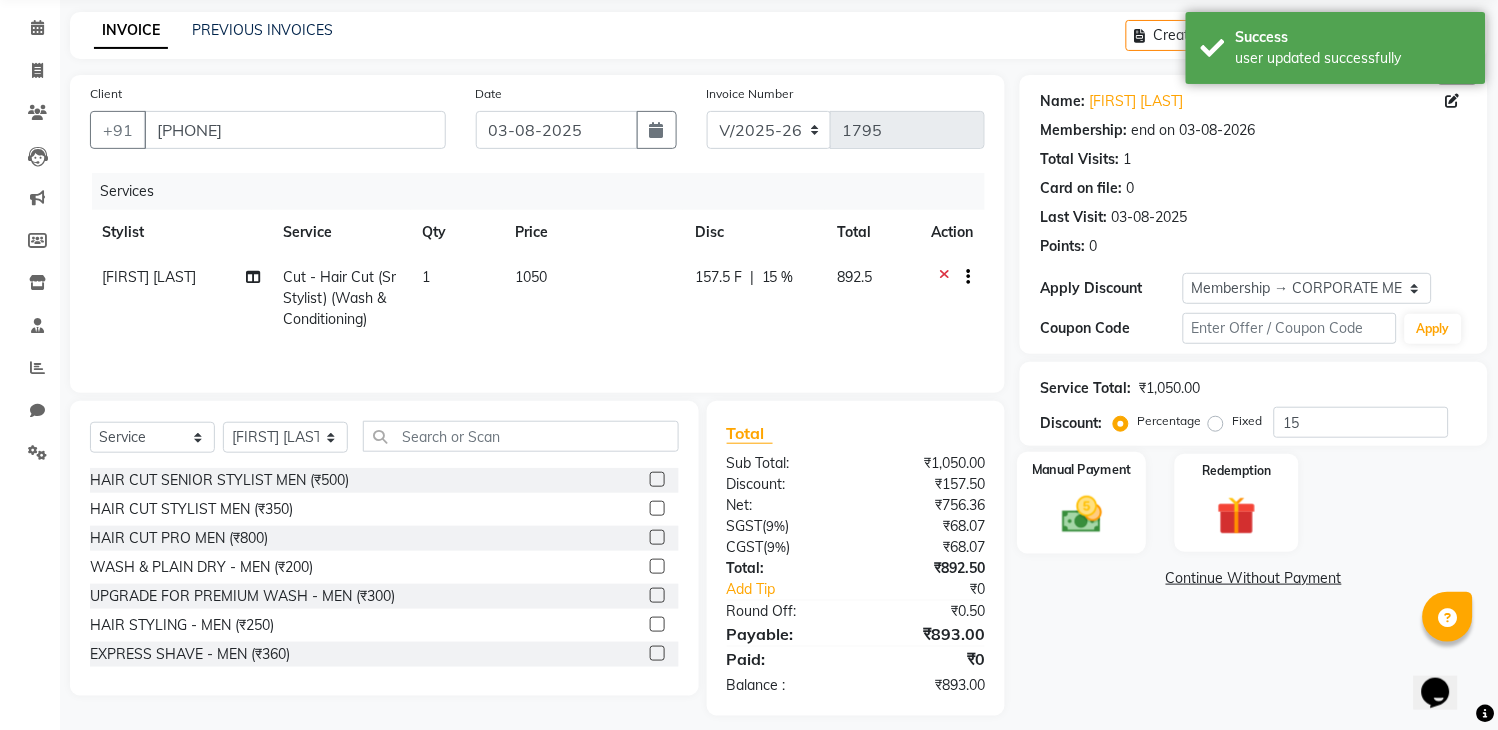 click 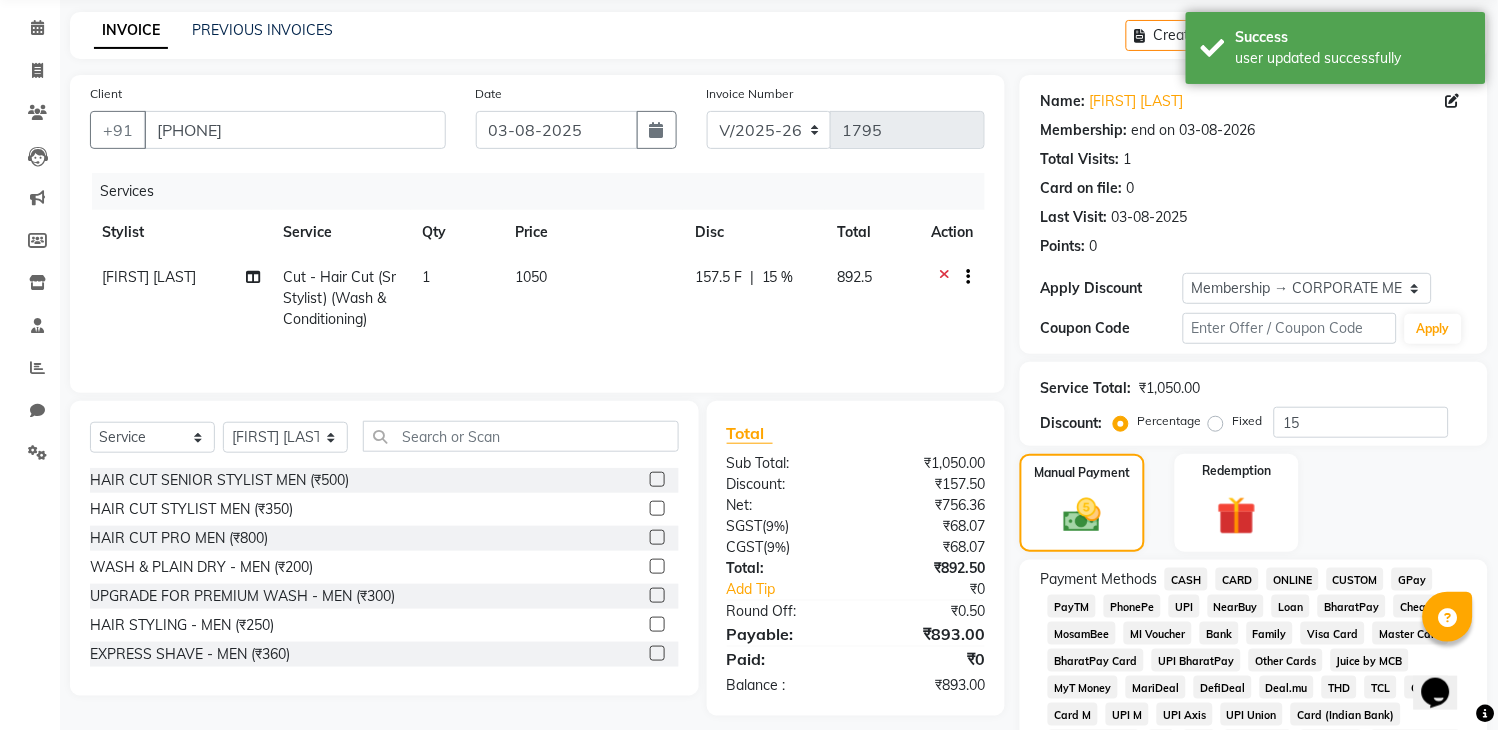 click on "CARD" 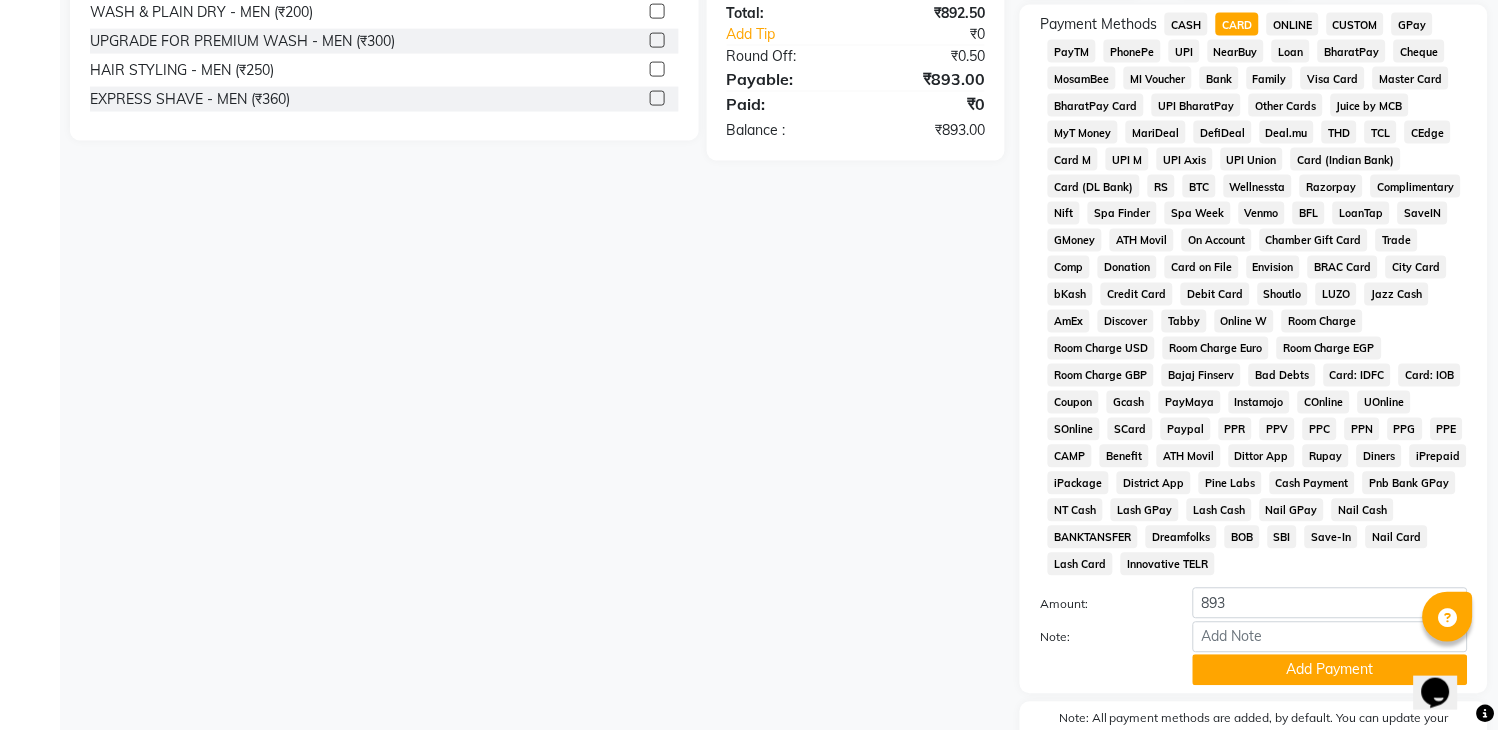 scroll, scrollTop: 631, scrollLeft: 0, axis: vertical 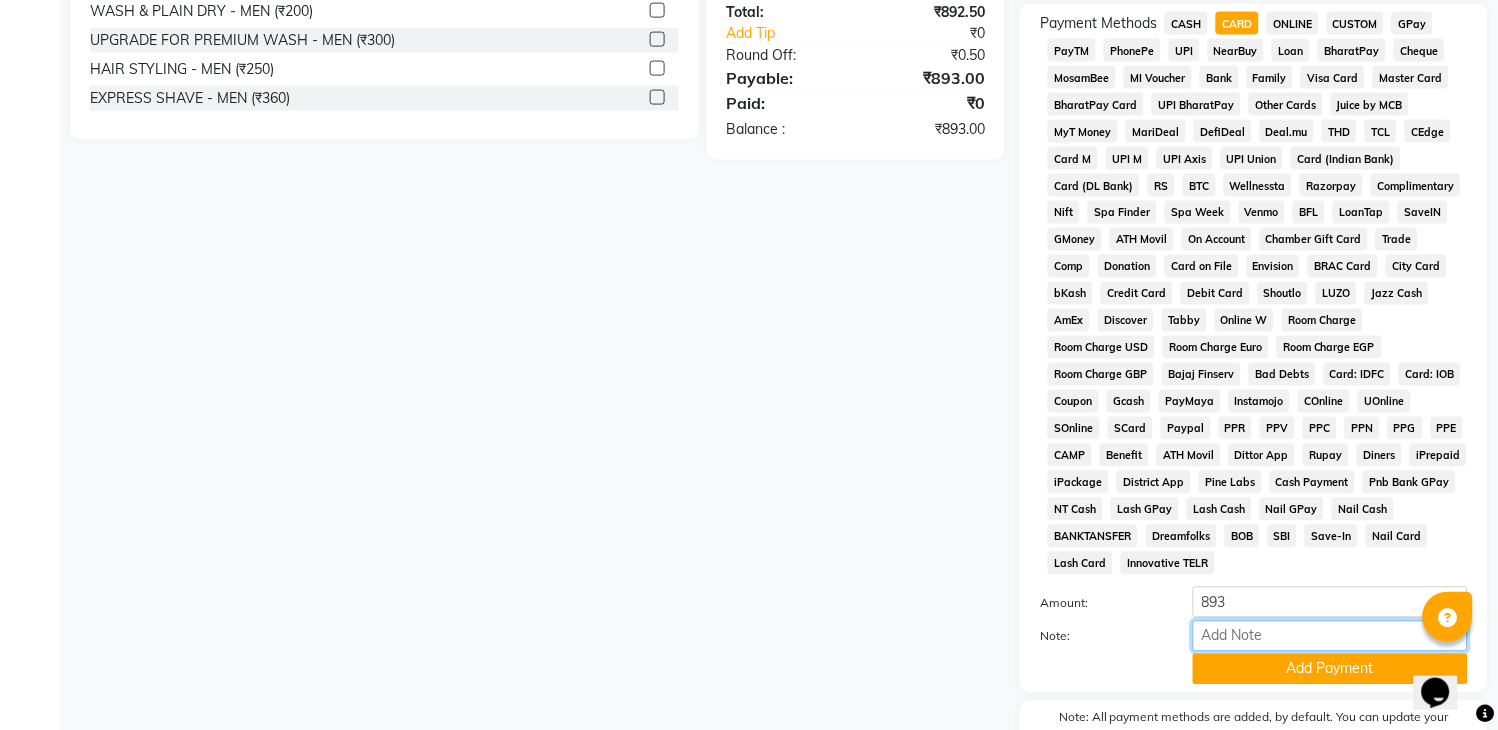 click on "Note:" at bounding box center (1330, 636) 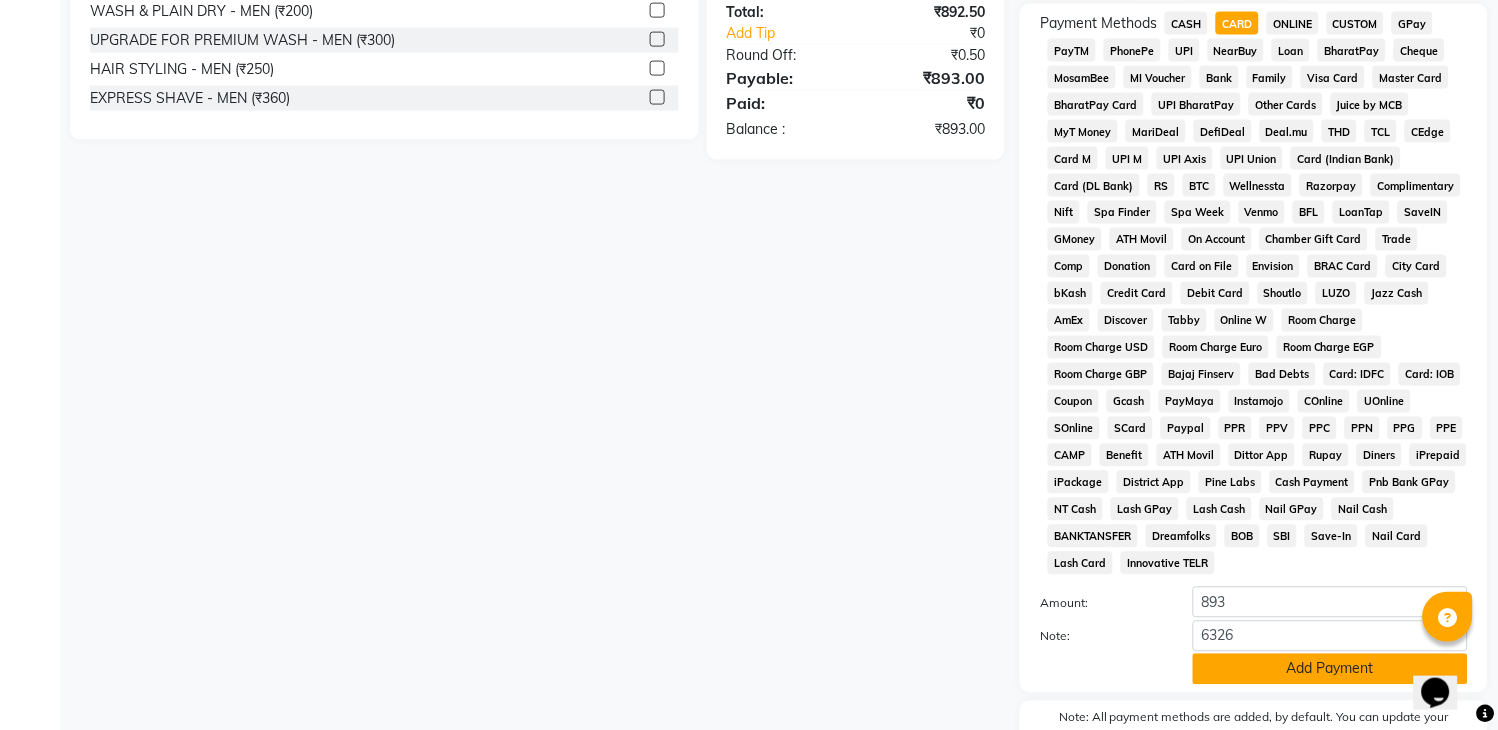 click on "Add Payment" 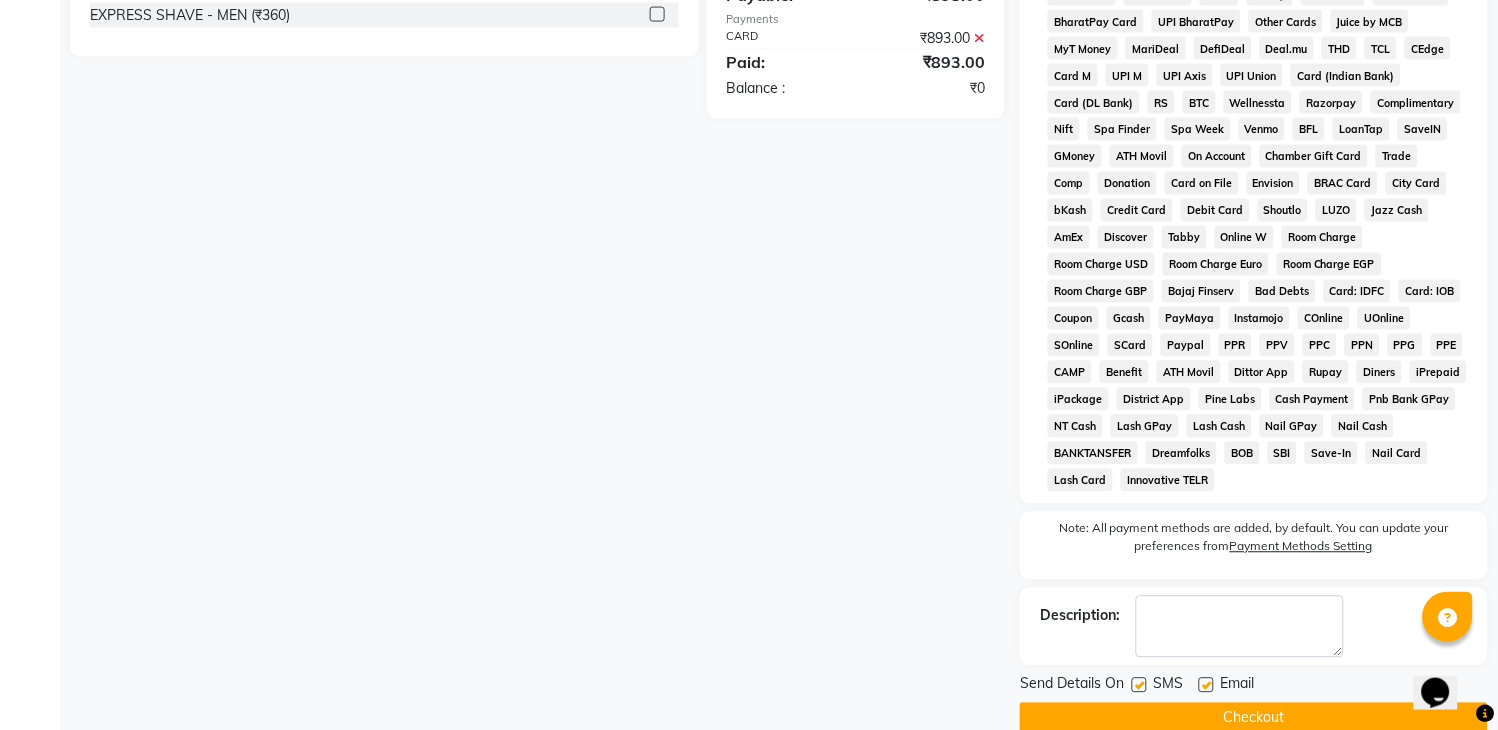 scroll, scrollTop: 753, scrollLeft: 0, axis: vertical 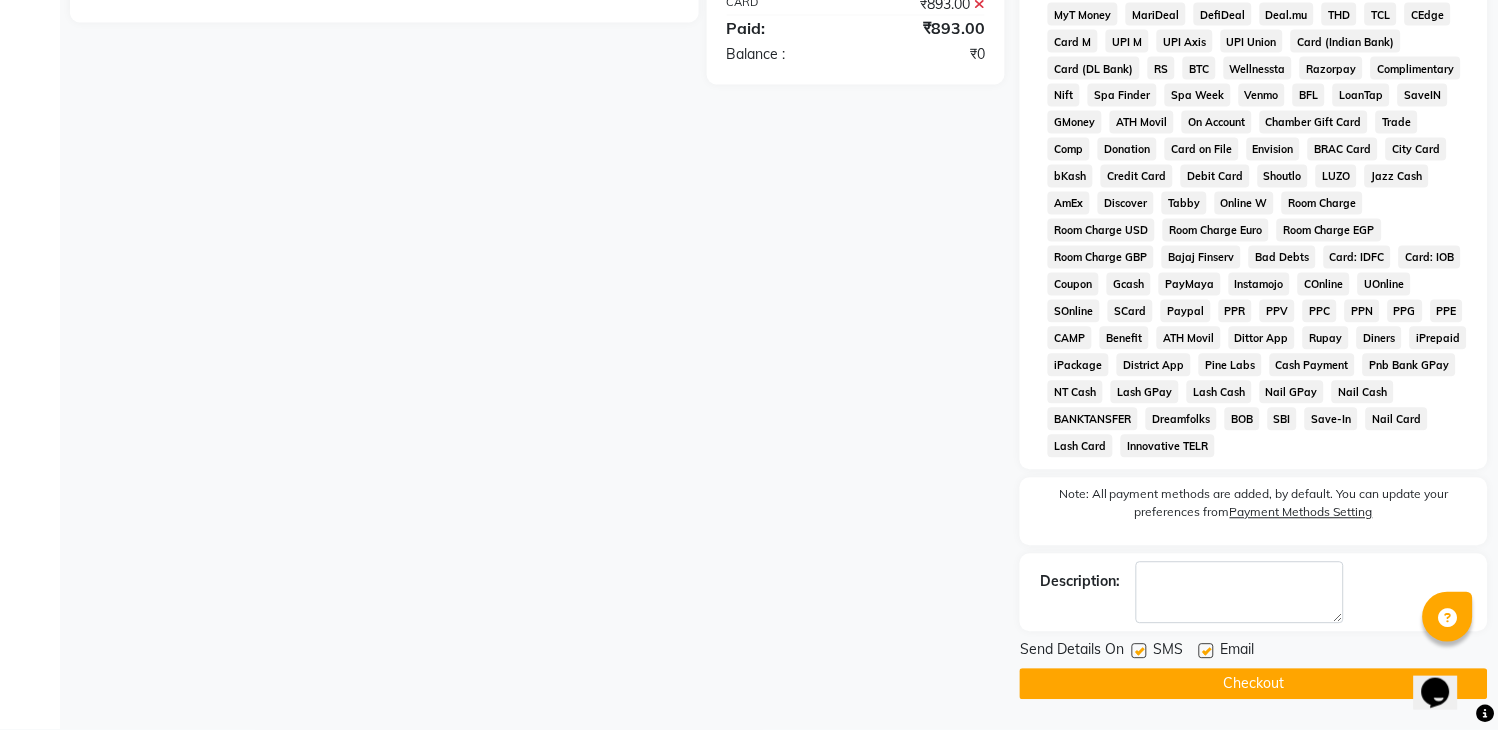 click on "Checkout" 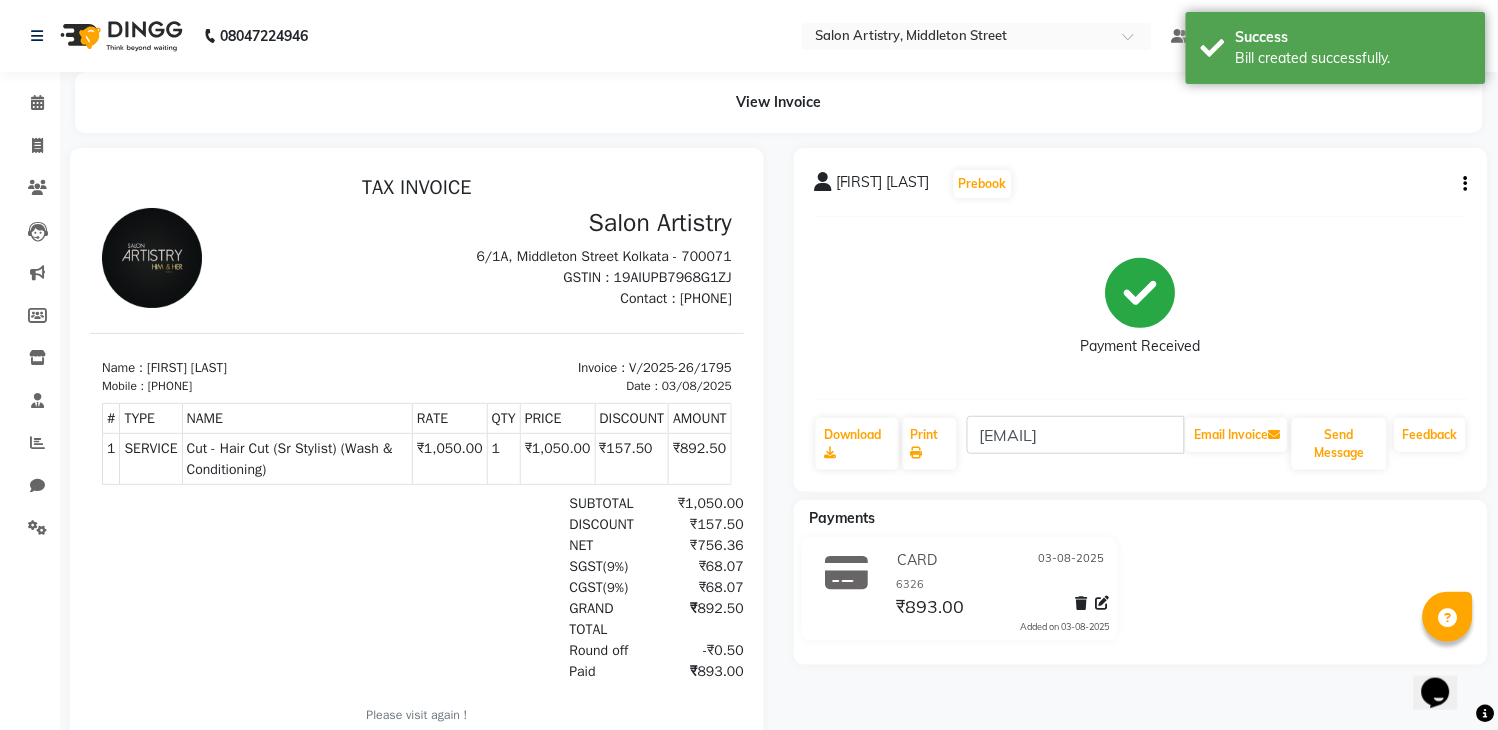 scroll, scrollTop: 0, scrollLeft: 0, axis: both 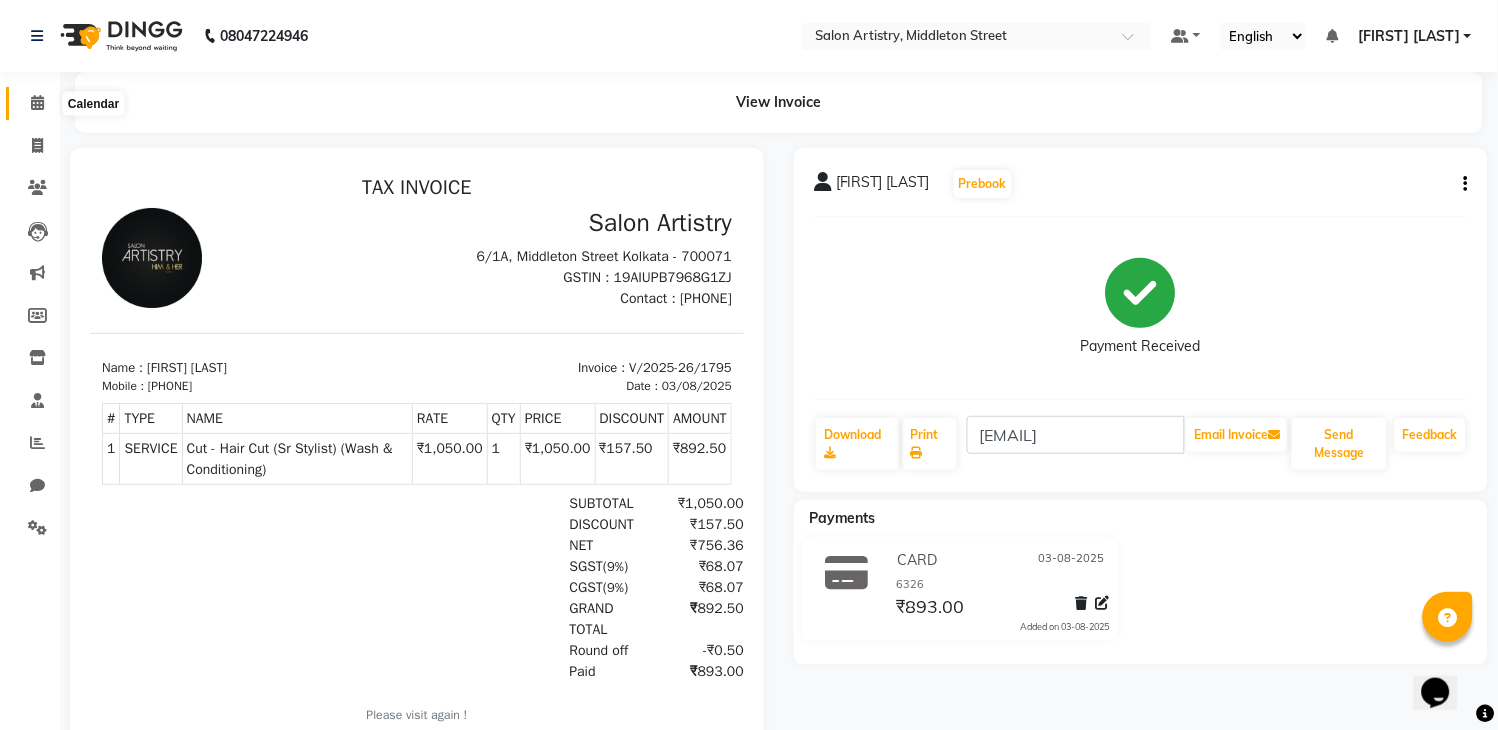 click 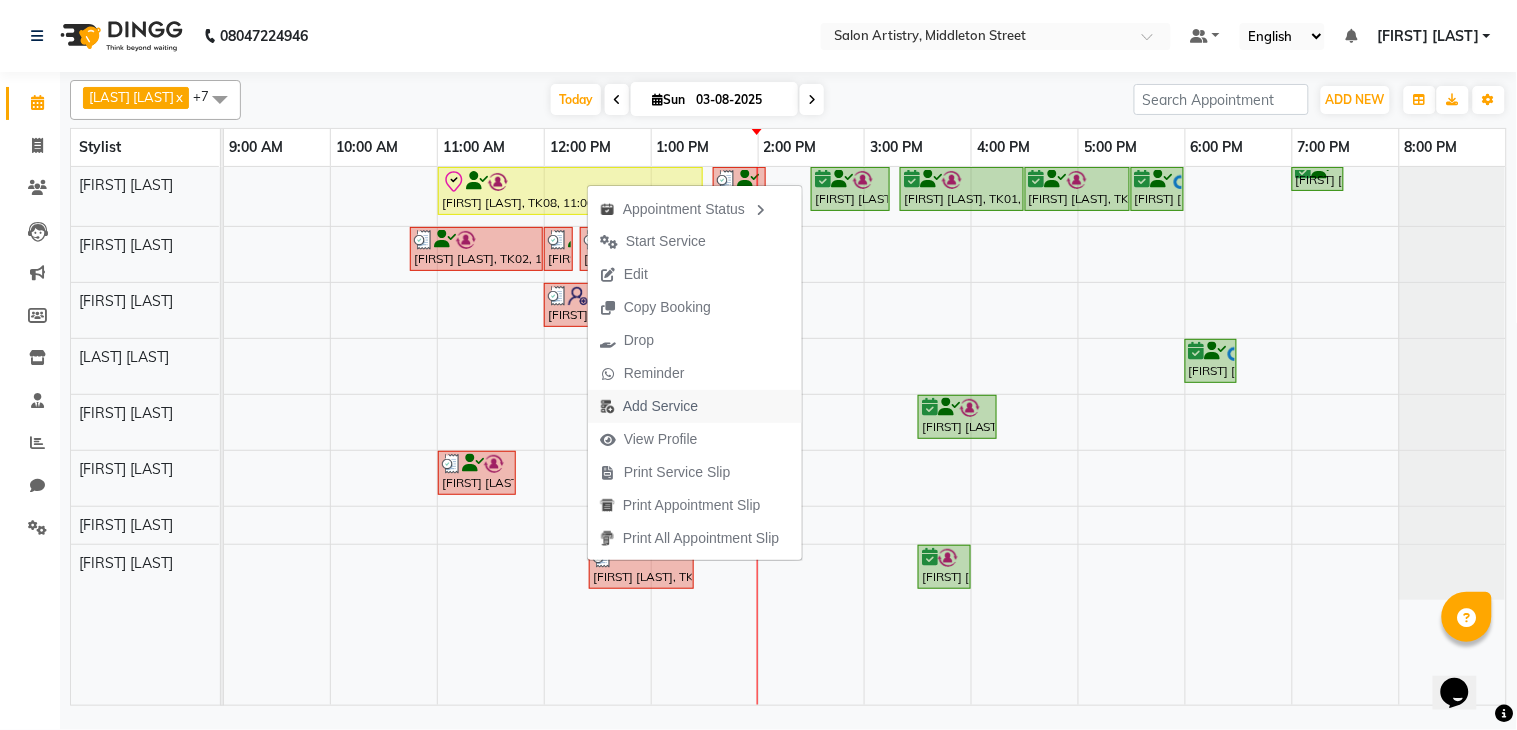 click on "Add Service" at bounding box center (660, 406) 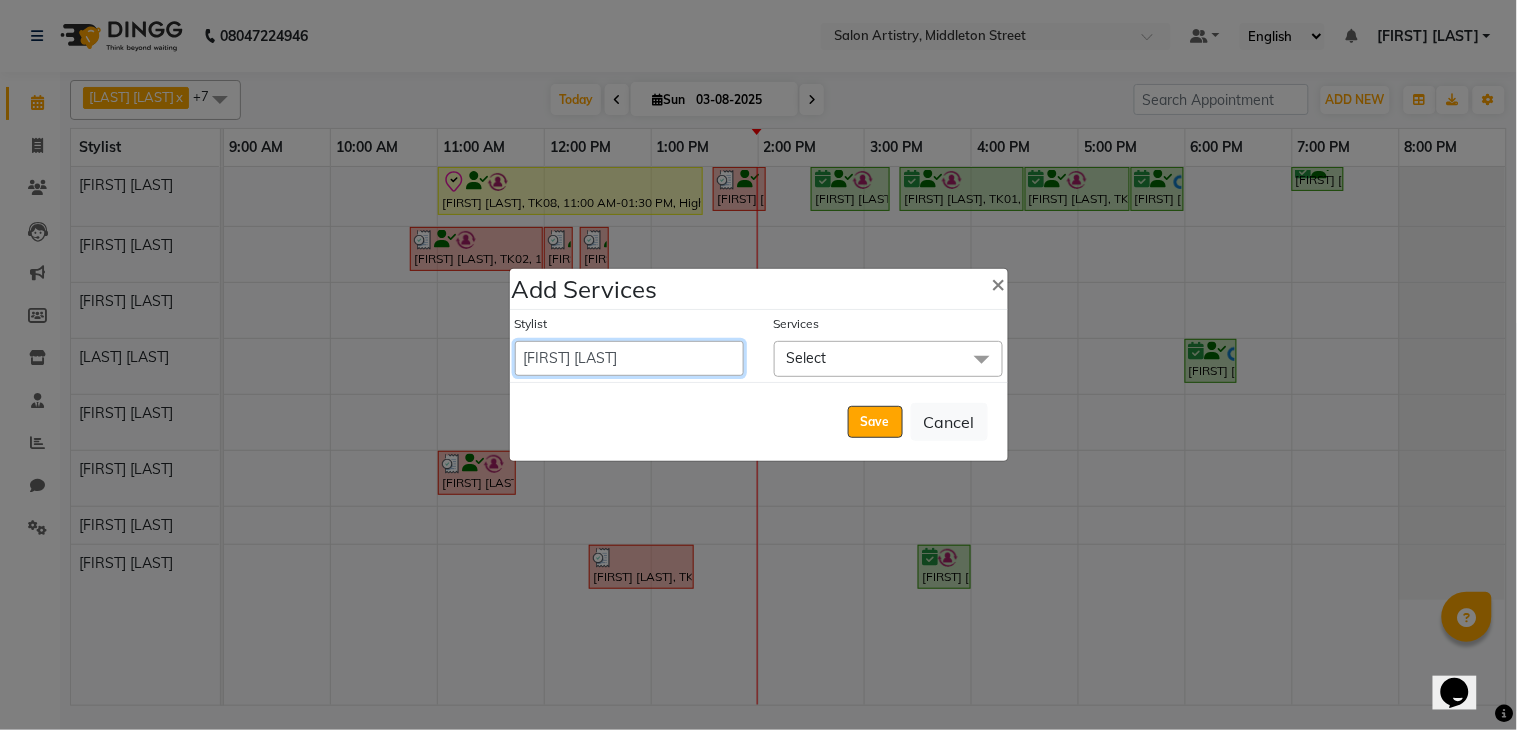 click on "Admin   [LAST] [LAST]   [LAST] [LAST]   [LAST] [LAST]   [LAST] [LAST] [LAST]   [LAST] [LAST]   [LAST] [LAST]   [LAST] [LAST]   Reception   [LAST] [LAST]   [LAST] [LAST]   [LAST] [LAST]   [LAST] [LAST]   [LAST] [LAST]   [LAST] [LAST]   [LAST]" at bounding box center [629, 358] 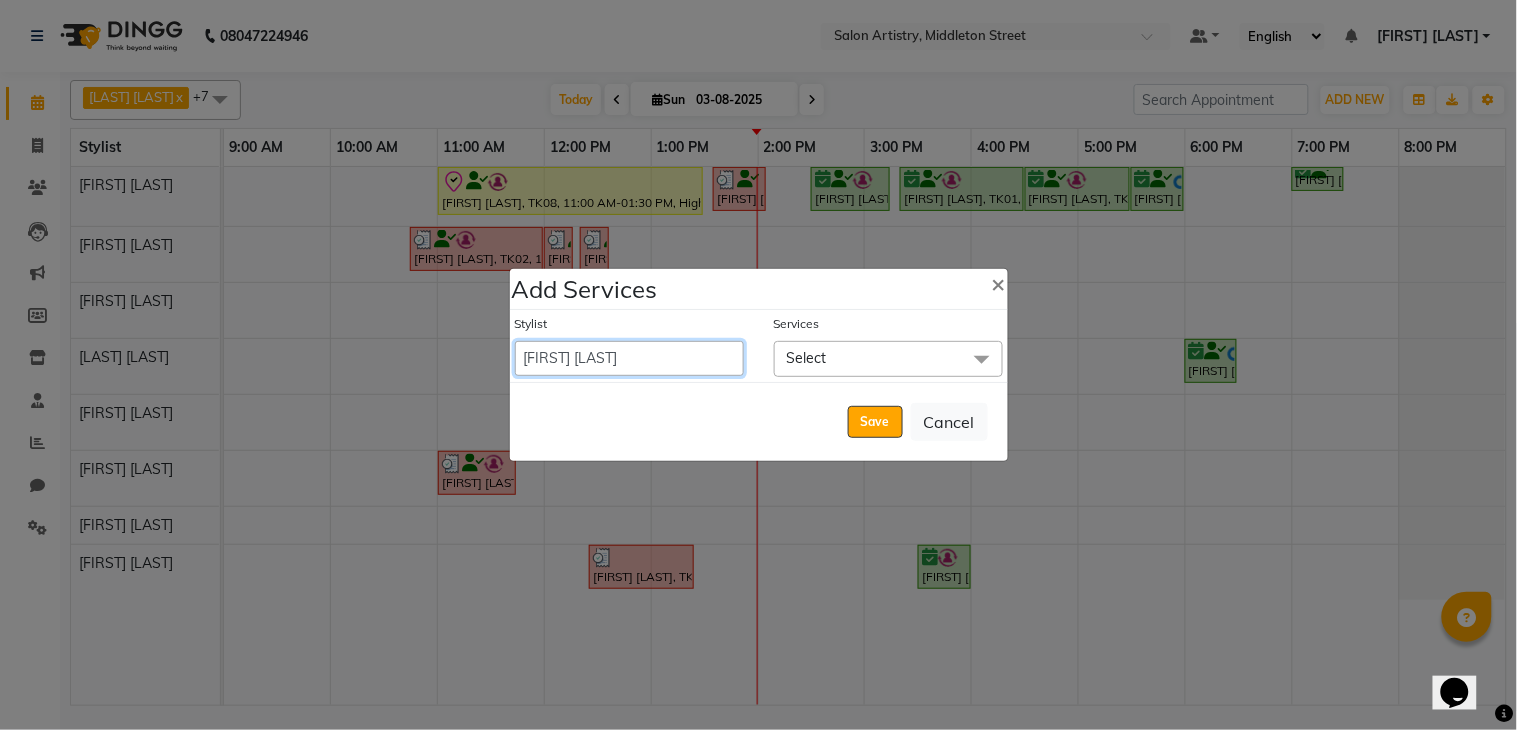 click on "Admin   [LAST] [LAST]   [LAST] [LAST]   [LAST] [LAST]   [LAST] [LAST] [LAST]   [LAST] [LAST]   [LAST] [LAST]   [LAST] [LAST]   Reception   [LAST] [LAST]   [LAST] [LAST]   [LAST] [LAST]   [LAST] [LAST]   [LAST] [LAST]   [LAST] [LAST]   [LAST]" at bounding box center [629, 358] 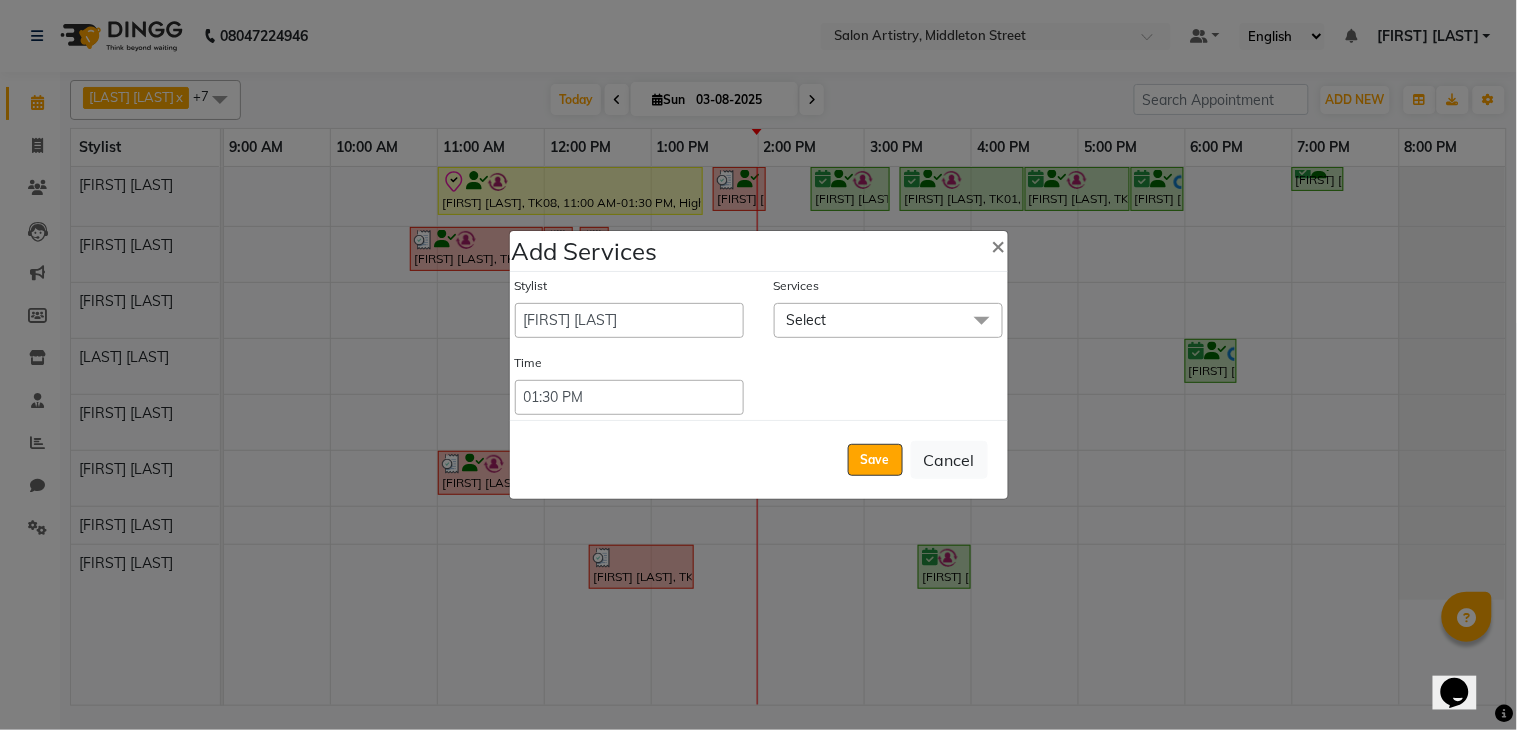 click on "Select" 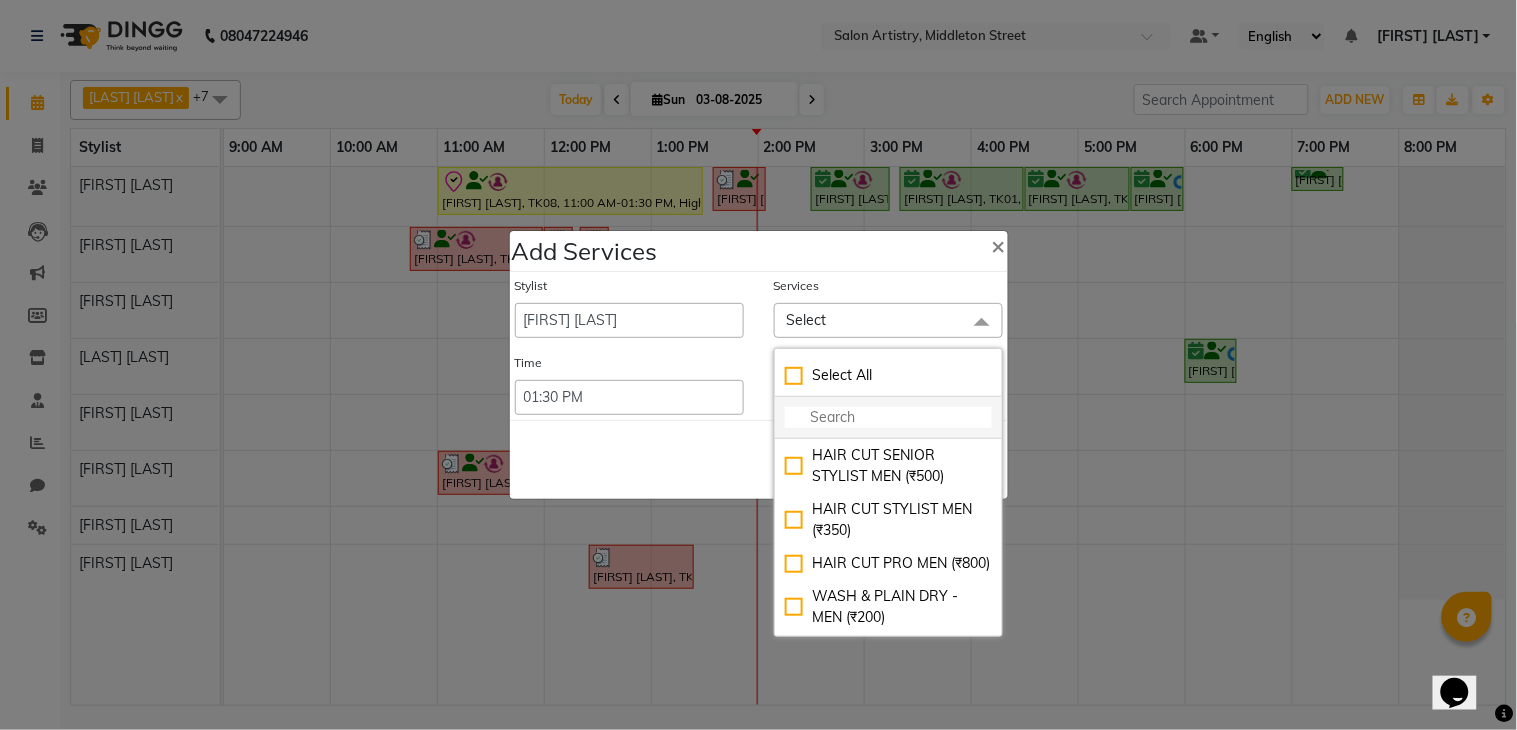 click 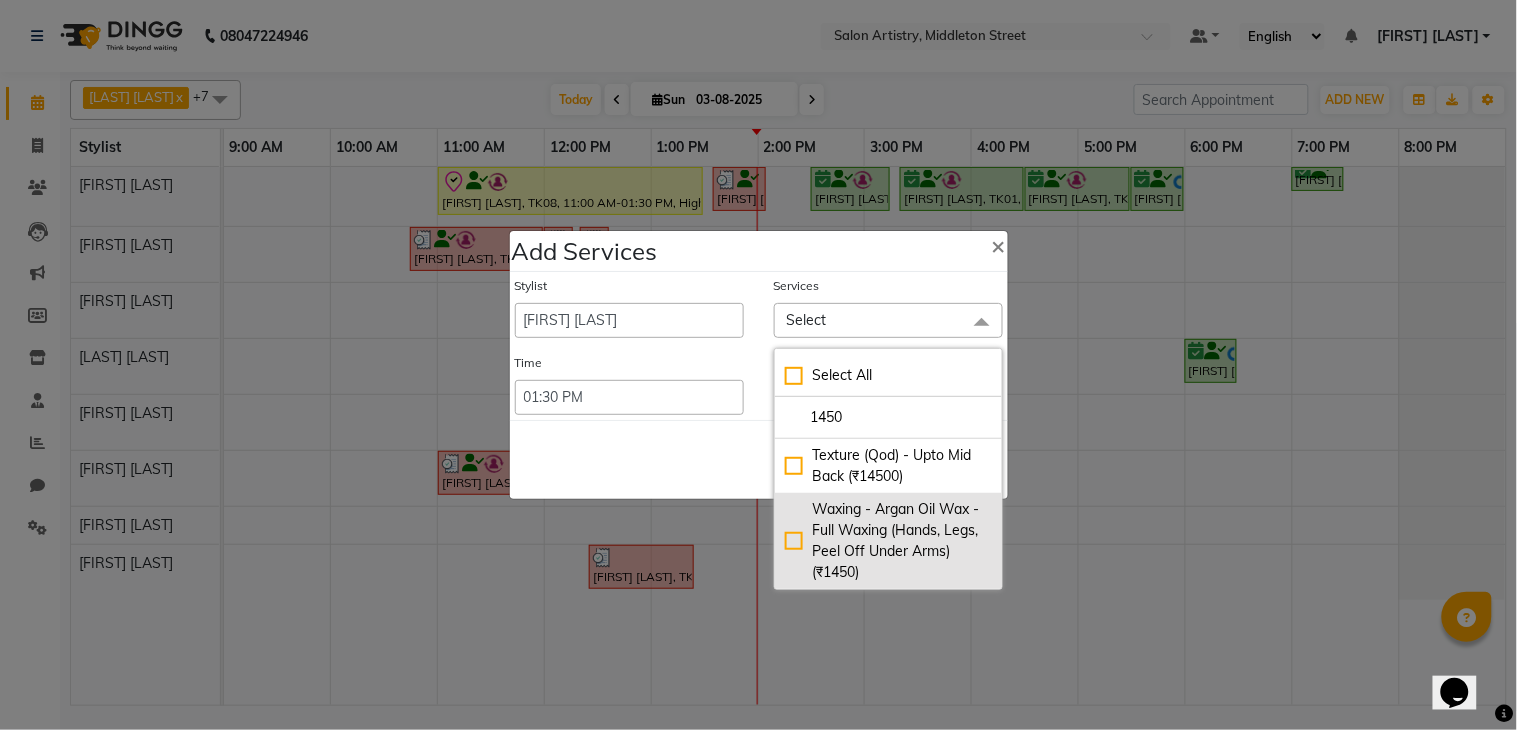 click on "Waxing - Argan Oil Wax - Full Waxing (Hands, Legs, Peel Off Under Arms) (₹1450)" 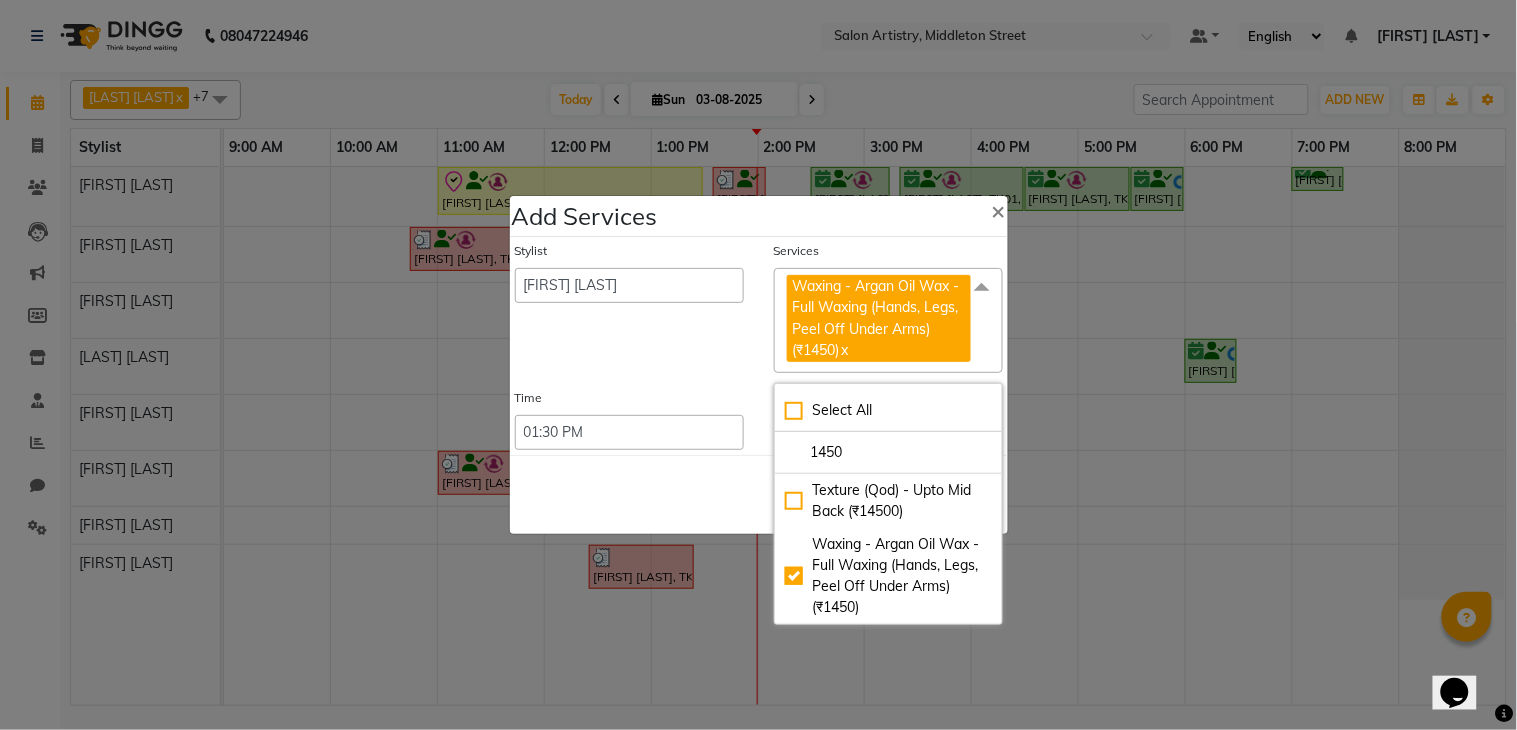 click on "Save   Cancel" 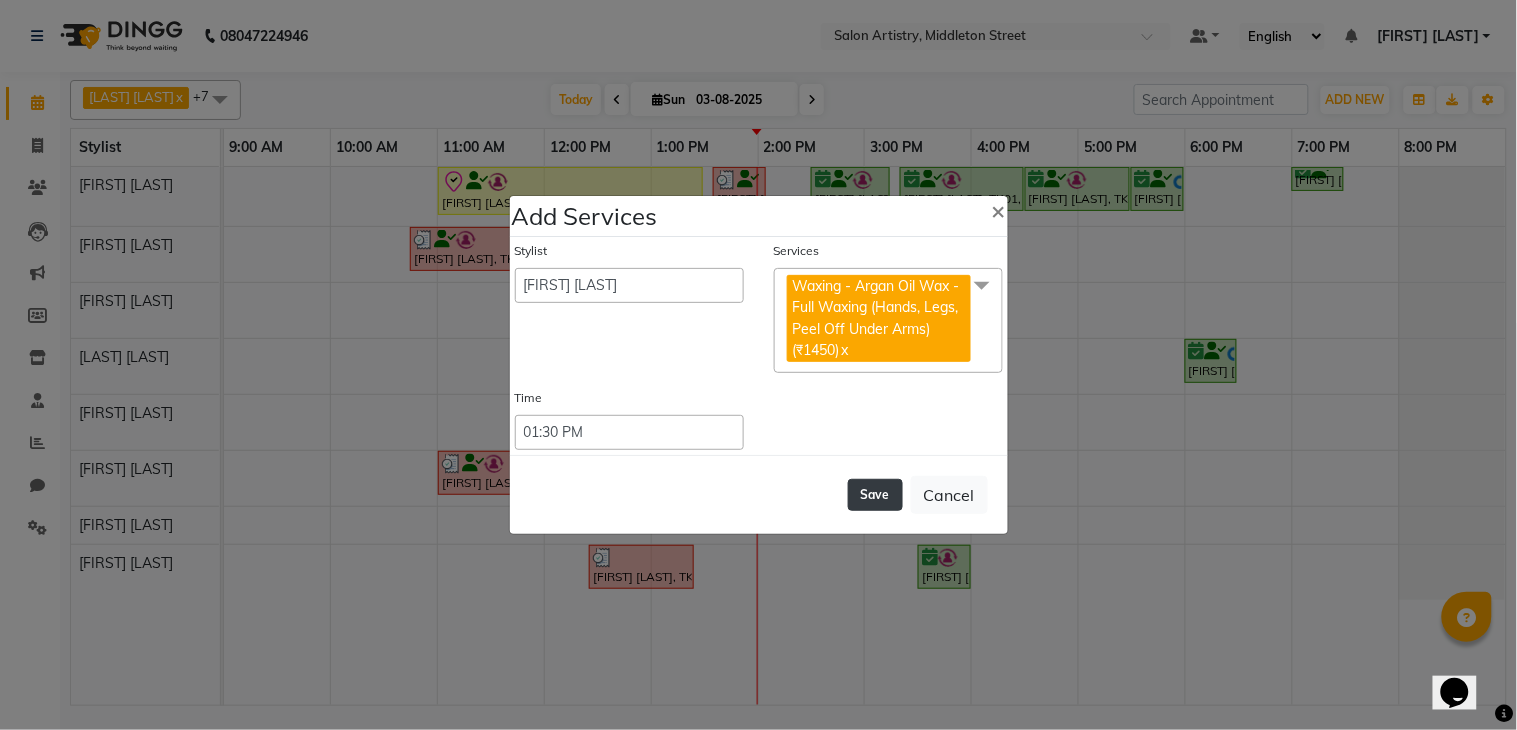 click on "Save" 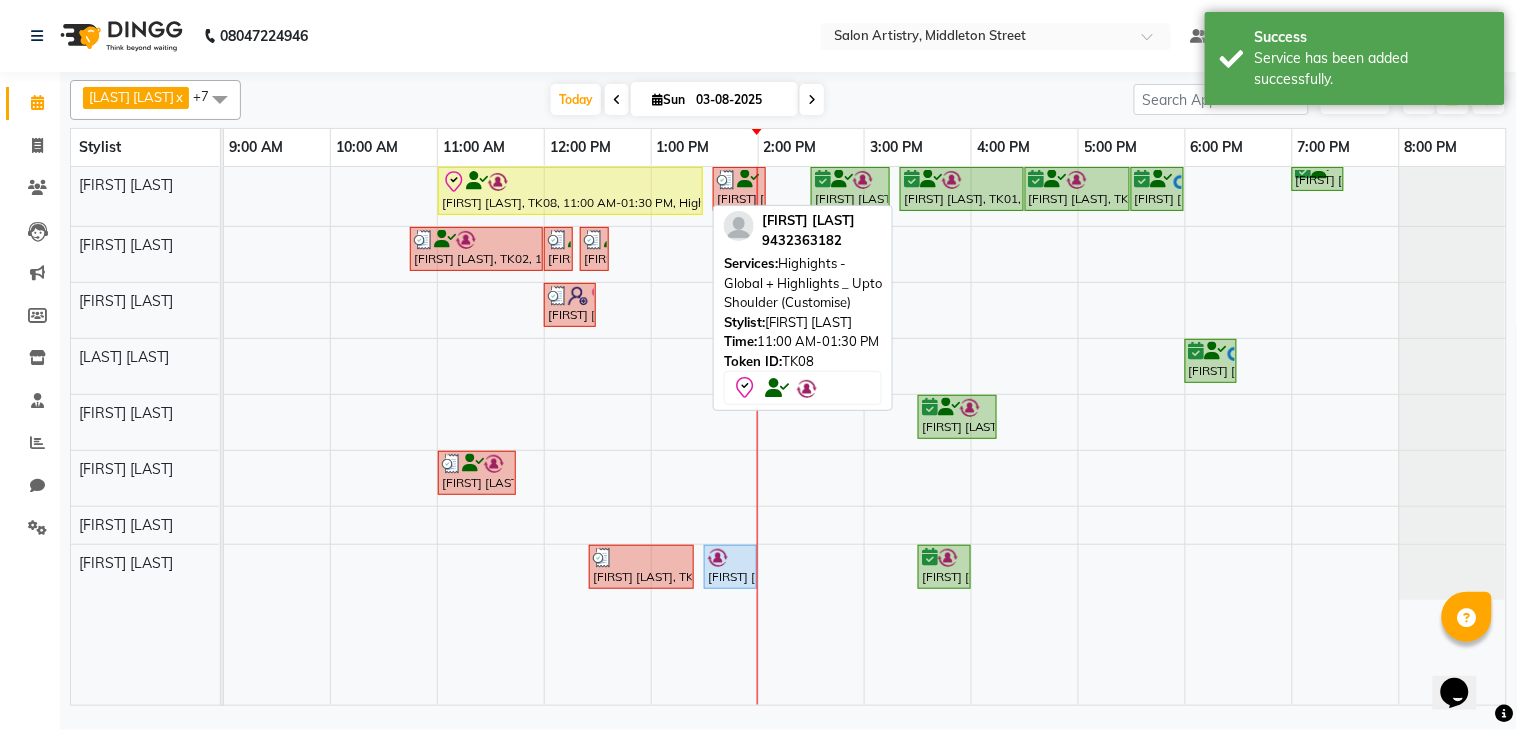 click on "[FIRST] [LAST], TK08, 11:00 AM-01:30 PM, Highights - Global + Highlights _ Upto Shoulder (Customise)" at bounding box center (570, 191) 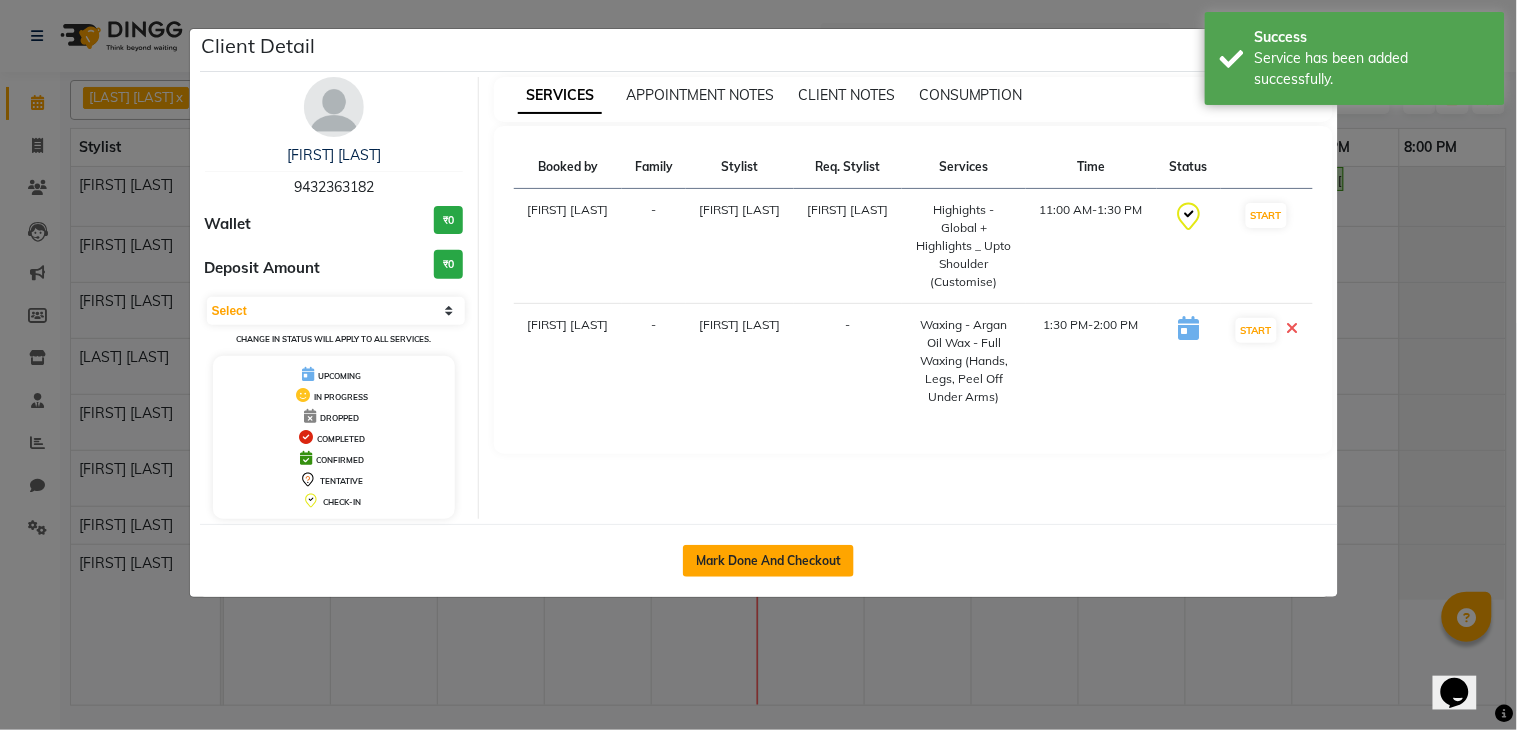 click on "Mark Done And Checkout" 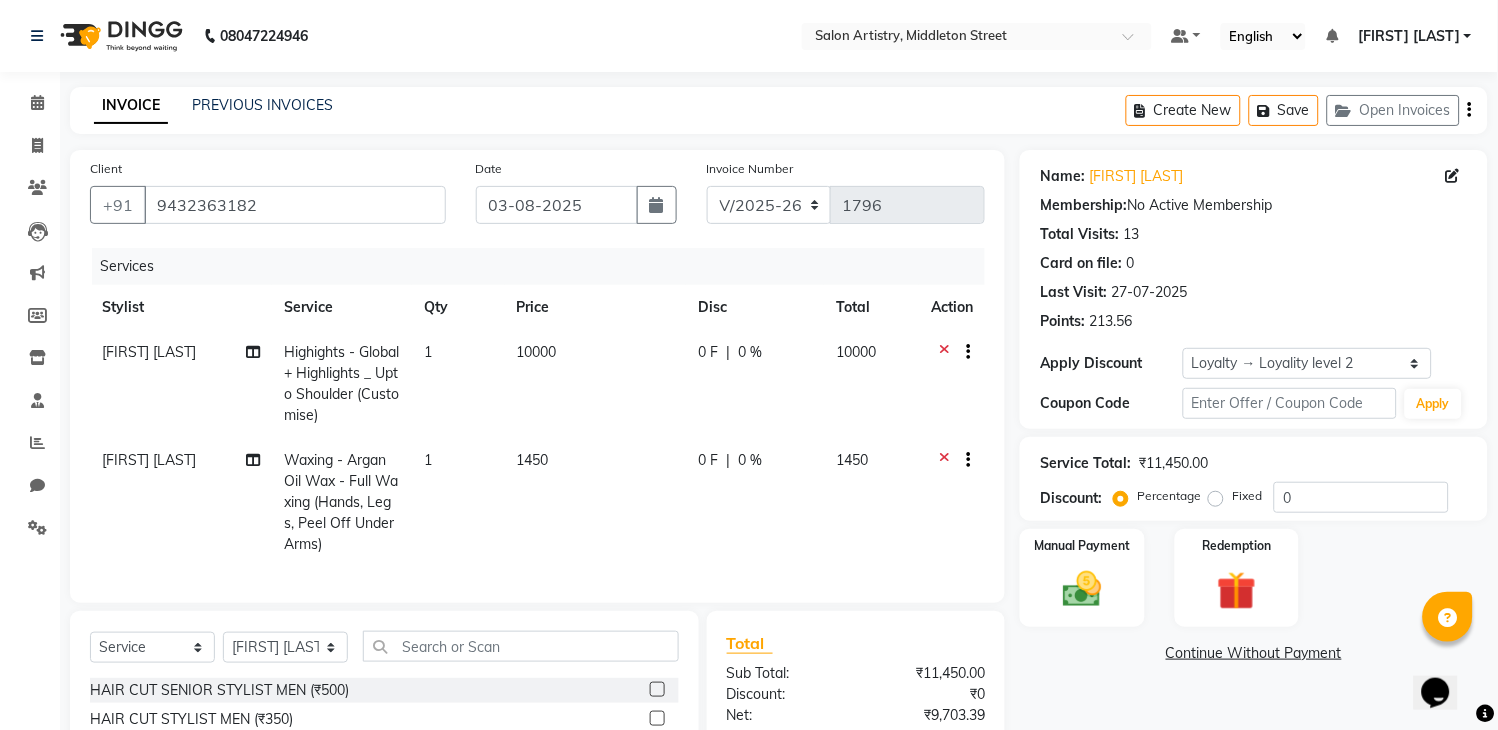 click on "0 %" 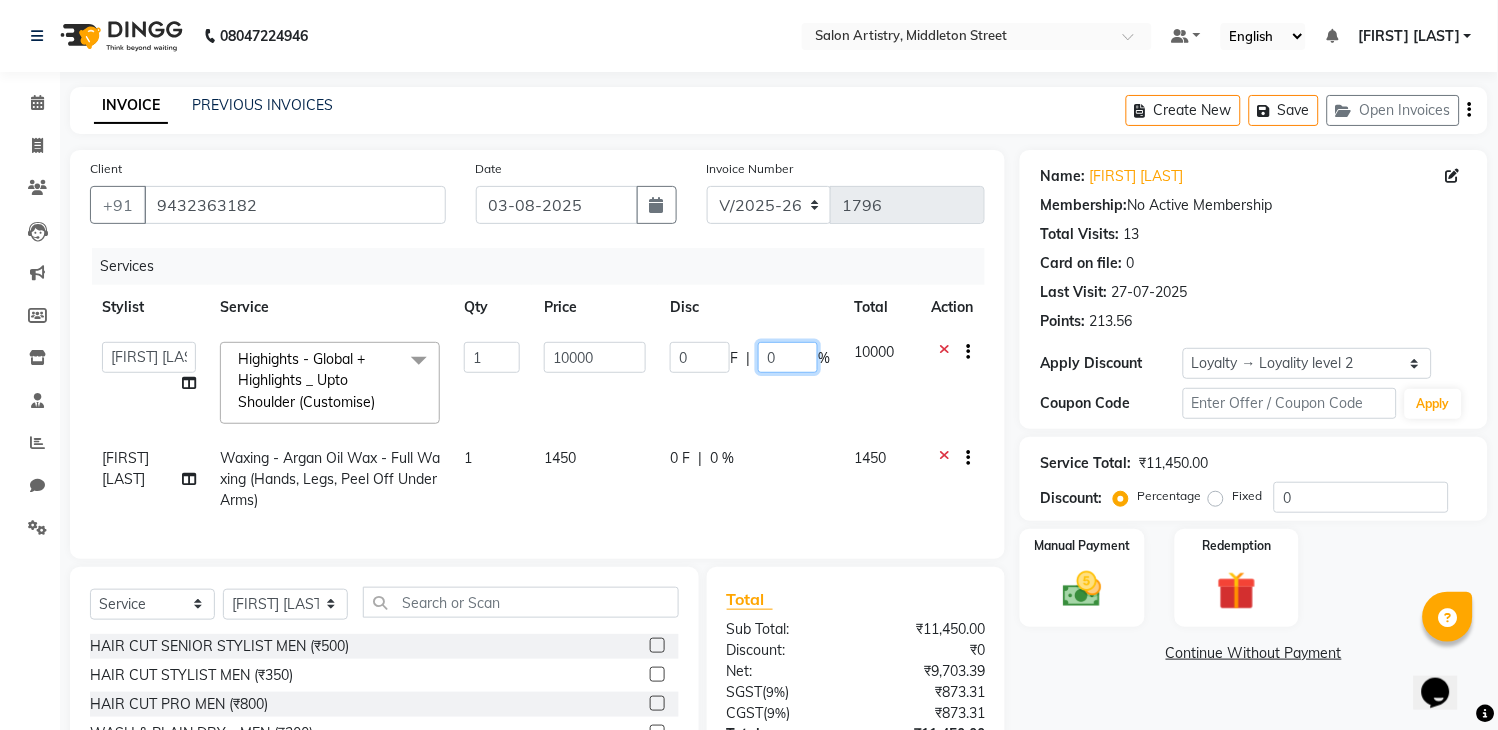 click on "0" 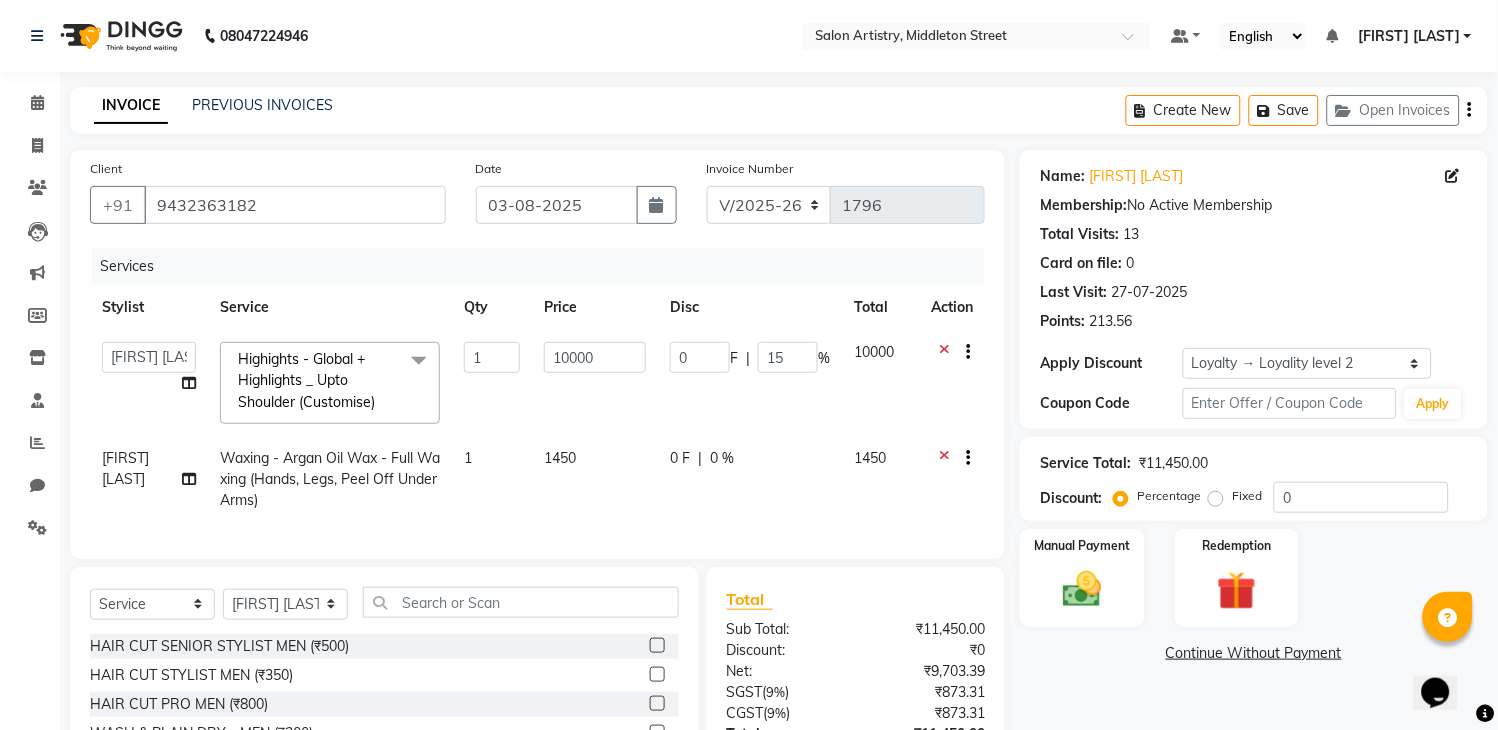 click on "INVOICE PREVIOUS INVOICES Create New   Save   Open Invoices" 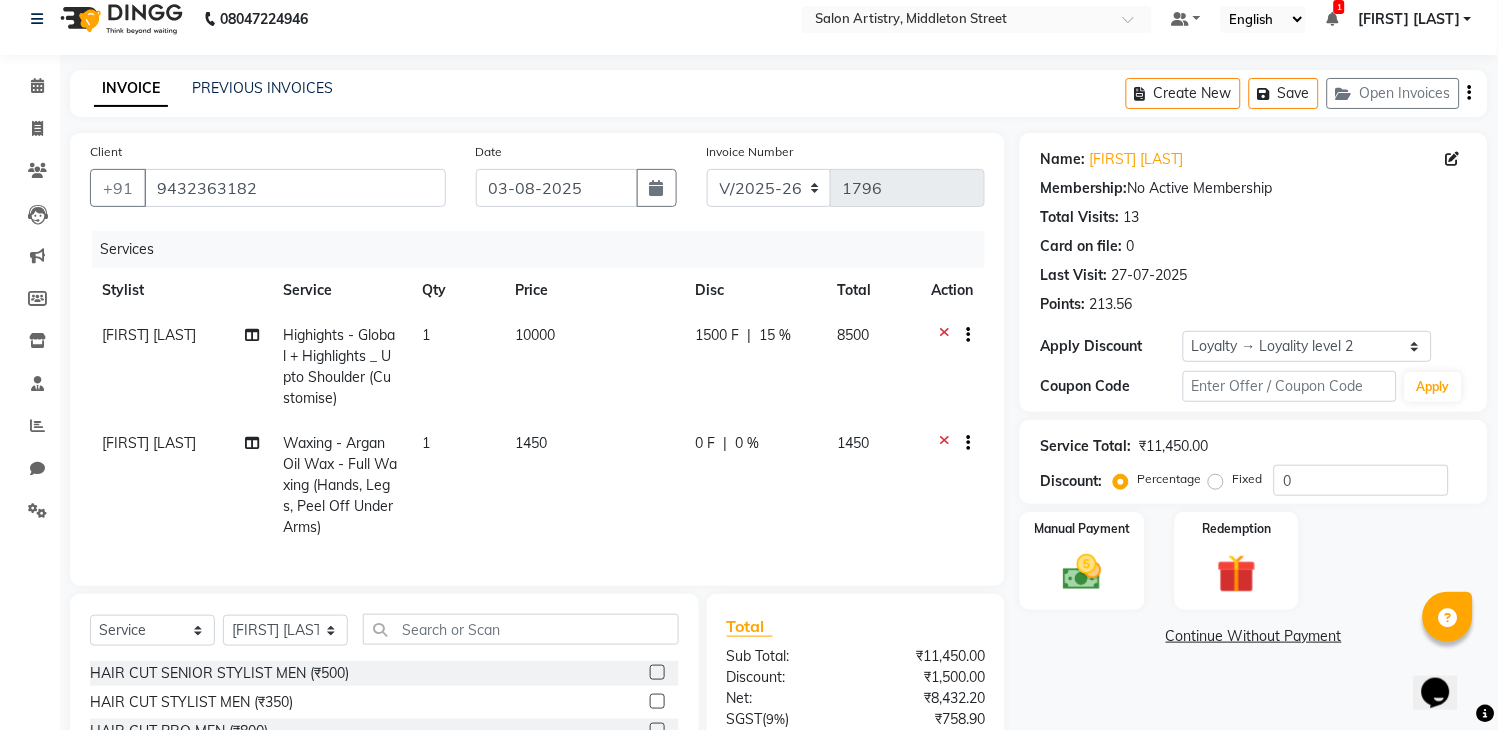 scroll, scrollTop: 0, scrollLeft: 0, axis: both 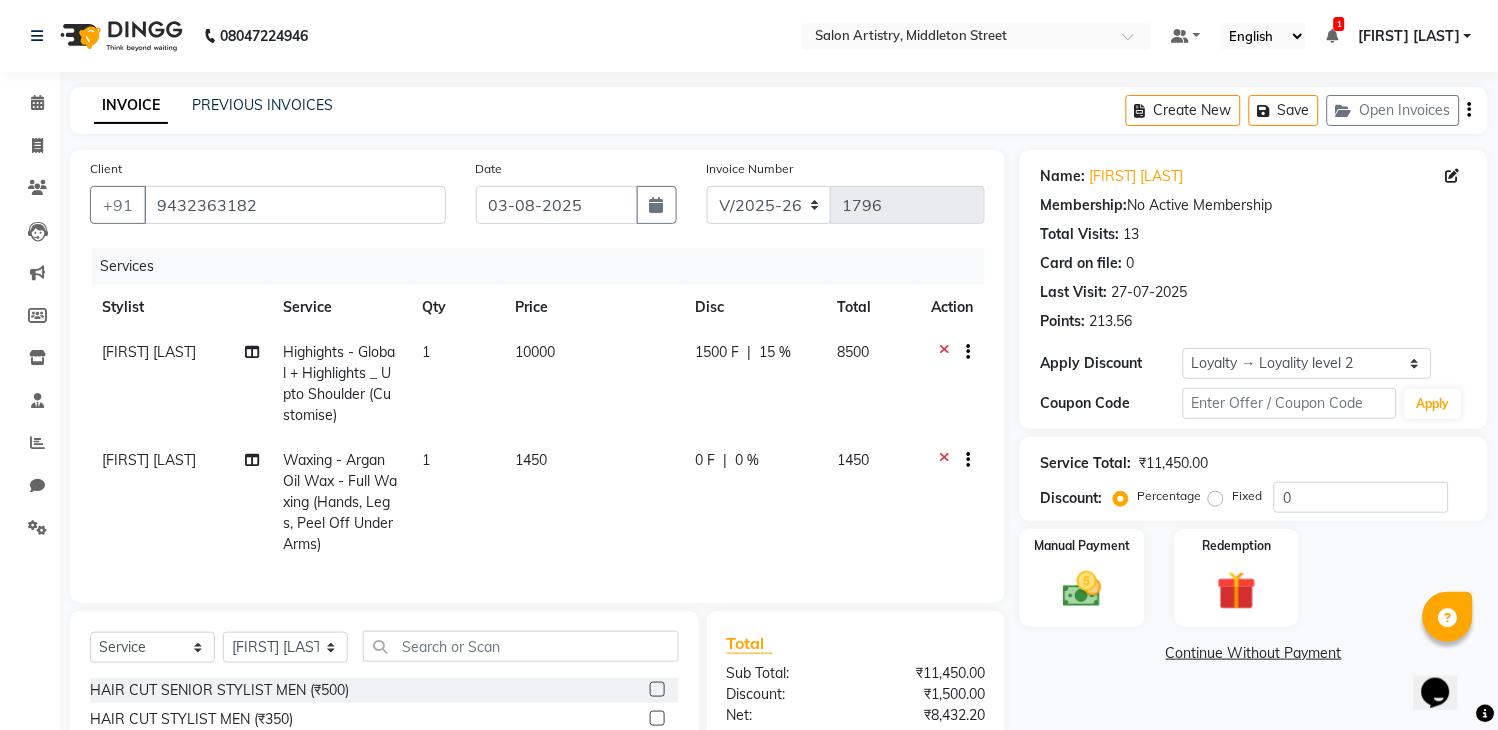 click on "15 %" 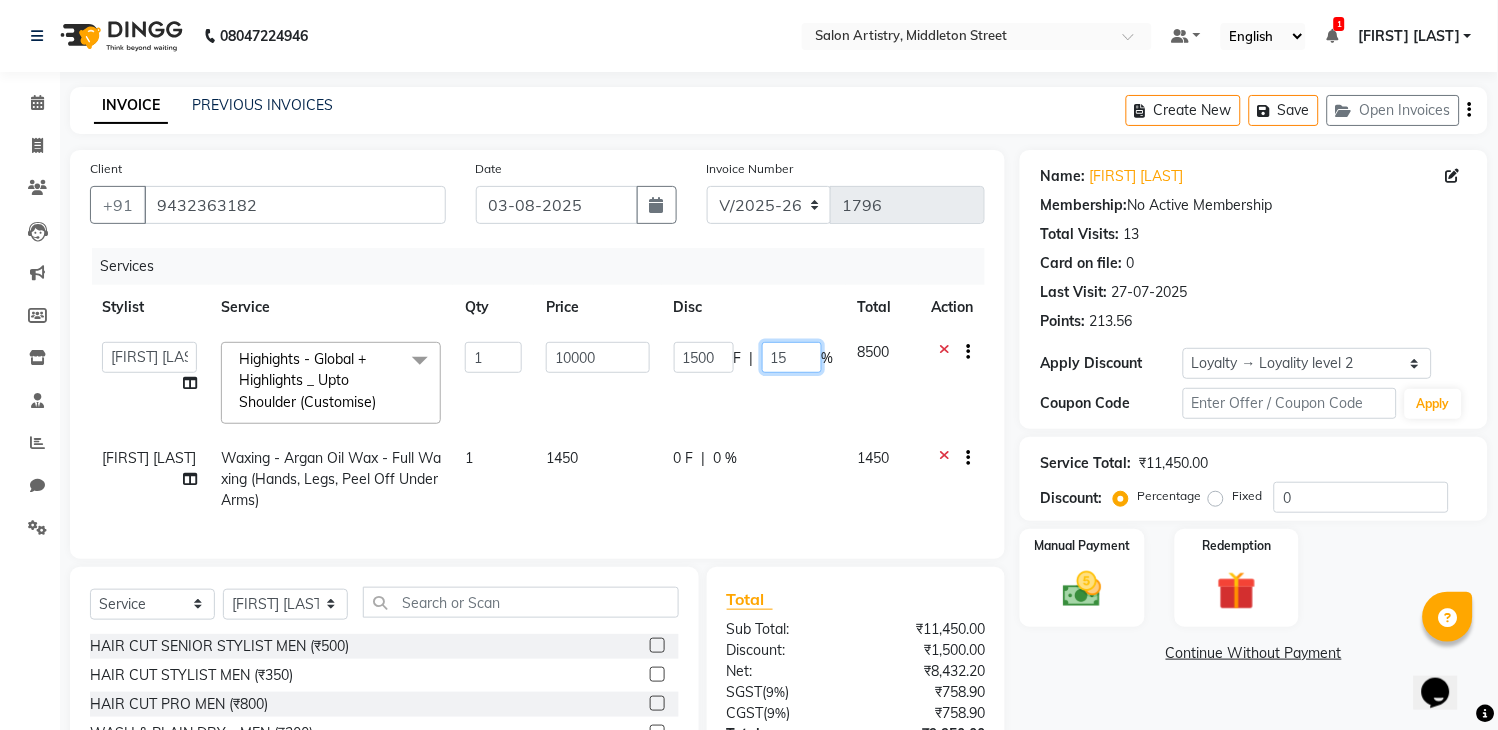 click on "15" 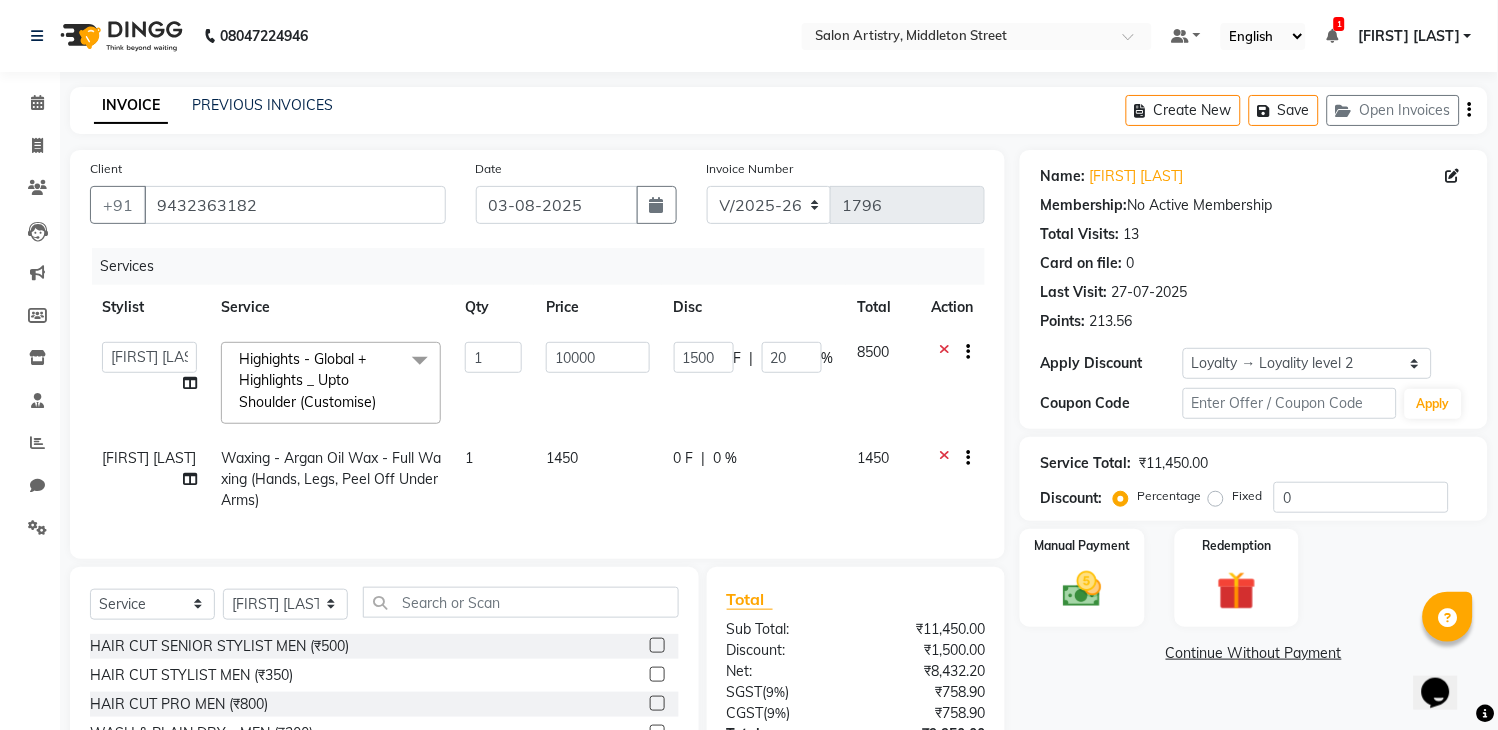 click on "INVOICE PREVIOUS INVOICES Create New   Save   Open Invoices" 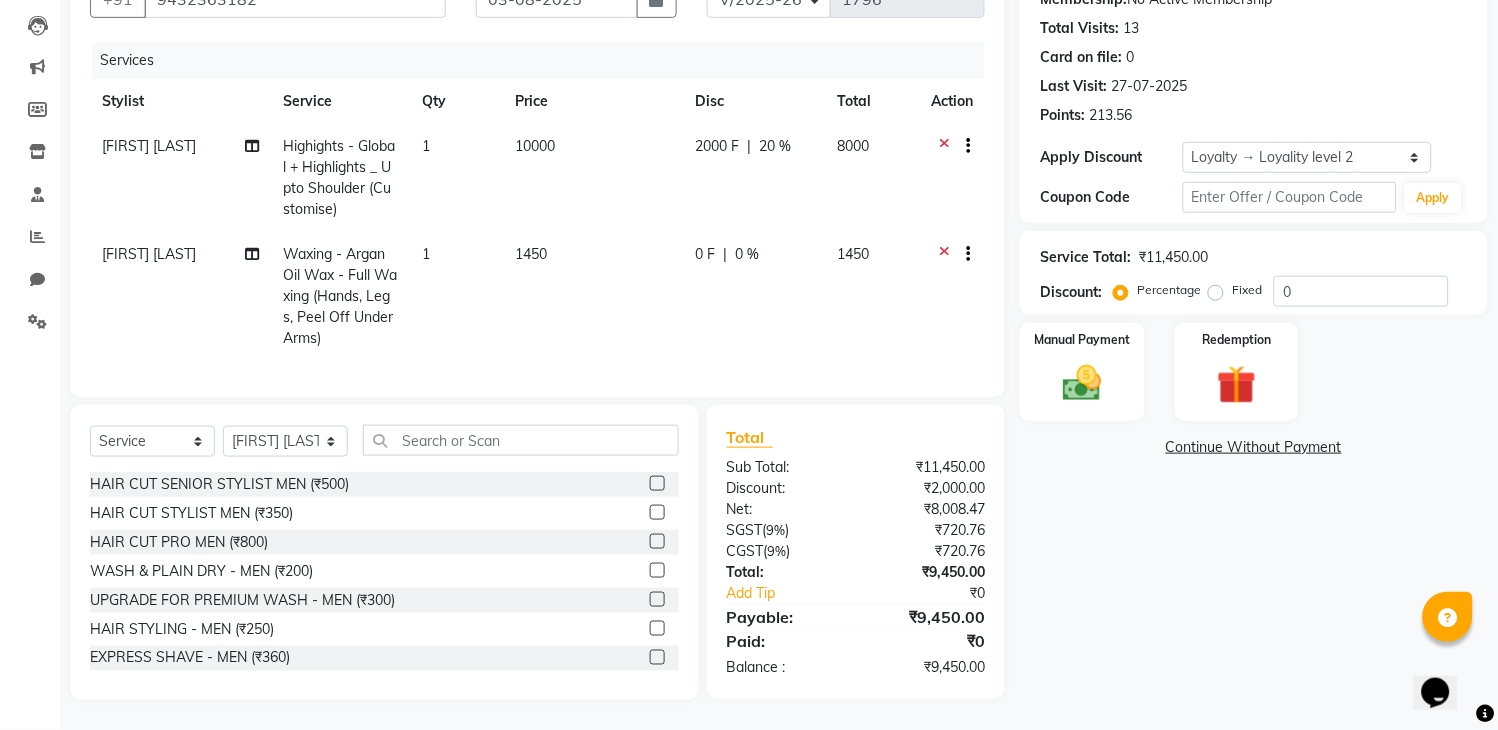 scroll, scrollTop: 222, scrollLeft: 0, axis: vertical 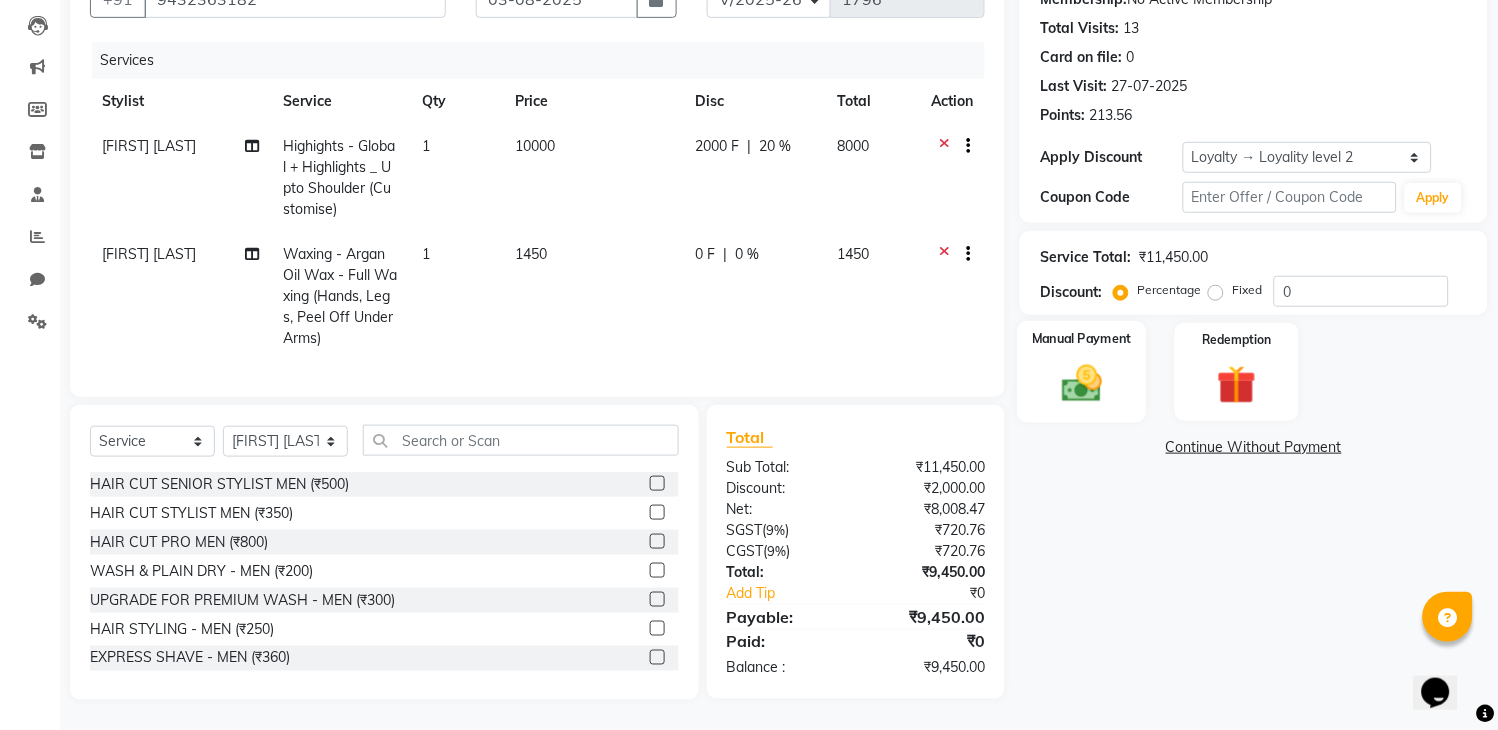 click 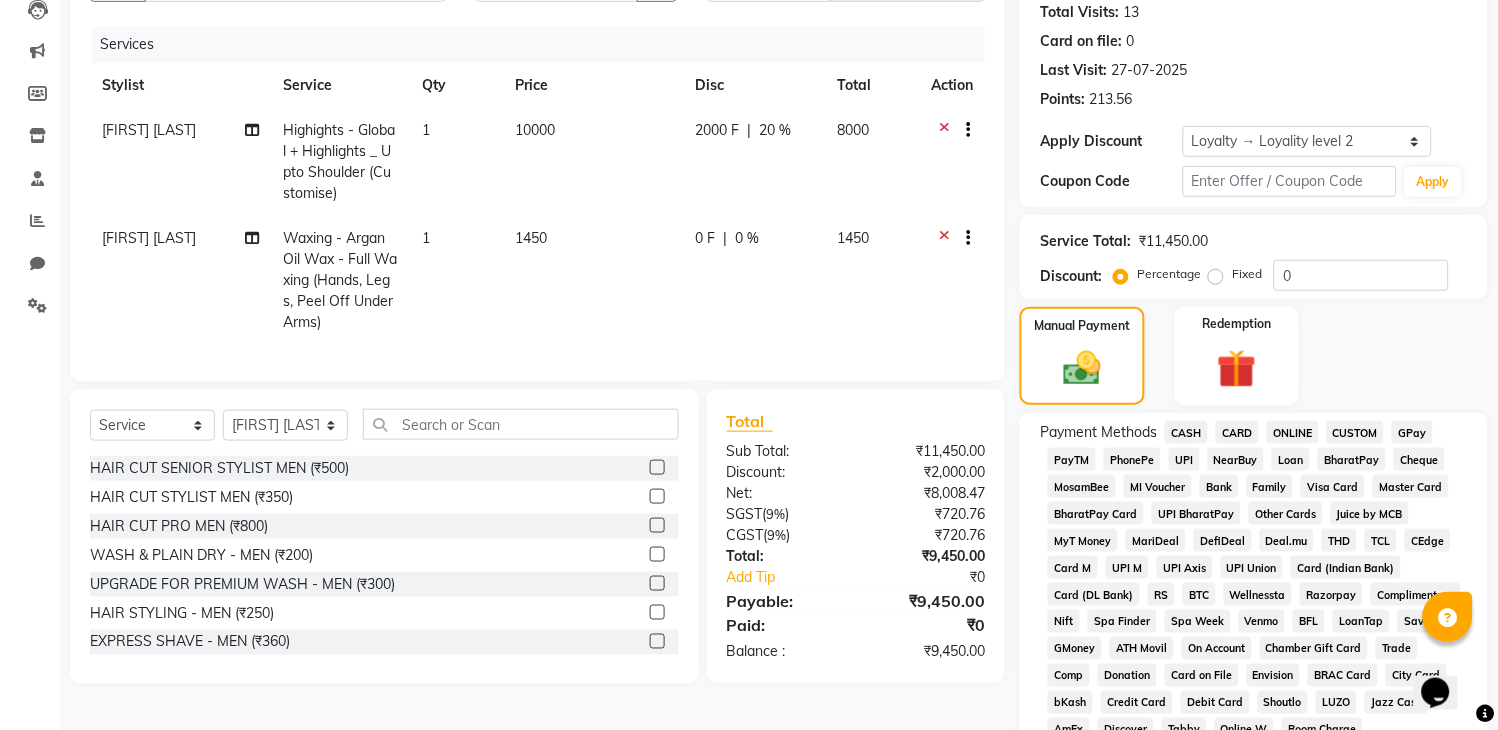 click on "CARD" 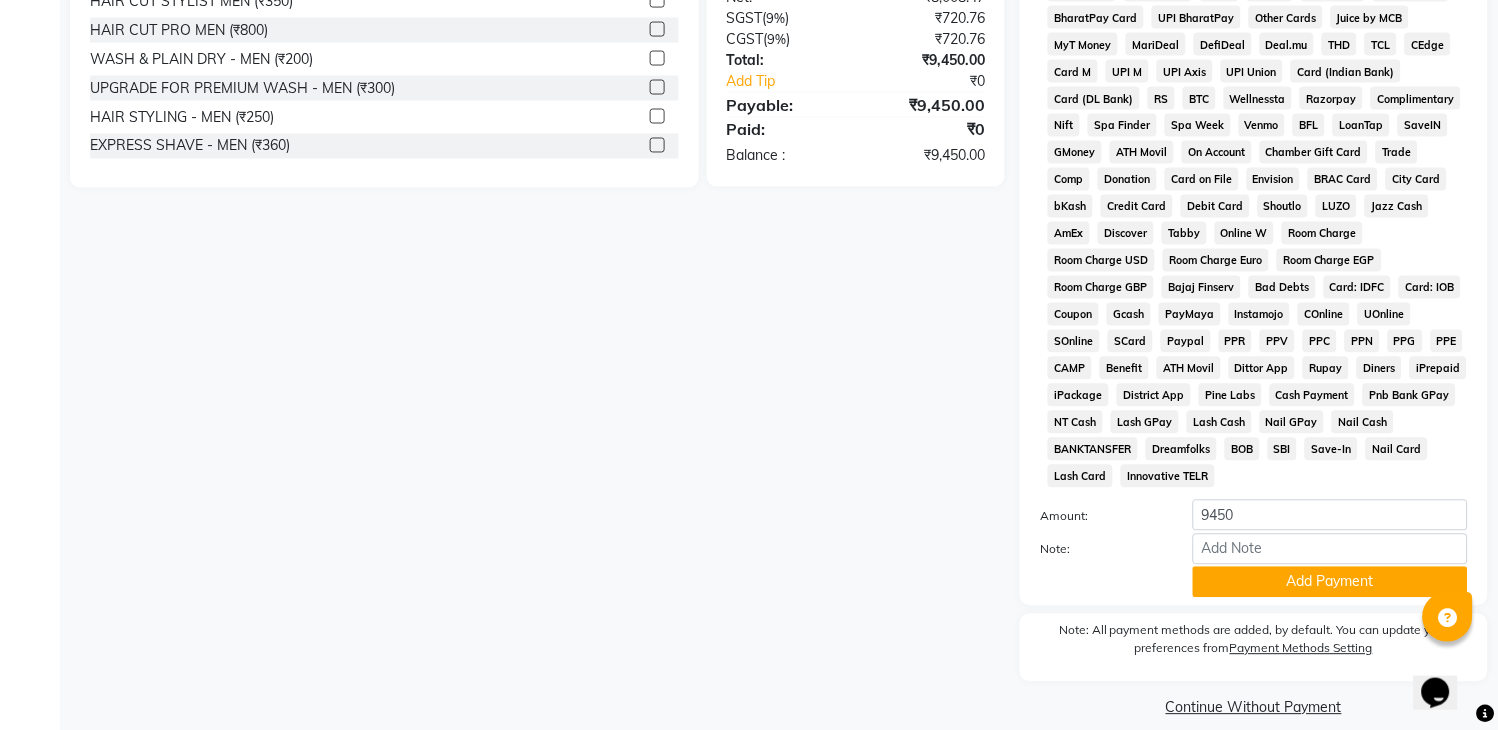 scroll, scrollTop: 746, scrollLeft: 0, axis: vertical 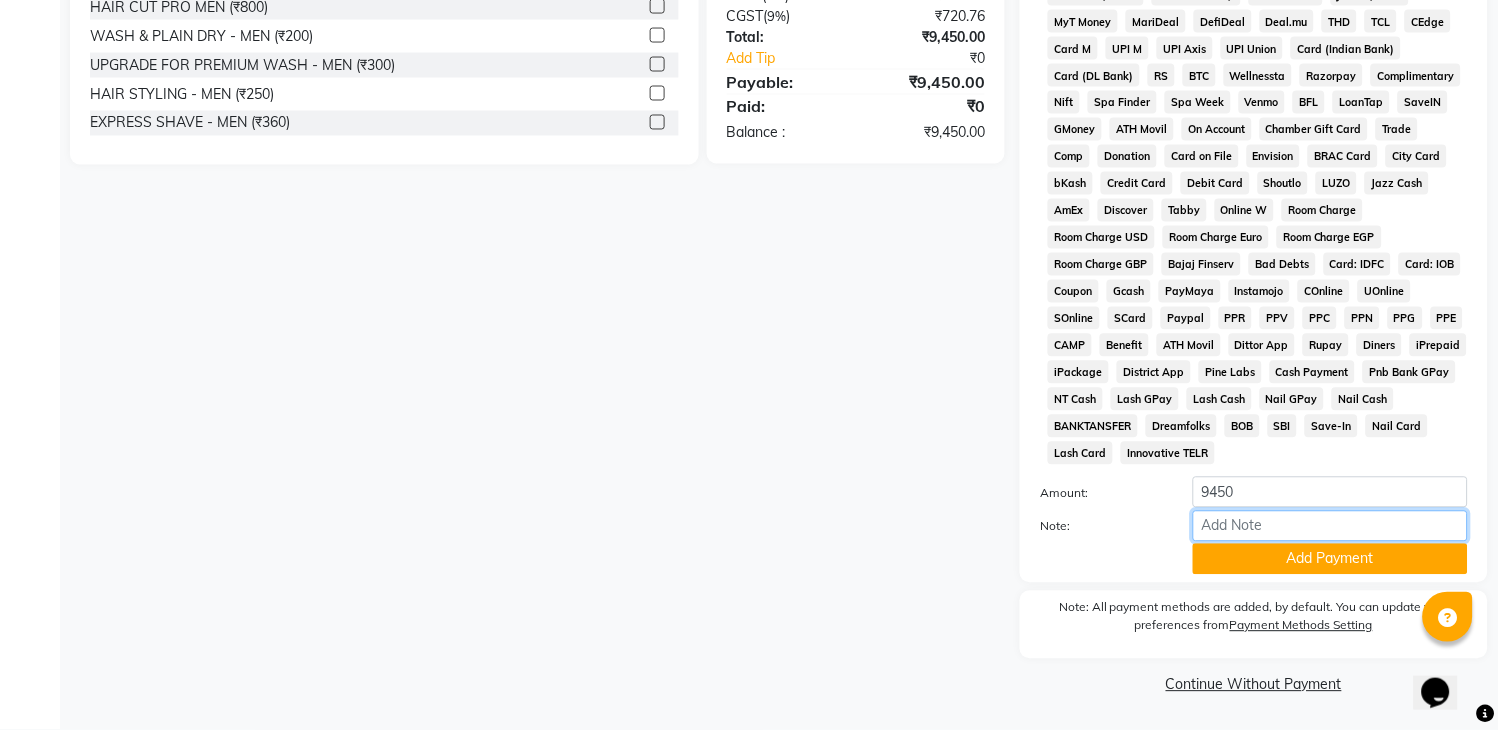 click on "Note:" at bounding box center (1330, 526) 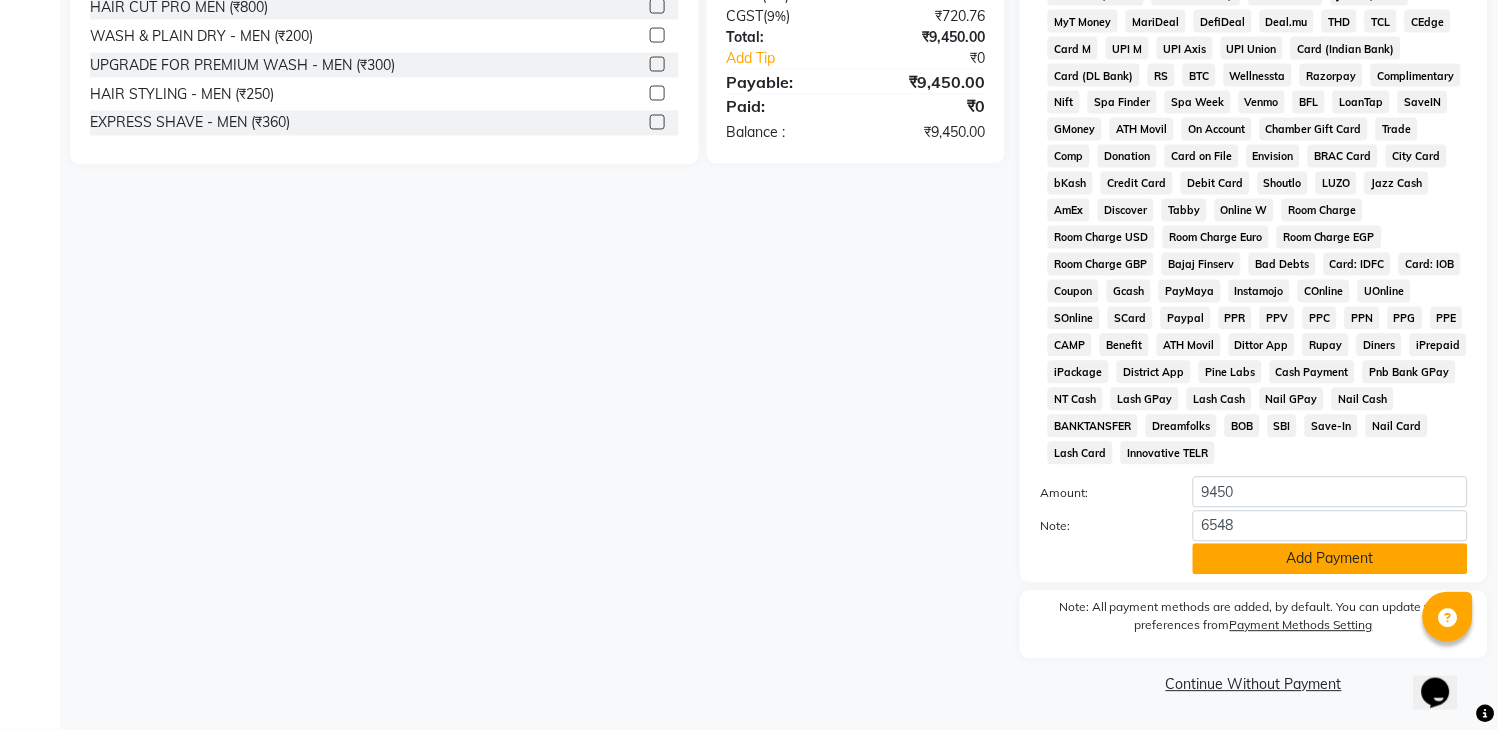 click on "Add Payment" 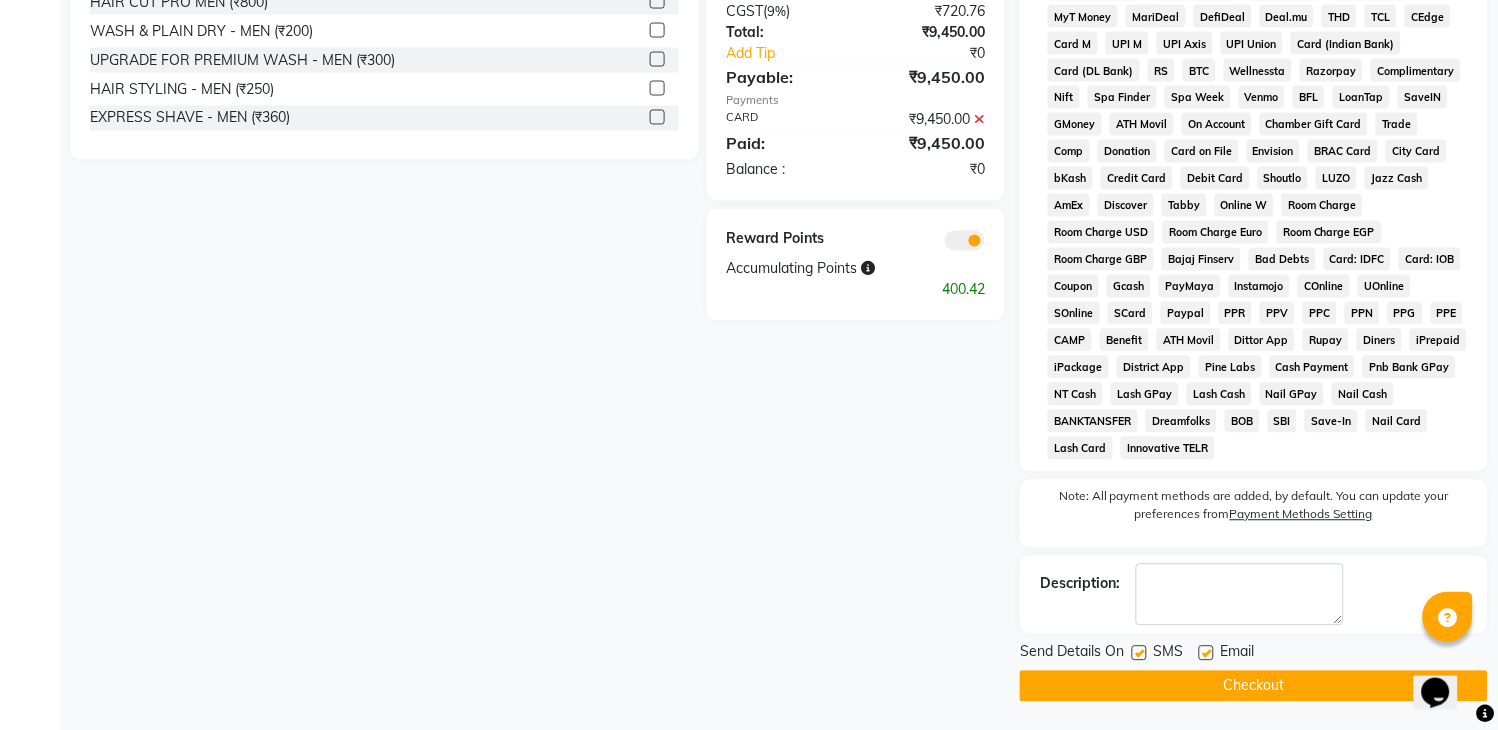 click on "Checkout" 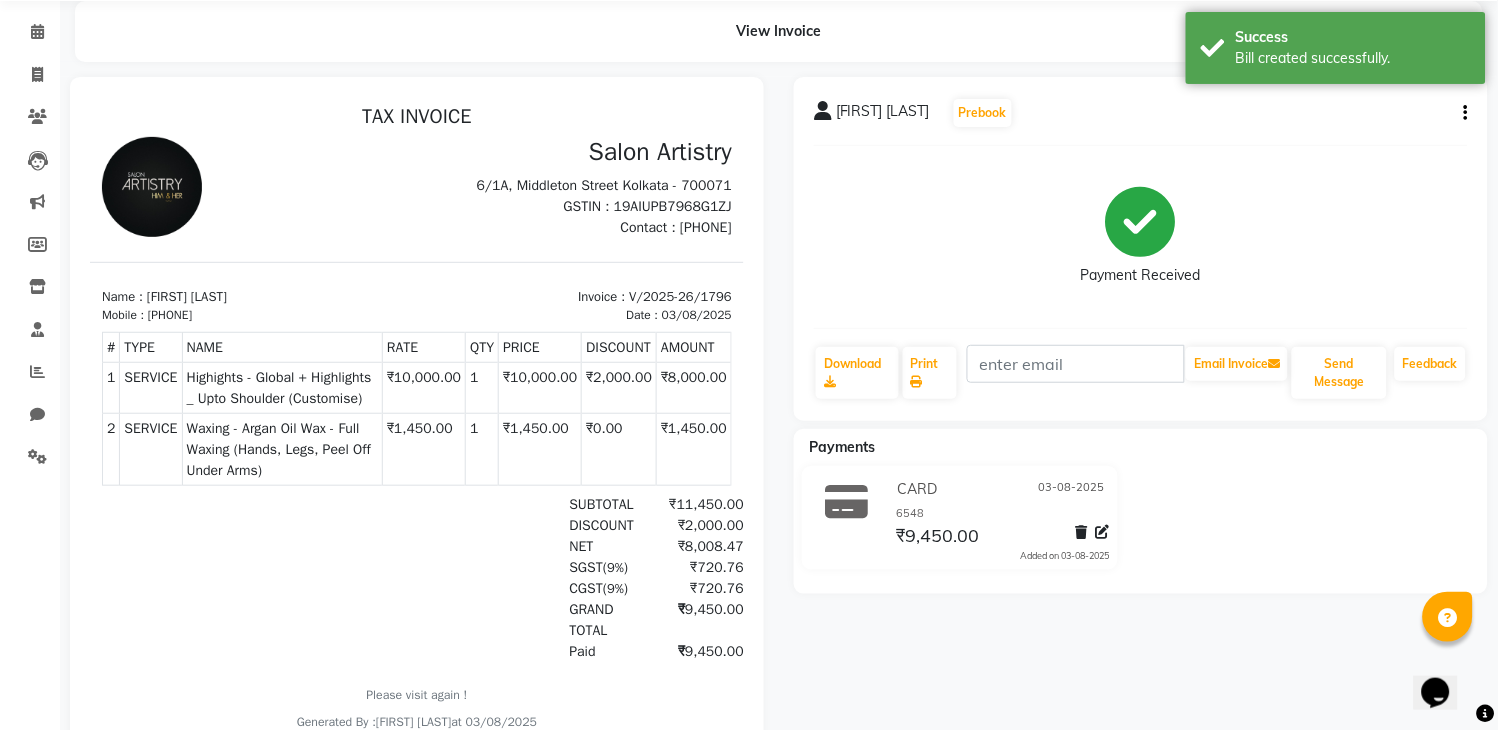 scroll, scrollTop: 111, scrollLeft: 0, axis: vertical 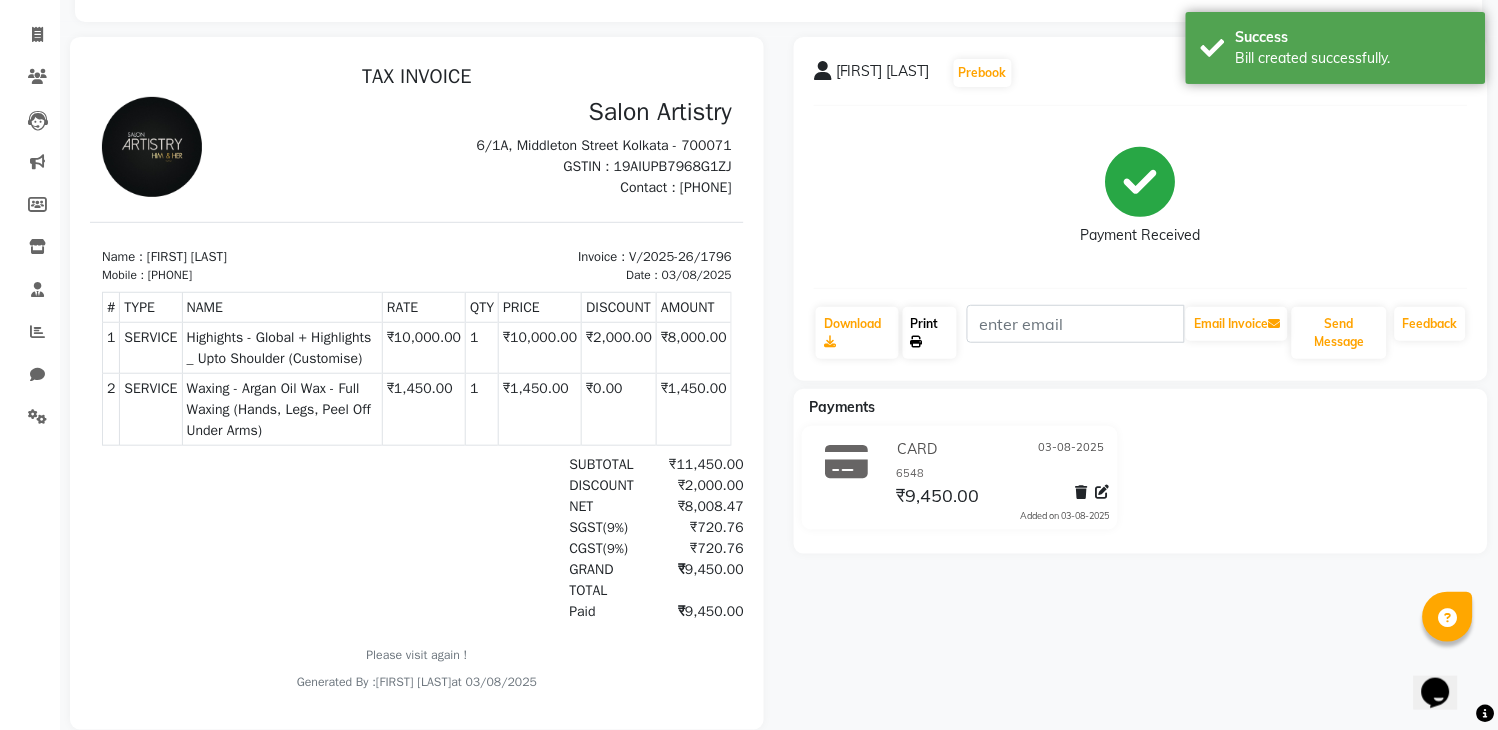 click on "Print" 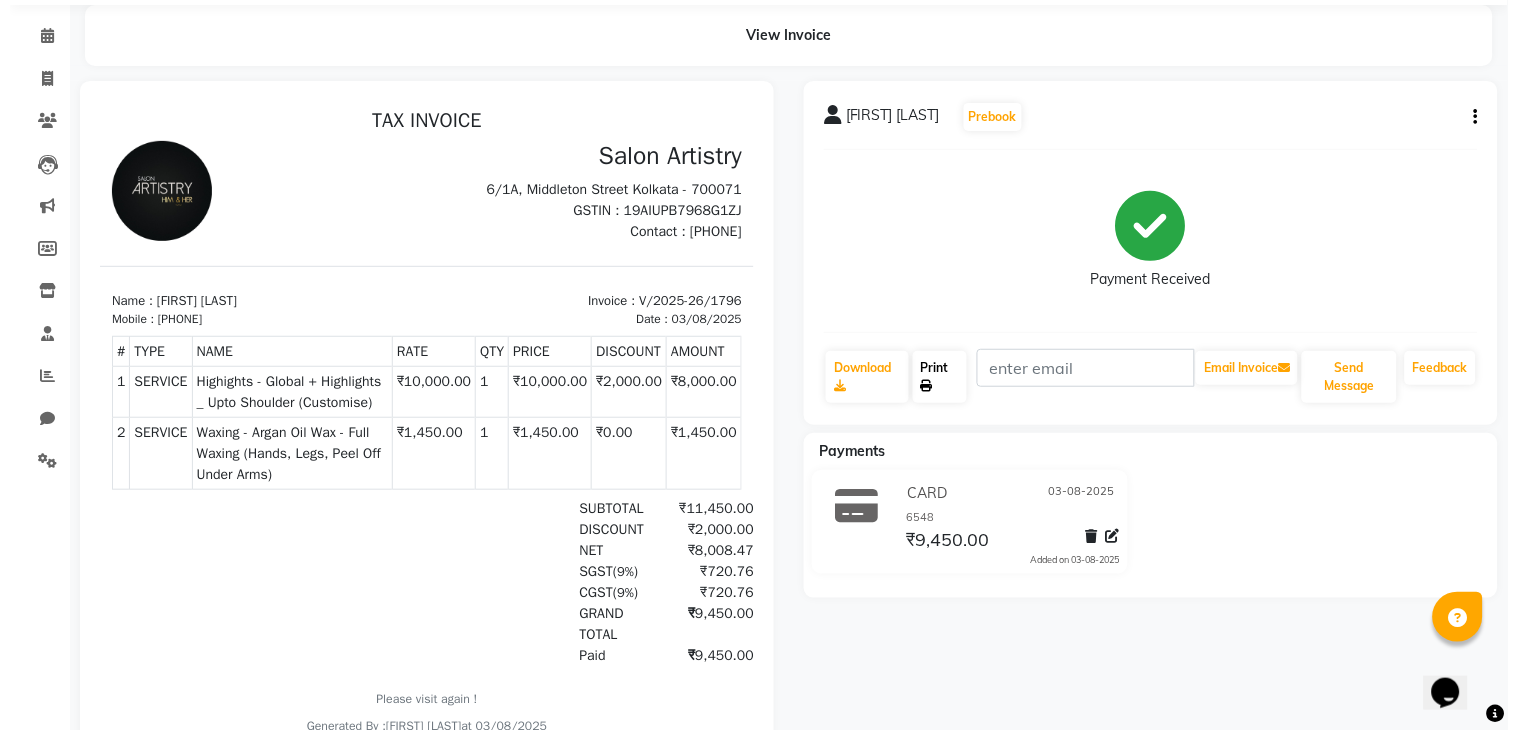 scroll, scrollTop: 0, scrollLeft: 0, axis: both 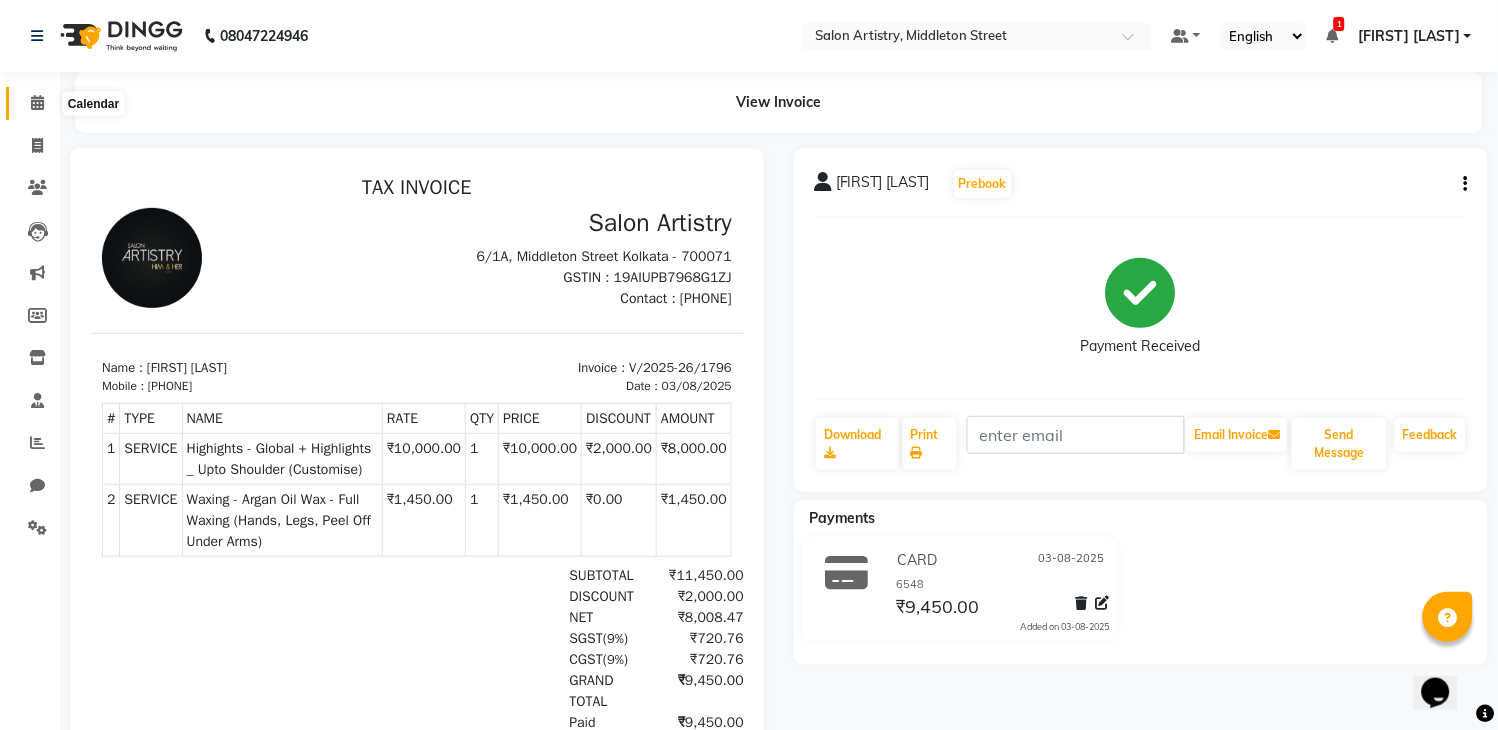 click 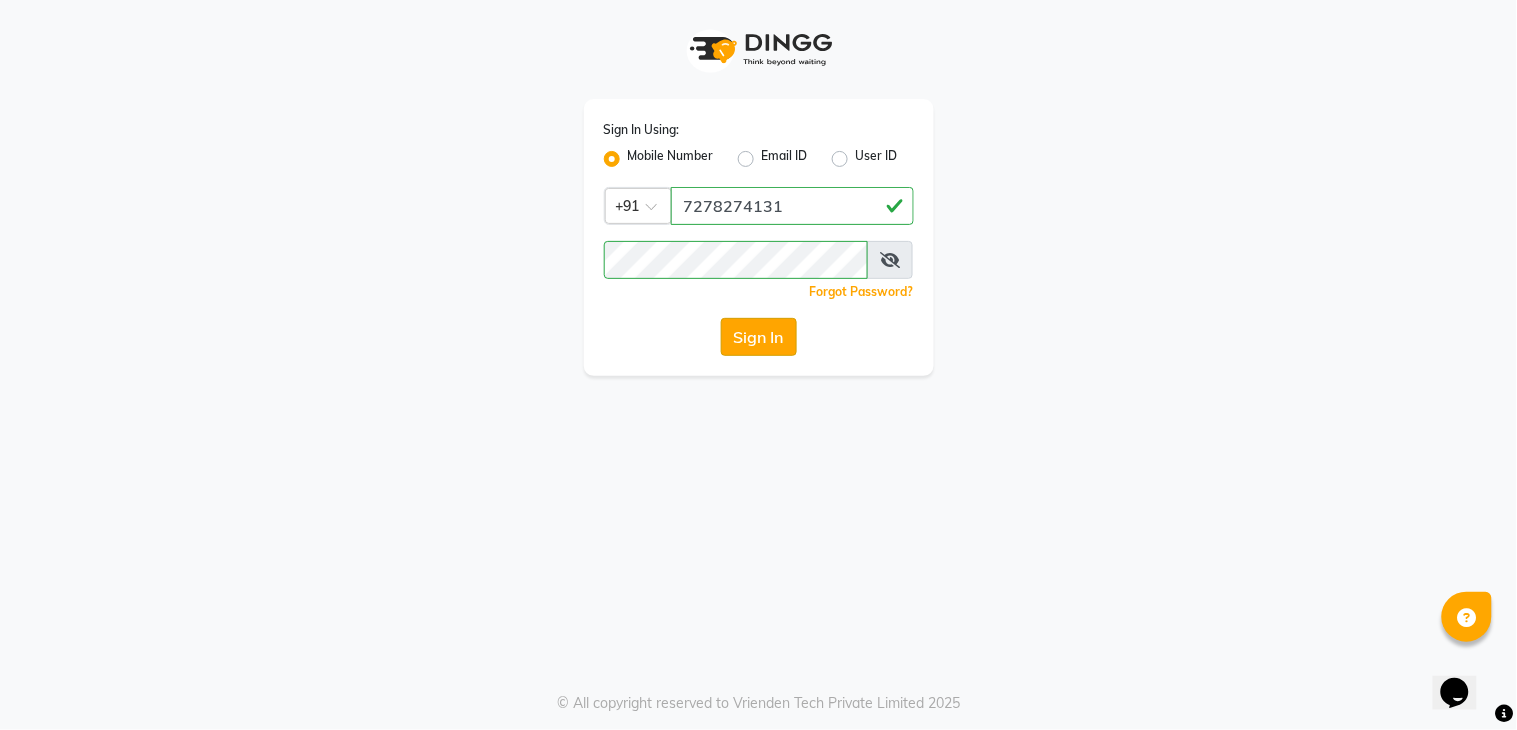 click on "Sign In" 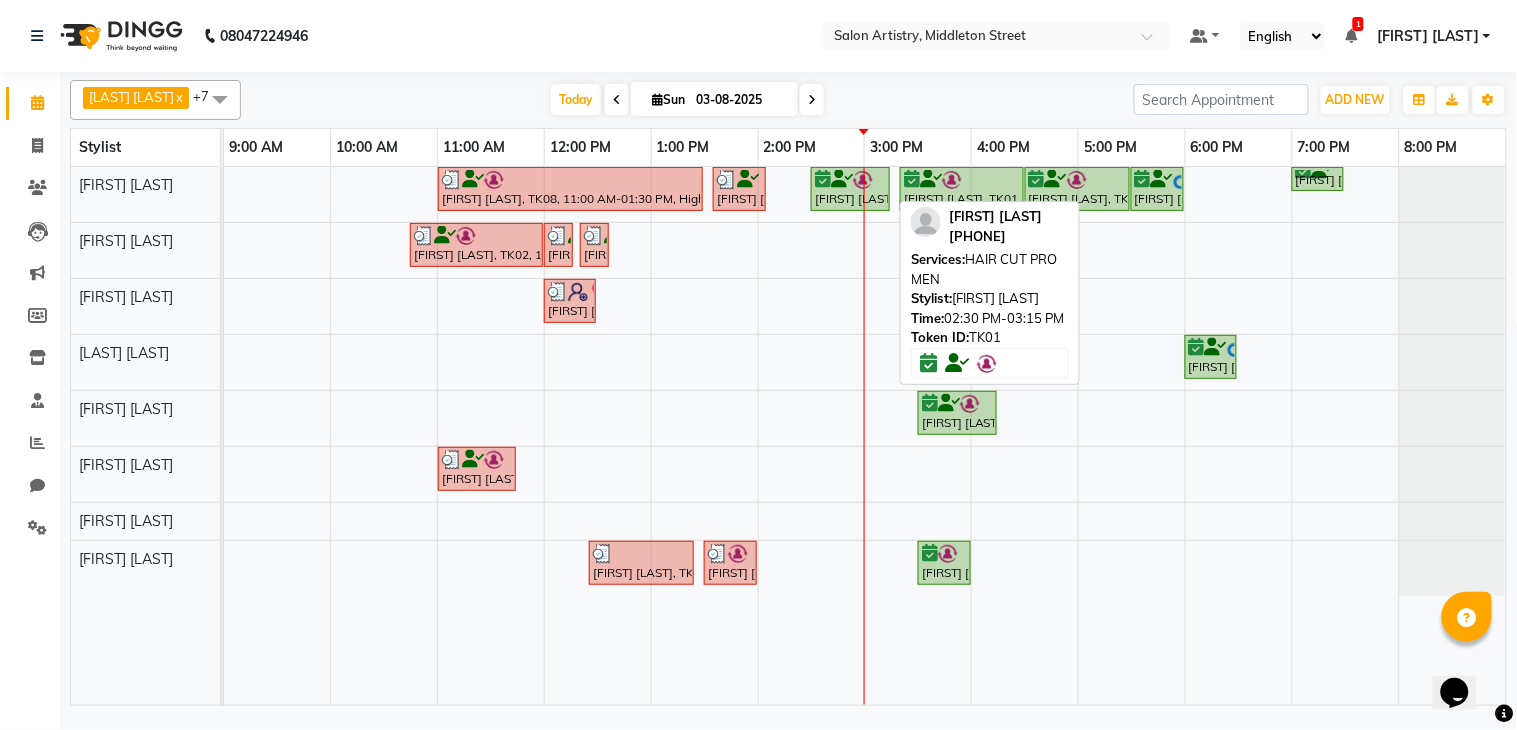 click at bounding box center (863, 180) 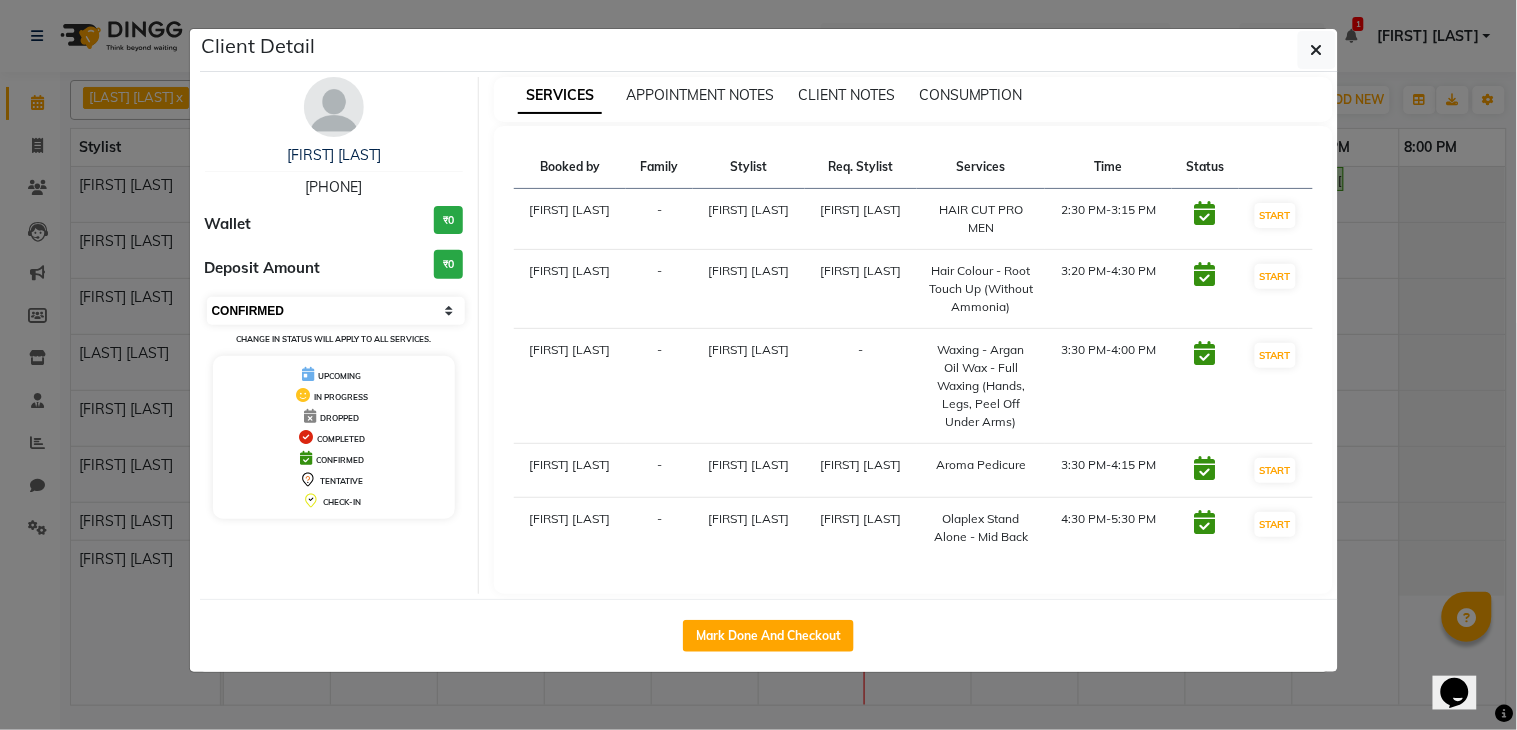 click on "Select IN SERVICE CONFIRMED TENTATIVE CHECK IN MARK DONE DROPPED UPCOMING" at bounding box center (336, 311) 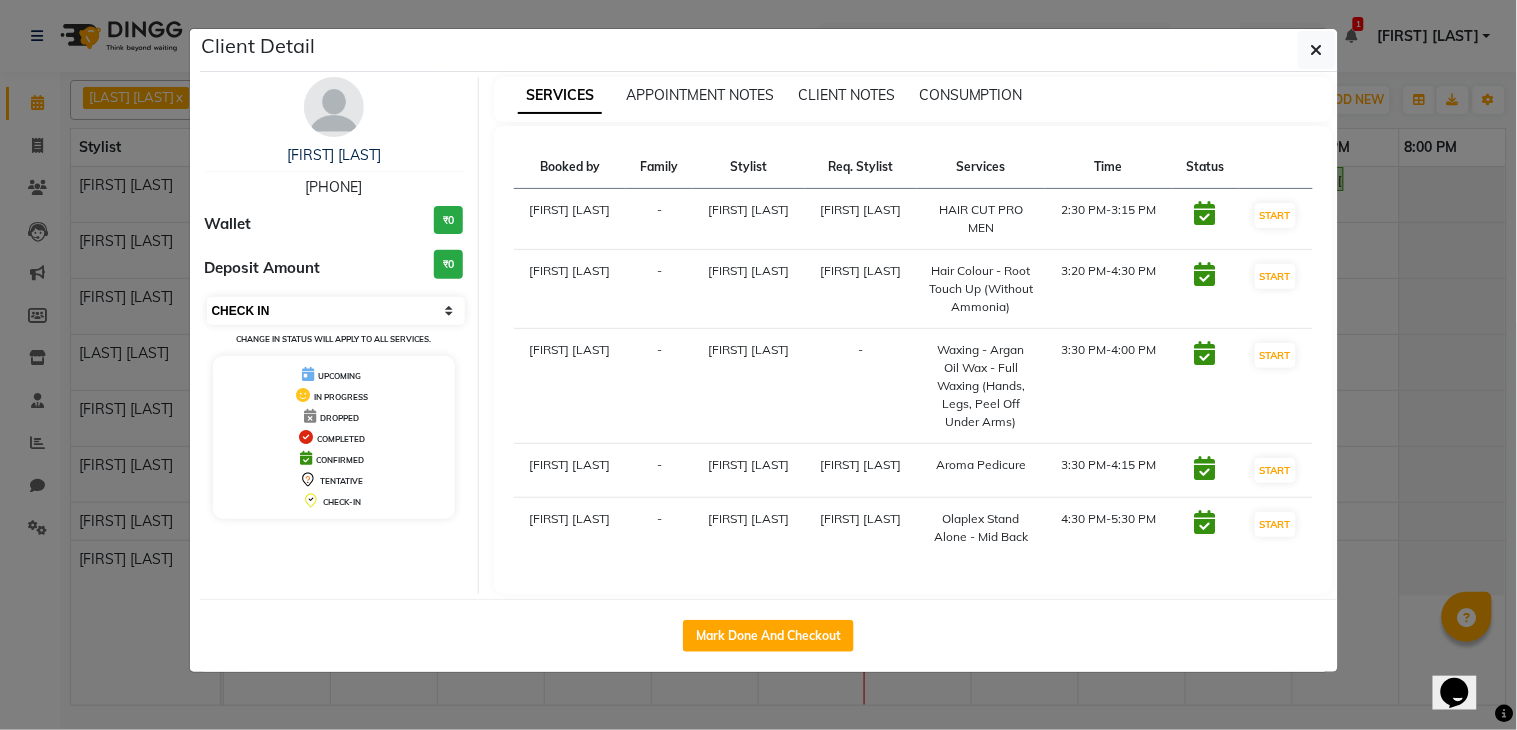 click on "Select IN SERVICE CONFIRMED TENTATIVE CHECK IN MARK DONE DROPPED UPCOMING" at bounding box center (336, 311) 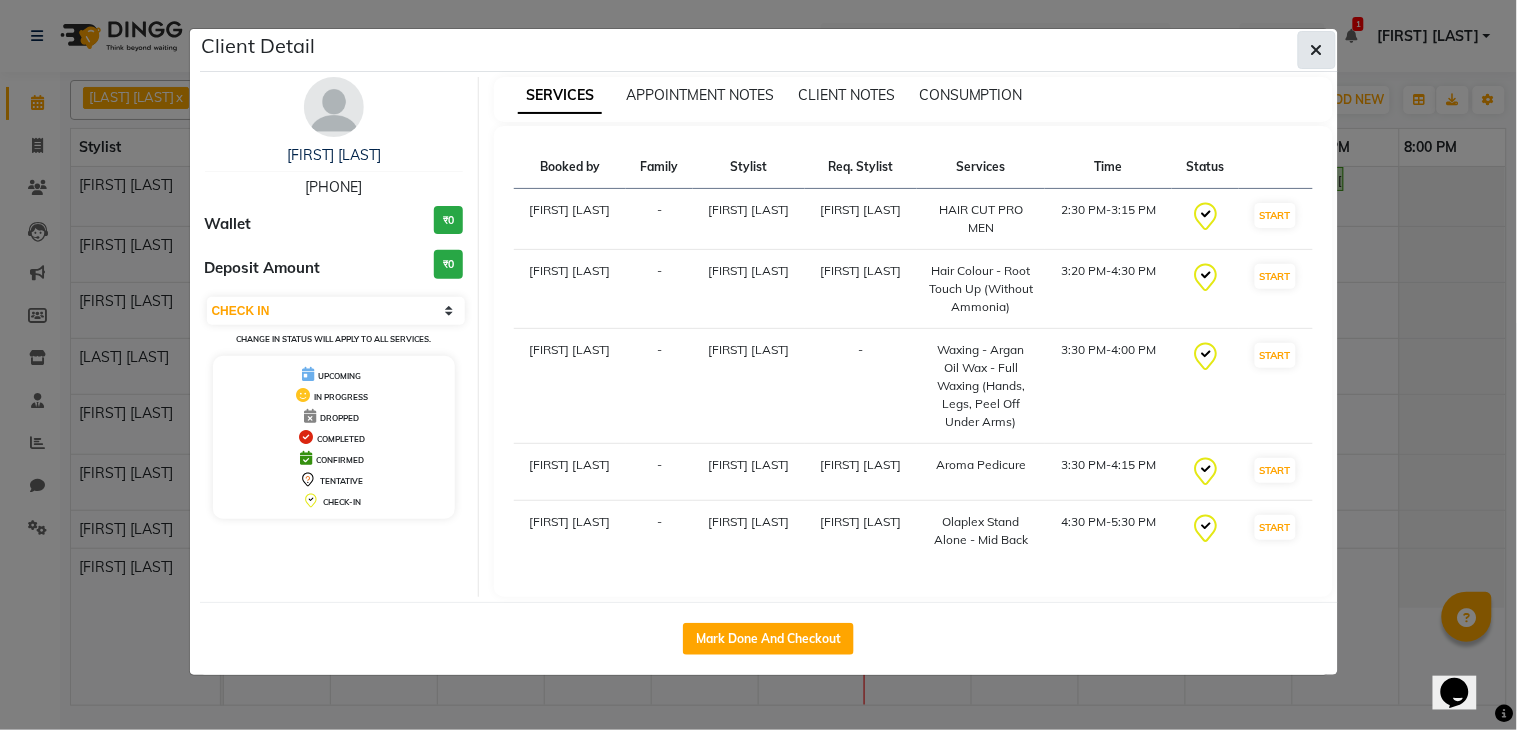 click 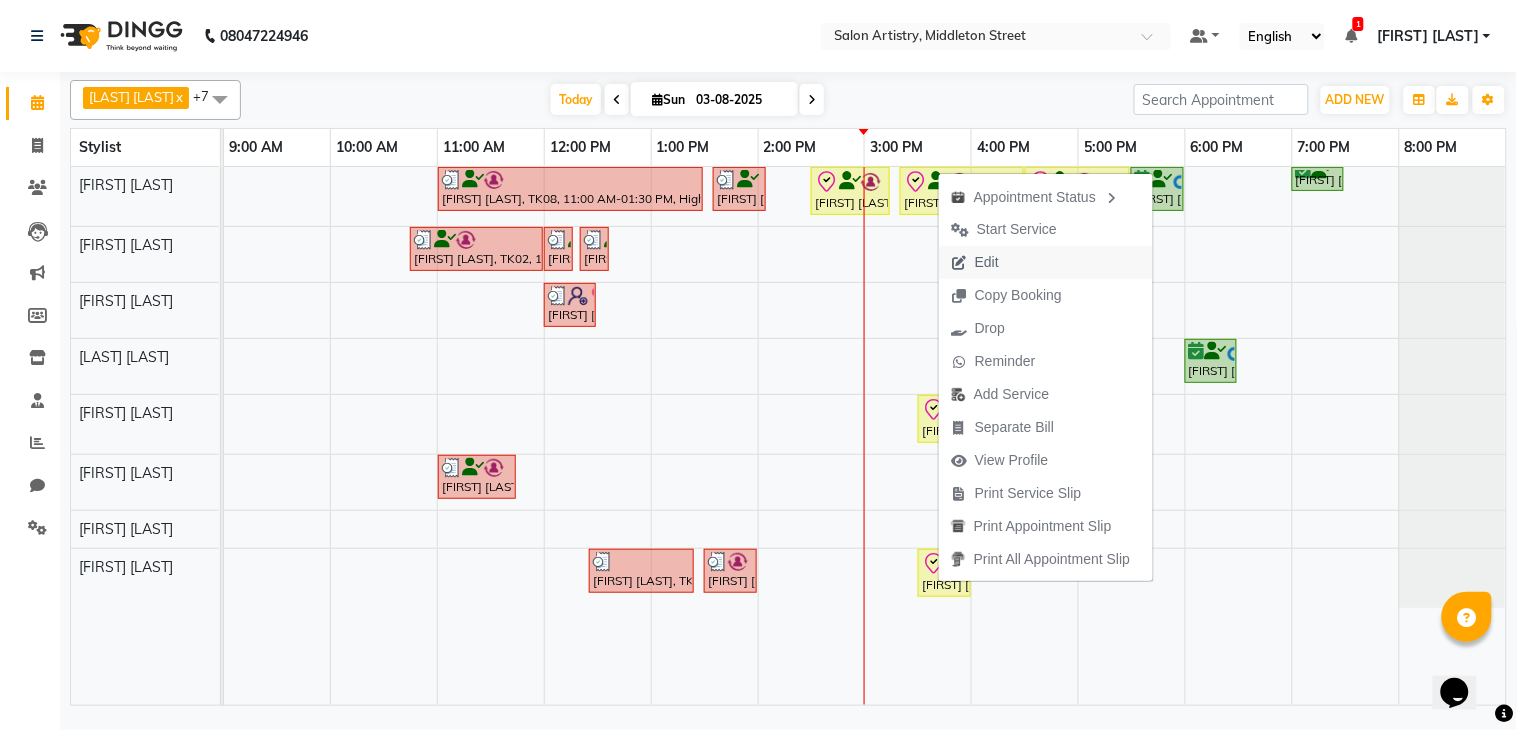 click on "Edit" at bounding box center (987, 262) 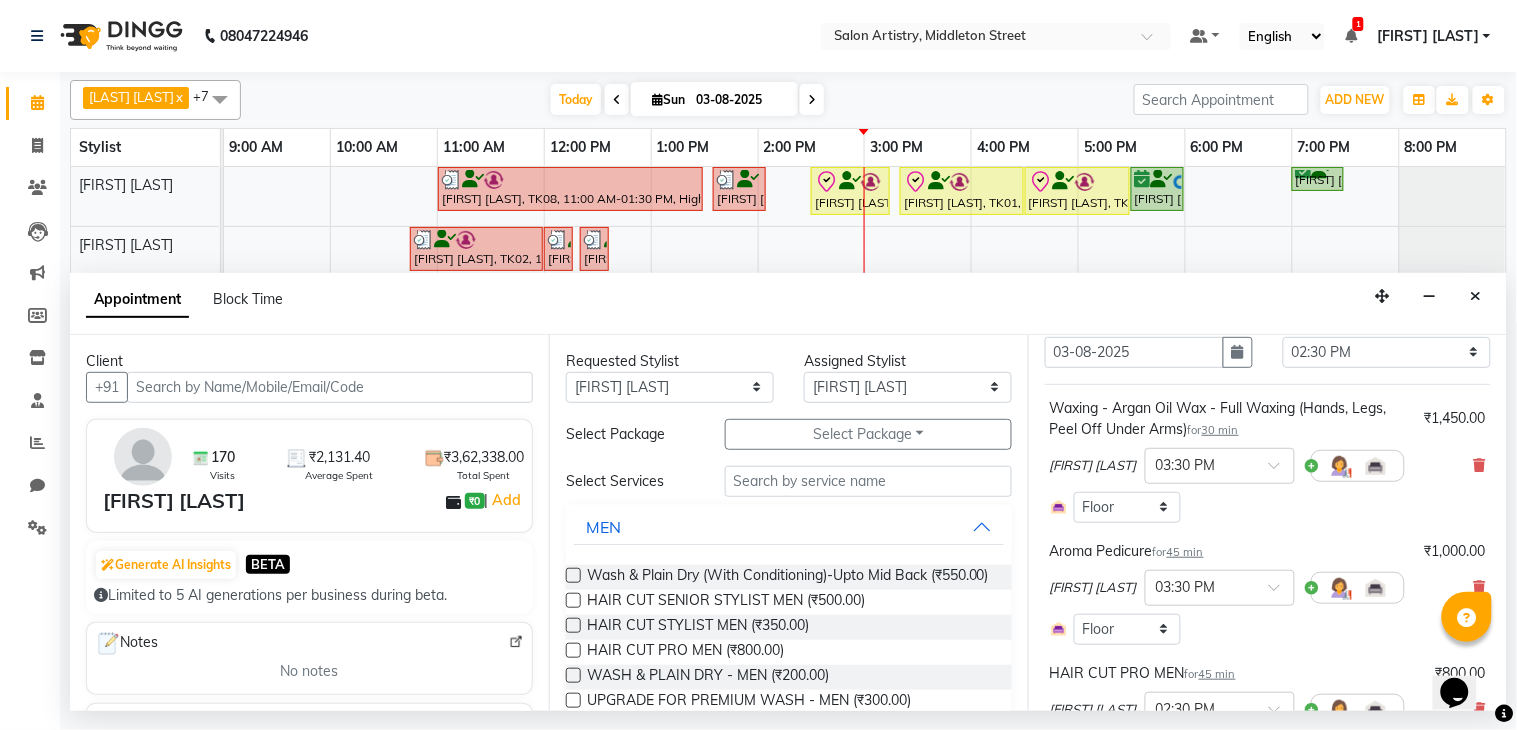 scroll, scrollTop: 111, scrollLeft: 0, axis: vertical 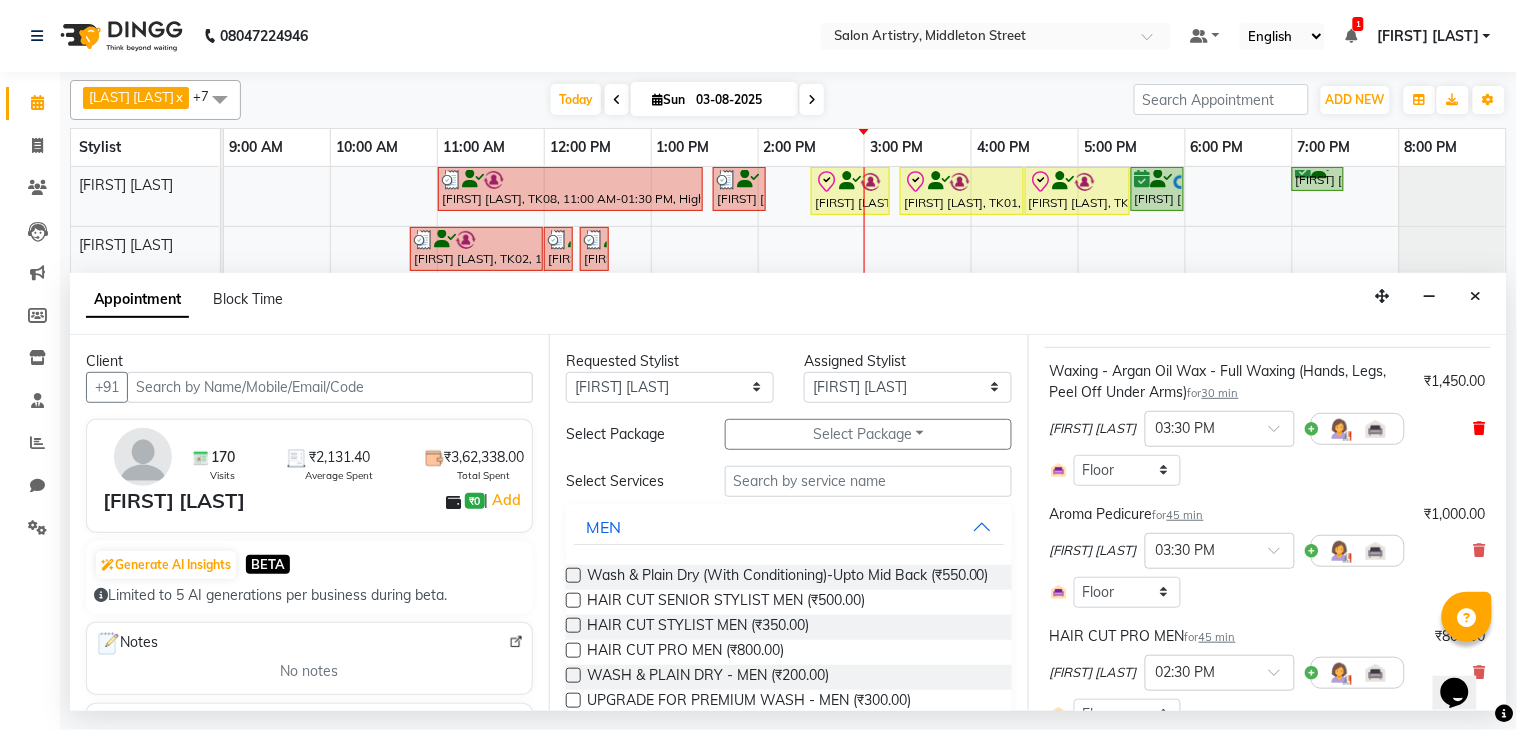 click at bounding box center (1480, 428) 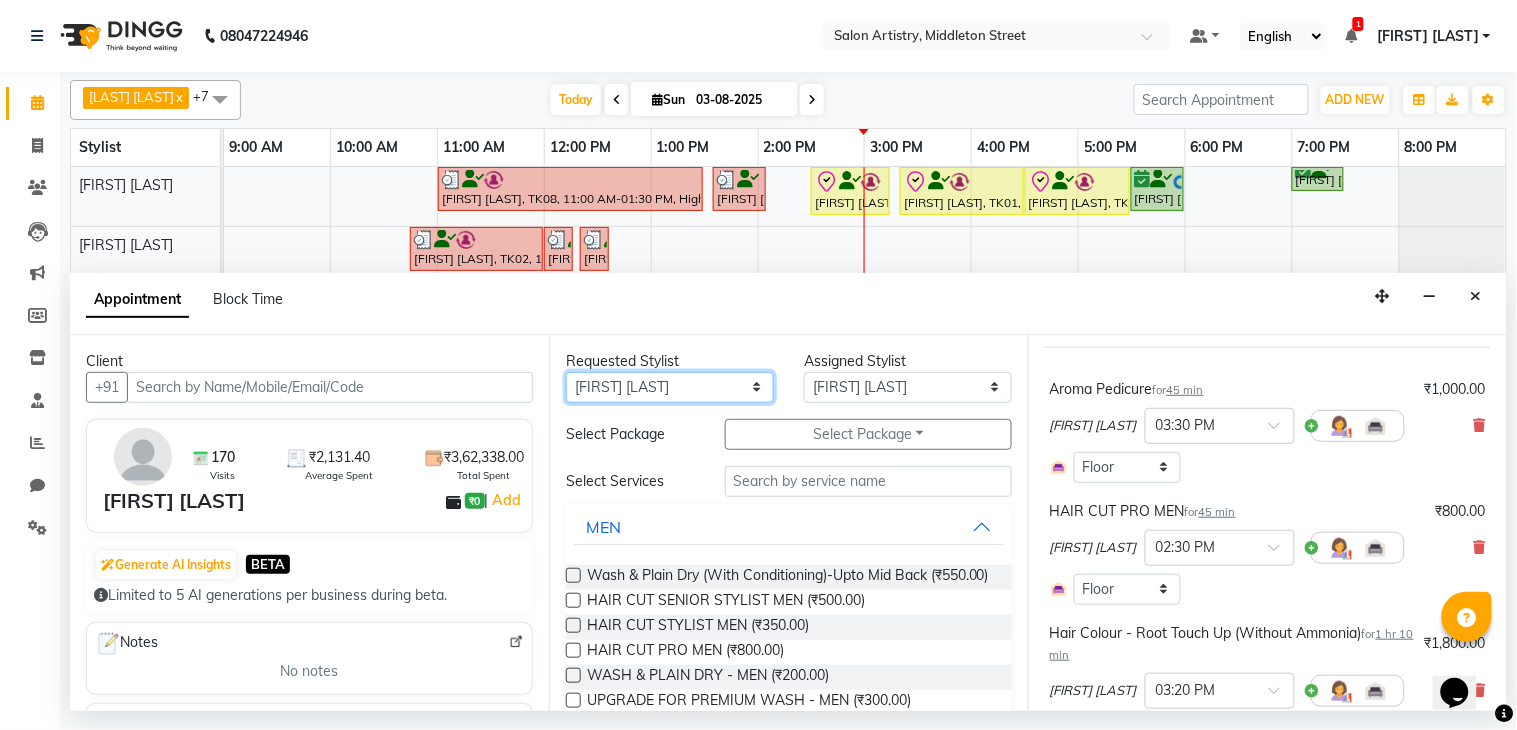 click on "Any Anupriya Ghosh Iqbal Ahmed Irshad Khan Mannu Kumar Gupta Mekhla Bhattacharya Minika Das Puja Debnath Reception Rekha Singh Ricky Das Rony Das Sangeeta Lodh Sharfaraz Ata Waris Simmy Rai Tapasi" at bounding box center [670, 387] 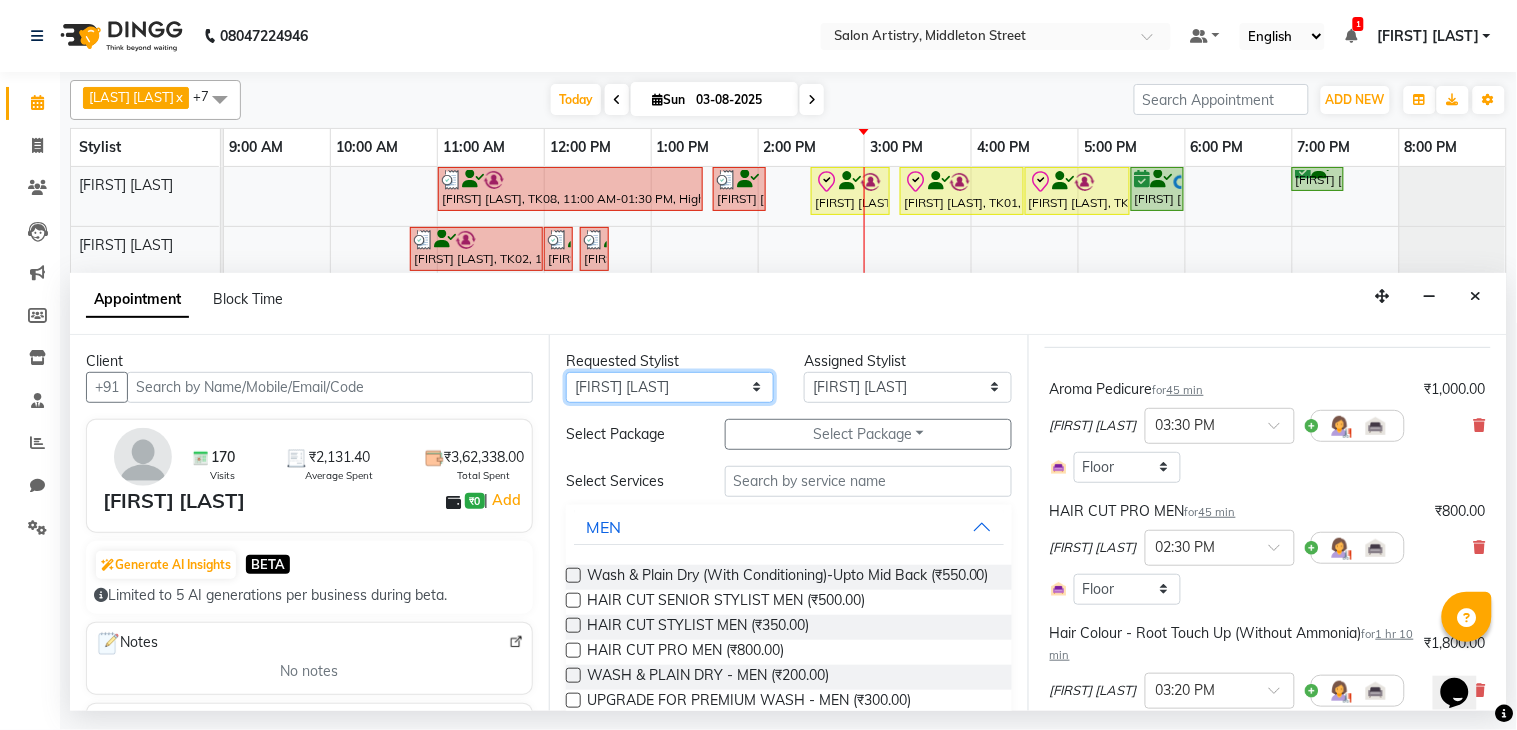 click on "Any Anupriya Ghosh Iqbal Ahmed Irshad Khan Mannu Kumar Gupta Mekhla Bhattacharya Minika Das Puja Debnath Reception Rekha Singh Ricky Das Rony Das Sangeeta Lodh Sharfaraz Ata Waris Simmy Rai Tapasi" at bounding box center [670, 387] 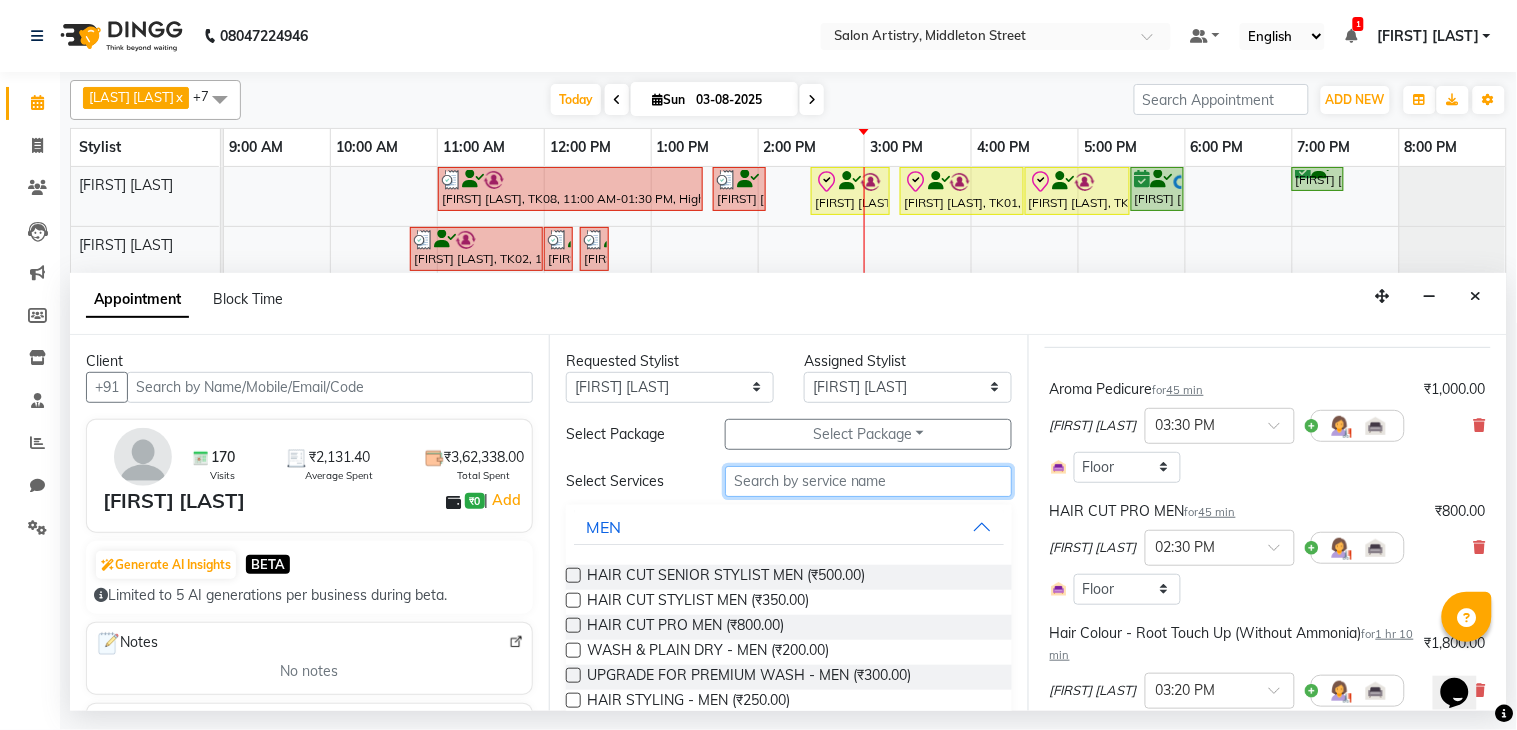 click at bounding box center (868, 481) 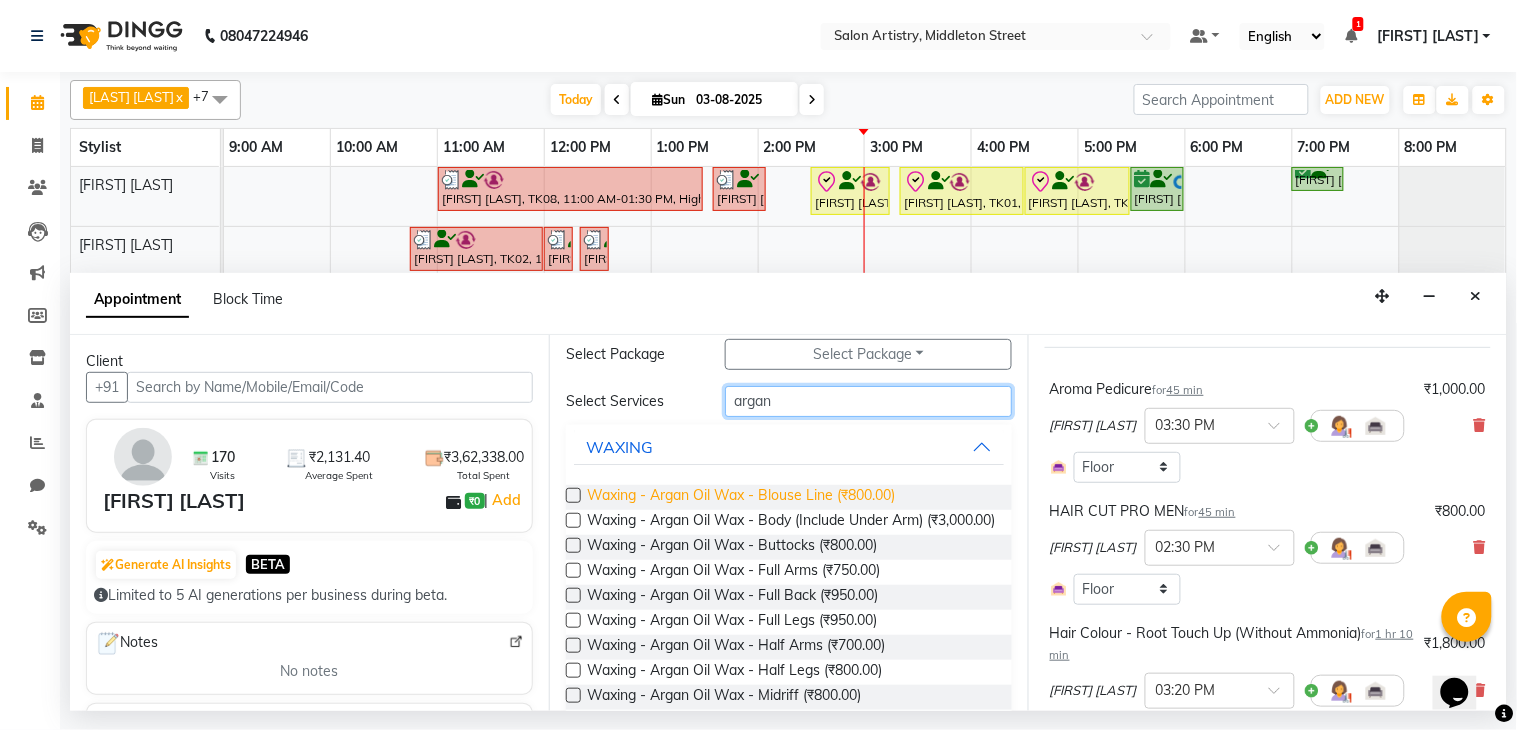 scroll, scrollTop: 111, scrollLeft: 0, axis: vertical 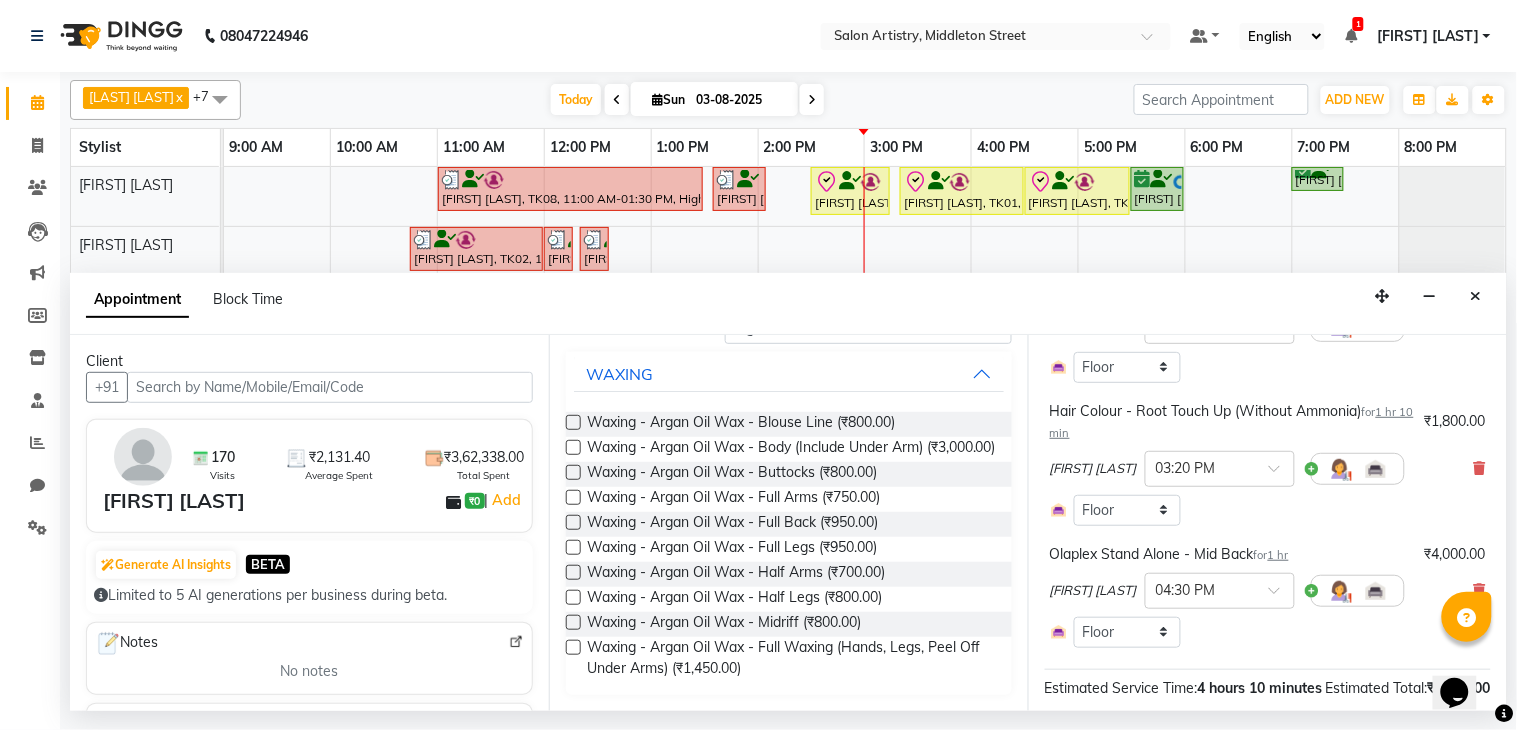 click at bounding box center (573, 647) 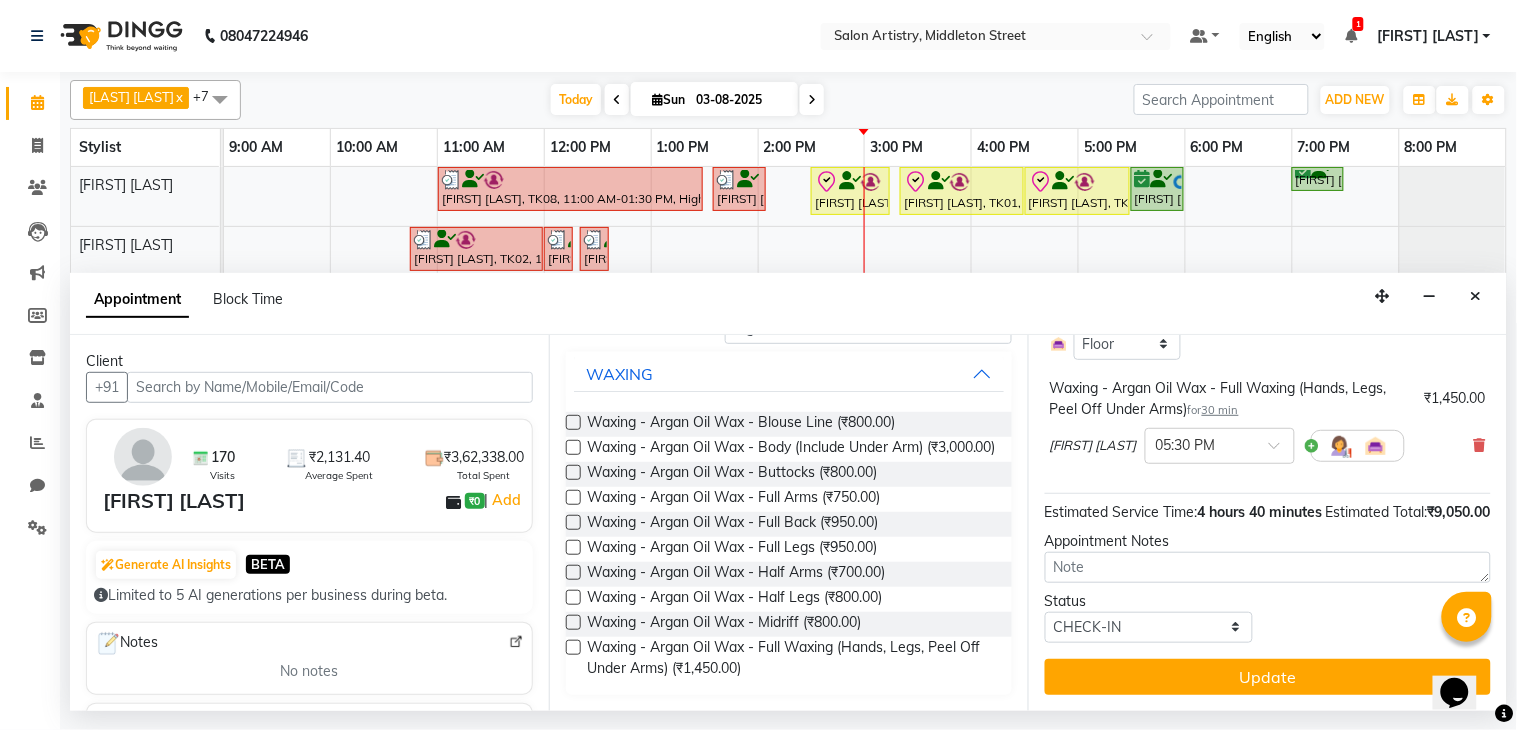 scroll, scrollTop: 661, scrollLeft: 0, axis: vertical 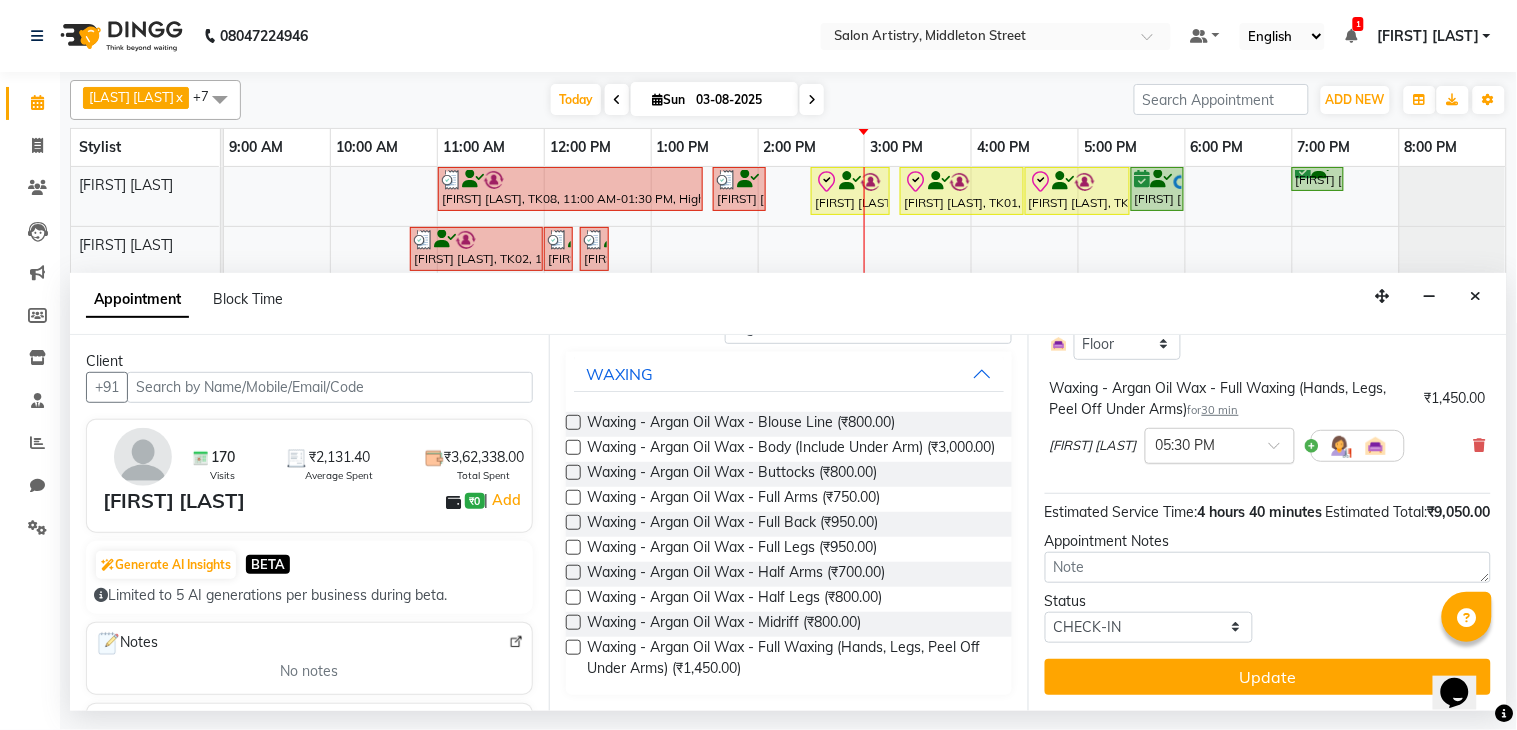 click at bounding box center (1200, 444) 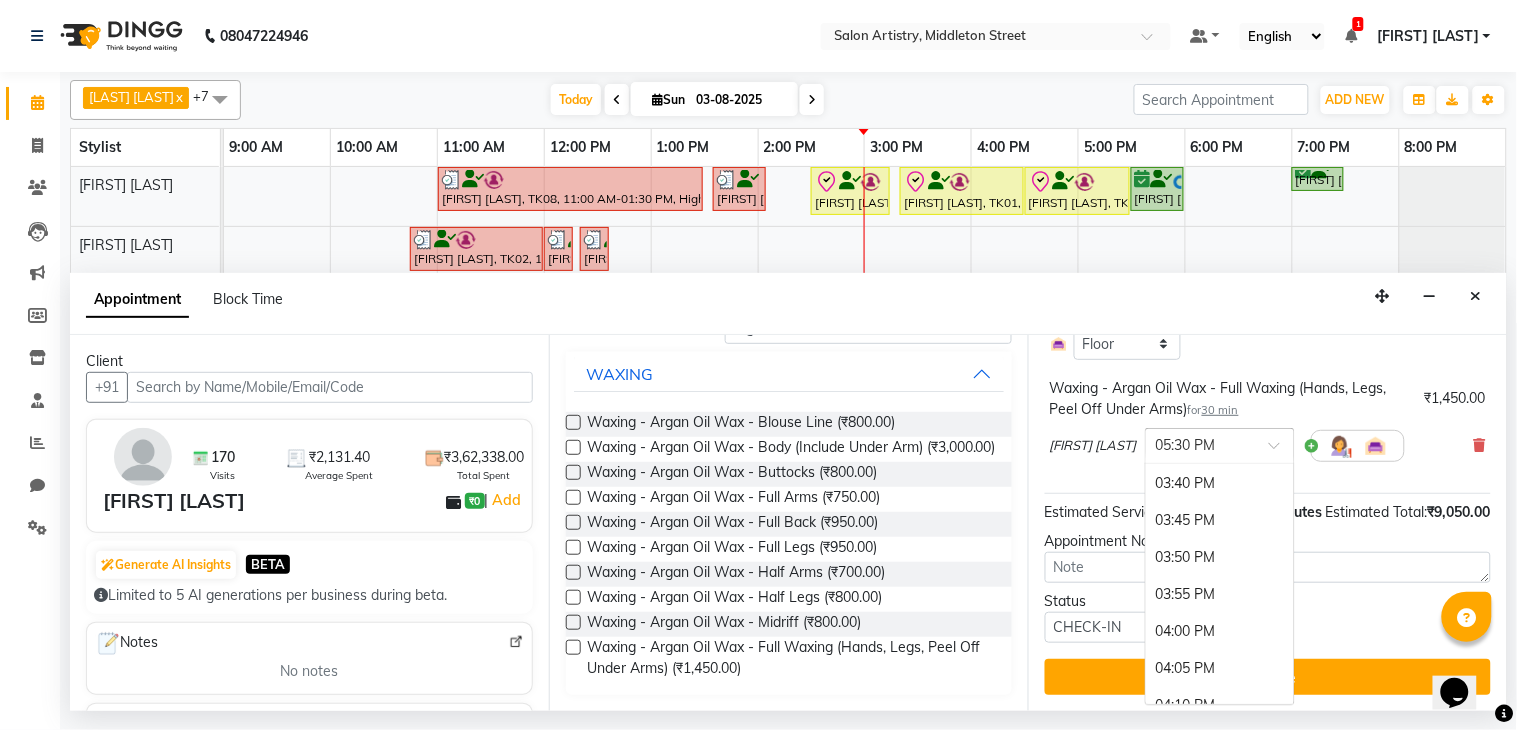 scroll, scrollTop: 2366, scrollLeft: 0, axis: vertical 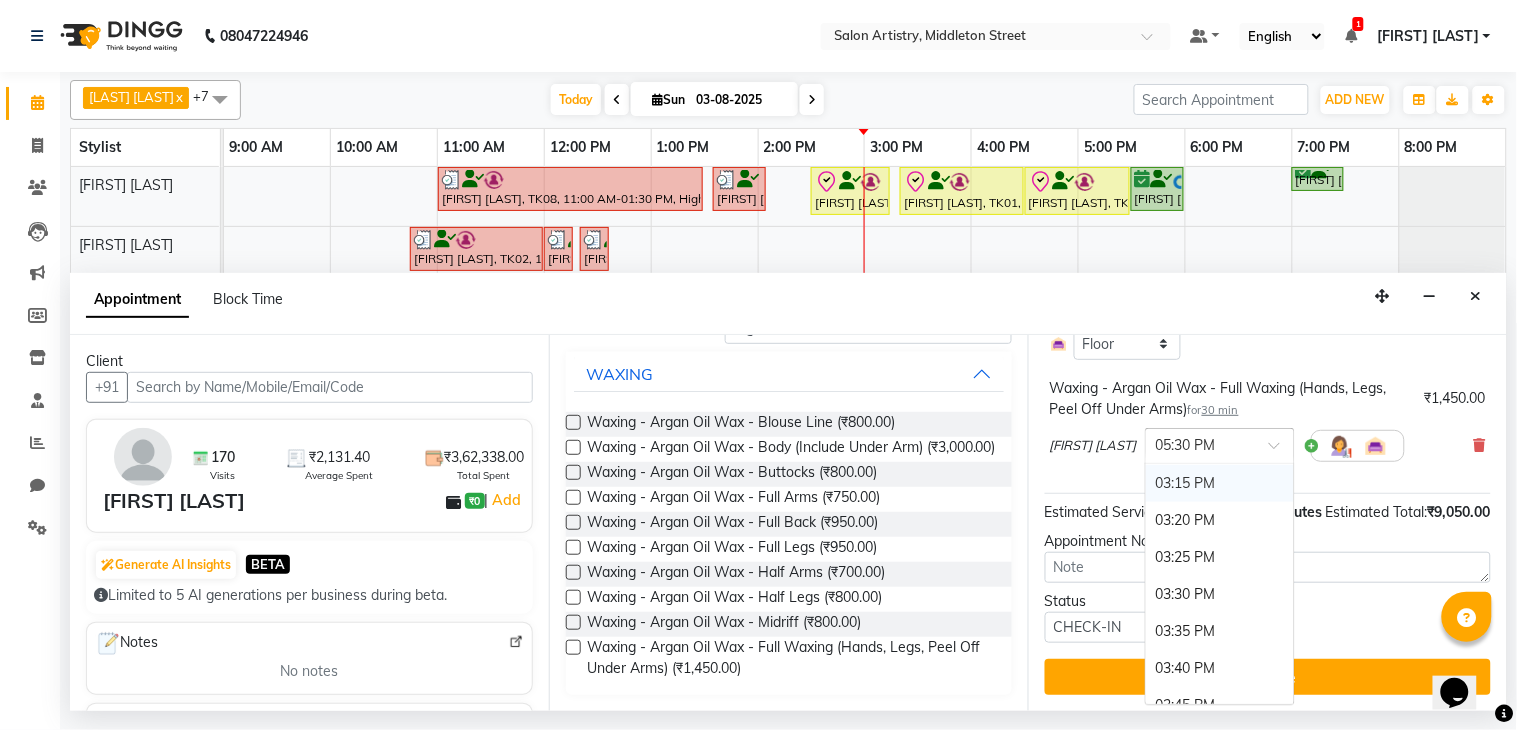 click on "03:15 PM" at bounding box center [1220, 483] 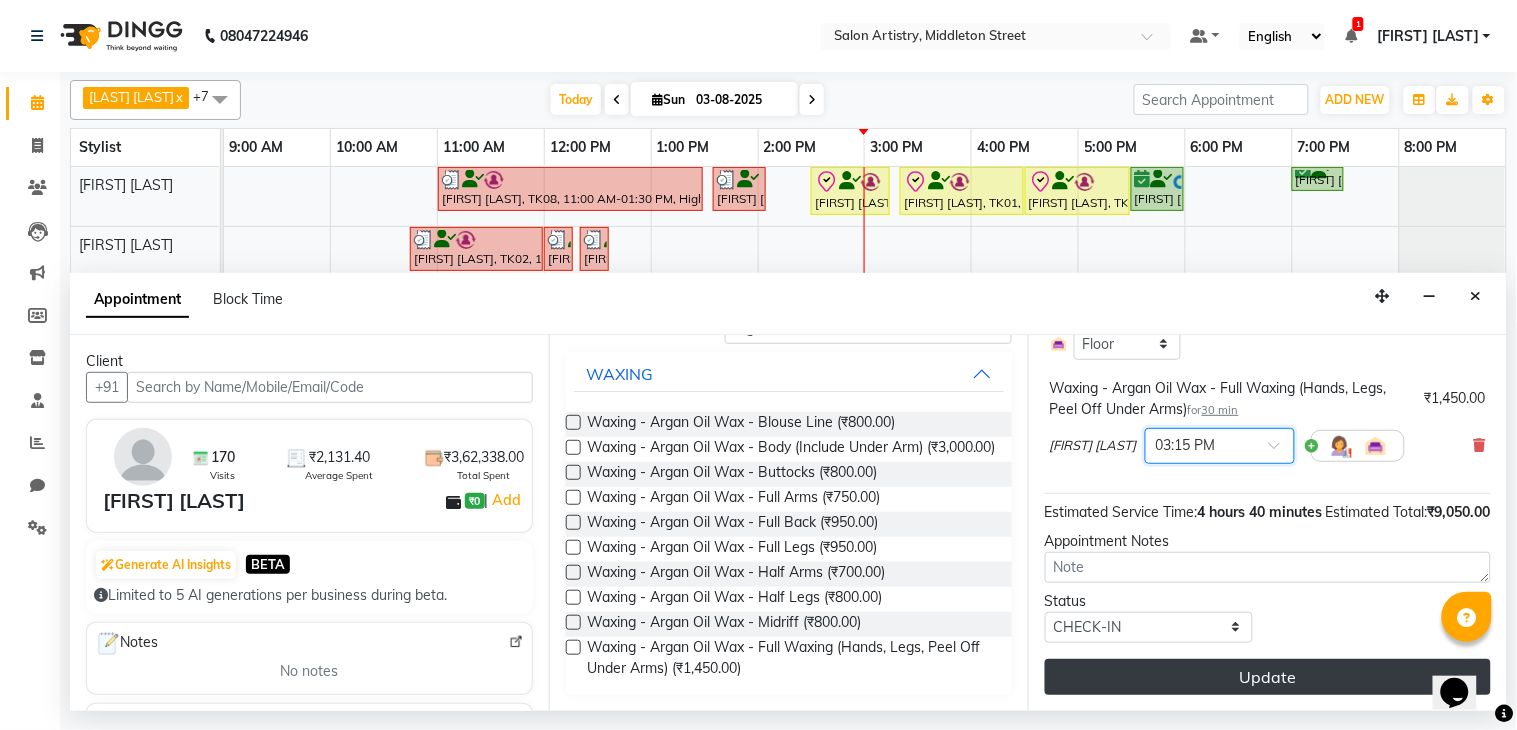 click on "Update" at bounding box center (1268, 677) 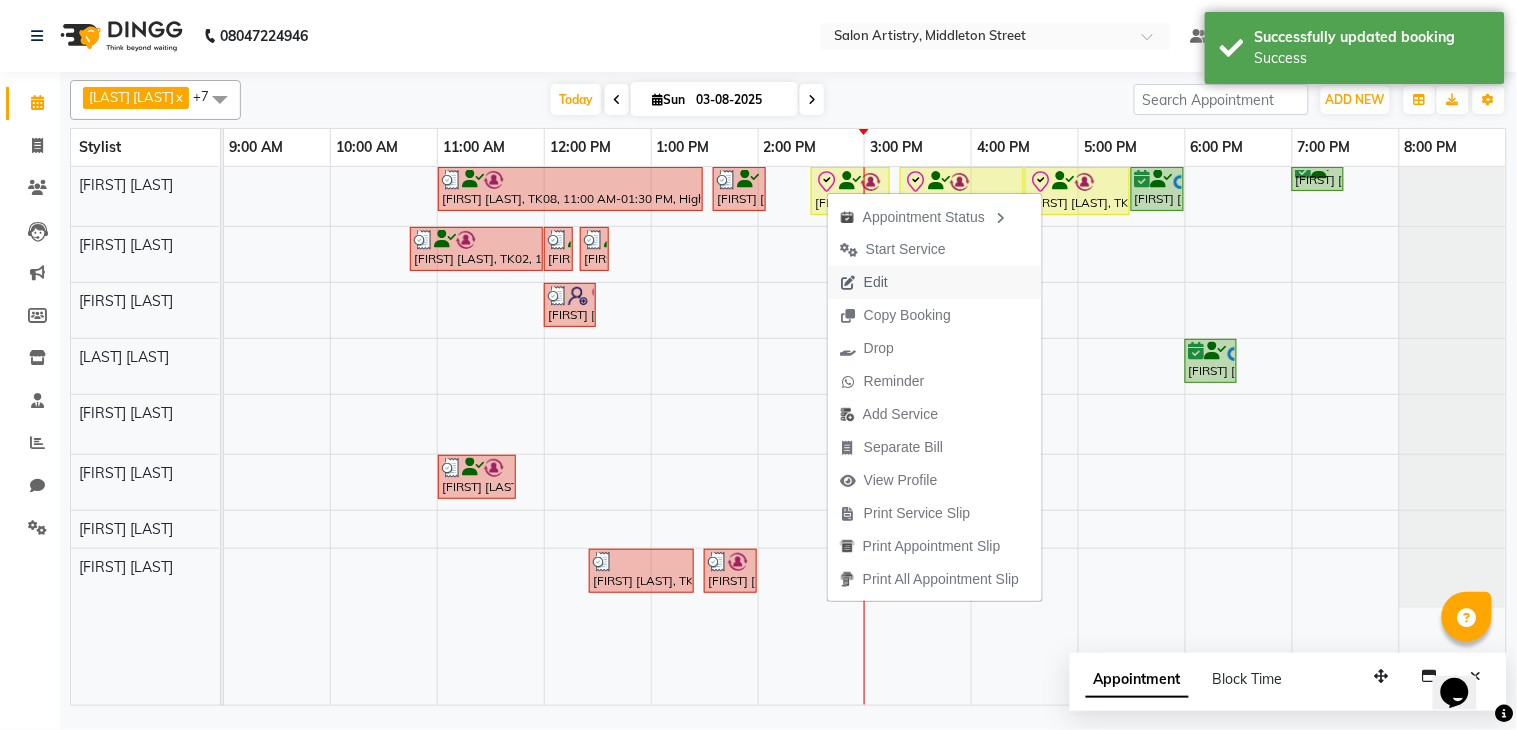 click on "Edit" at bounding box center (935, 282) 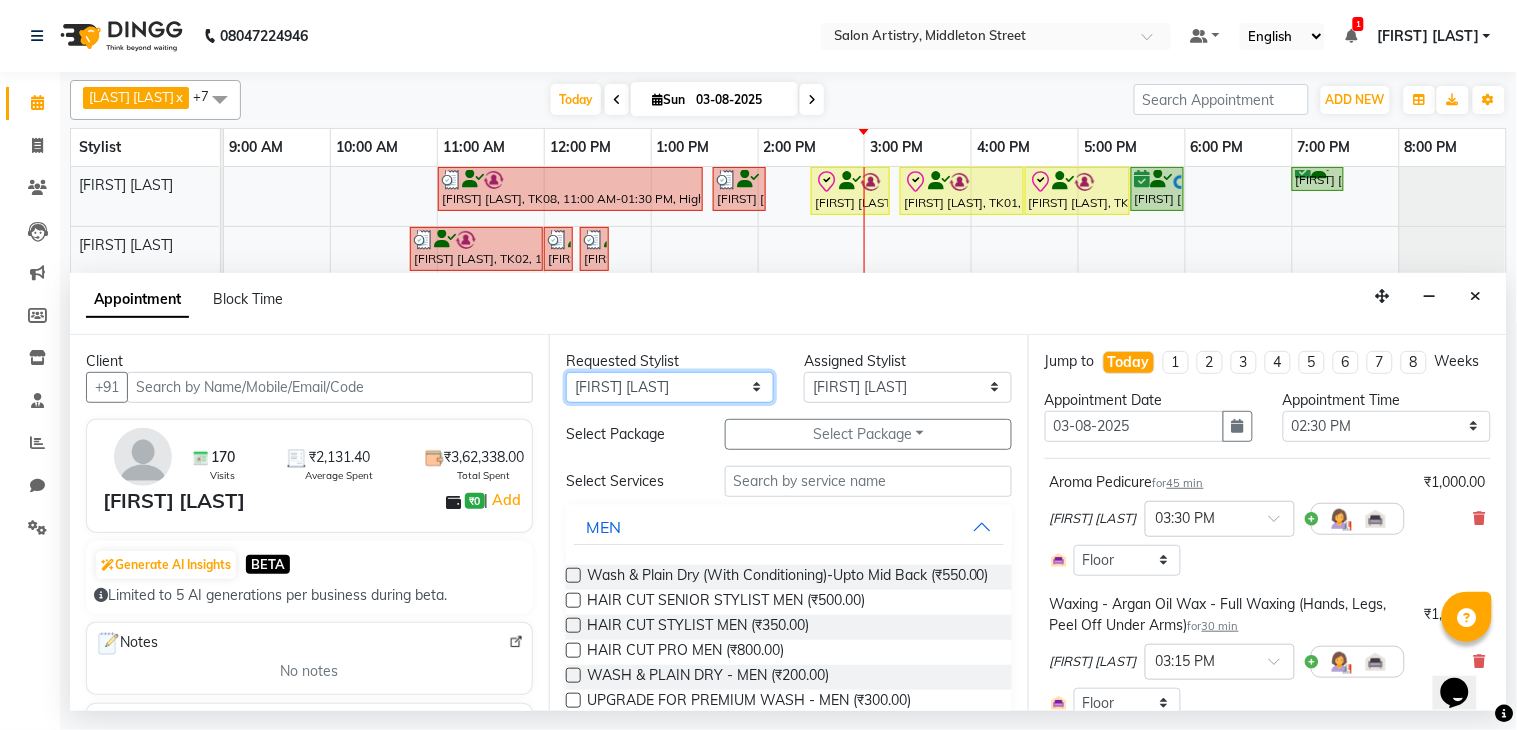 click on "Any Anupriya Ghosh Iqbal Ahmed Irshad Khan Mannu Kumar Gupta Mekhla Bhattacharya Minika Das Puja Debnath Reception Rekha Singh Ricky Das Rony Das Sangeeta Lodh Sharfaraz Ata Waris Simmy Rai Tapasi" at bounding box center (670, 387) 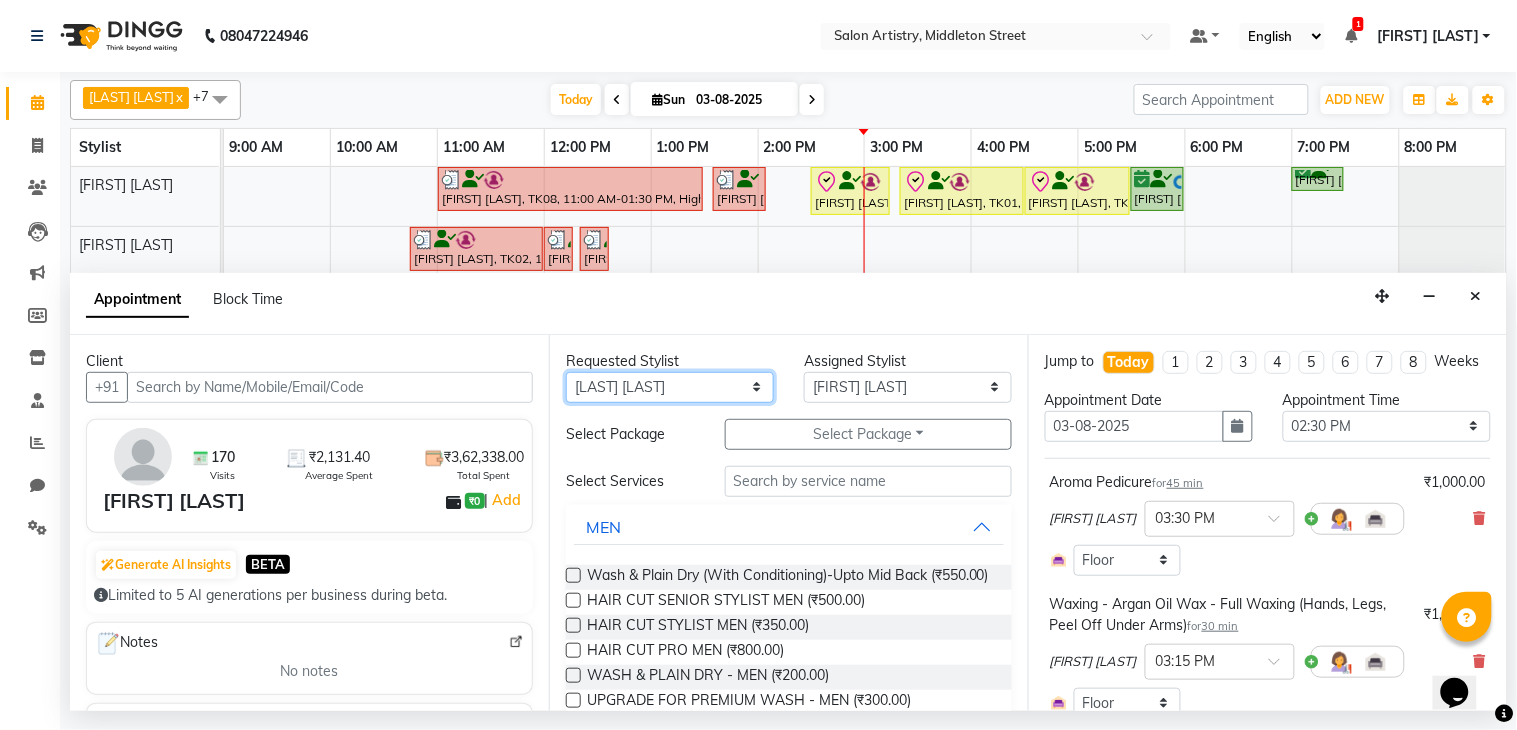 click on "Any Anupriya Ghosh Iqbal Ahmed Irshad Khan Mannu Kumar Gupta Mekhla Bhattacharya Minika Das Puja Debnath Reception Rekha Singh Ricky Das Rony Das Sangeeta Lodh Sharfaraz Ata Waris Simmy Rai Tapasi" at bounding box center (670, 387) 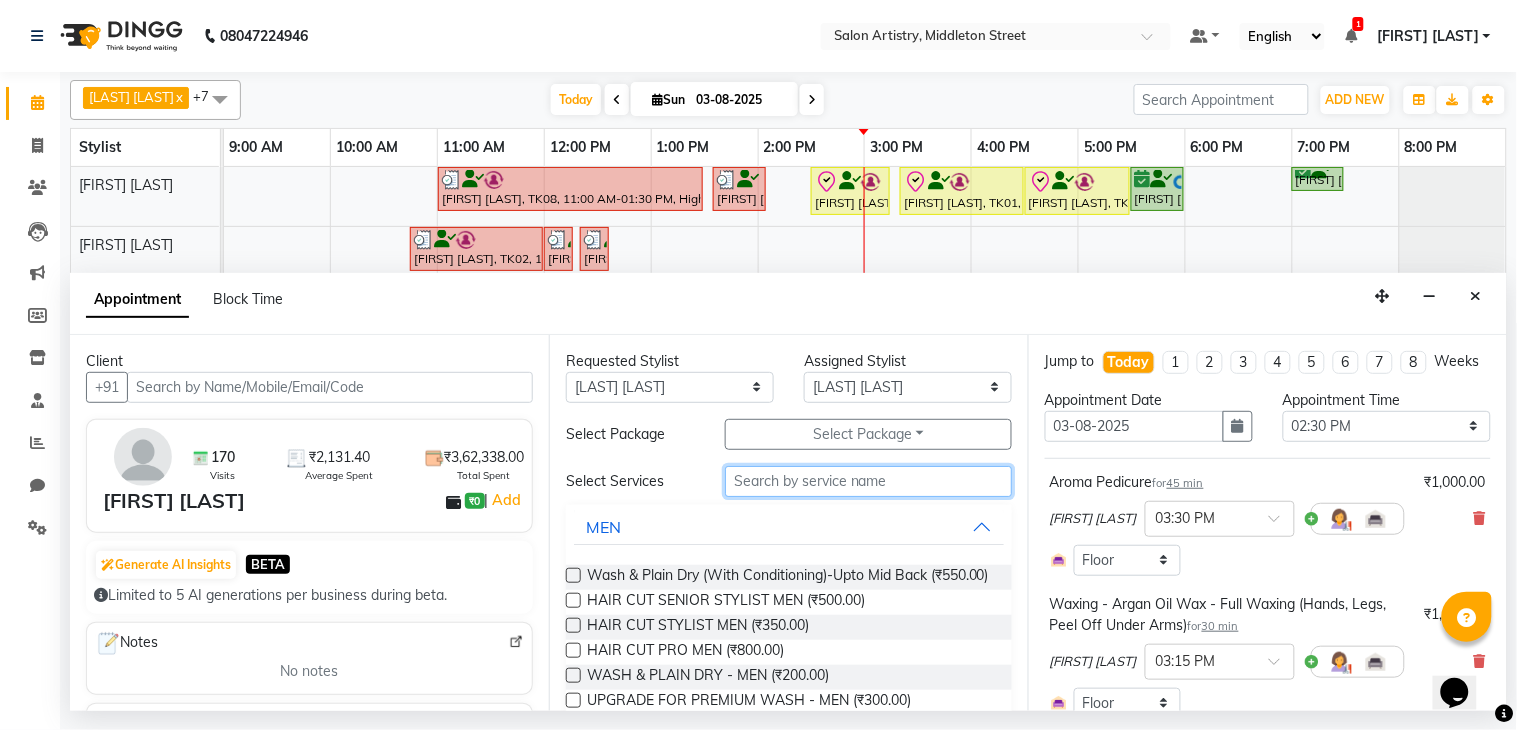 click at bounding box center [868, 481] 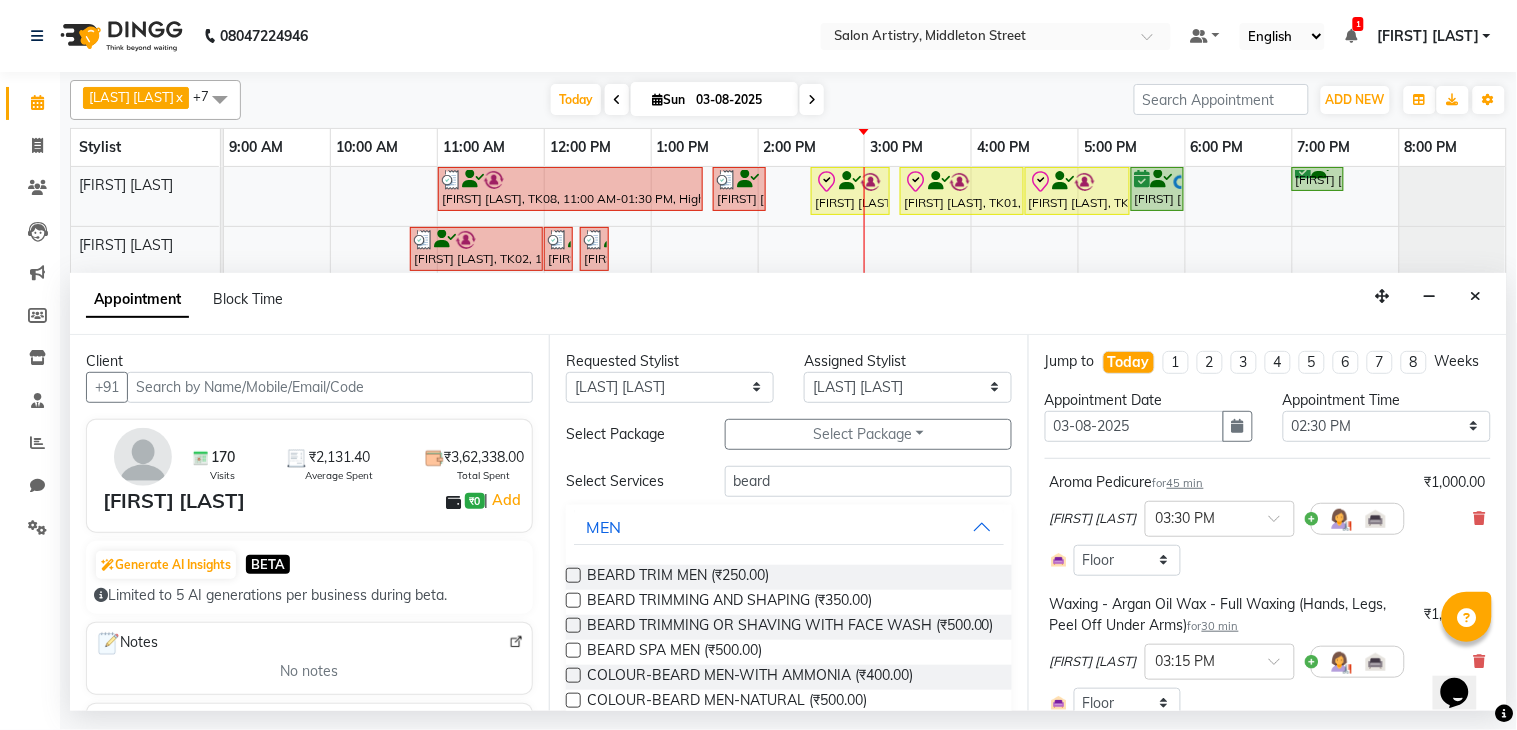 click at bounding box center (573, 600) 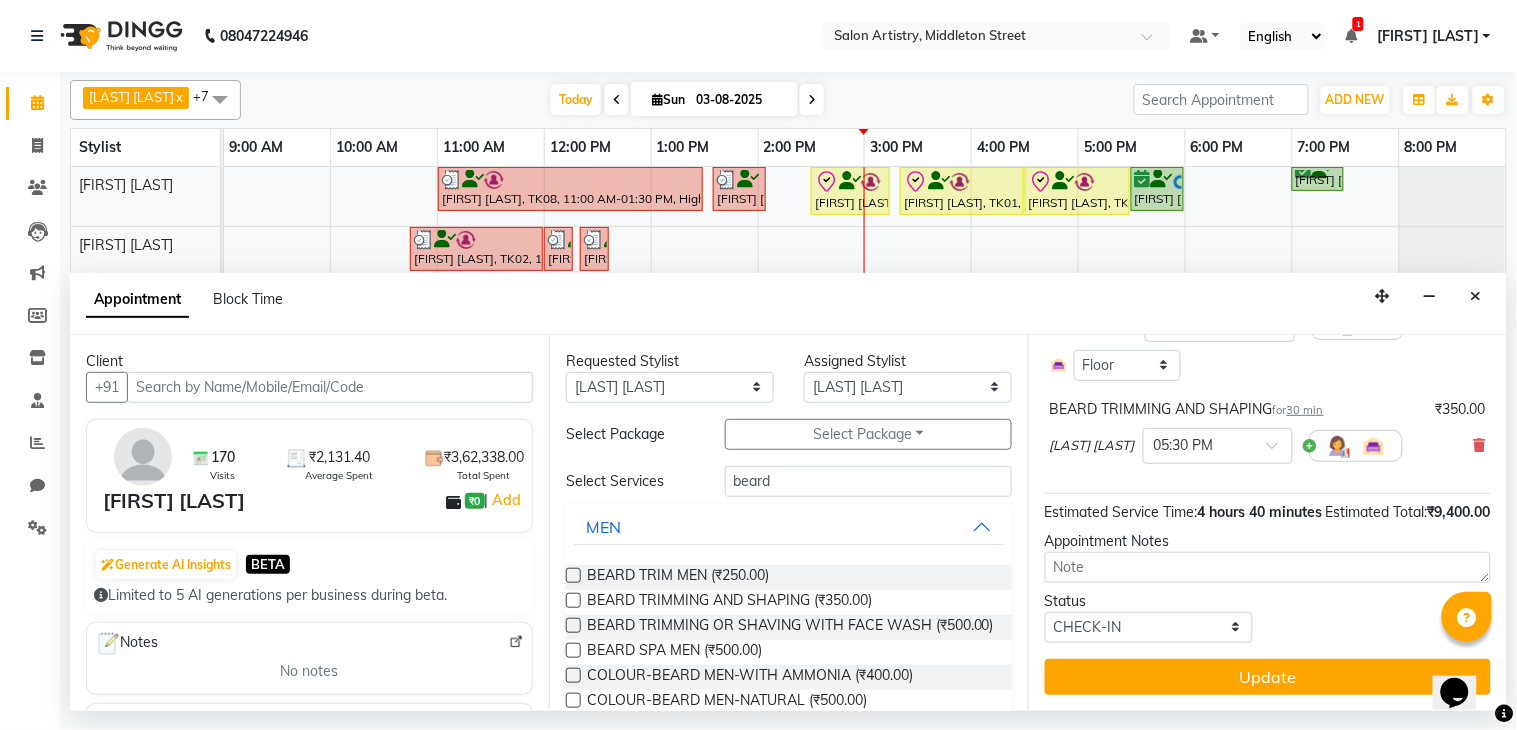 scroll, scrollTop: 764, scrollLeft: 0, axis: vertical 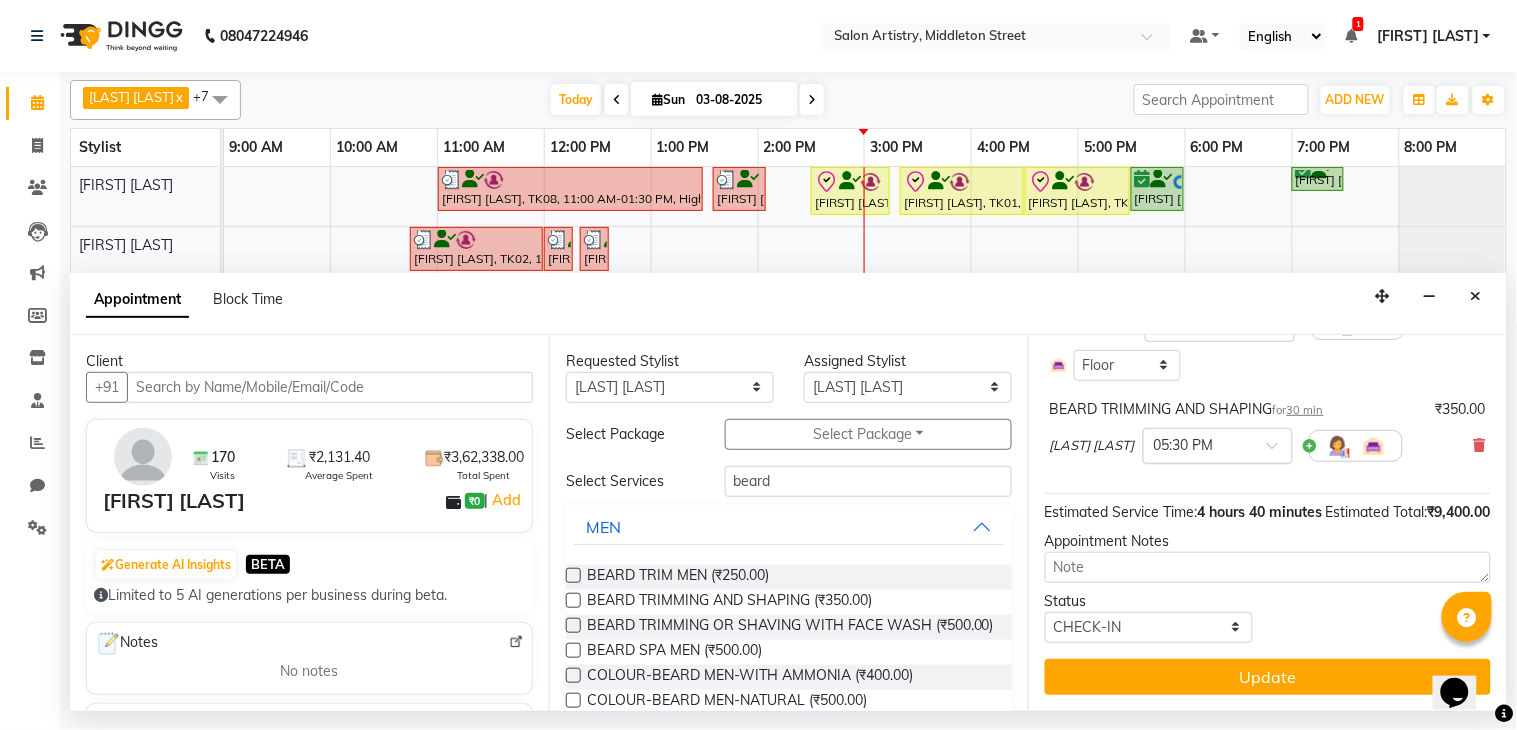 click at bounding box center [1198, 444] 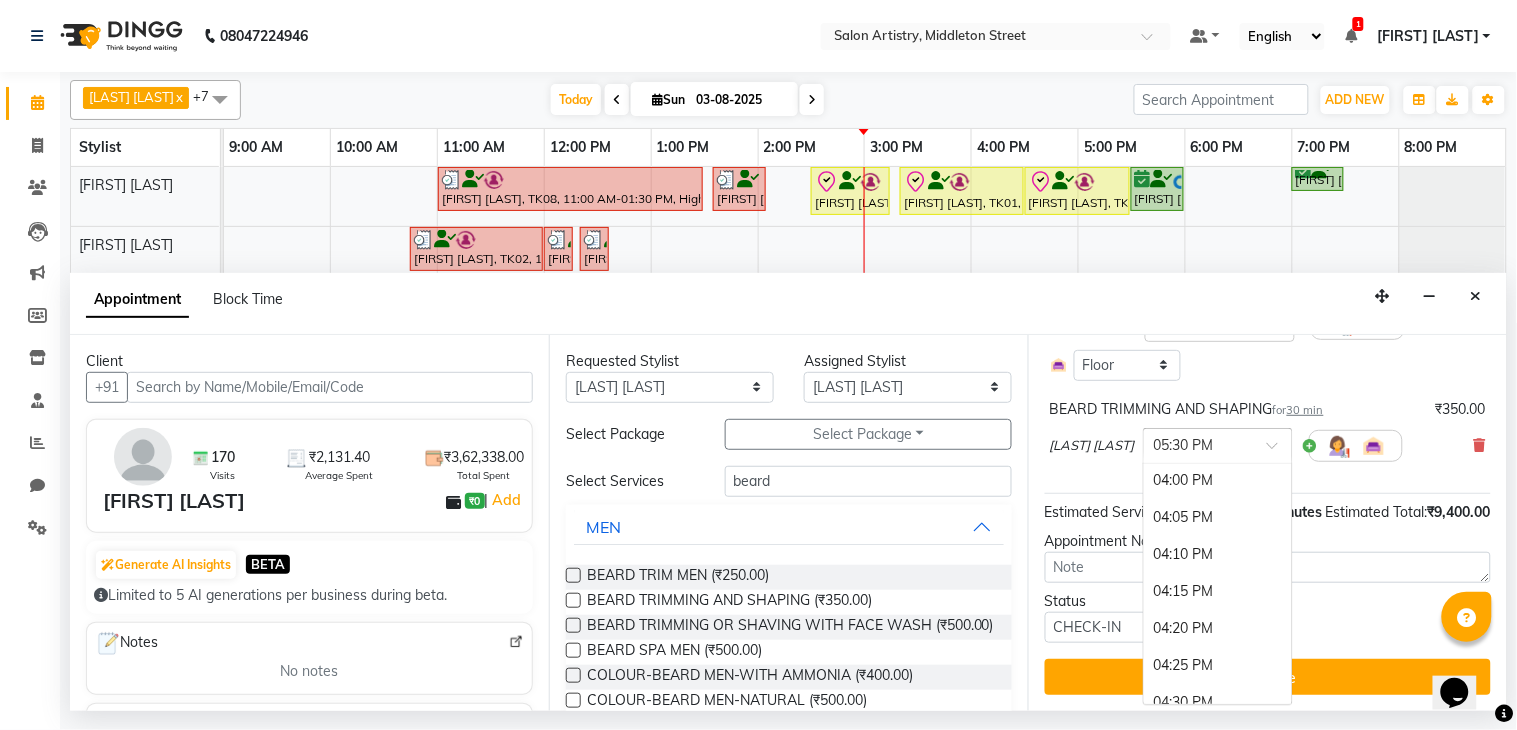 scroll, scrollTop: 2660, scrollLeft: 0, axis: vertical 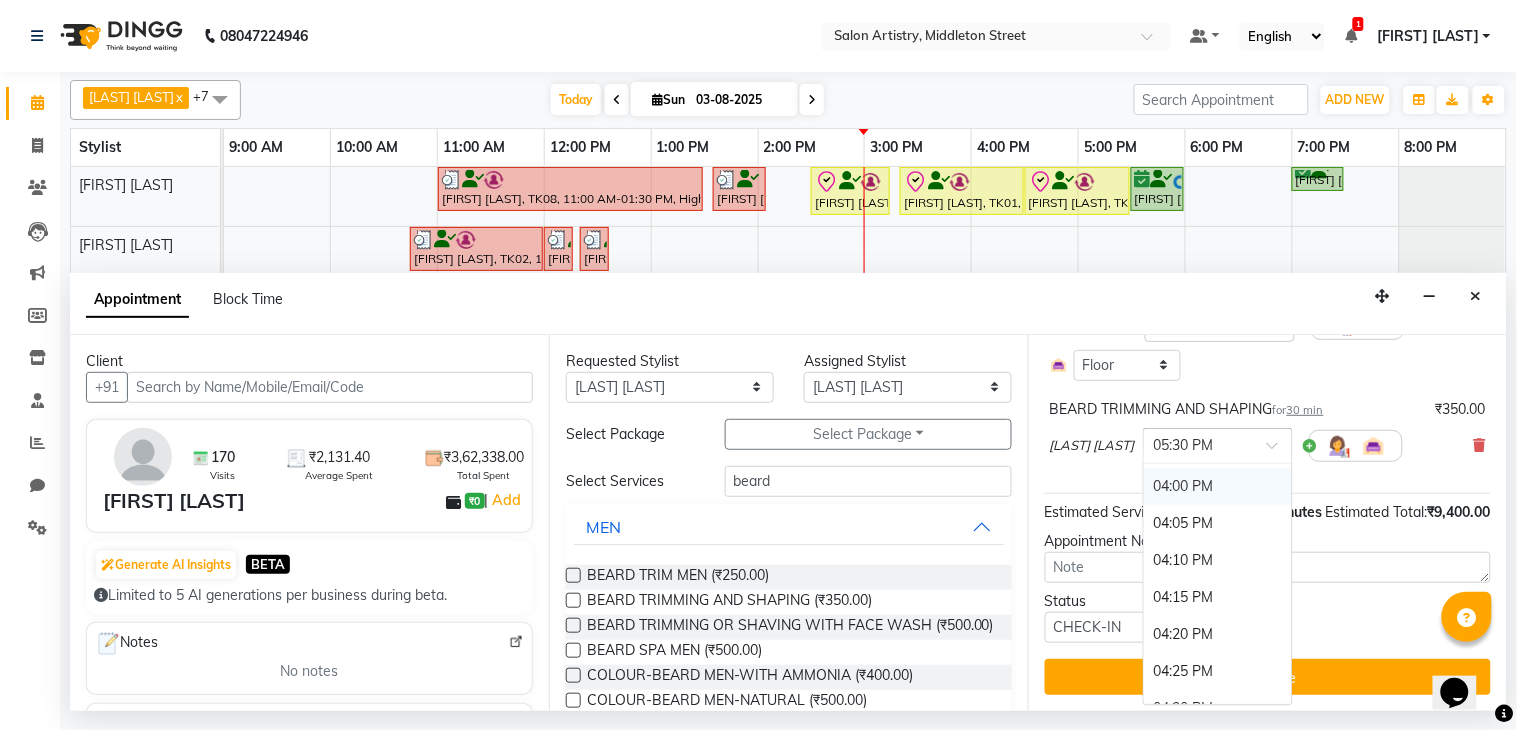 click on "04:00 PM" at bounding box center (1218, 486) 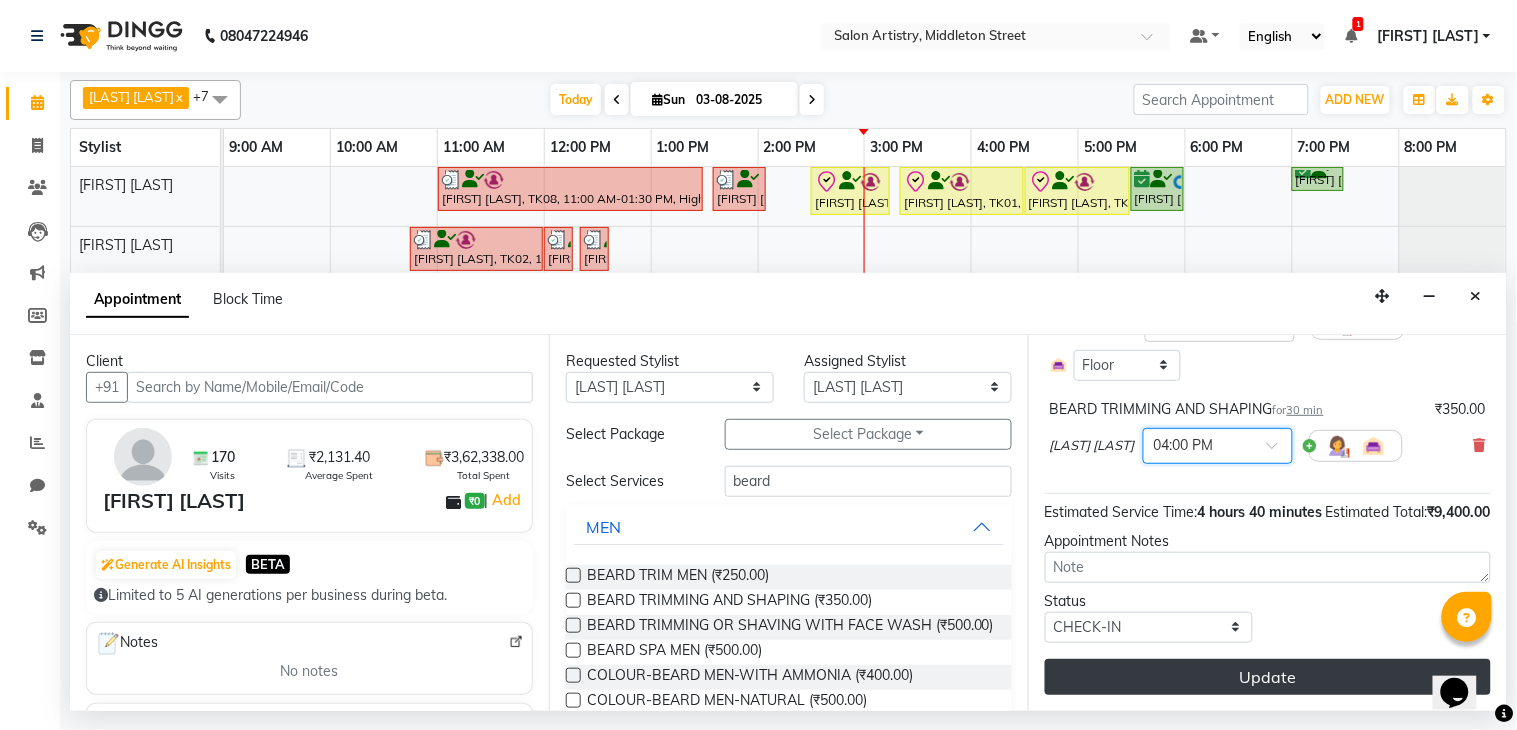 click on "Update" at bounding box center (1268, 677) 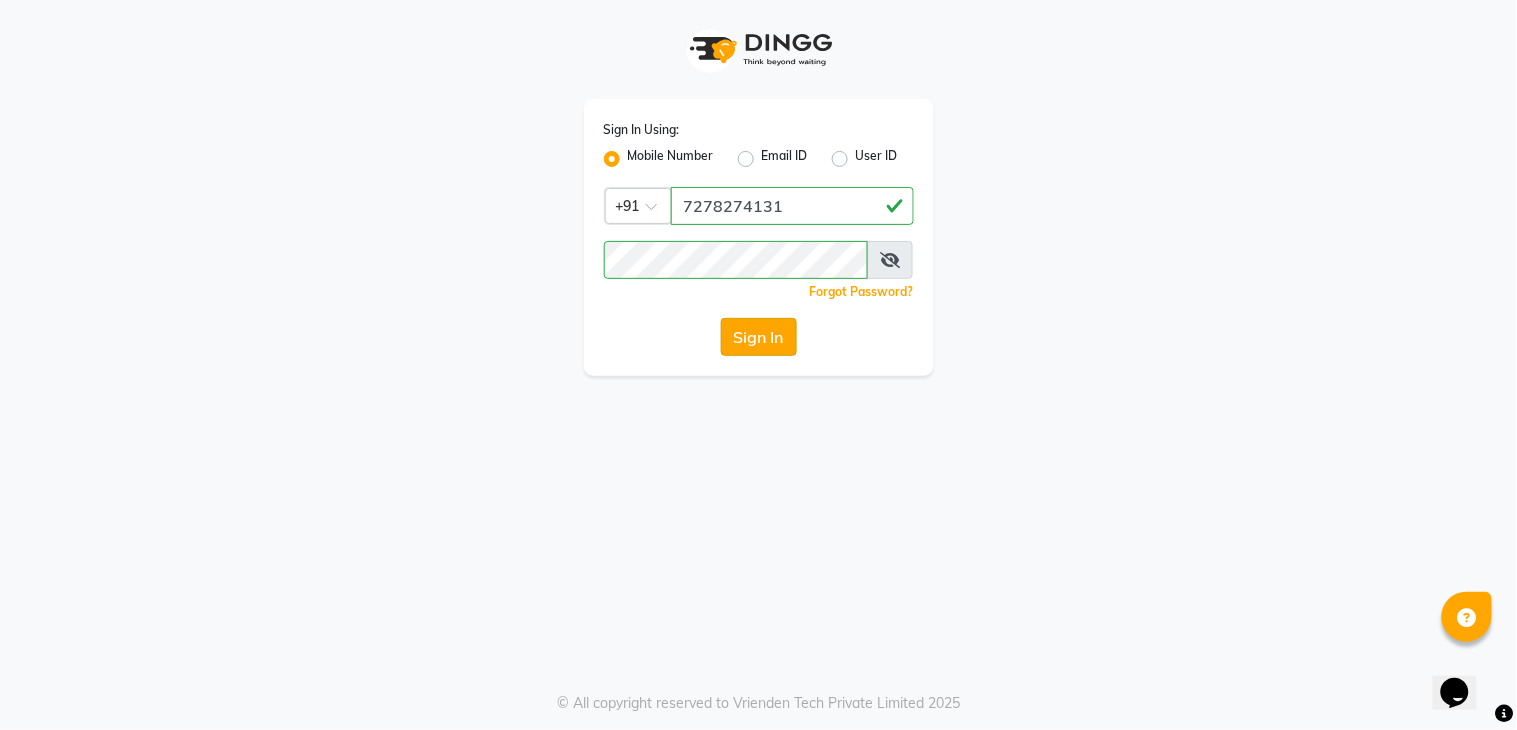 click on "Sign In" 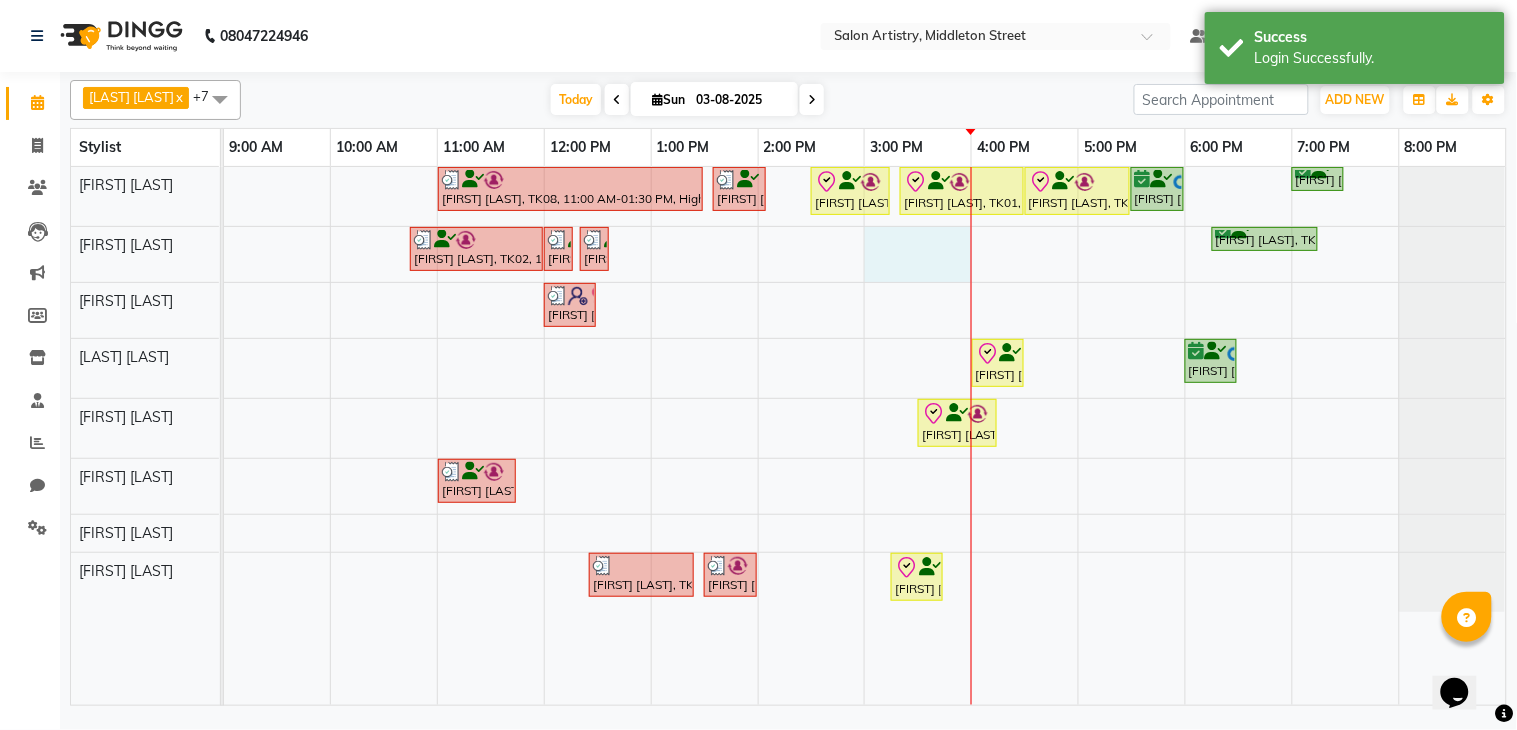 click on "[FIRST] [LAST], TK08, 11:00 AM-01:30 PM, Highights - Global + Highlights _ Upto Shoulder (Customise)     [FIRST] [LAST], TK09, 01:35 PM-02:05 PM, UPGRADE FOR PREMIUM WASH - MEN
[FIRST] [LAST], TK01, 02:30 PM-03:15 PM, HAIR CUT PRO MEN
[FIRST] [LAST], TK01, 03:20 PM-04:30 PM, Hair Colour - Root Touch Up (Without Ammonia)
[FIRST] [LAST], TK01, 04:30 PM-05:30 PM, Olaplex Stand Alone - Mid Back     [FIRST] [LAST], TK05, 05:30 PM-06:00 PM, HAIR CUT PRO MEN     [FIRST] [LAST], TK06, 07:00 PM-07:30 PM, HAIR CUT PRO MEN     [FIRST] [LAST], TK02, 10:45 AM-12:00 PM, Hair Colour - Root Touch Up (Without Ammonia)     [FIRST] [LAST], TK02, 12:00 PM-12:10 PM, Threading - Eyebrows     [FIRST] [LAST], TK02, 12:20 PM-12:30 PM, Threading - Eyebrows     [FIRST] [LAST], TK10, 06:15 PM-07:15 PM, Waxing - Peel Off Waxing - Upper/Lower Lip,Waxing - Peel Off Waxing - Chin (₹100)     [FIRST] [LAST], TK03, 12:00 PM-12:30 PM, Cut - Hair Cut (Sr Stylist) (Wash & Conditioning)" at bounding box center (865, 436) 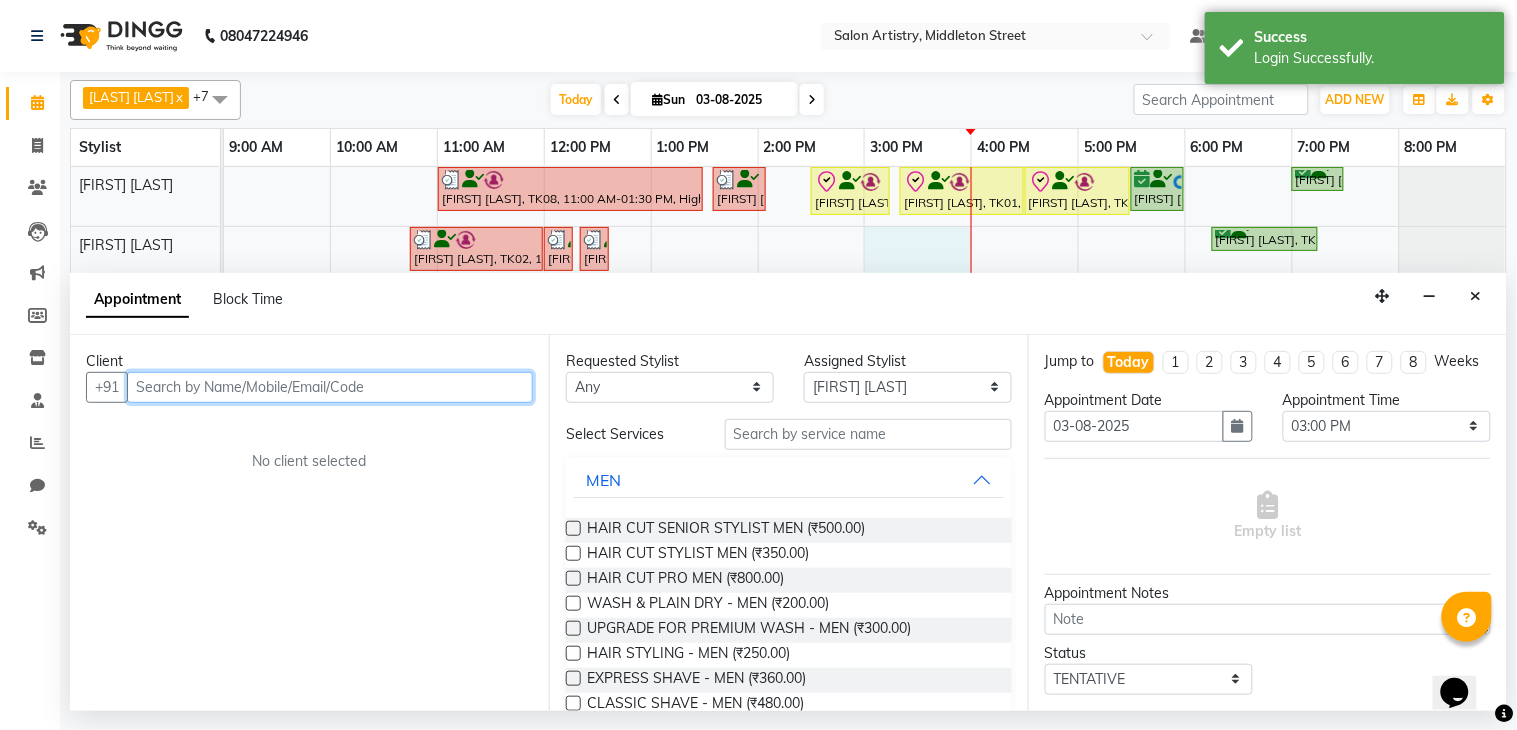 click at bounding box center [330, 387] 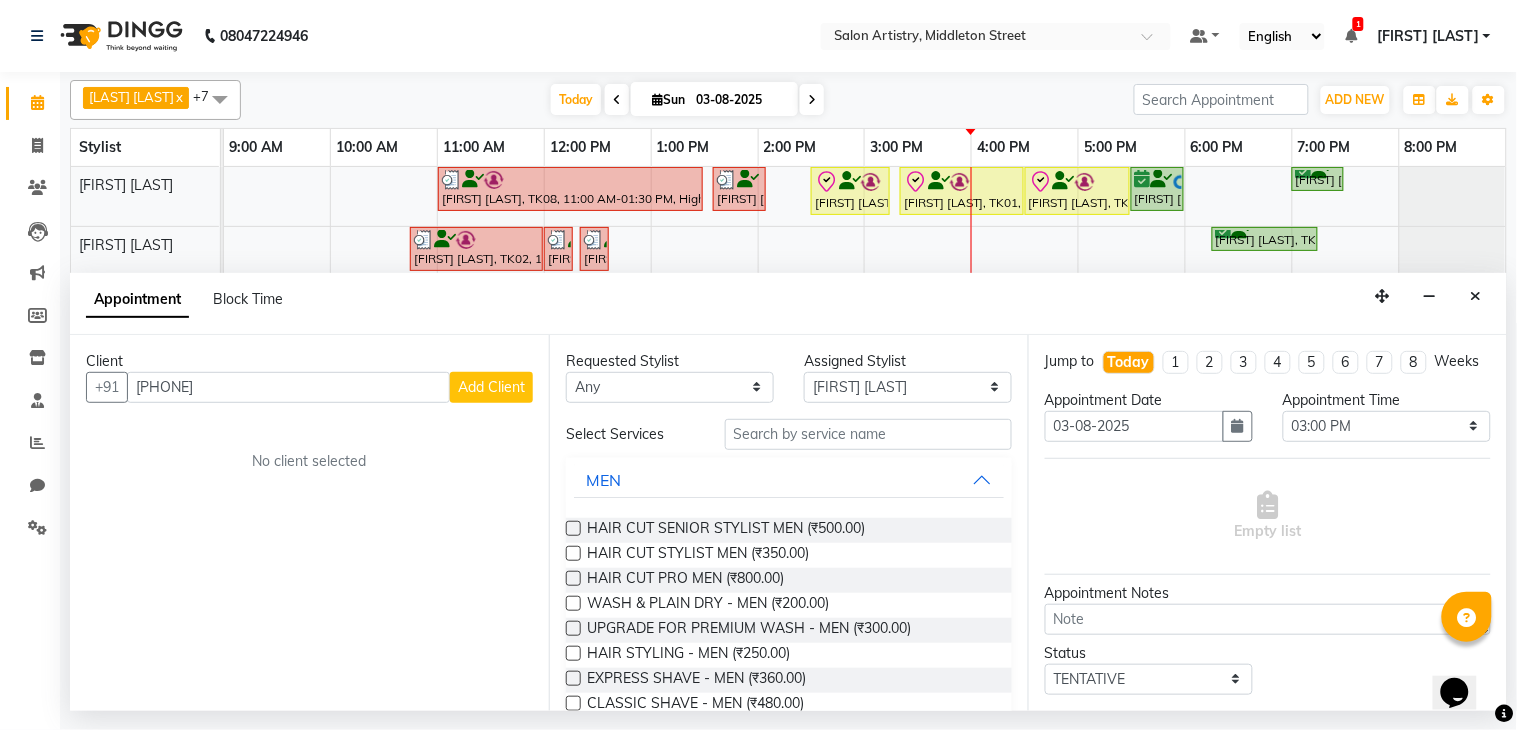 click on "Add Client" at bounding box center [491, 387] 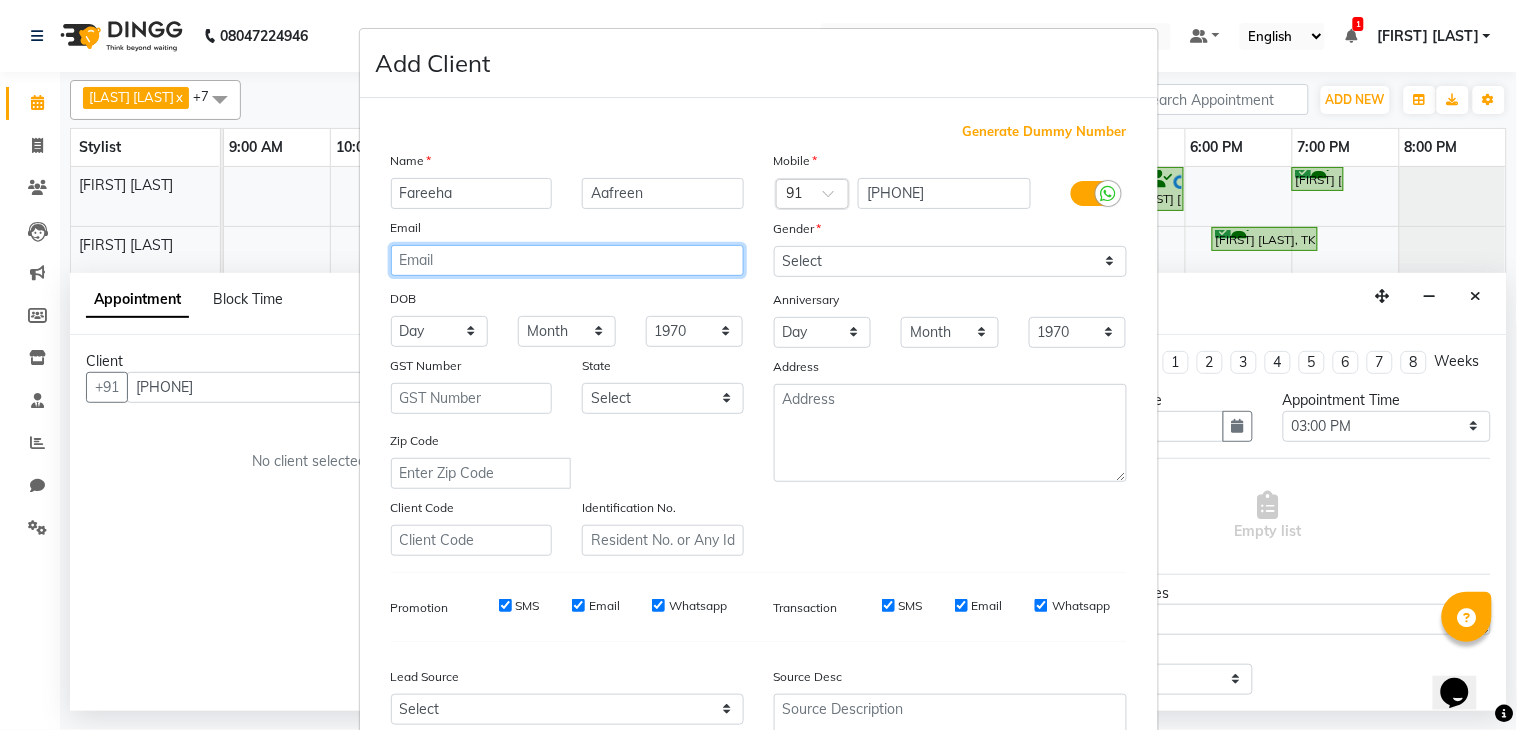 click at bounding box center (567, 260) 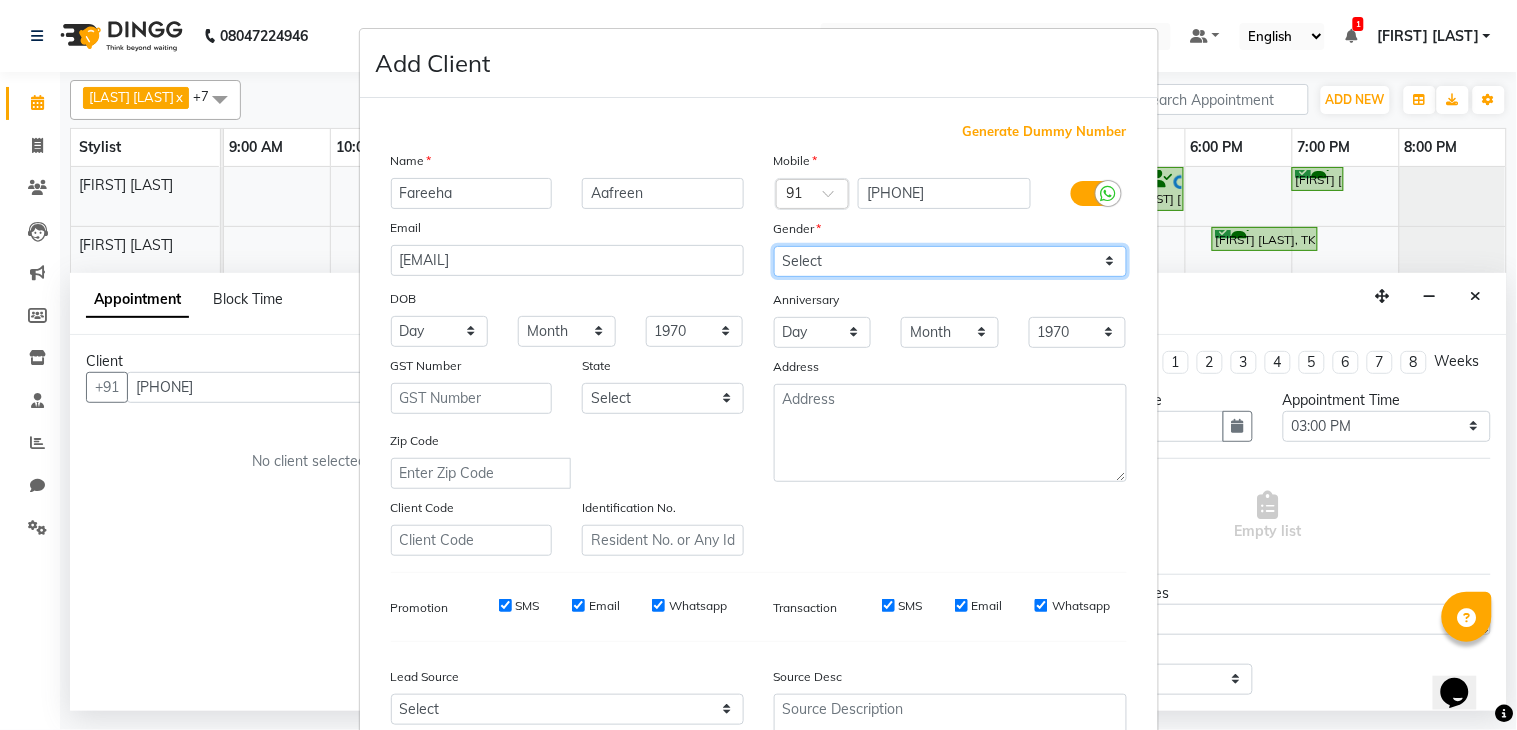 click on "Select Male Female Other Prefer Not To Say" at bounding box center [950, 261] 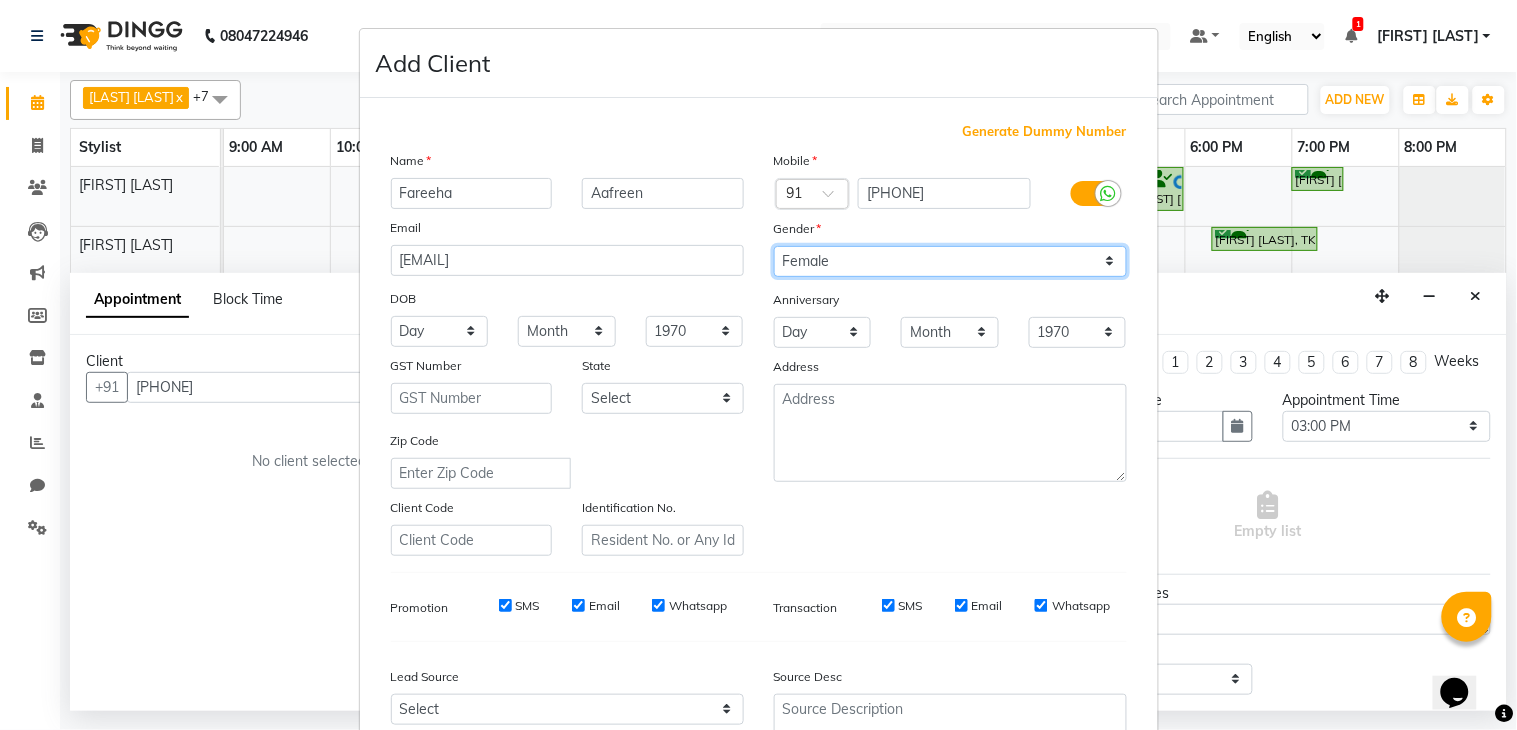 click on "Select Male Female Other Prefer Not To Say" at bounding box center (950, 261) 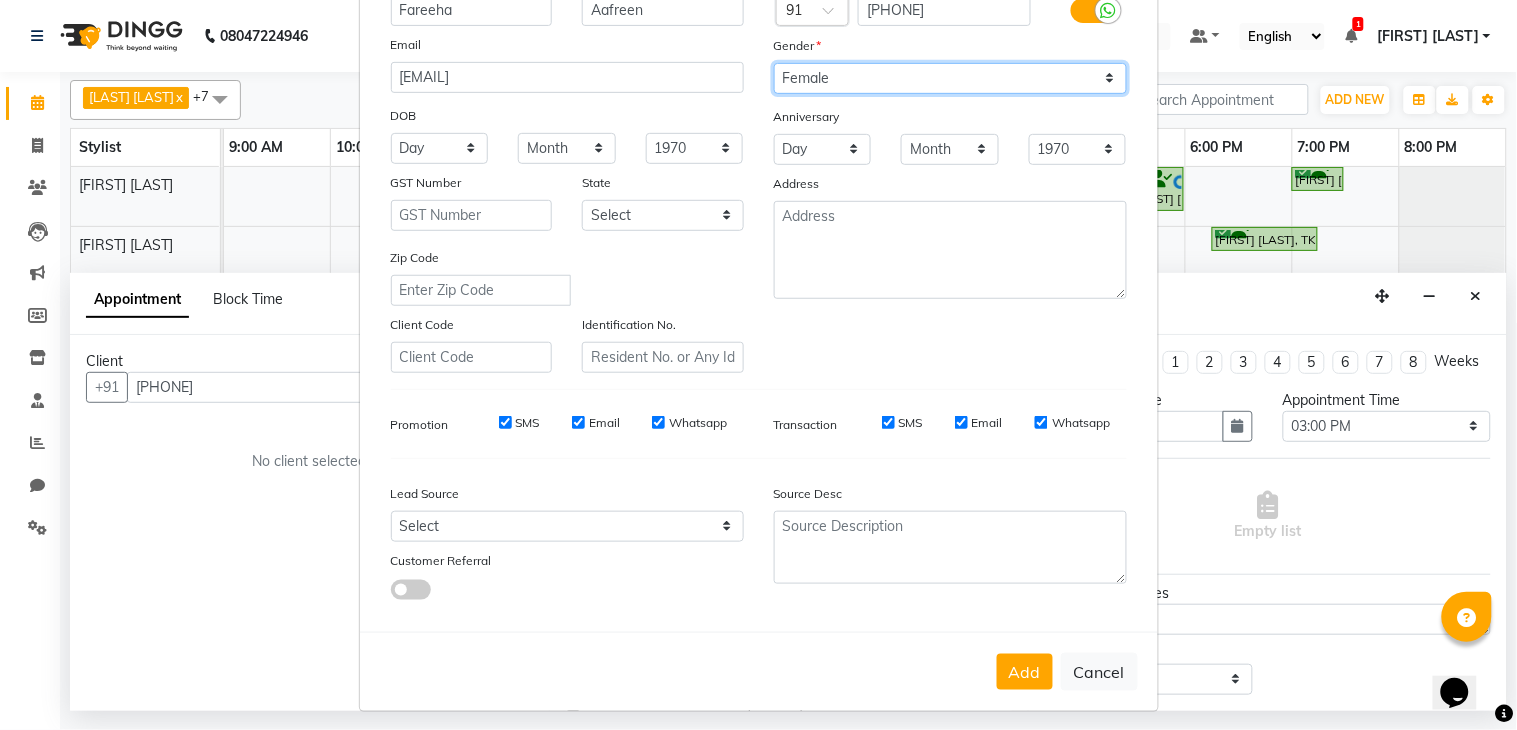scroll, scrollTop: 194, scrollLeft: 0, axis: vertical 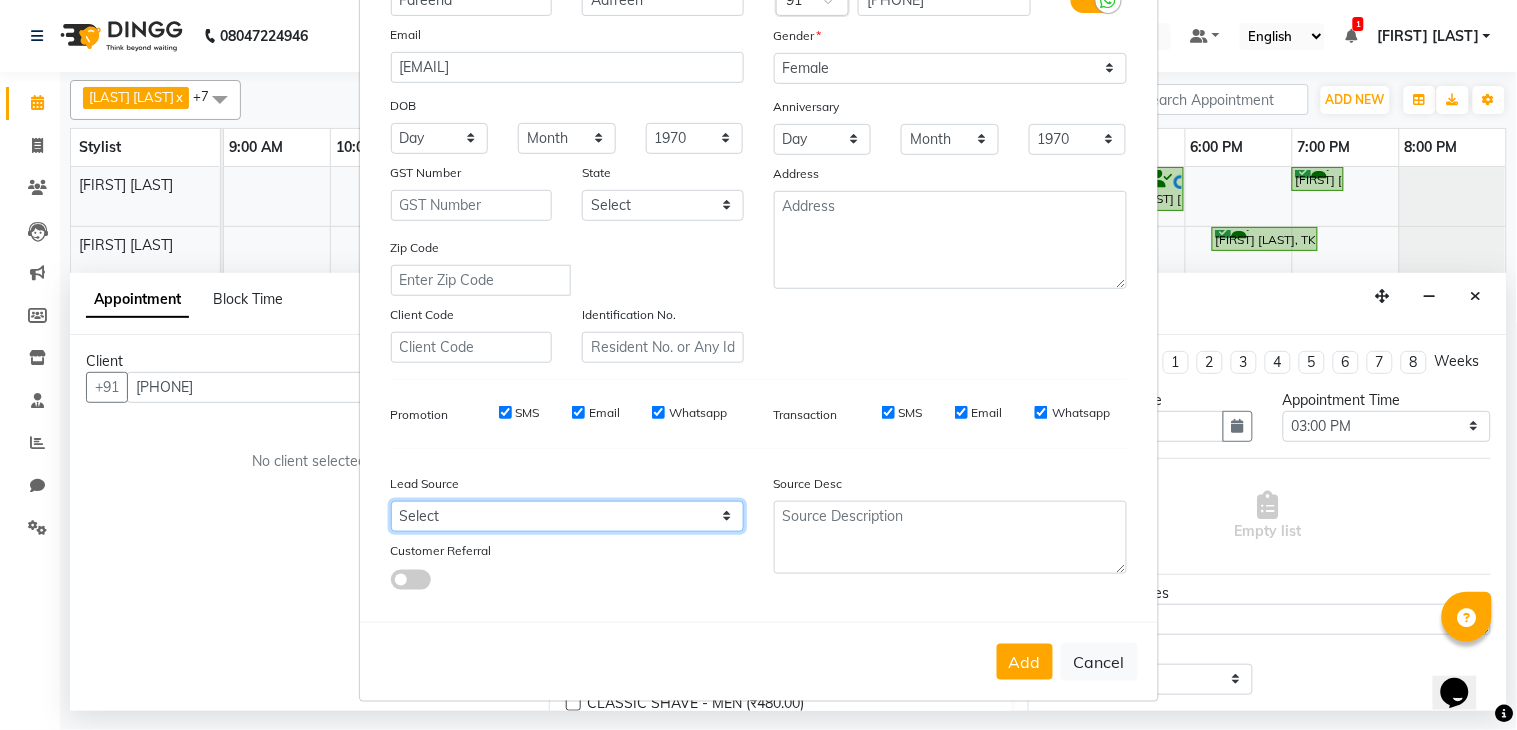 click on "Select Walk-in Referral Internet Friend Word of Mouth Advertisement Facebook JustDial Google Other" at bounding box center [567, 516] 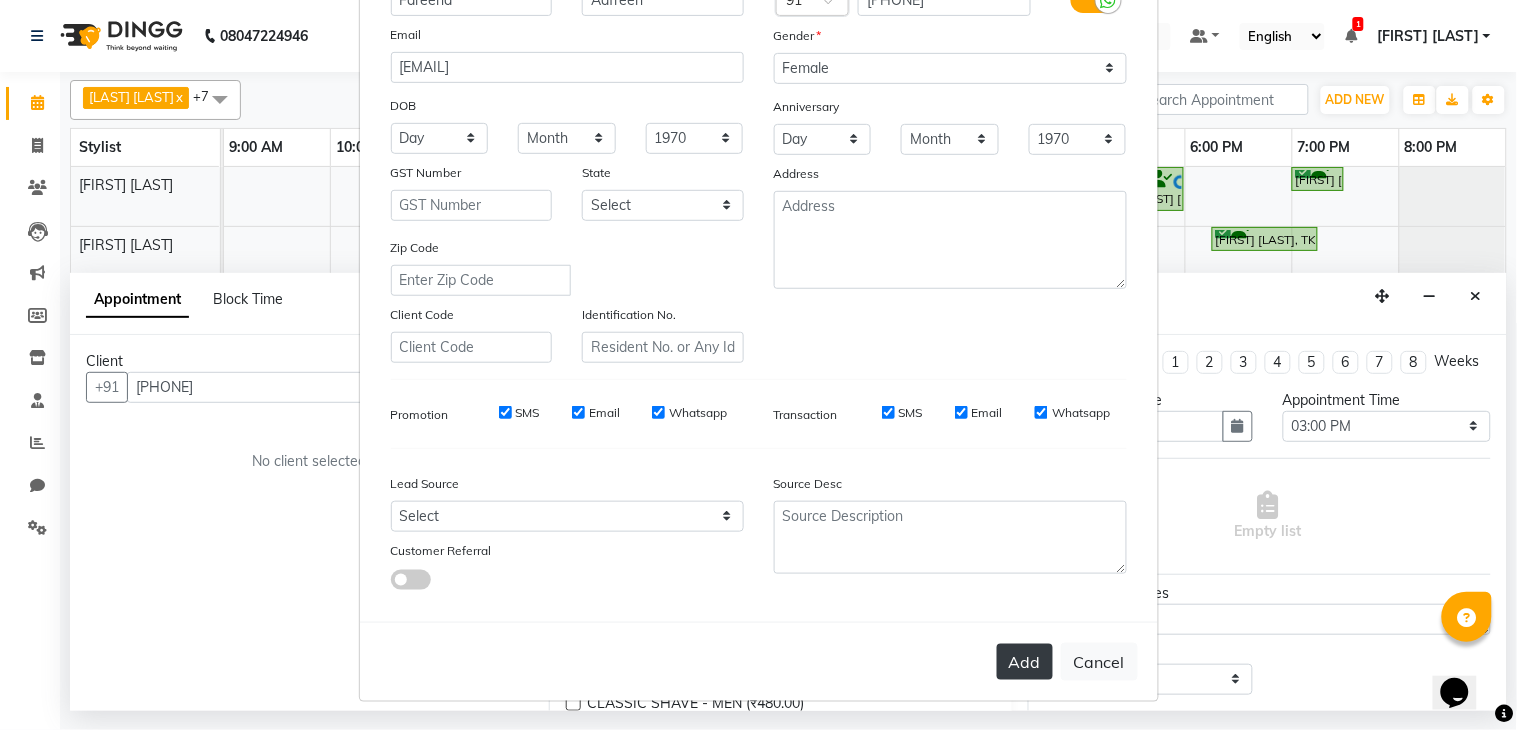 click on "Add" at bounding box center [1025, 662] 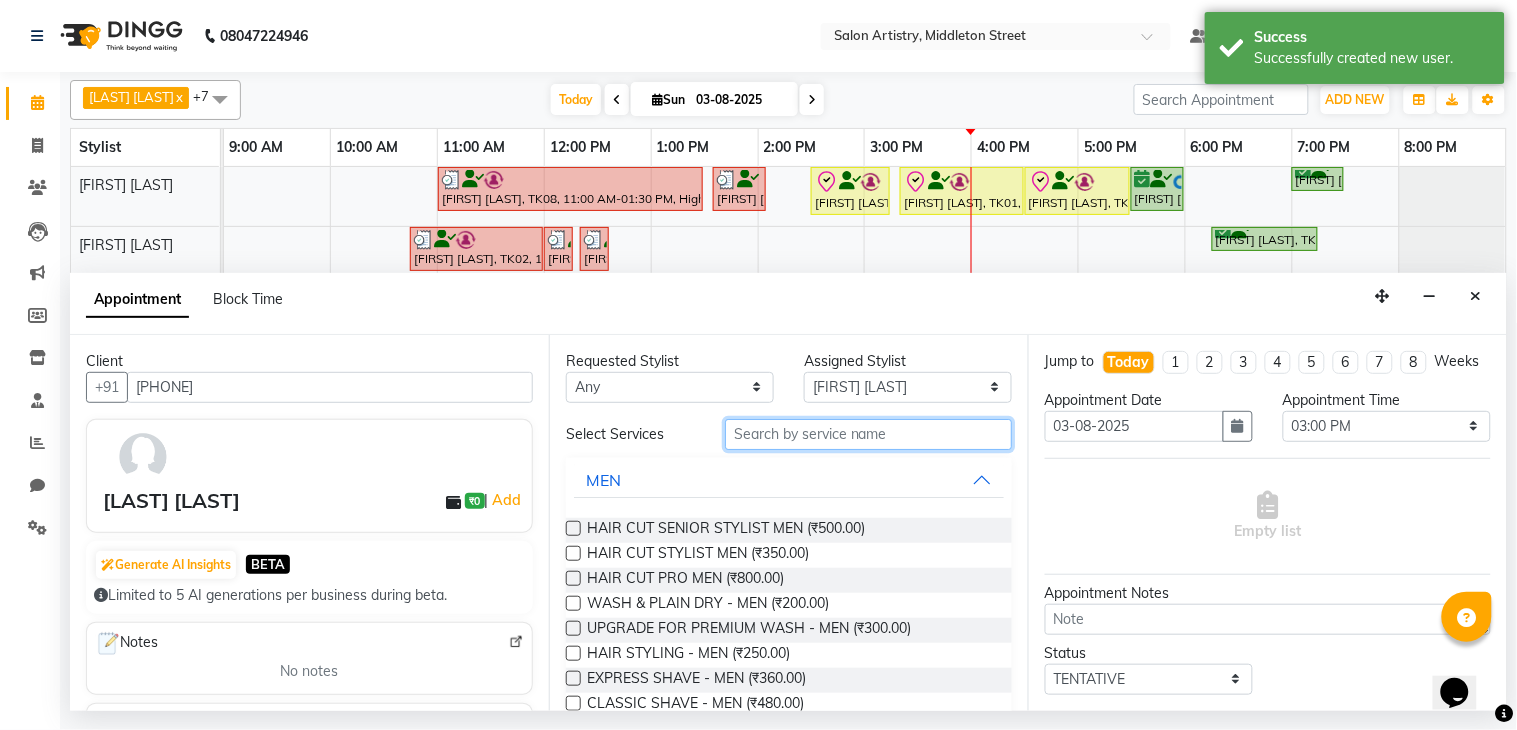 click at bounding box center [868, 434] 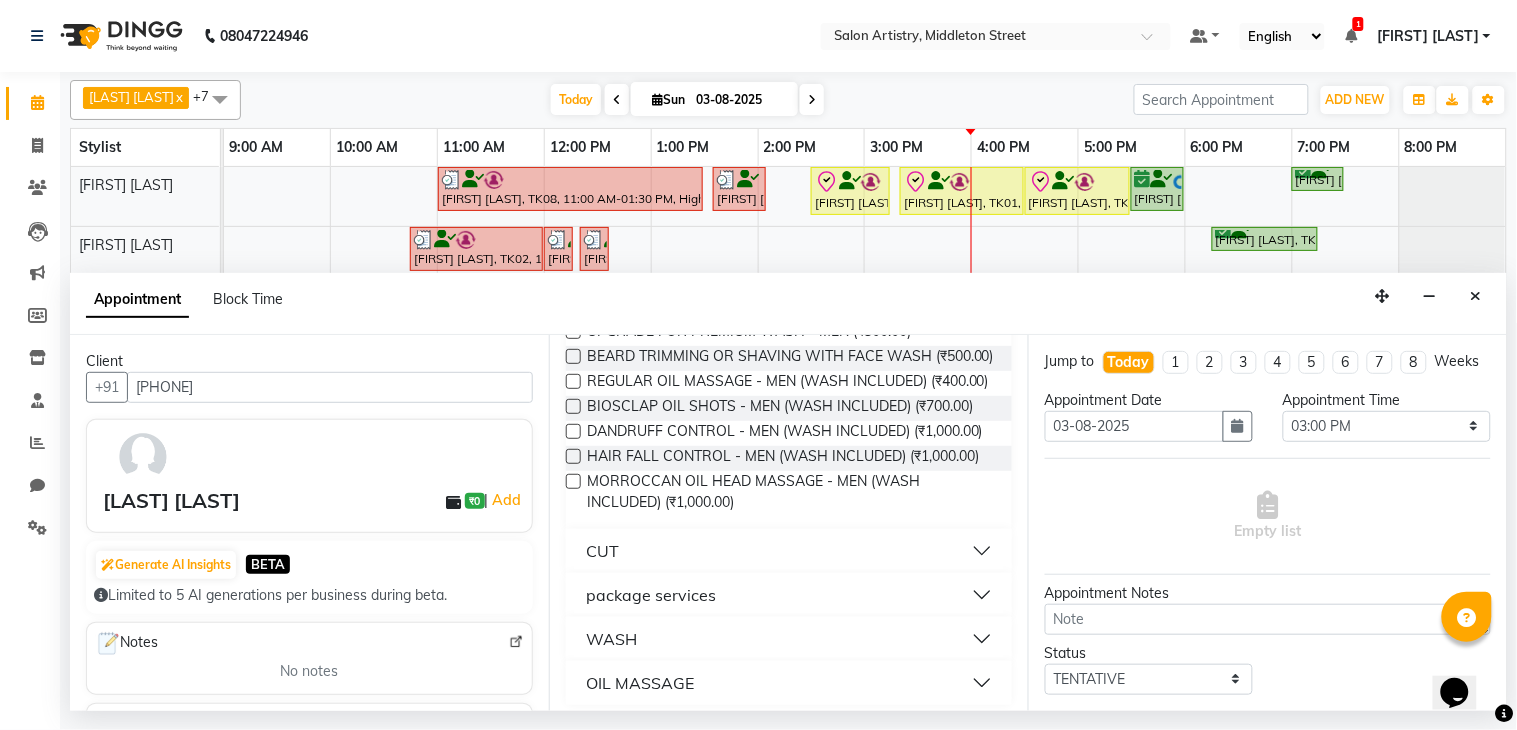 scroll, scrollTop: 300, scrollLeft: 0, axis: vertical 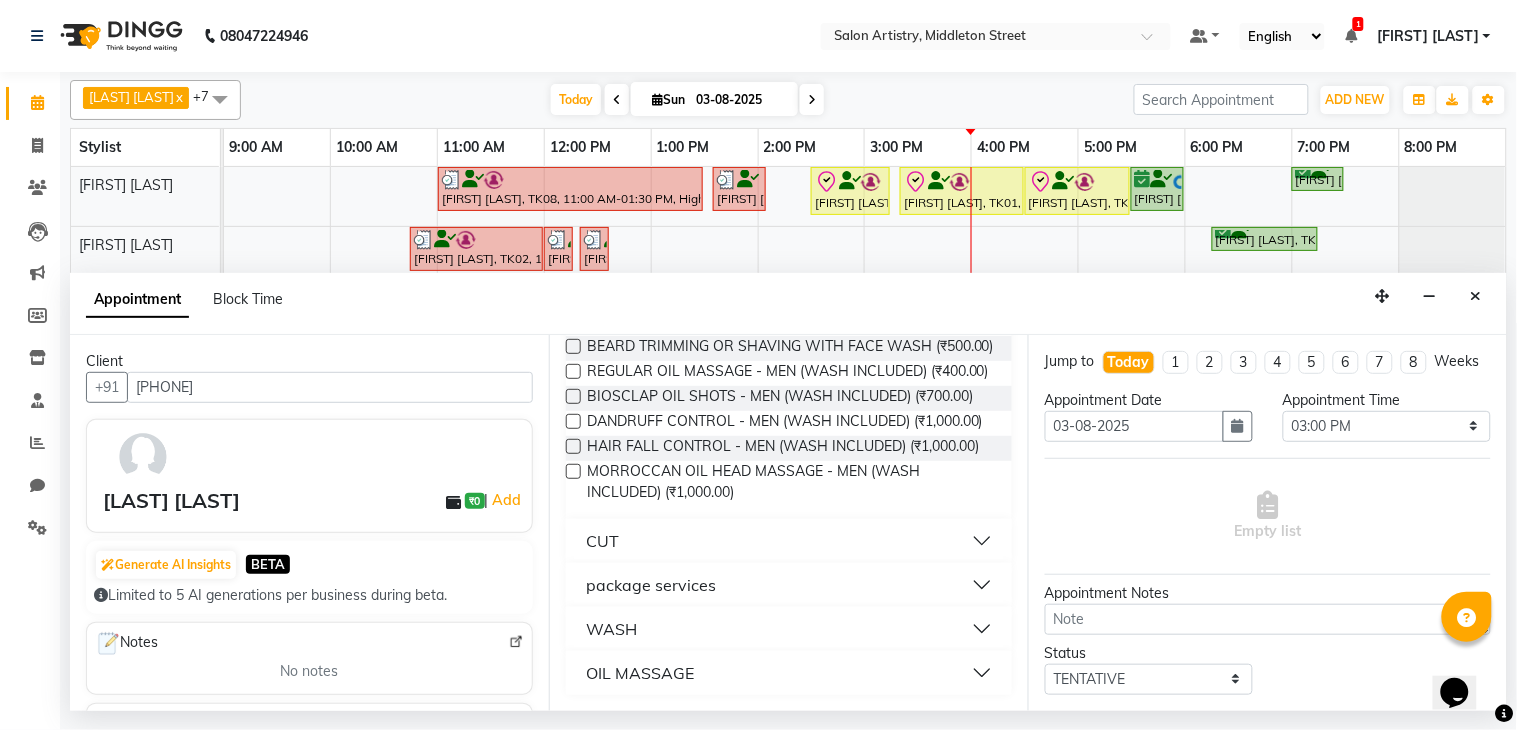 click on "WASH" at bounding box center [789, 629] 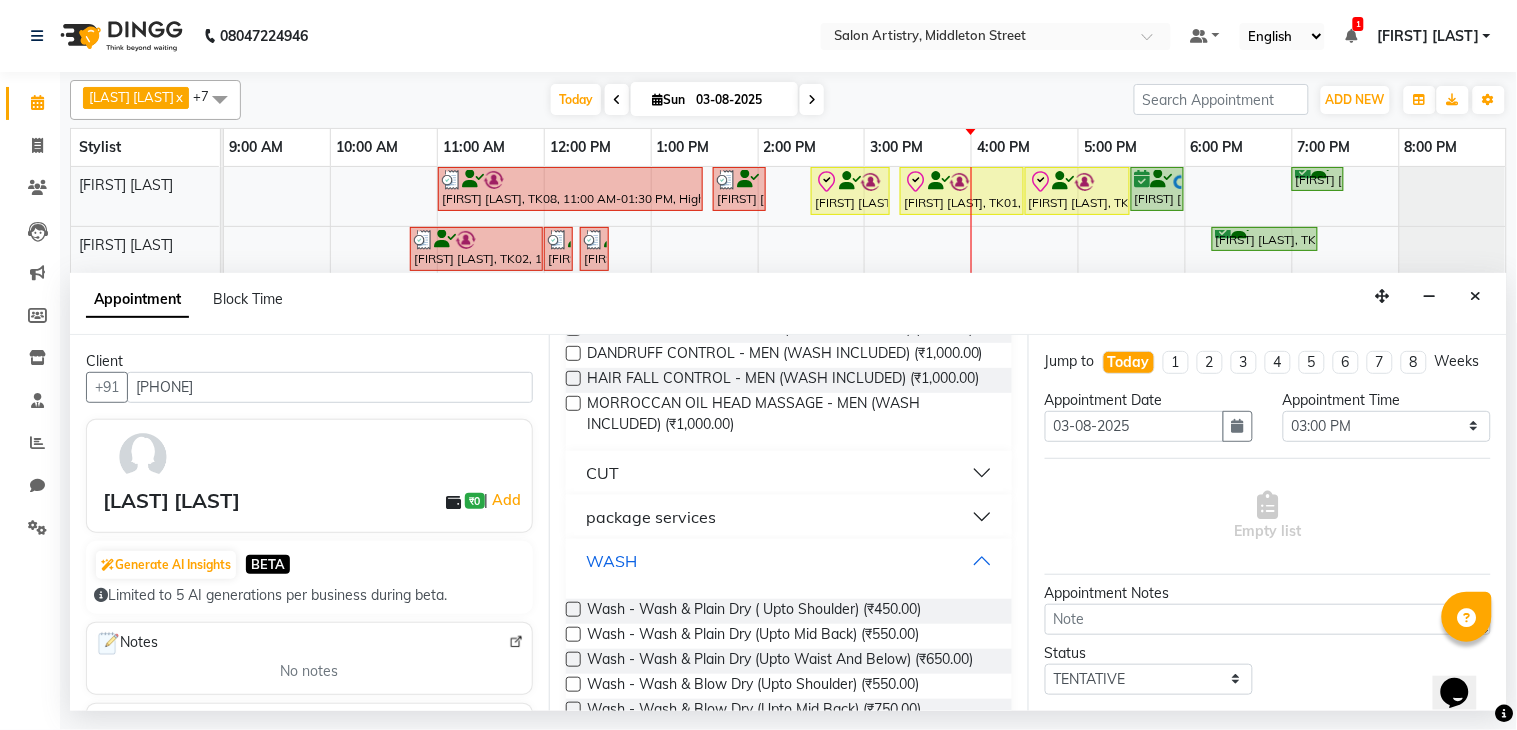 scroll, scrollTop: 515, scrollLeft: 0, axis: vertical 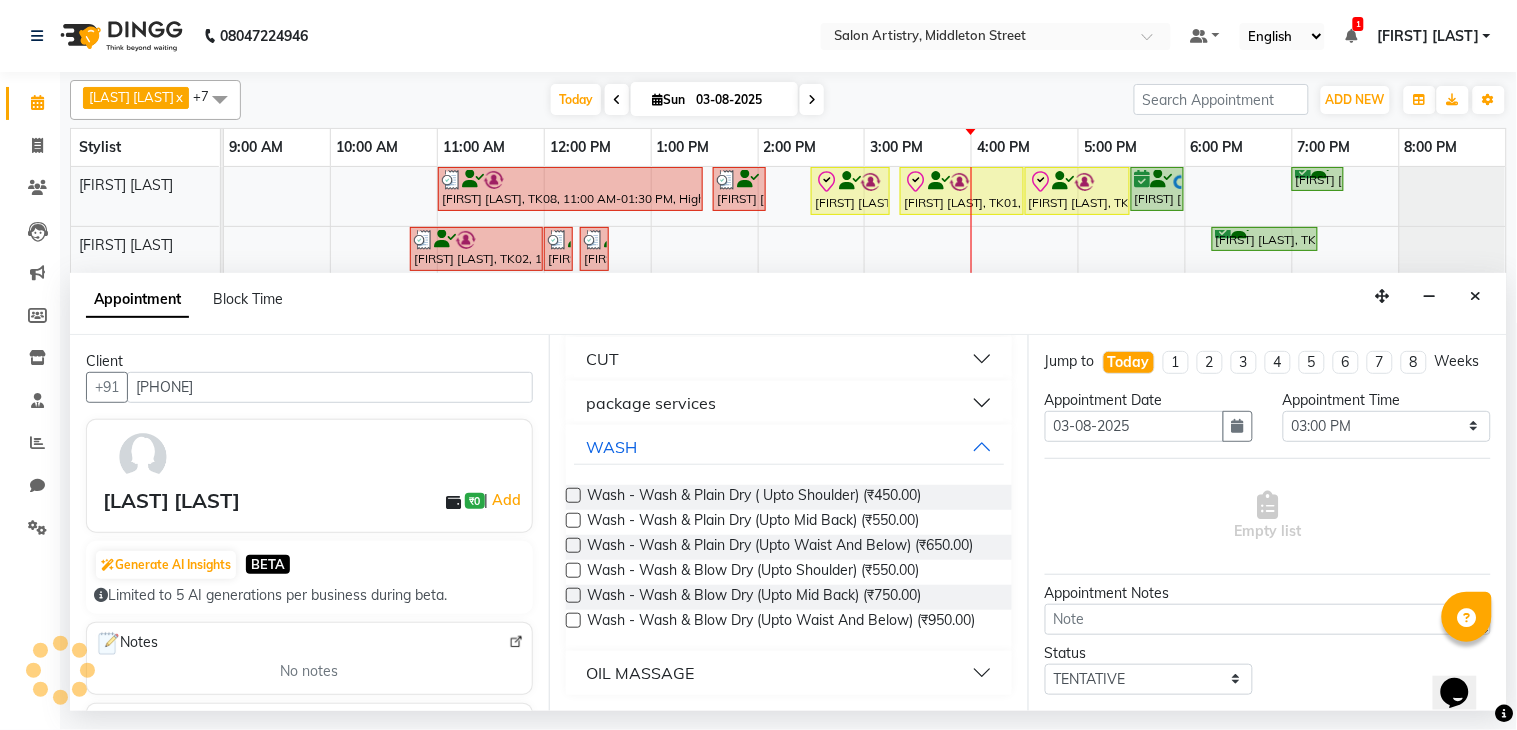 click at bounding box center [573, 620] 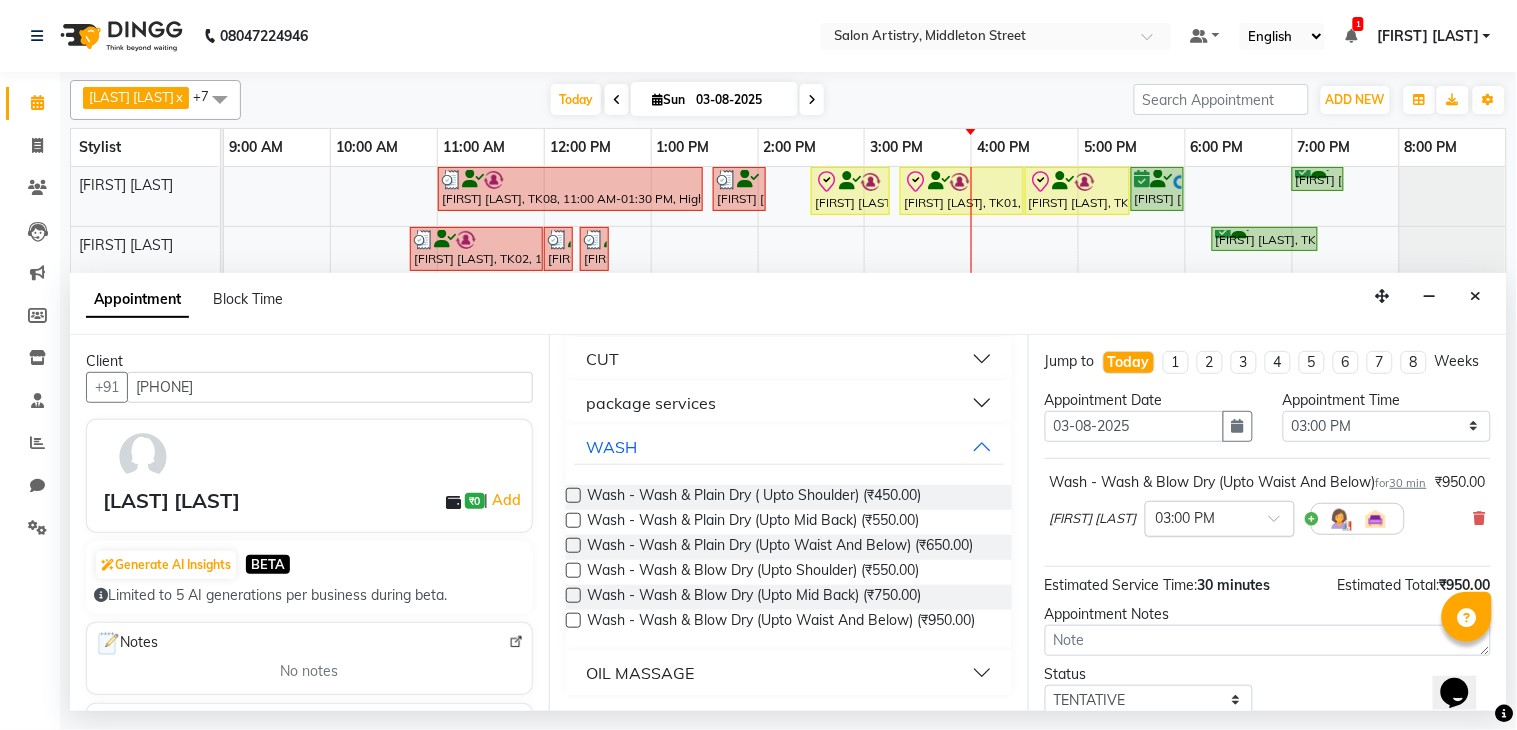 click at bounding box center [1200, 517] 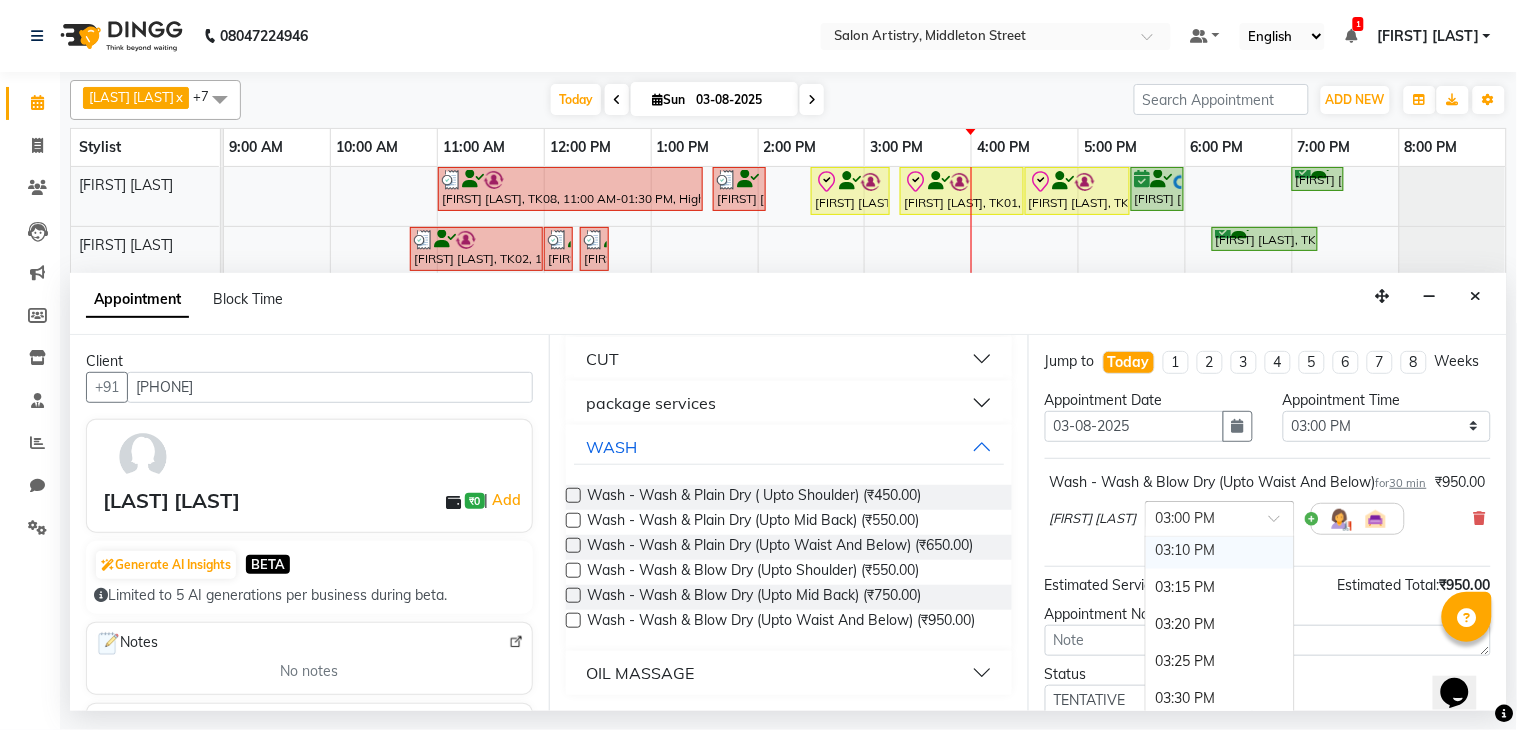 scroll, scrollTop: 2371, scrollLeft: 0, axis: vertical 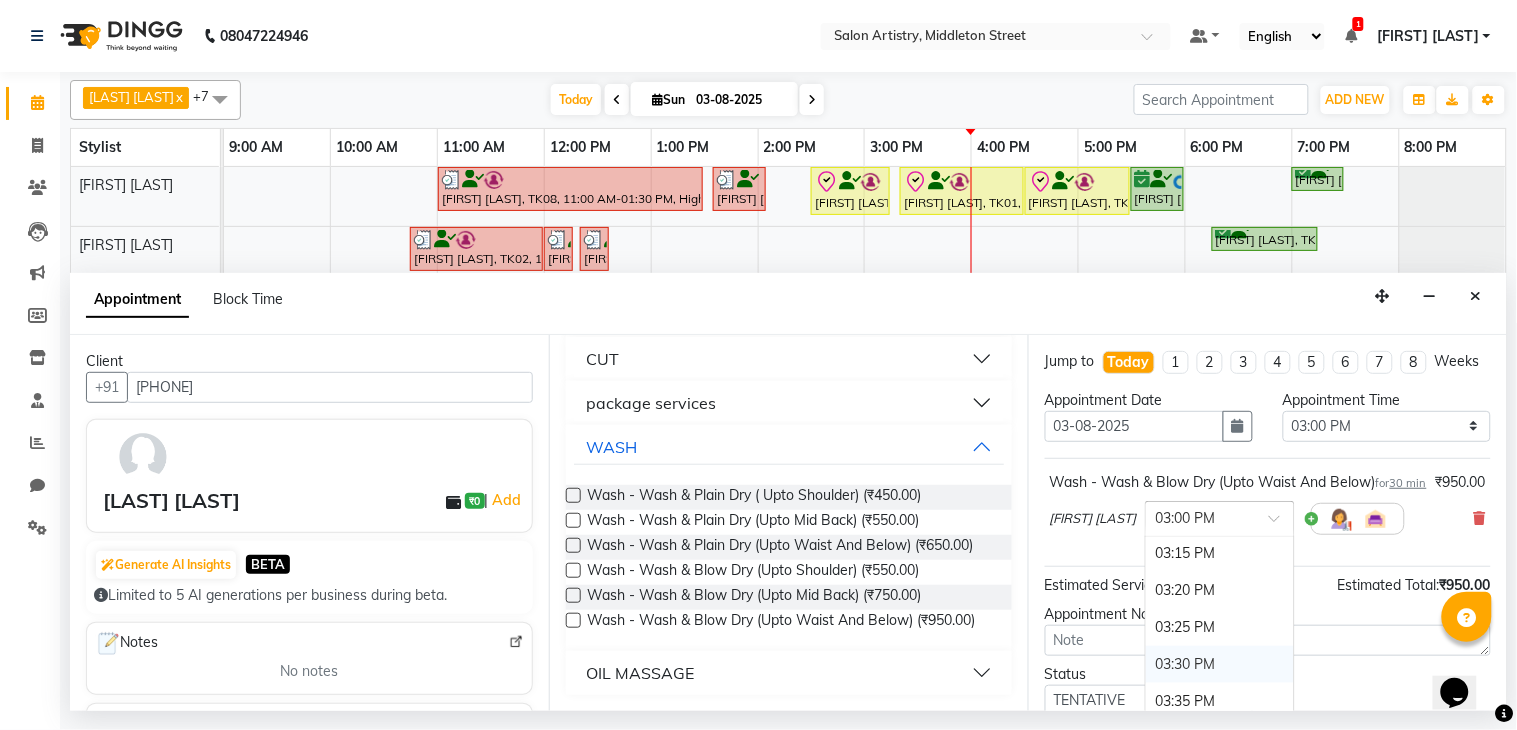 click on "03:30 PM" at bounding box center [1220, 664] 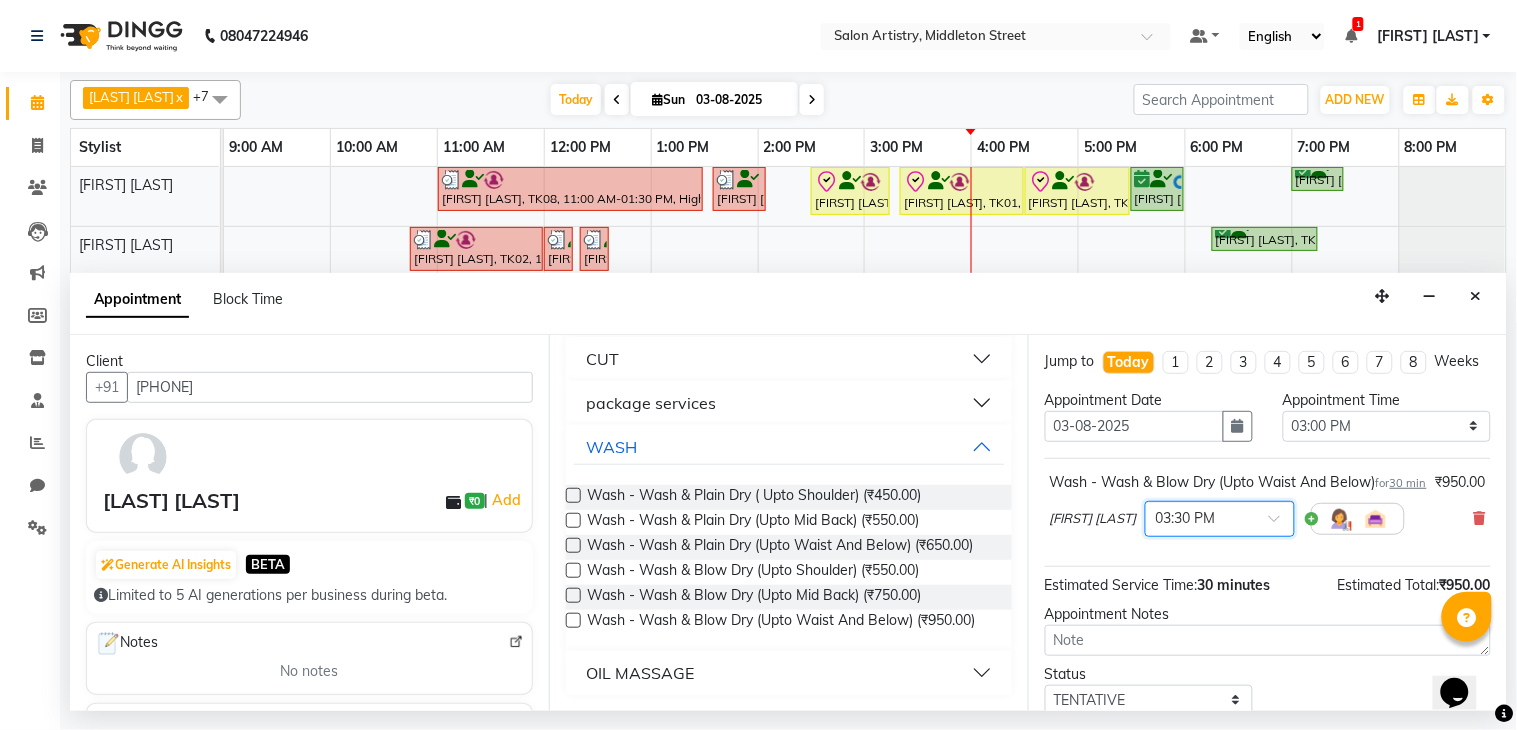 scroll, scrollTop: 111, scrollLeft: 0, axis: vertical 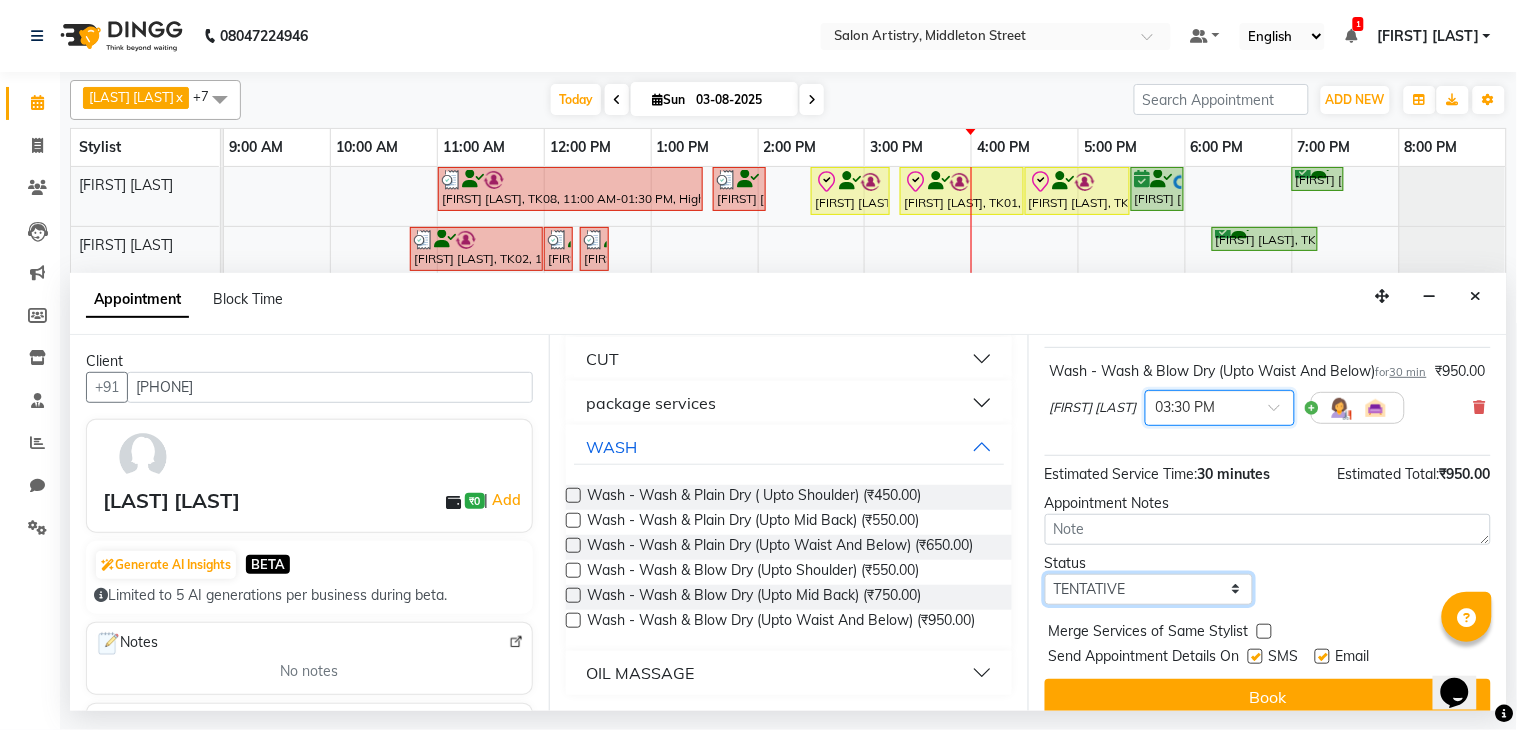 click on "Select TENTATIVE CONFIRM CHECK-IN UPCOMING" at bounding box center [1149, 589] 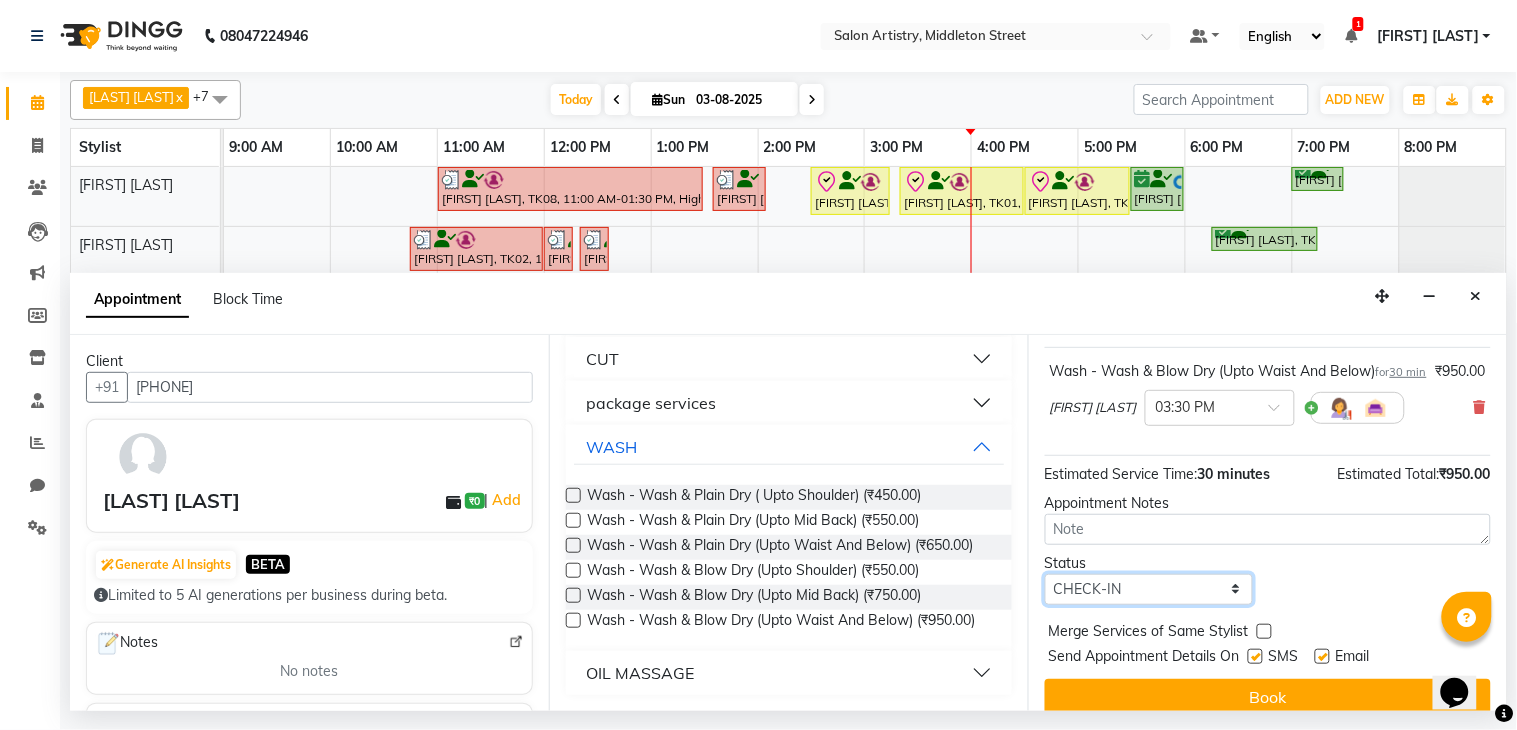 click on "Select TENTATIVE CONFIRM CHECK-IN UPCOMING" at bounding box center (1149, 589) 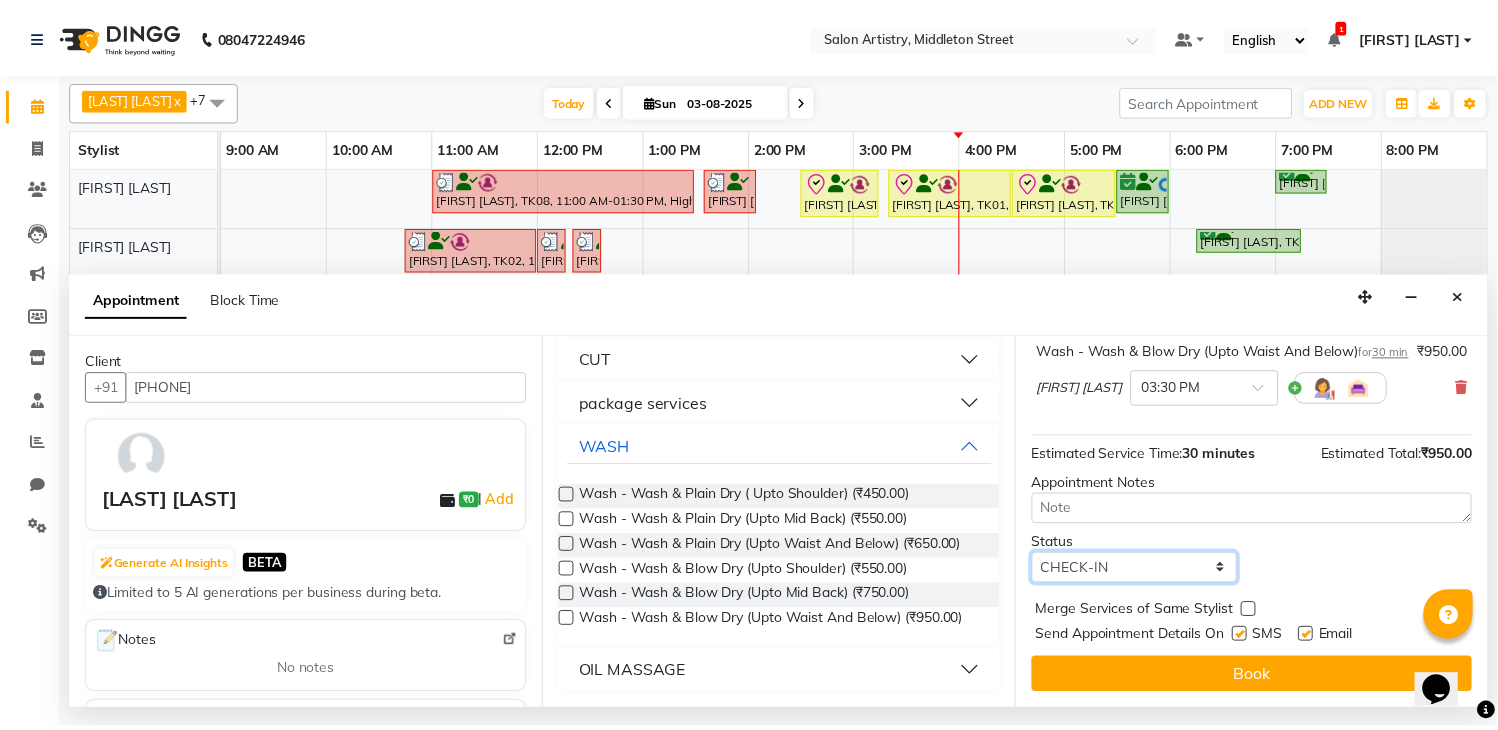 scroll, scrollTop: 171, scrollLeft: 0, axis: vertical 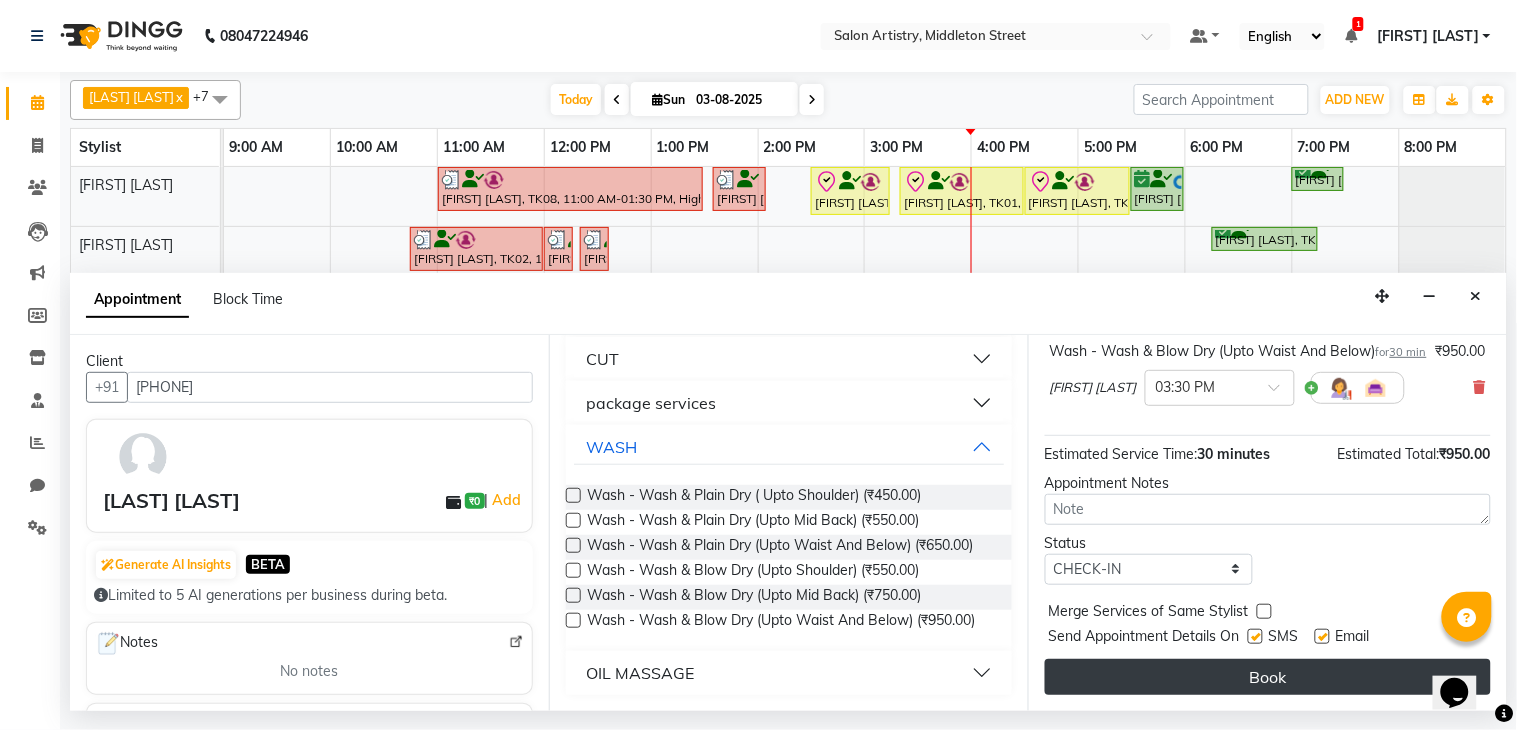 click on "Book" at bounding box center [1268, 677] 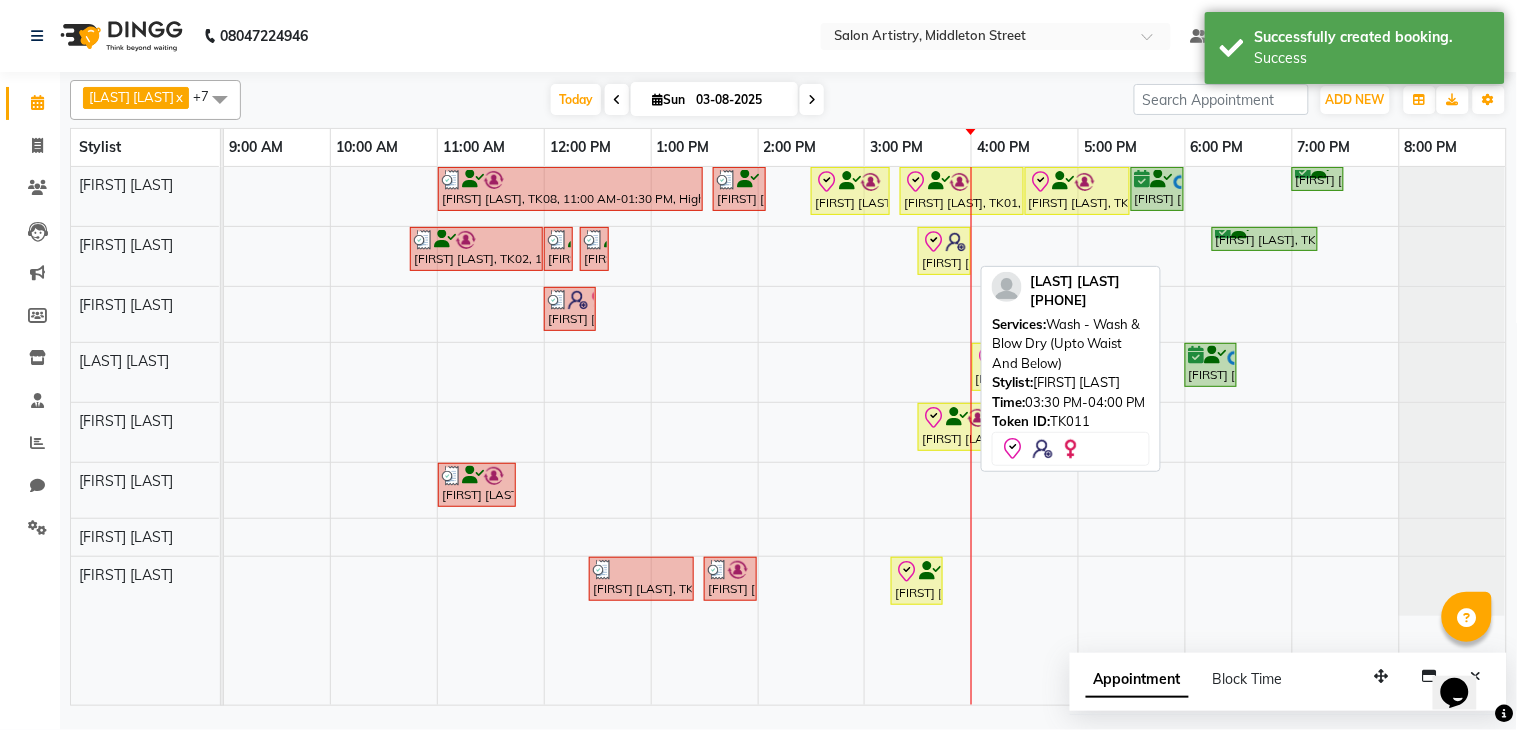 click 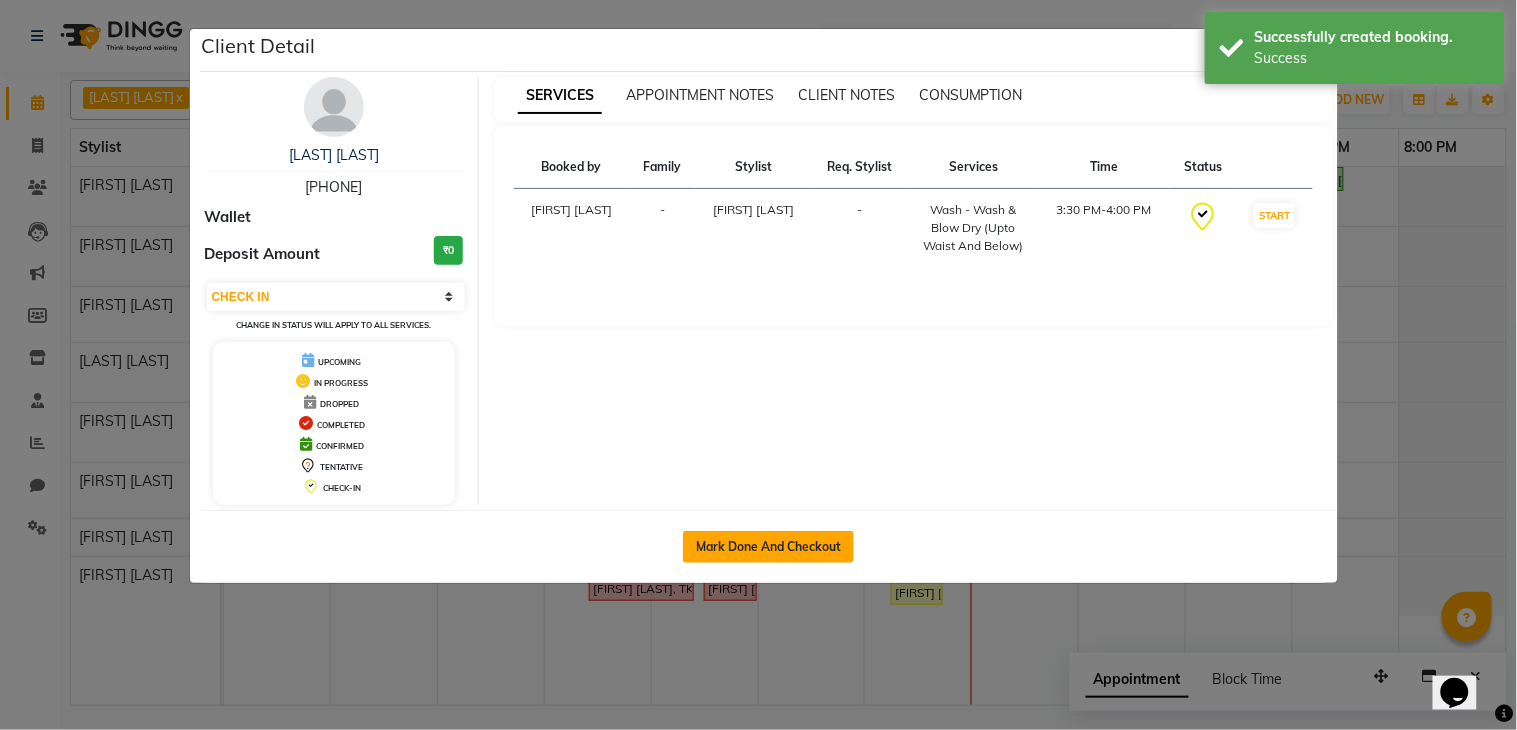 click on "Mark Done And Checkout" 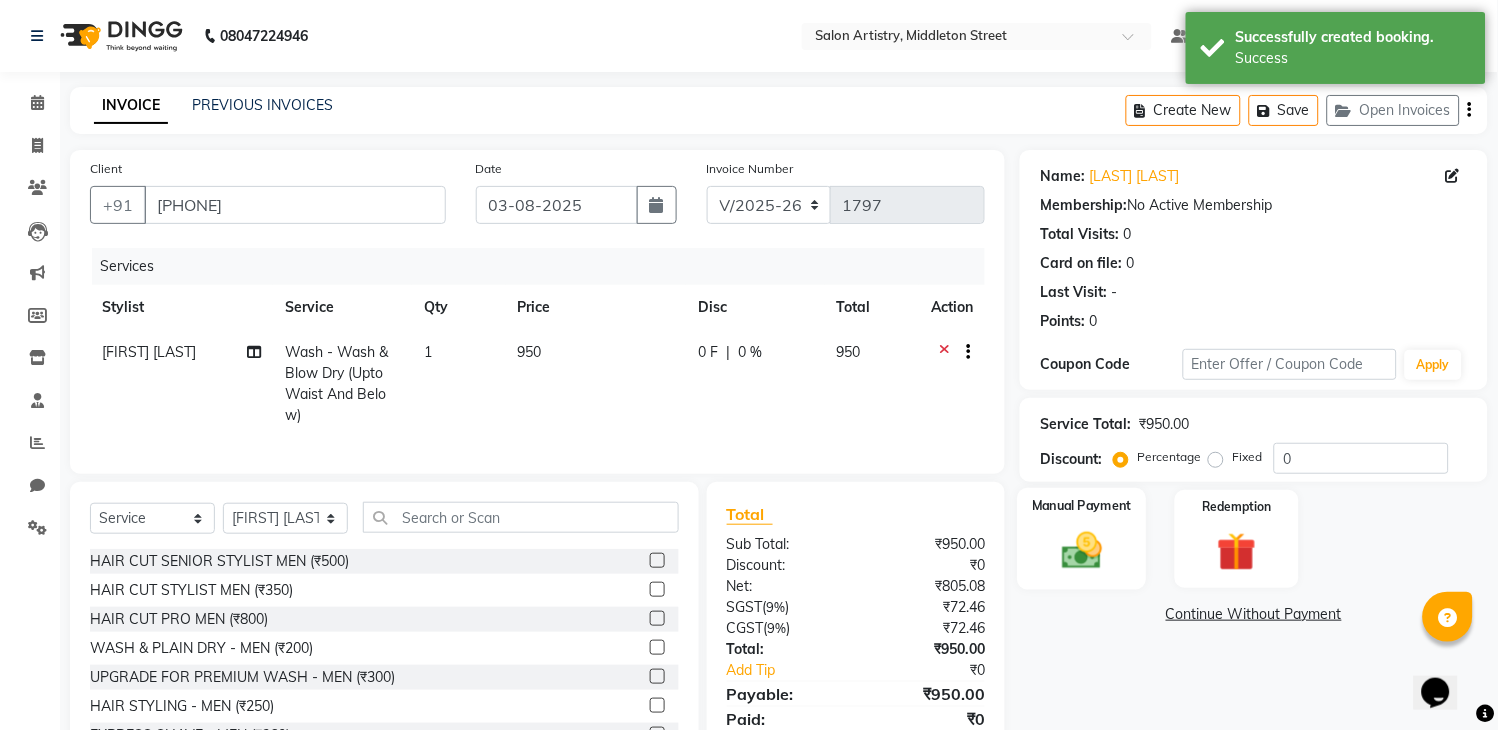 click 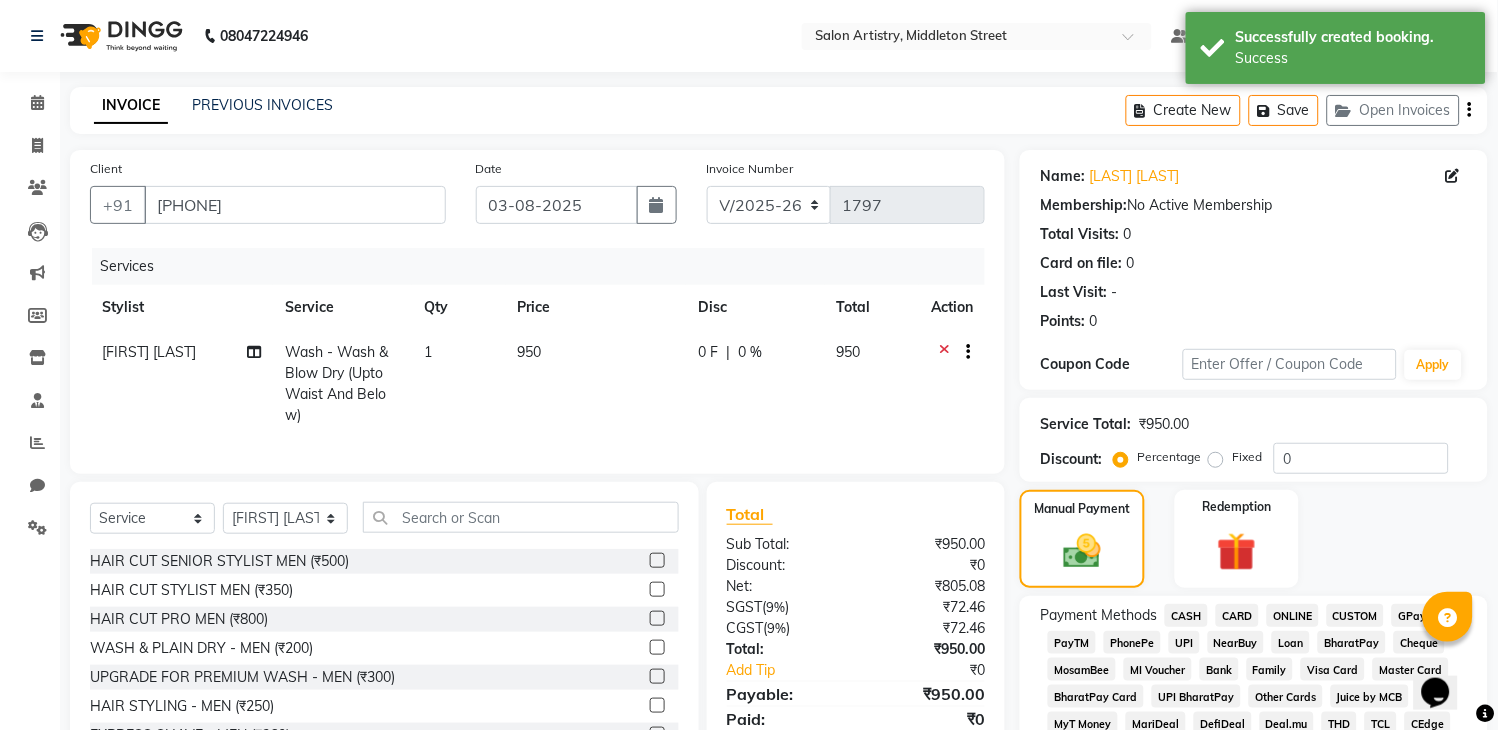 click on "GPay" 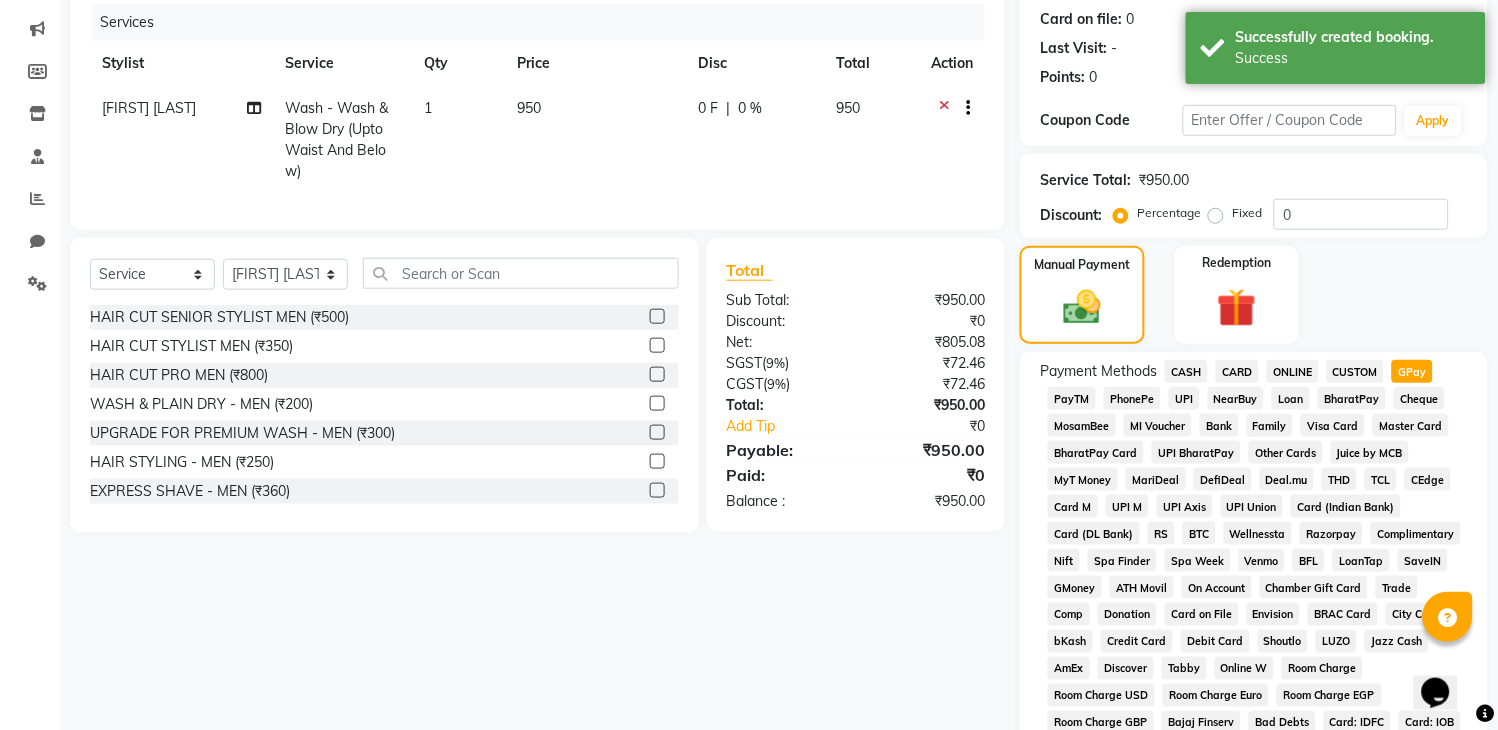 scroll, scrollTop: 555, scrollLeft: 0, axis: vertical 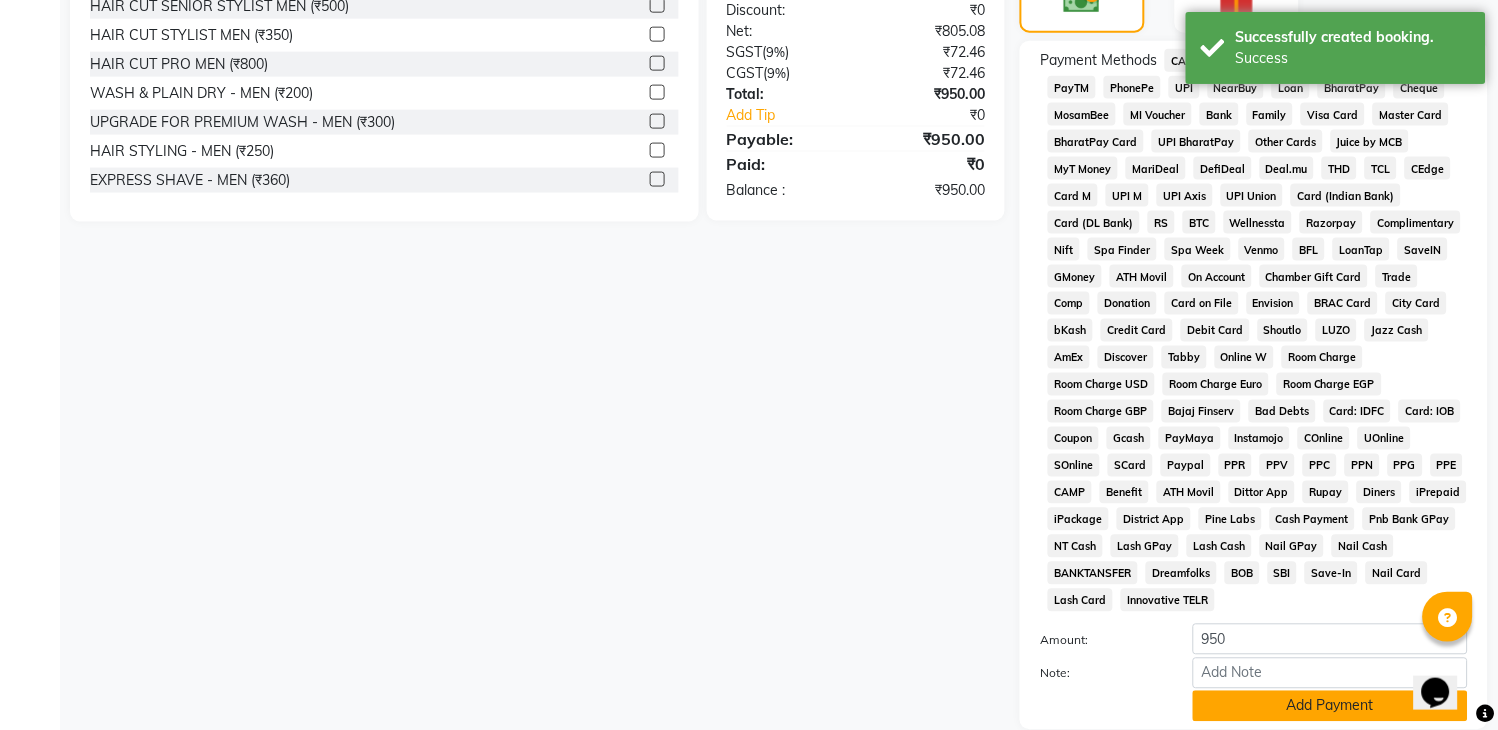 click on "Add Payment" 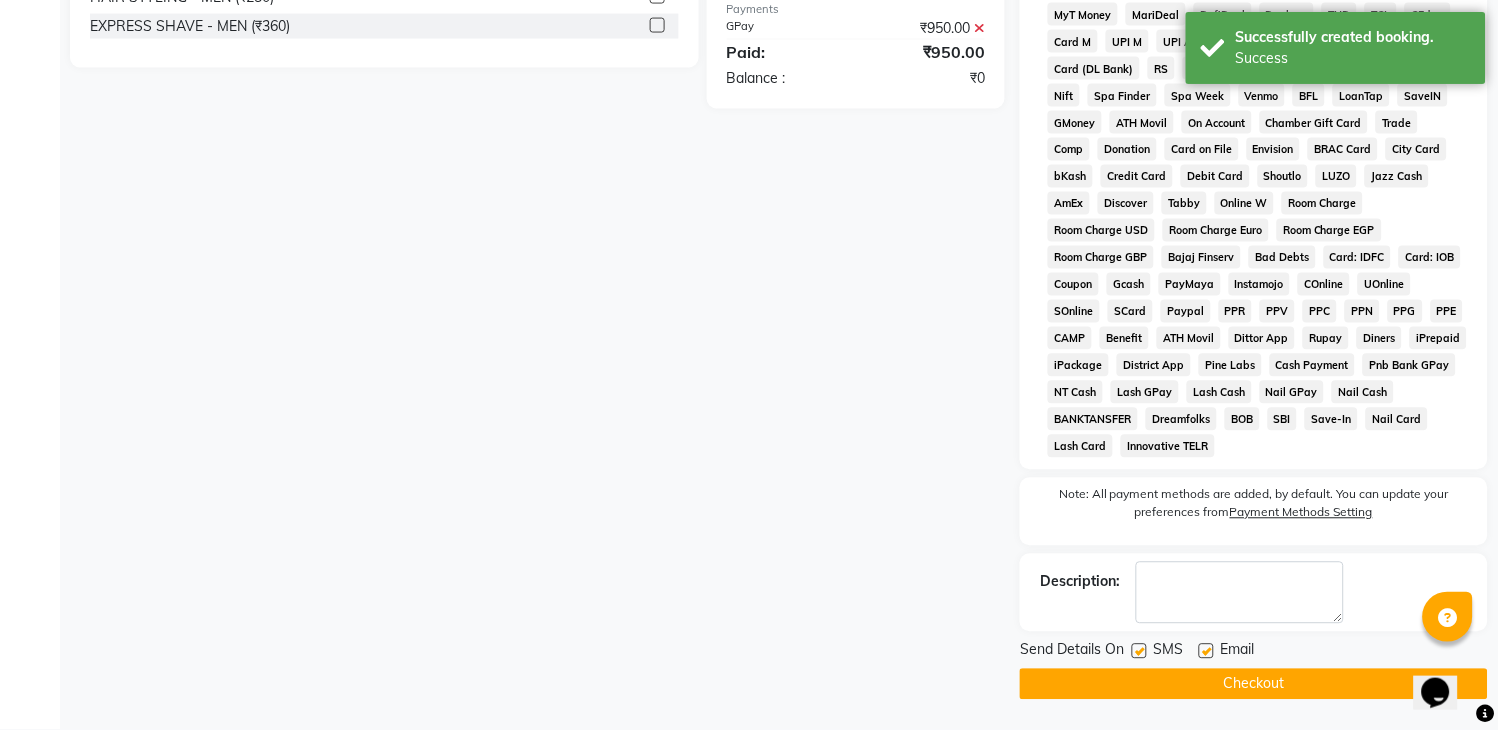 scroll, scrollTop: 714, scrollLeft: 0, axis: vertical 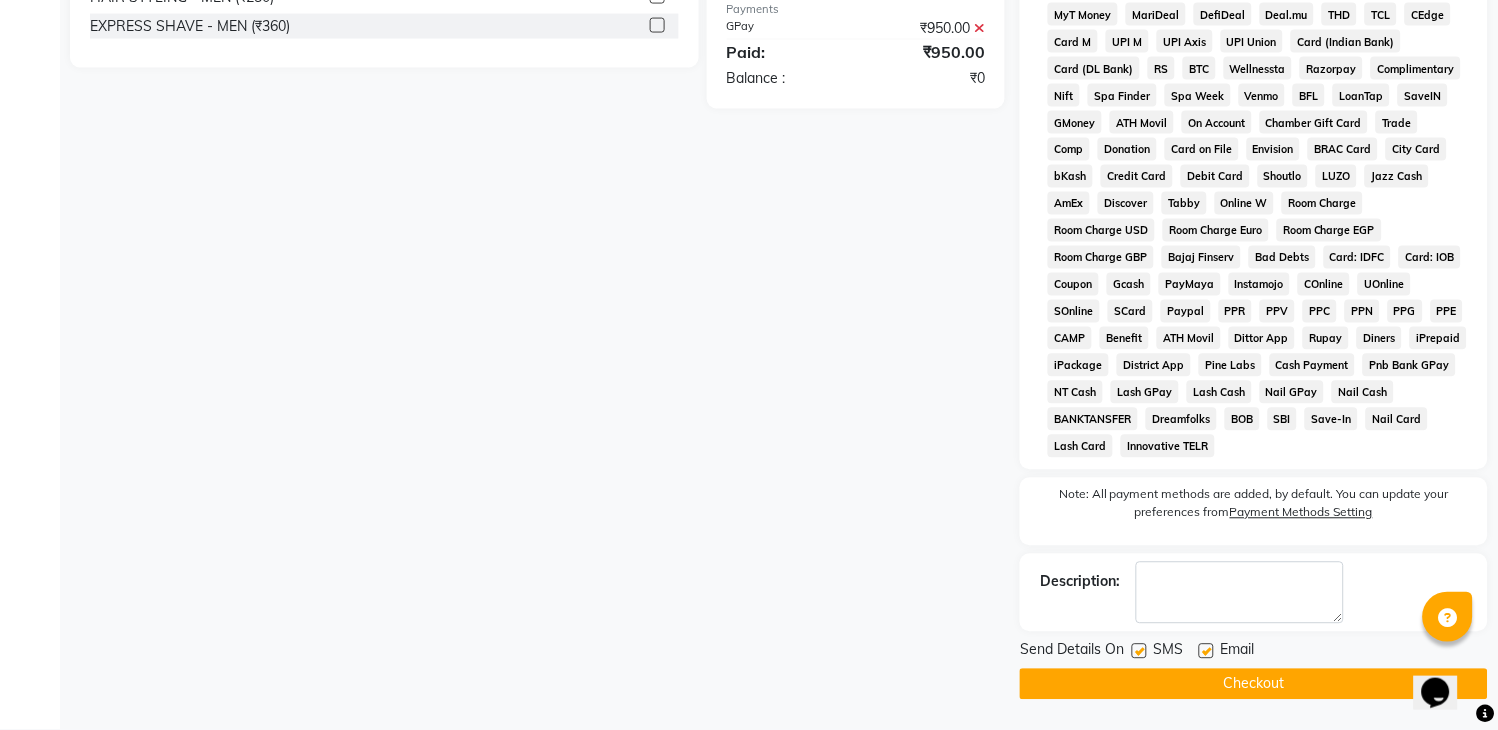 click on "Checkout" 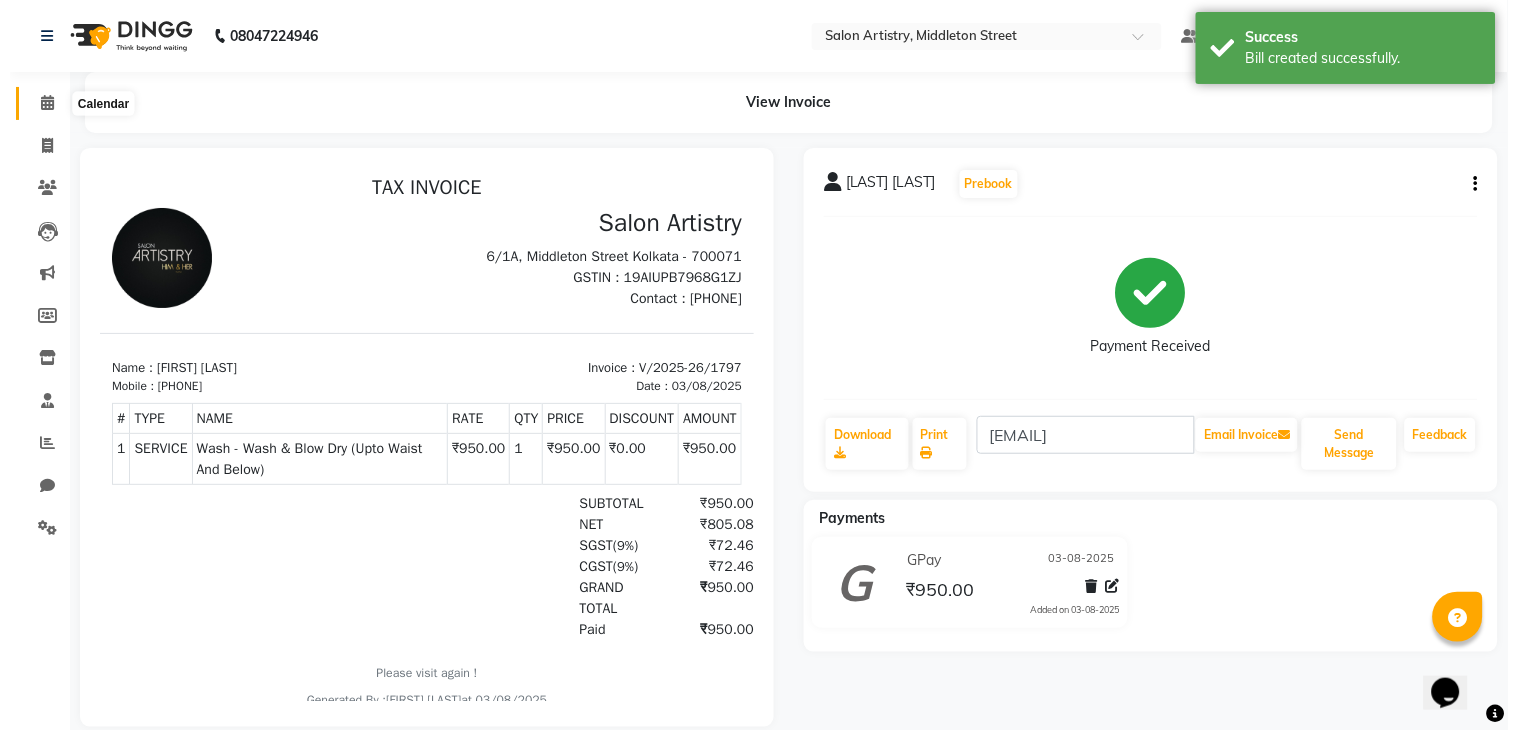 scroll, scrollTop: 0, scrollLeft: 0, axis: both 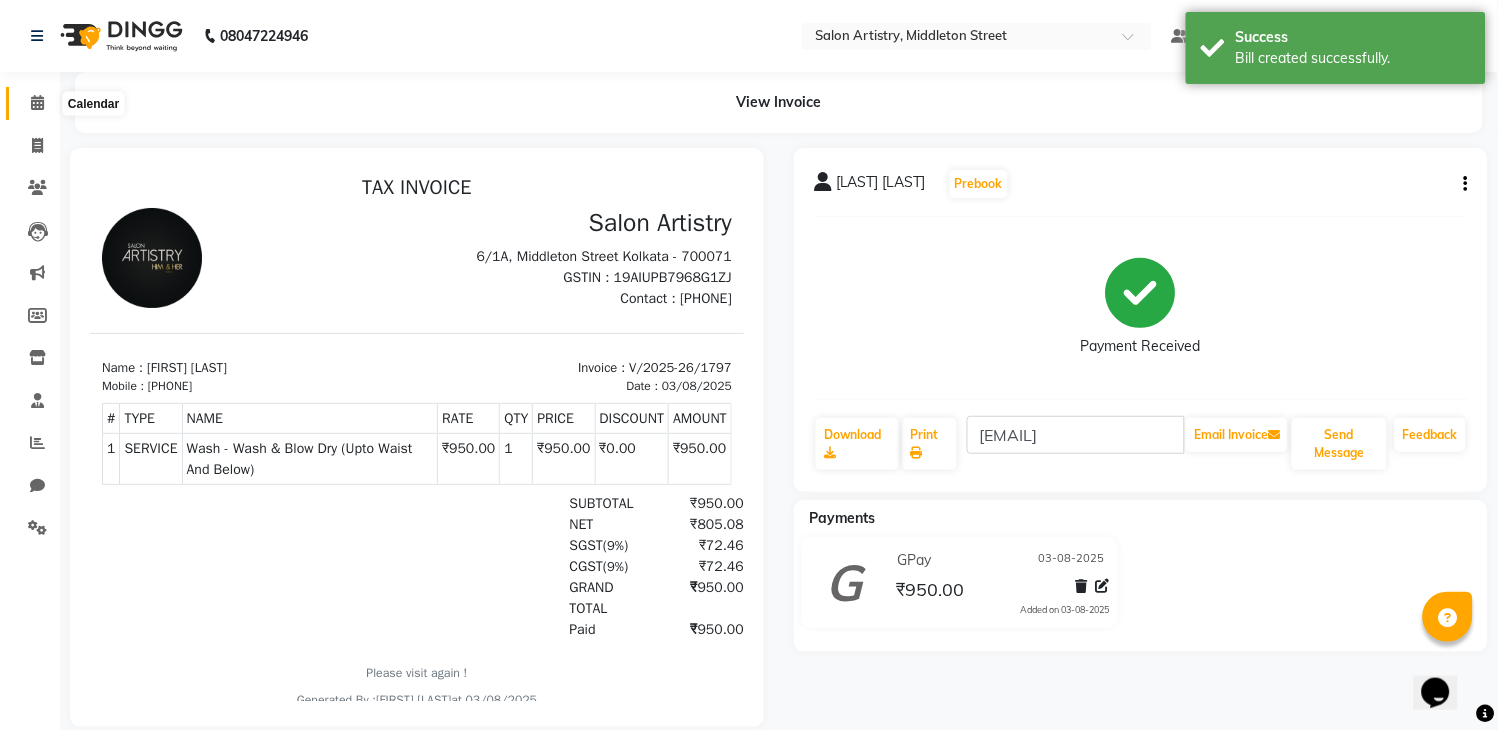 click 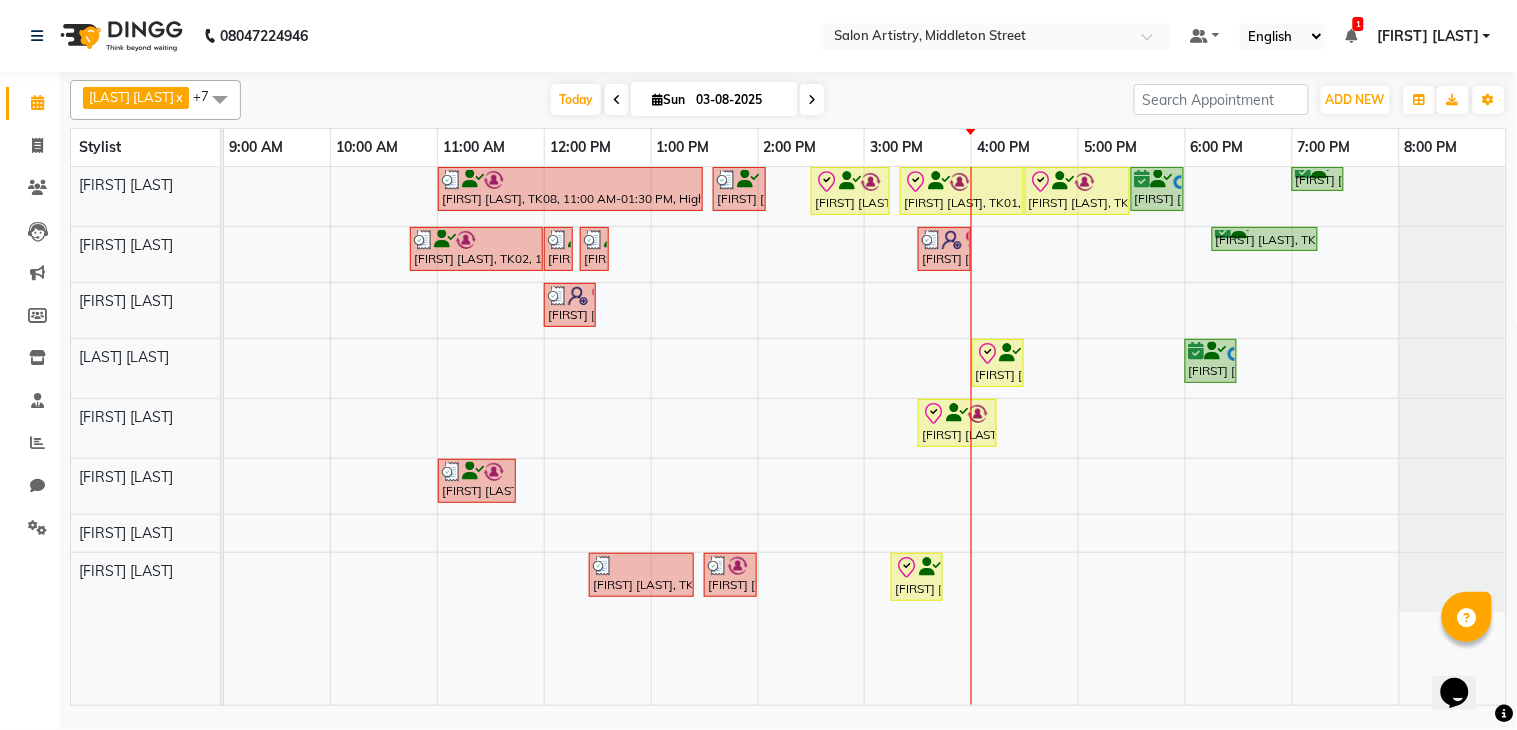 click on "03-08-2025" at bounding box center [740, 100] 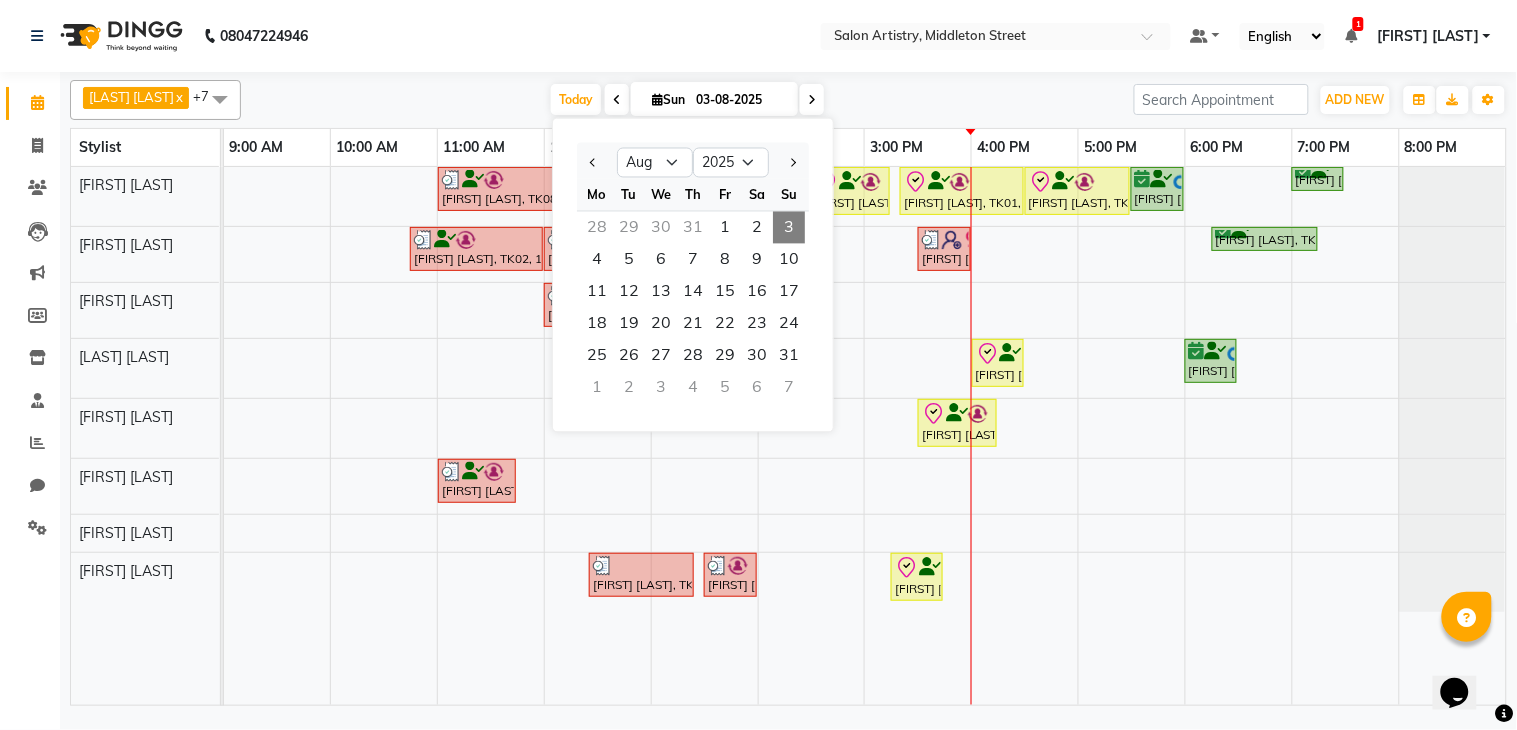 click at bounding box center [597, 163] 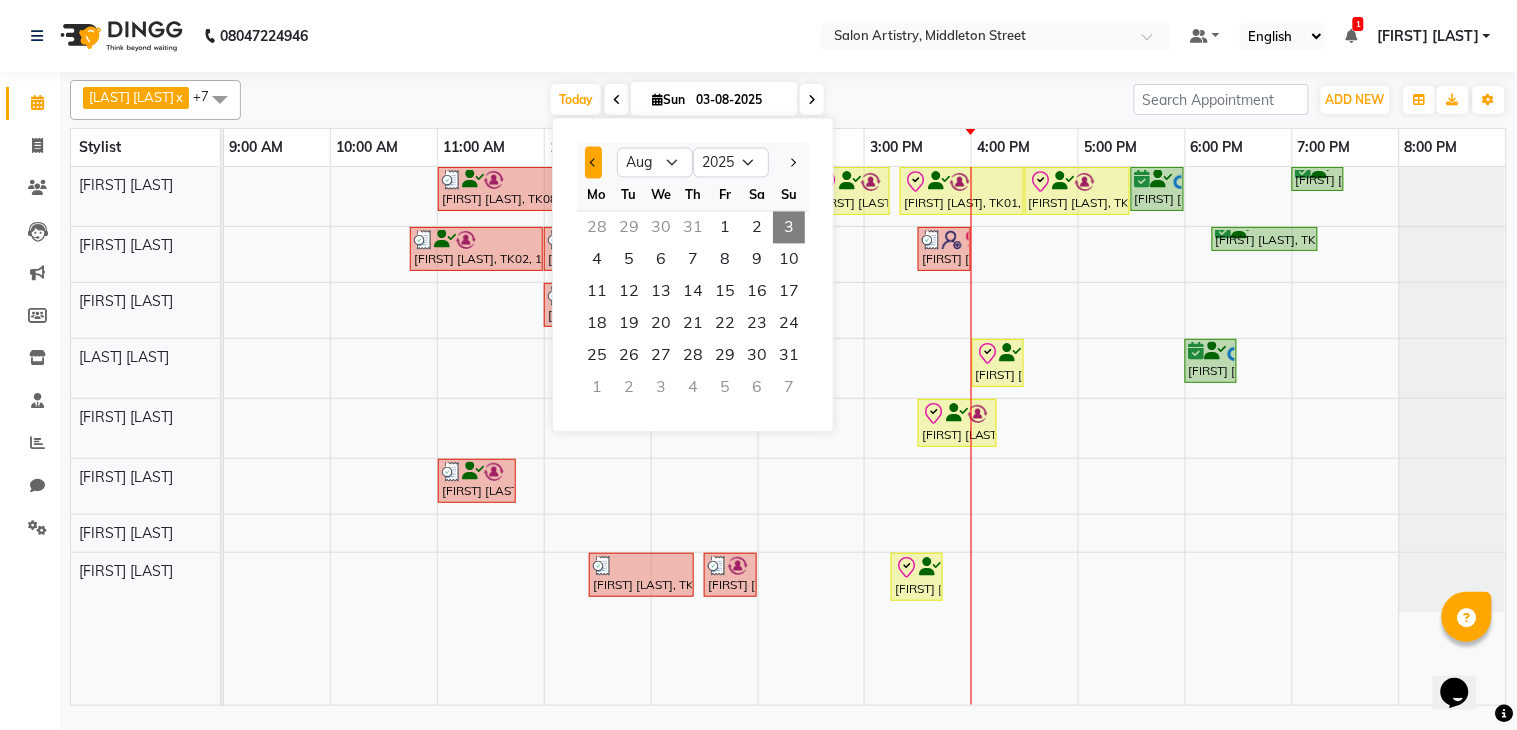 click at bounding box center (593, 163) 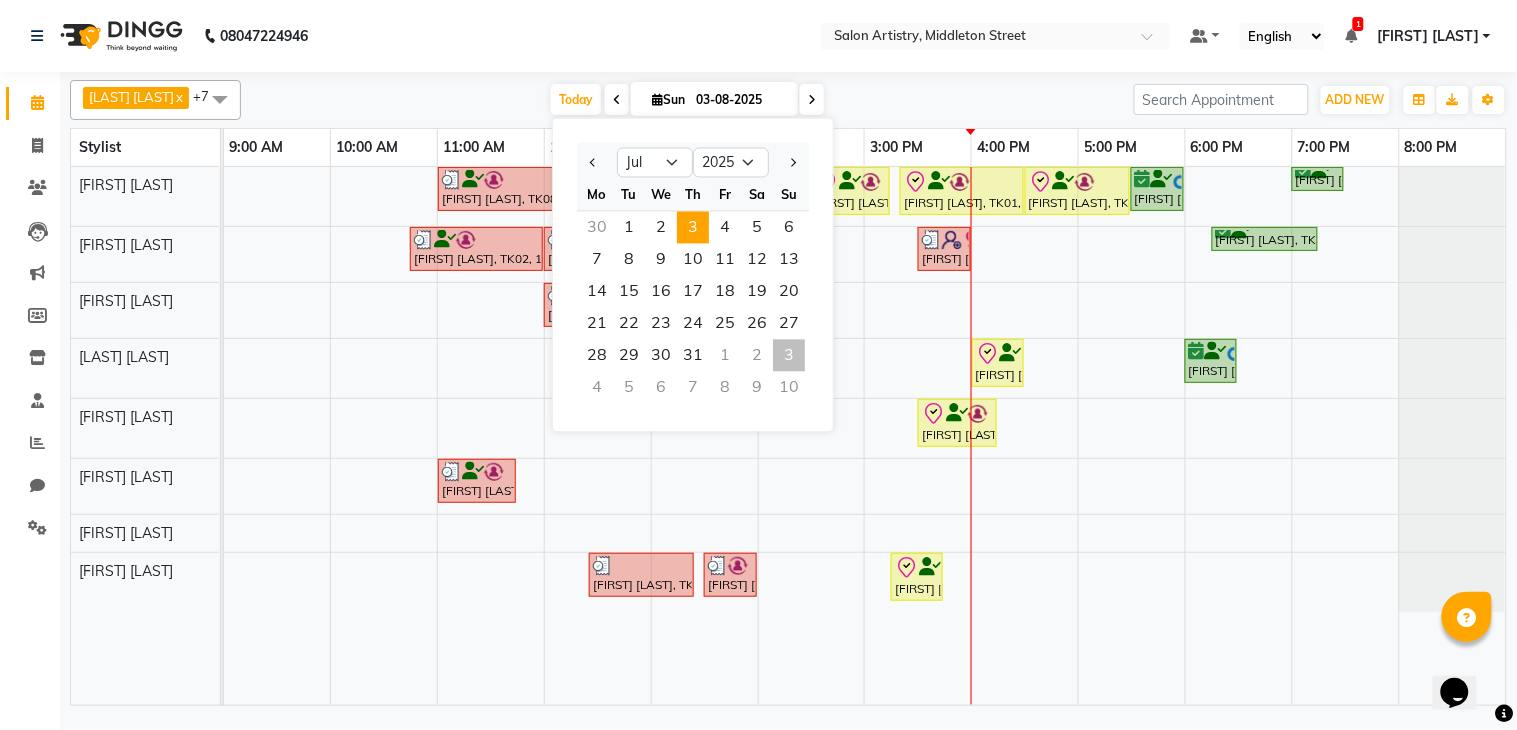 click on "3" at bounding box center [693, 228] 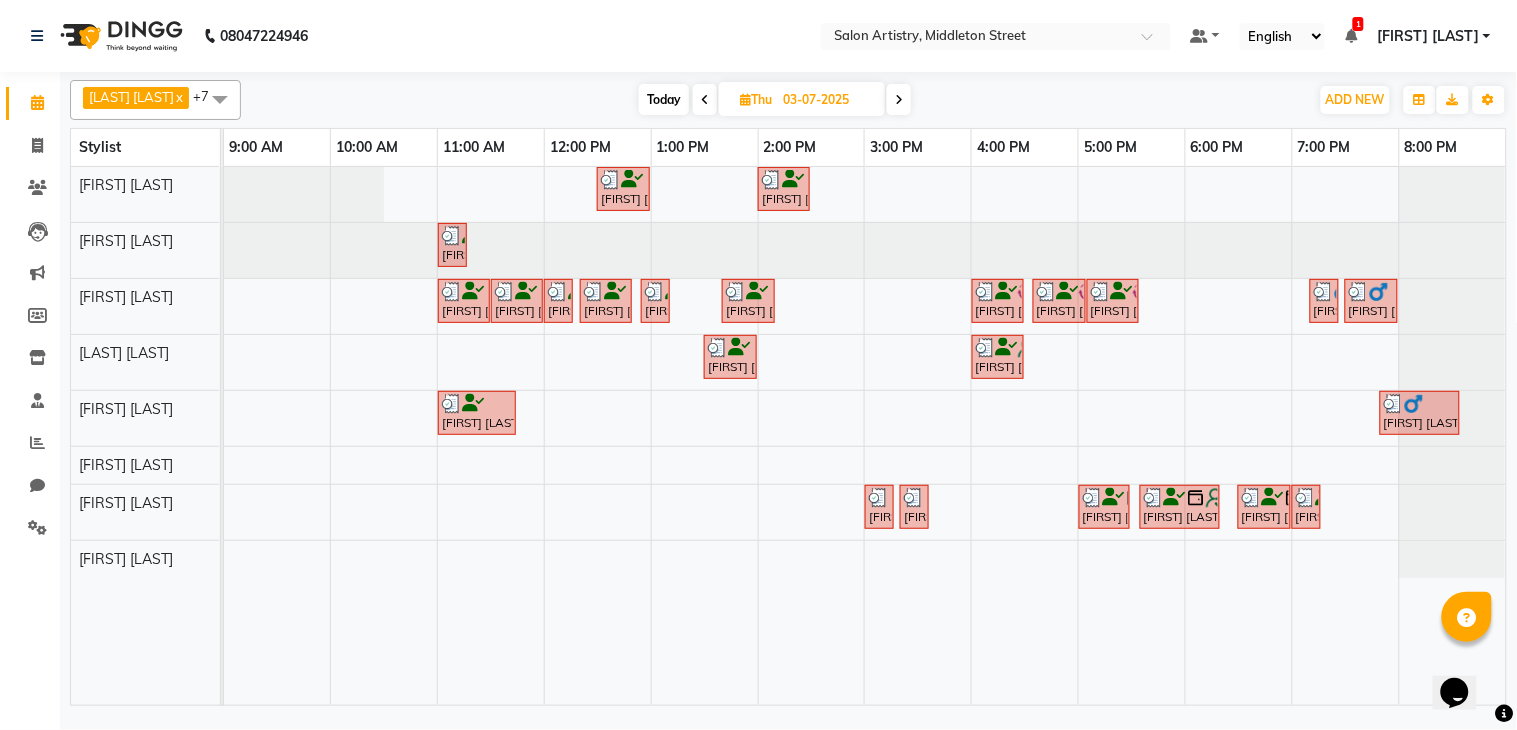 click at bounding box center [705, 99] 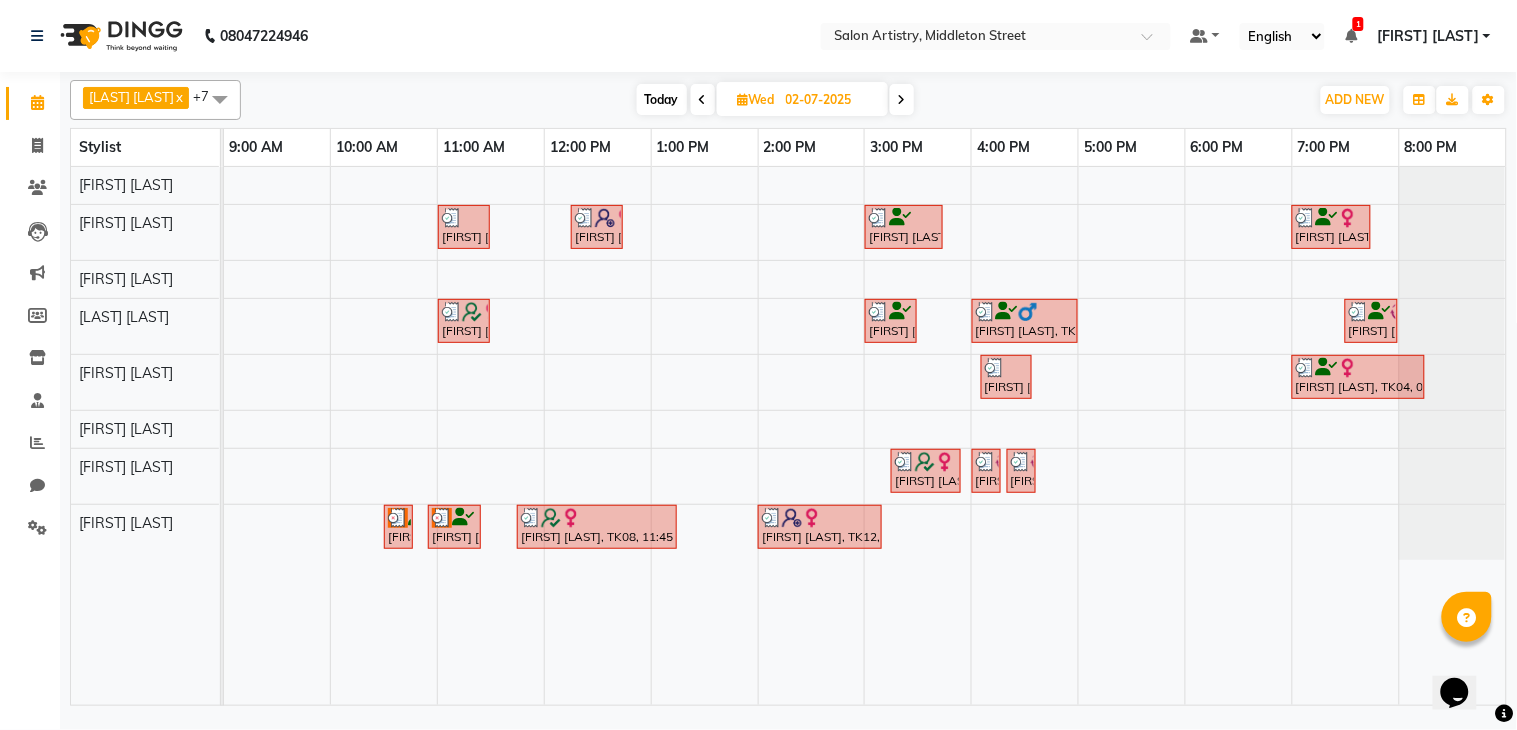 click at bounding box center [902, 100] 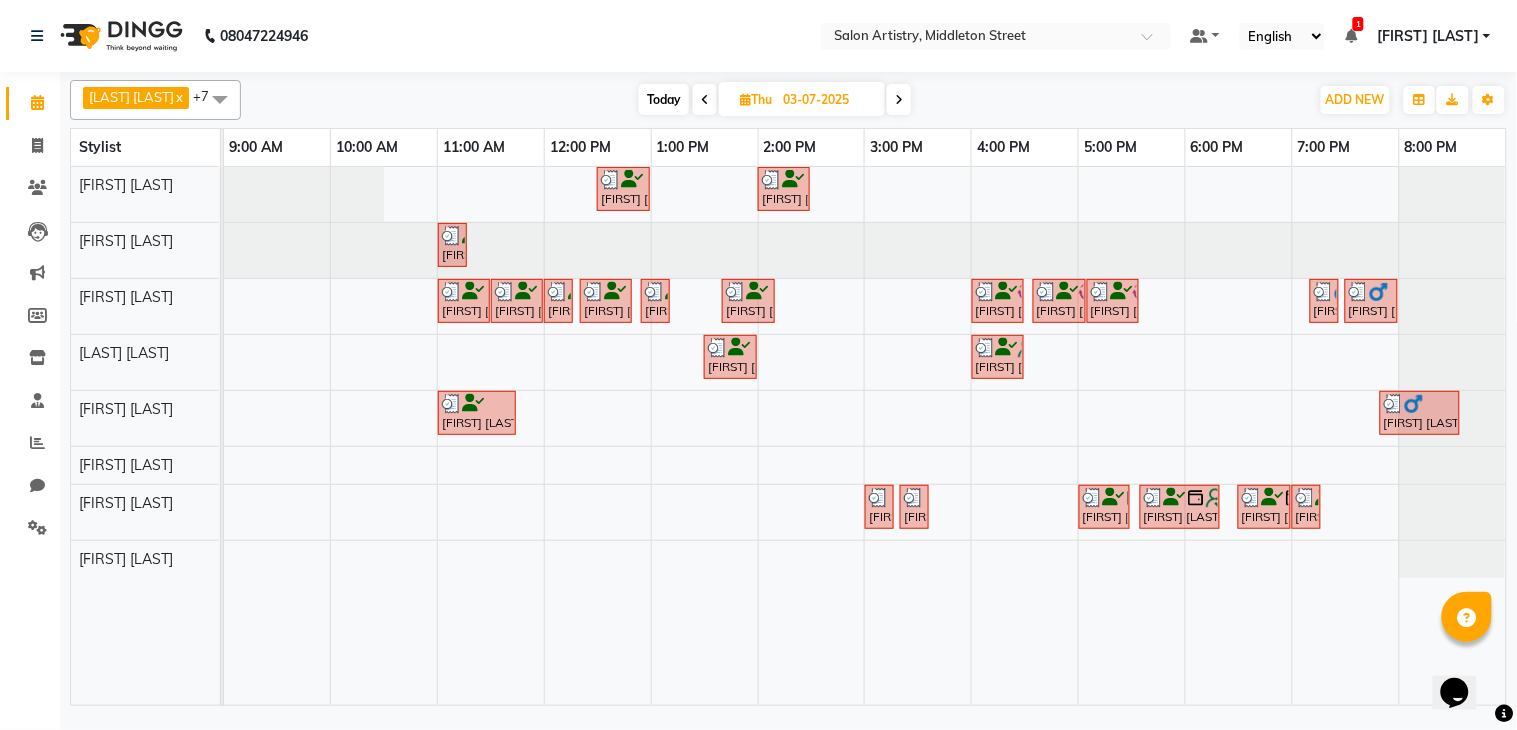 click at bounding box center (899, 100) 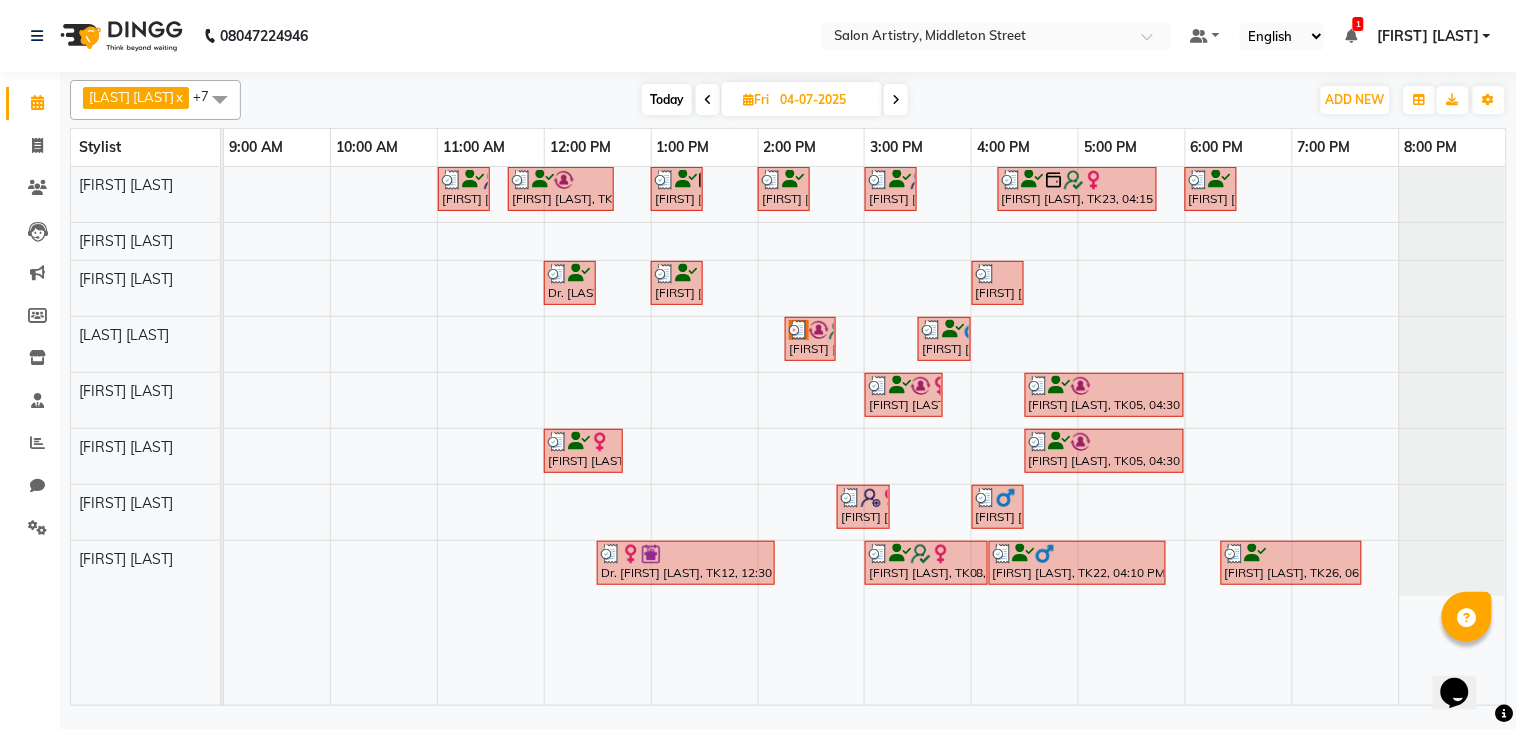 click at bounding box center [896, 100] 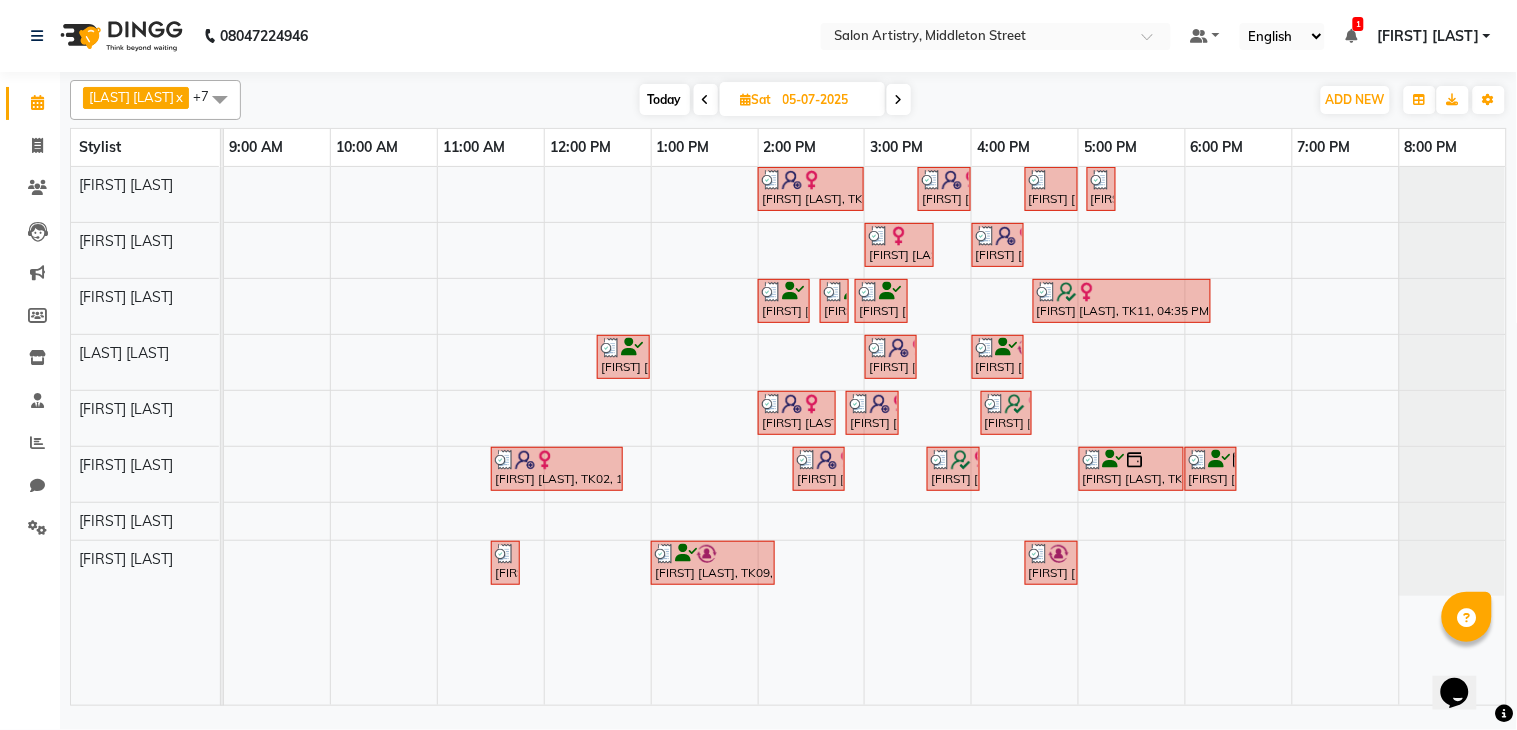 click on "05-07-2025" at bounding box center (827, 100) 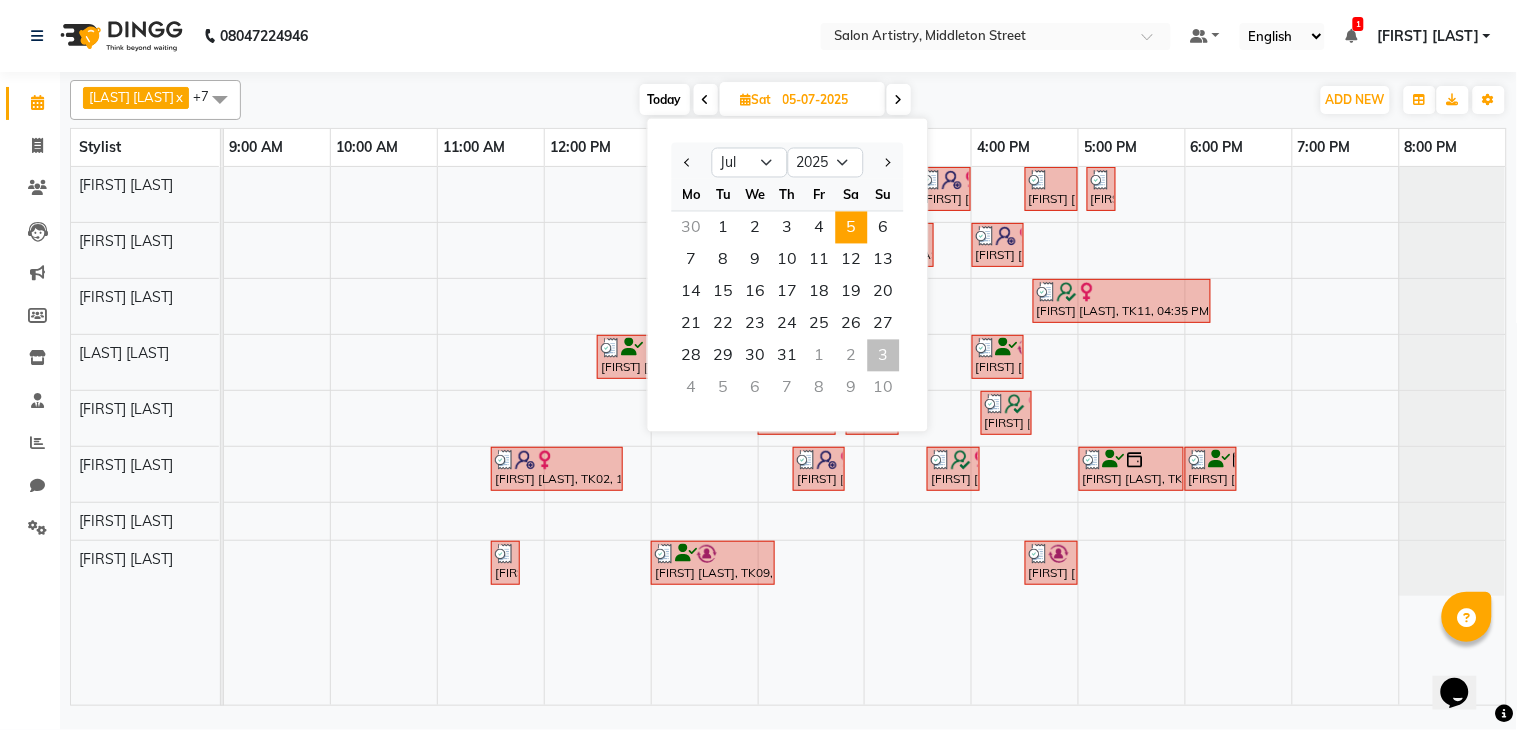 click at bounding box center [884, 163] 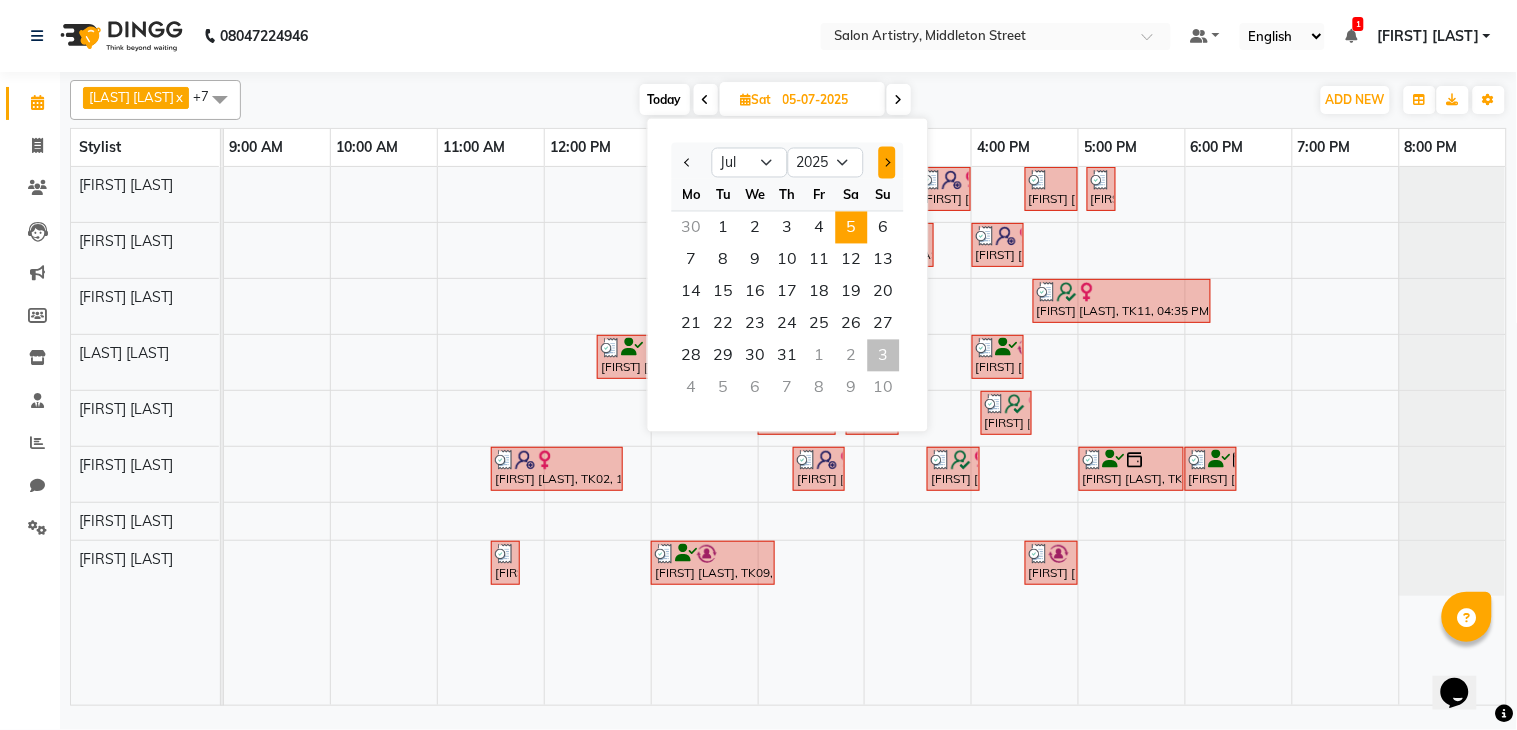 click at bounding box center [886, 163] 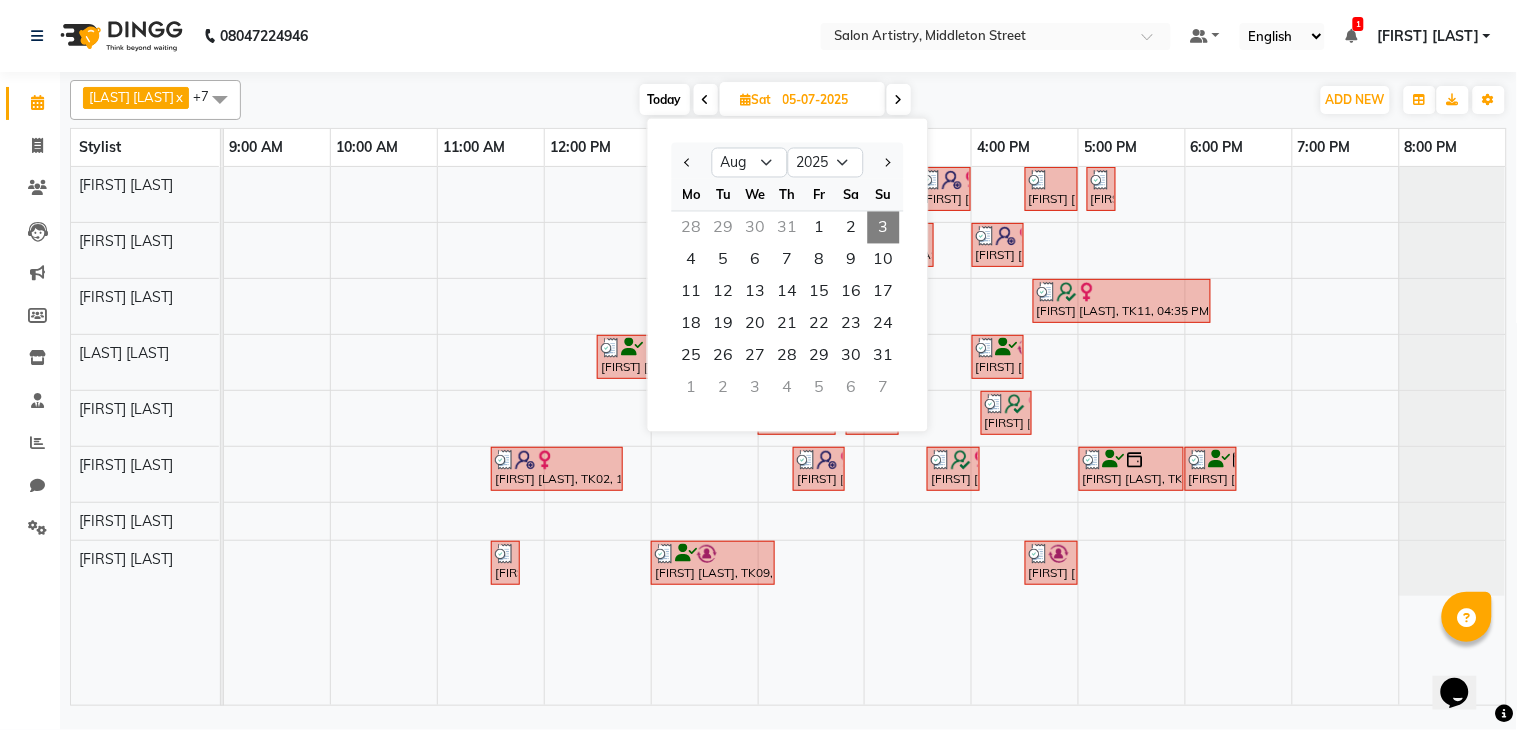 click on "3" at bounding box center (884, 228) 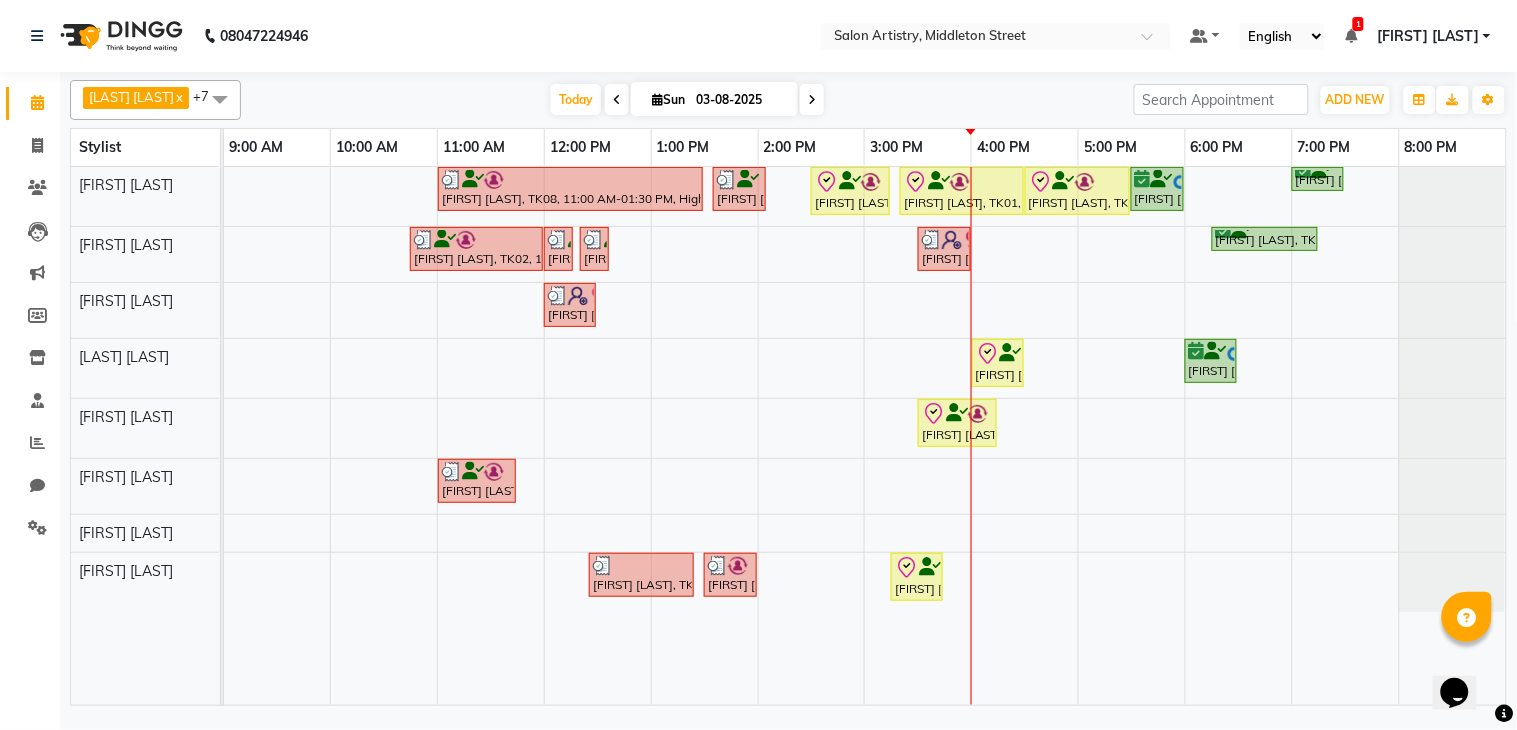 click at bounding box center (812, 99) 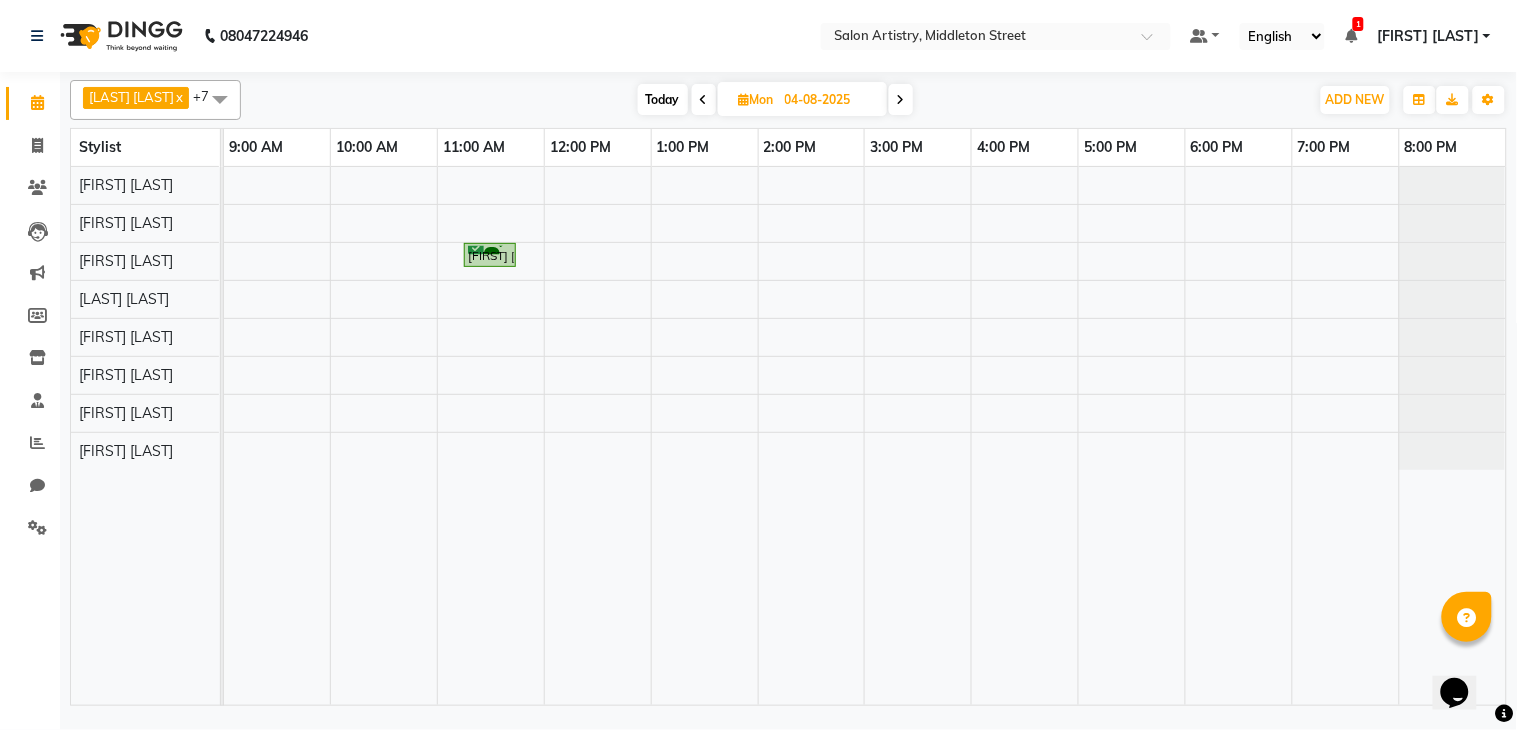click at bounding box center [901, 100] 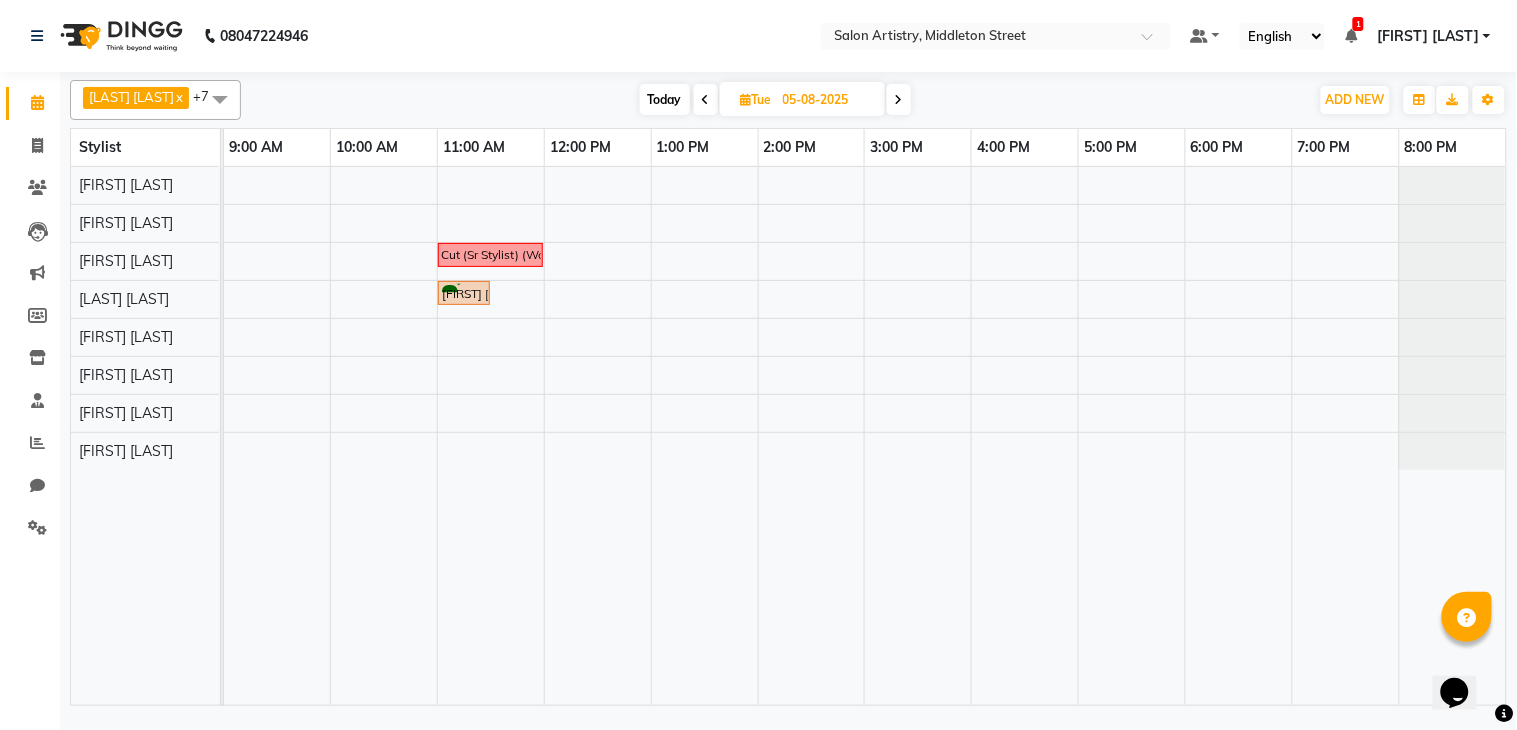 click at bounding box center (899, 100) 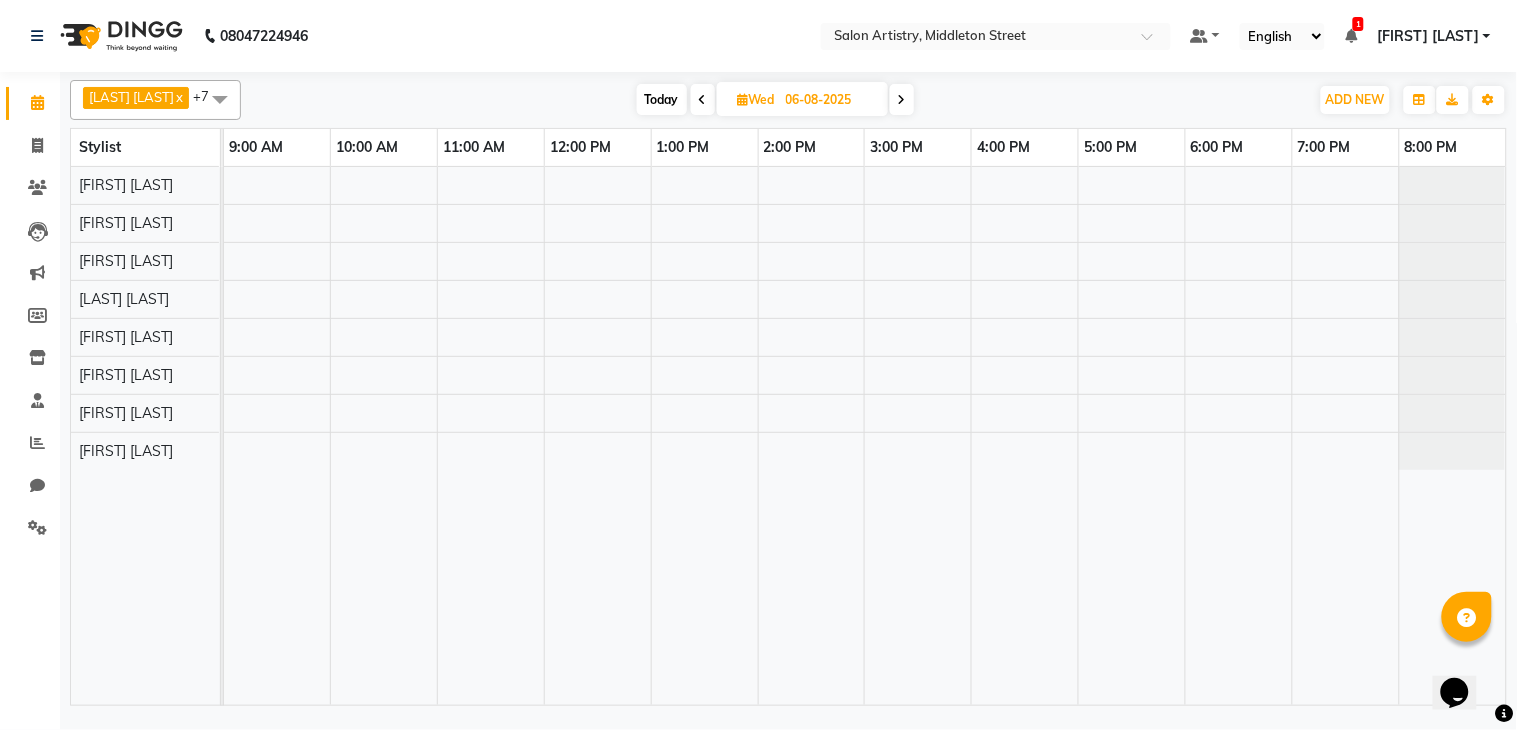 click at bounding box center (703, 100) 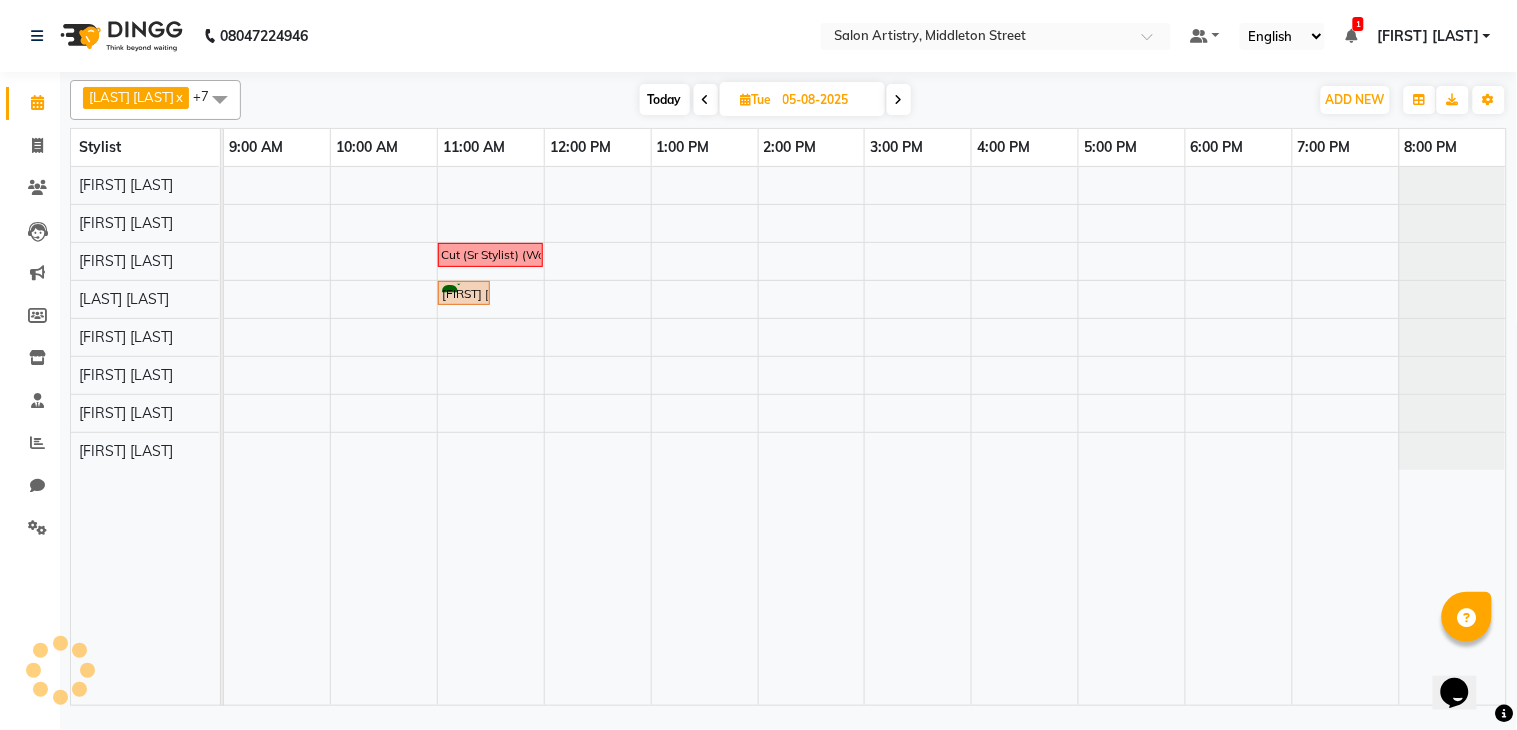 click at bounding box center [706, 100] 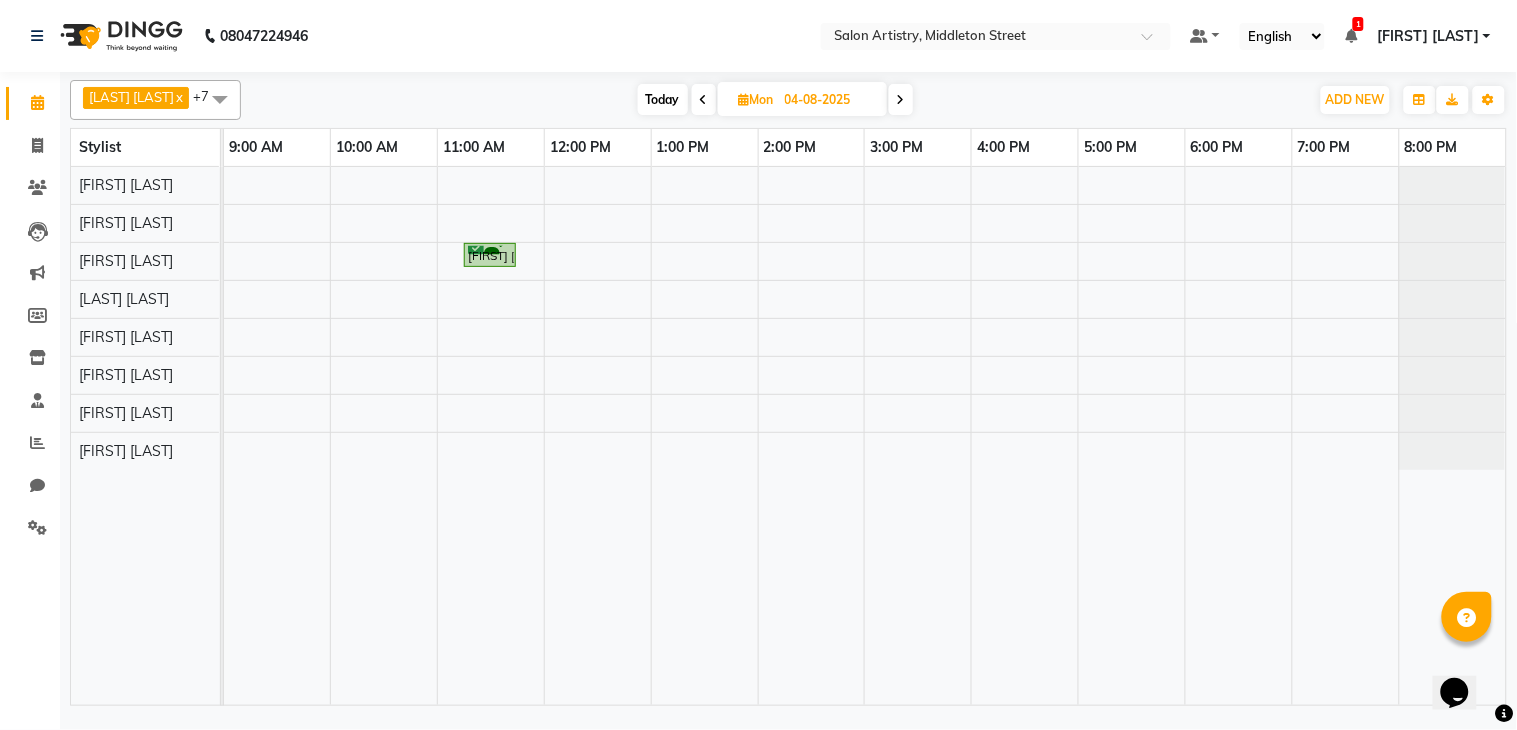 click at bounding box center (704, 100) 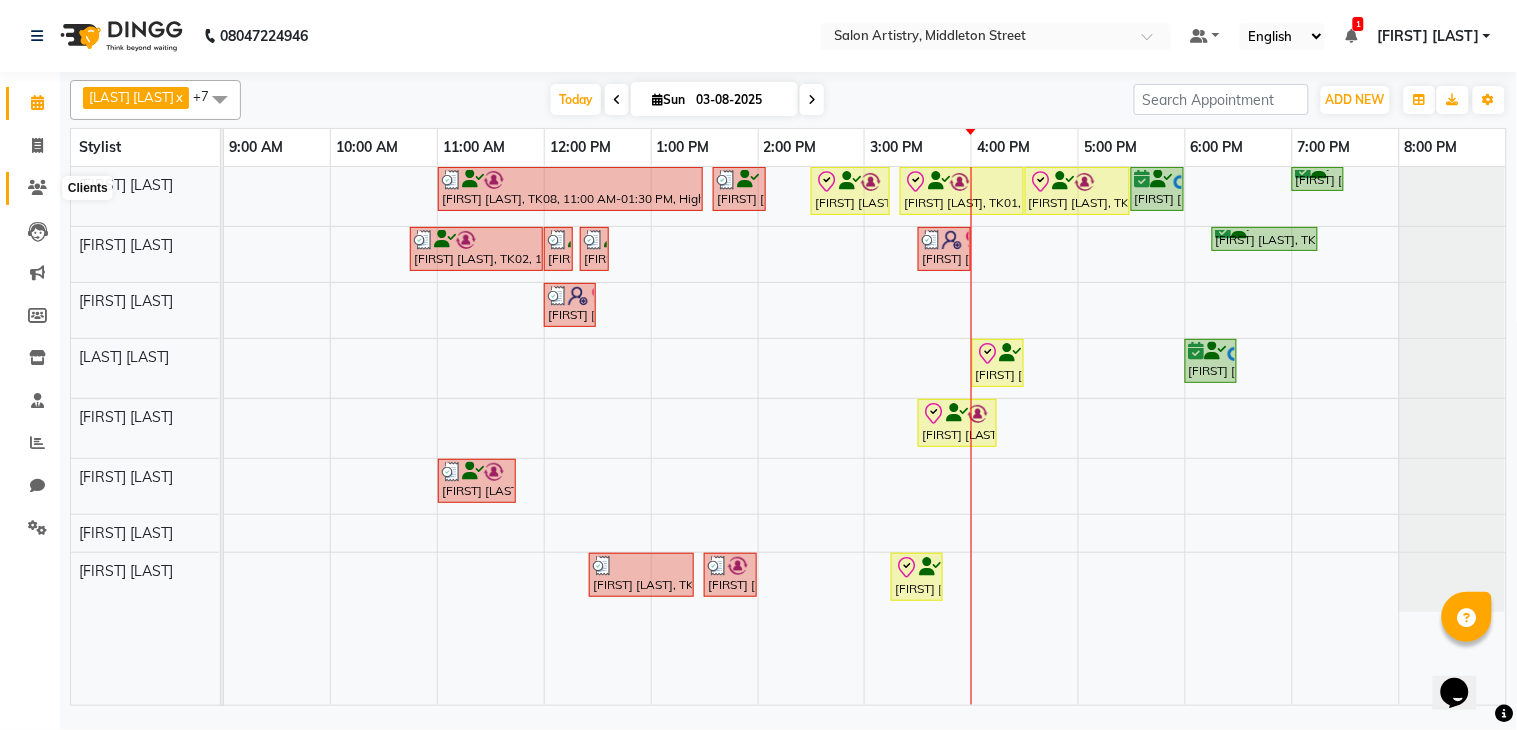 click 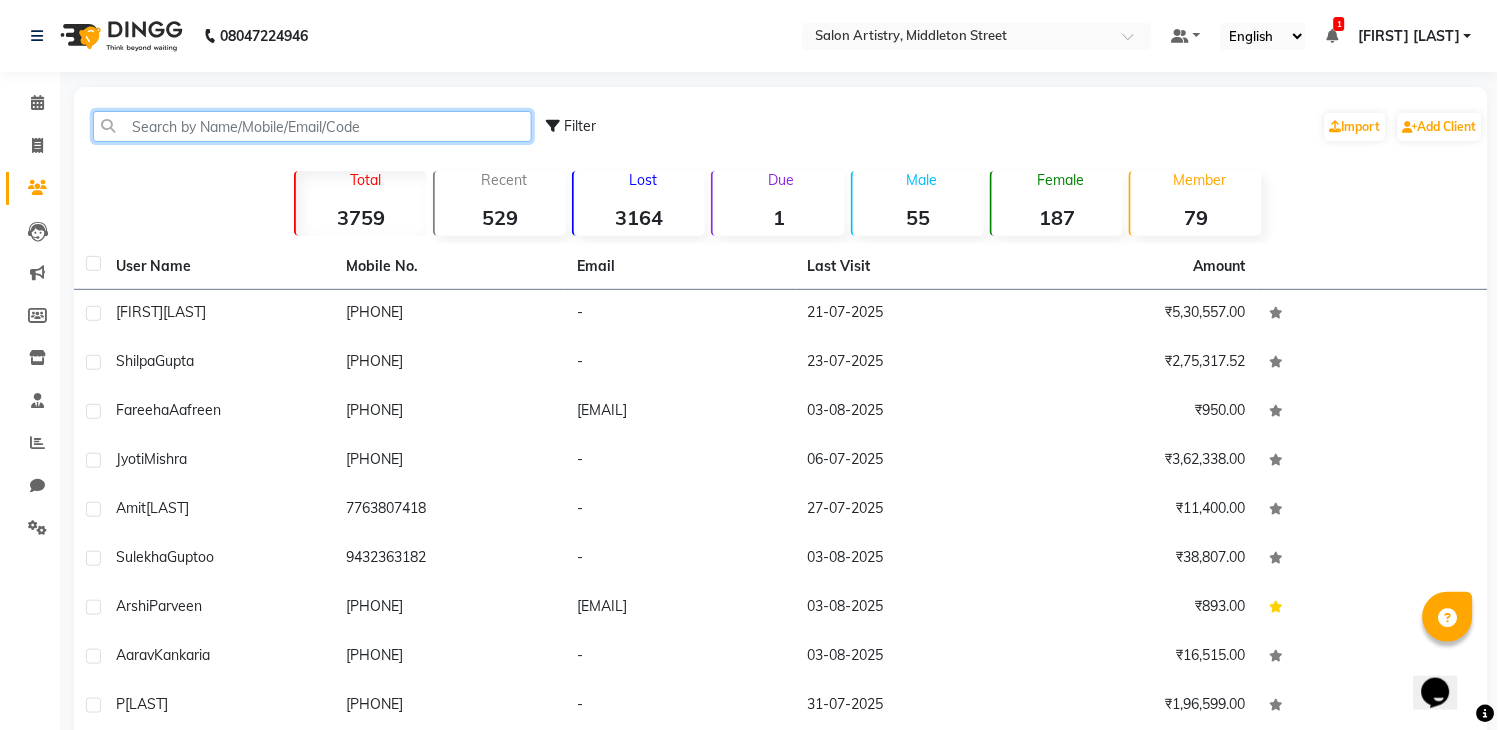 click 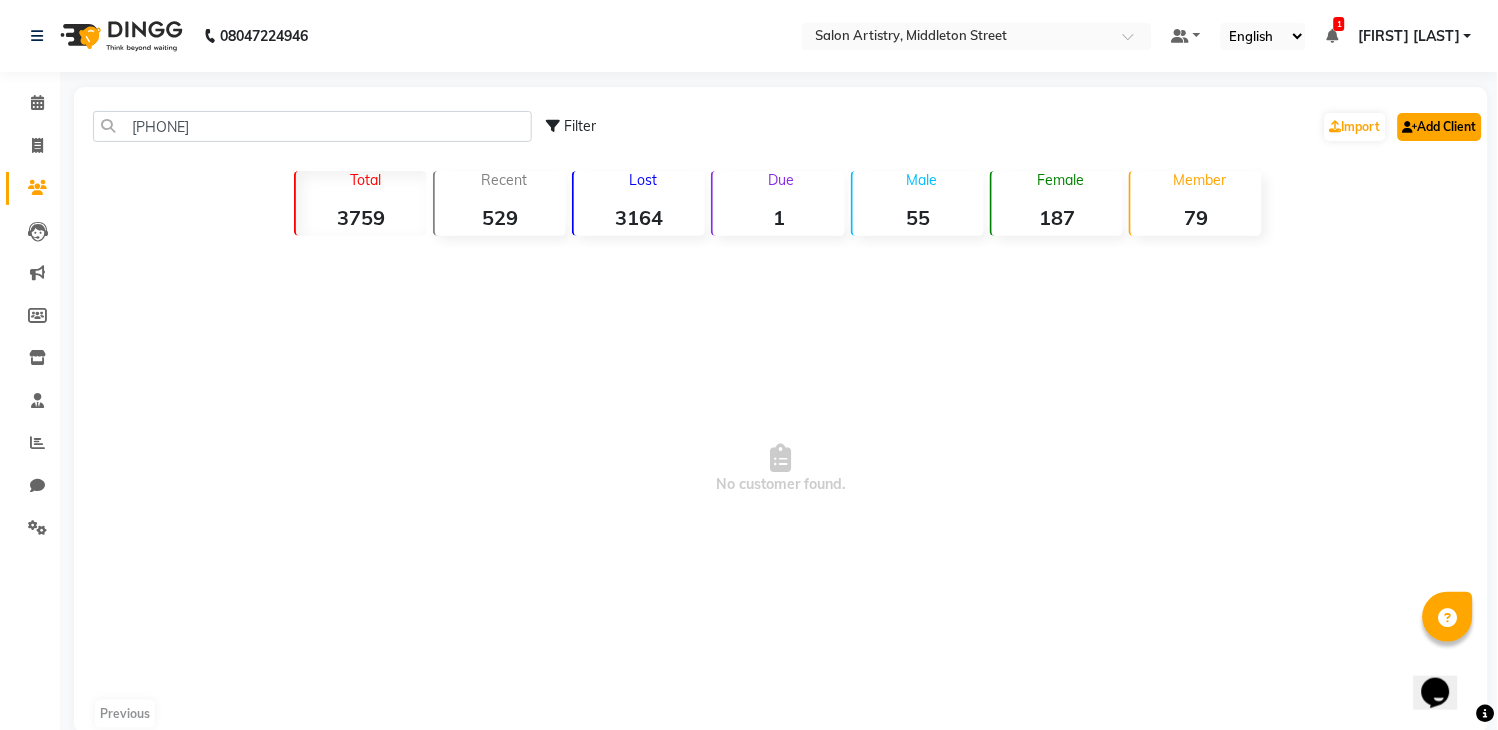 click on "Add Client" 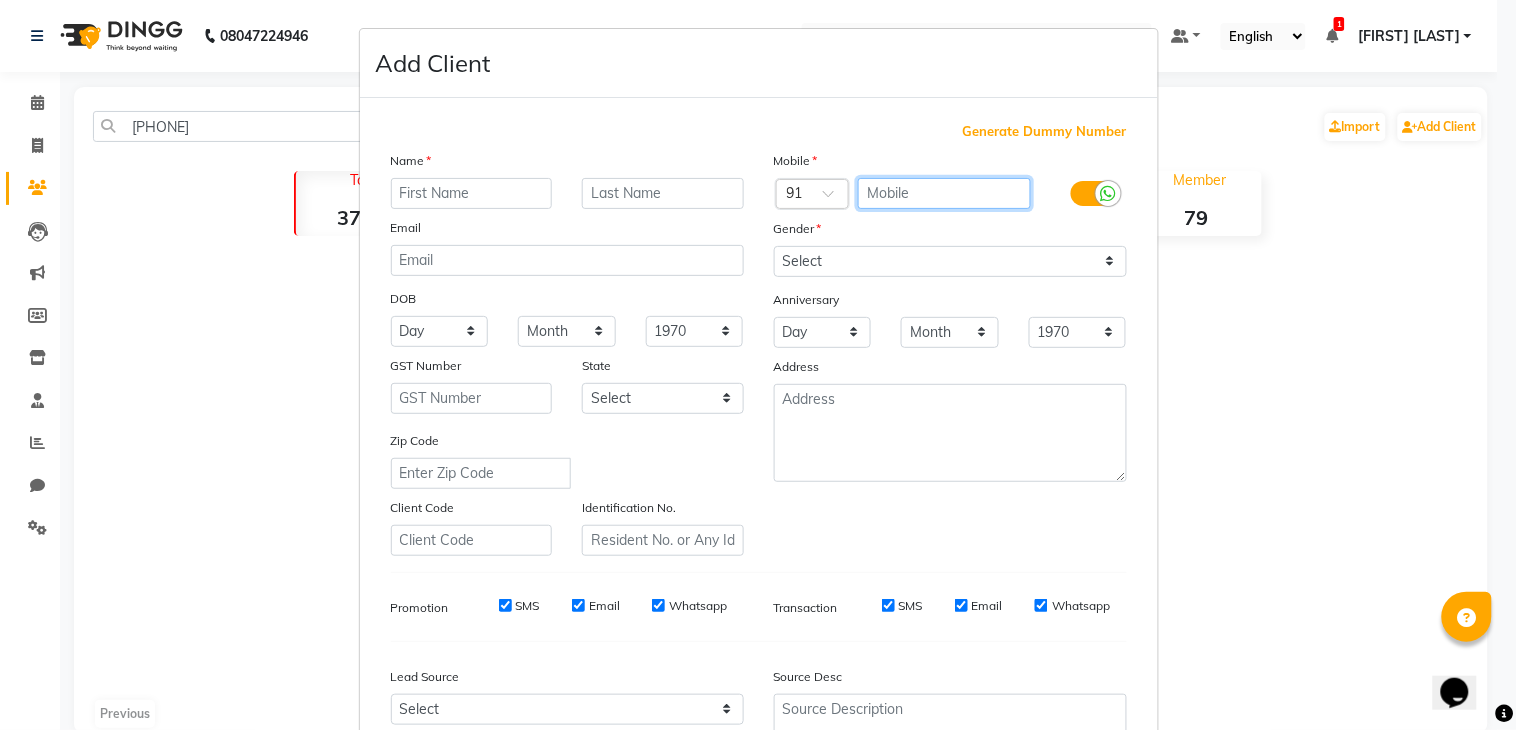 click at bounding box center [944, 193] 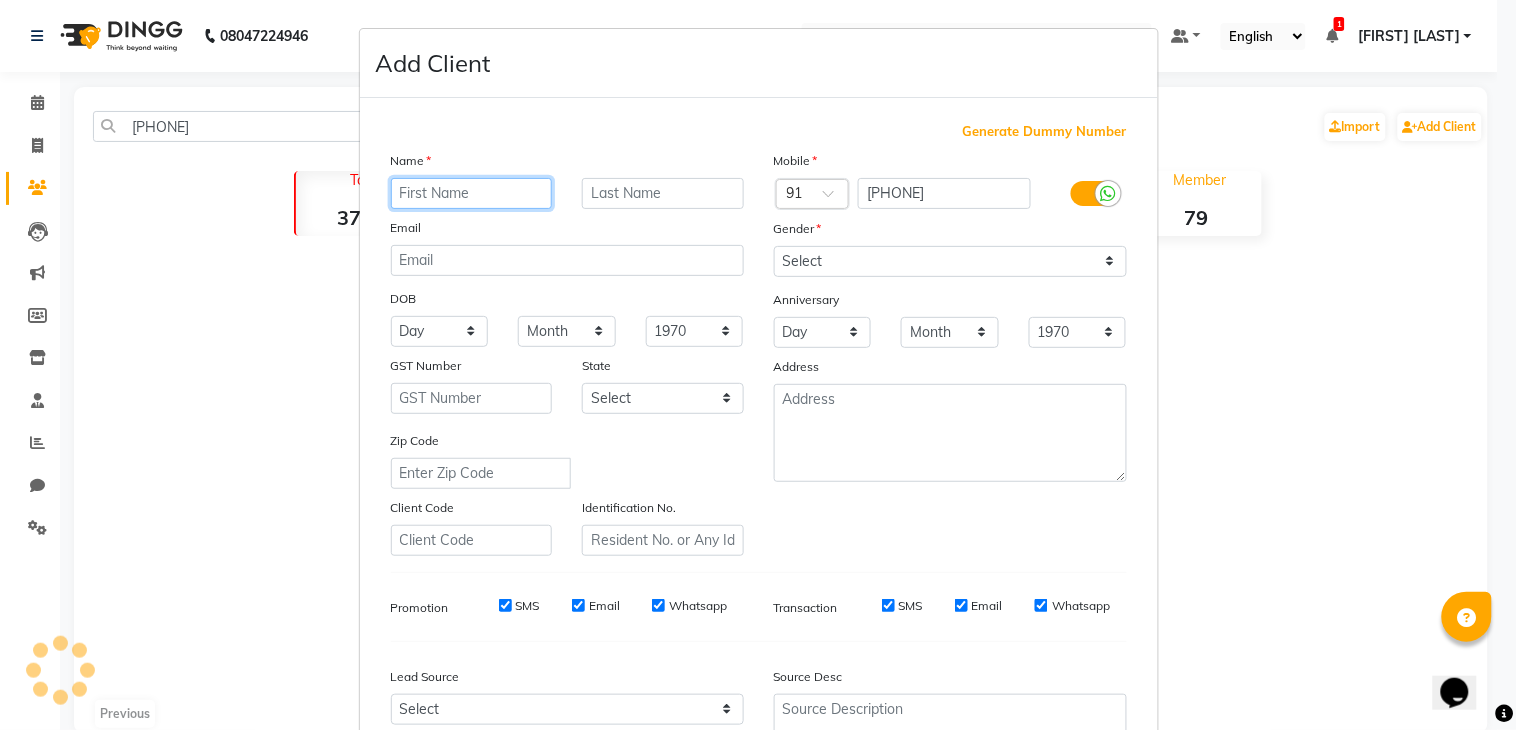 click at bounding box center [472, 193] 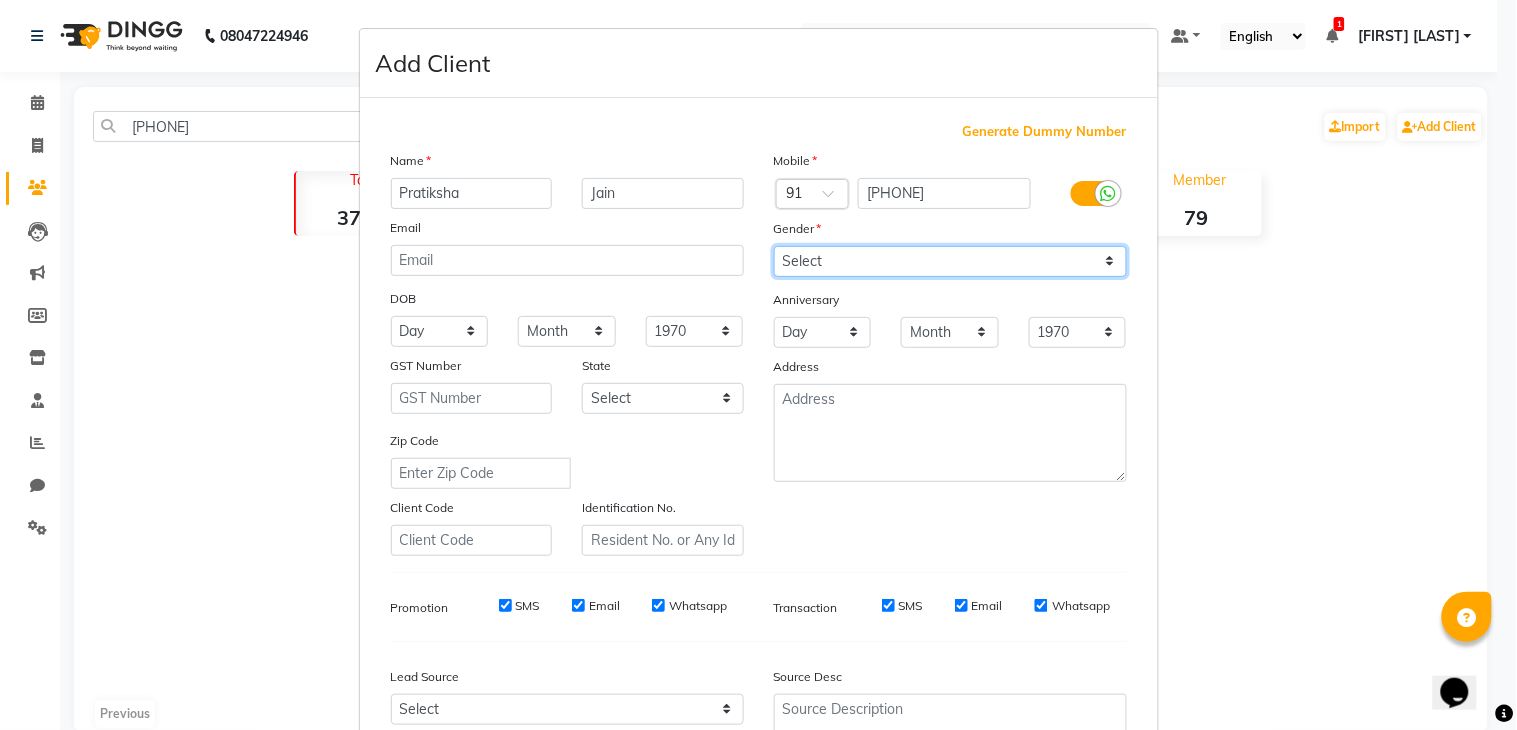 drag, startPoint x: 778, startPoint y: 264, endPoint x: 785, endPoint y: 276, distance: 13.892444 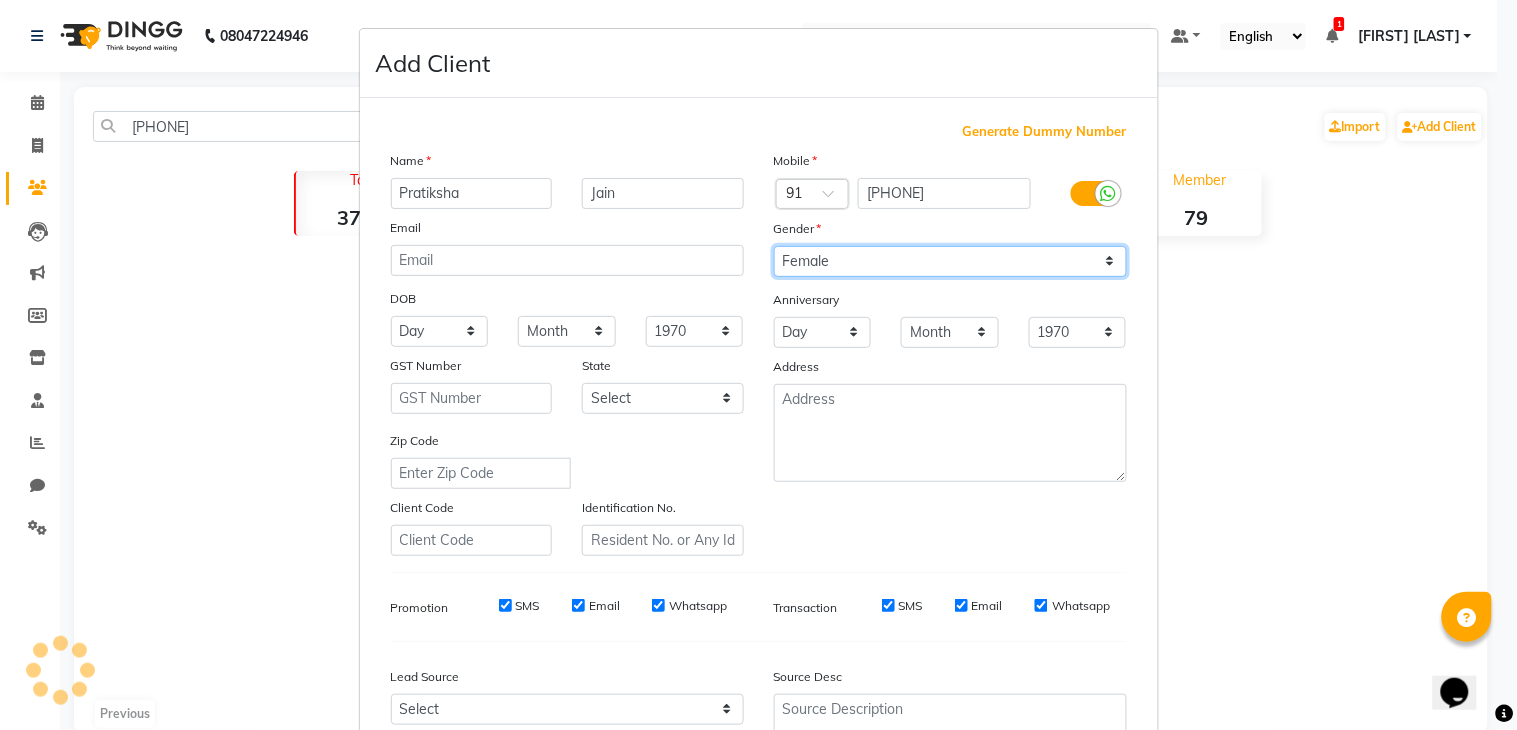 click on "Select Male Female Other Prefer Not To Say" at bounding box center (950, 261) 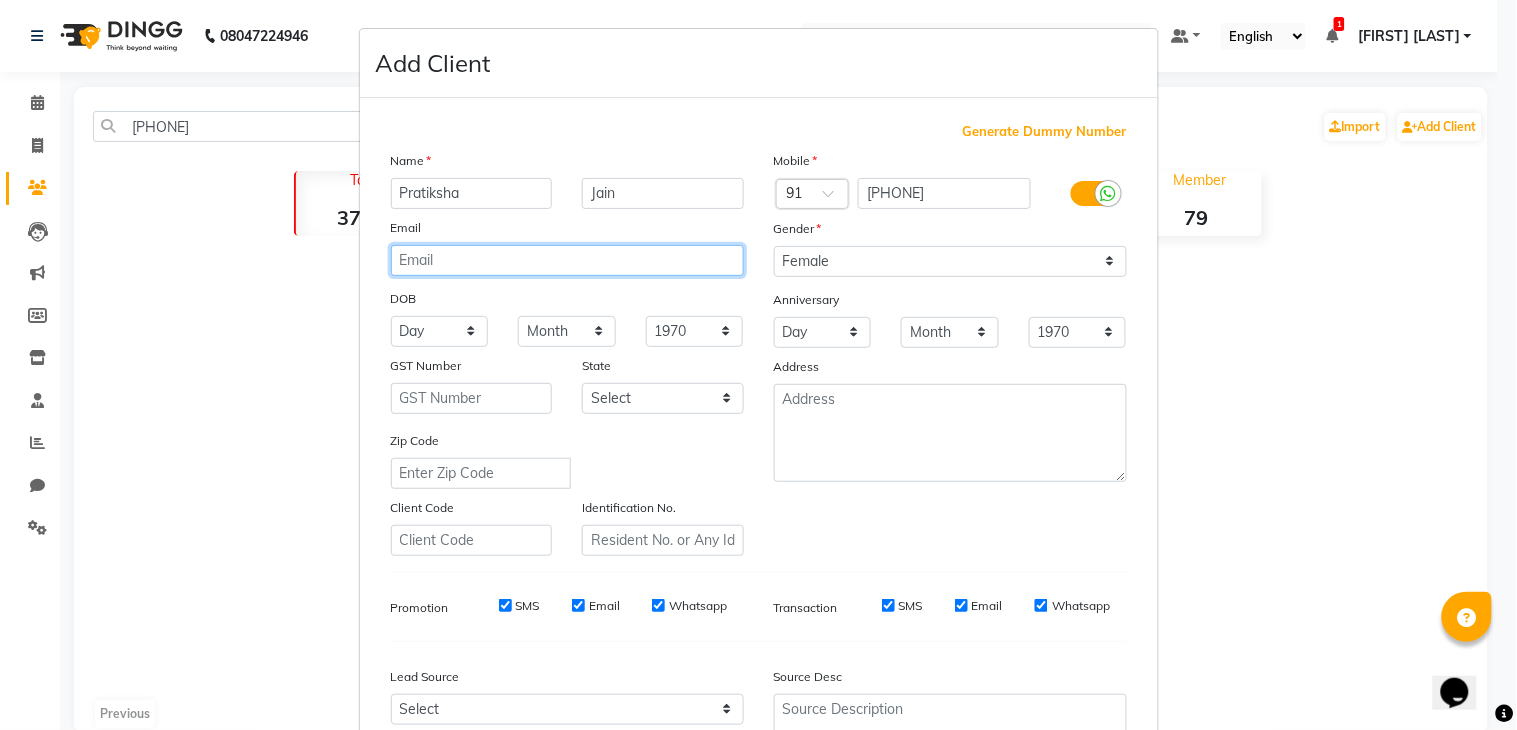 click at bounding box center [567, 260] 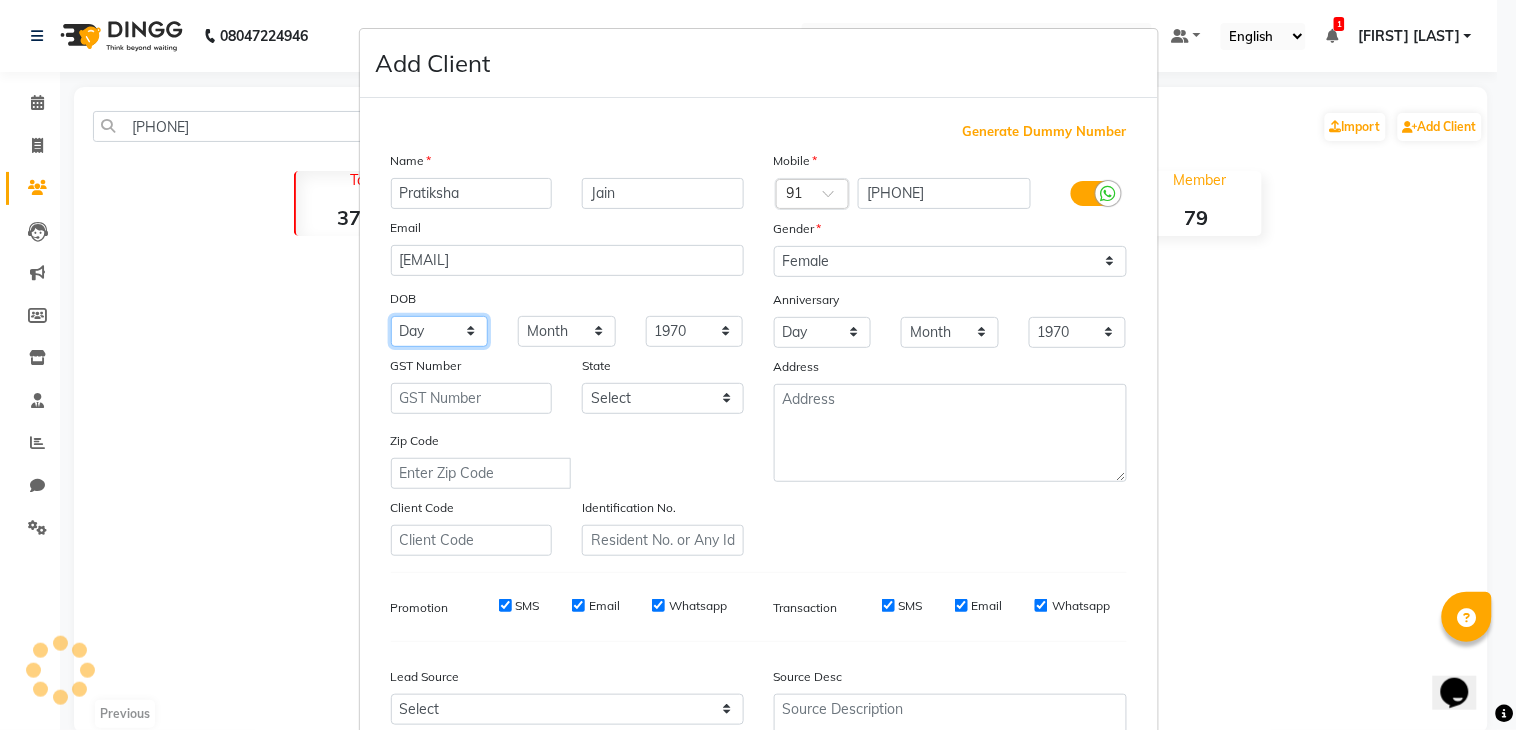 click on "Day 01 02 03 04 05 06 07 08 09 10 11 12 13 14 15 16 17 18 19 20 21 22 23 24 25 26 27 28 29 30 31" at bounding box center (440, 331) 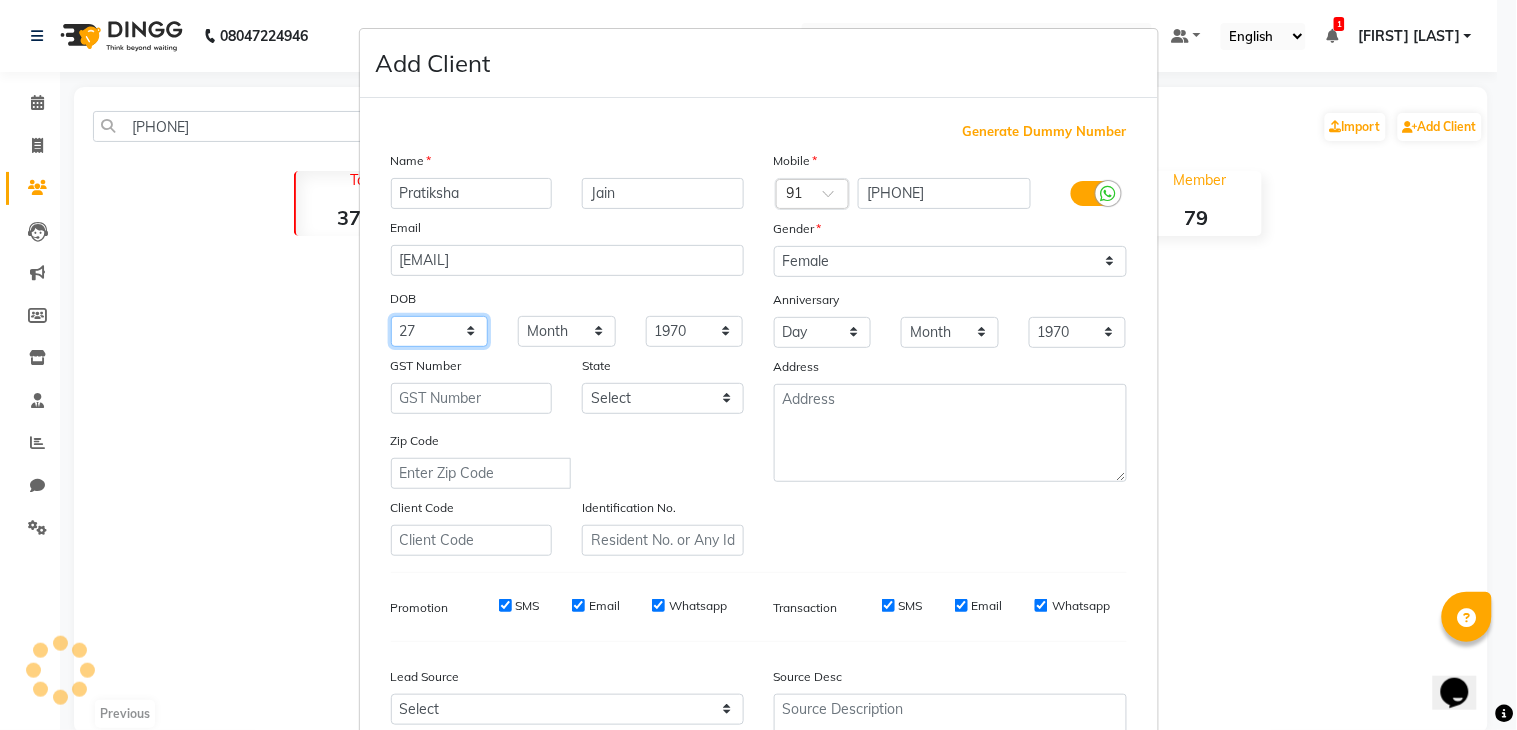 click on "Day 01 02 03 04 05 06 07 08 09 10 11 12 13 14 15 16 17 18 19 20 21 22 23 24 25 26 27 28 29 30 31" at bounding box center [440, 331] 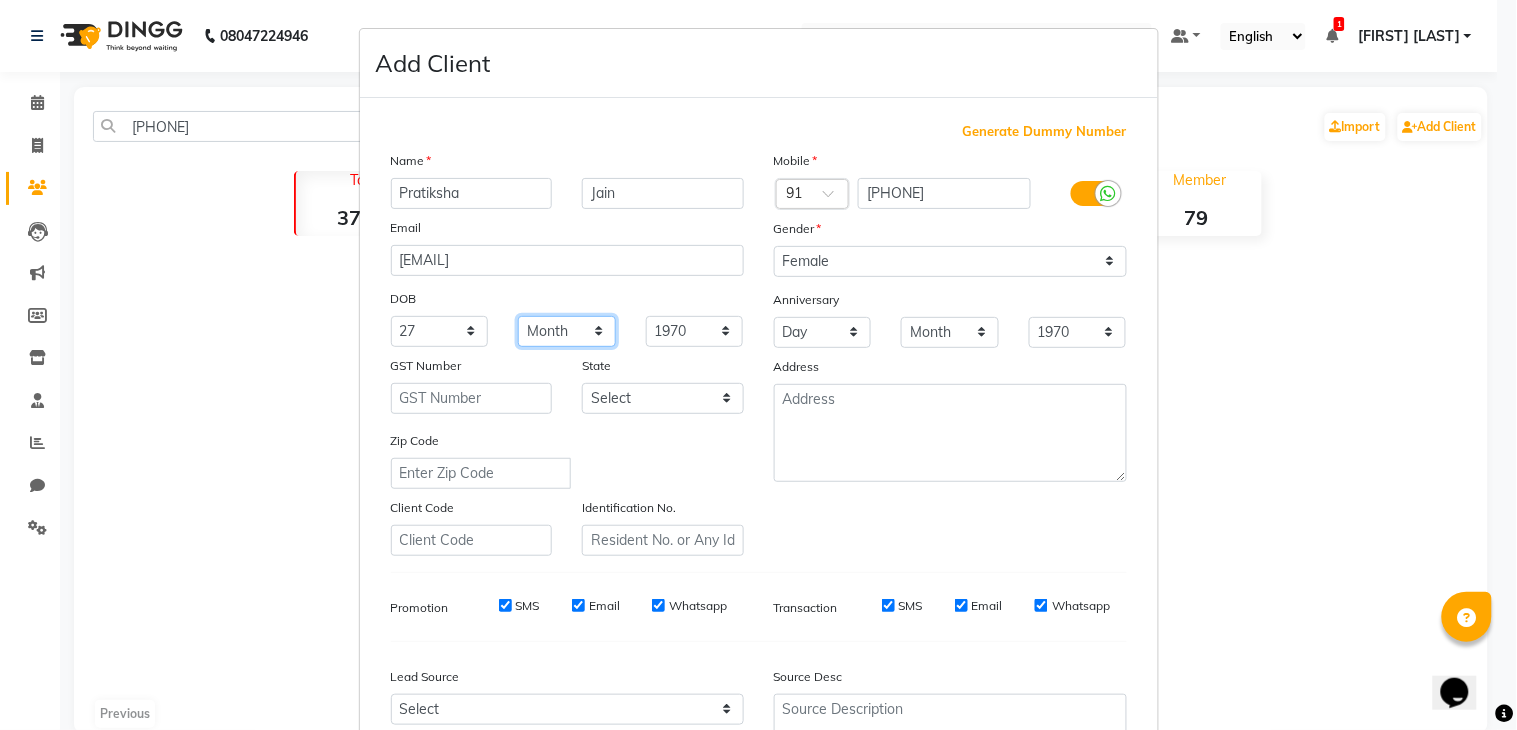 click on "Month January February March April May June July August September October November December" at bounding box center (567, 331) 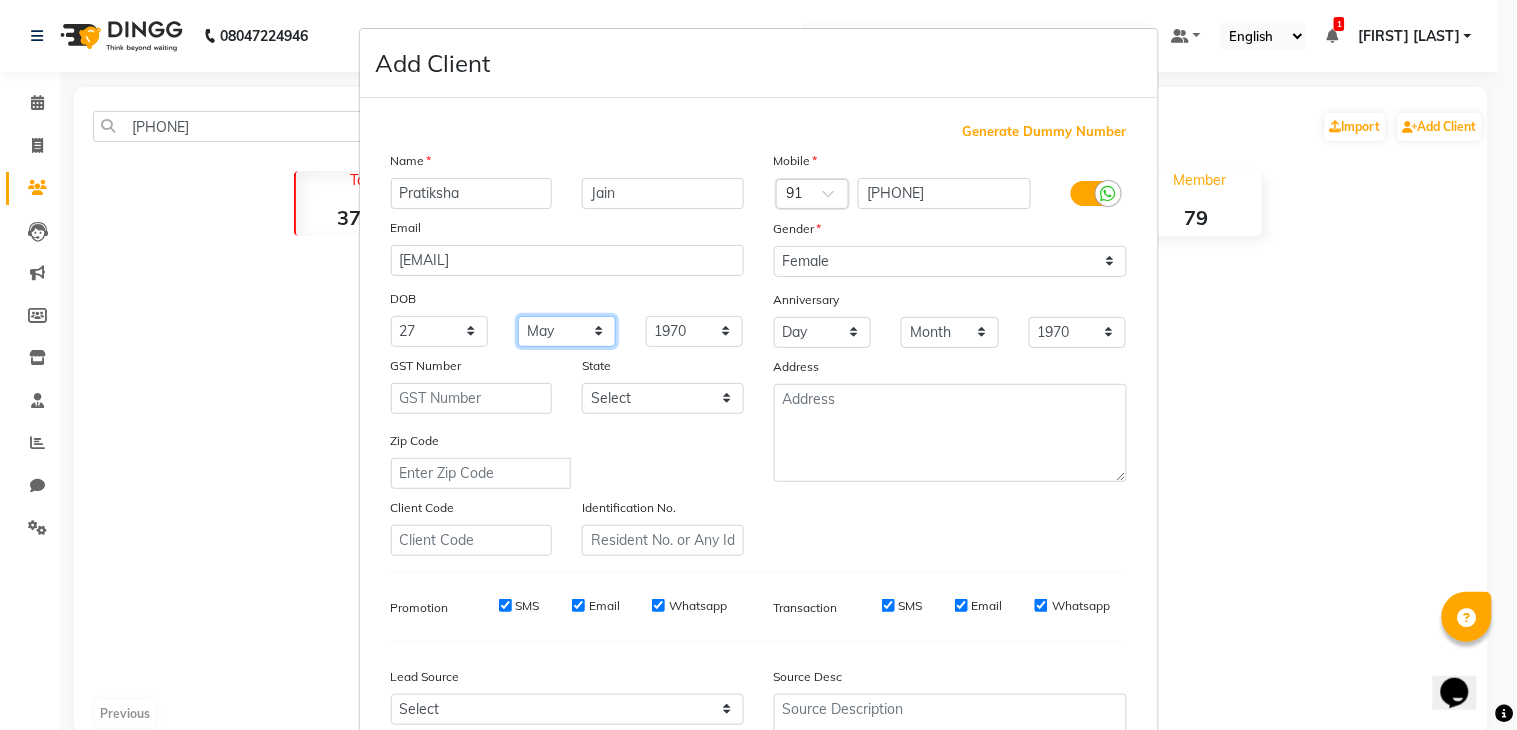 click on "Month January February March April May June July August September October November December" at bounding box center [567, 331] 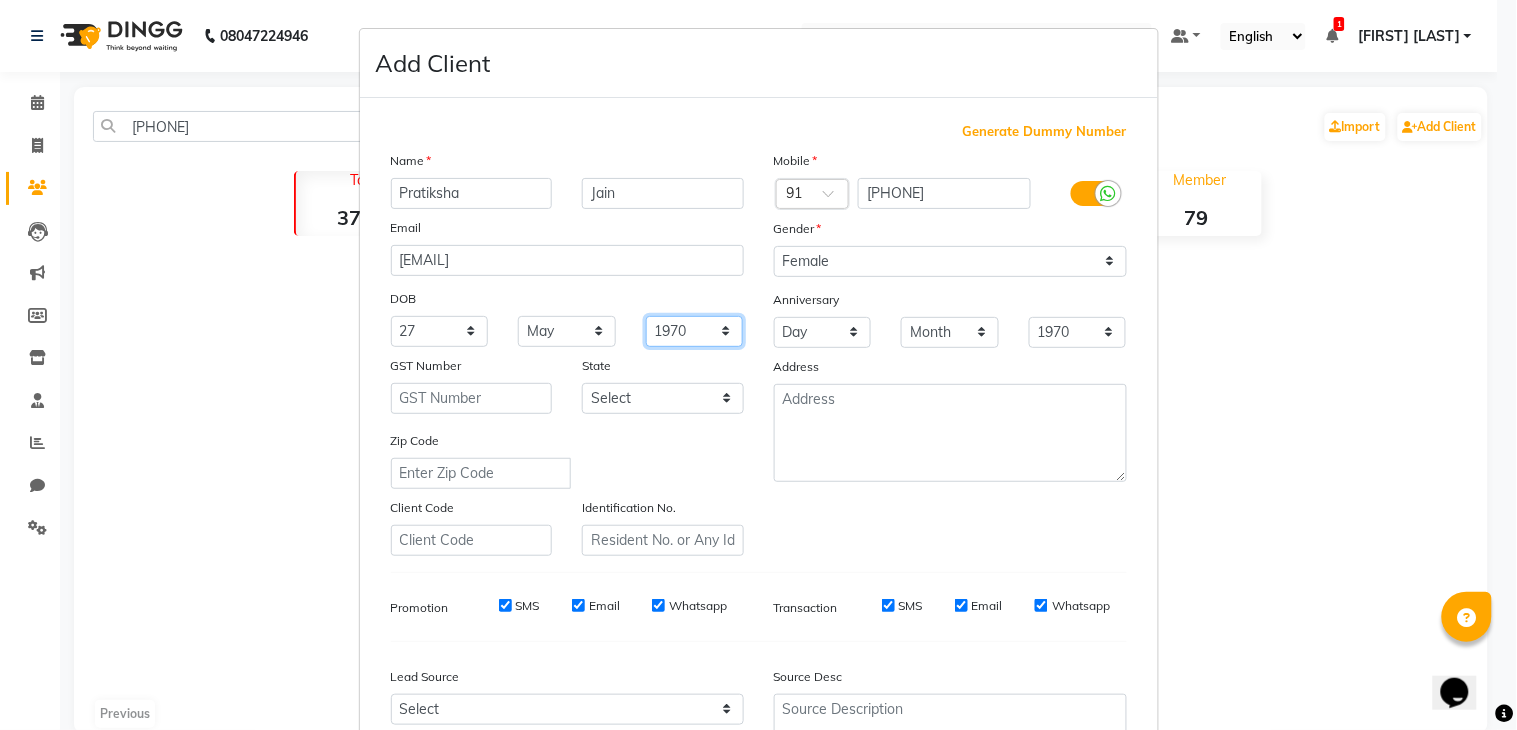 drag, startPoint x: 694, startPoint y: 327, endPoint x: 694, endPoint y: 341, distance: 14 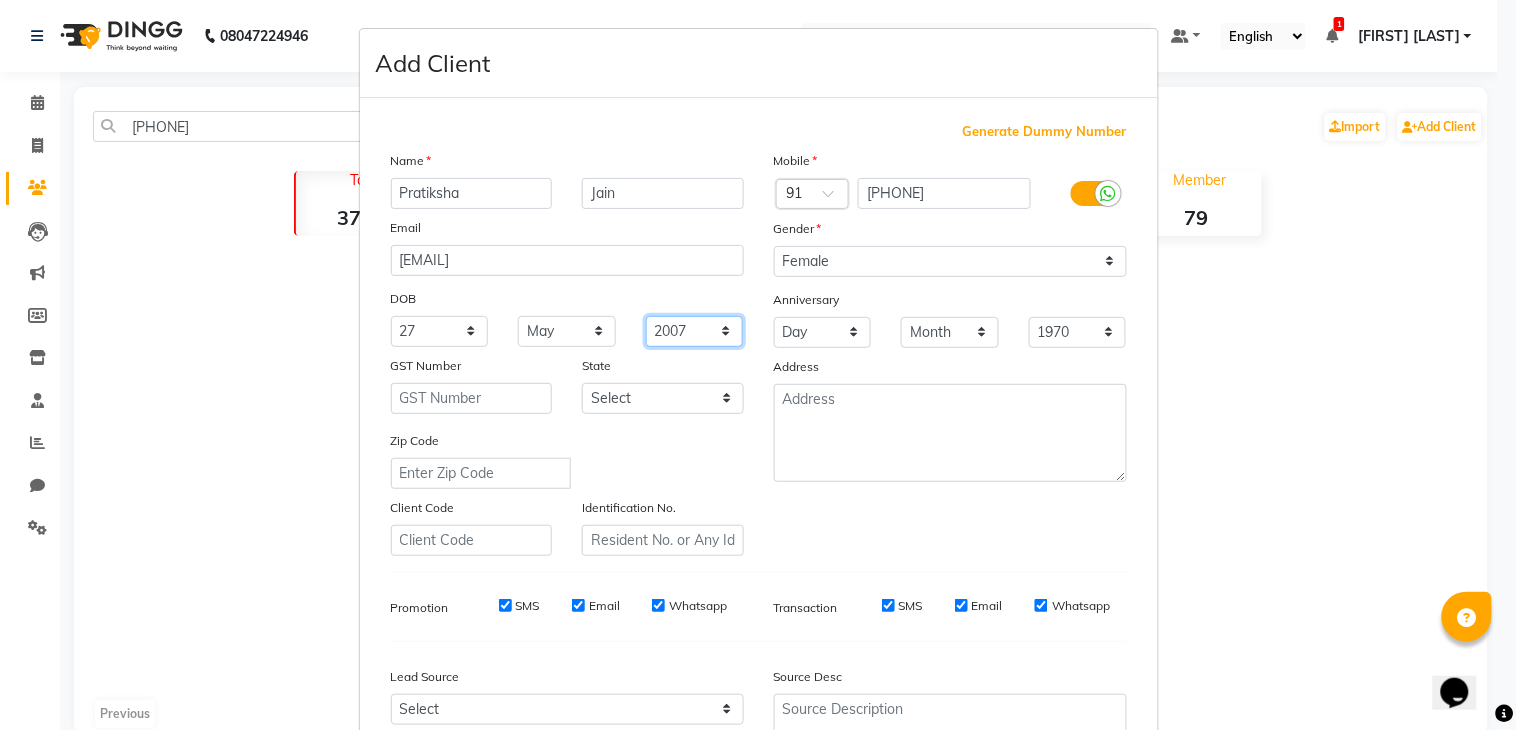 click on "1940 1941 1942 1943 1944 1945 1946 1947 1948 1949 1950 1951 1952 1953 1954 1955 1956 1957 1958 1959 1960 1961 1962 1963 1964 1965 1966 1967 1968 1969 1970 1971 1972 1973 1974 1975 1976 1977 1978 1979 1980 1981 1982 1983 1984 1985 1986 1987 1988 1989 1990 1991 1992 1993 1994 1995 1996 1997 1998 1999 2000 2001 2002 2003 2004 2005 2006 2007 2008 2009 2010 2011 2012 2013 2014 2015 2016 2017 2018 2019 2020 2021 2022 2023 2024" at bounding box center (695, 331) 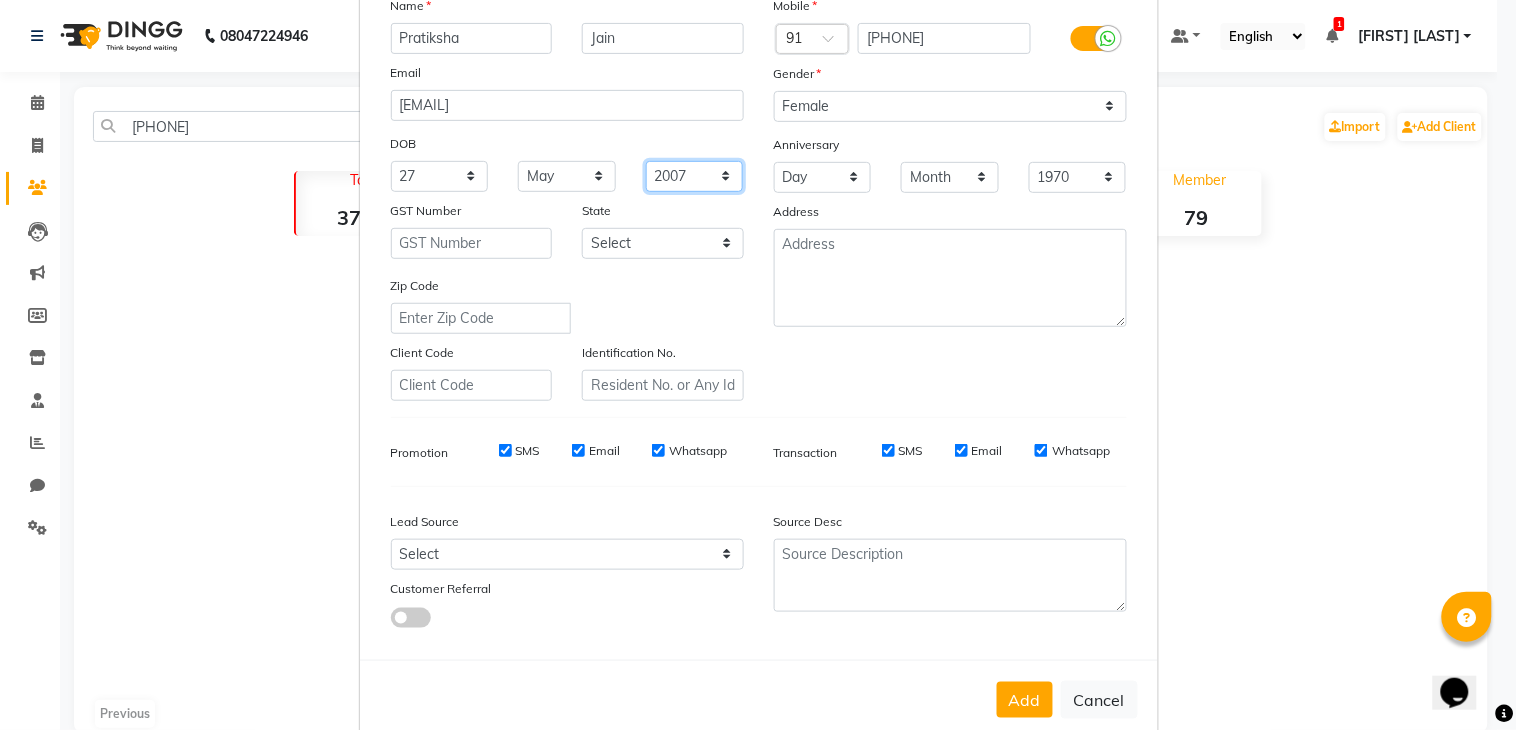 scroll, scrollTop: 194, scrollLeft: 0, axis: vertical 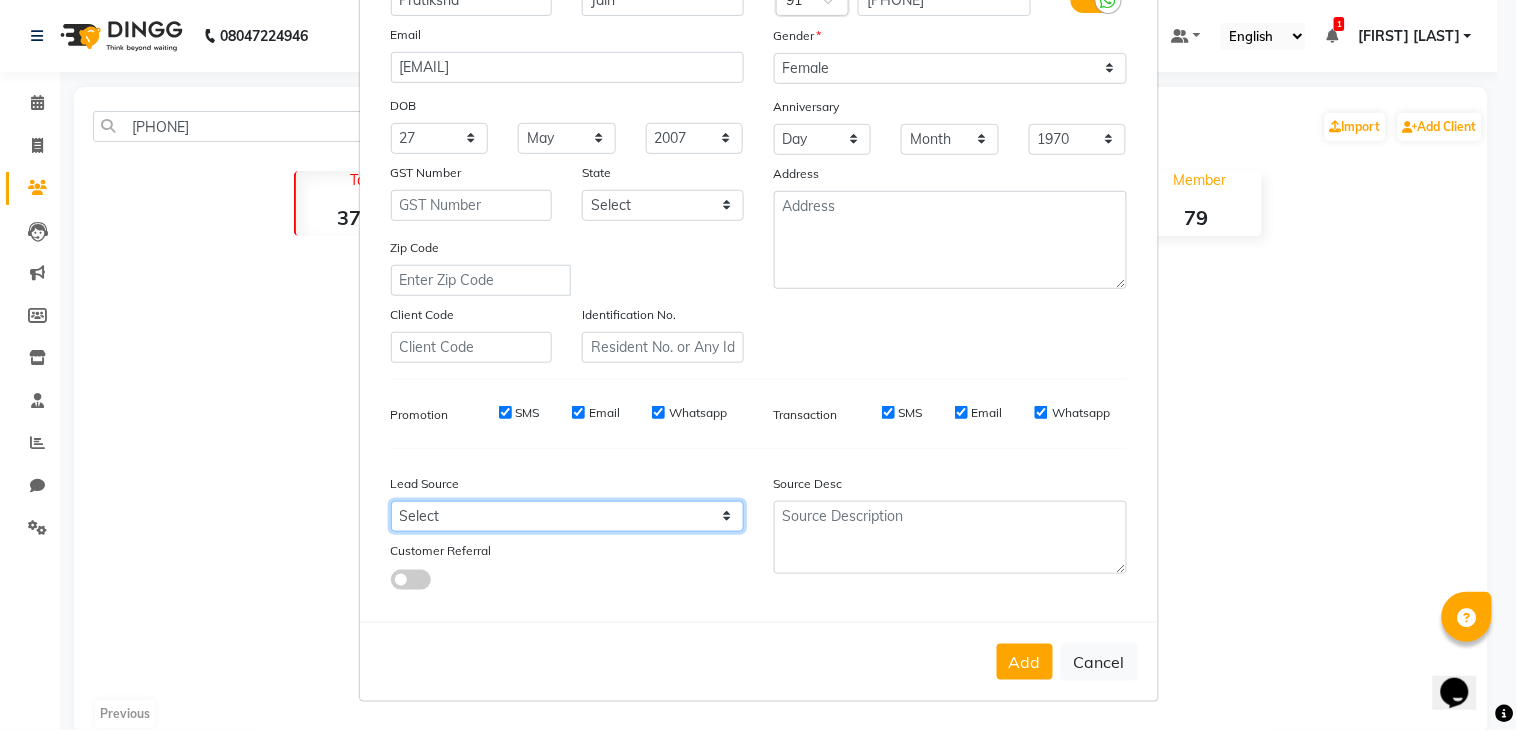 click on "Select Walk-in Referral Internet Friend Word of Mouth Advertisement Facebook JustDial Google Other" at bounding box center (567, 516) 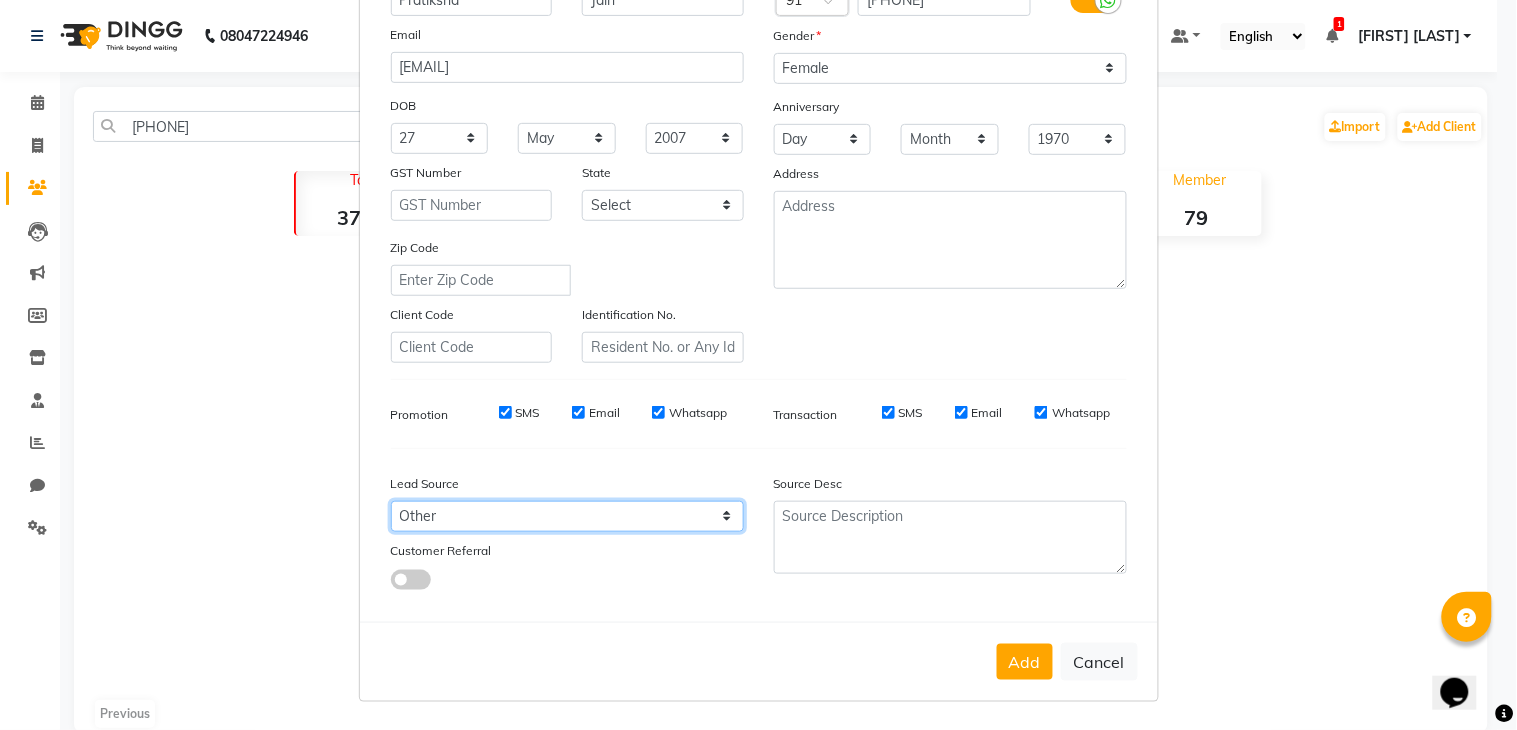 click on "Select Walk-in Referral Internet Friend Word of Mouth Advertisement Facebook JustDial Google Other" at bounding box center (567, 516) 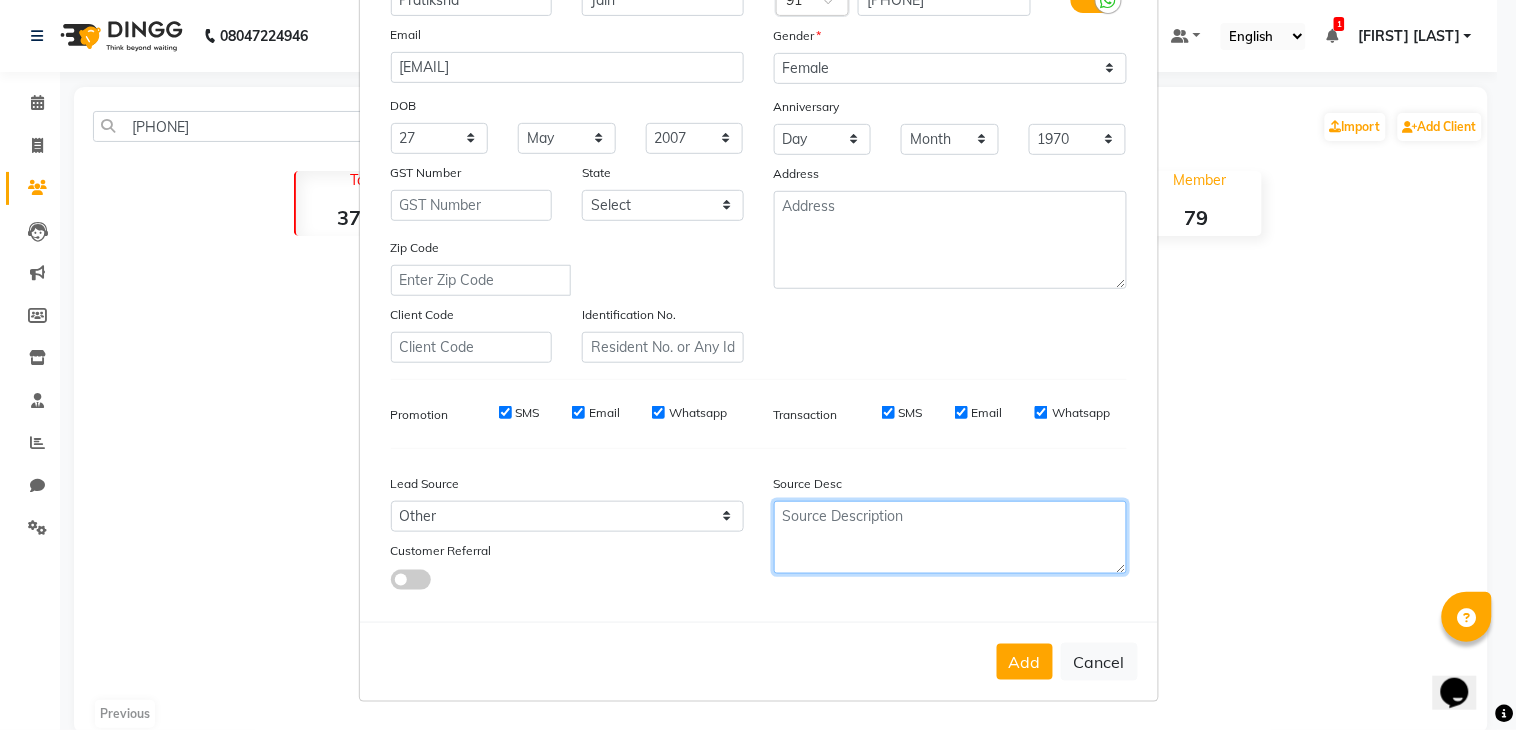 click at bounding box center (950, 537) 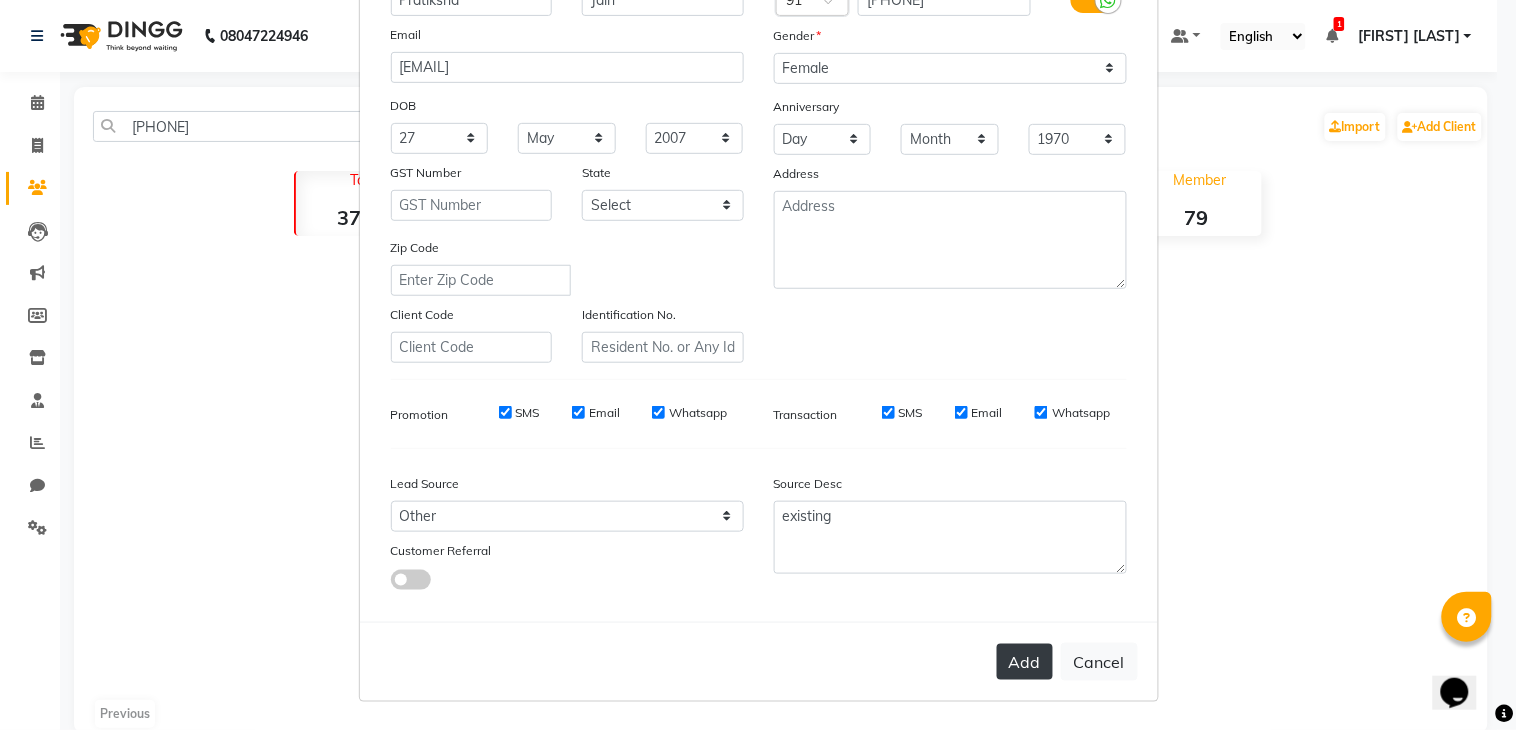 click on "Add" at bounding box center (1025, 662) 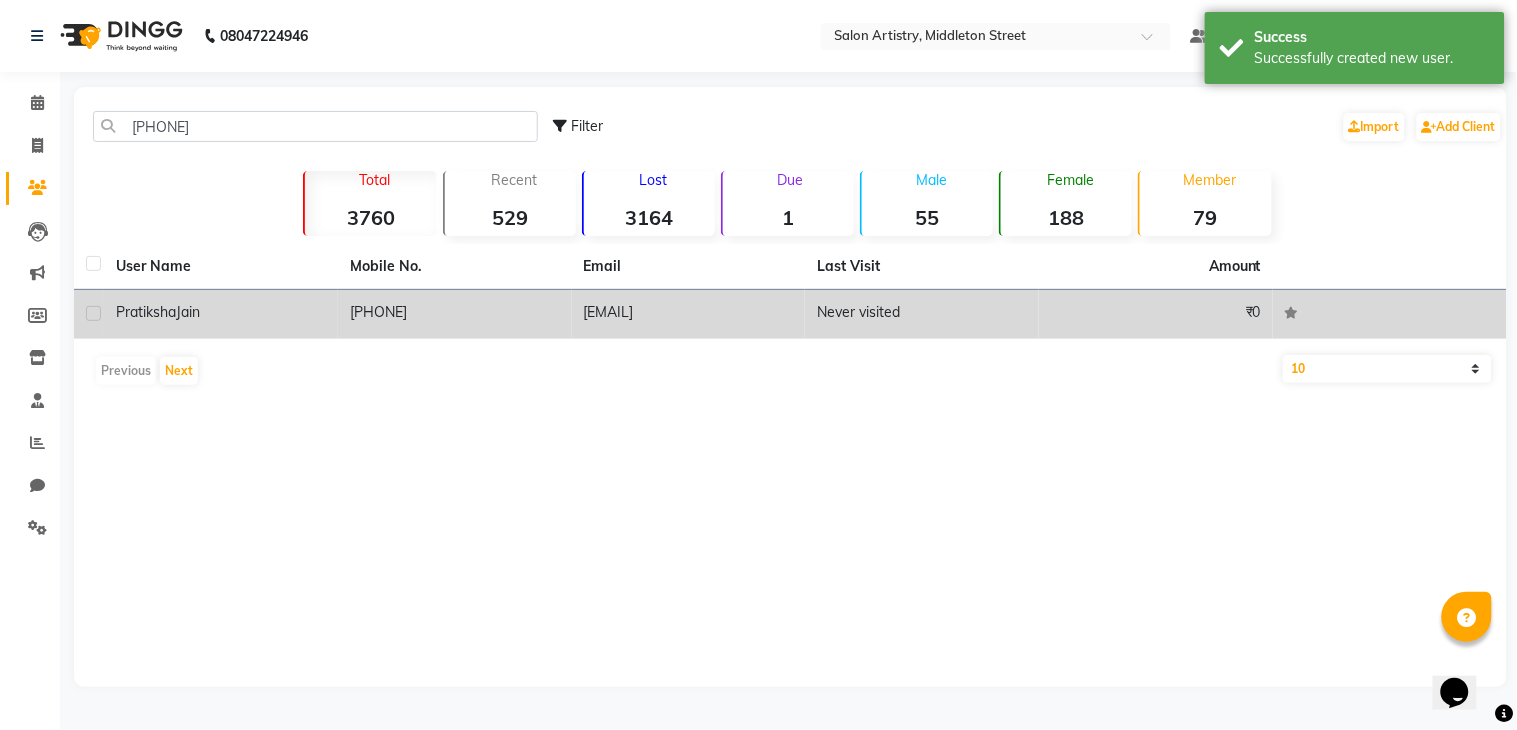 drag, startPoint x: 454, startPoint y: 311, endPoint x: 314, endPoint y: 297, distance: 140.69826 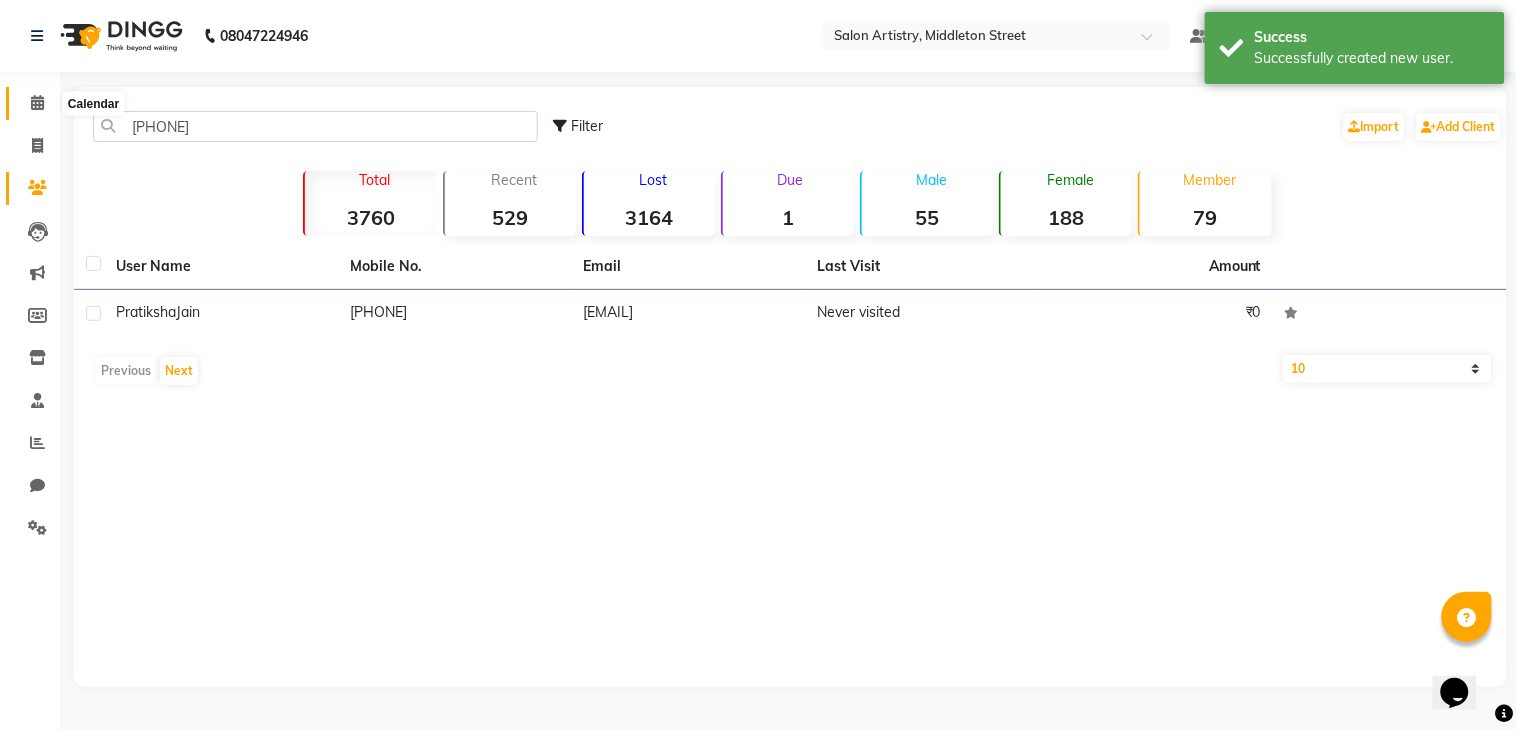 click 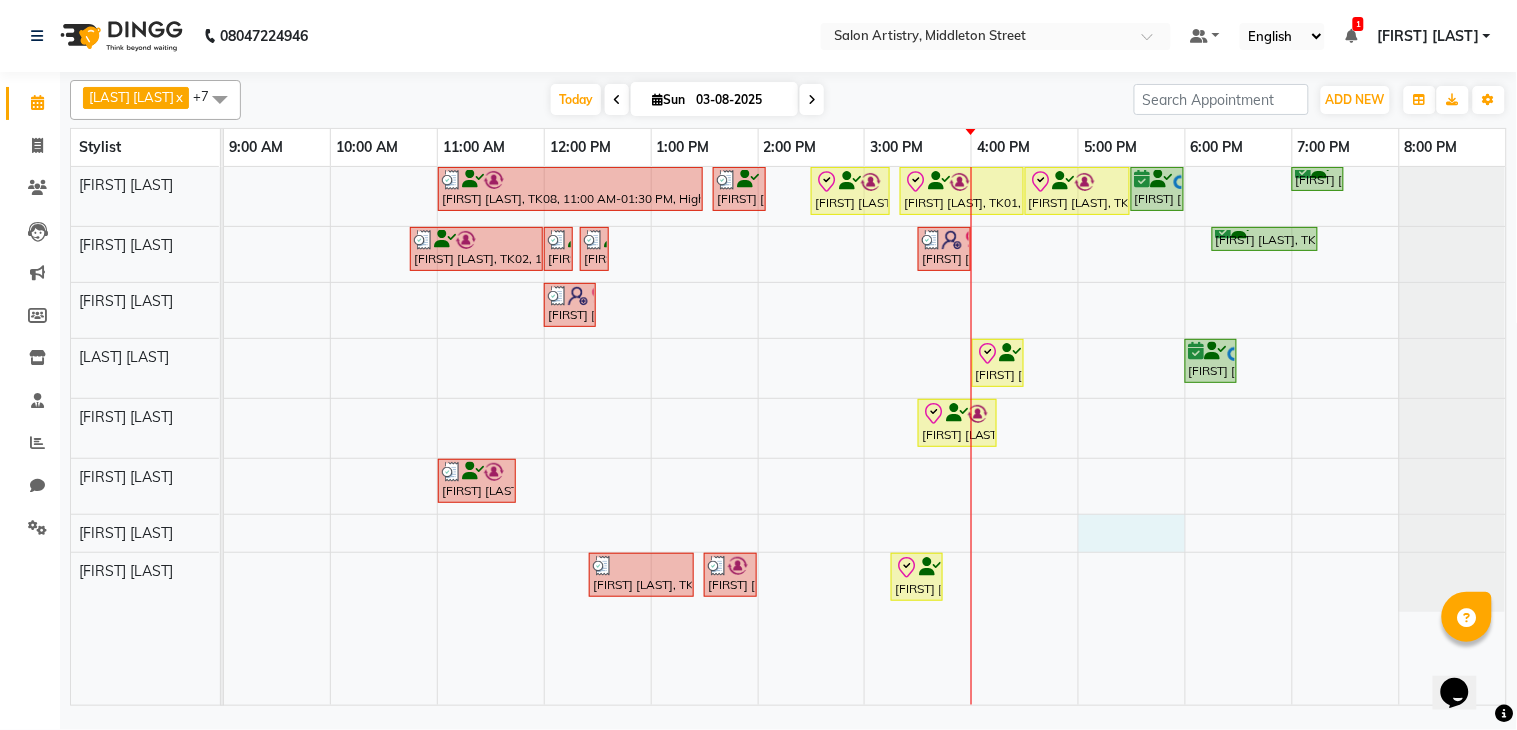 click on "[FIRST] [LAST], TK08, 11:00 AM-01:30 PM, Highights - Global + Highlights _ Upto Shoulder (Customise)     [FIRST] [LAST], TK09, 01:35 PM-02:05 PM, UPGRADE FOR PREMIUM WASH - MEN
[FIRST] [LAST], TK01, 02:30 PM-03:15 PM, HAIR CUT PRO MEN
[FIRST] [LAST], TK01, 03:20 PM-04:30 PM, Hair Colour - Root Touch Up (Without Ammonia)
[FIRST] [LAST], TK01, 04:30 PM-05:30 PM, Olaplex Stand Alone - Mid Back     [FIRST] [LAST], TK05, 05:30 PM-06:00 PM, HAIR CUT PRO MEN     [FIRST] [LAST], TK06, 07:00 PM-07:30 PM, HAIR CUT PRO MEN     [FIRST] [LAST], TK02, 10:45 AM-12:00 PM, Hair Colour - Root Touch Up (Without Ammonia)     [FIRST] [LAST], TK02, 12:00 PM-12:10 PM, Threading - Eyebrows     [FIRST] [LAST], TK02, 12:20 PM-12:30 PM, Threading - Eyebrows     [FIRST] [LAST], TK11, 03:30 PM-04:00 PM, Wash  - Wash & Blow Dry (Upto Waist And Below)     [FIRST] [LAST], TK10, 06:15 PM-07:15 PM, Waxing - Peel Off Waxing - Upper/Lower Lip,Waxing - Peel Off Waxing - Chin (₹100)" at bounding box center (865, 436) 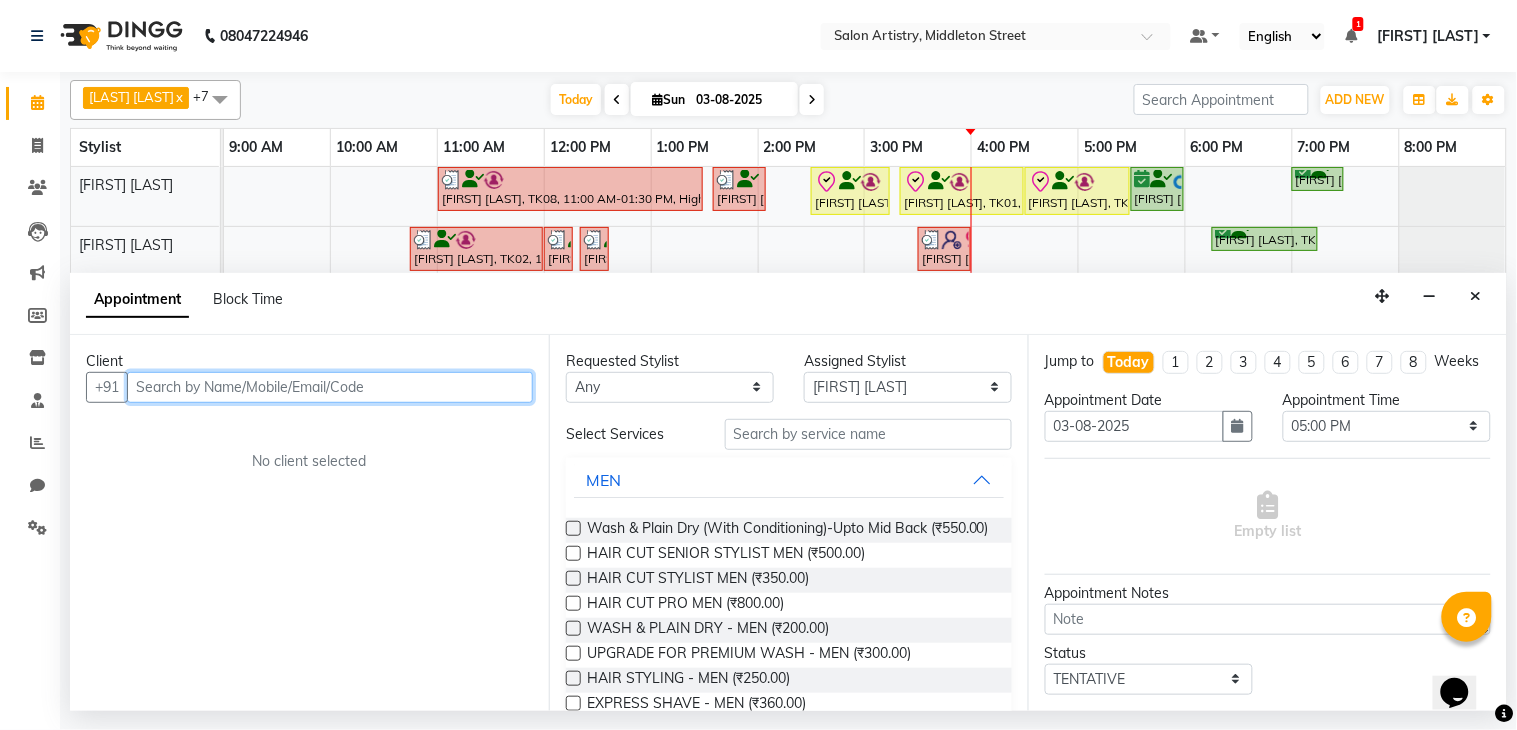 paste on "[PHONE]" 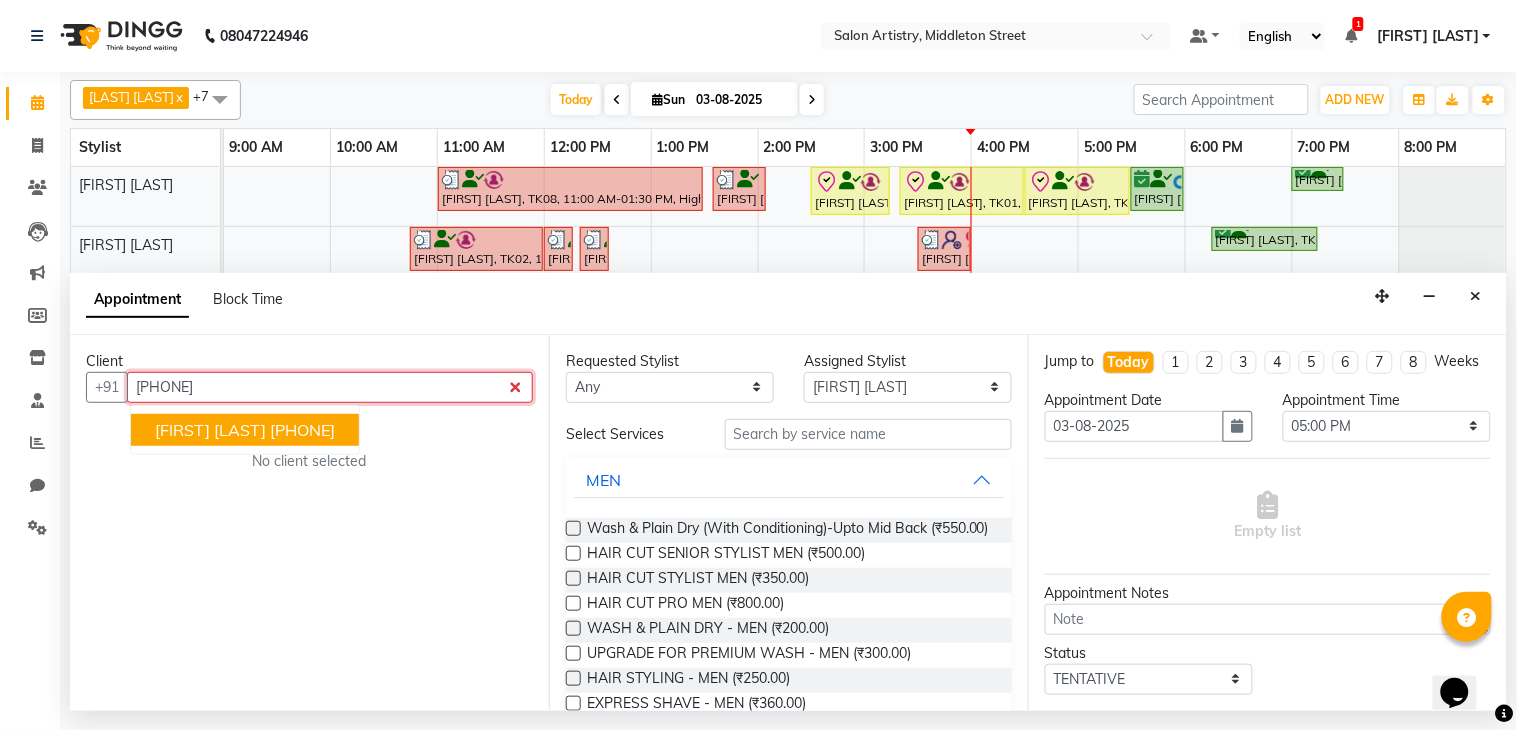 click on "[PHONE]" at bounding box center [302, 430] 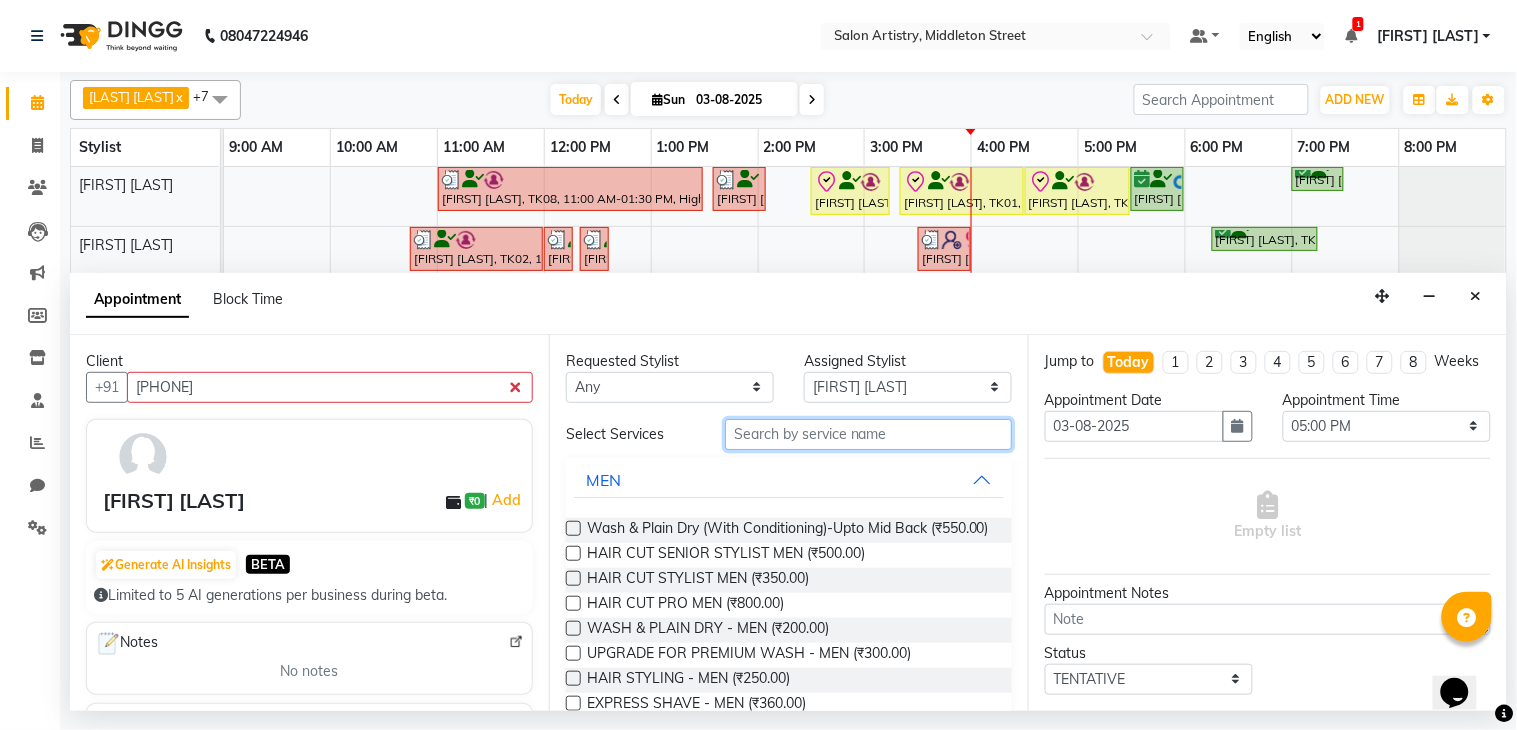 click at bounding box center [868, 434] 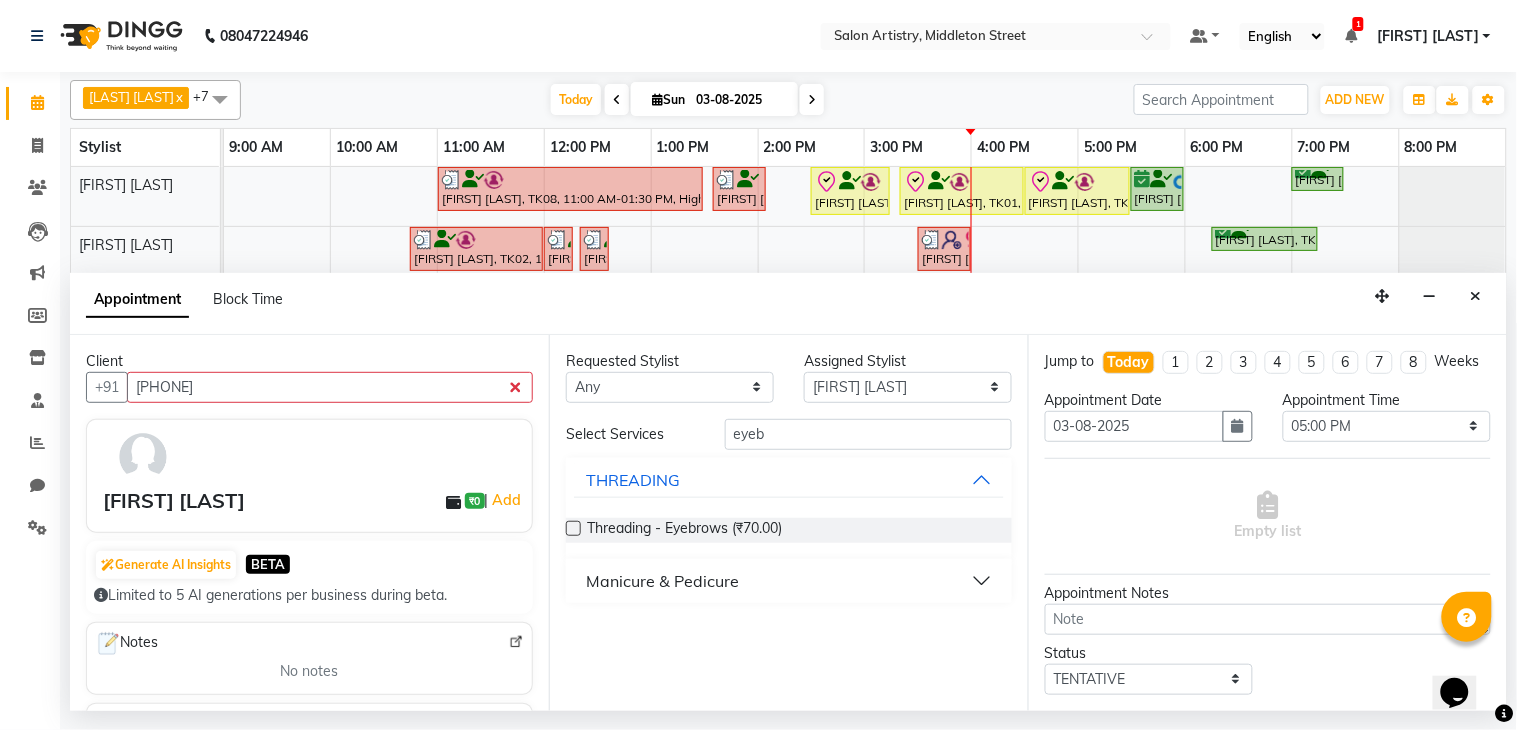 click at bounding box center (573, 528) 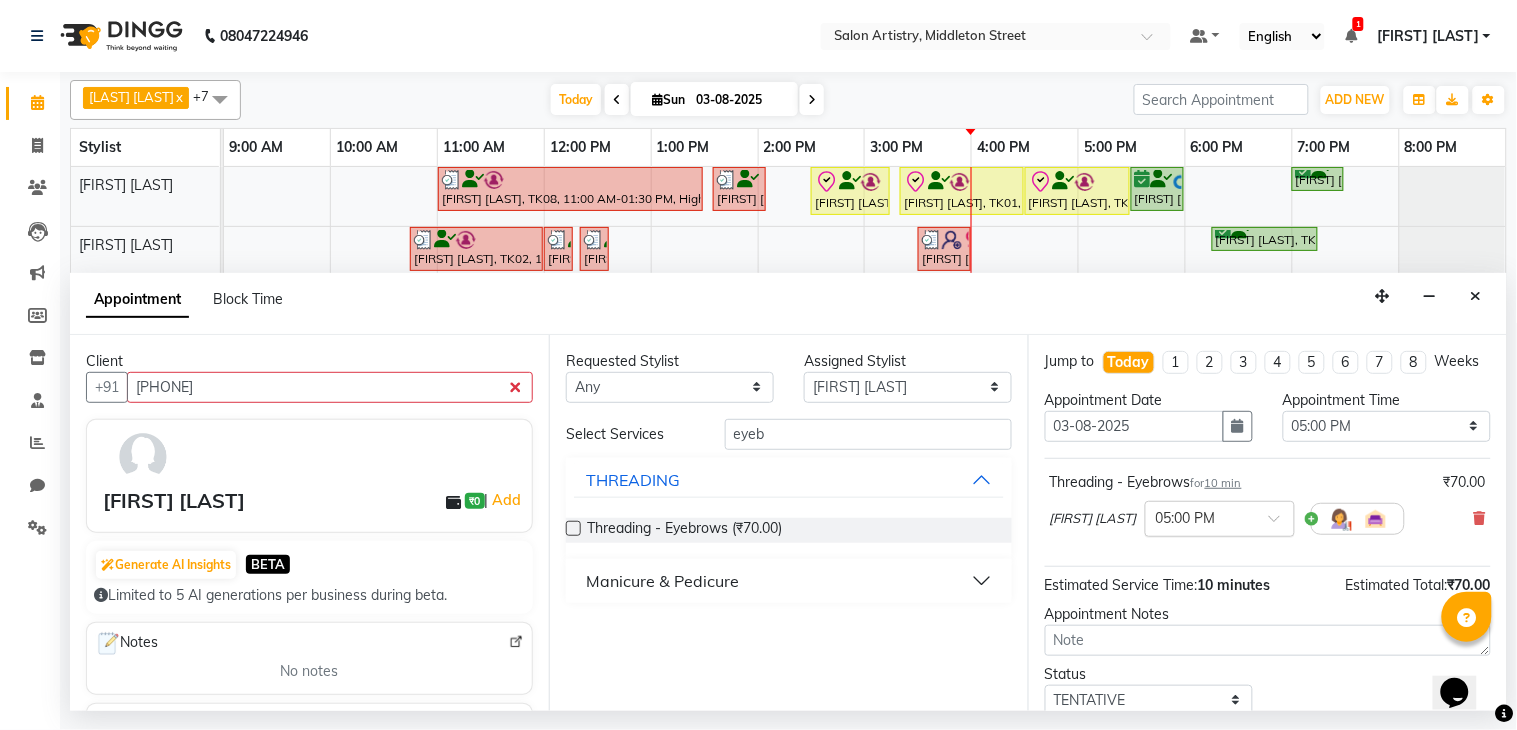 click at bounding box center (1200, 517) 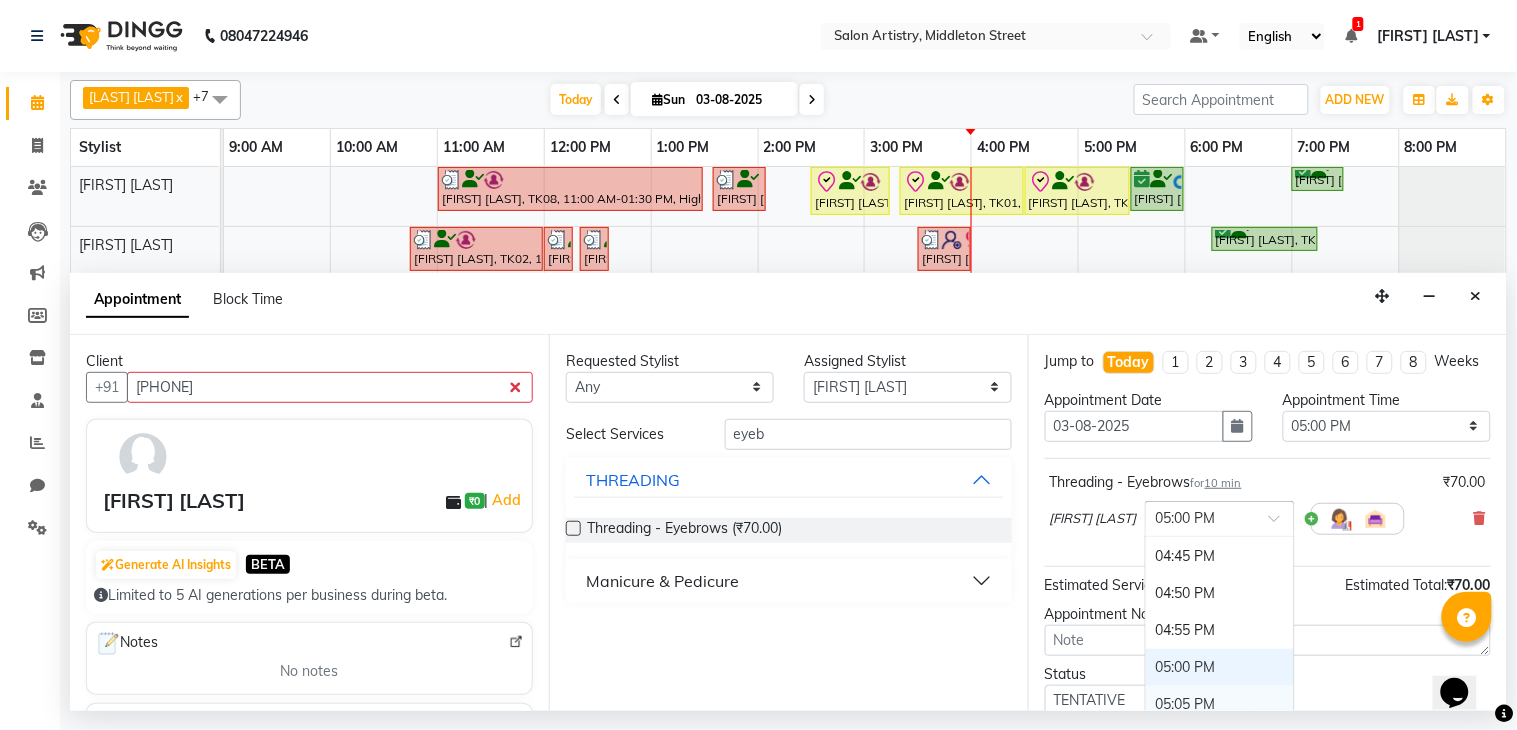 scroll, scrollTop: 2882, scrollLeft: 0, axis: vertical 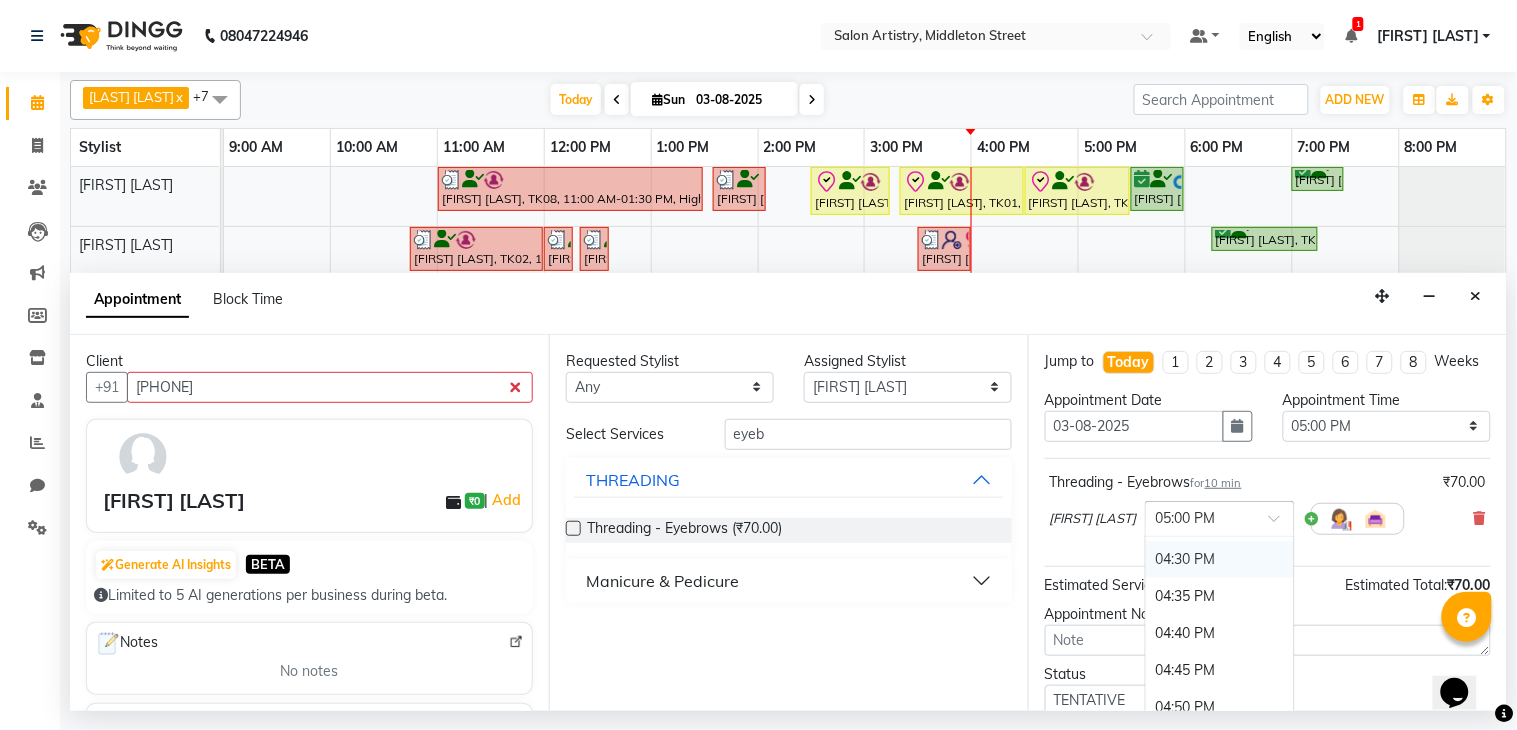 click on "04:30 PM" at bounding box center (1220, 559) 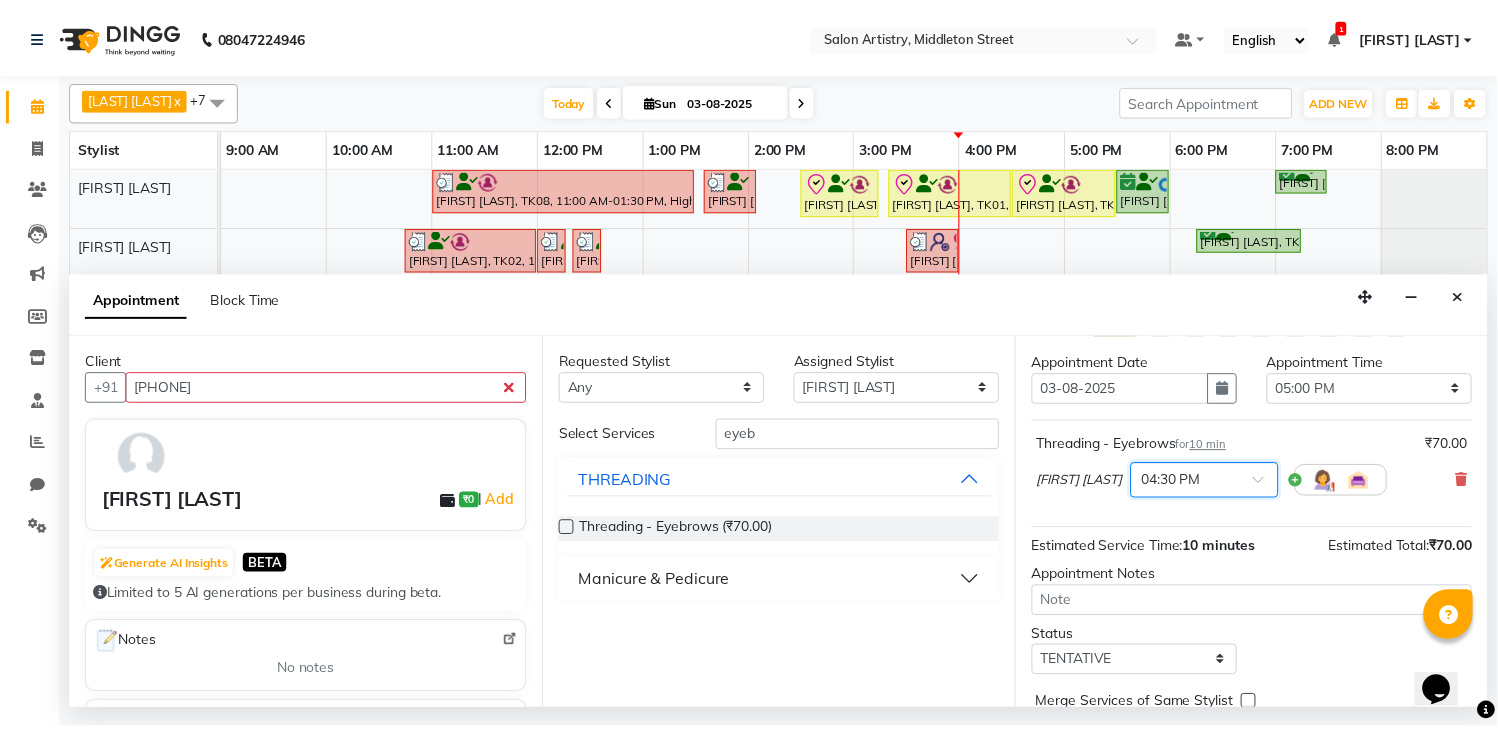 scroll, scrollTop: 150, scrollLeft: 0, axis: vertical 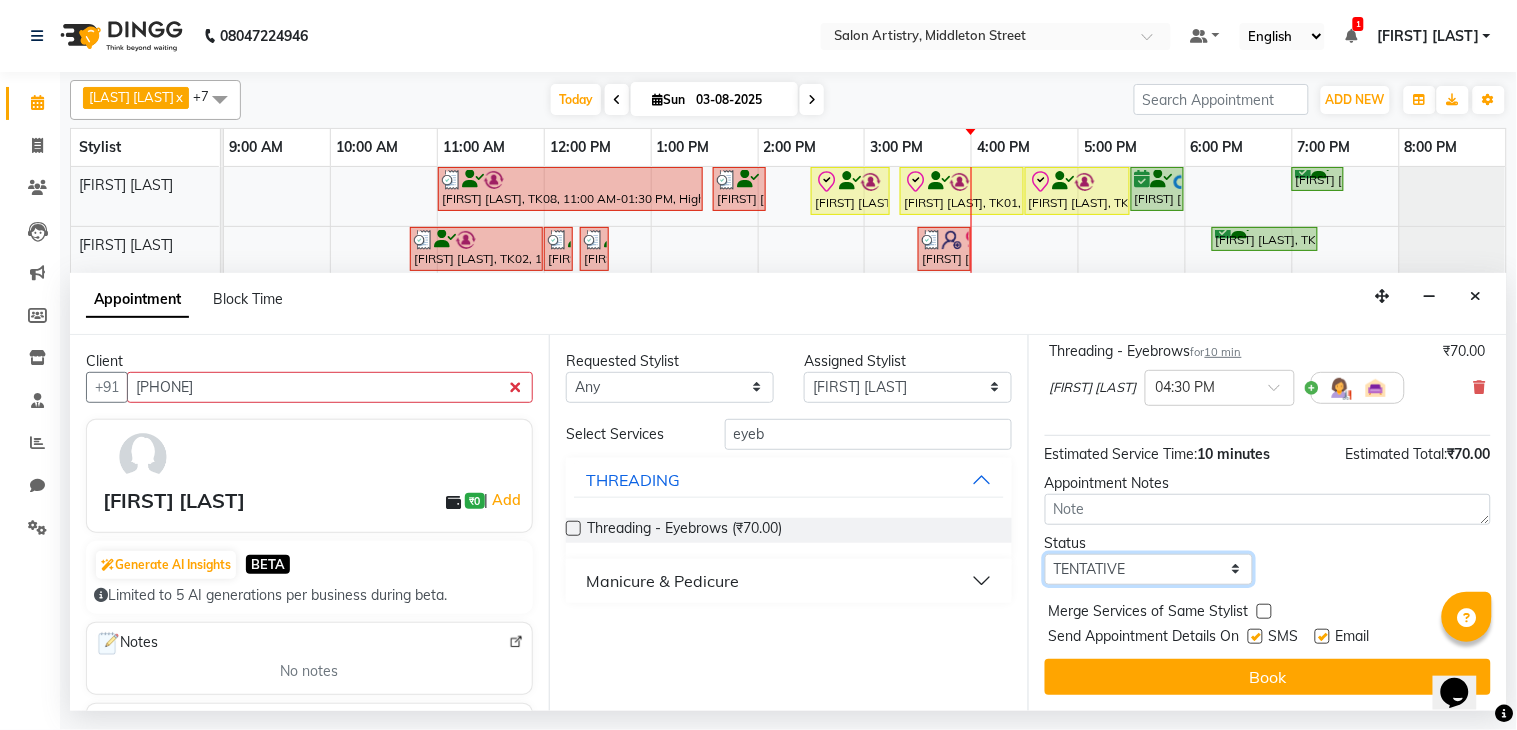 click on "Select TENTATIVE CONFIRM CHECK-IN UPCOMING" at bounding box center [1149, 569] 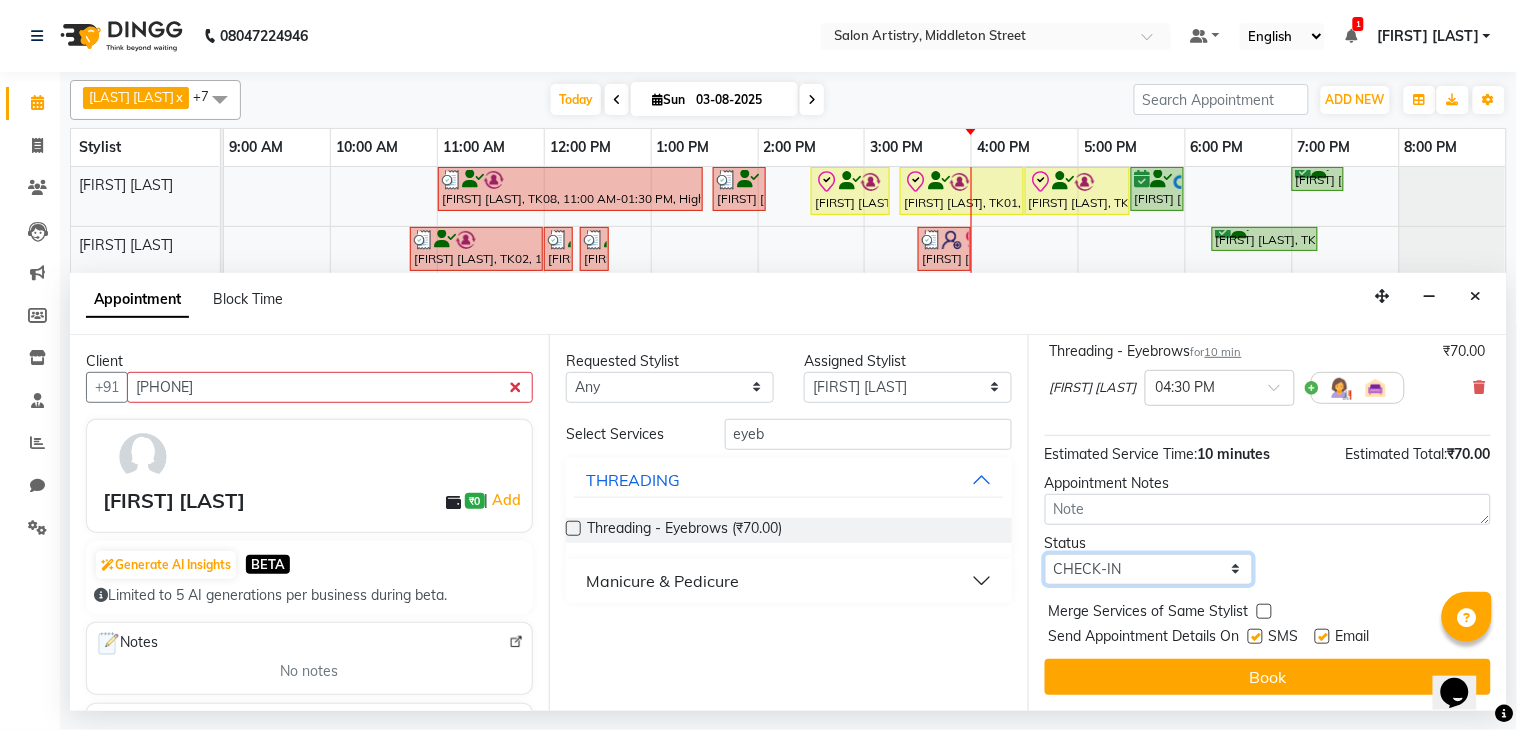 click on "Select TENTATIVE CONFIRM CHECK-IN UPCOMING" at bounding box center [1149, 569] 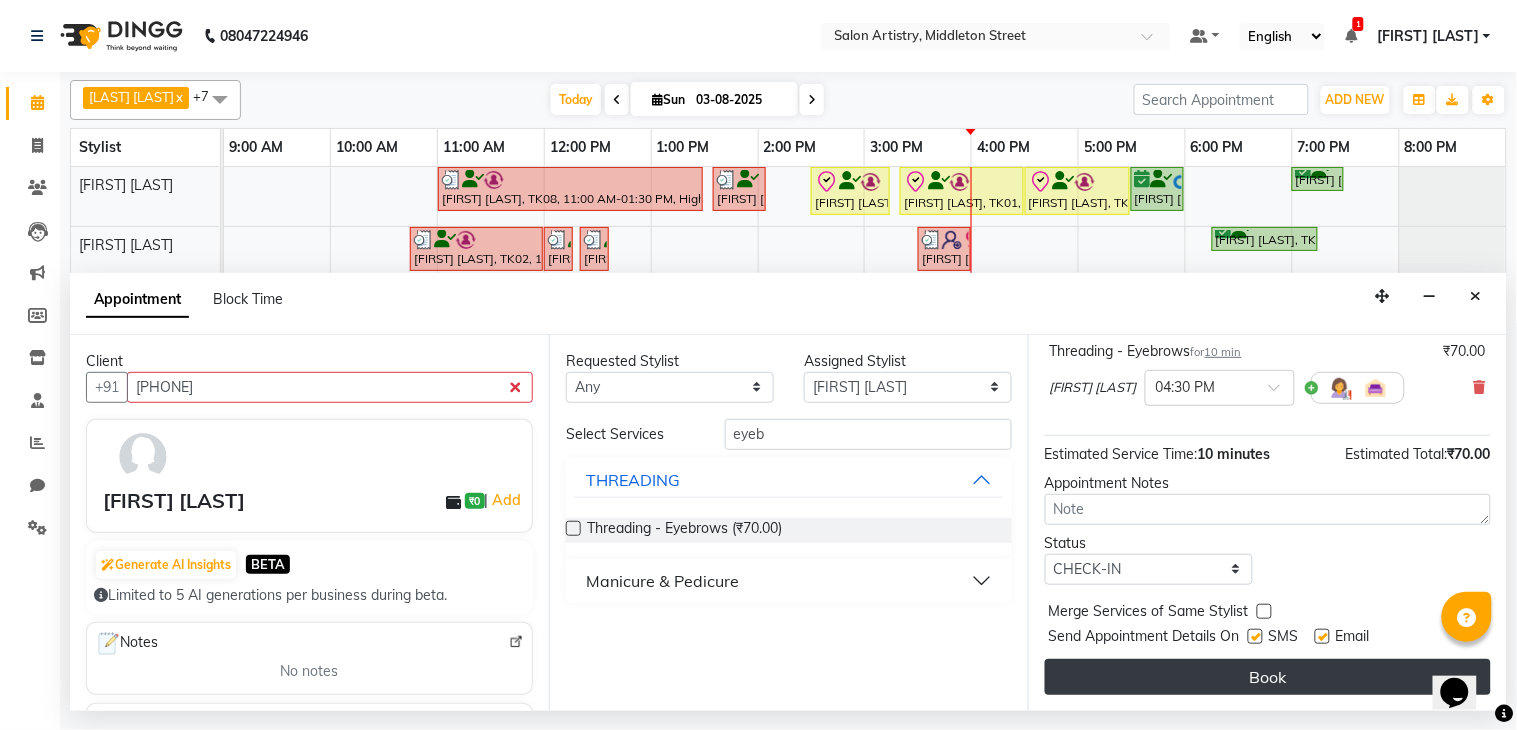 click on "Book" at bounding box center (1268, 677) 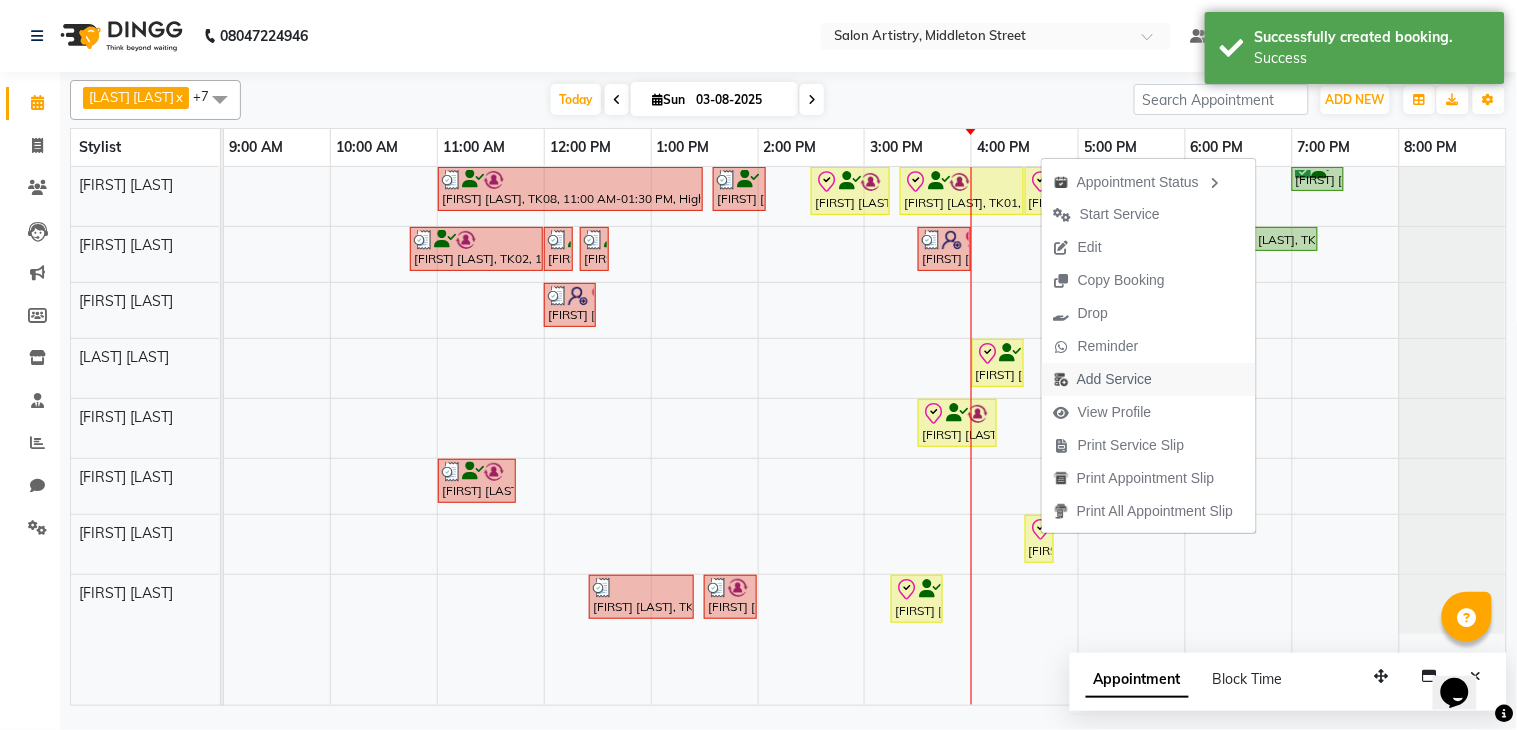 click on "Add Service" at bounding box center (1114, 379) 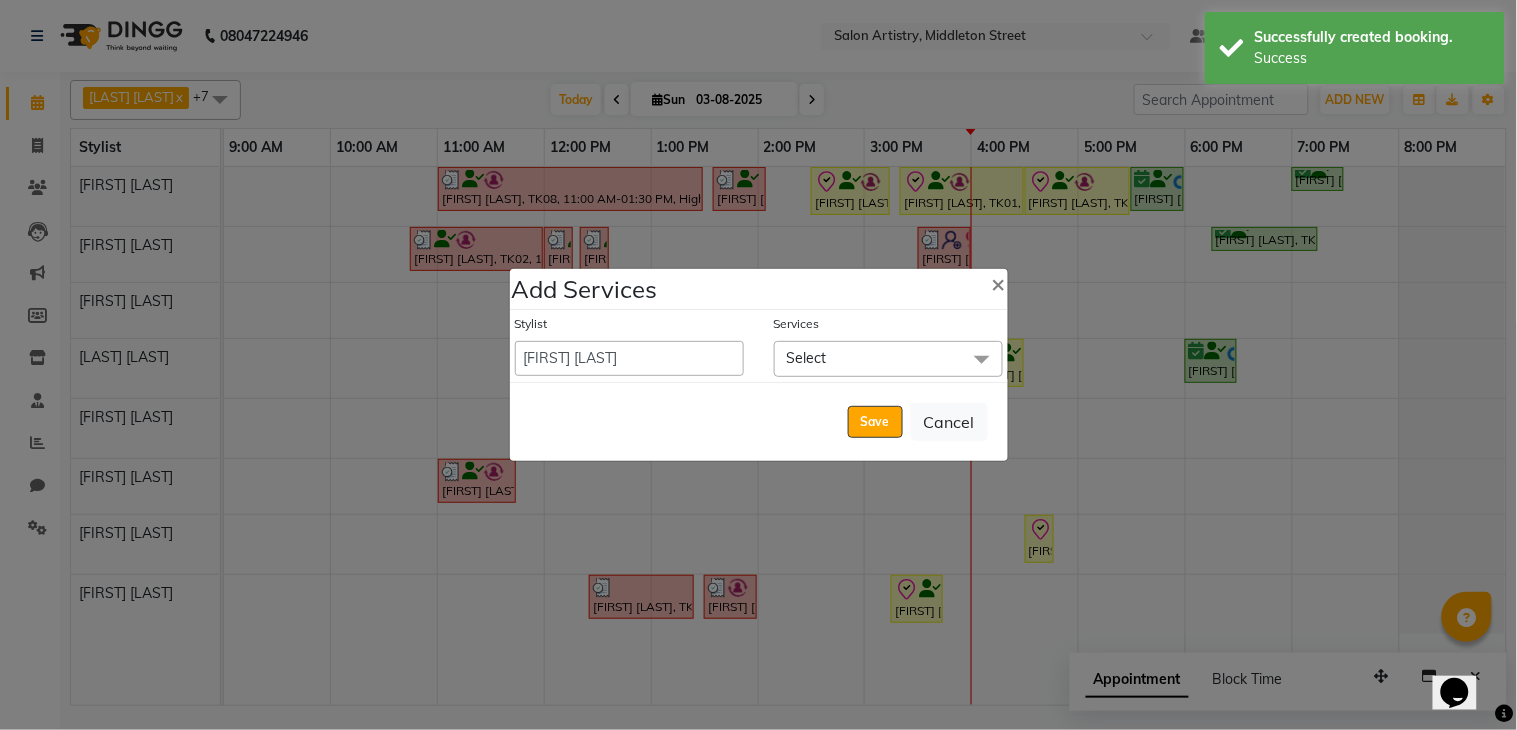 click on "Select" 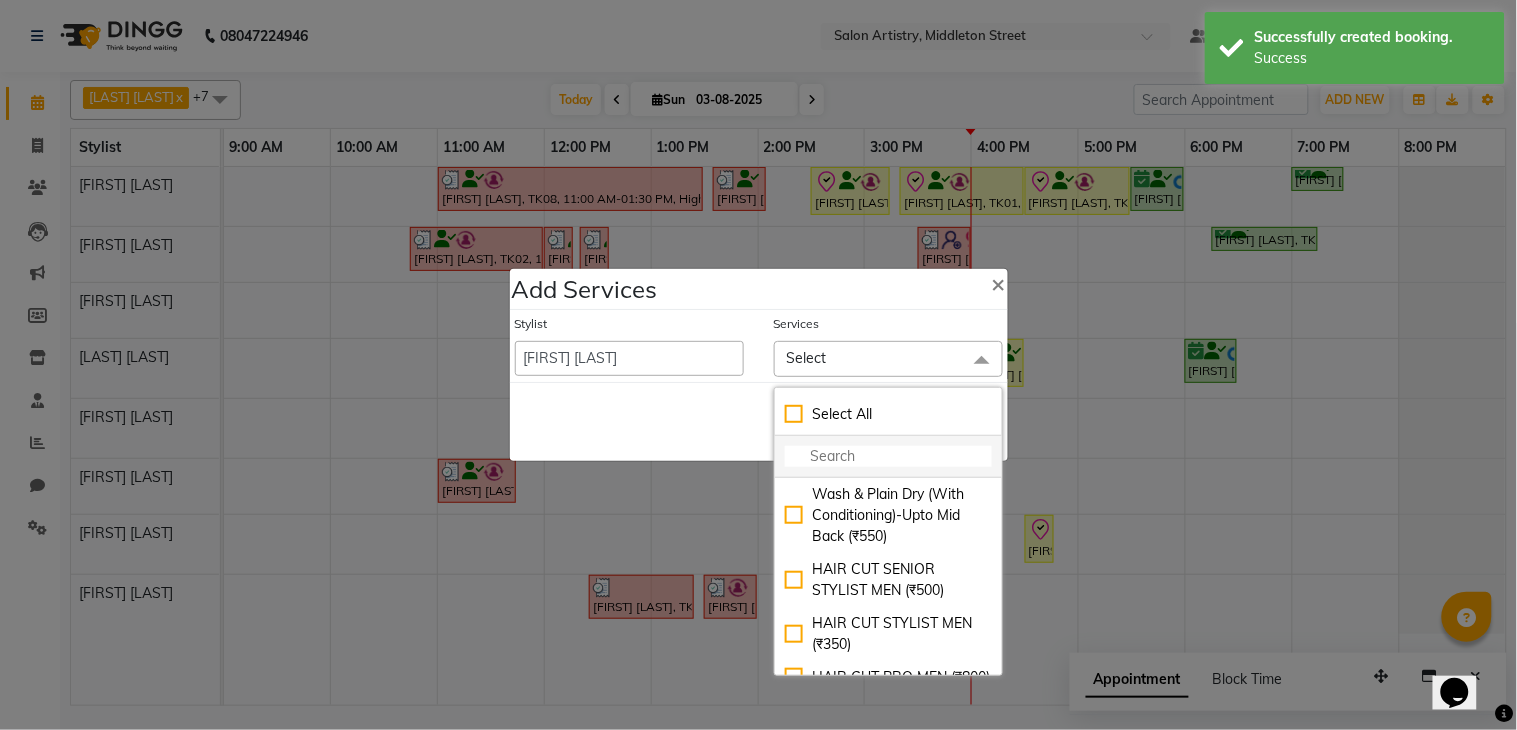click 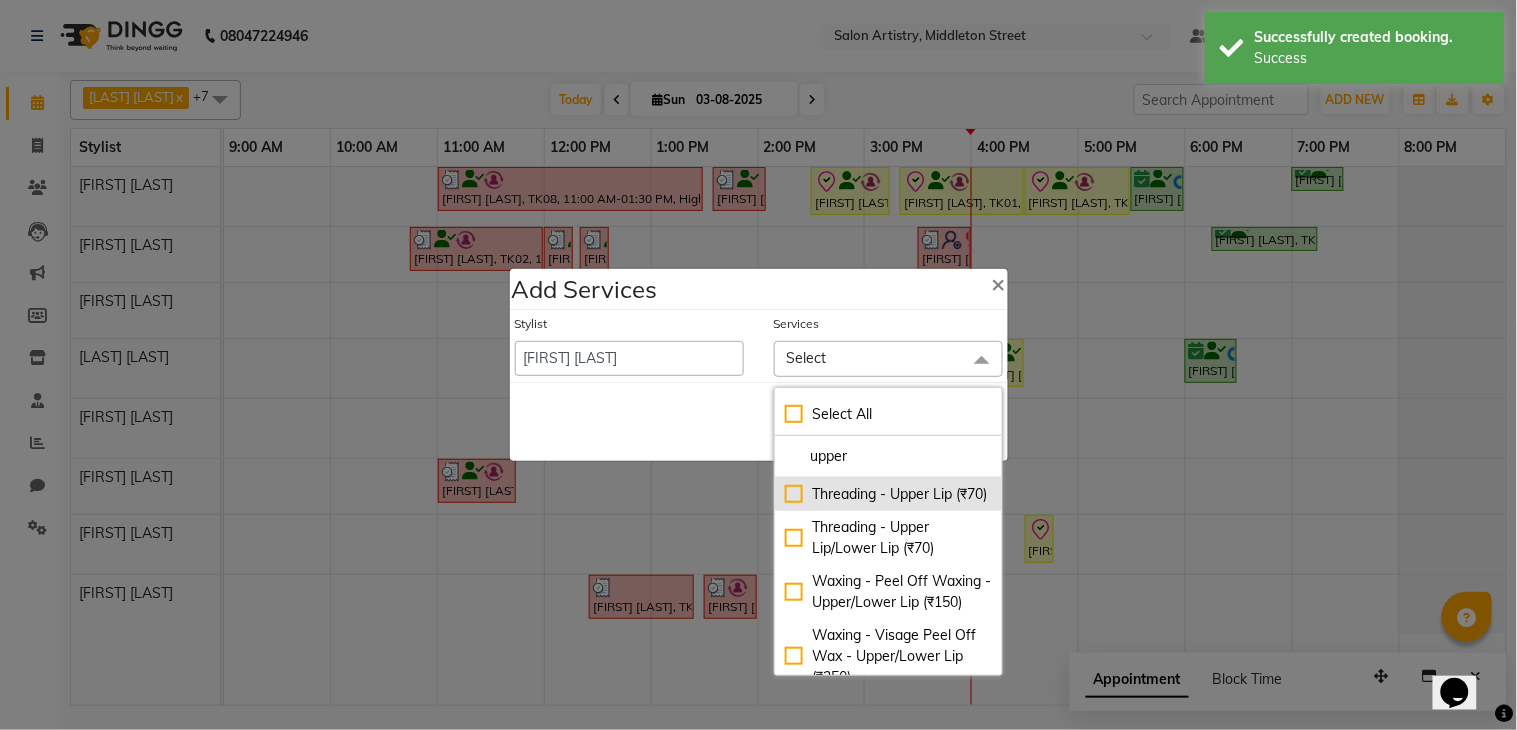 click on "Threading - Upper Lip (₹70)" 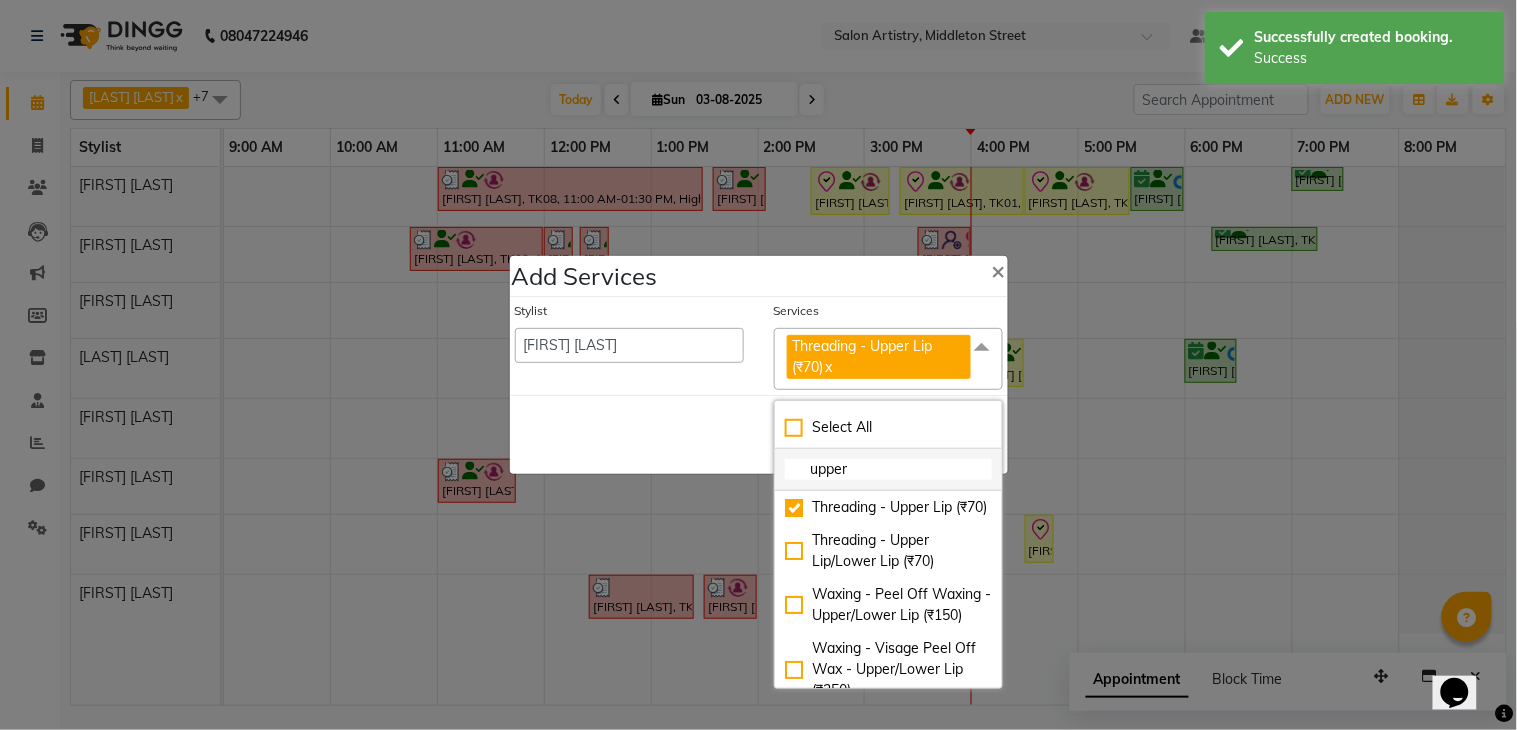 click on "upper" 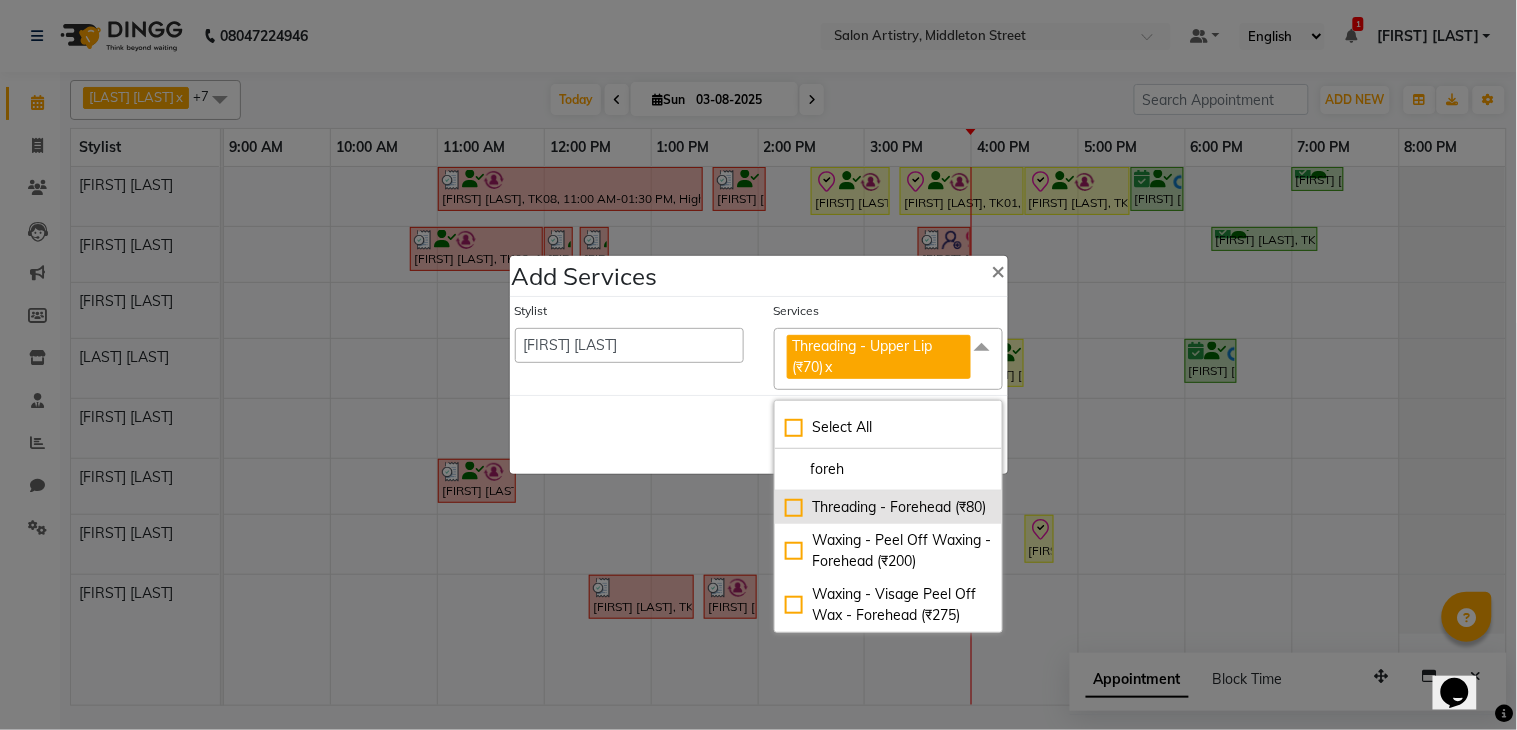 click on "Threading - Forehead (₹80)" 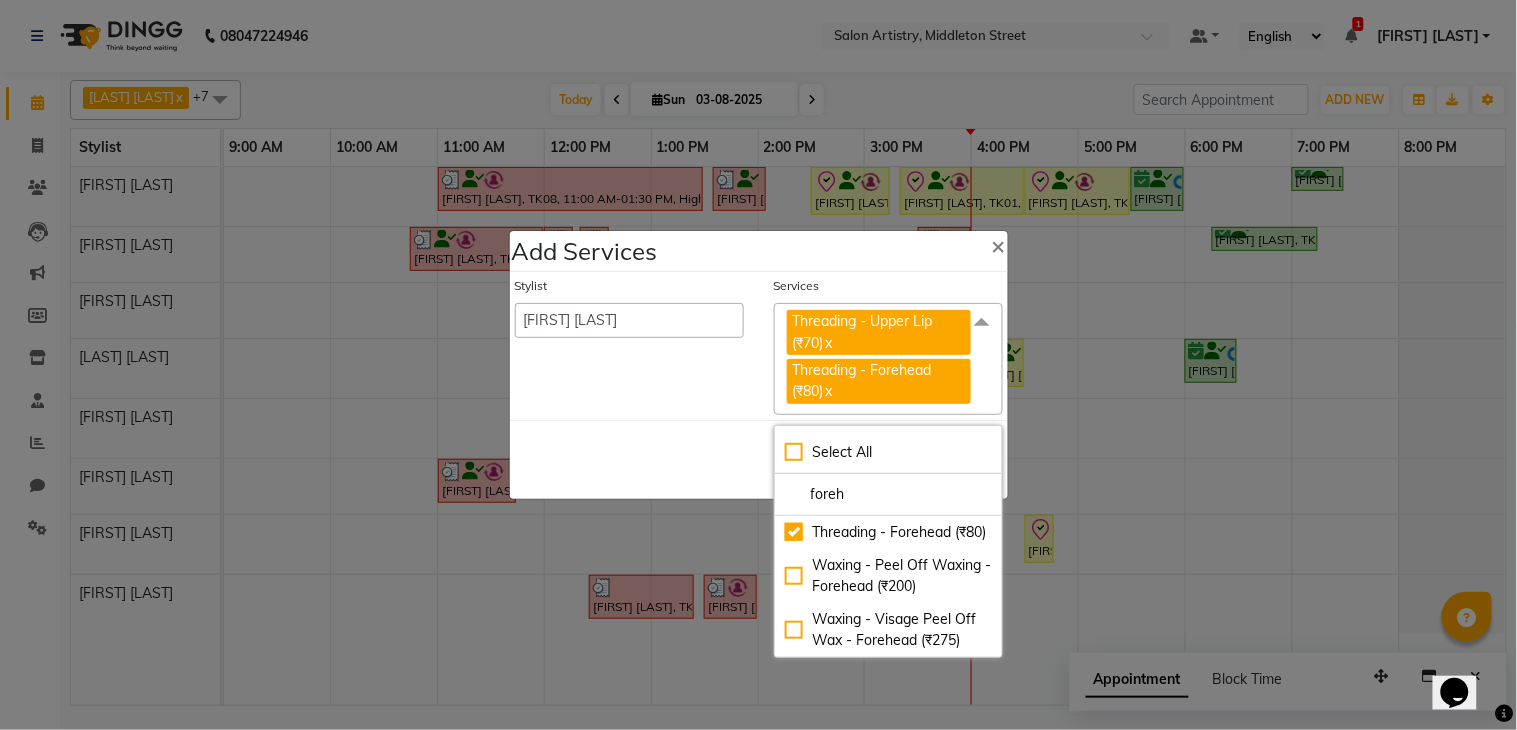 click on "Save   Cancel" 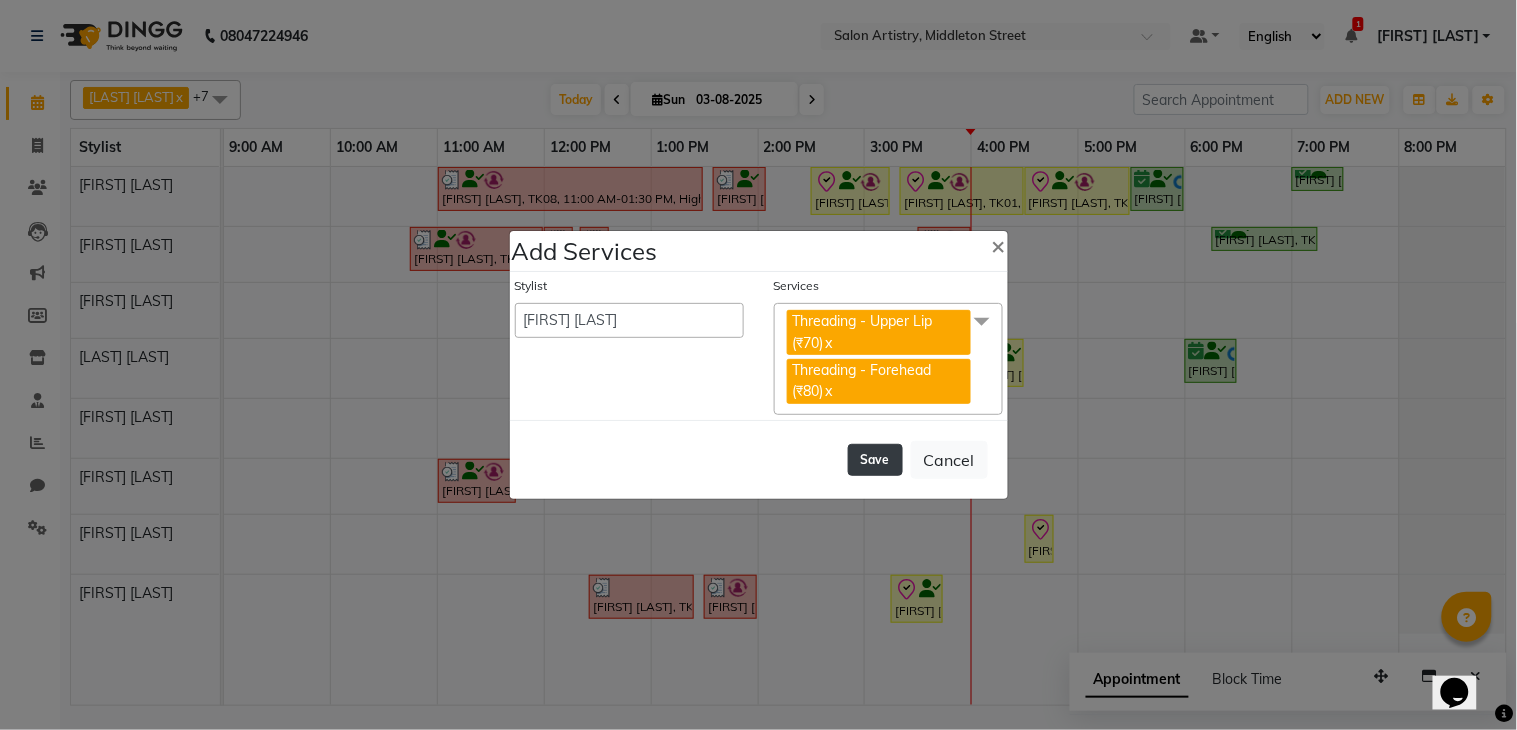 click on "Save" 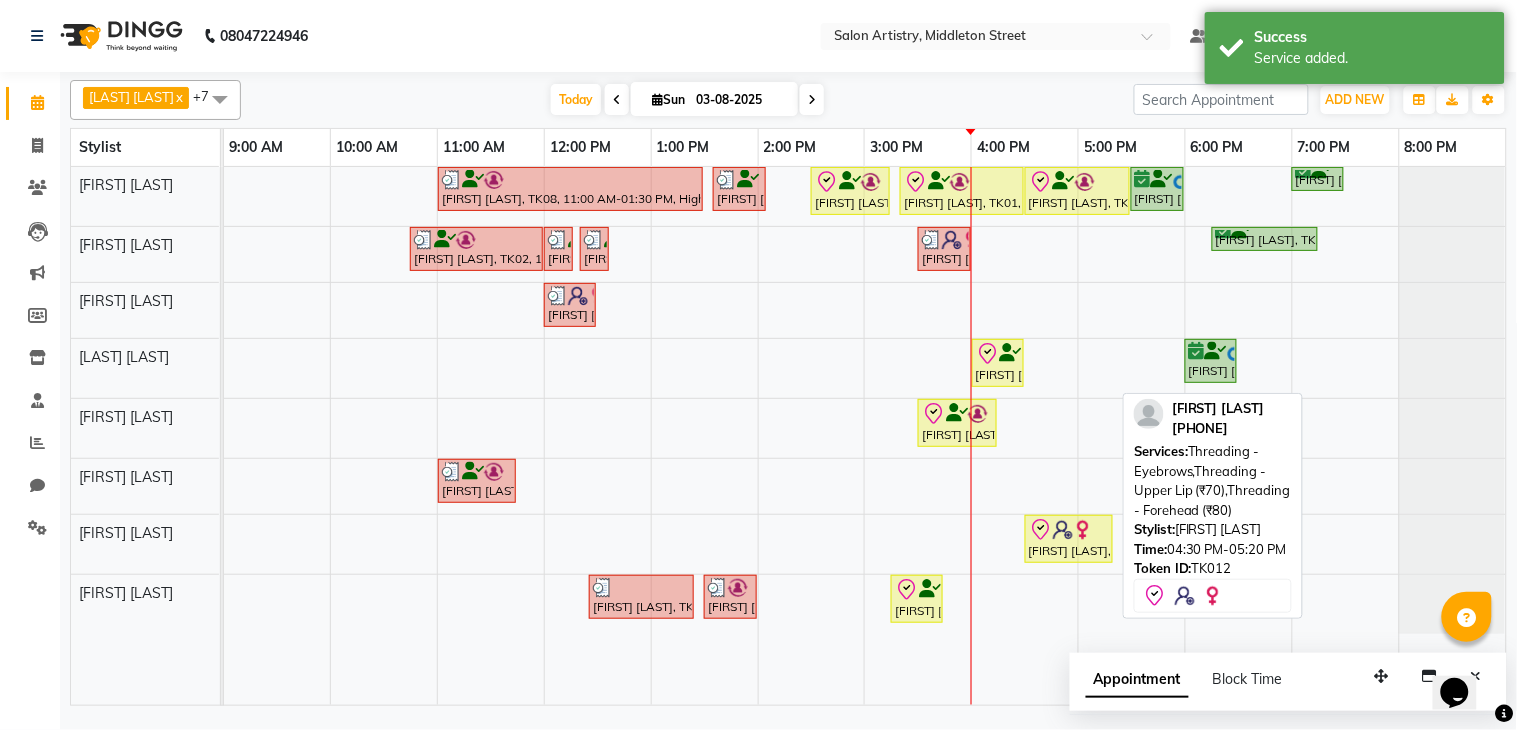 click on "[FIRST] [LAST], TK12, 04:30 PM-05:20 PM, Threading - Eyebrows,Threading - Upper Lip (₹70),Threading - Forehead (₹80)" at bounding box center [1069, 539] 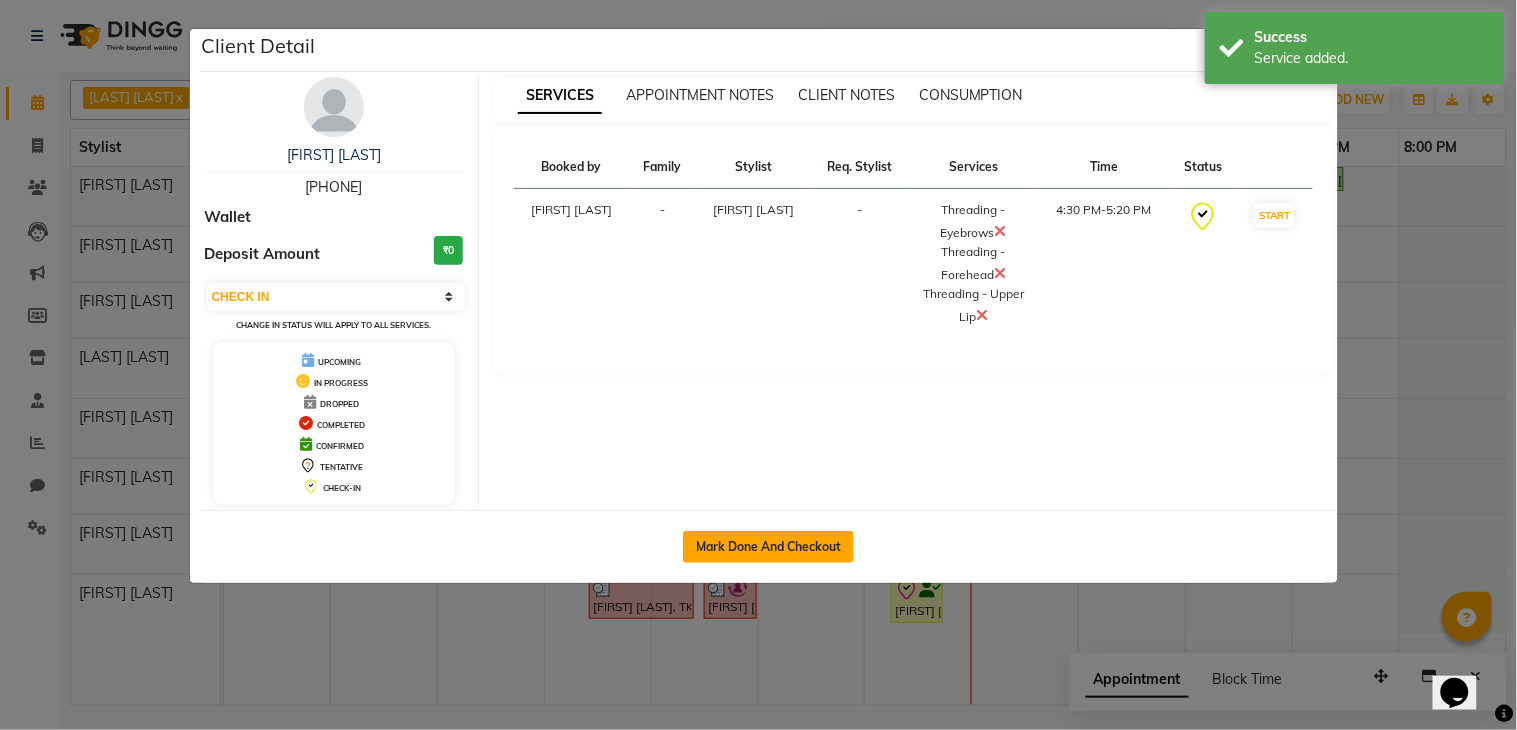 click on "Mark Done And Checkout" 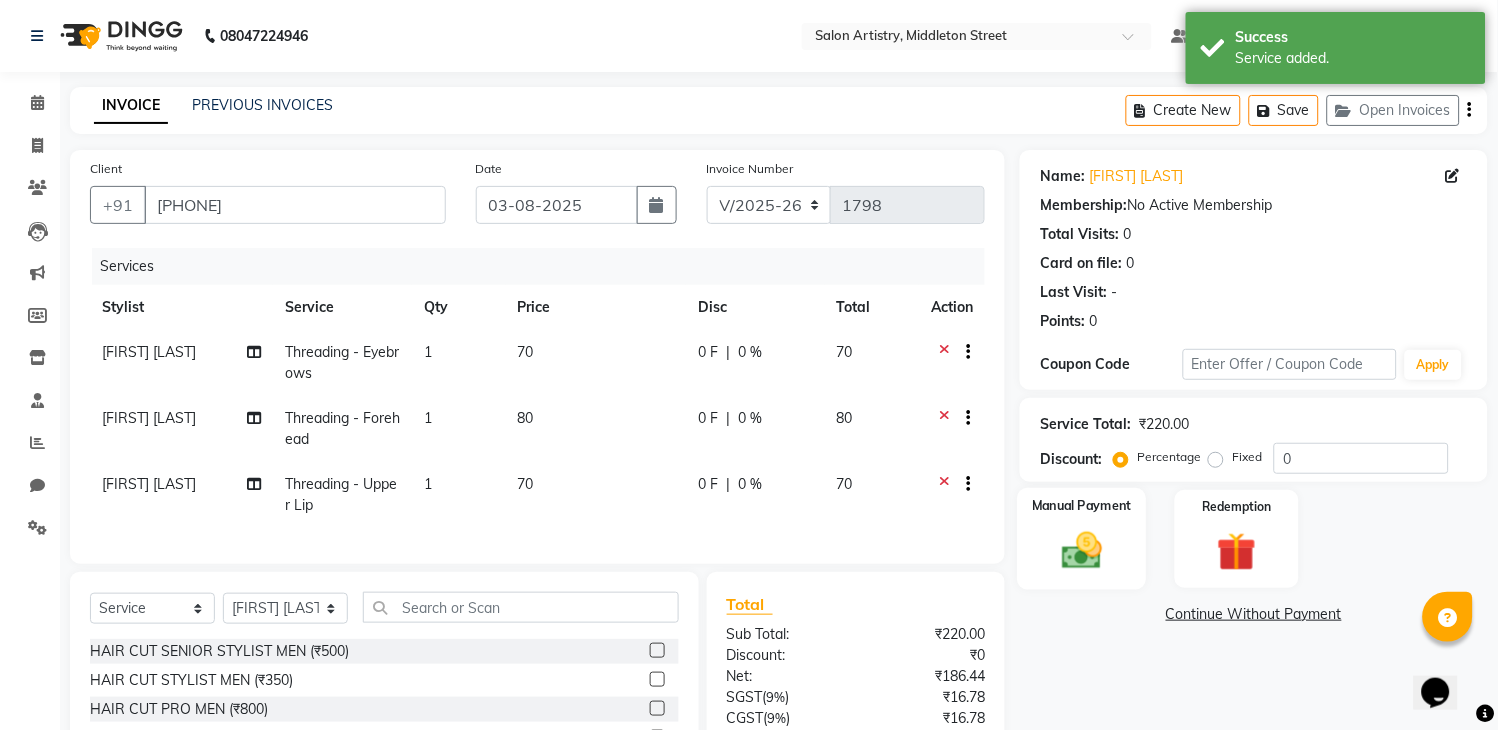 click 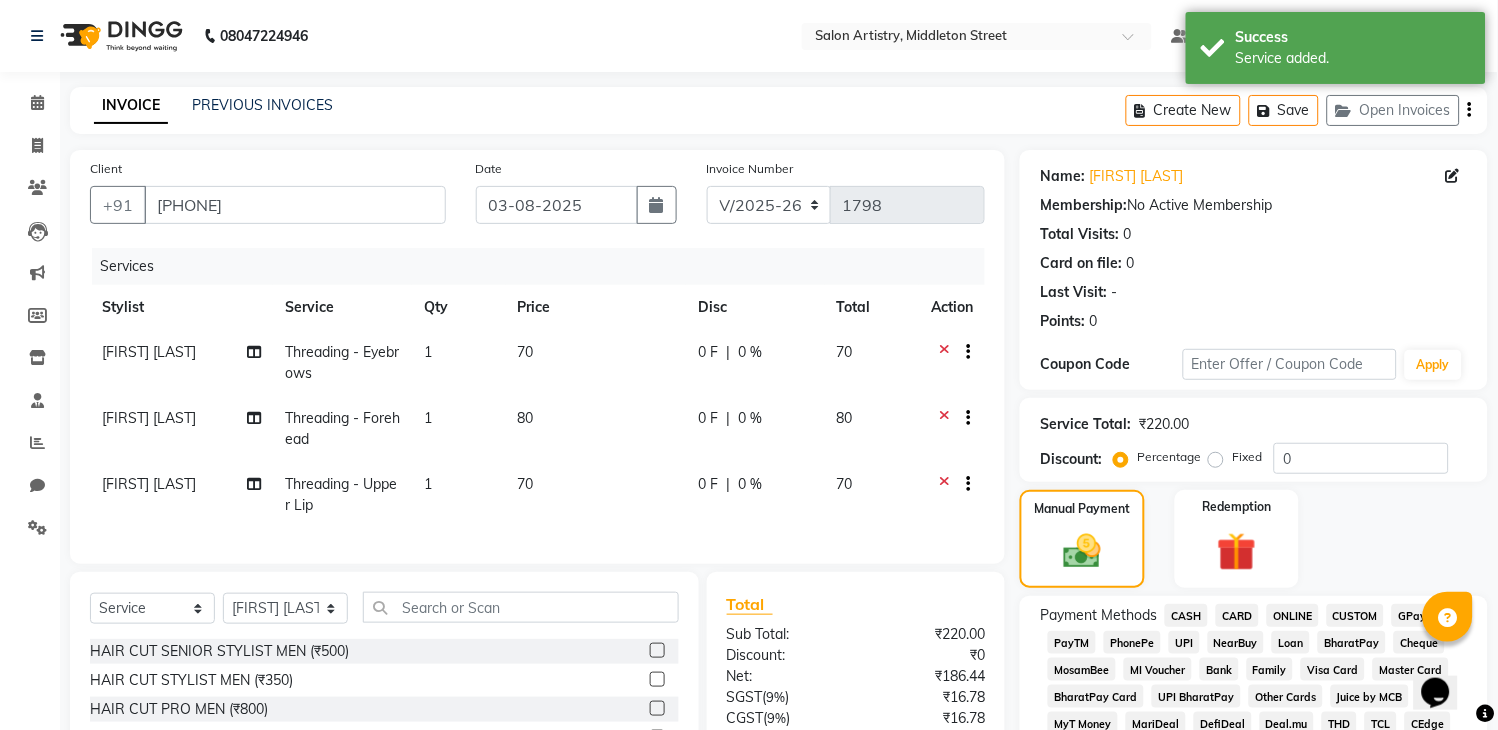 click on "GPay" 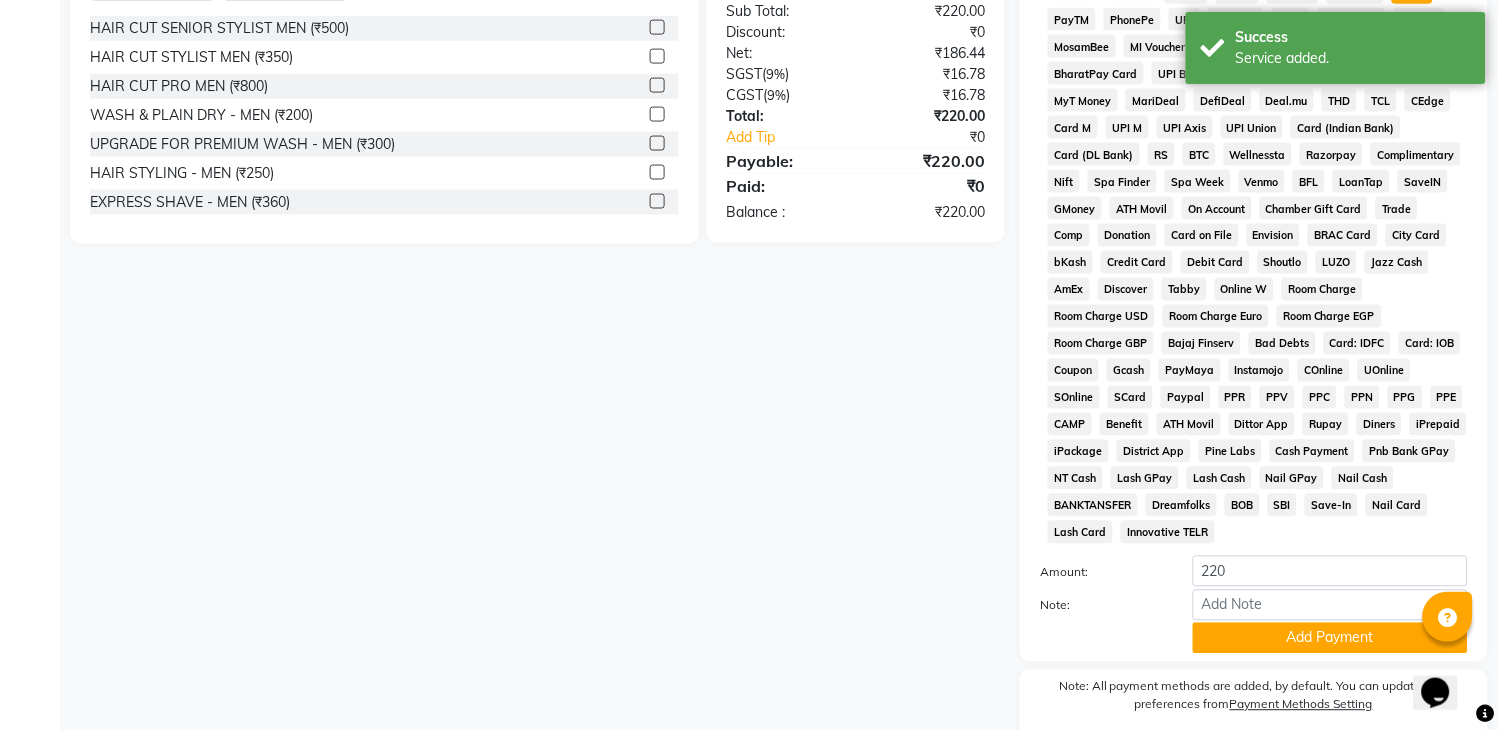scroll, scrollTop: 666, scrollLeft: 0, axis: vertical 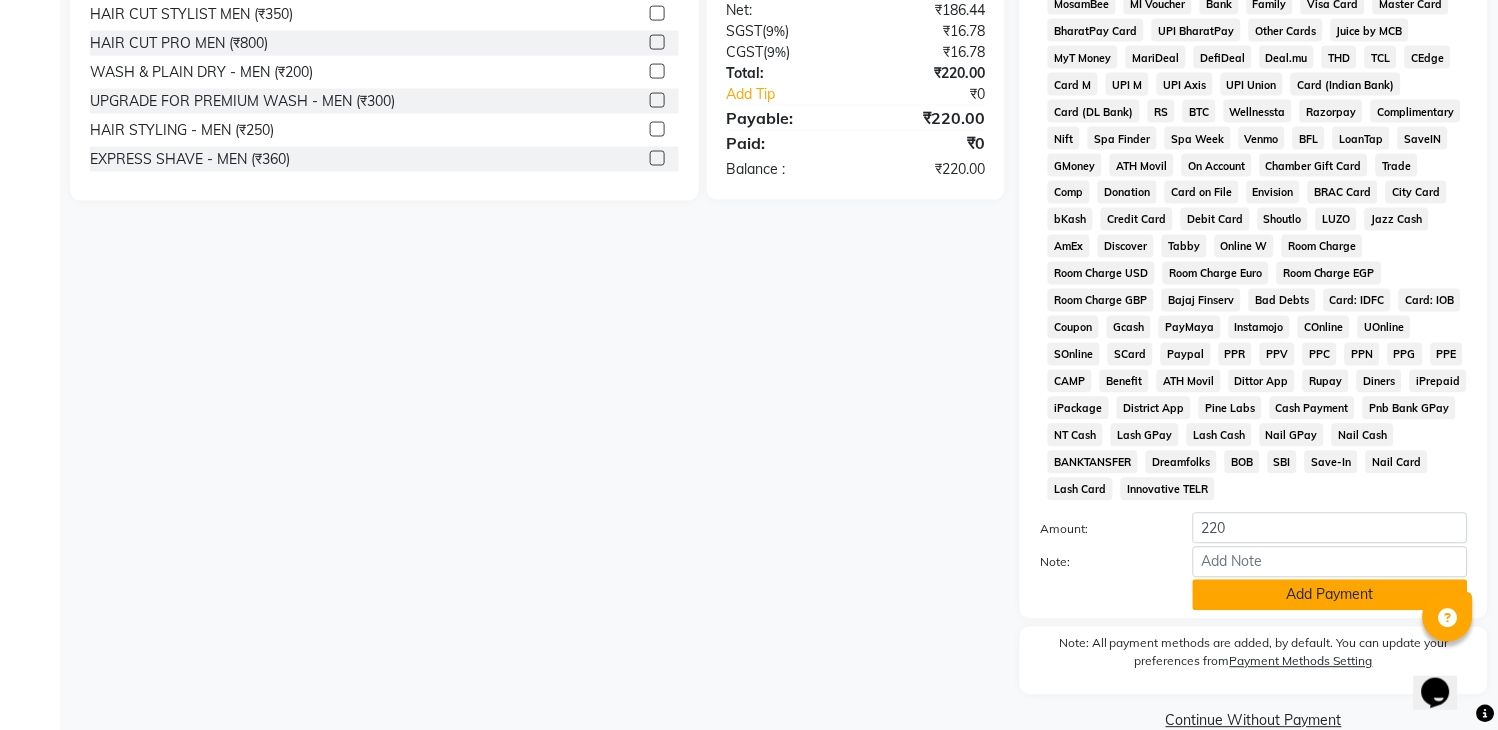 click on "Add Payment" 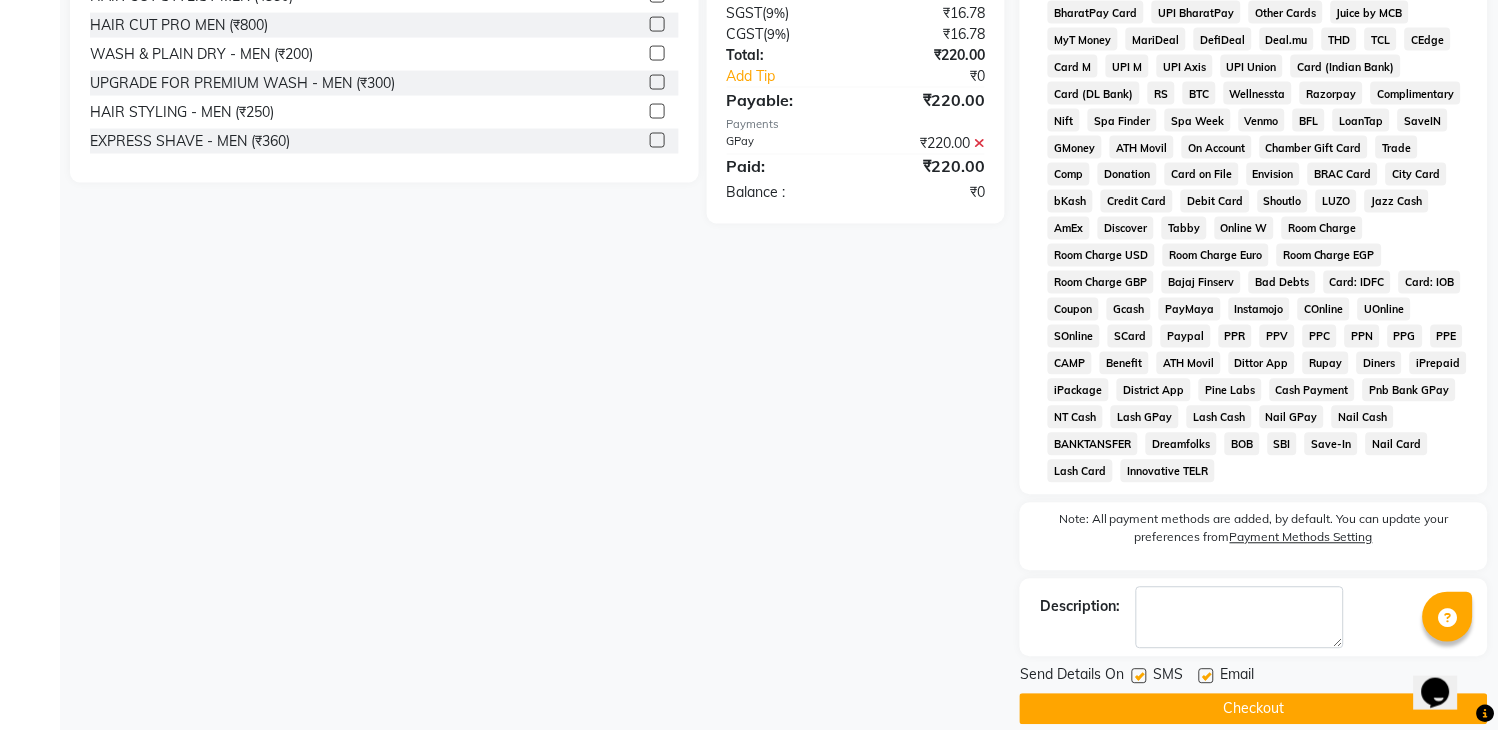 scroll, scrollTop: 714, scrollLeft: 0, axis: vertical 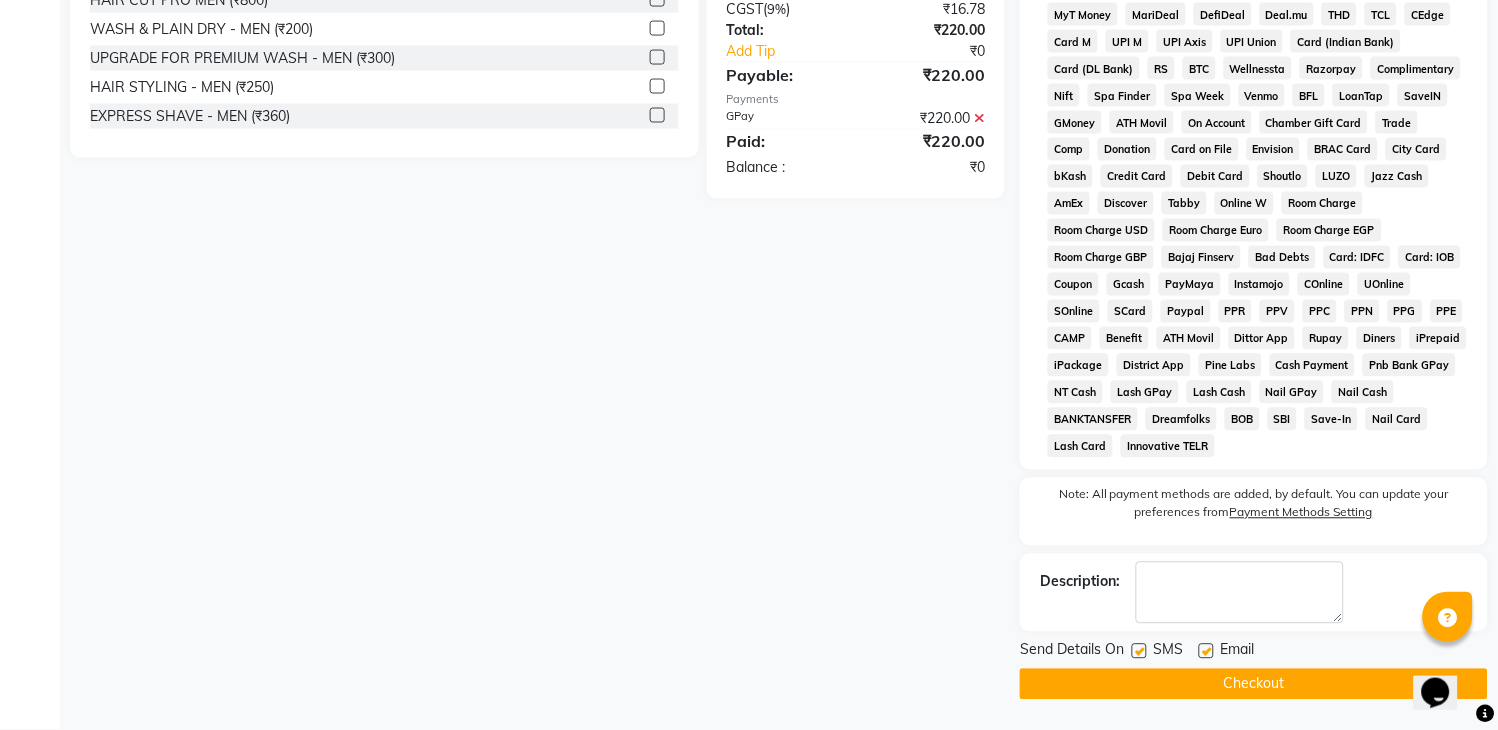 click on "Checkout" 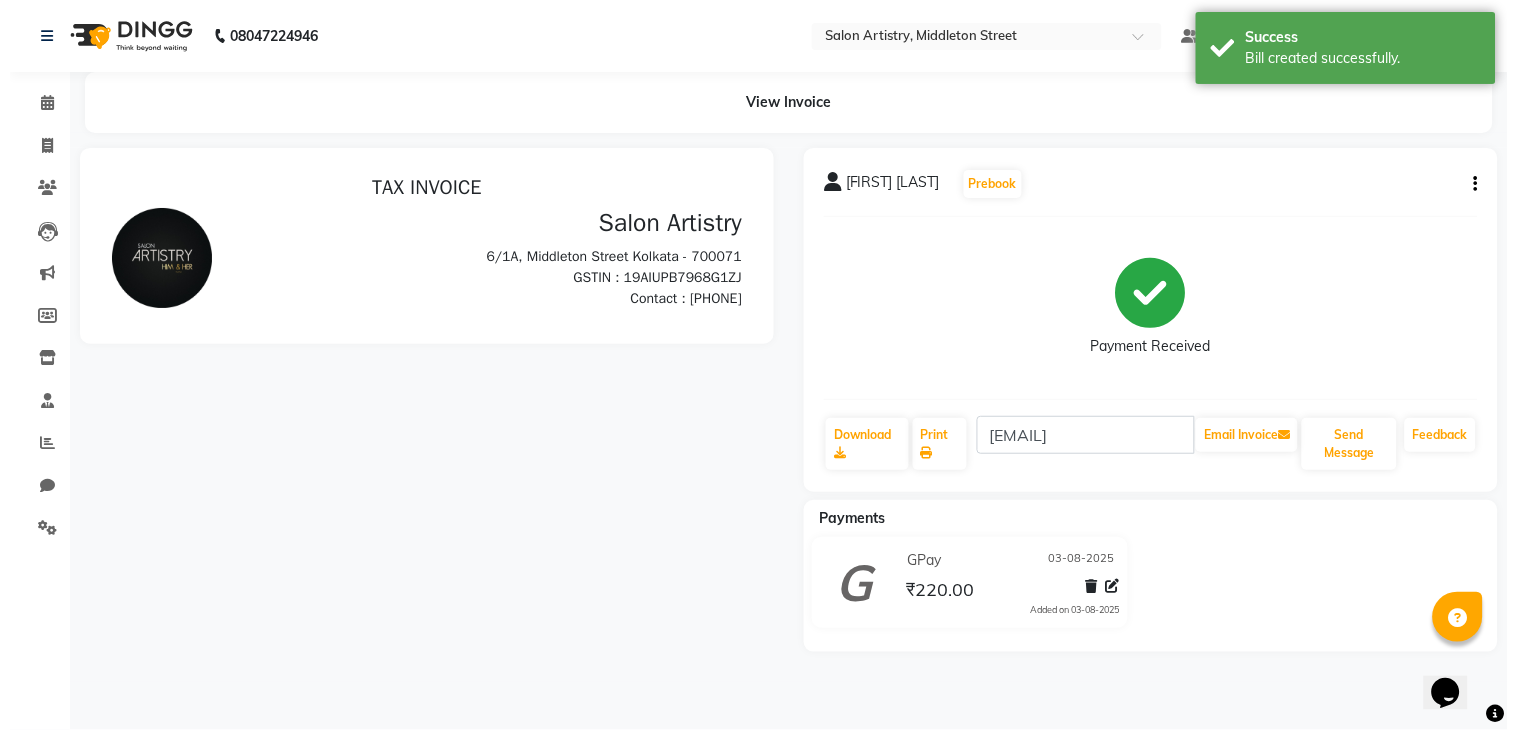 scroll, scrollTop: 0, scrollLeft: 0, axis: both 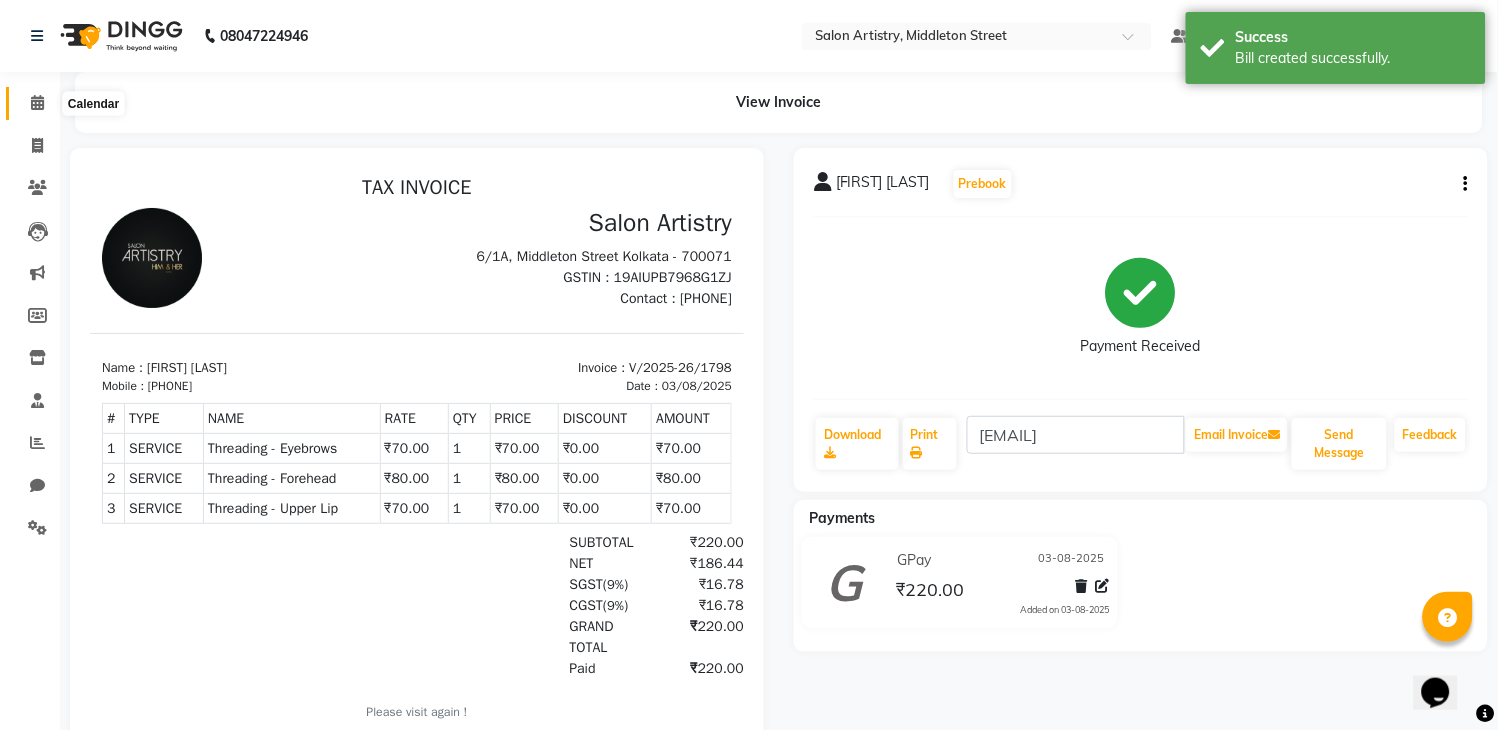 click 